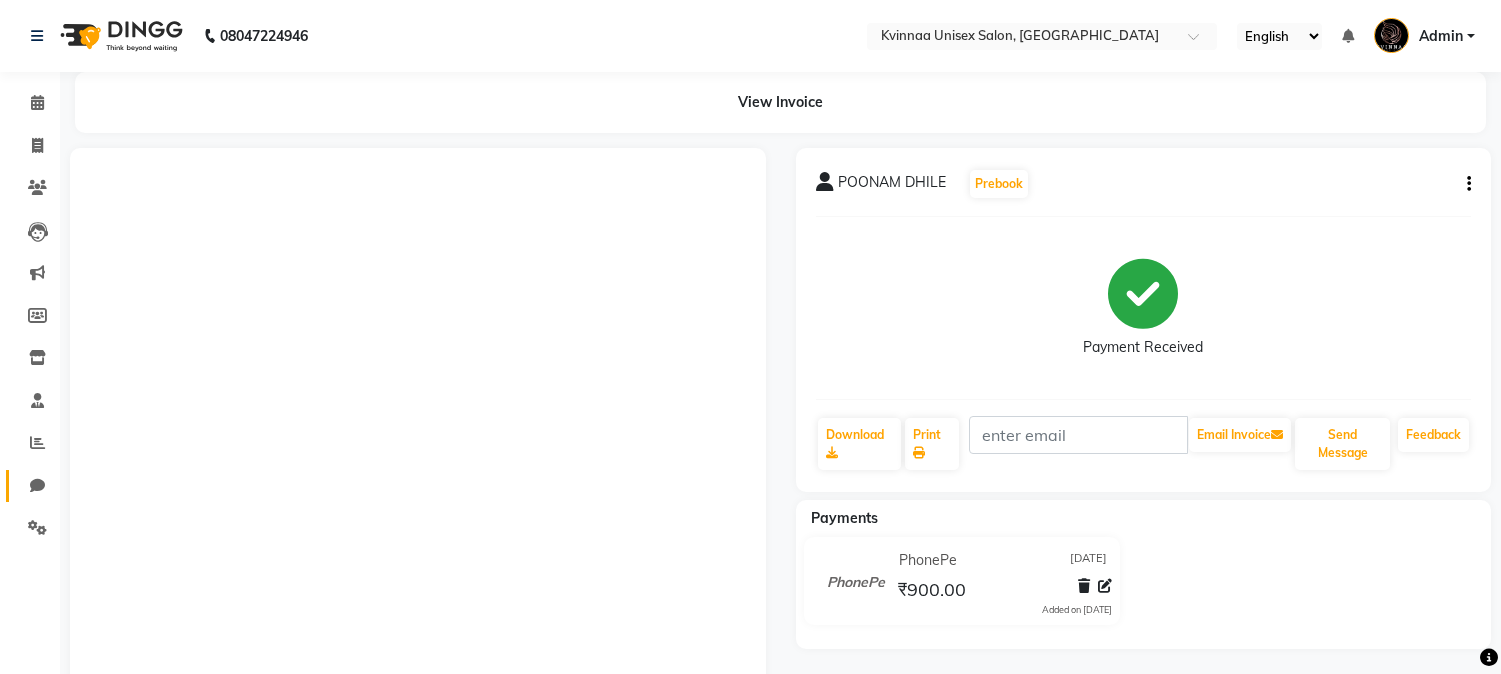 scroll, scrollTop: 0, scrollLeft: 0, axis: both 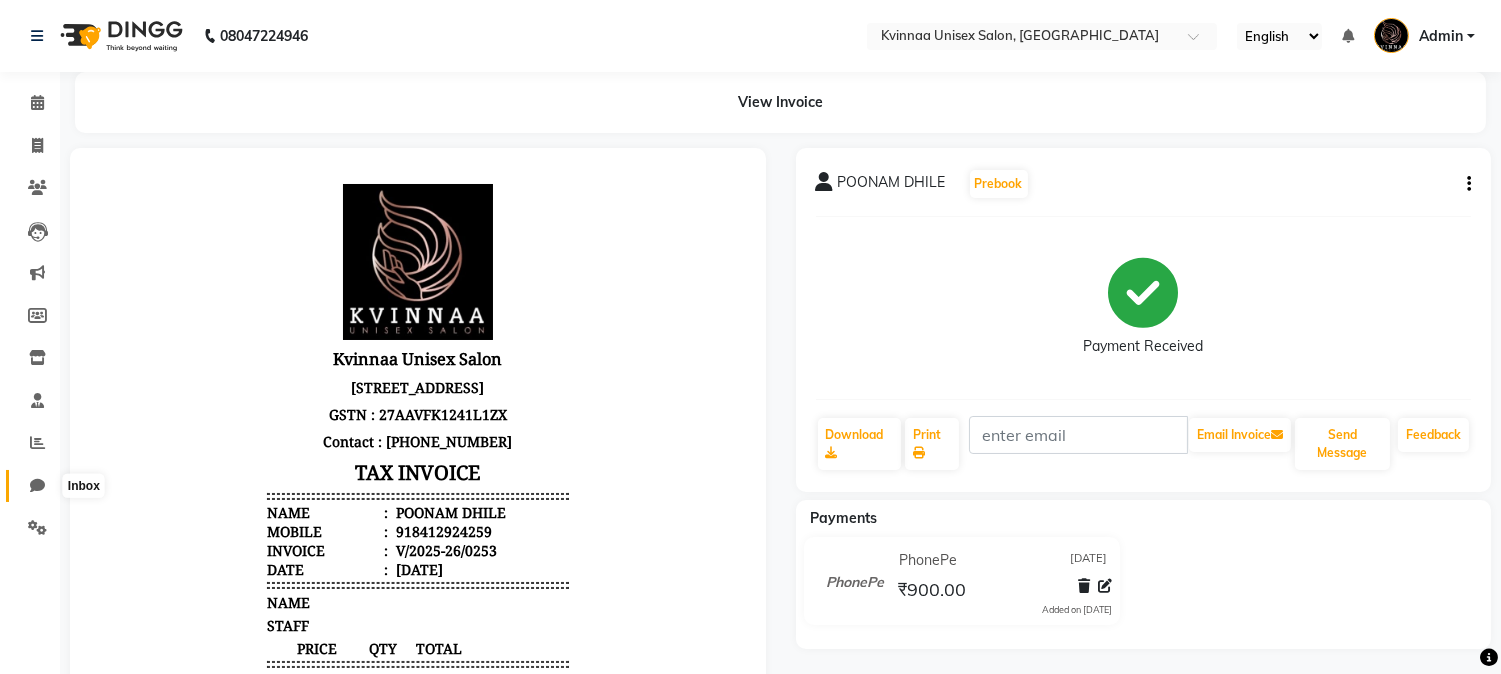 click 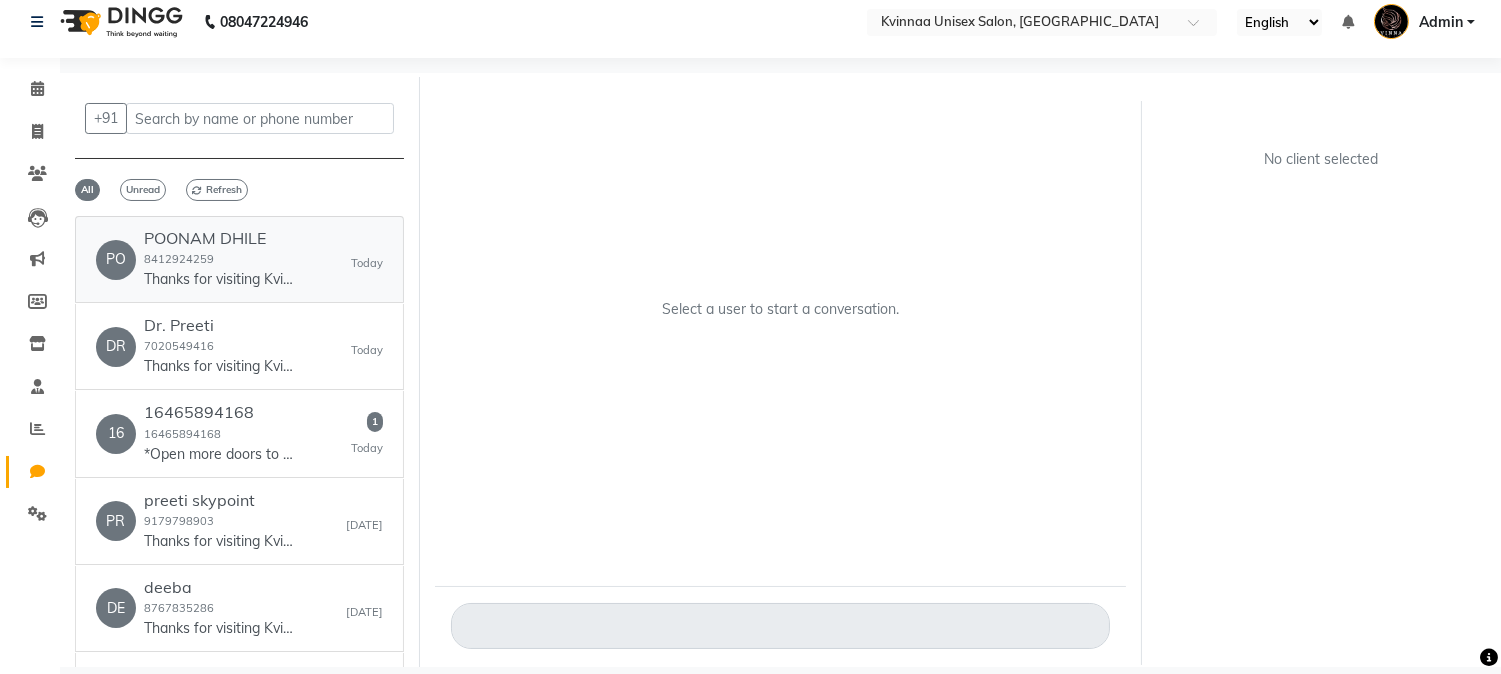 scroll, scrollTop: 0, scrollLeft: 0, axis: both 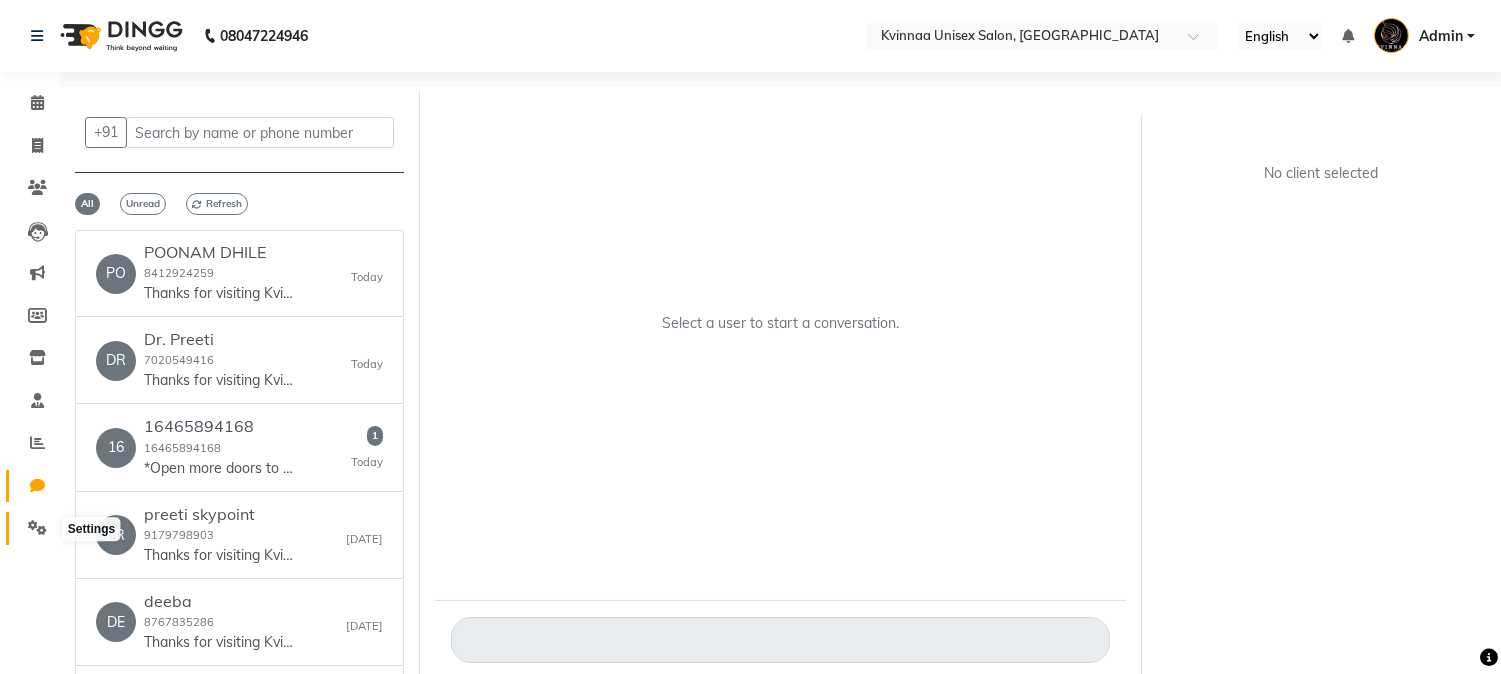 click 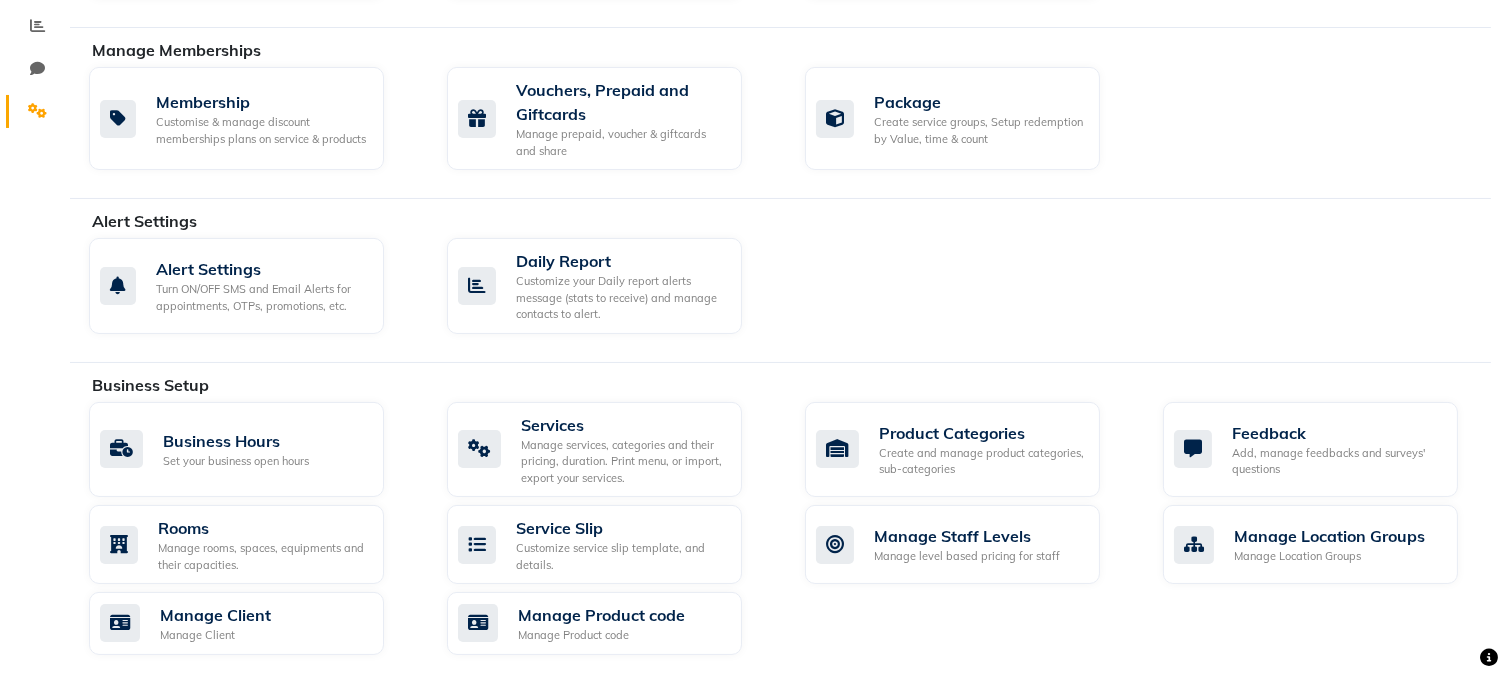 scroll, scrollTop: 0, scrollLeft: 0, axis: both 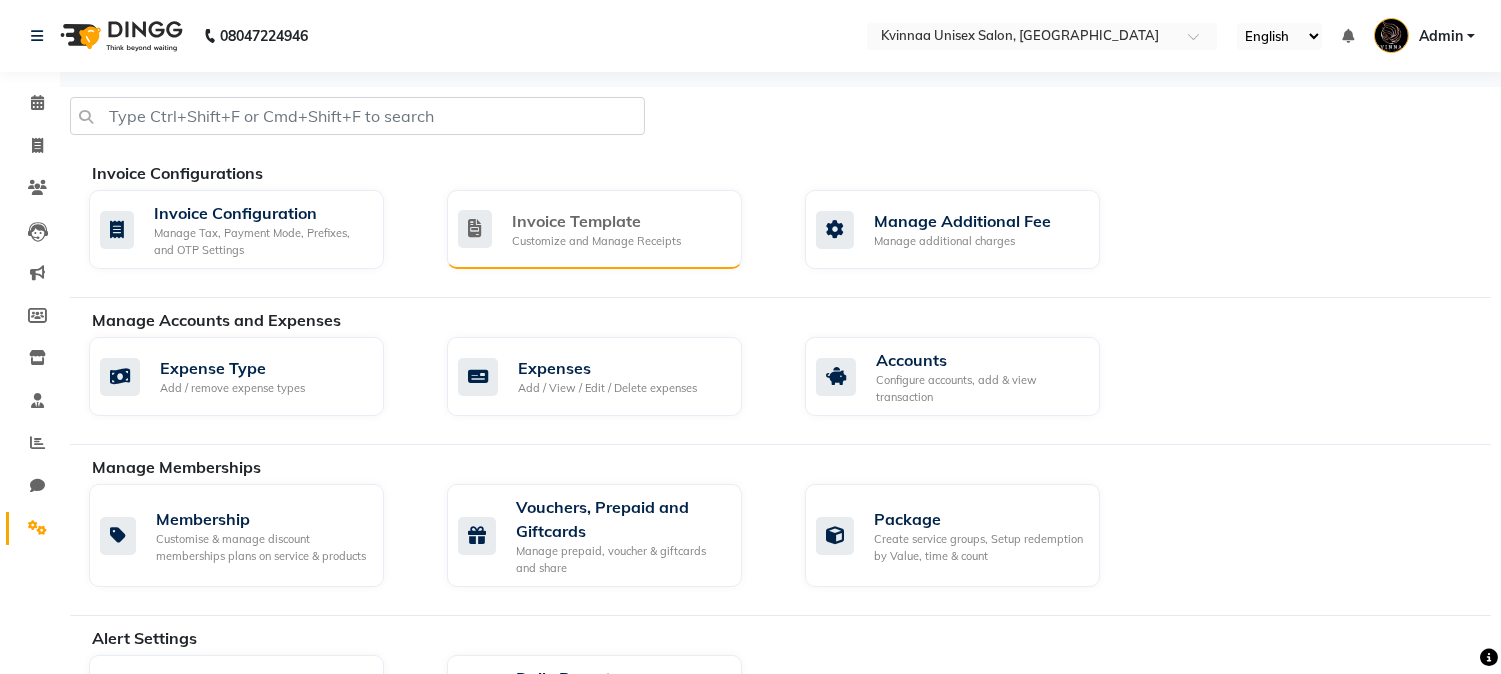 click on "Invoice Template" 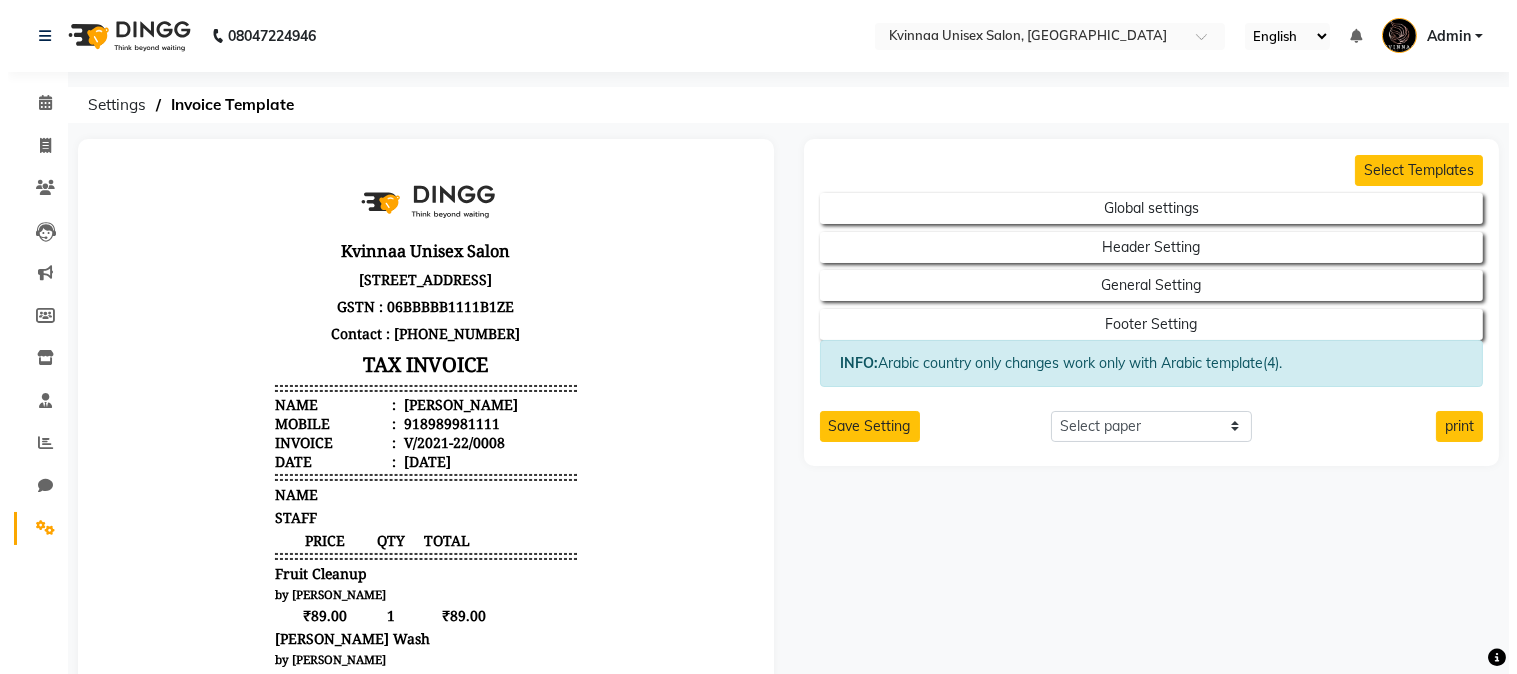 scroll, scrollTop: 0, scrollLeft: 0, axis: both 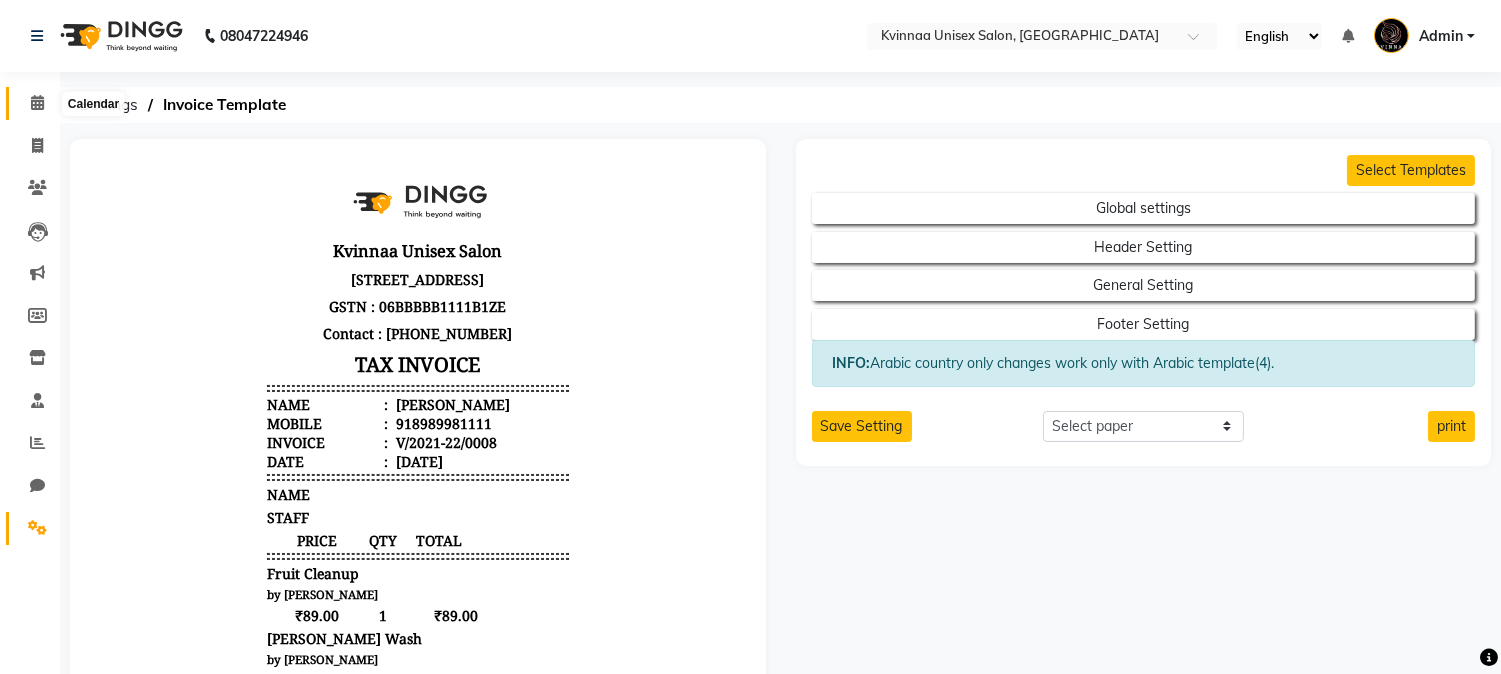 click 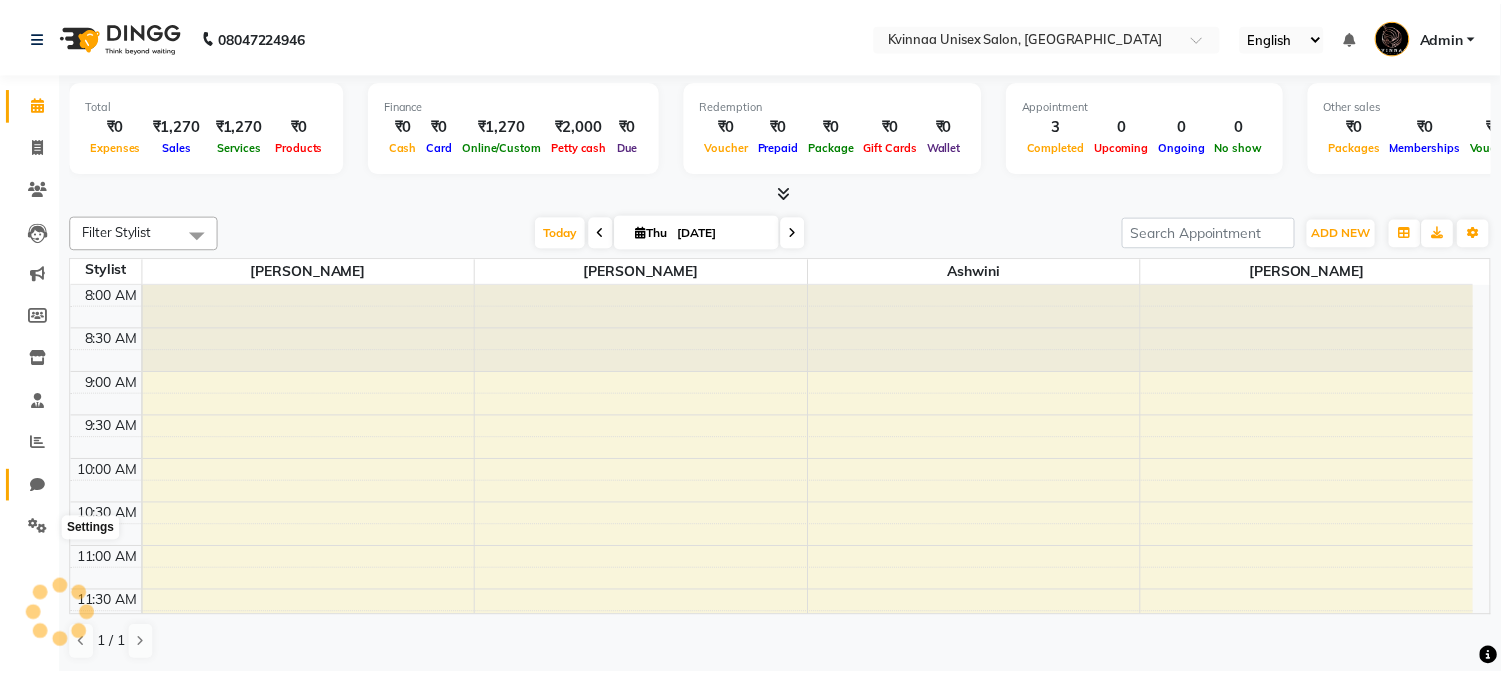 scroll, scrollTop: 885, scrollLeft: 0, axis: vertical 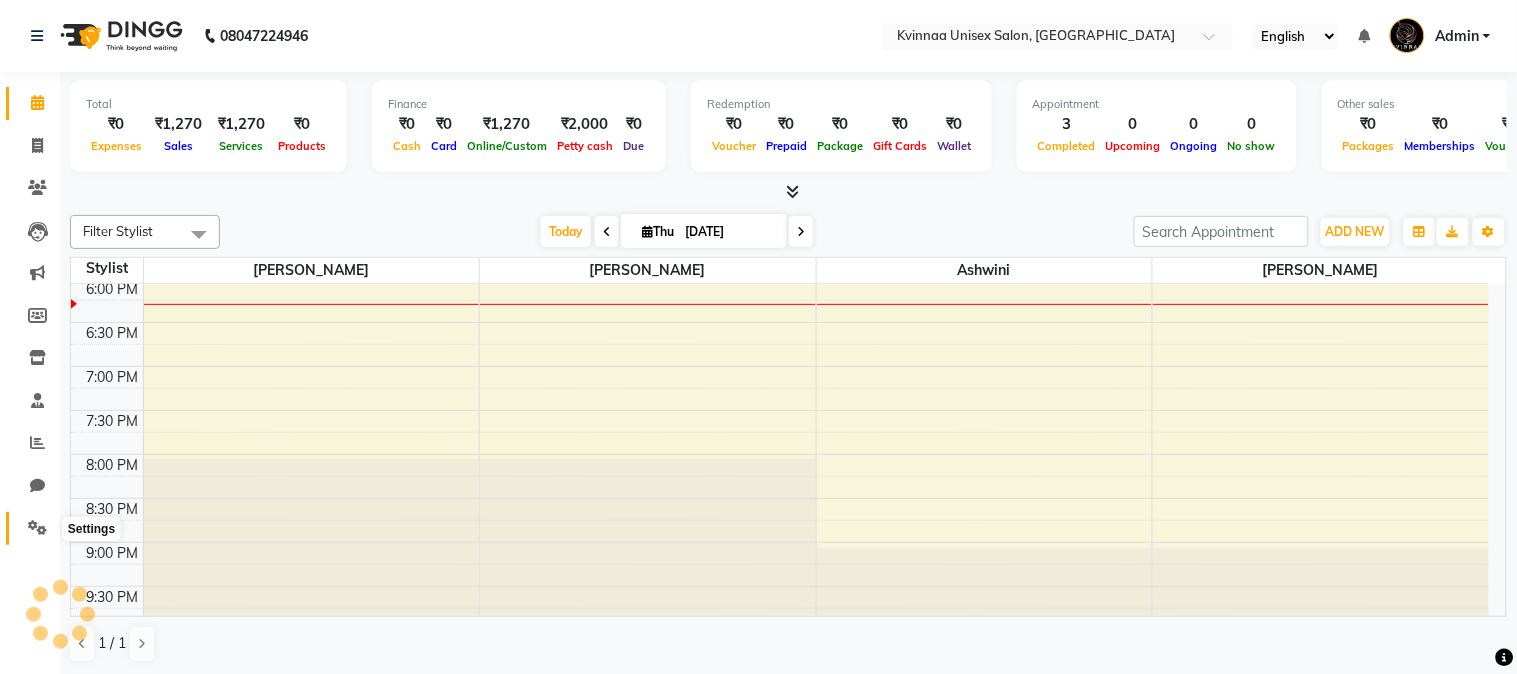 click 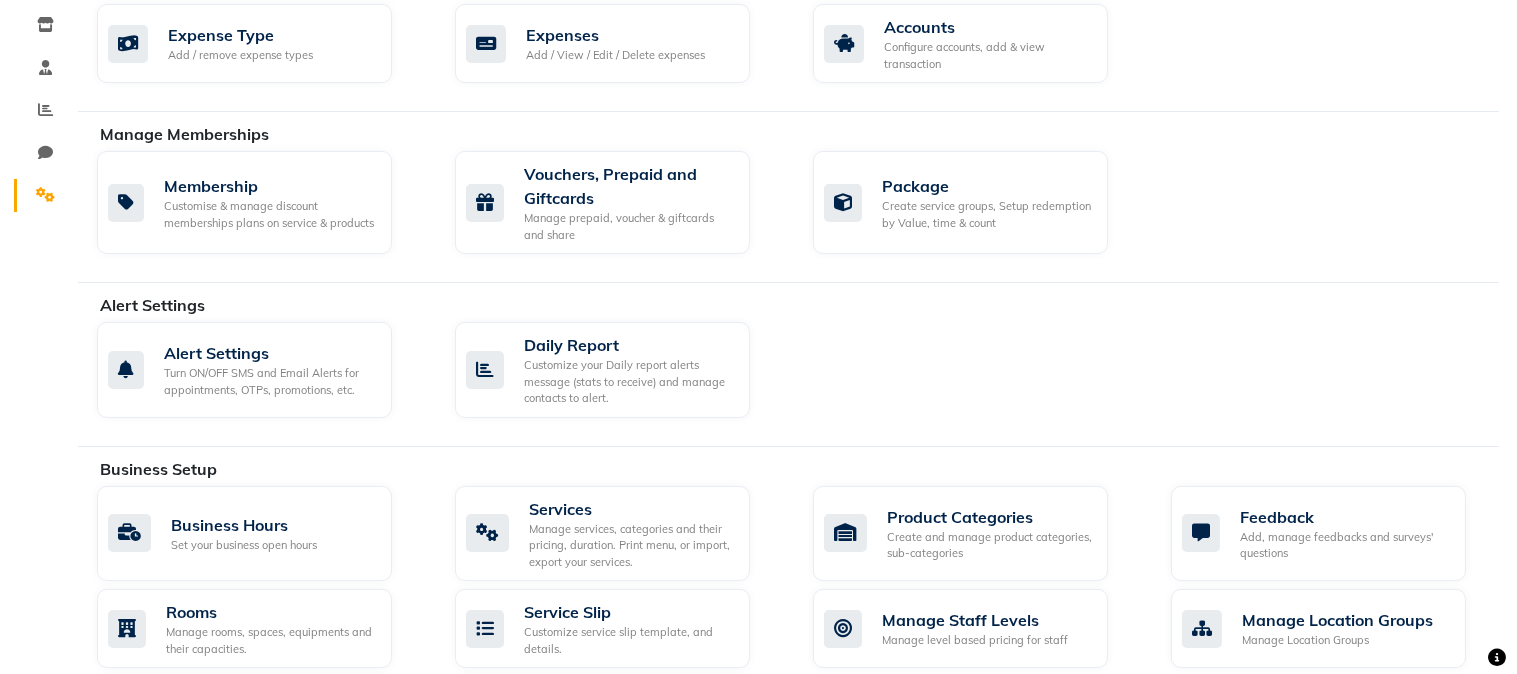 scroll, scrollTop: 0, scrollLeft: 0, axis: both 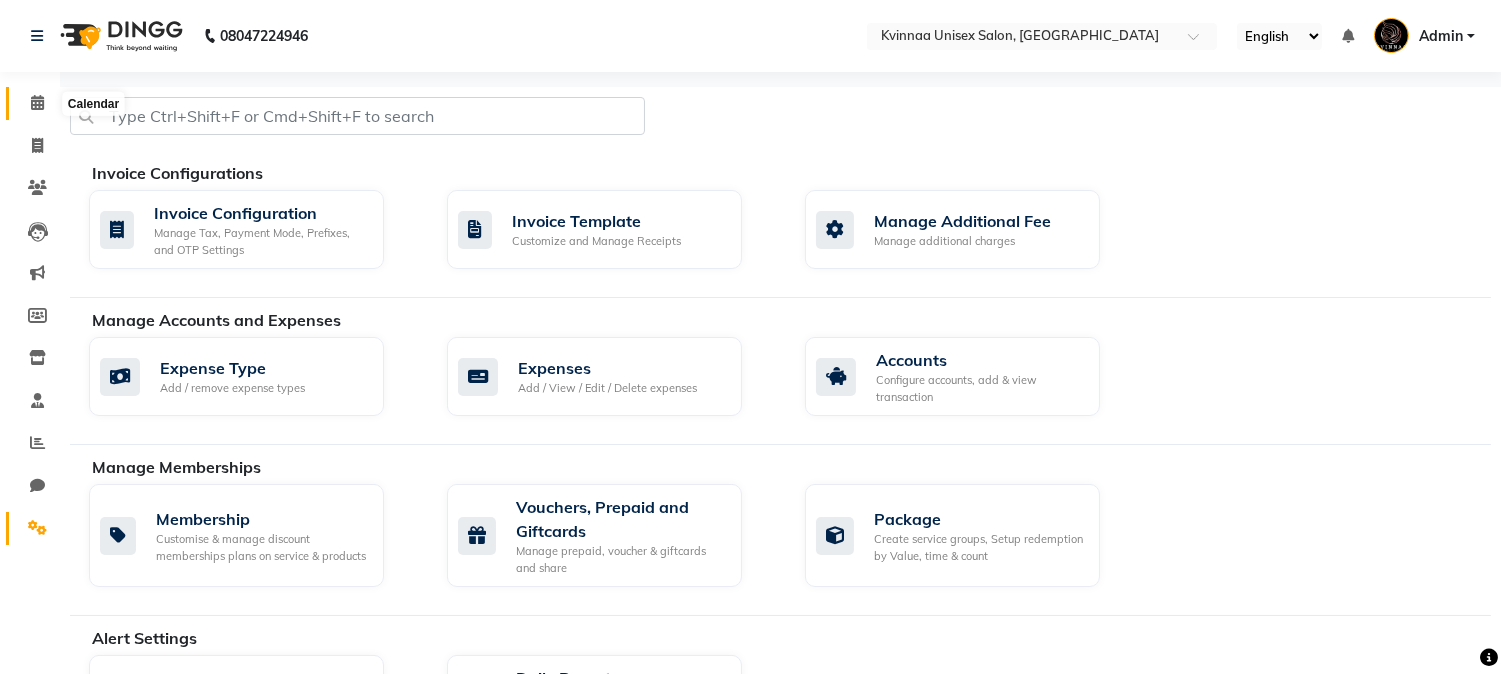 click 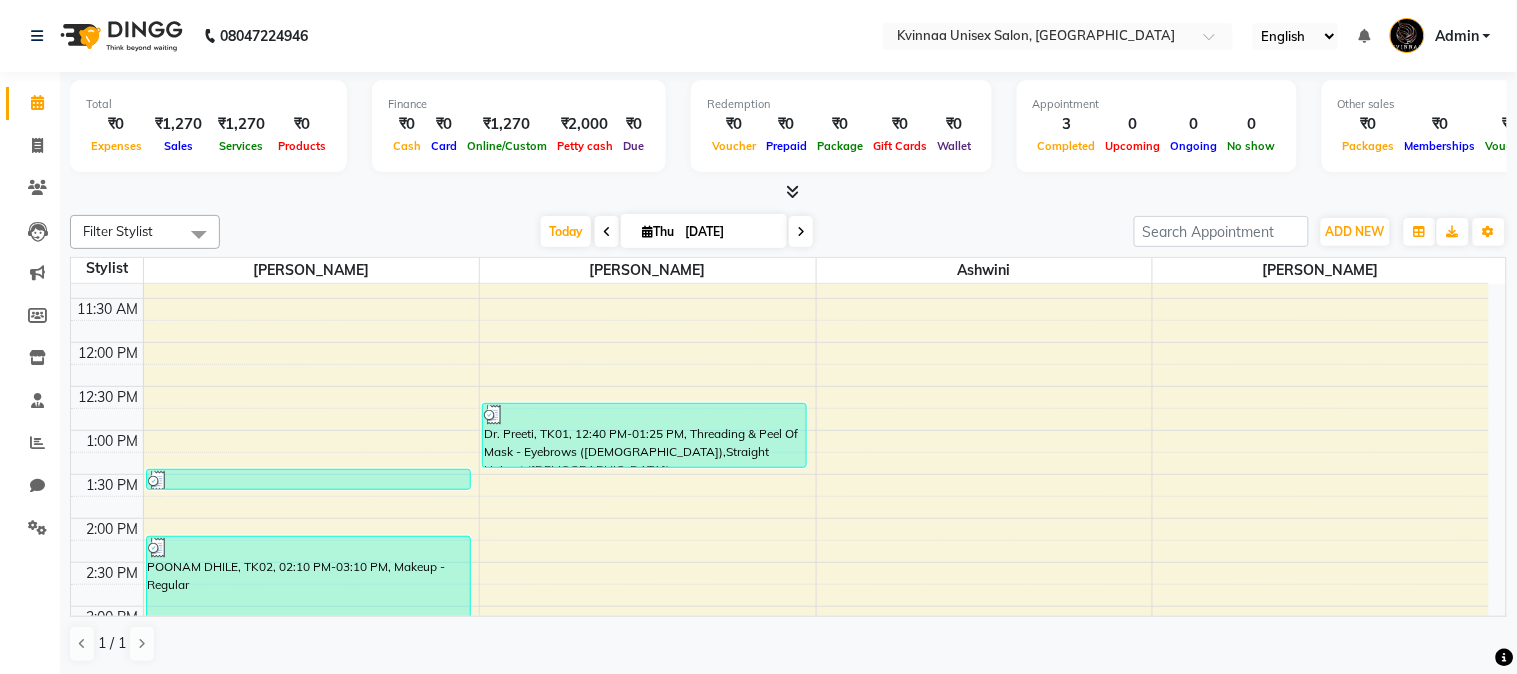 scroll, scrollTop: 333, scrollLeft: 0, axis: vertical 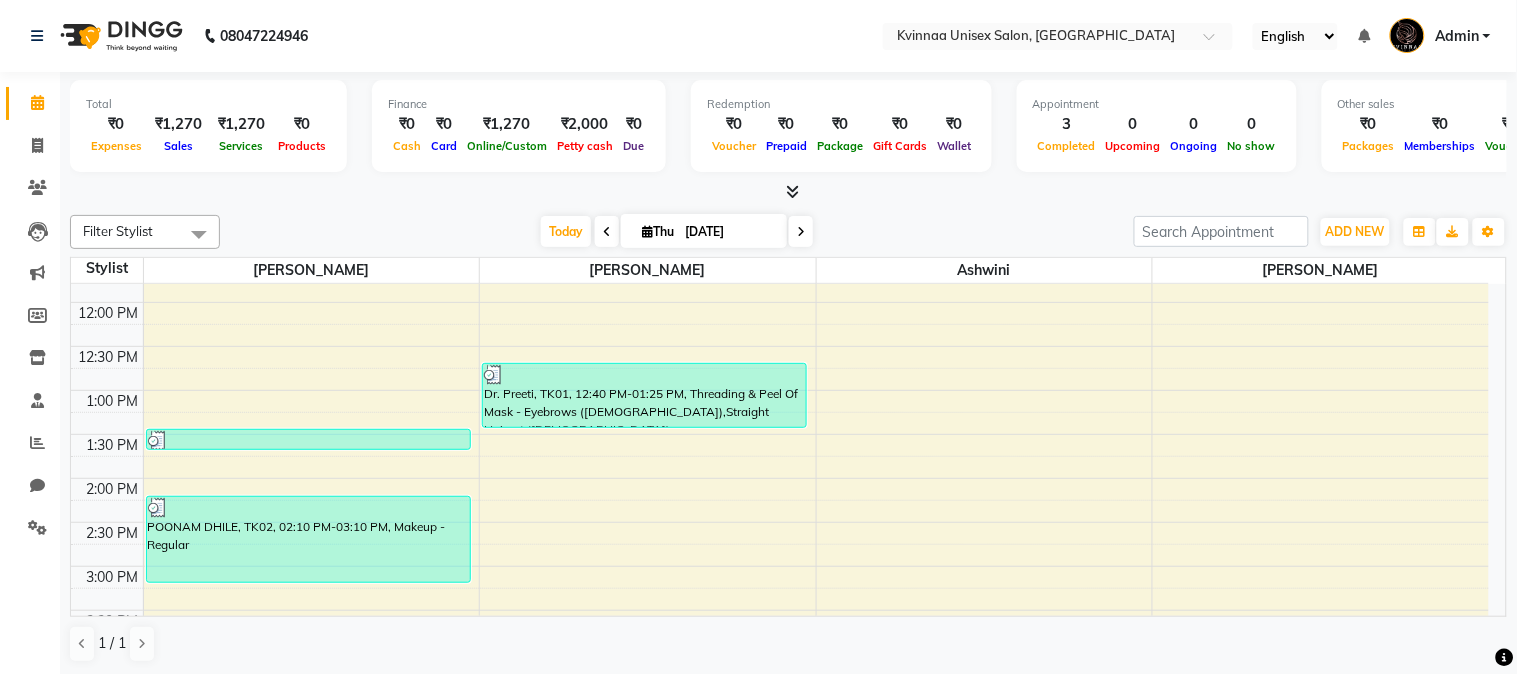 click at bounding box center [801, 231] 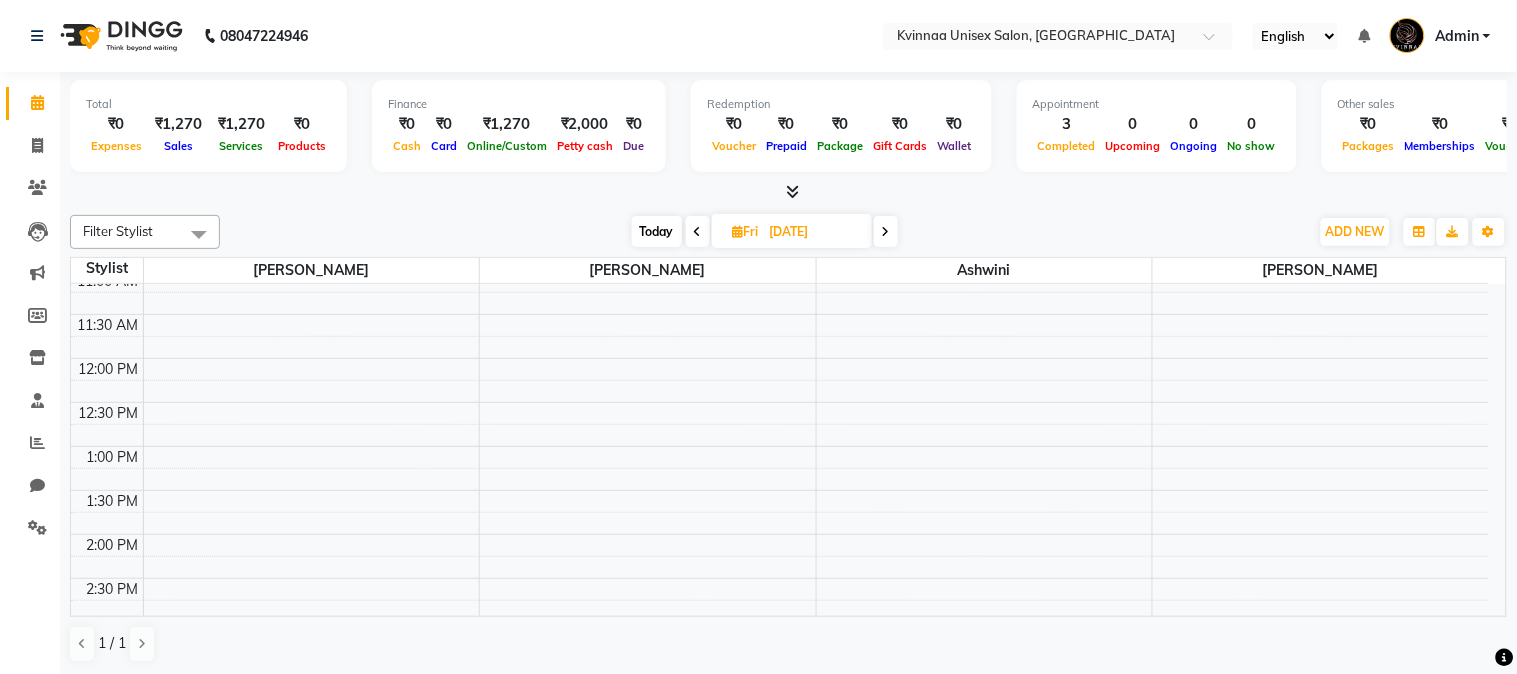 scroll, scrollTop: 240, scrollLeft: 0, axis: vertical 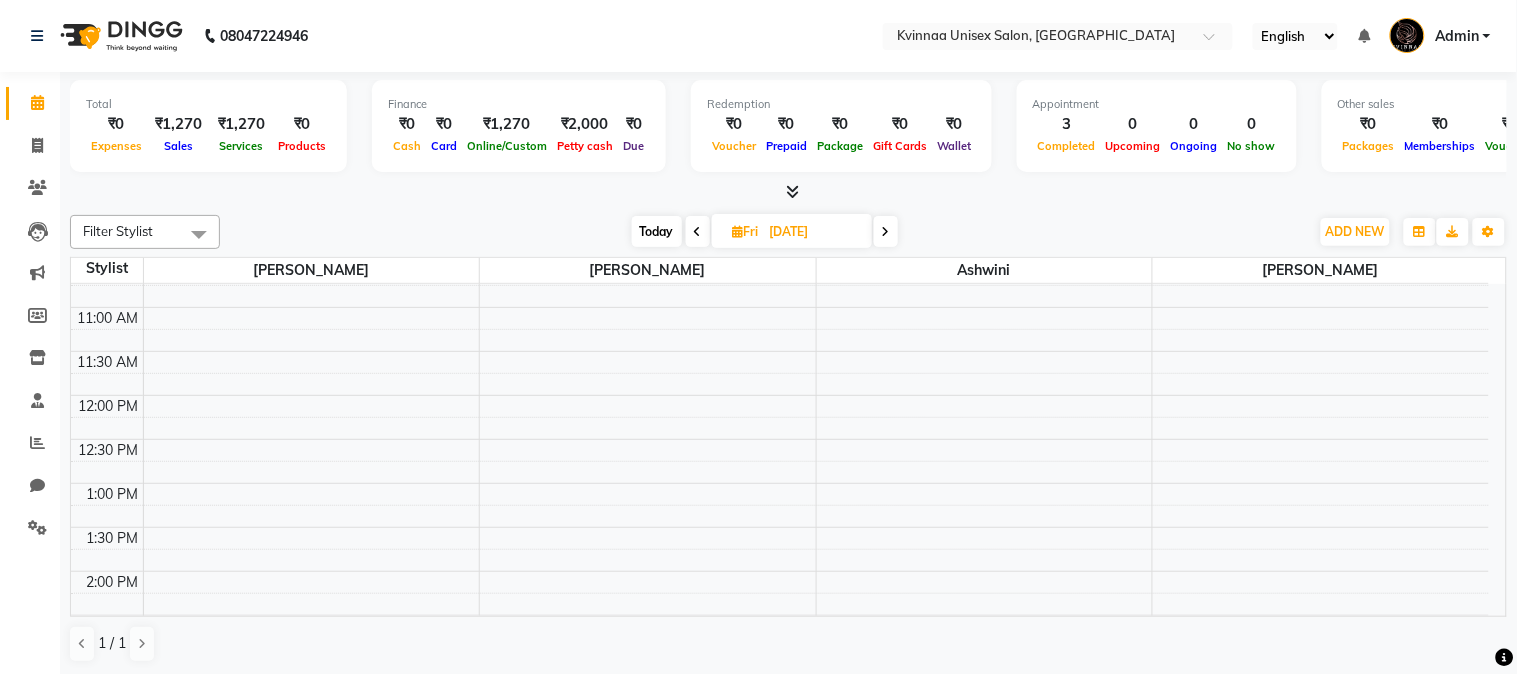 click on "8:00 AM 8:30 AM 9:00 AM 9:30 AM 10:00 AM 10:30 AM 11:00 AM 11:30 AM 12:00 PM 12:30 PM 1:00 PM 1:30 PM 2:00 PM 2:30 PM 3:00 PM 3:30 PM 4:00 PM 4:30 PM 5:00 PM 5:30 PM 6:00 PM 6:30 PM 7:00 PM 7:30 PM 8:00 PM 8:30 PM 9:00 PM 9:30 PM" at bounding box center [780, 659] 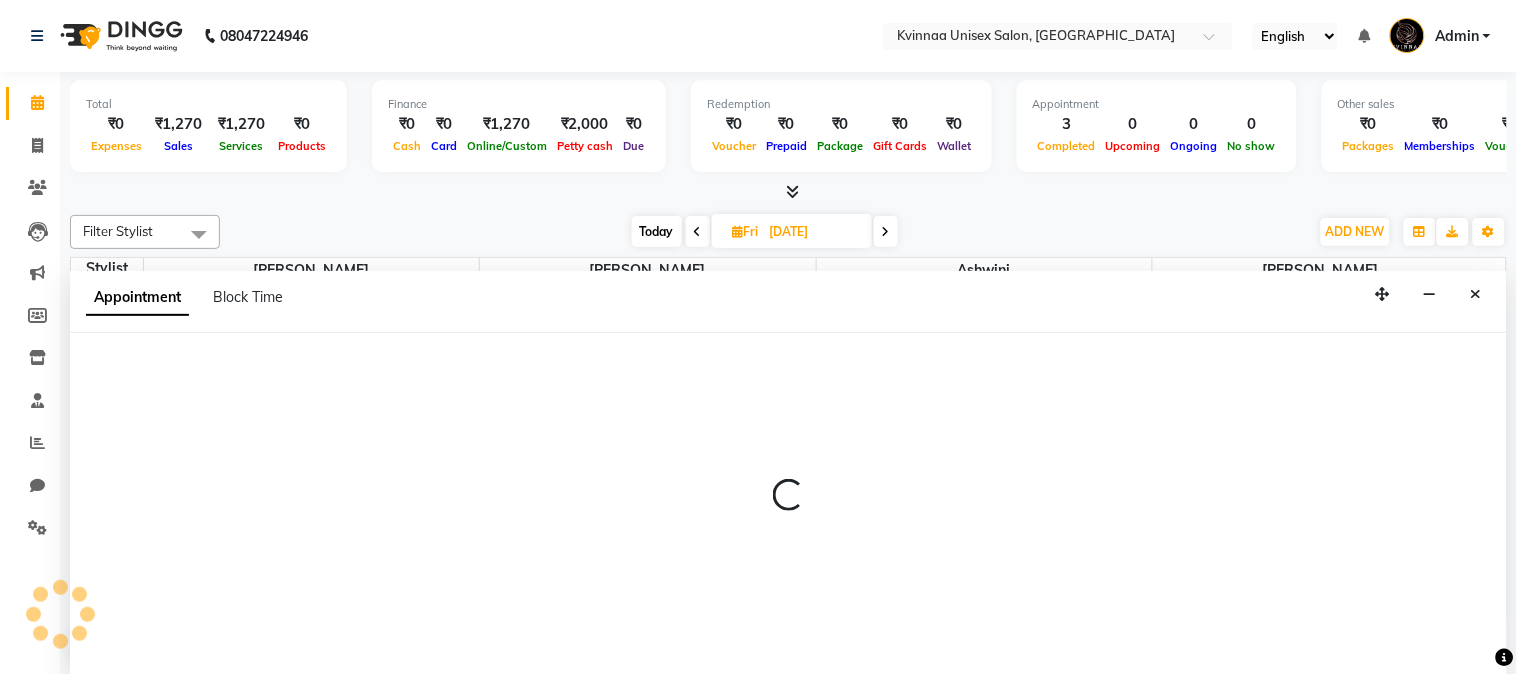 select on "8149" 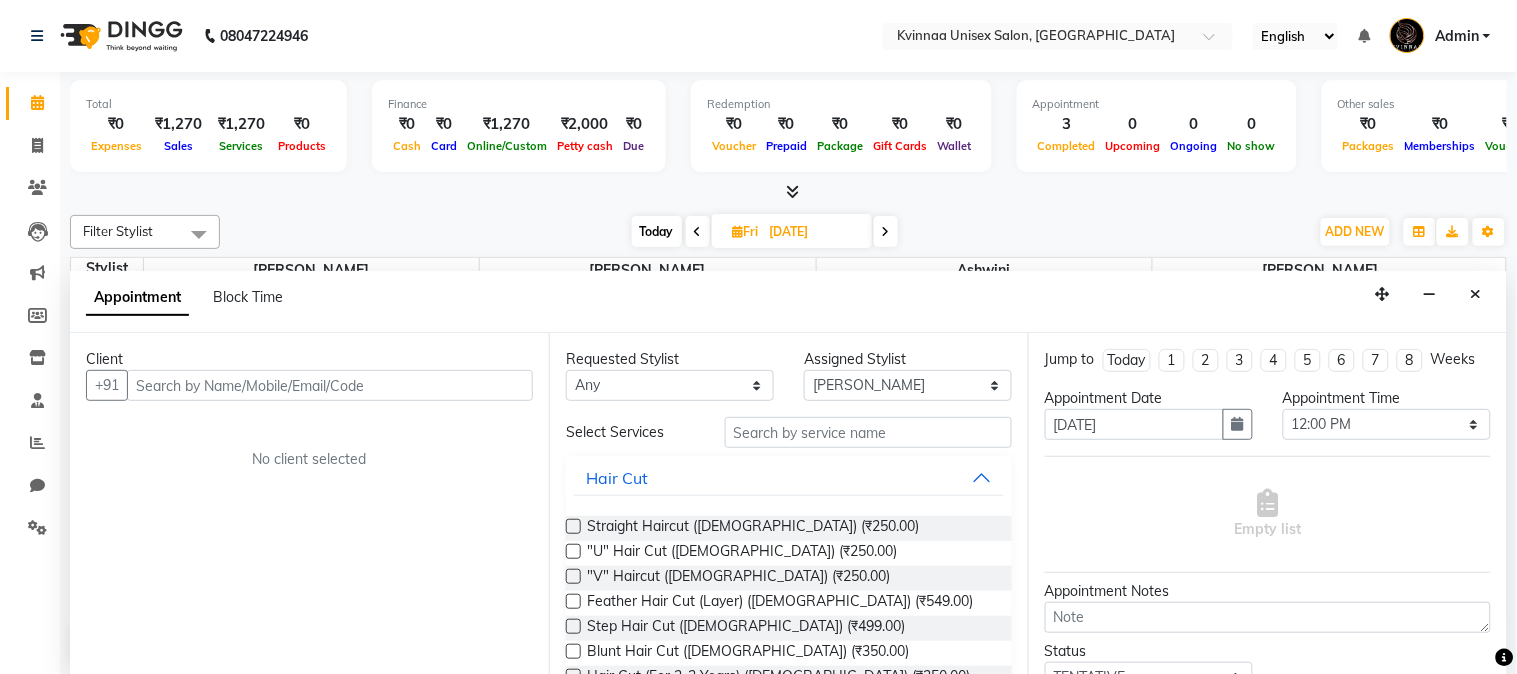 click at bounding box center [330, 385] 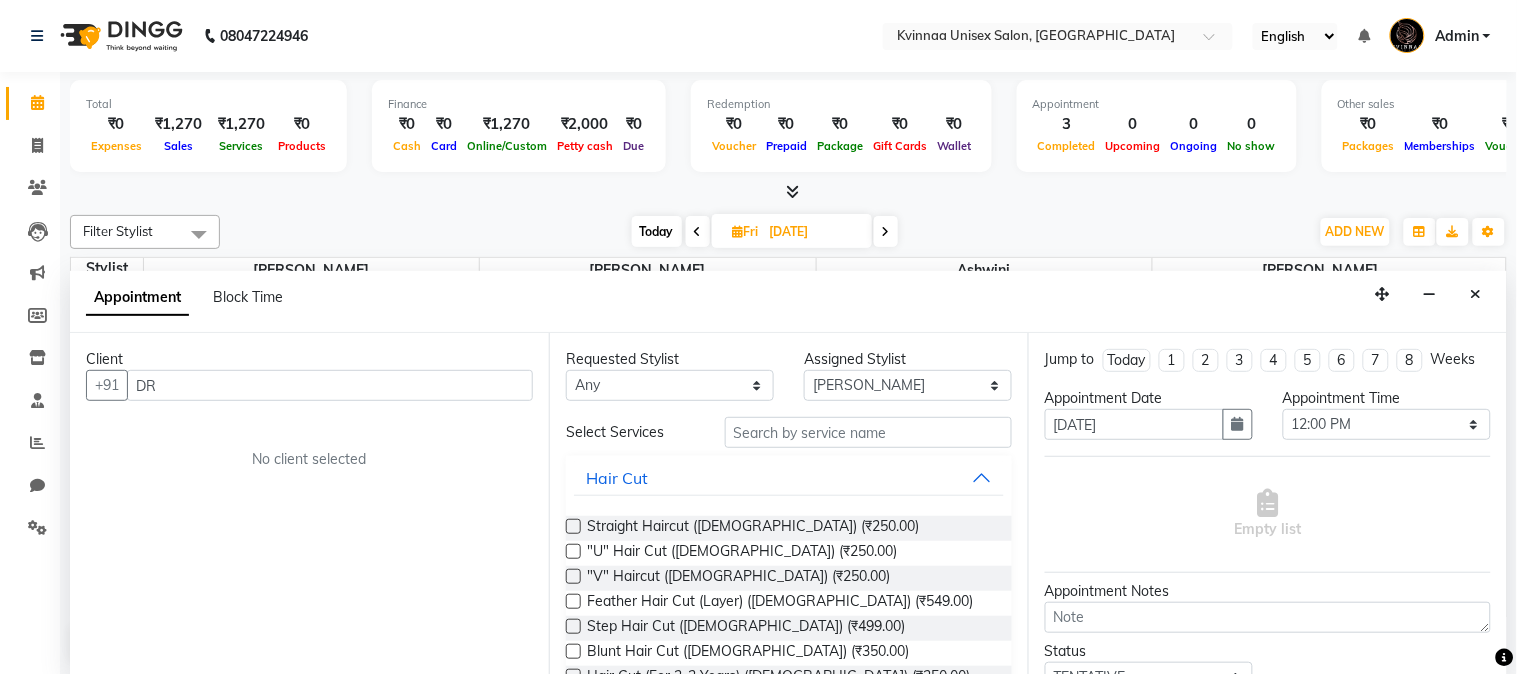 type on "D" 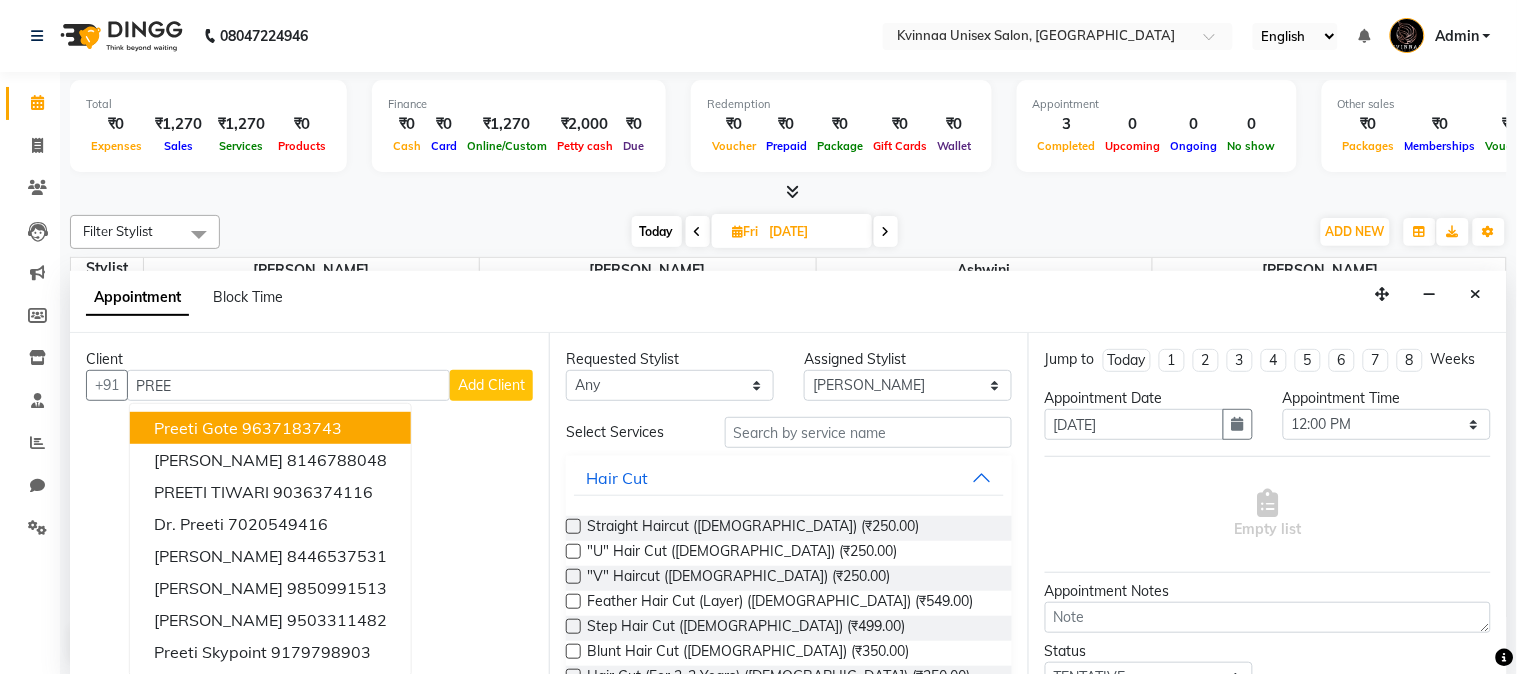 scroll, scrollTop: 2, scrollLeft: 0, axis: vertical 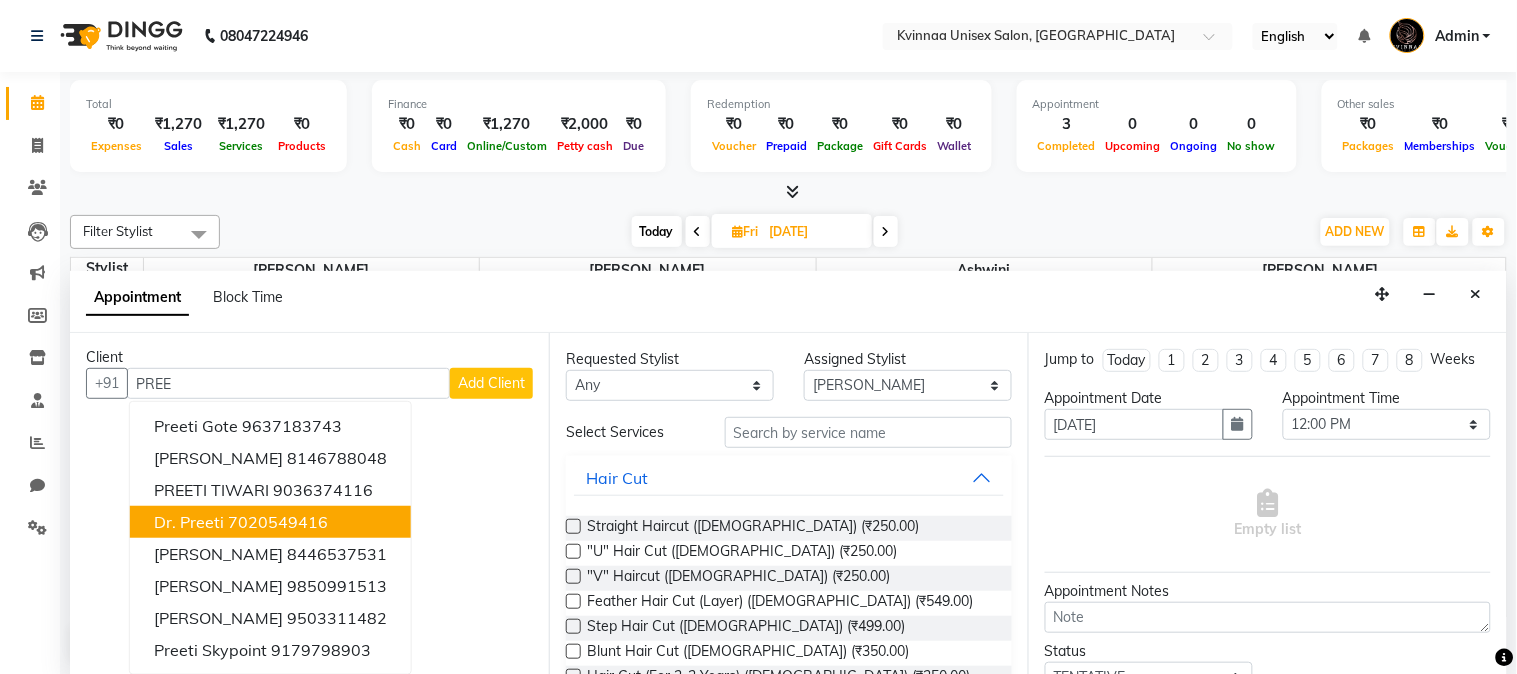 click on "7020549416" at bounding box center (278, 522) 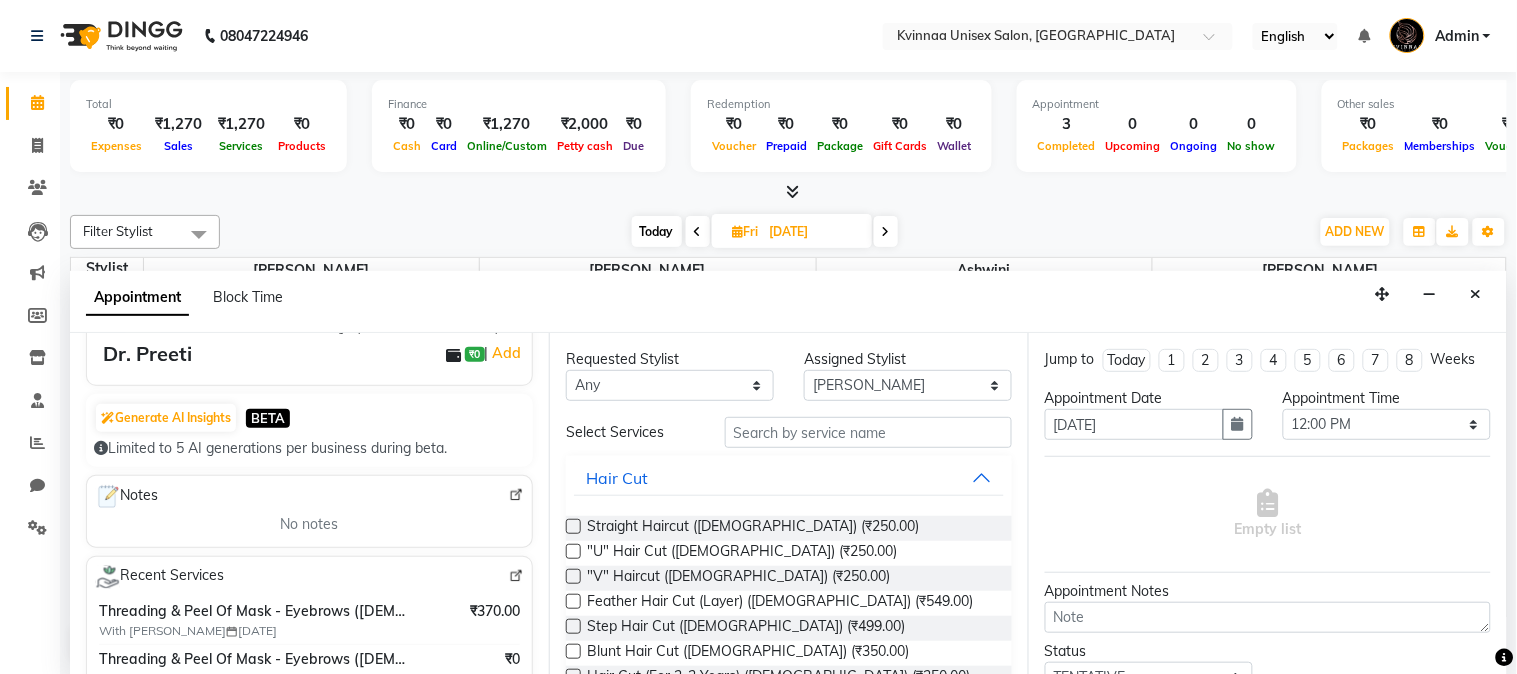 scroll, scrollTop: 111, scrollLeft: 0, axis: vertical 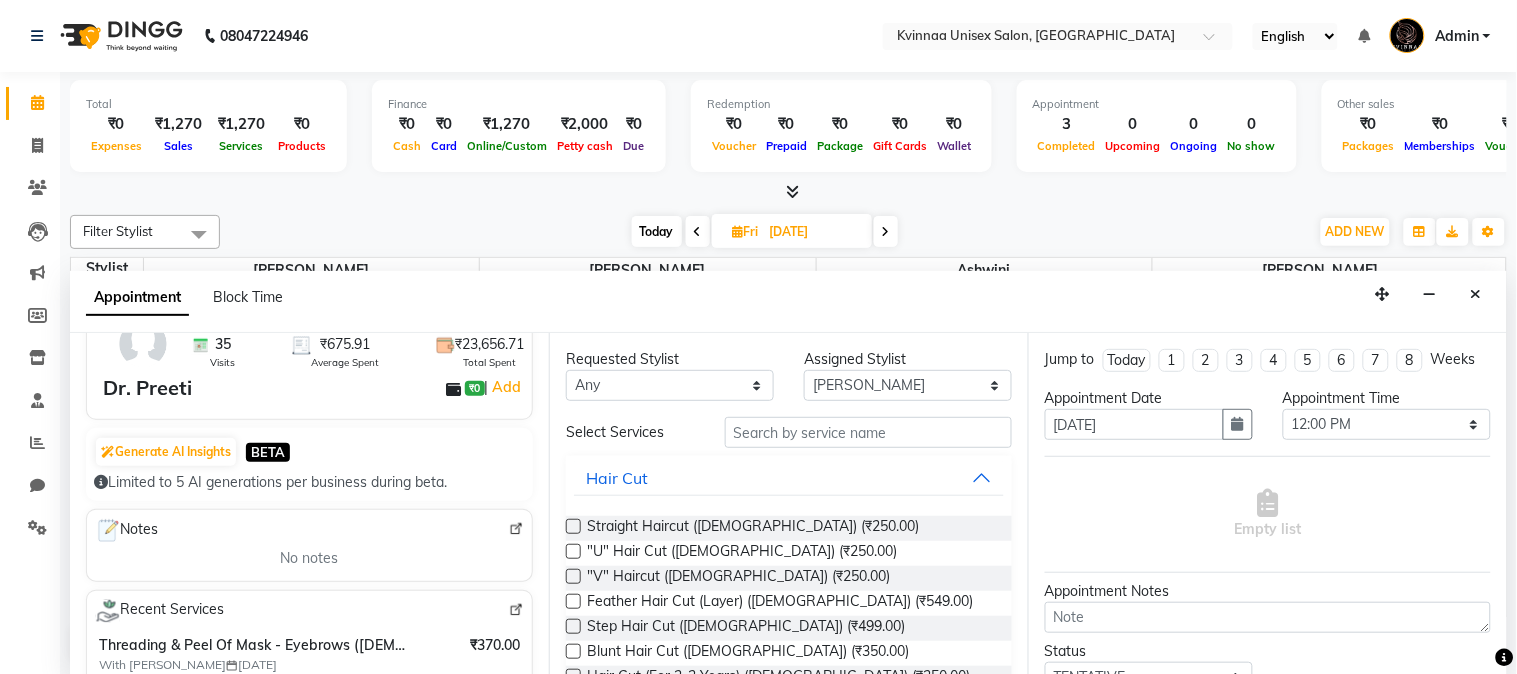 type on "7020549416" 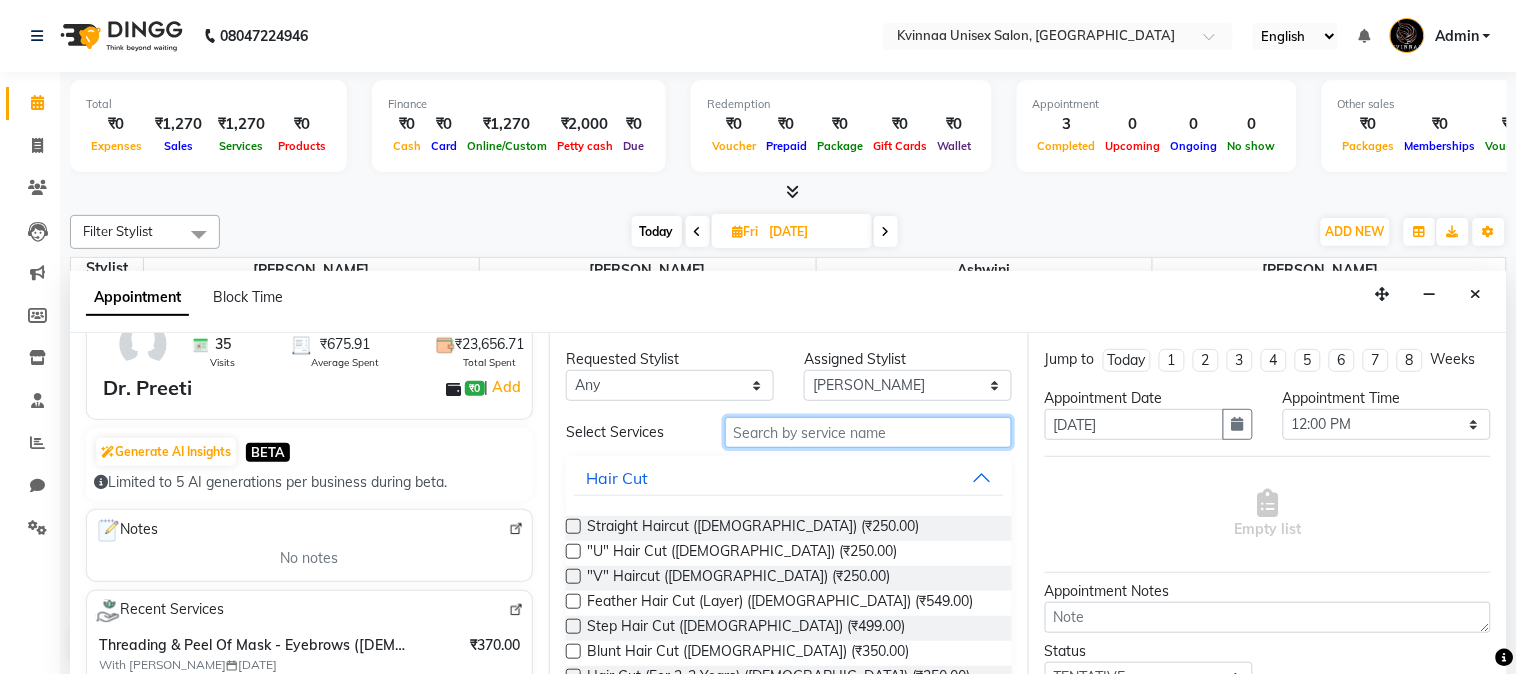 click at bounding box center (868, 432) 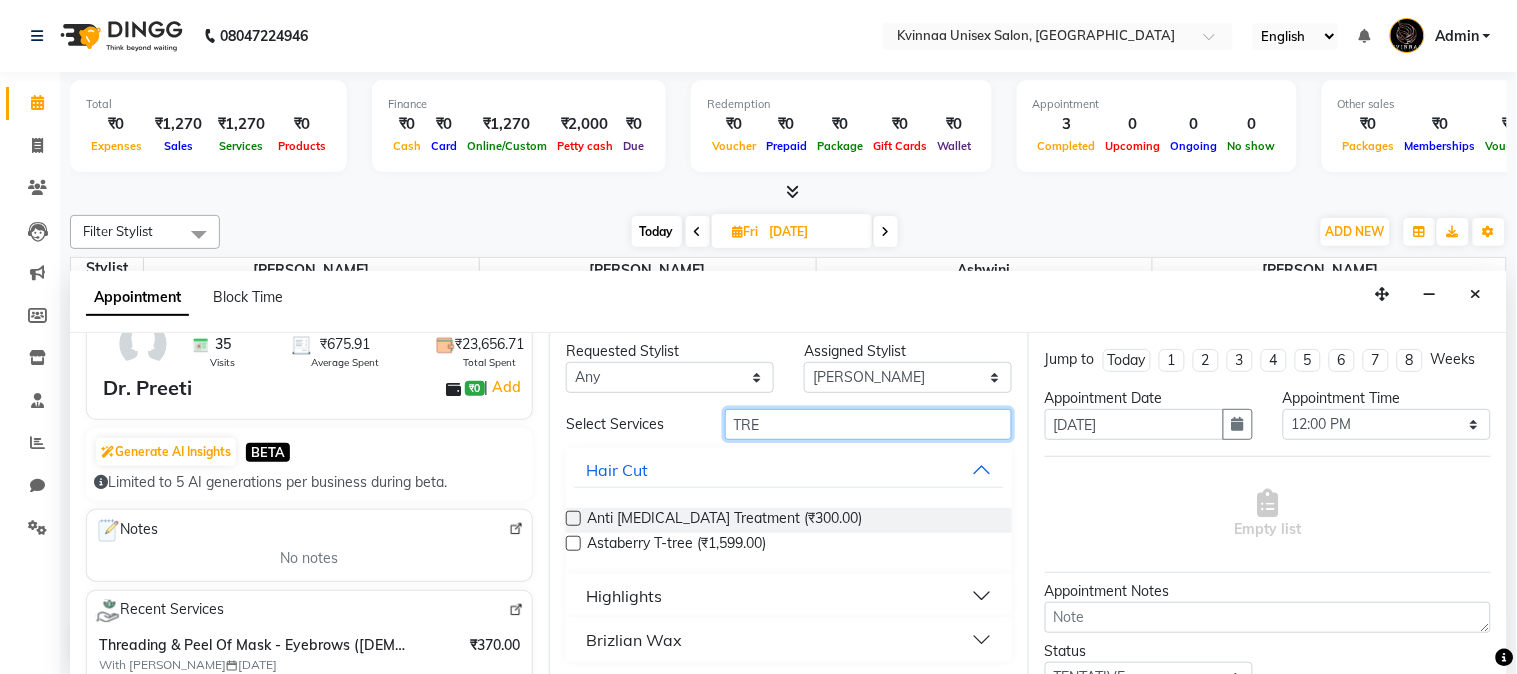 scroll, scrollTop: 11, scrollLeft: 0, axis: vertical 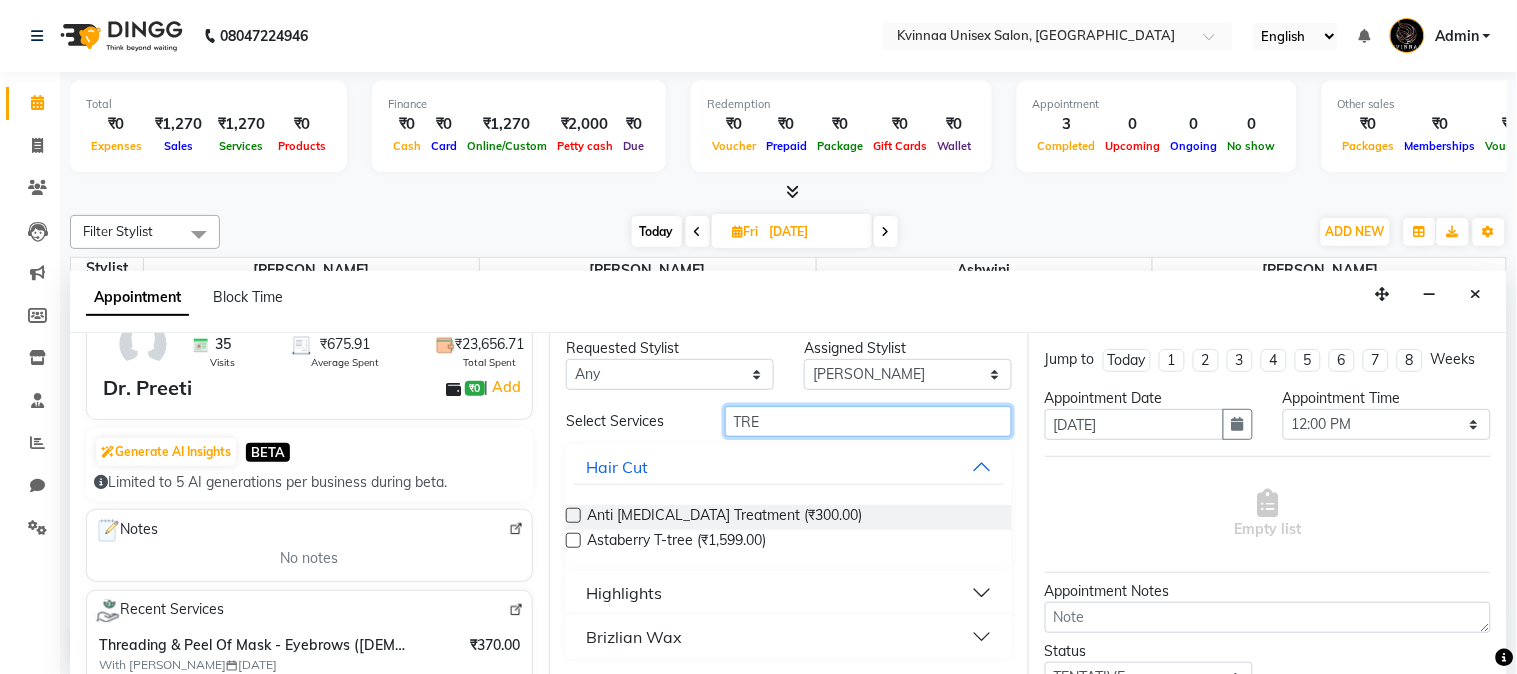click on "TRE" at bounding box center (868, 421) 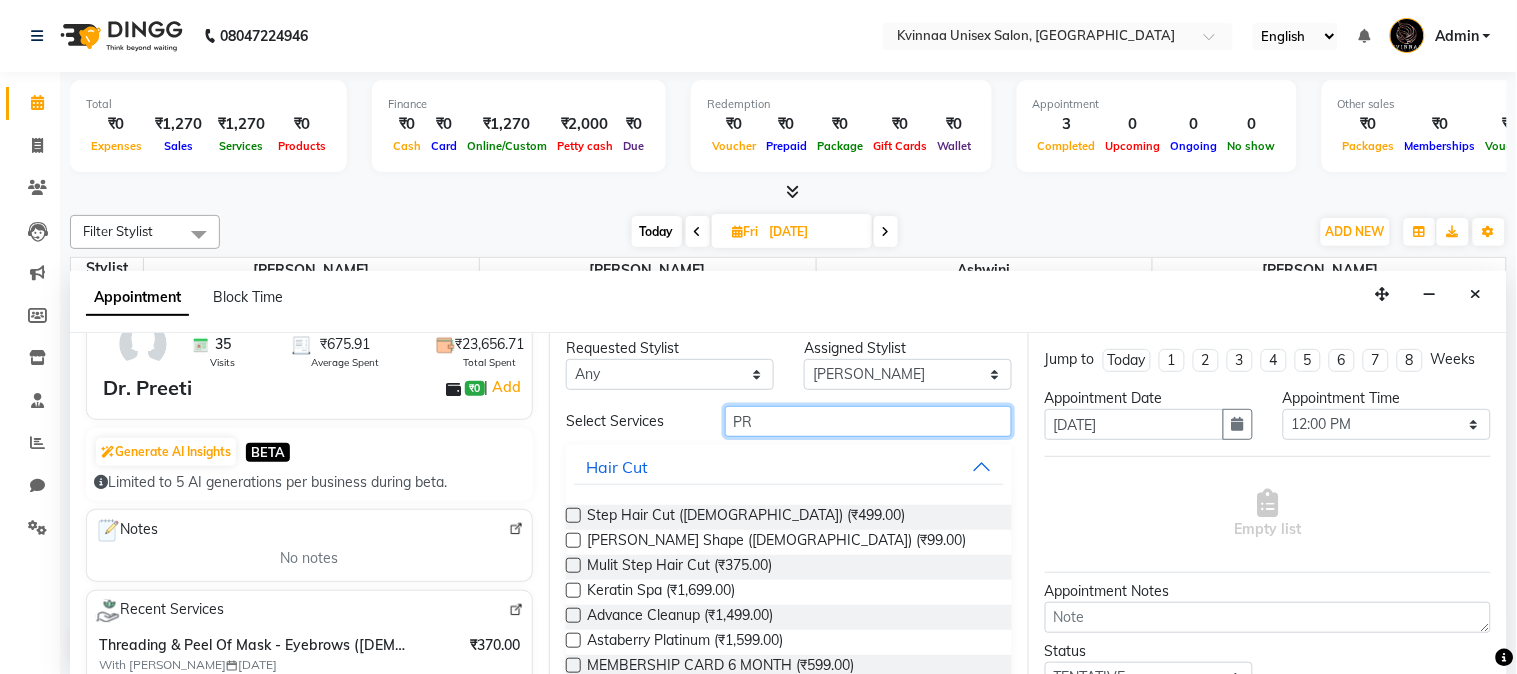 scroll, scrollTop: 0, scrollLeft: 0, axis: both 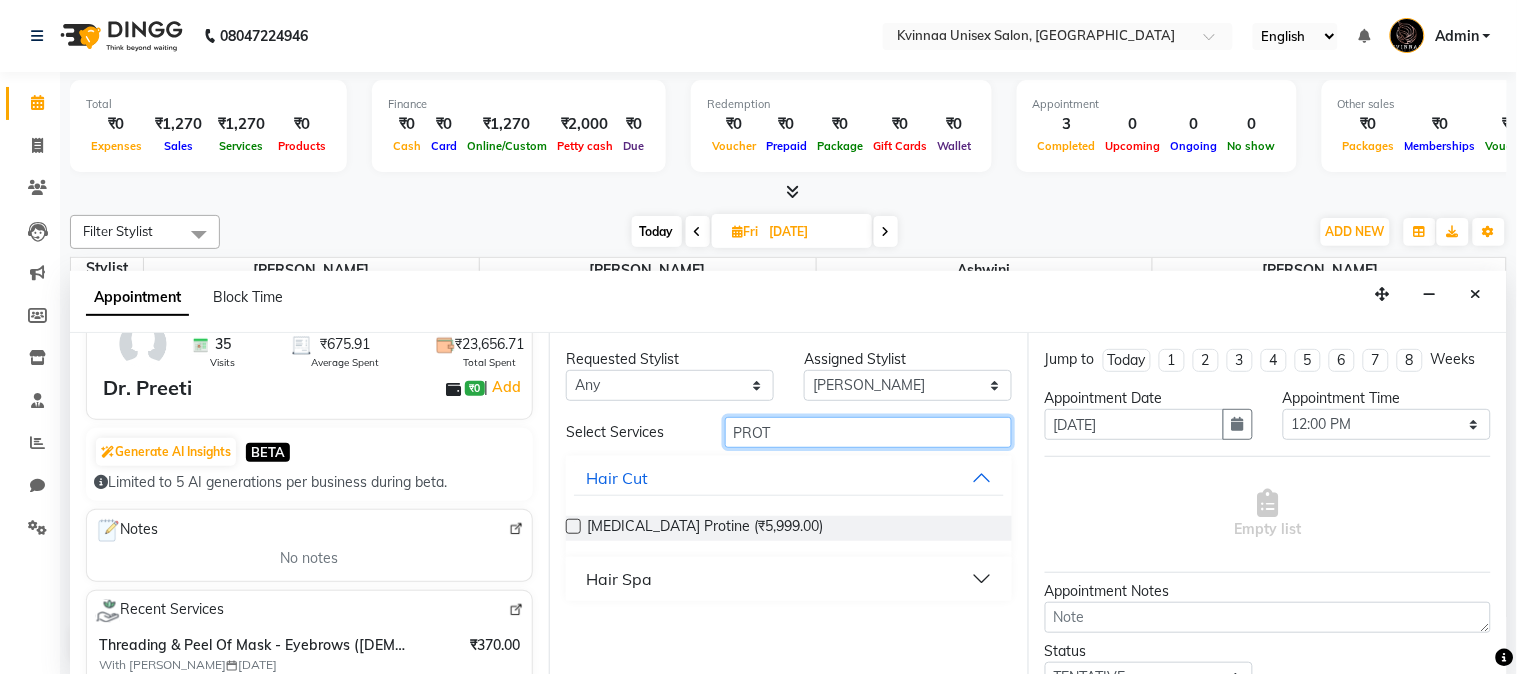 type on "PROT" 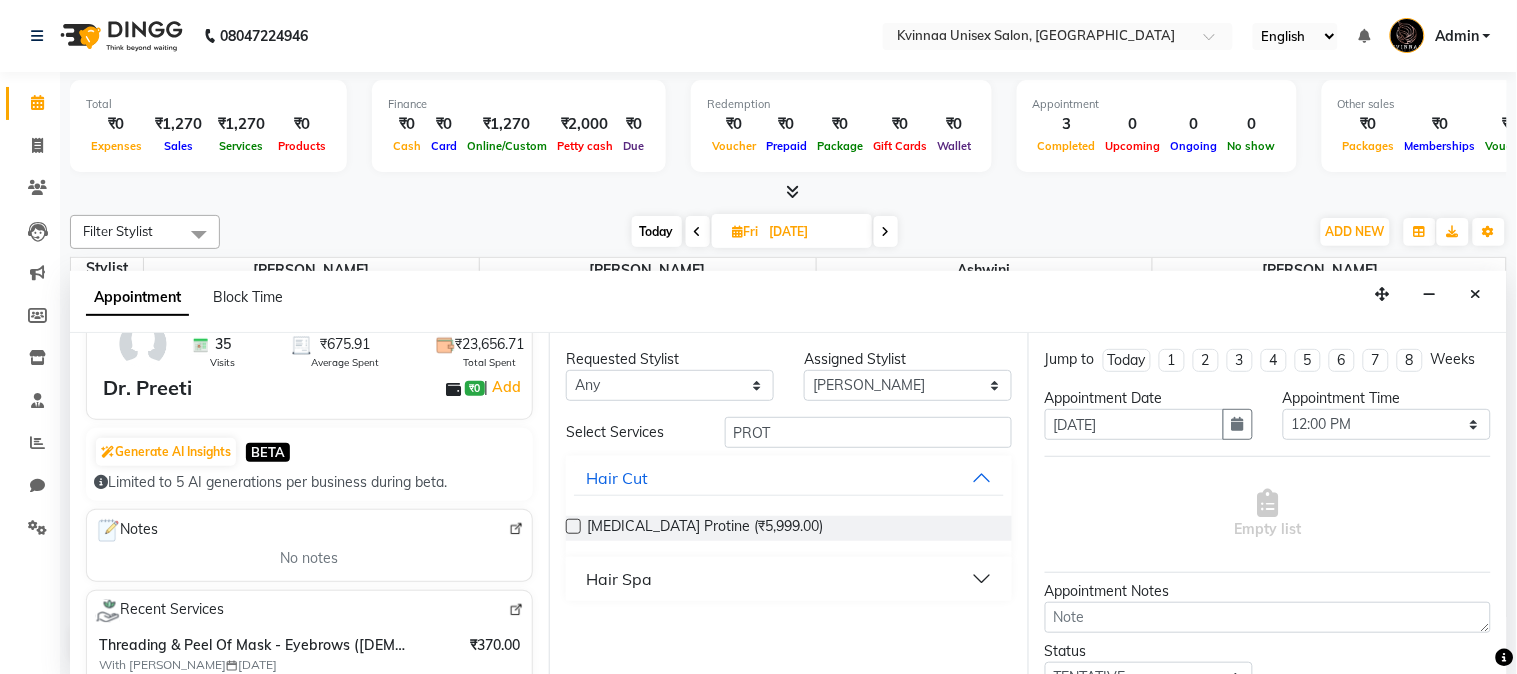 click at bounding box center (573, 526) 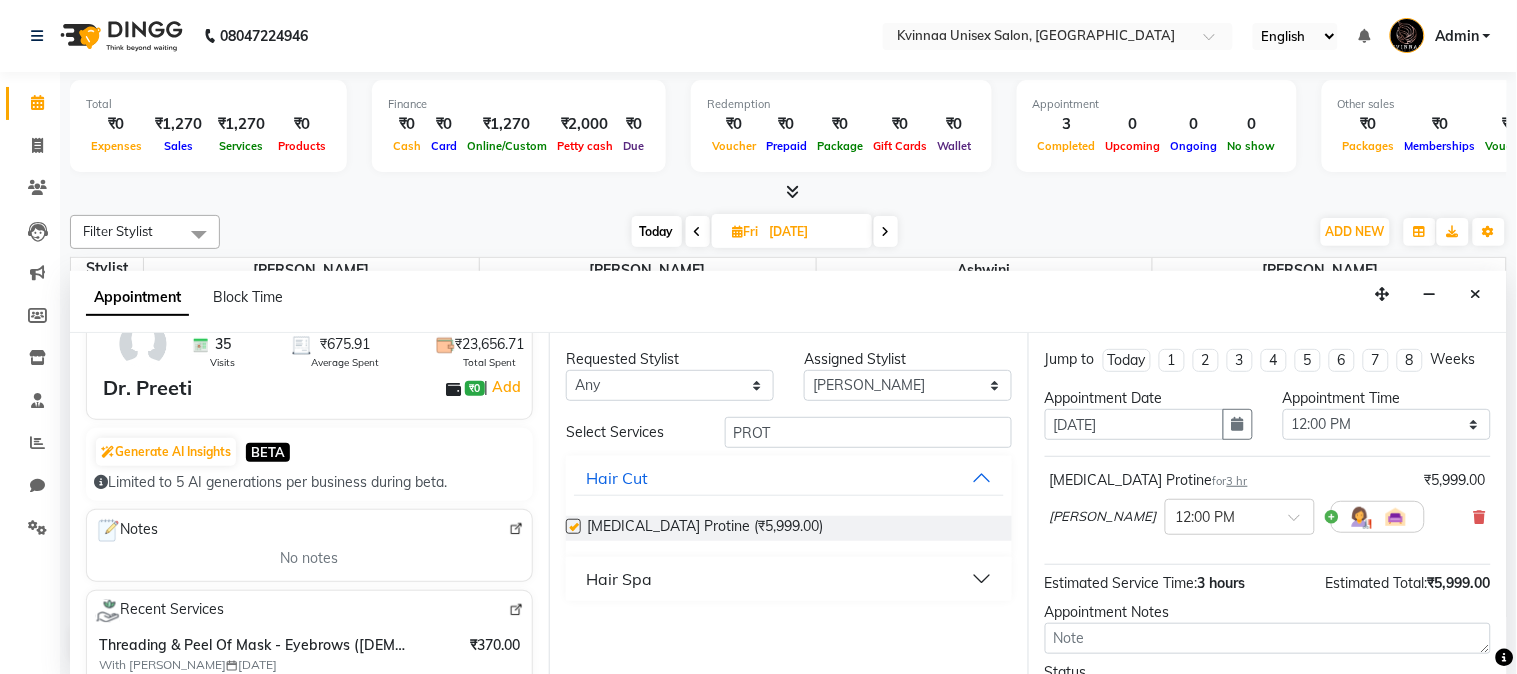 checkbox on "false" 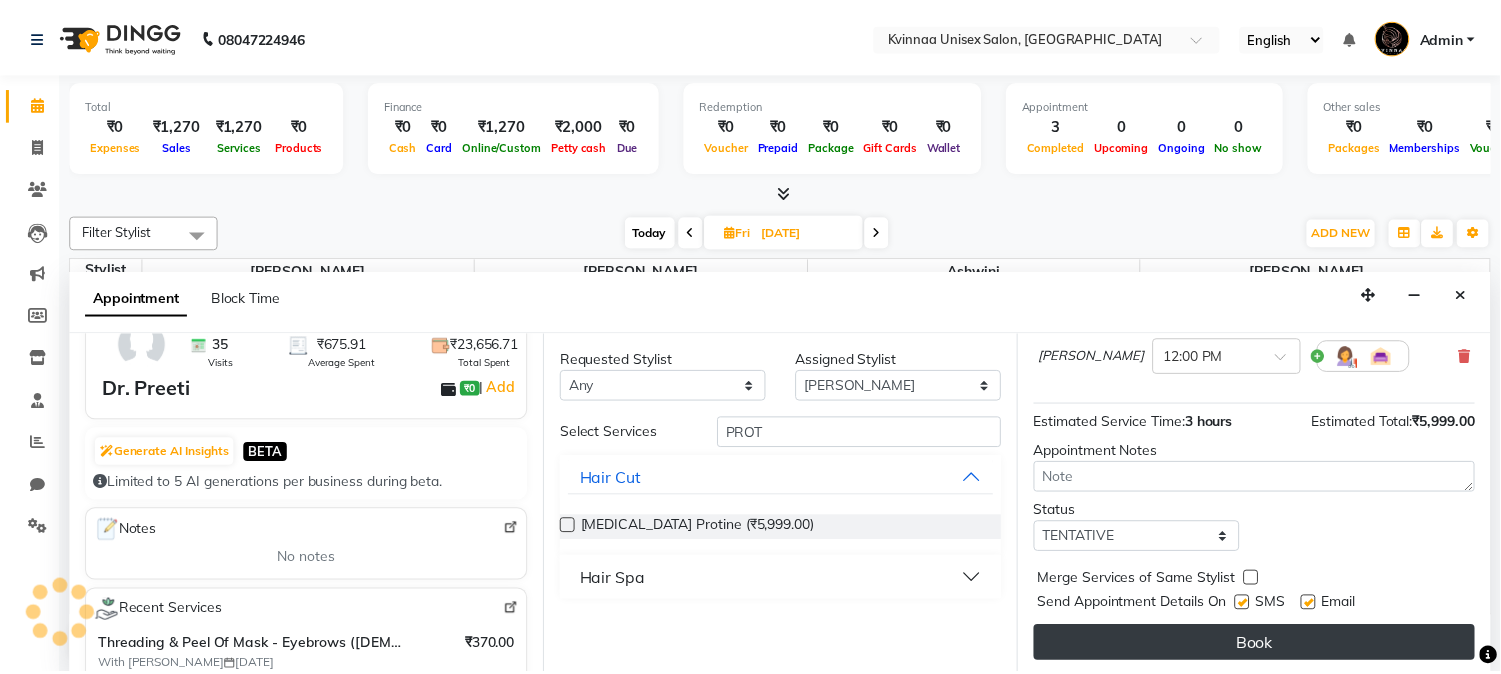 scroll, scrollTop: 184, scrollLeft: 0, axis: vertical 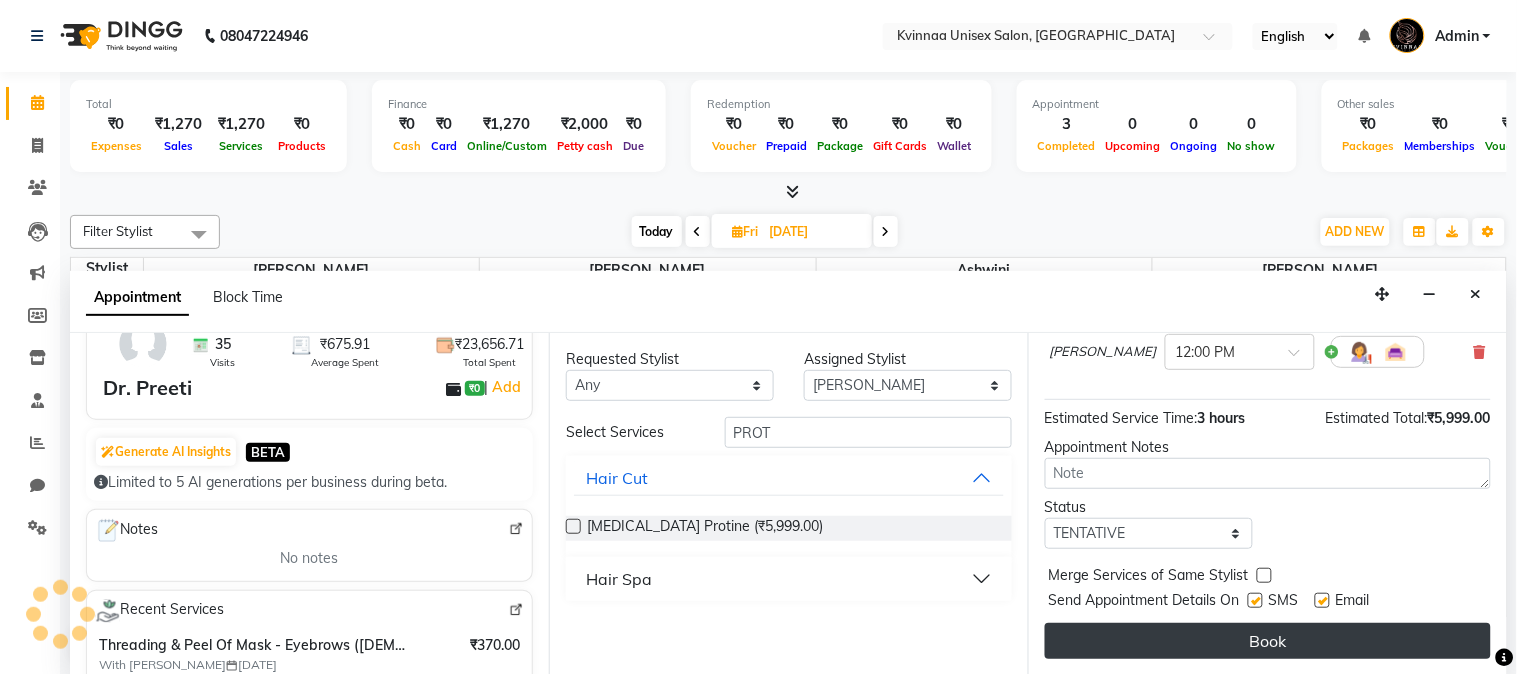 click on "Book" at bounding box center (1268, 641) 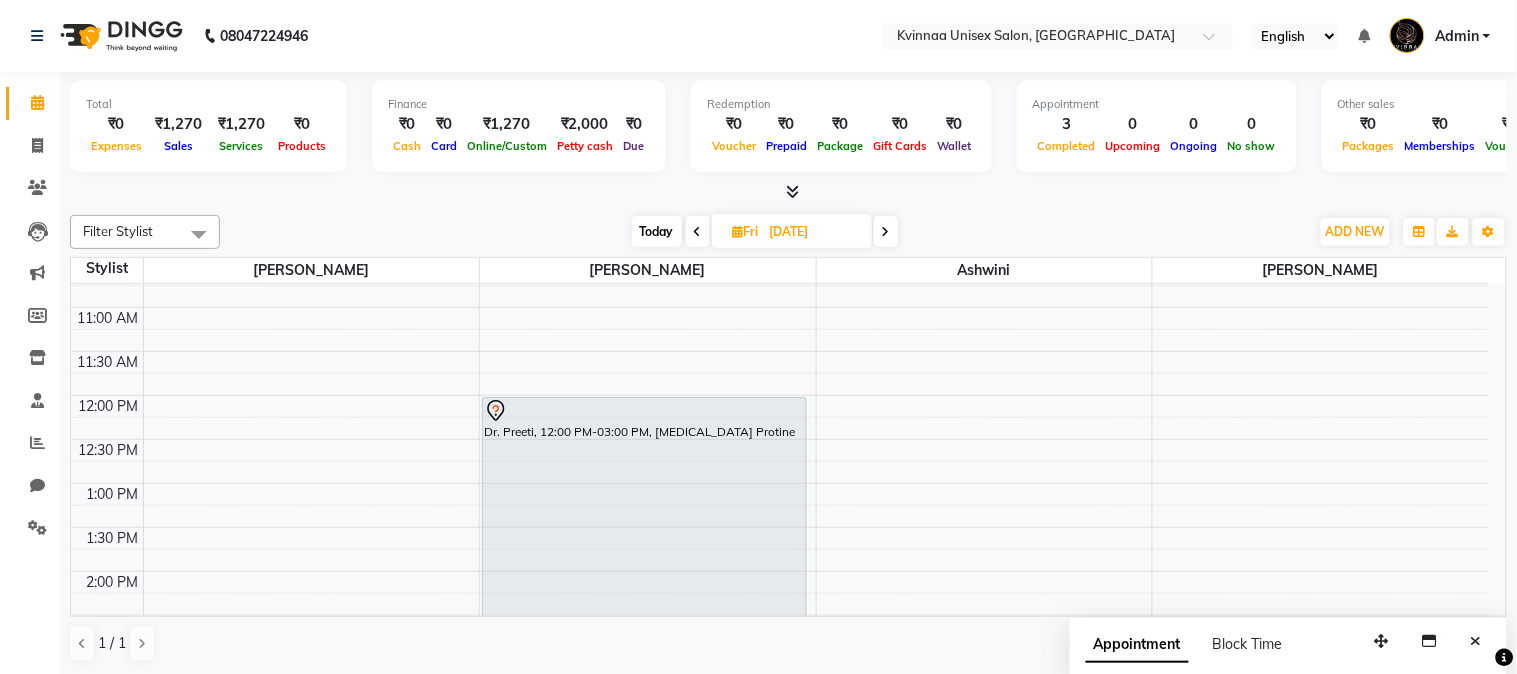 click on "08047224946 Select Location × Kvinnaa Unisex Salon, Keshavnagar English ENGLISH Español العربية मराठी हिंदी ગુજરાતી தமிழ் 中文 Notifications nothing to show Admin Manage Profile Change Password Sign out  Version:3.15.4" 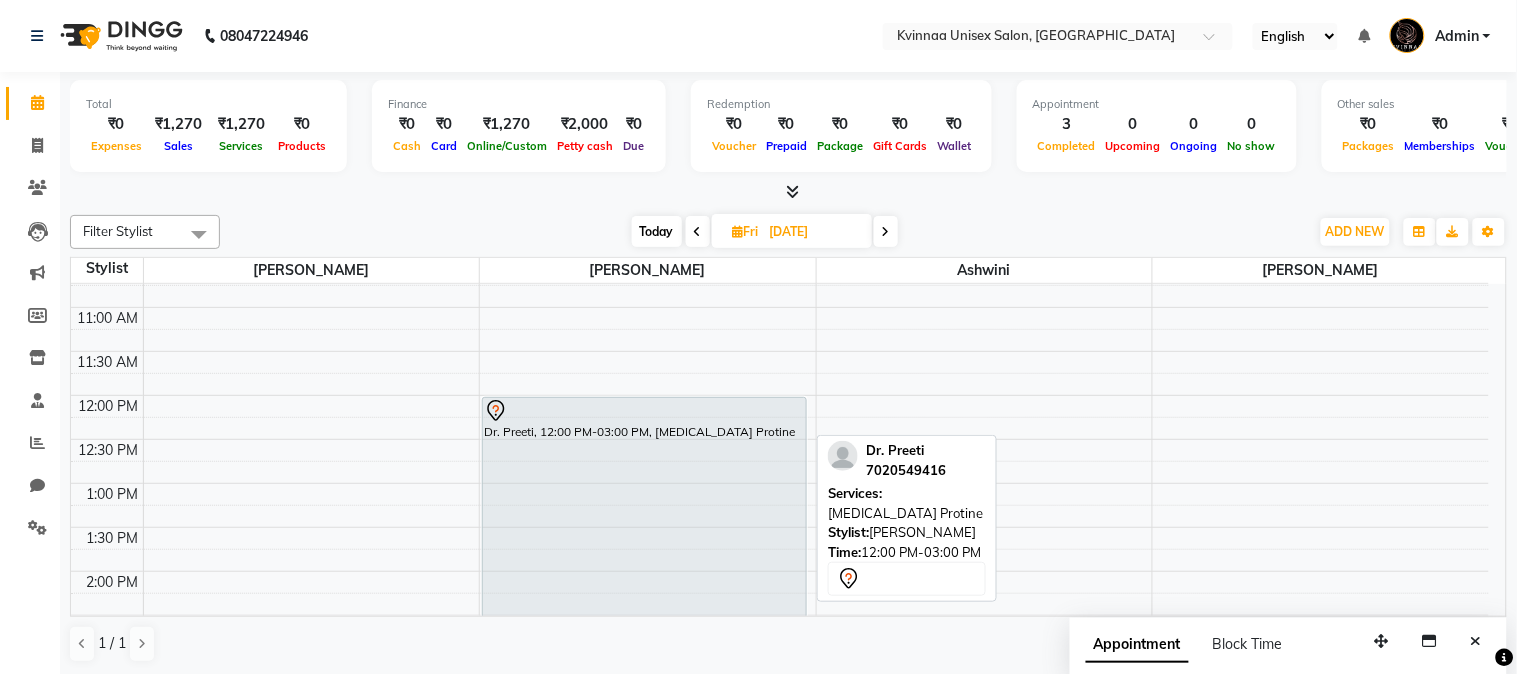 click on "Dr. Preeti, 12:00 PM-03:00 PM, Botox Protine" at bounding box center [644, 529] 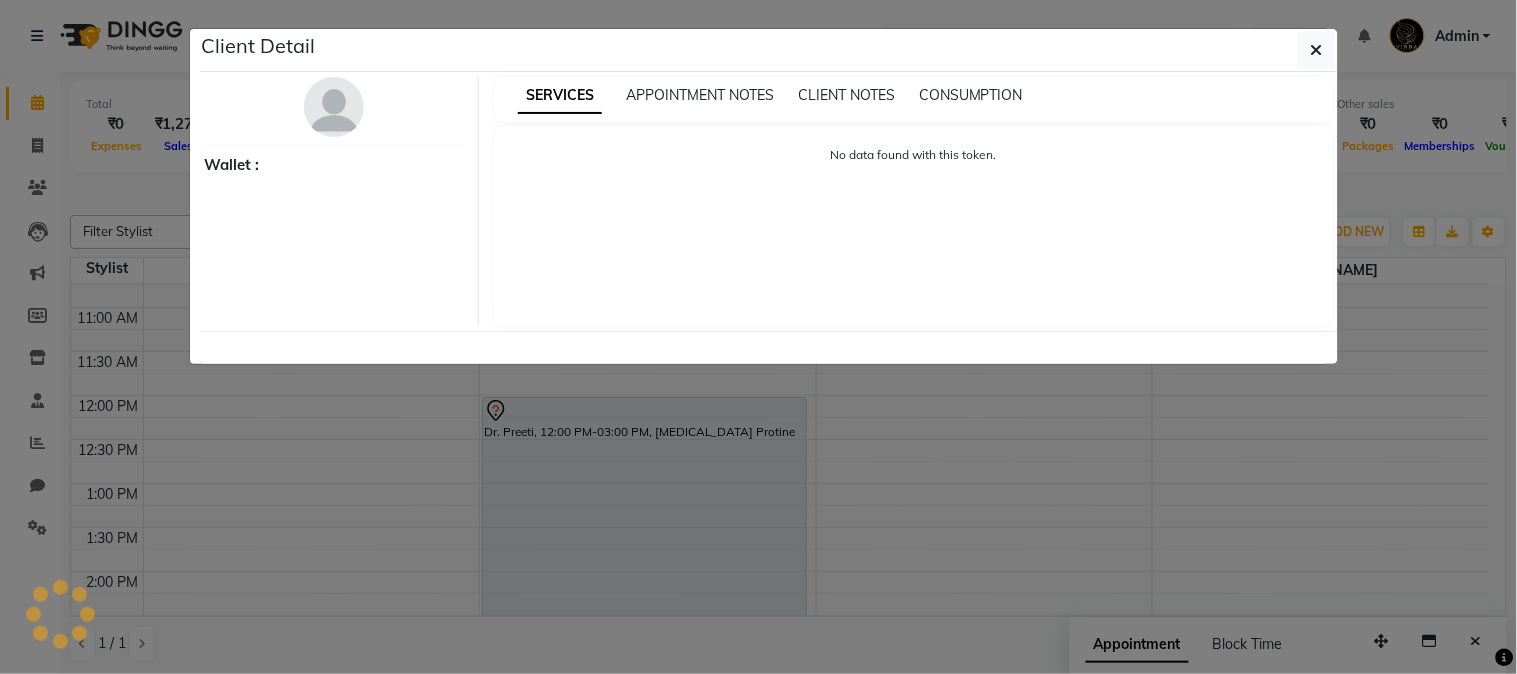 select on "7" 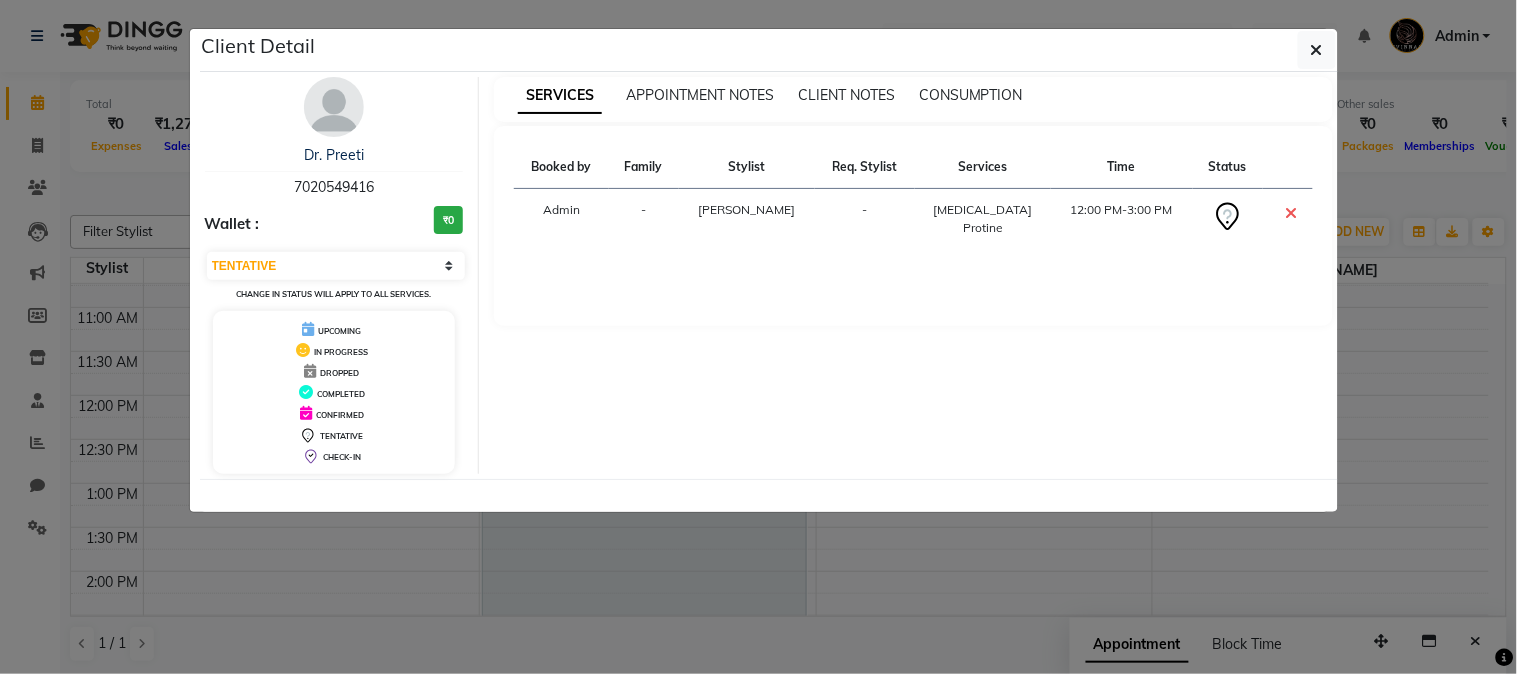 click on "Client Detail  Dr. Preeti   7020549416 Wallet : ₹0 Select CONFIRMED TENTATIVE Change in status will apply to all services. UPCOMING IN PROGRESS DROPPED COMPLETED CONFIRMED TENTATIVE CHECK-IN SERVICES APPOINTMENT NOTES CLIENT NOTES CONSUMPTION Booked by Family Stylist Req. Stylist Services Time Status  Admin  - rupali -  Botox Protine    12:00 PM-3:00 PM" 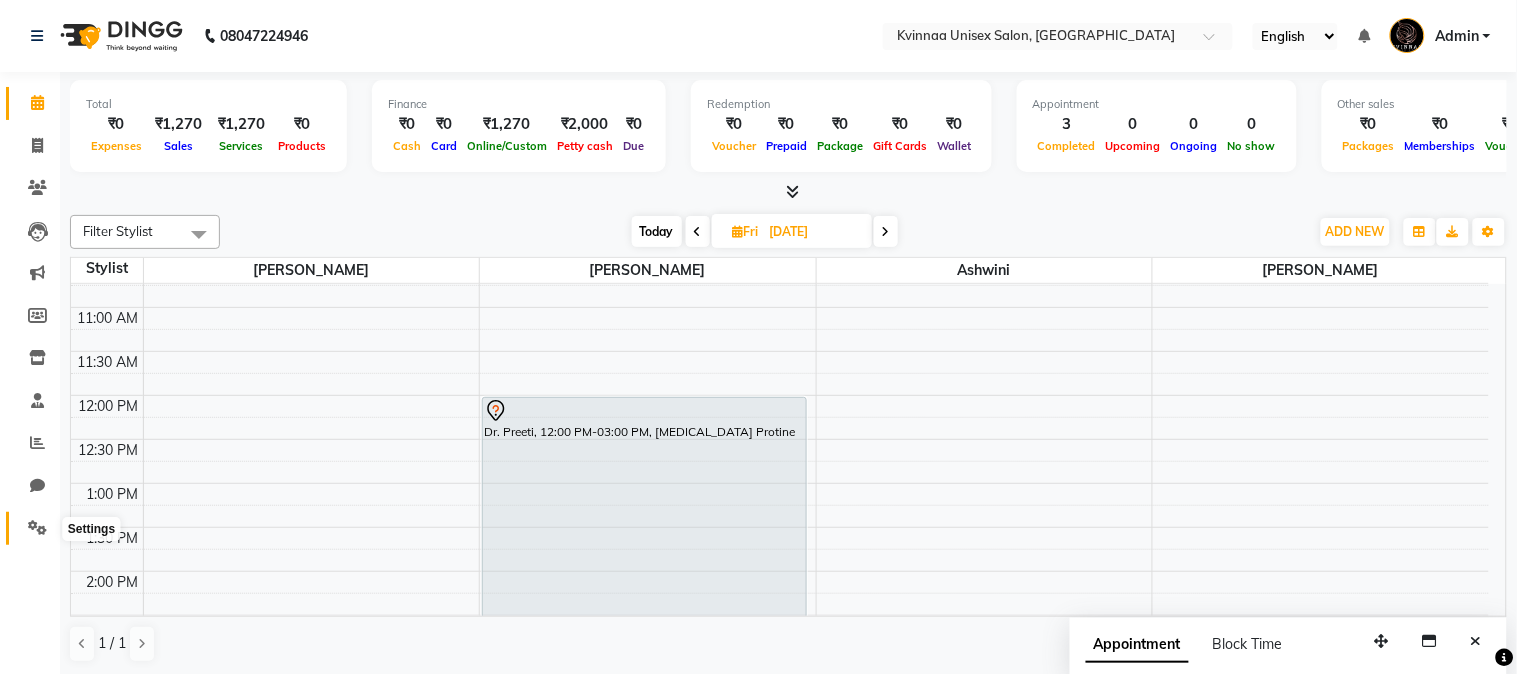 click 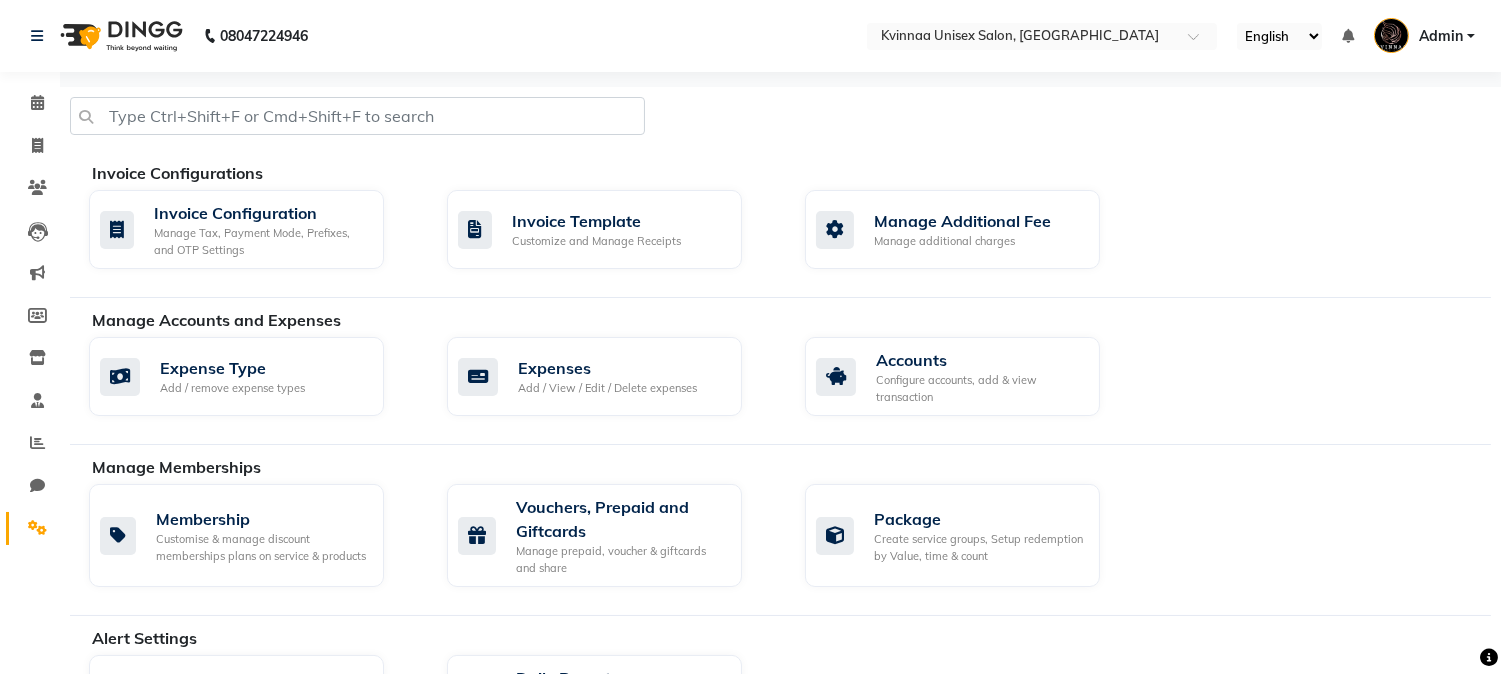 scroll, scrollTop: 216, scrollLeft: 0, axis: vertical 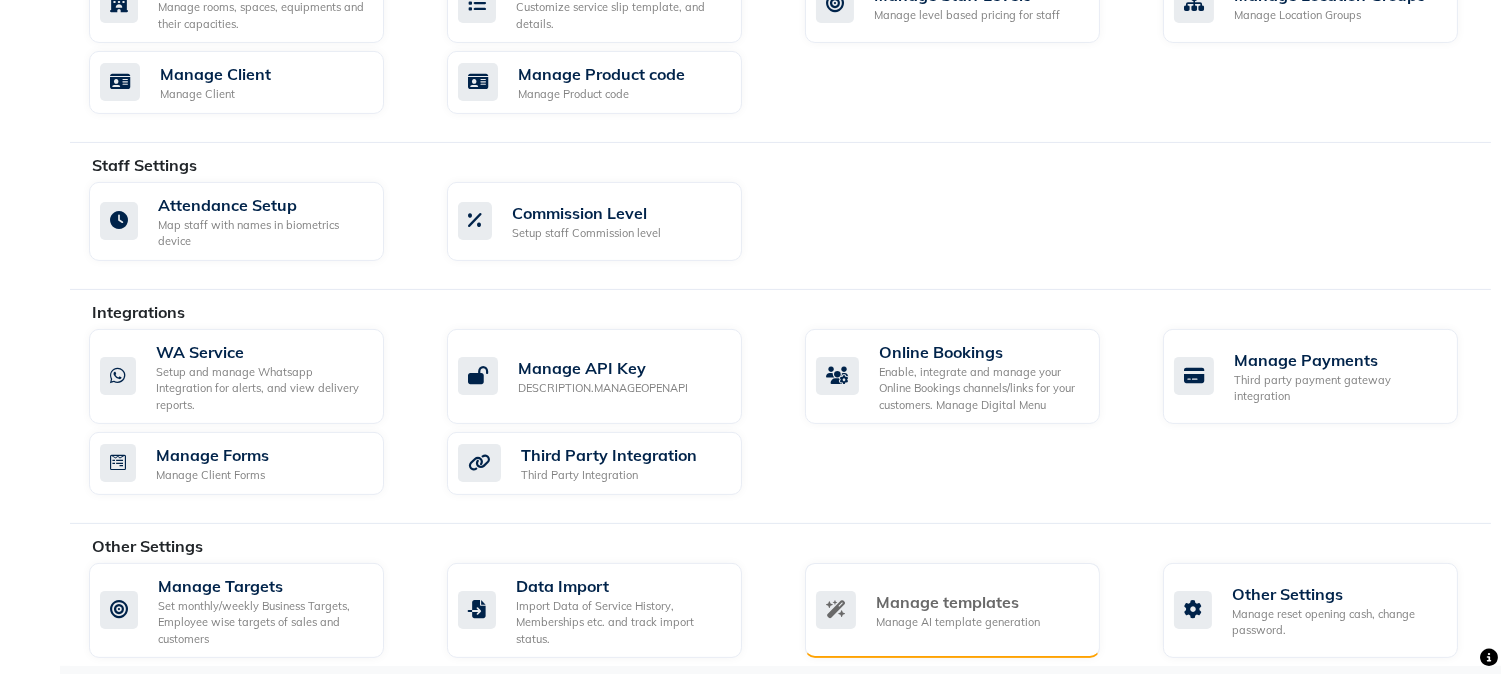 click on "Manage templates" 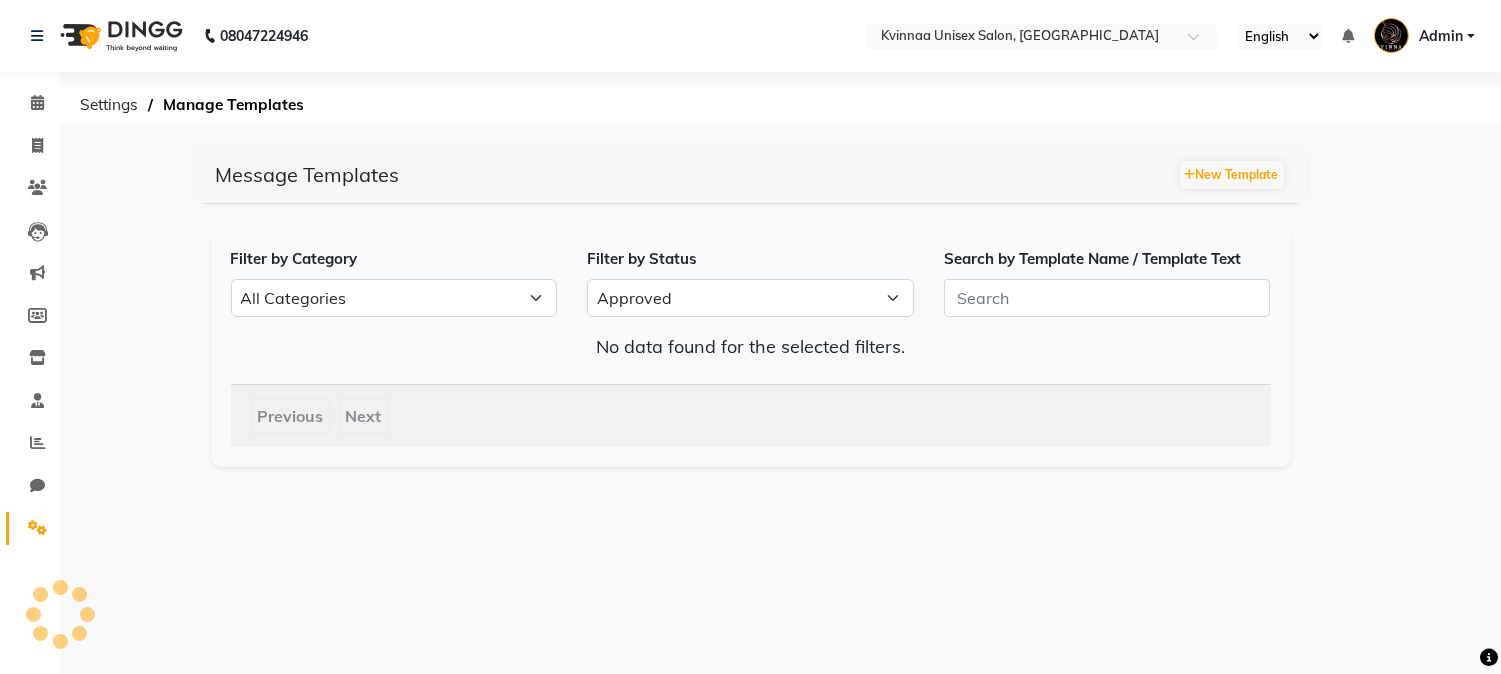 scroll, scrollTop: 0, scrollLeft: 0, axis: both 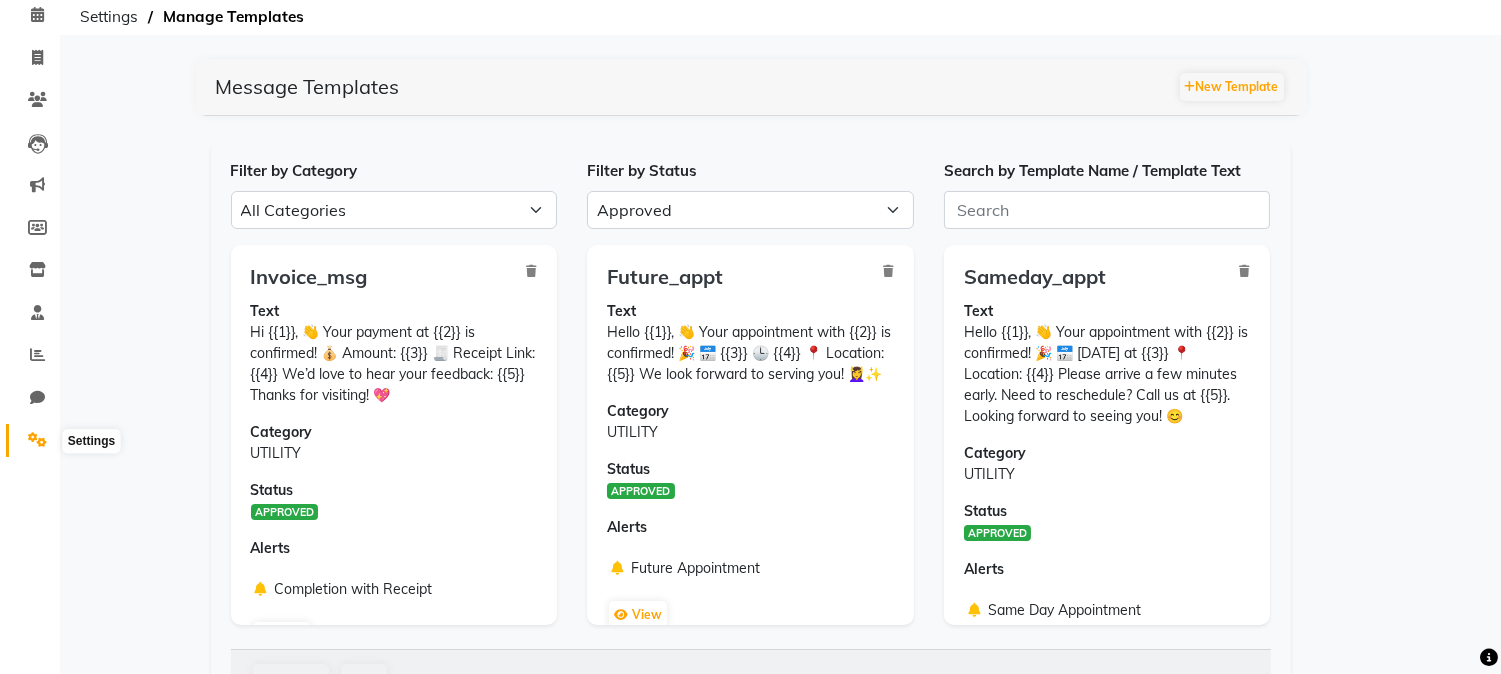 click 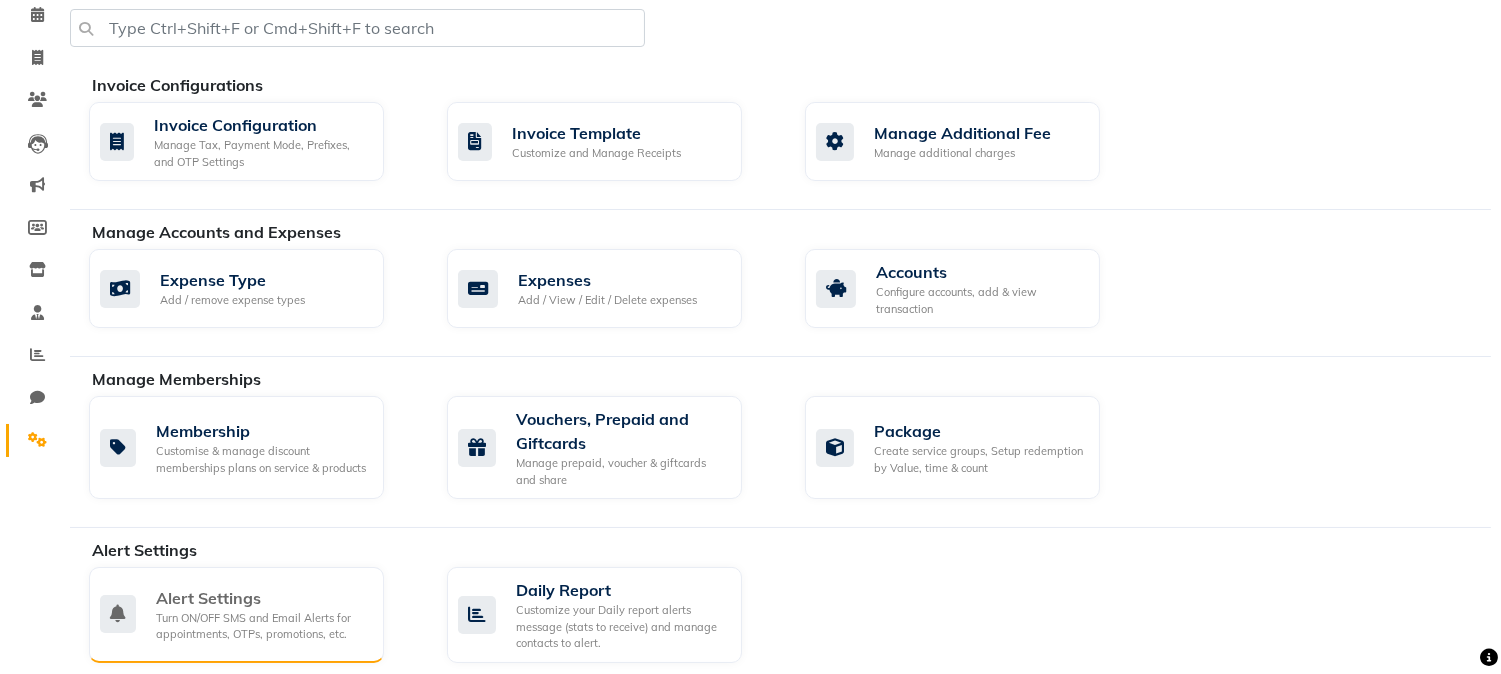 click on "Turn ON/OFF SMS and Email Alerts for appointments, OTPs, promotions, etc." 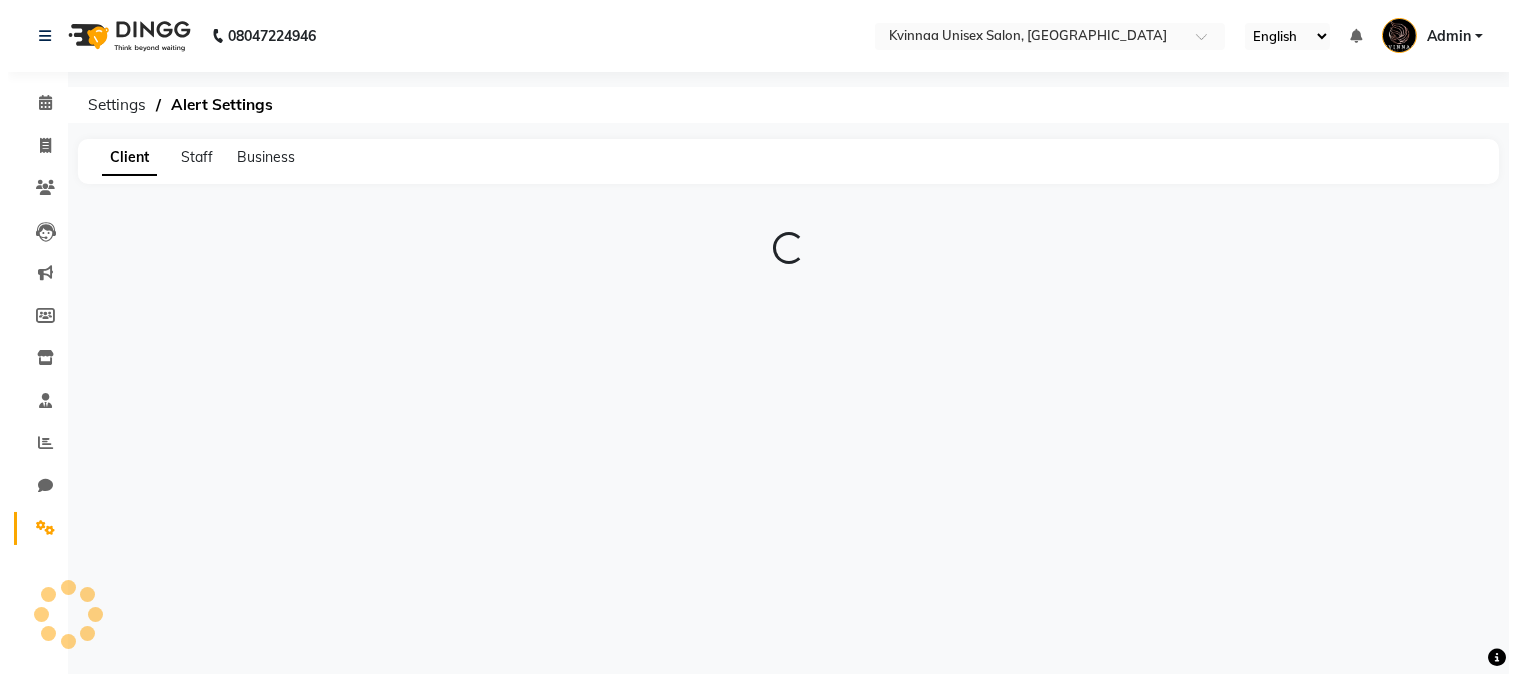 scroll, scrollTop: 0, scrollLeft: 0, axis: both 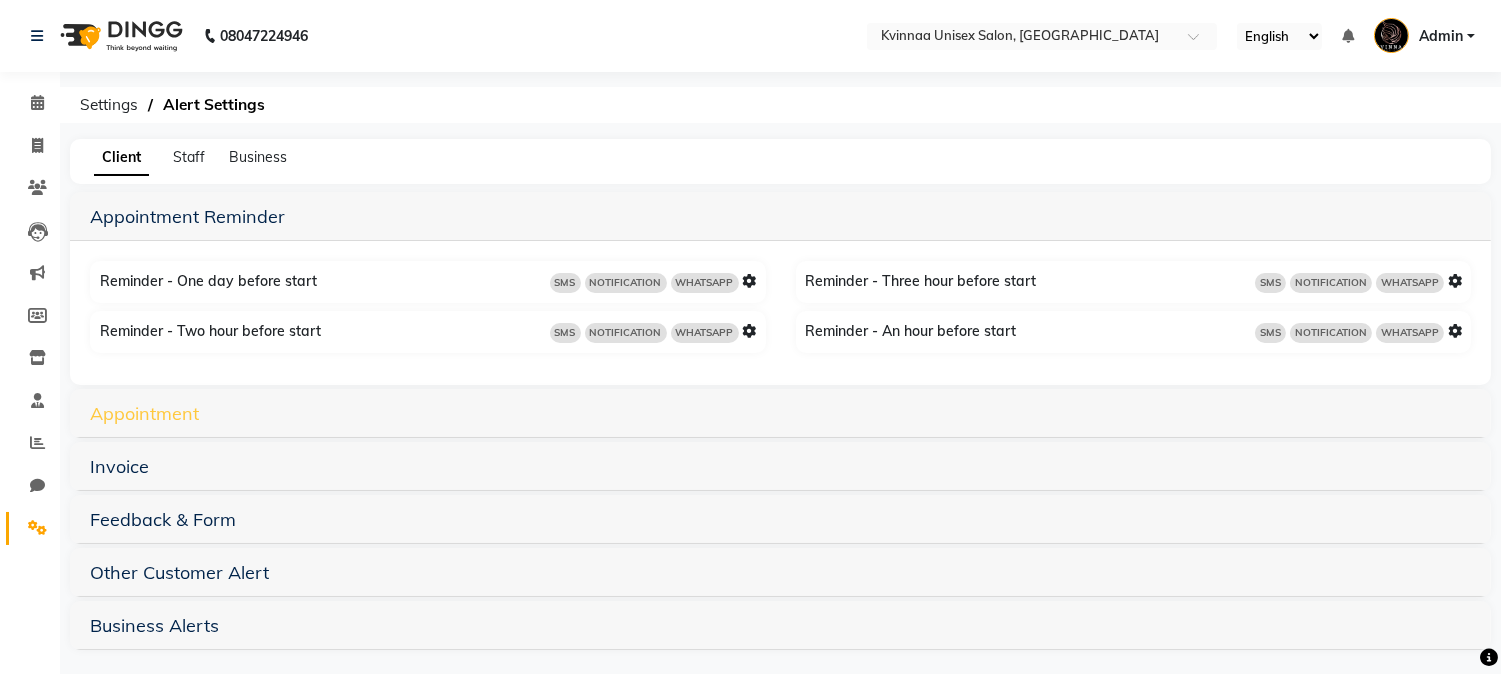 click on "Appointment" at bounding box center (144, 413) 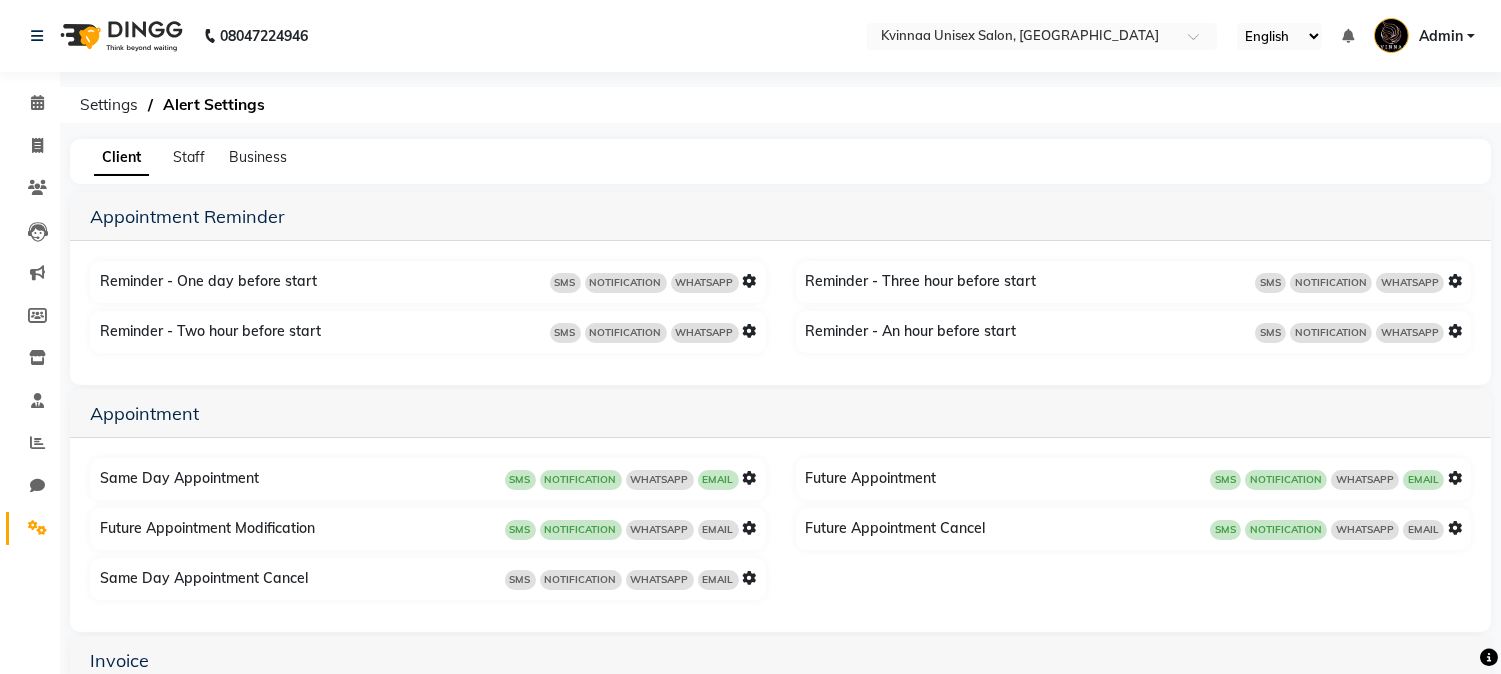 click on "SMS   NOTIFICATION   WHATSAPP   EMAIL" at bounding box center (631, 479) 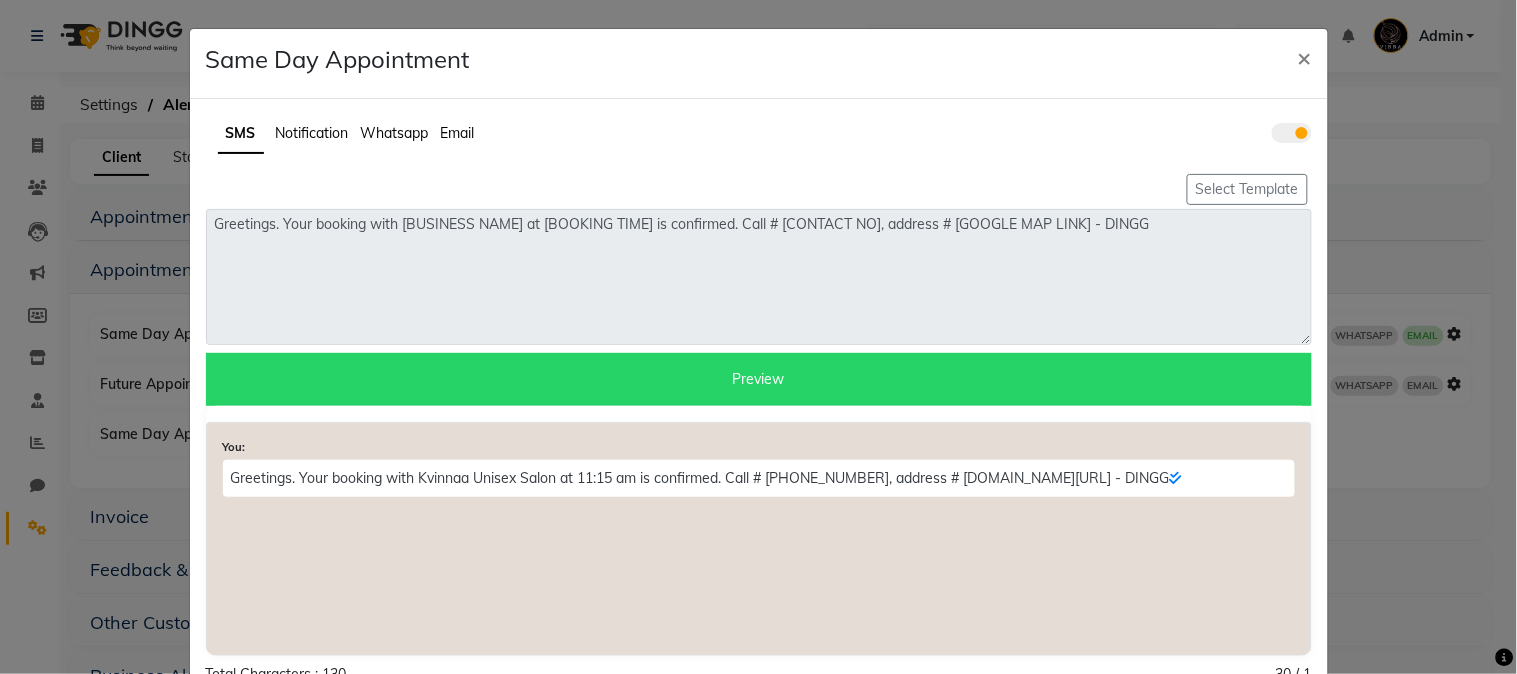 click on "Whatsapp" 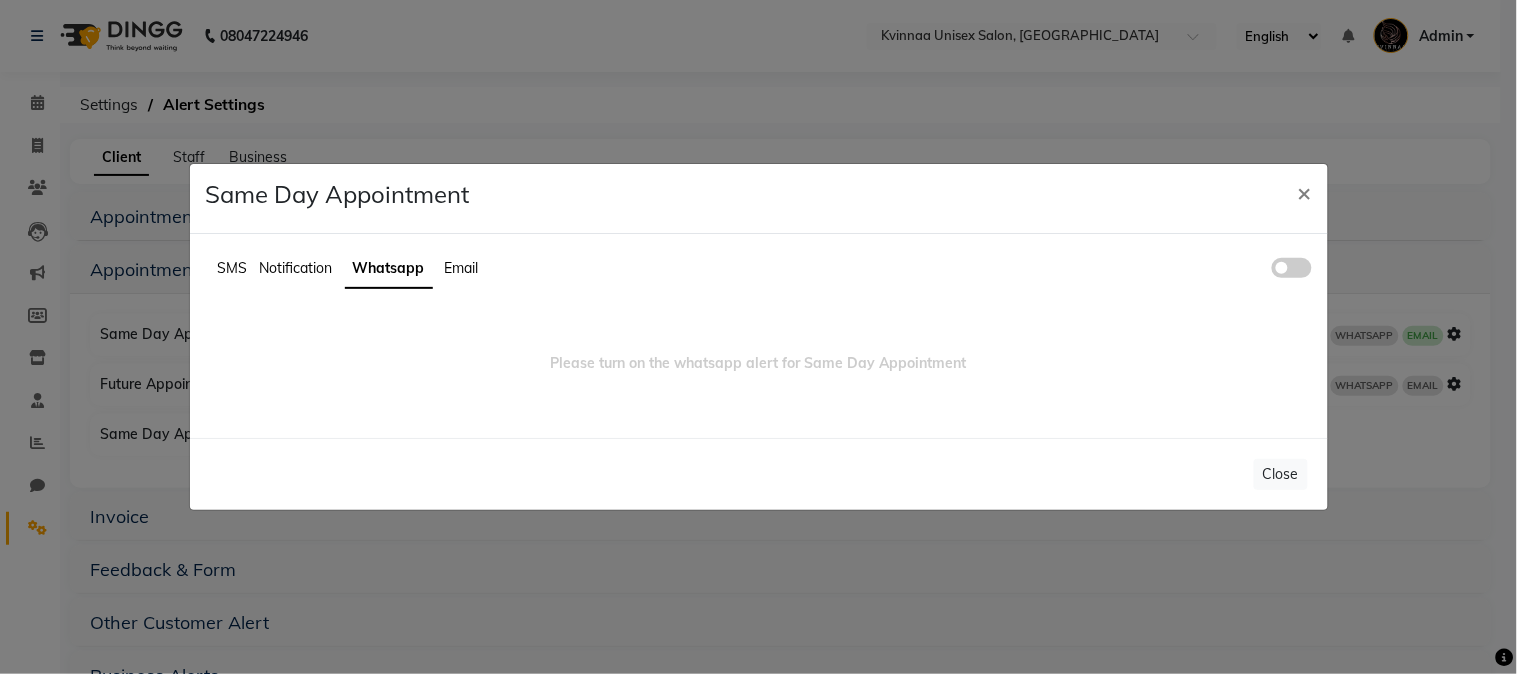 click 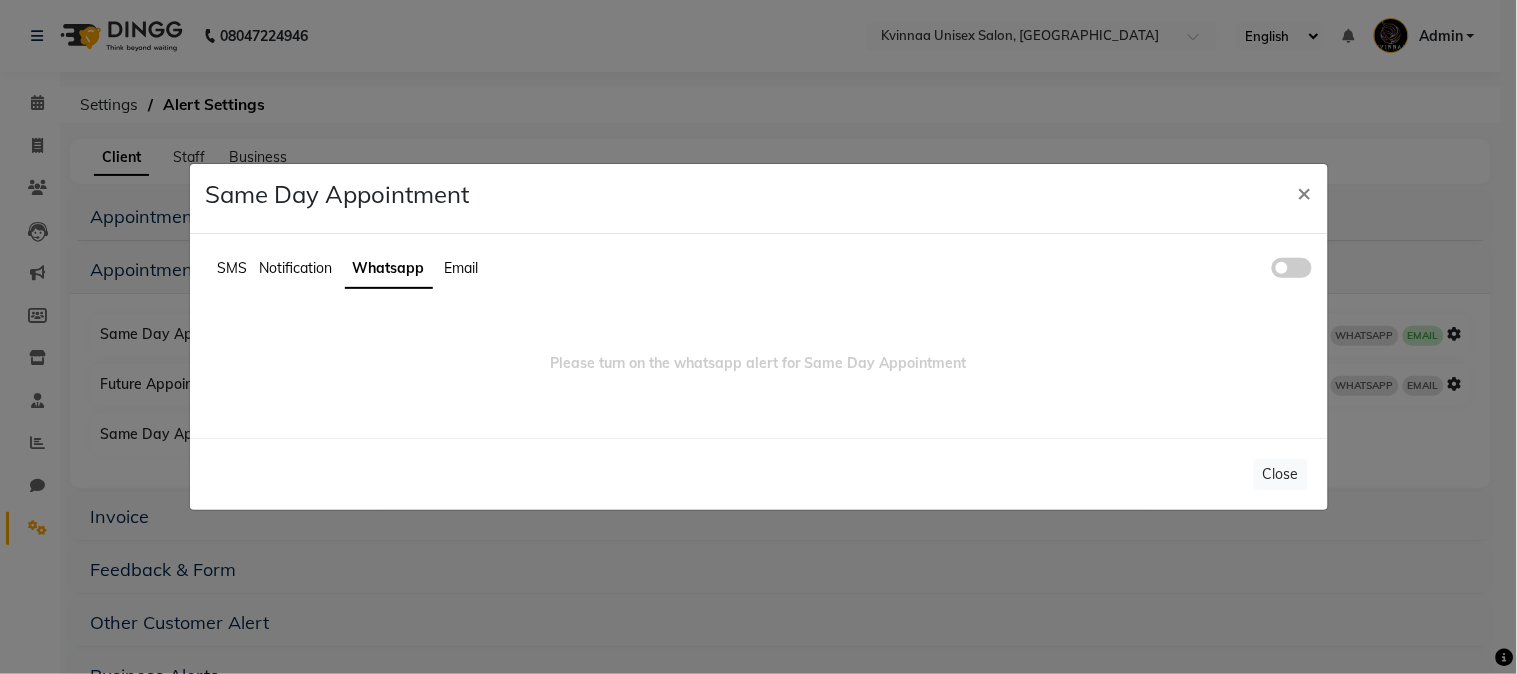 click 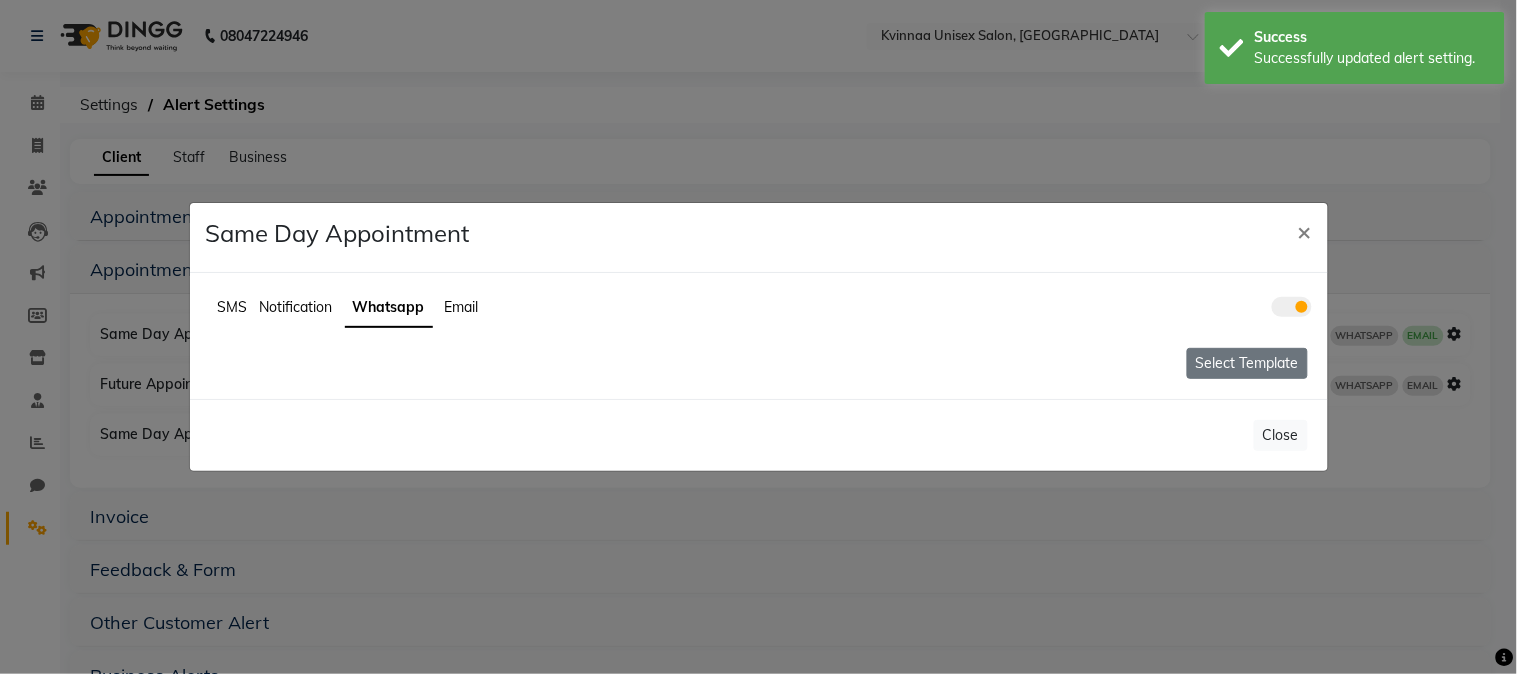 click on "Select Template" 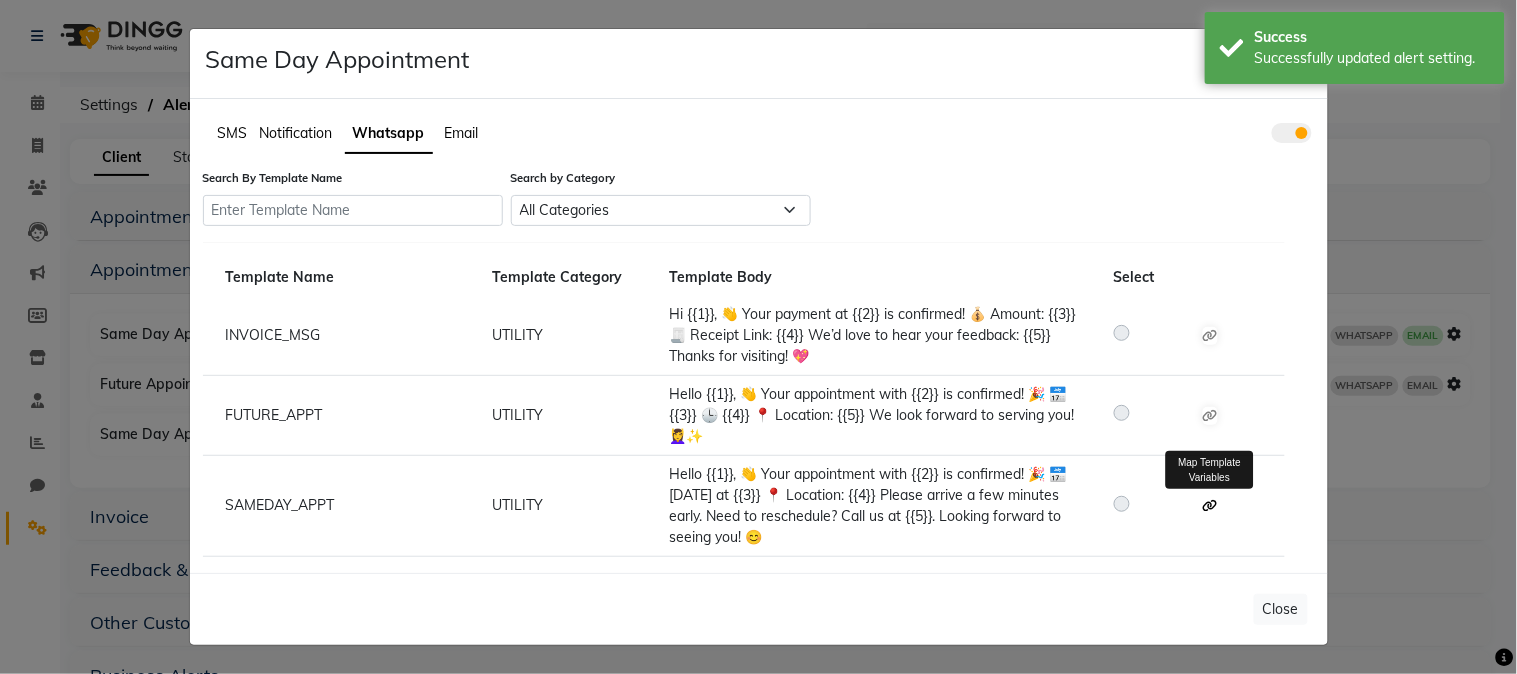 click 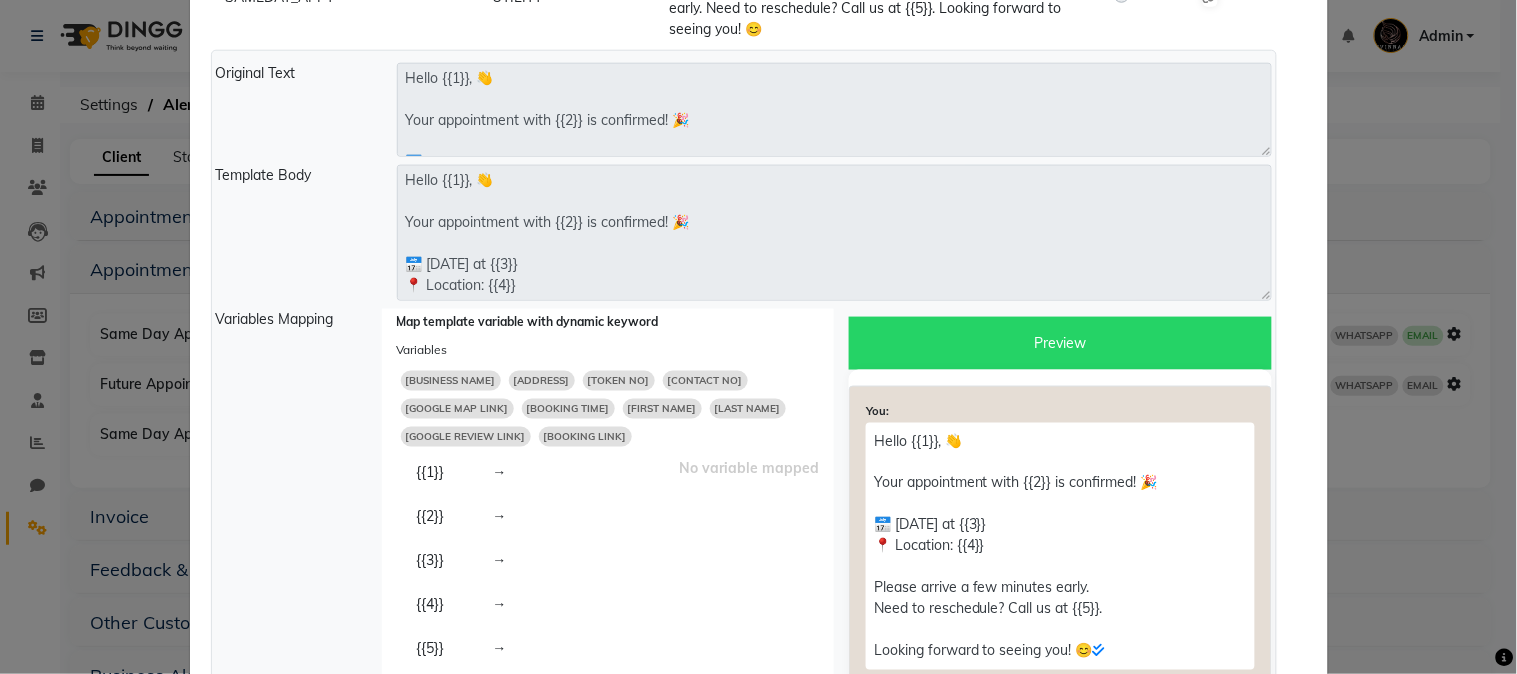 scroll, scrollTop: 751, scrollLeft: 0, axis: vertical 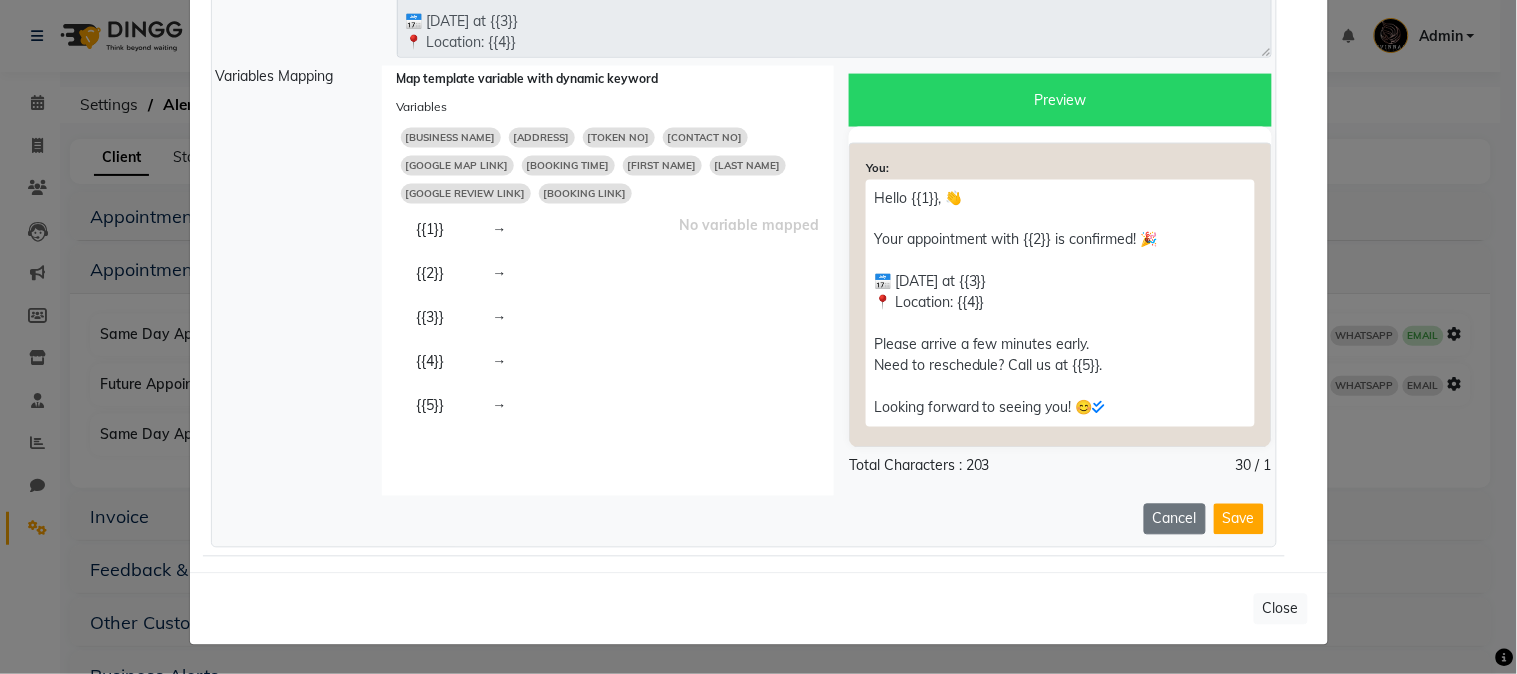 click on "[FIRST NAME]" 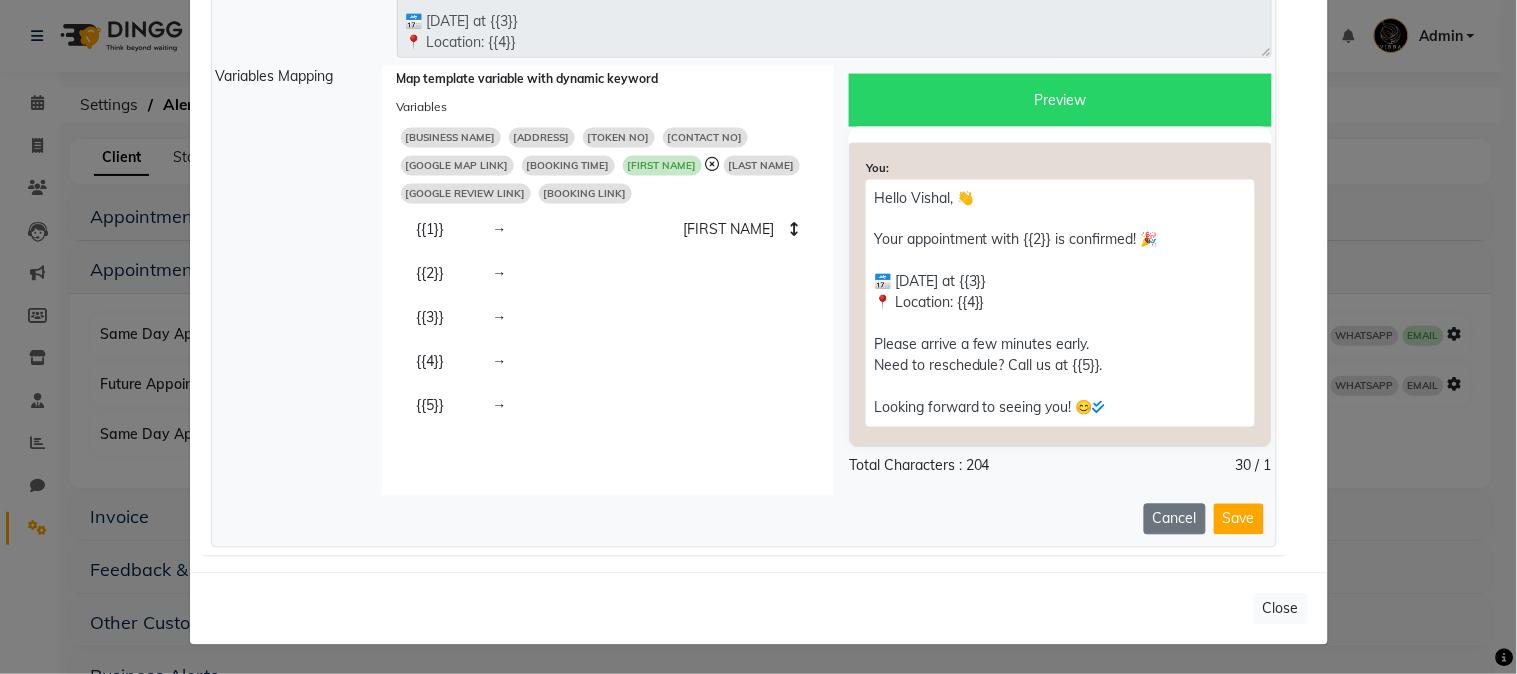 click on "[BUSINESS NAME]" 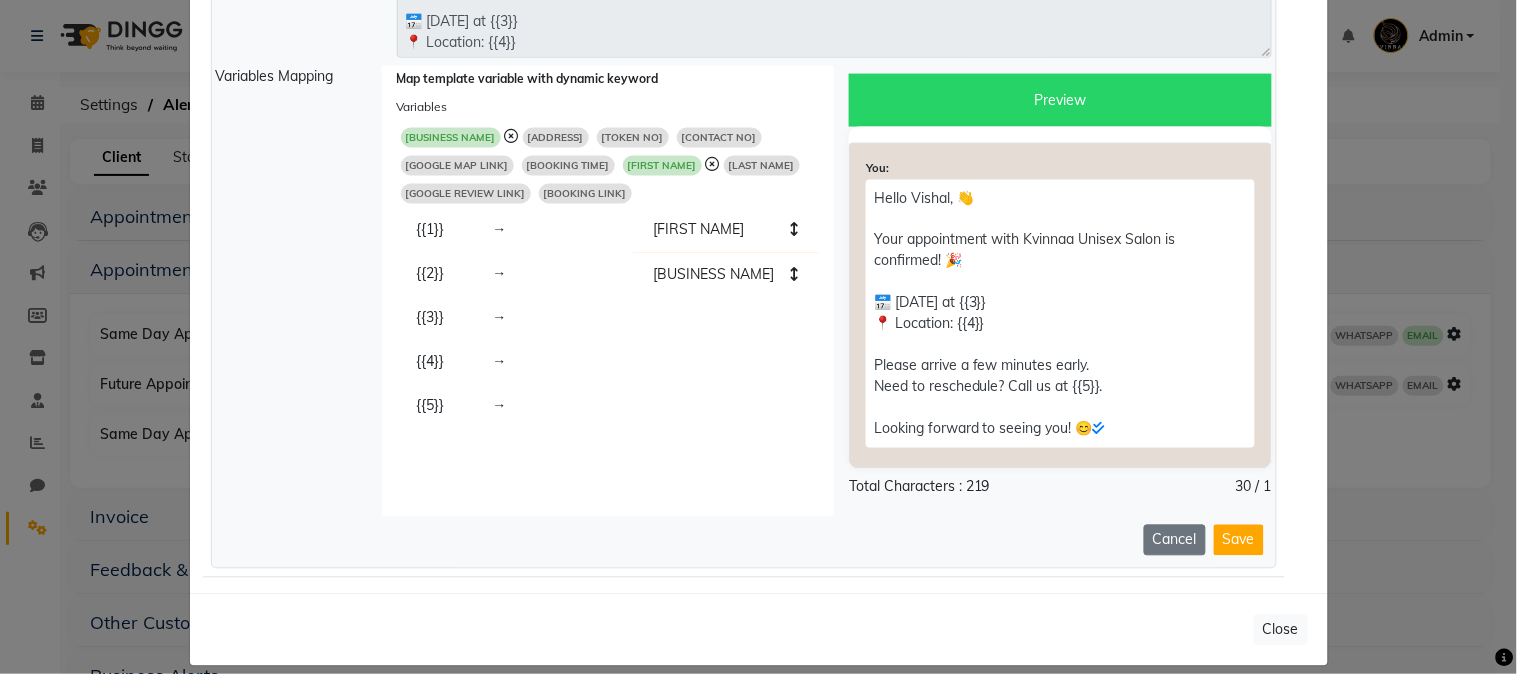 click on "[BOOKING TIME]" 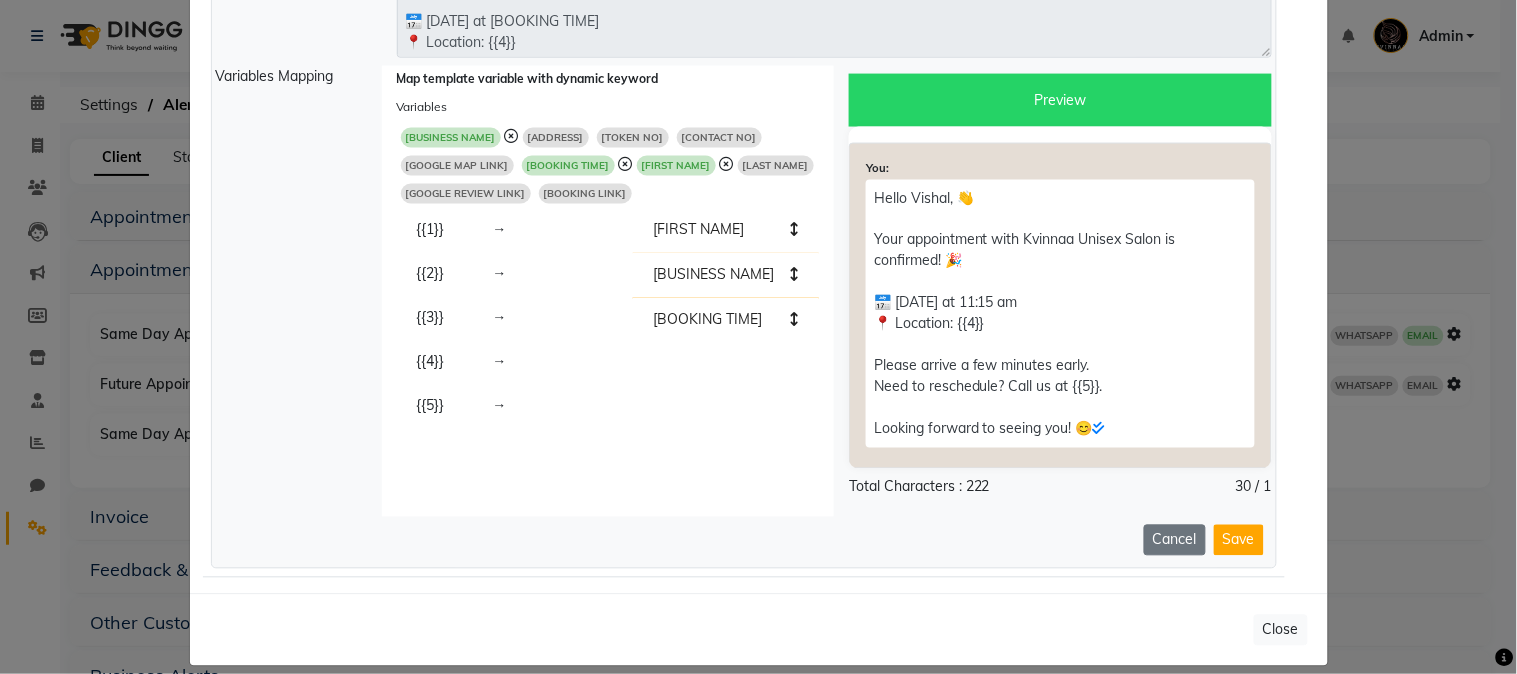 click on "[GOOGLE MAP LINK]" 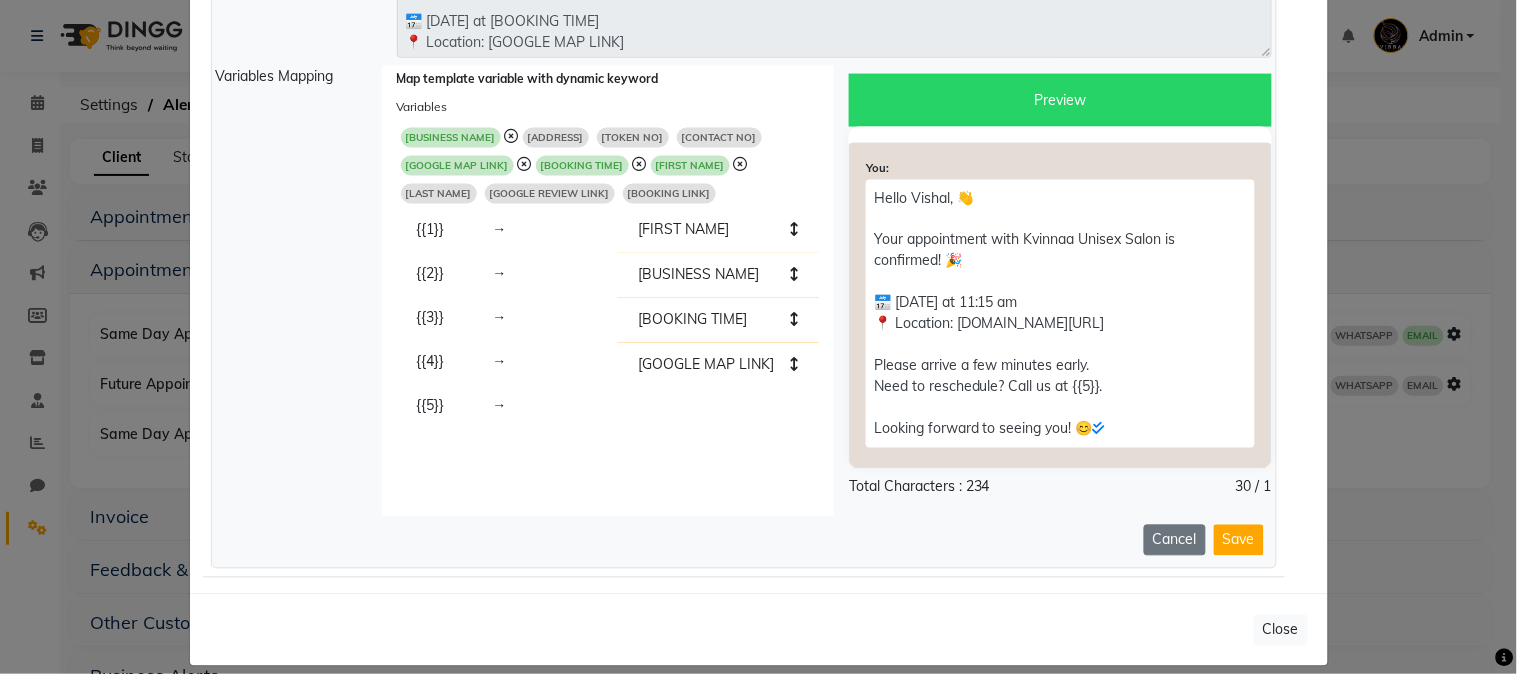 click on "Variables  [BUSINESS NAME]   [ADDRESS]   [TOKEN NO]   [CONTACT NO]   [GOOGLE MAP LINK]   [BOOKING TIME]   [FIRST NAME]   [LAST NAME]   [GOOGLE REVIEW LINK]   [BOOKING LINK]" 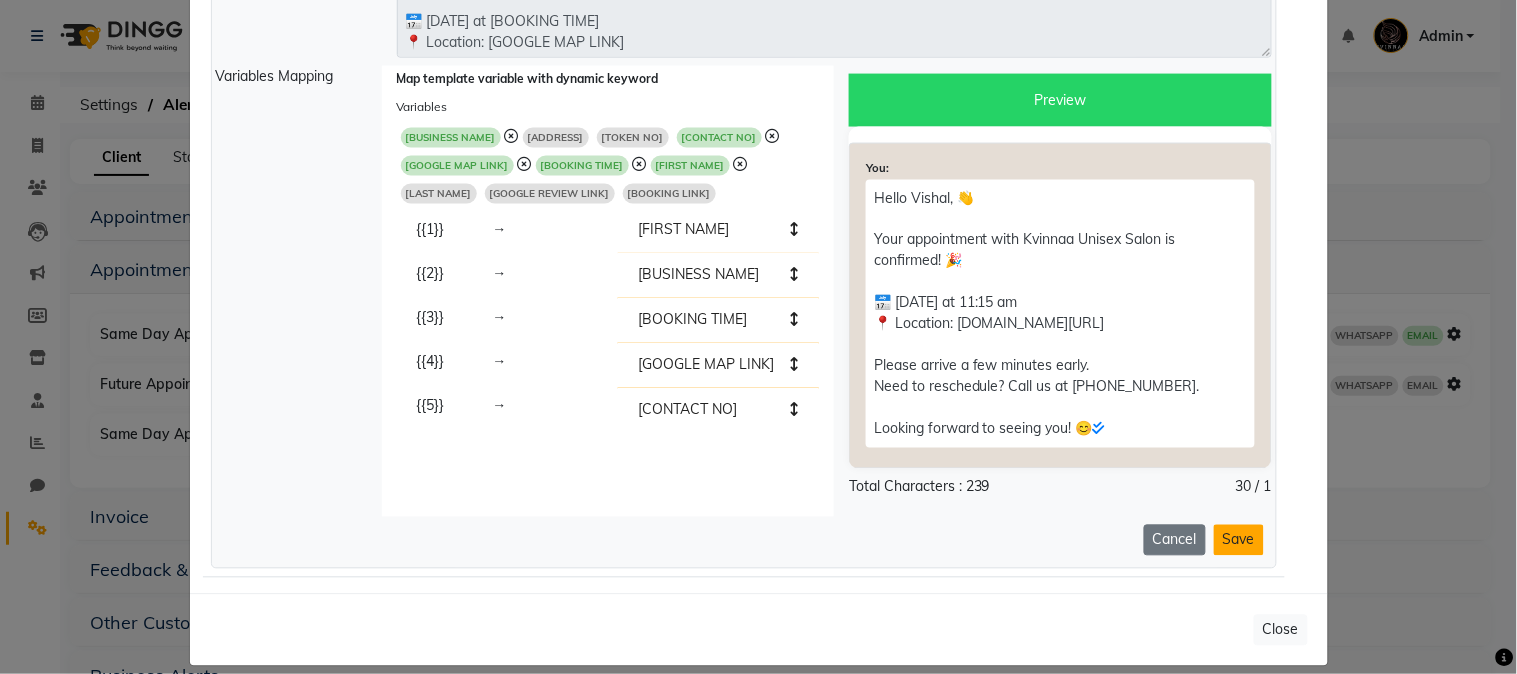 click on "Save" 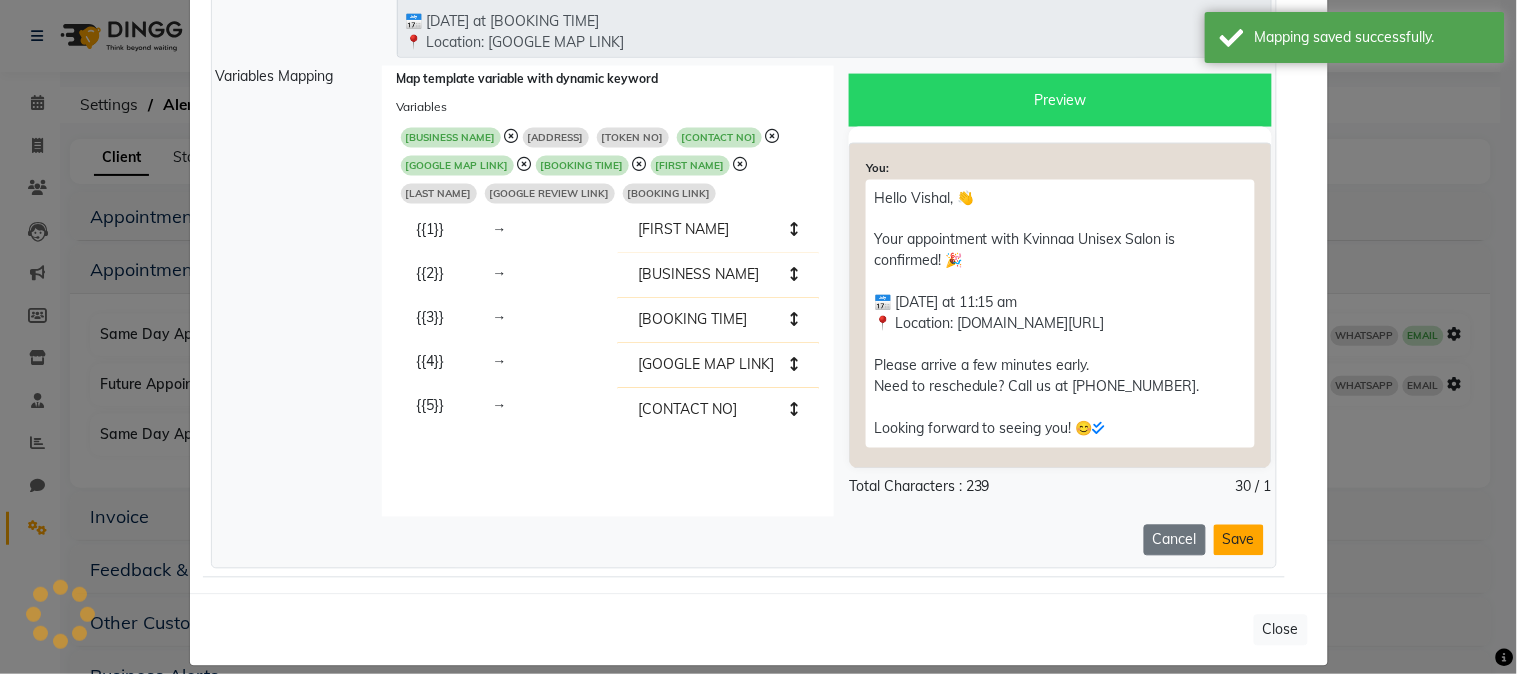 scroll, scrollTop: 0, scrollLeft: 0, axis: both 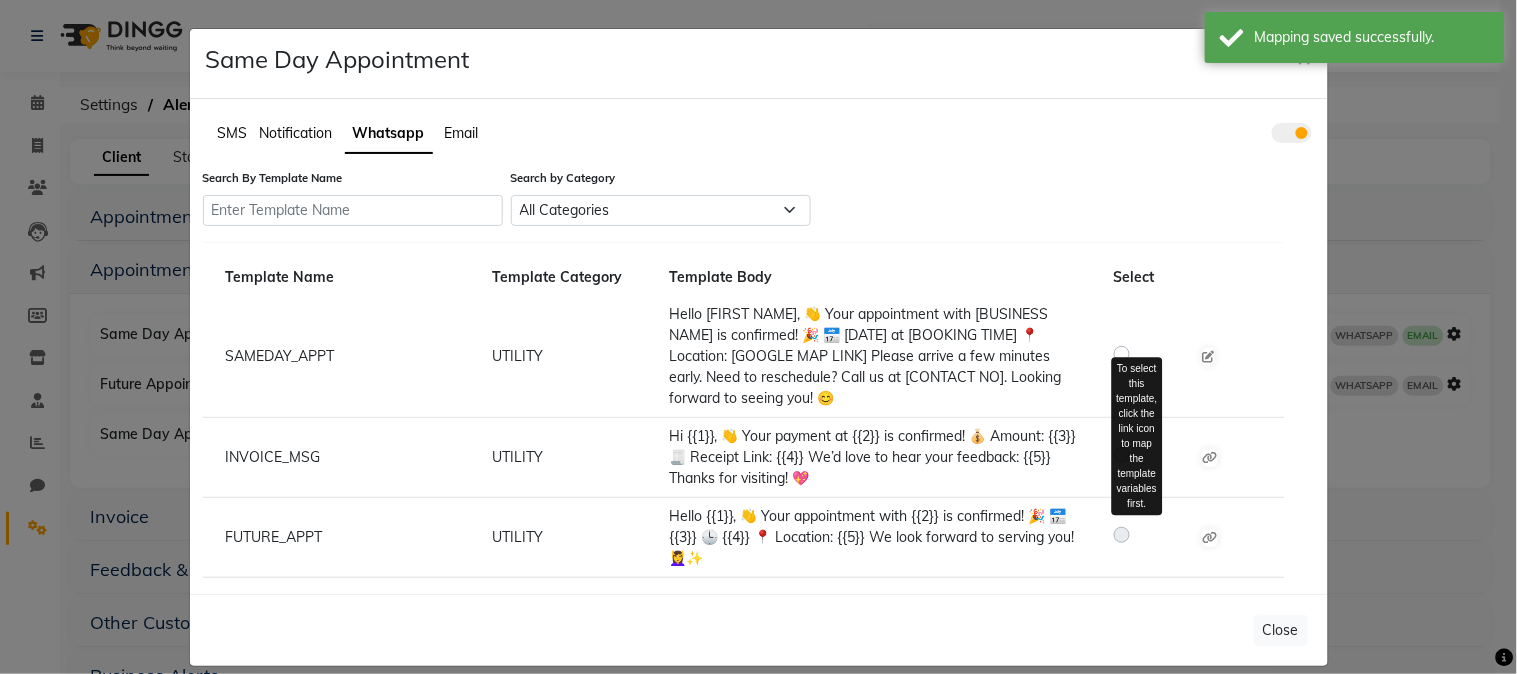 click 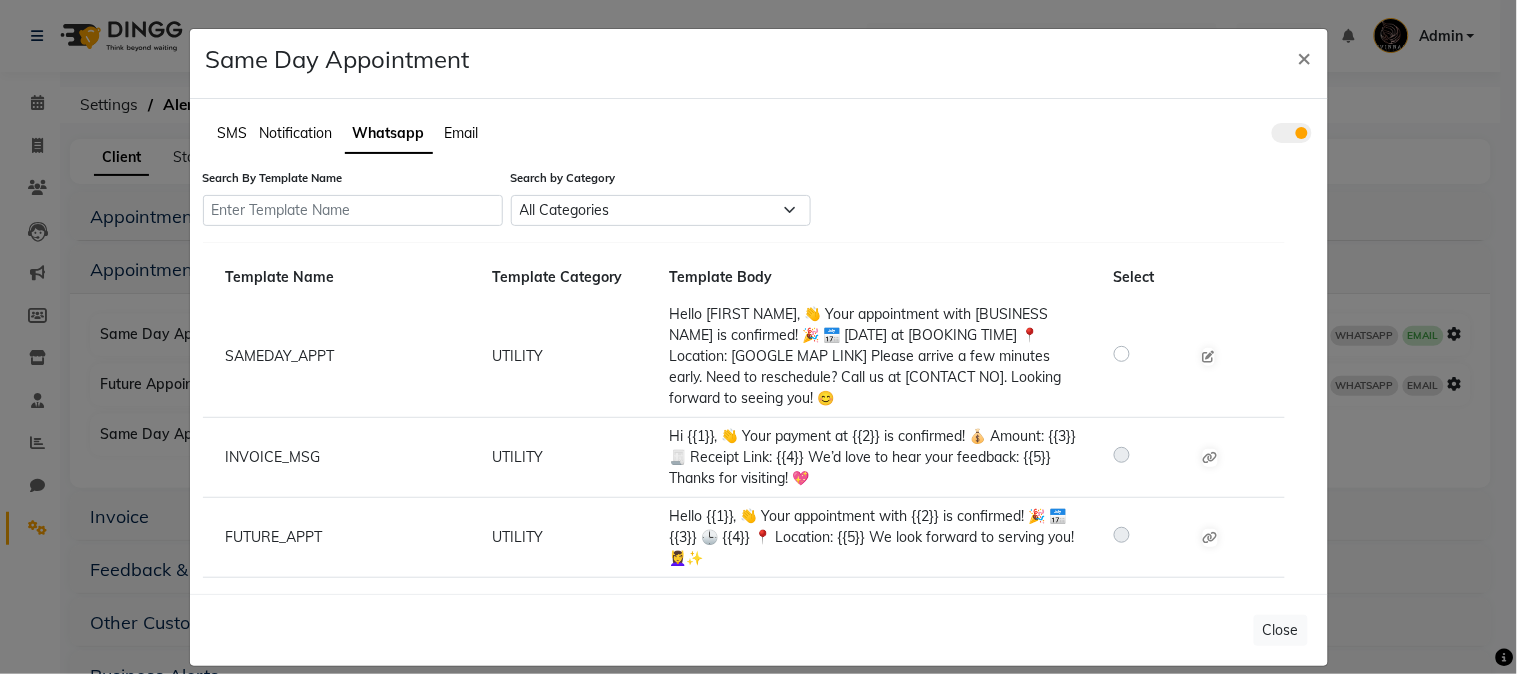click 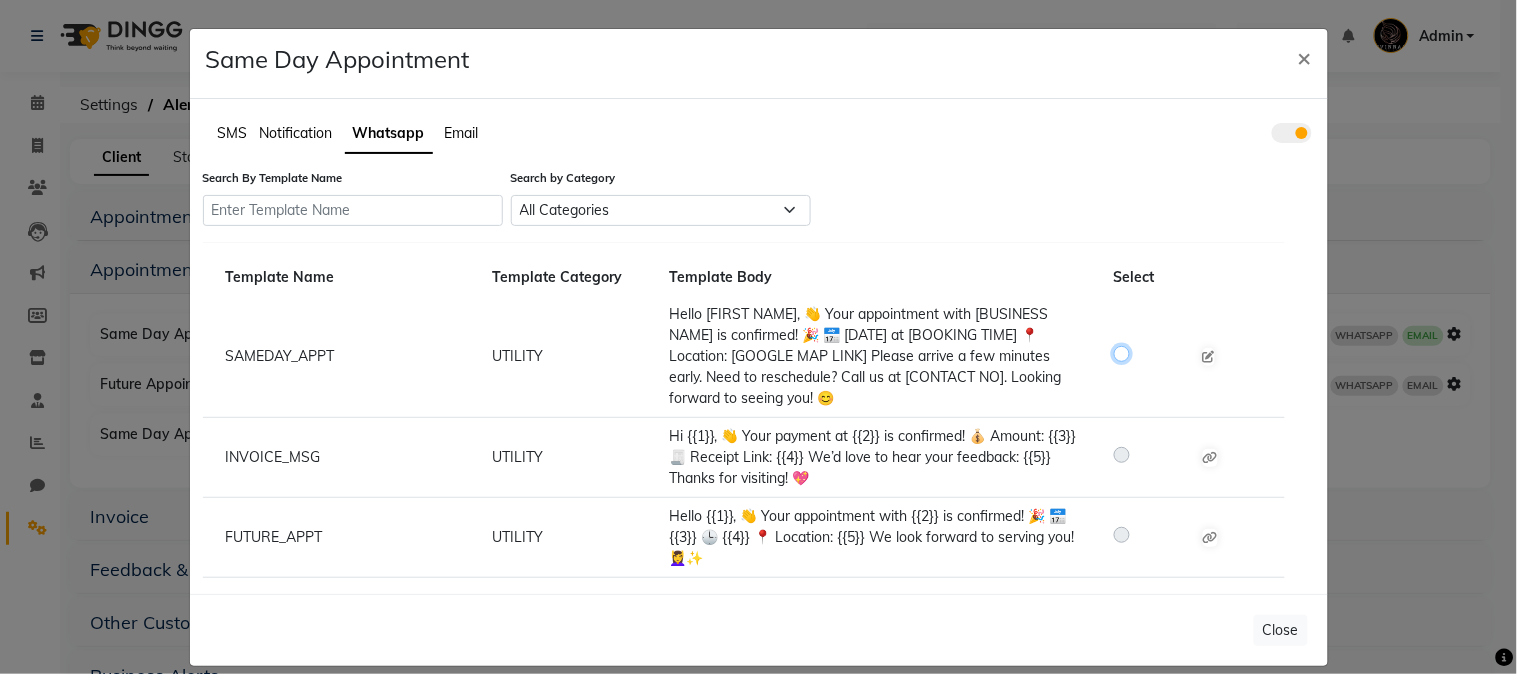 click at bounding box center (1125, 353) 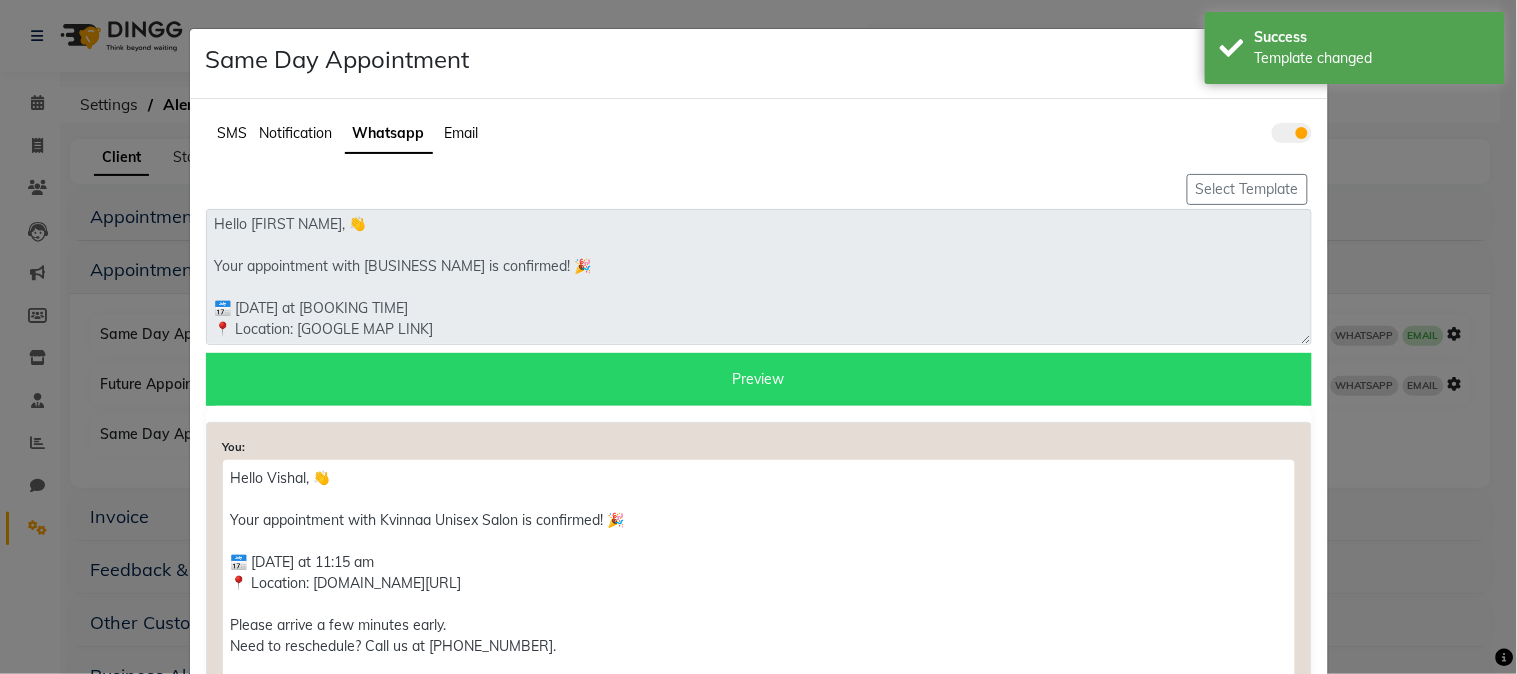 click on "Same Day Appointment × SMS Notification Whatsapp Email Select Template Hello [FIRST NAME], 👋
Your appointment with [BUSINESS NAME] is confirmed! 🎉
📅 Today at [BOOKING TIME]
📍 Location: [GOOGLE MAP LINK]
Please arrive a few minutes early.
Need to reschedule? Call us at [CONTACT NO].
Looking forward to seeing you! 😊  Preview  You:  Hello Vishal, 👋
Your appointment with Kvinnaa Unisex Salon is confirmed! 🎉
📅 Today at 11:15 am
📍 Location: ww4.in/a?c=JD2piY
Please arrive a few minutes early.
Need to reschedule? Call us at 9657990734.
Looking forward to seeing you! 😊  Total Characters : 239 30 / 1 Close" 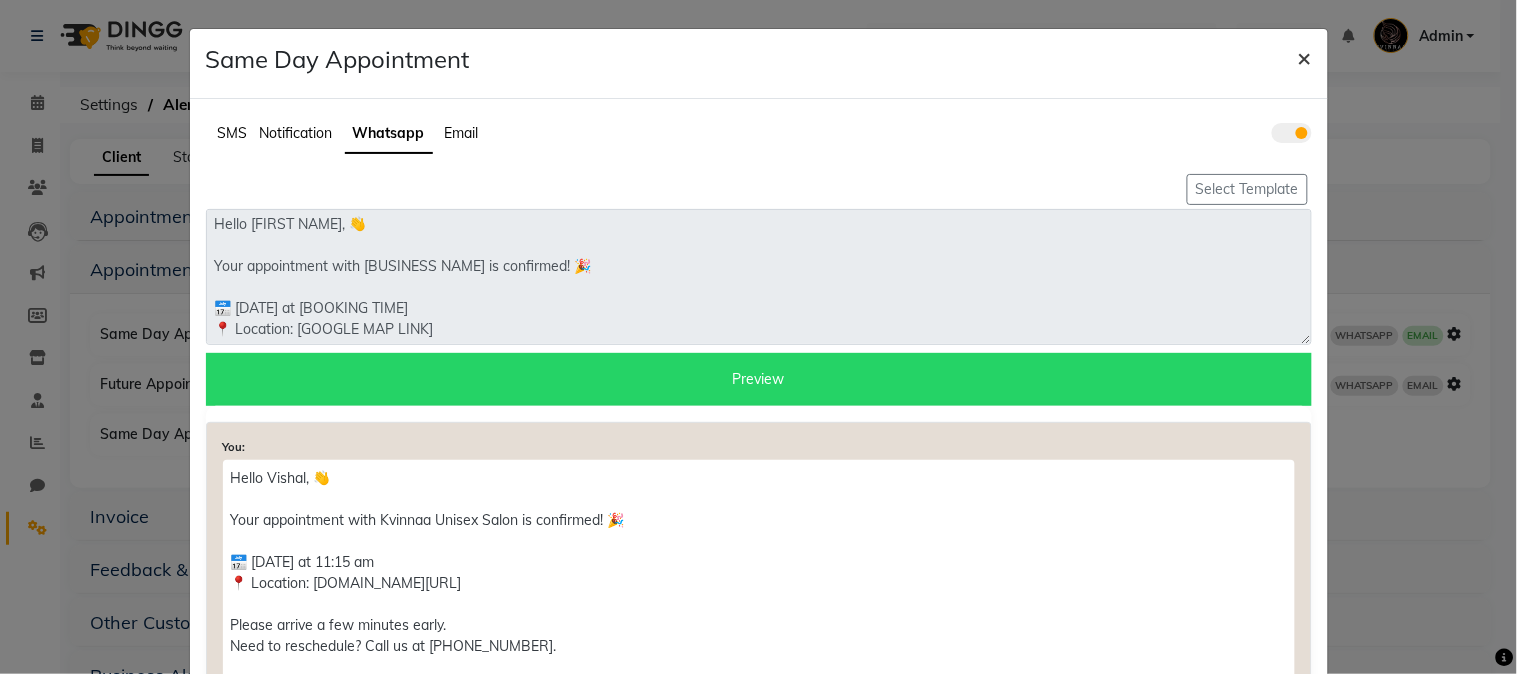 click on "×" 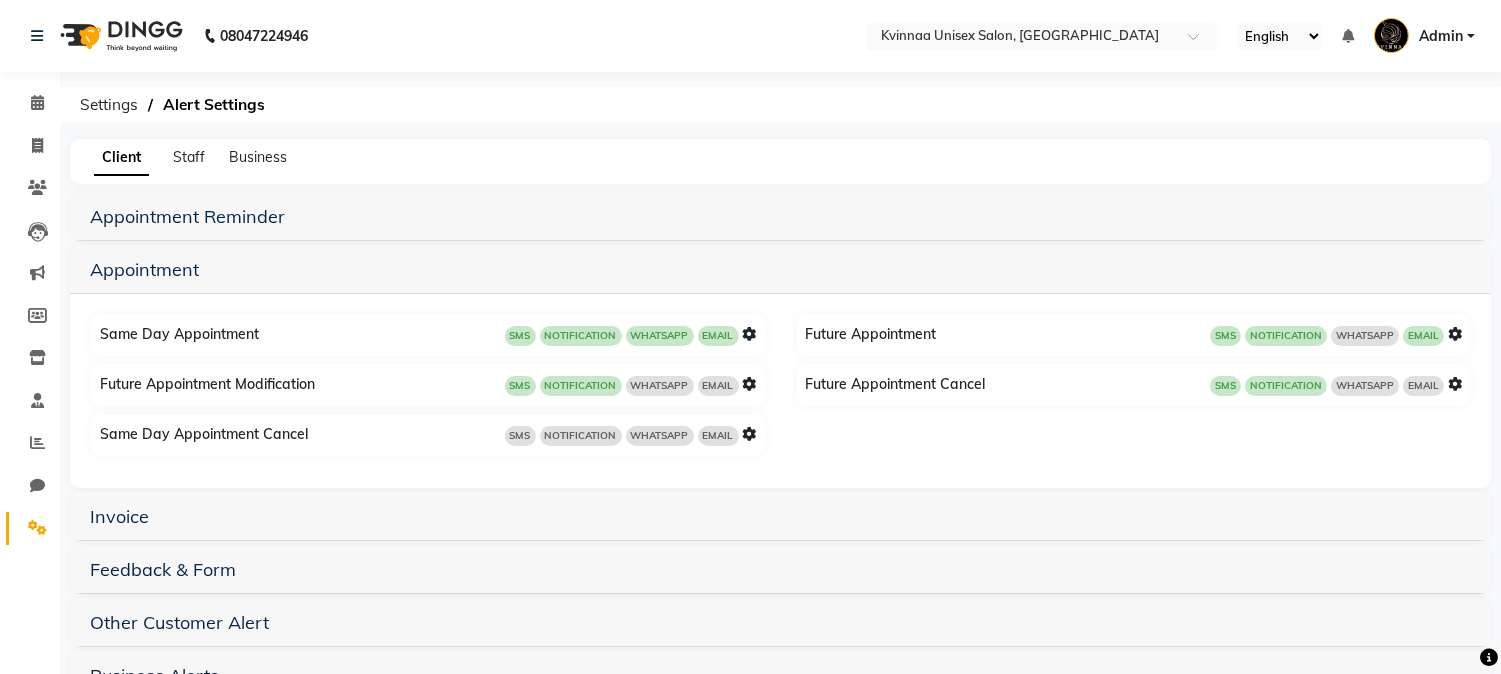 click at bounding box center (1455, 334) 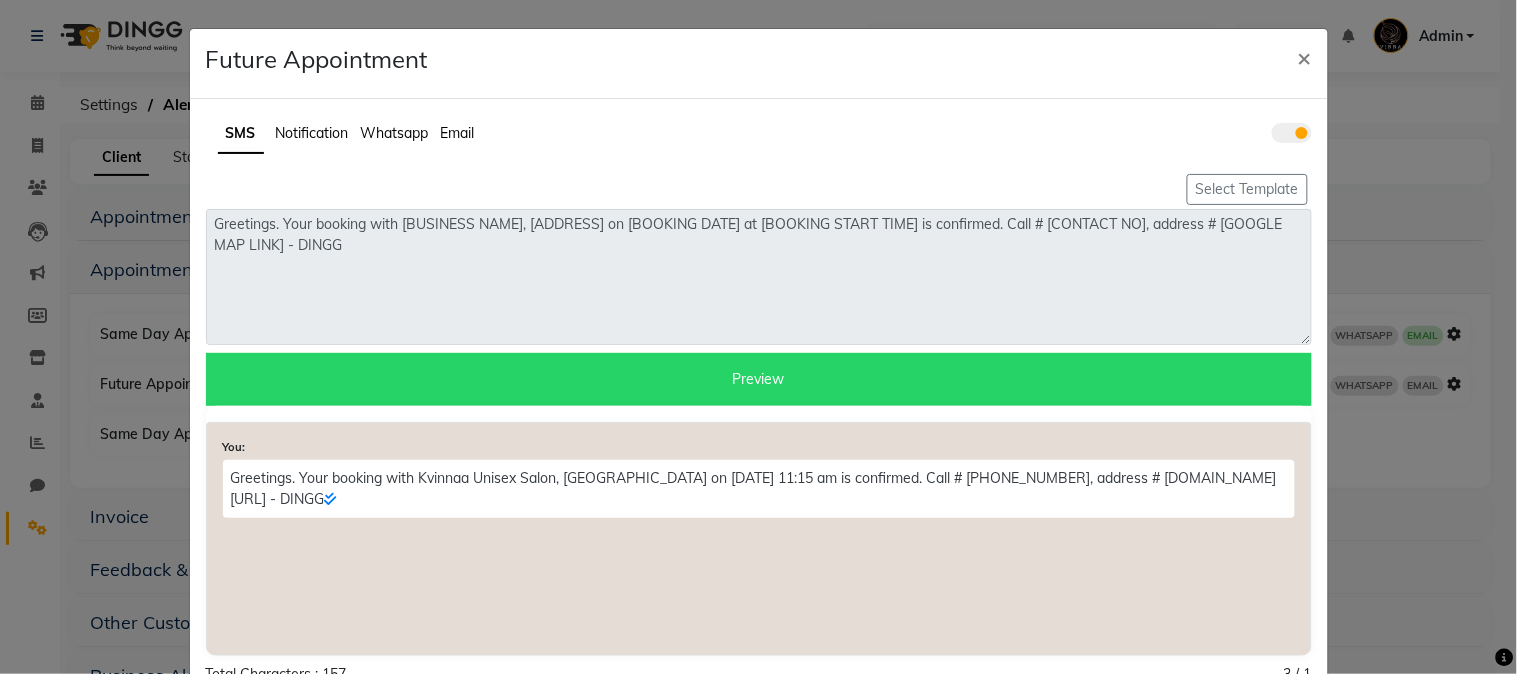 click on "Whatsapp" 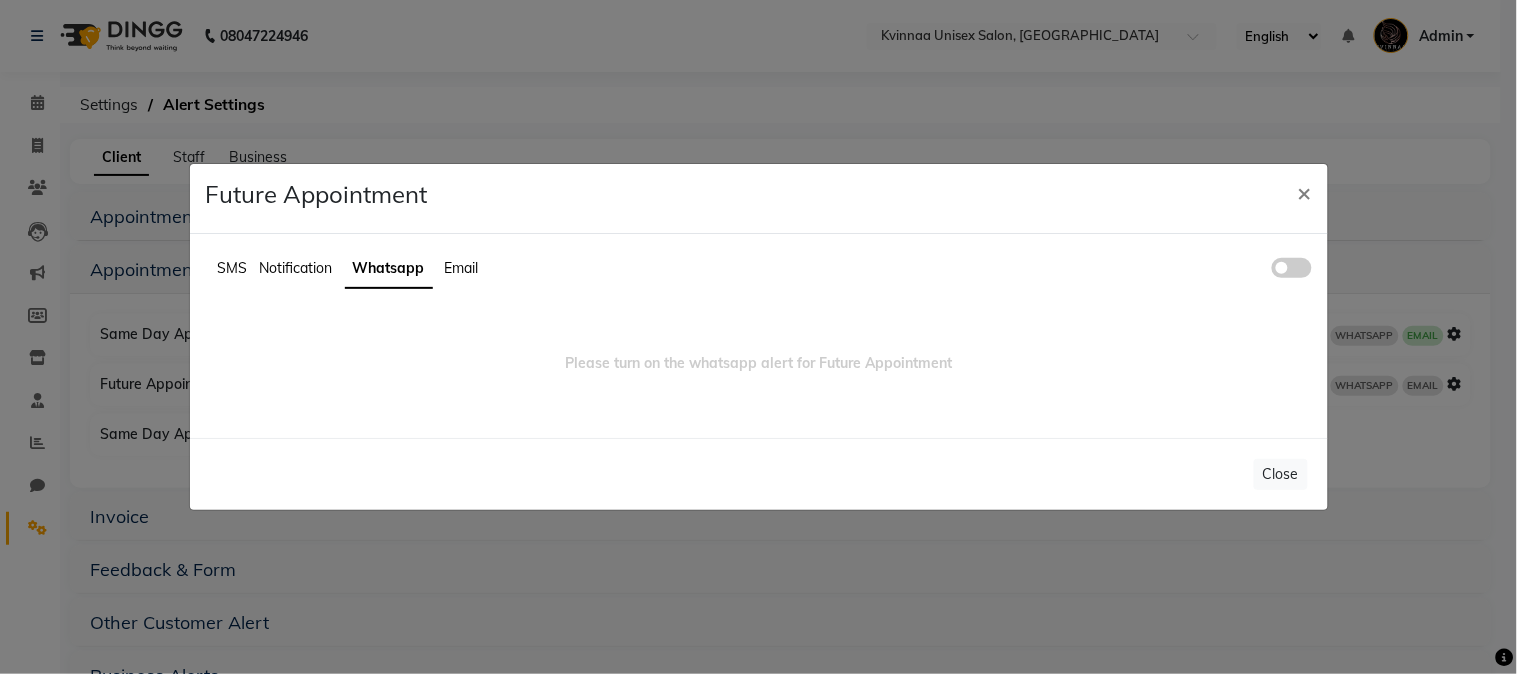 click 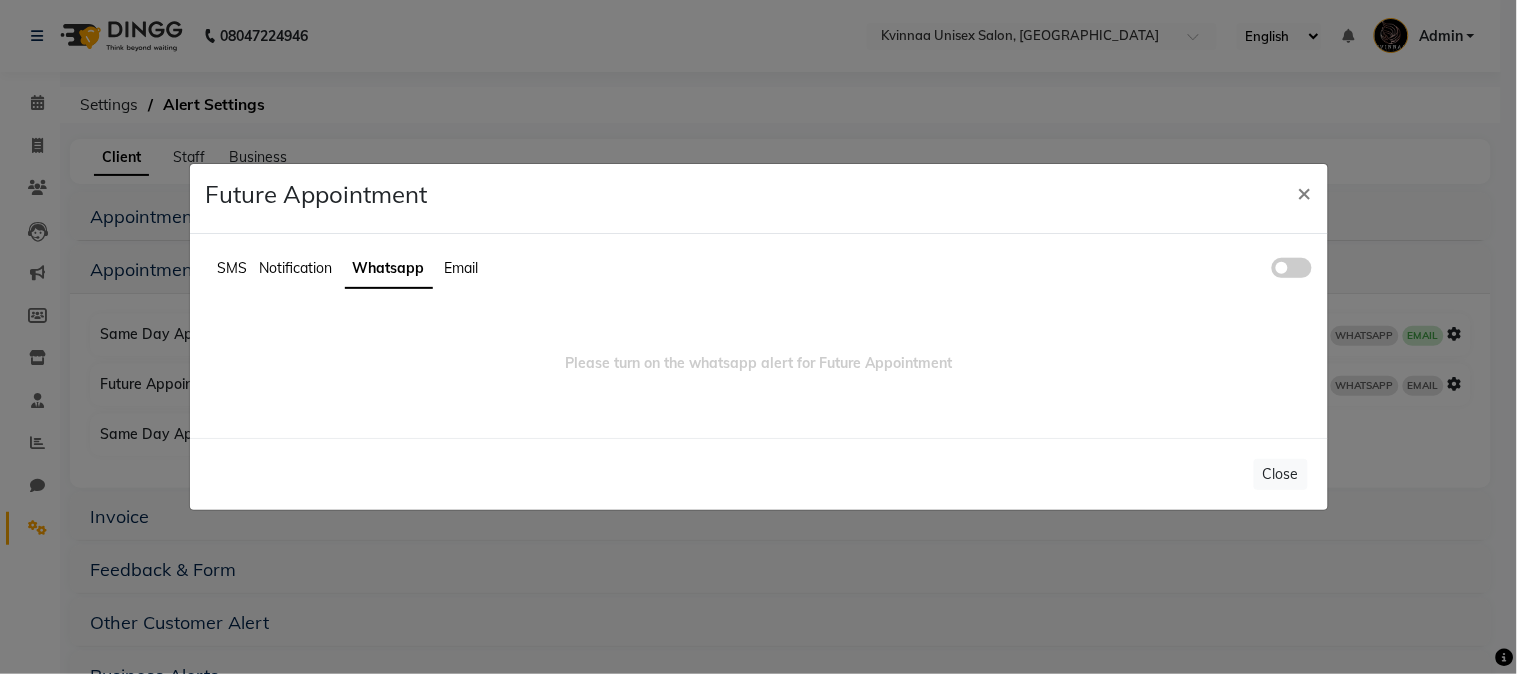 click 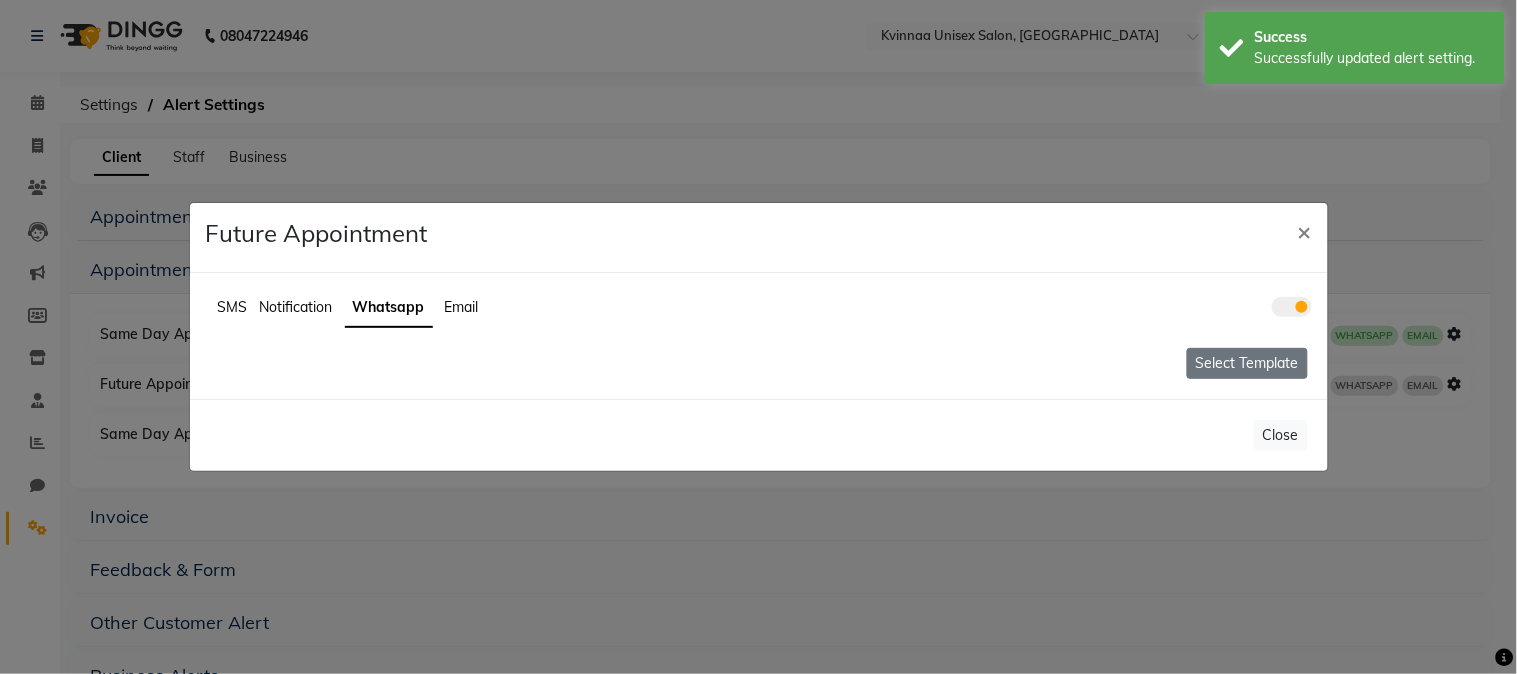 click on "Select Template" 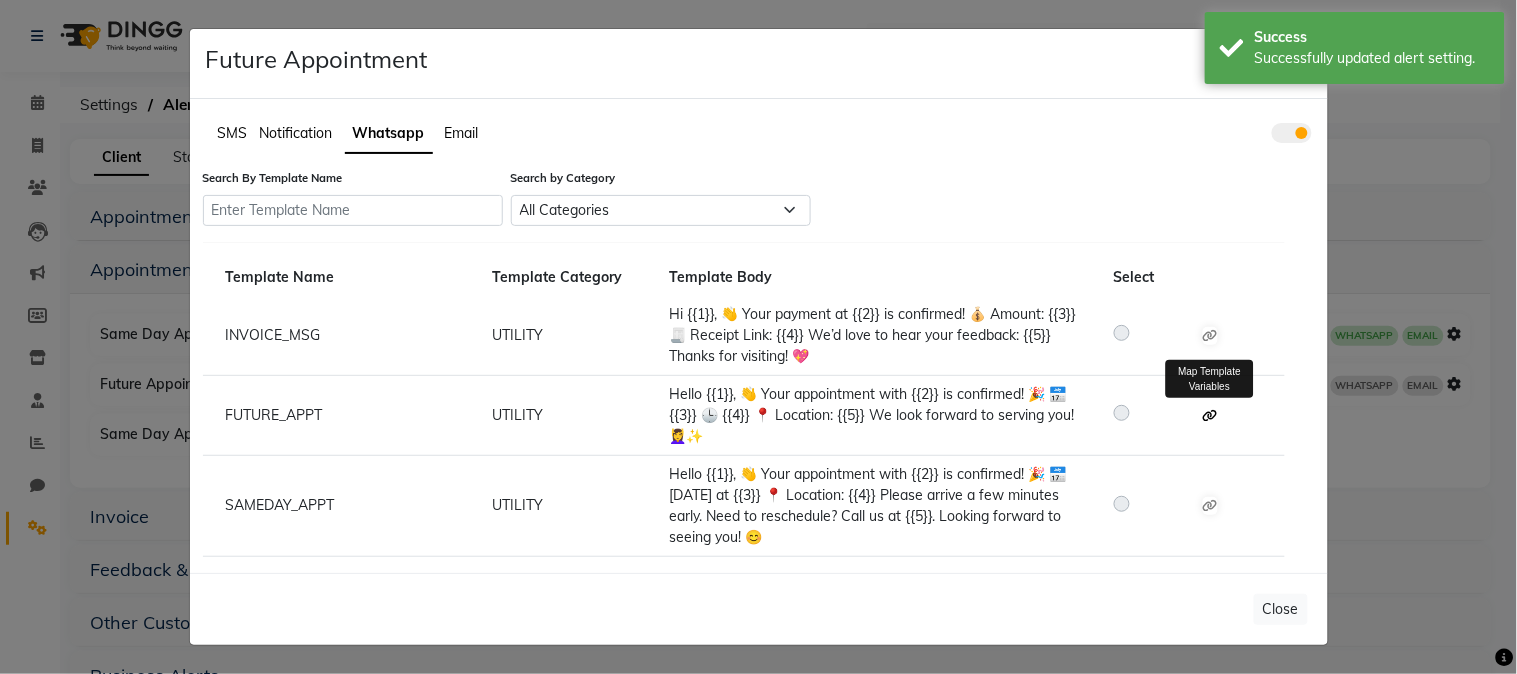 click 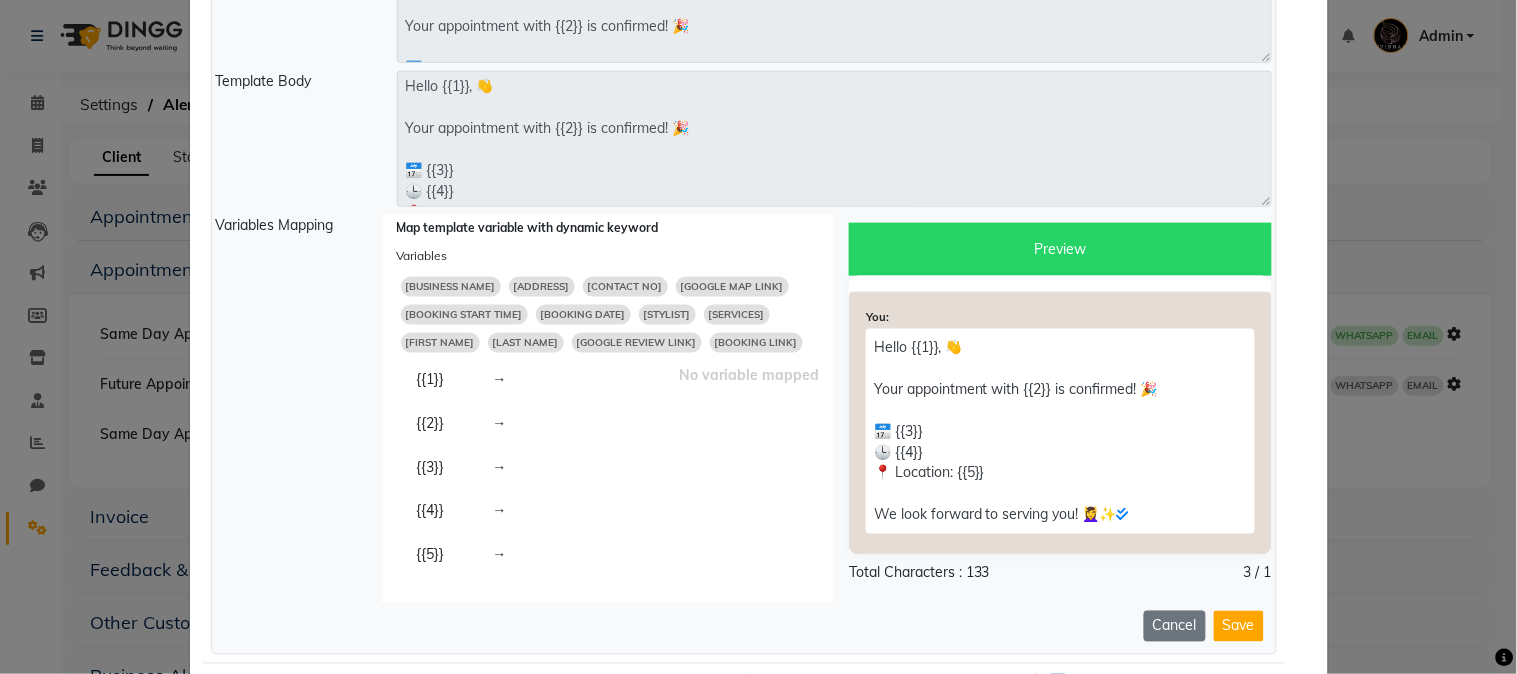 scroll, scrollTop: 560, scrollLeft: 0, axis: vertical 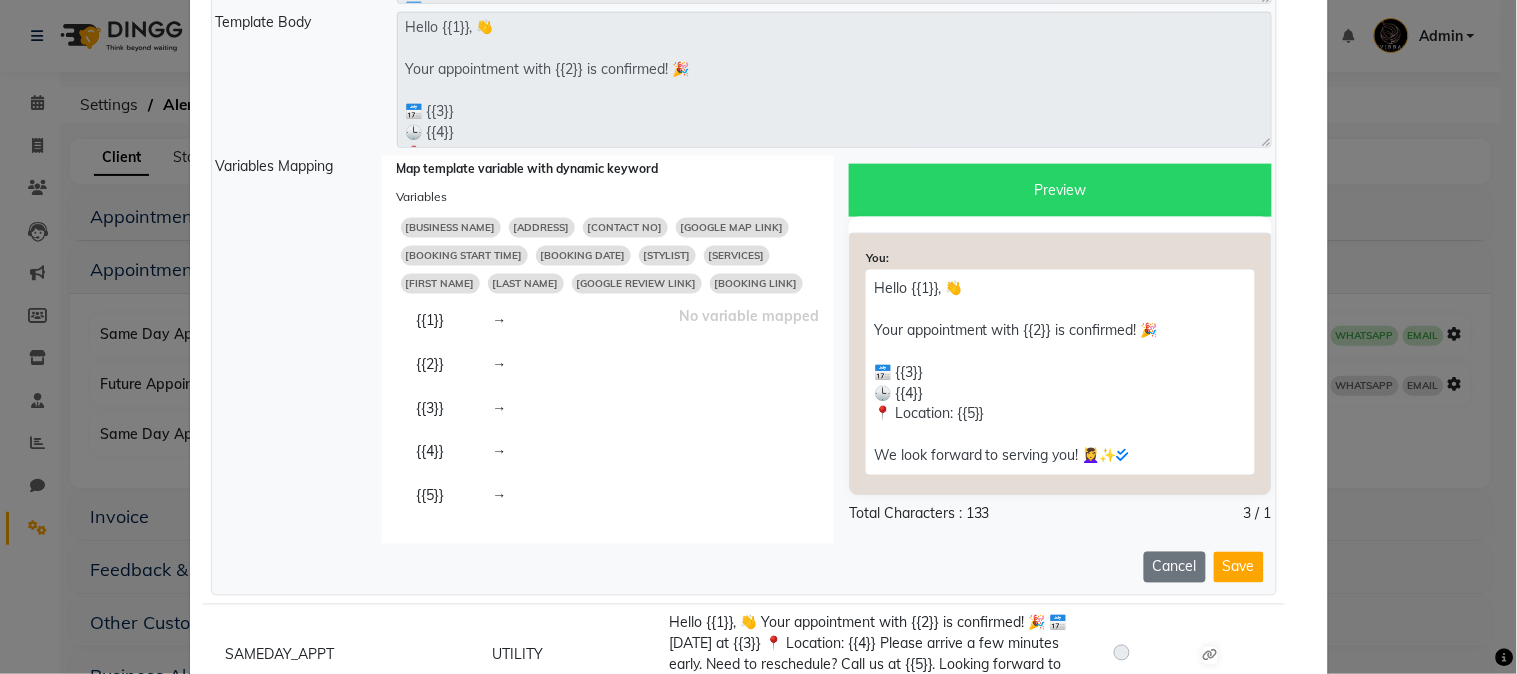 click on "[FIRST NAME]" 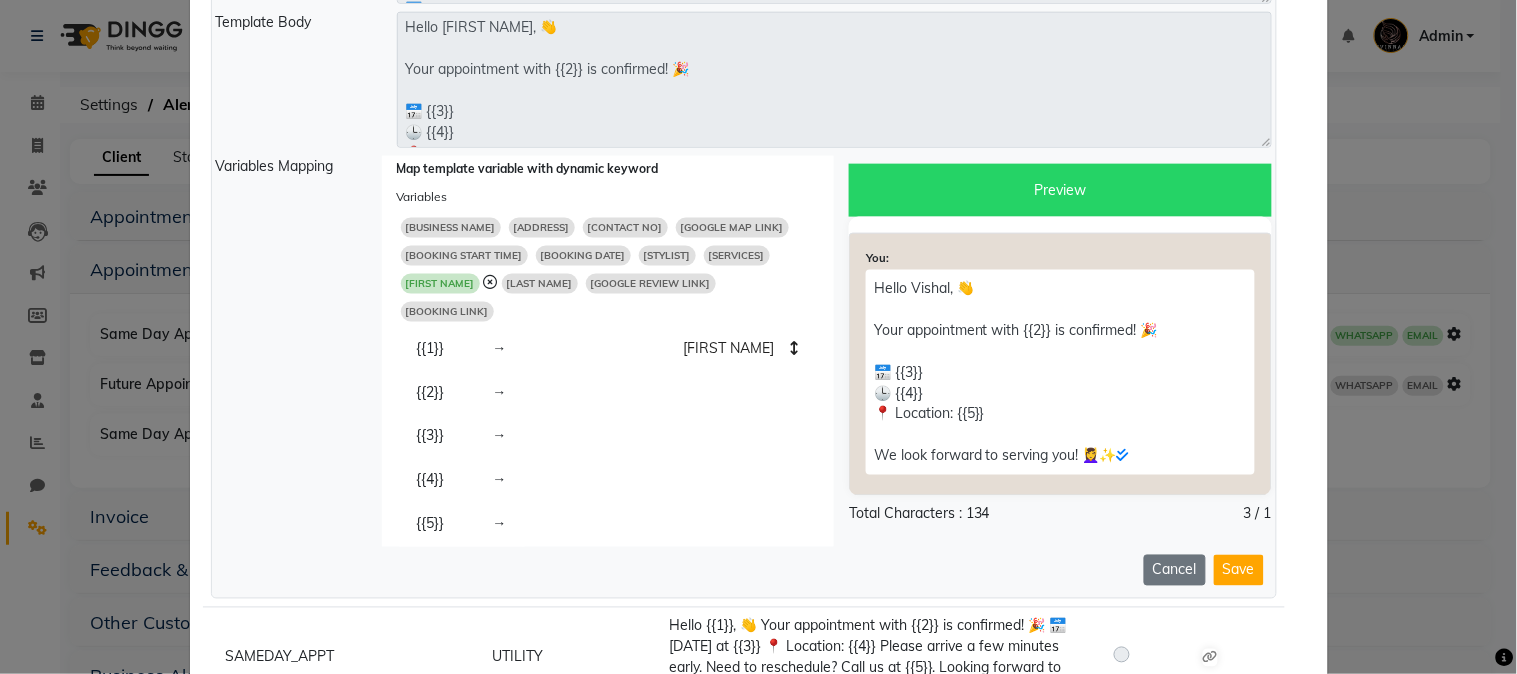 click on "[BUSINESS NAME]" 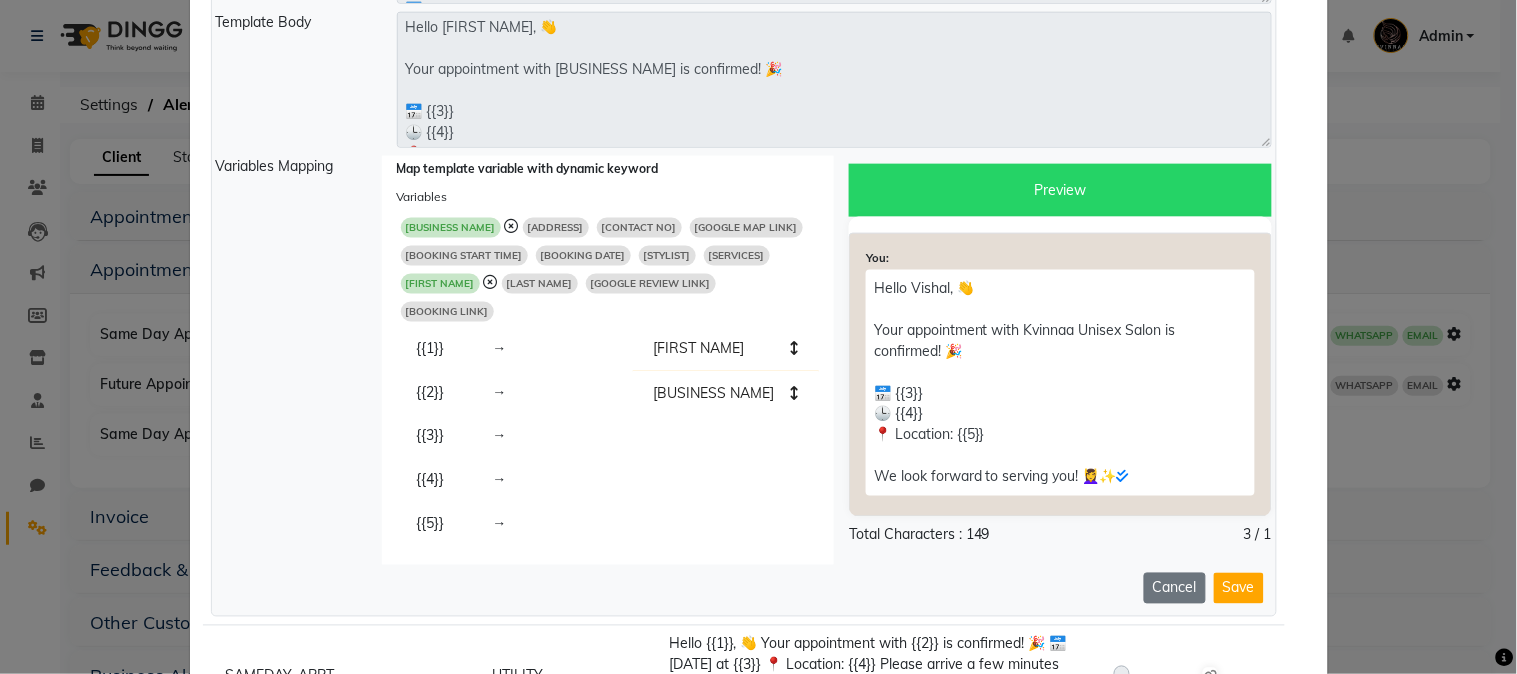 click on "[BOOKING DATE]" 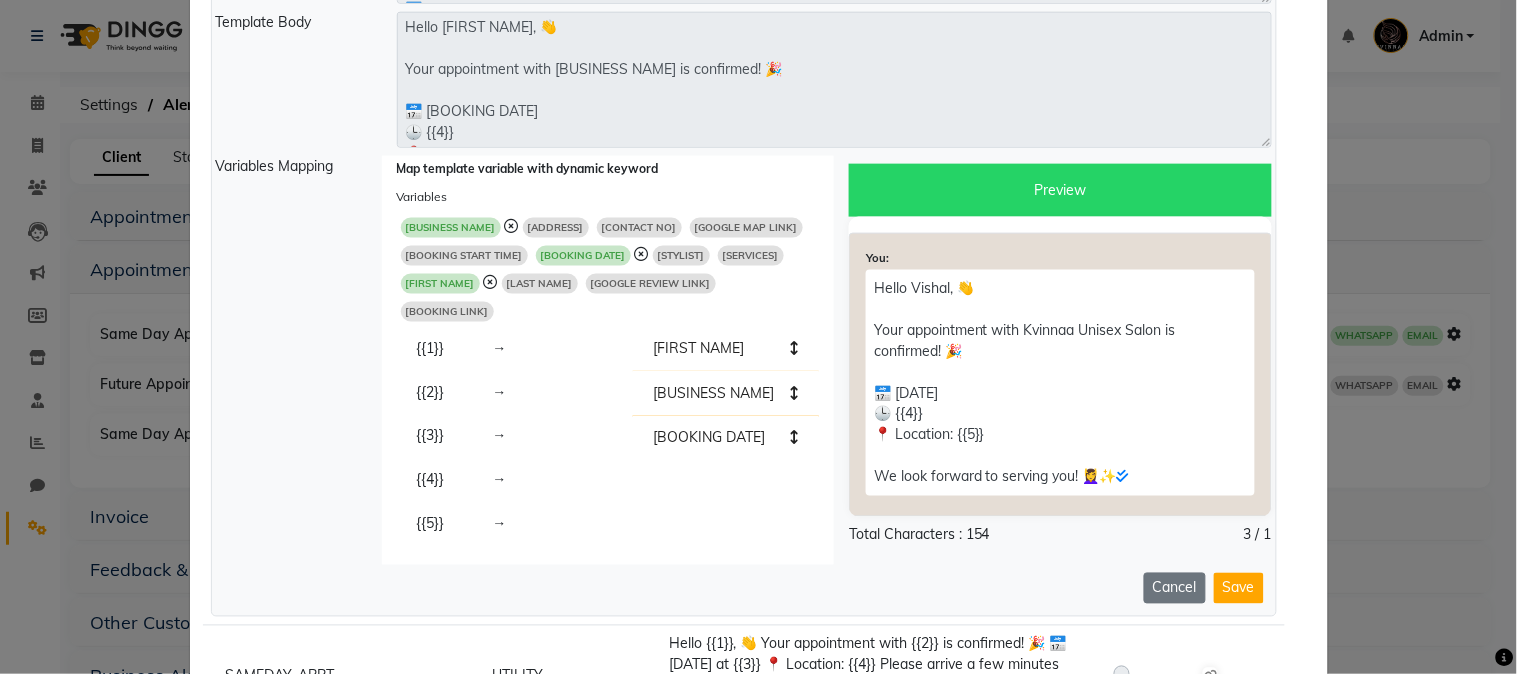 click on "[BOOKING START TIME]" 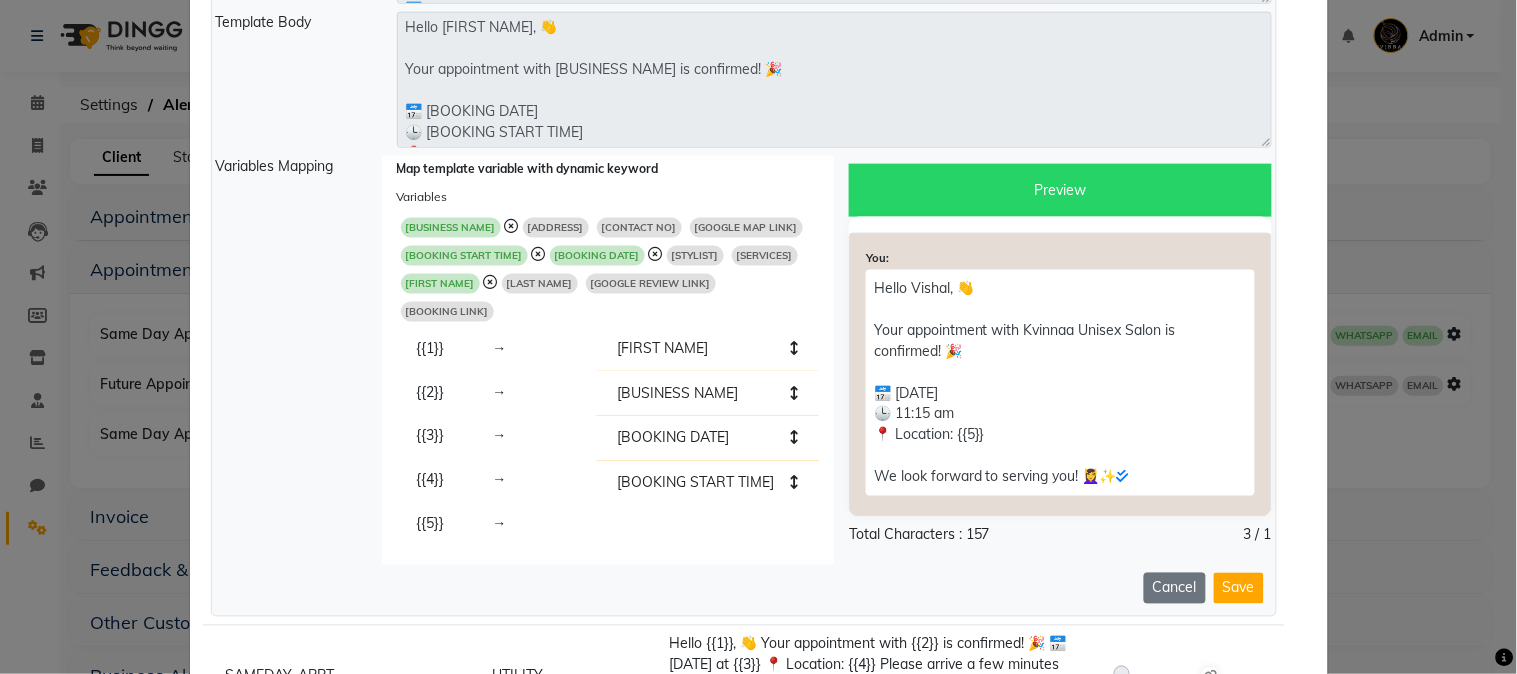 click on "[GOOGLE MAP LINK]" 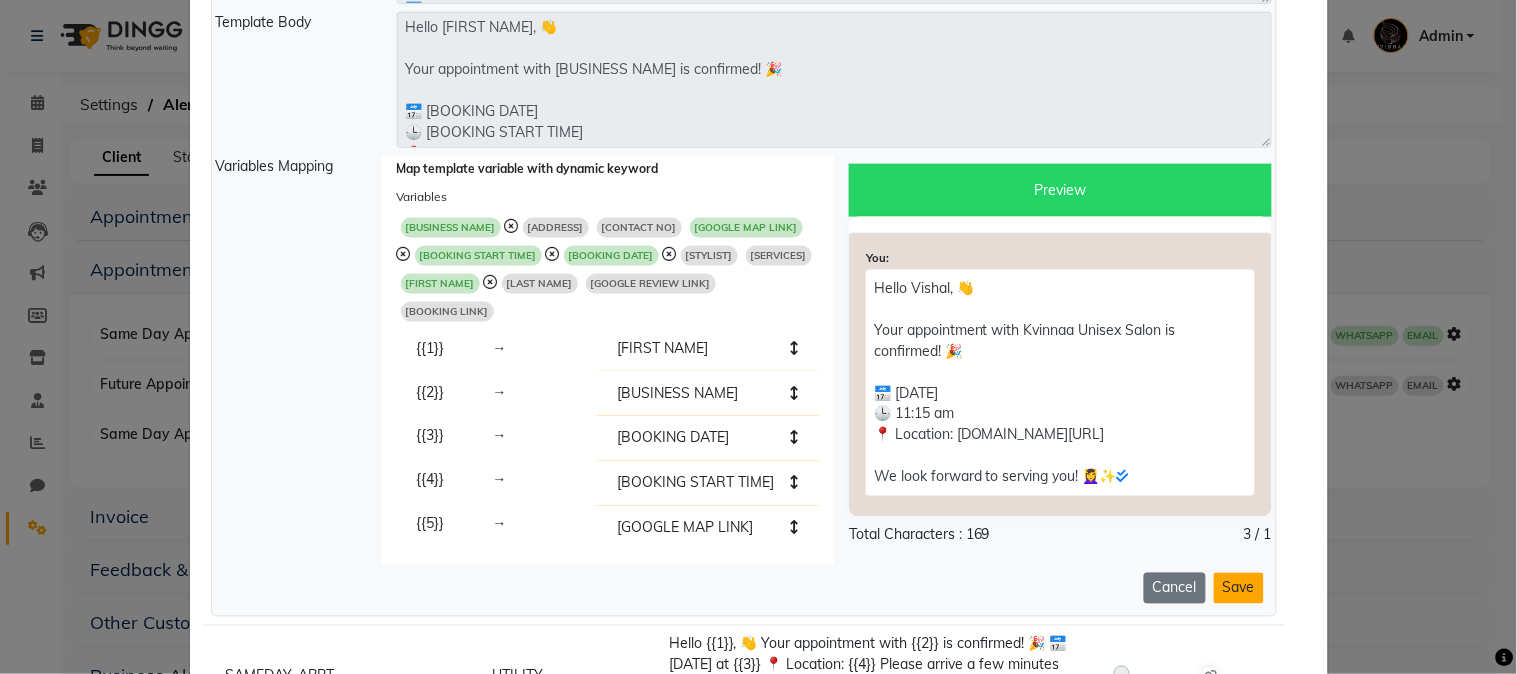 click on "Save" 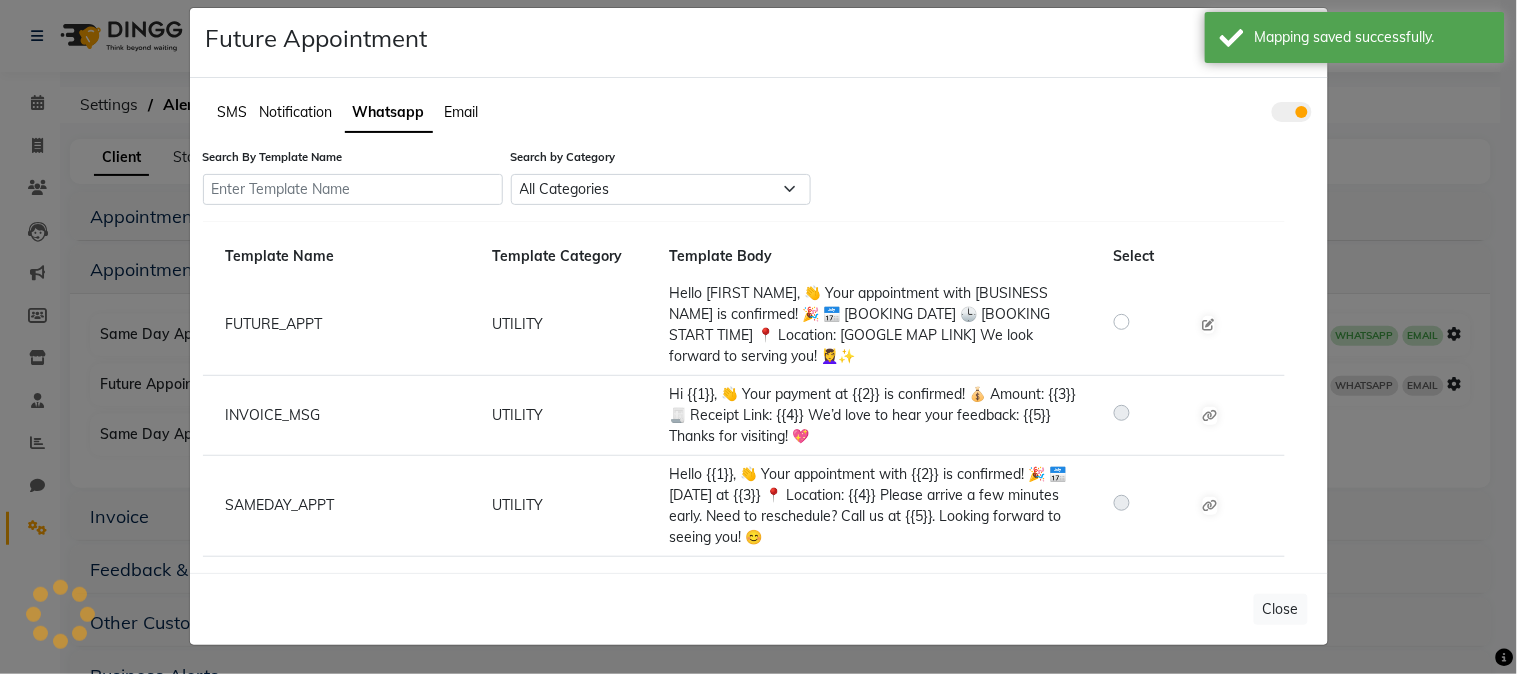 scroll, scrollTop: 20, scrollLeft: 0, axis: vertical 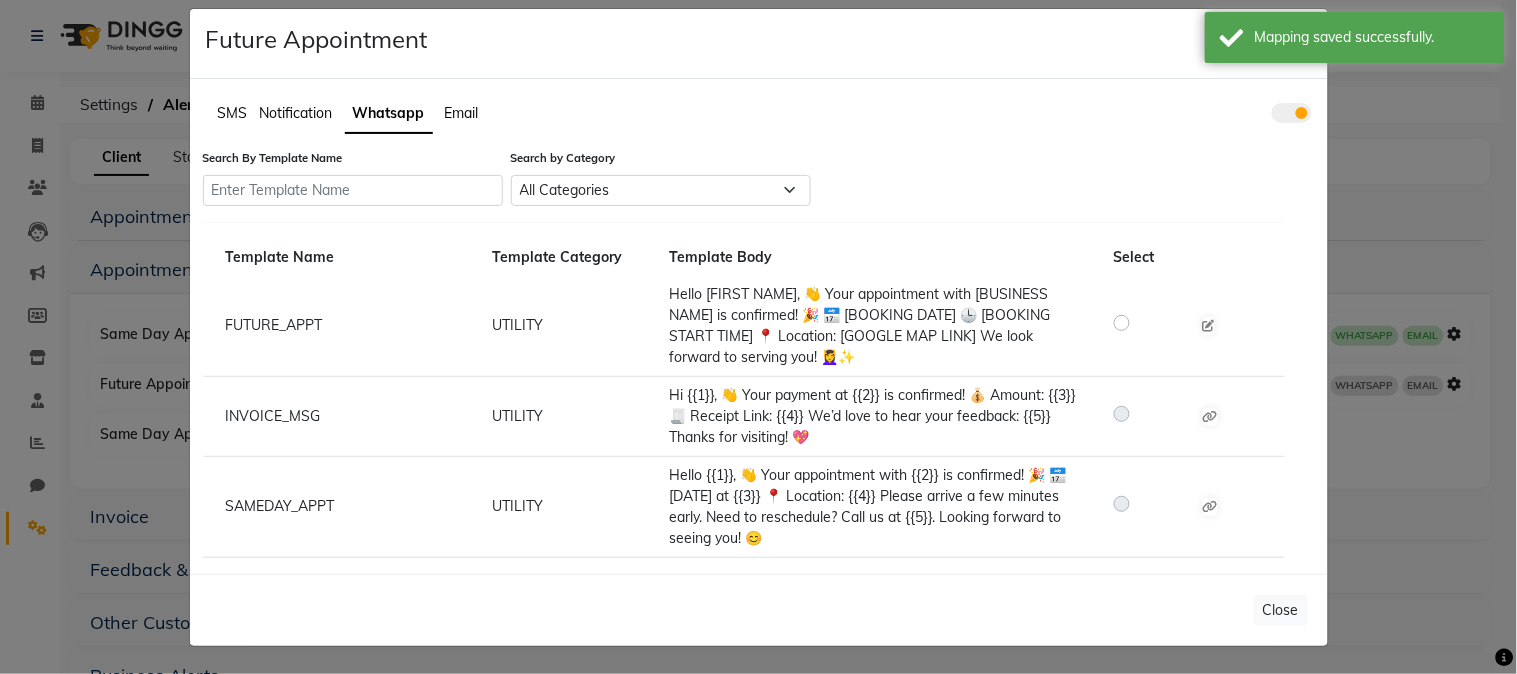 click 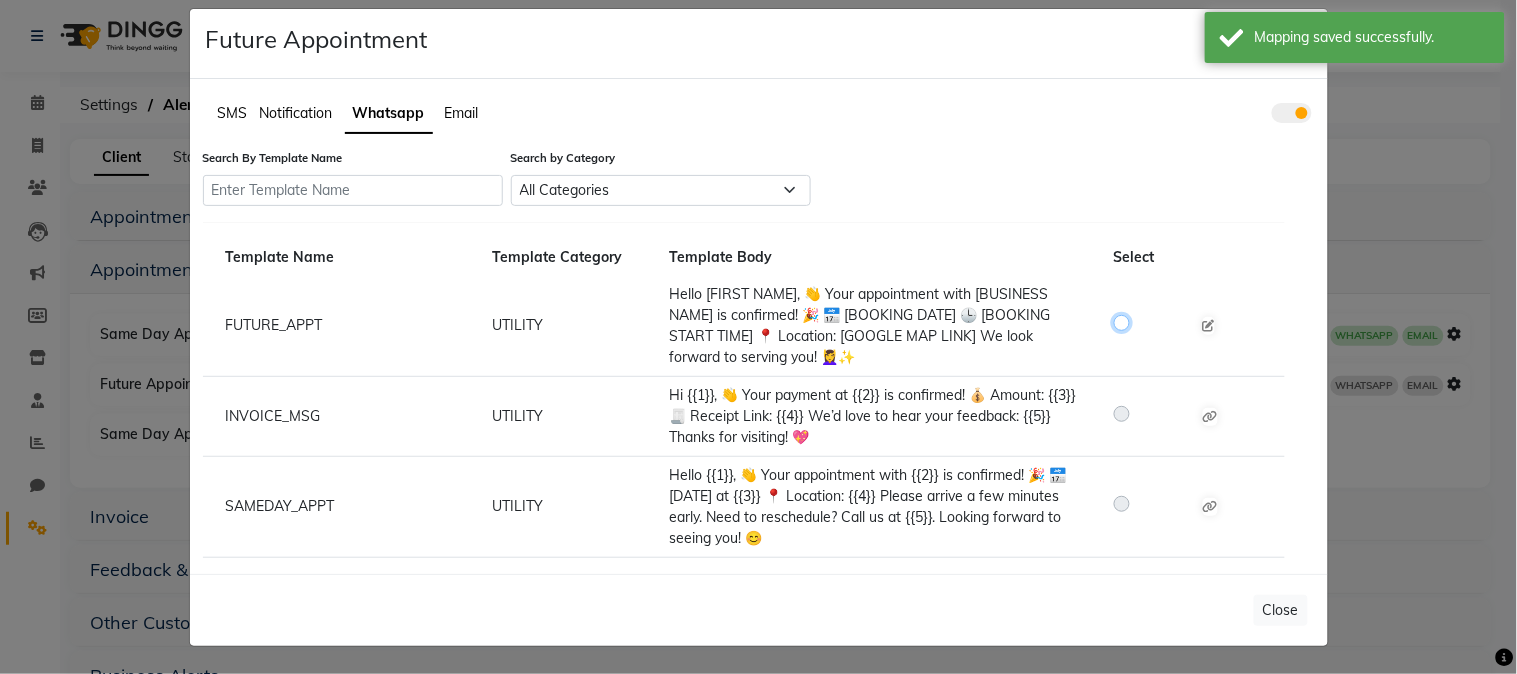 click at bounding box center [1125, 322] 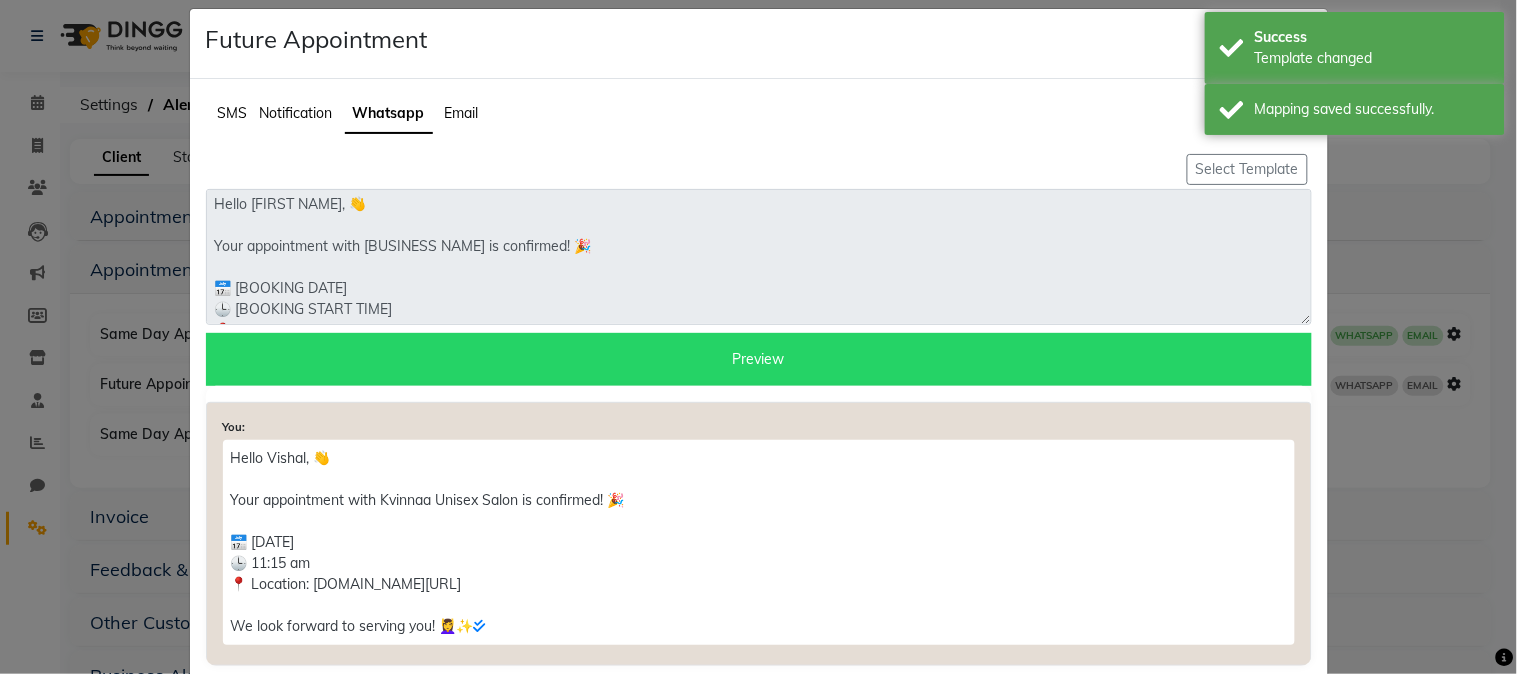 scroll, scrollTop: 75, scrollLeft: 0, axis: vertical 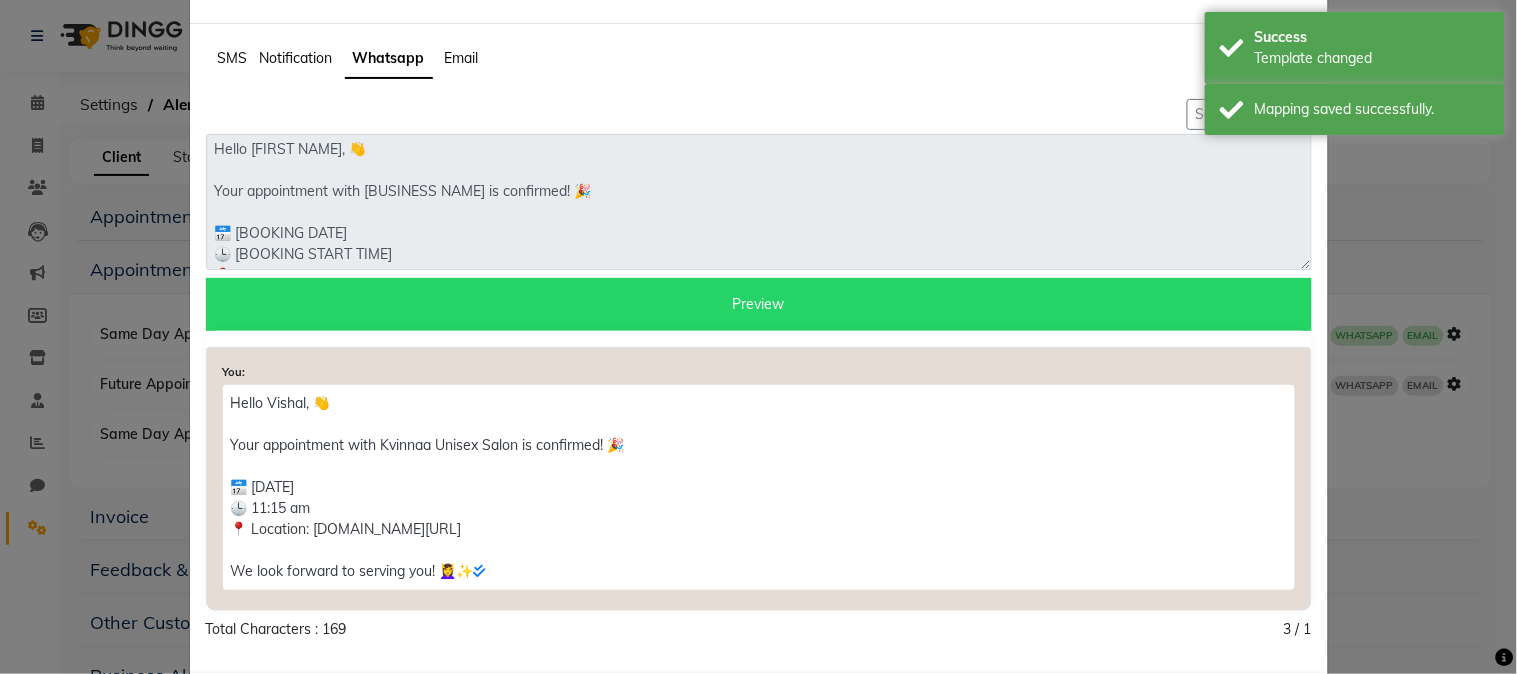 click on "SMS Notification Whatsapp Email" 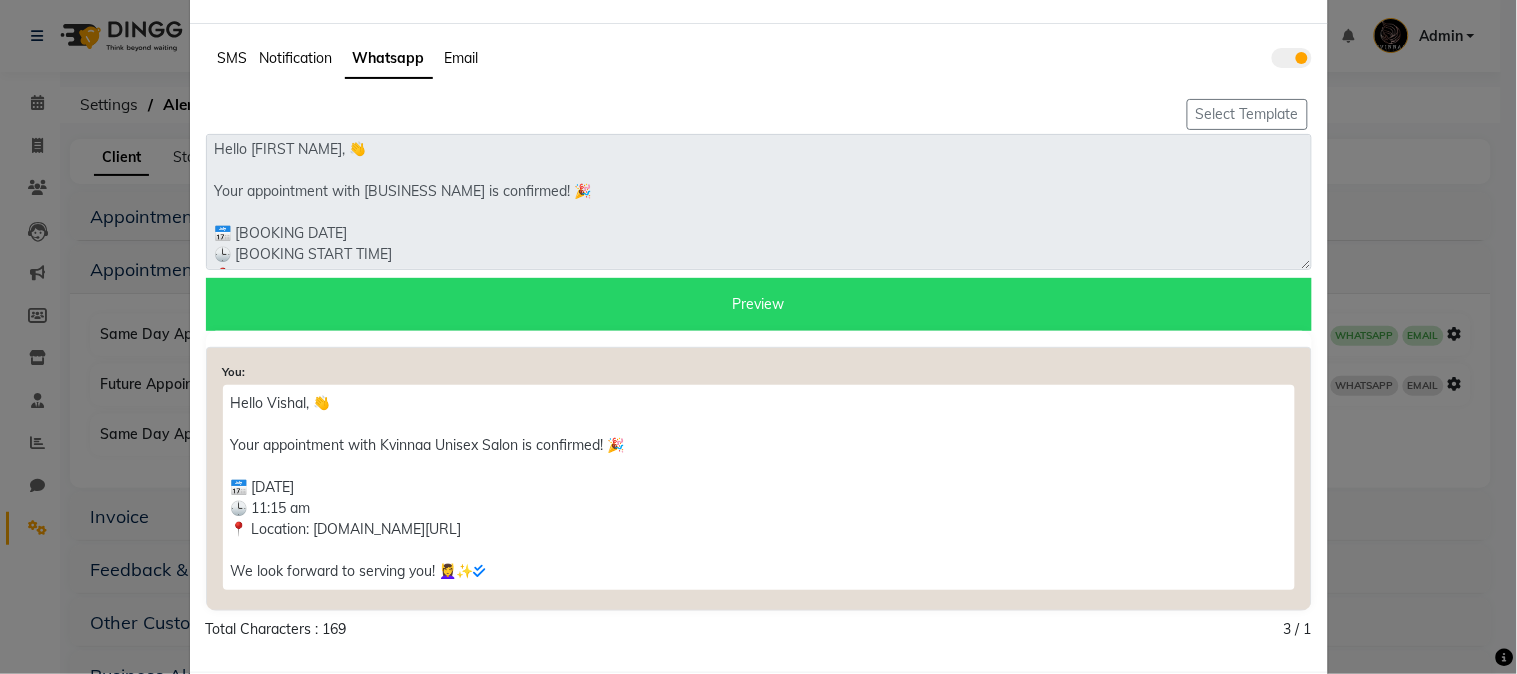 scroll, scrollTop: 0, scrollLeft: 0, axis: both 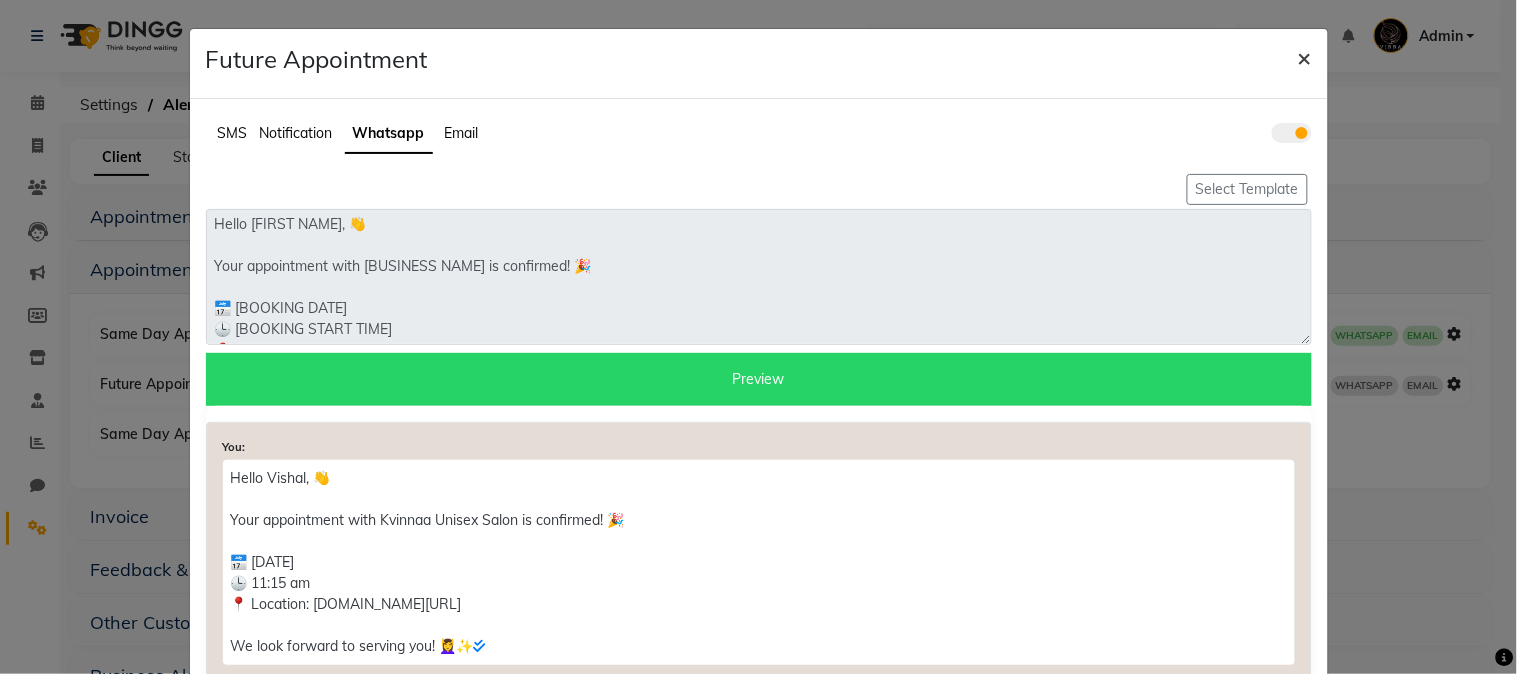 click on "×" 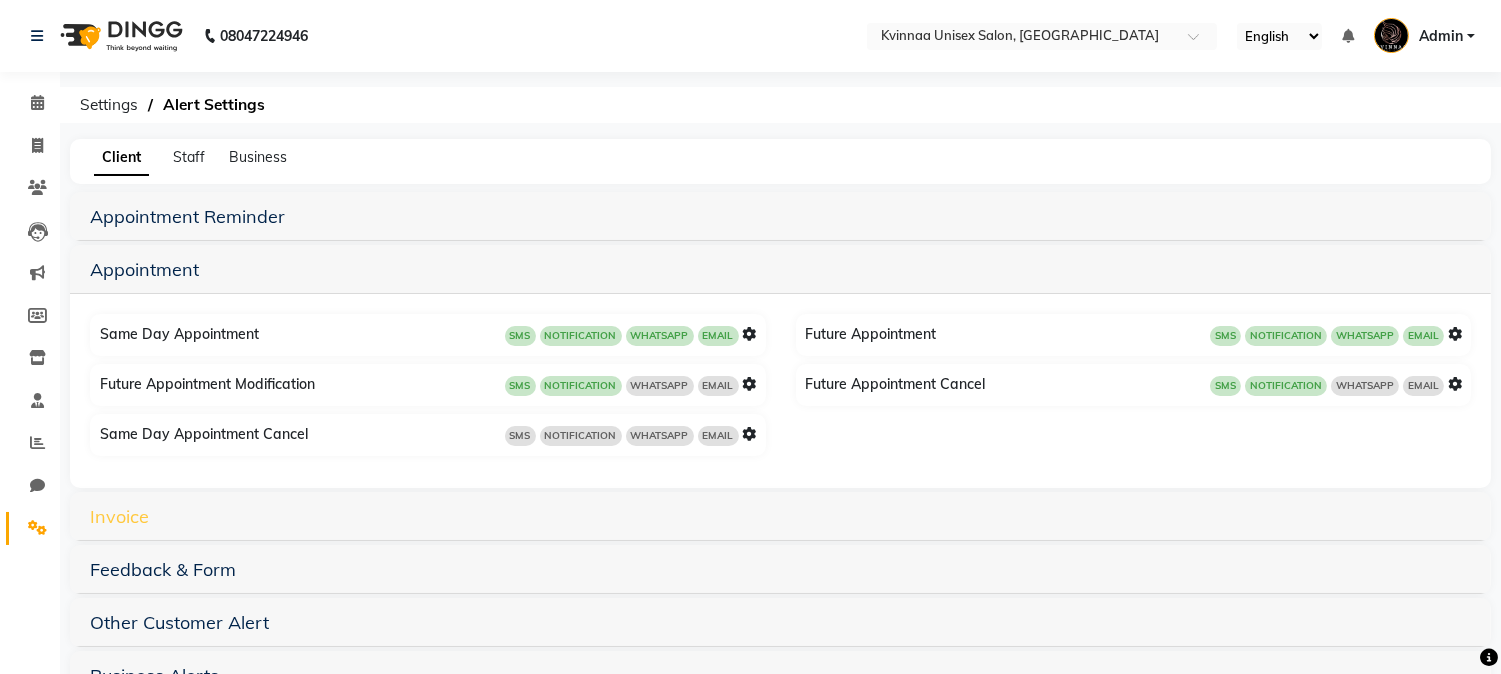 click on "Invoice" at bounding box center [119, 516] 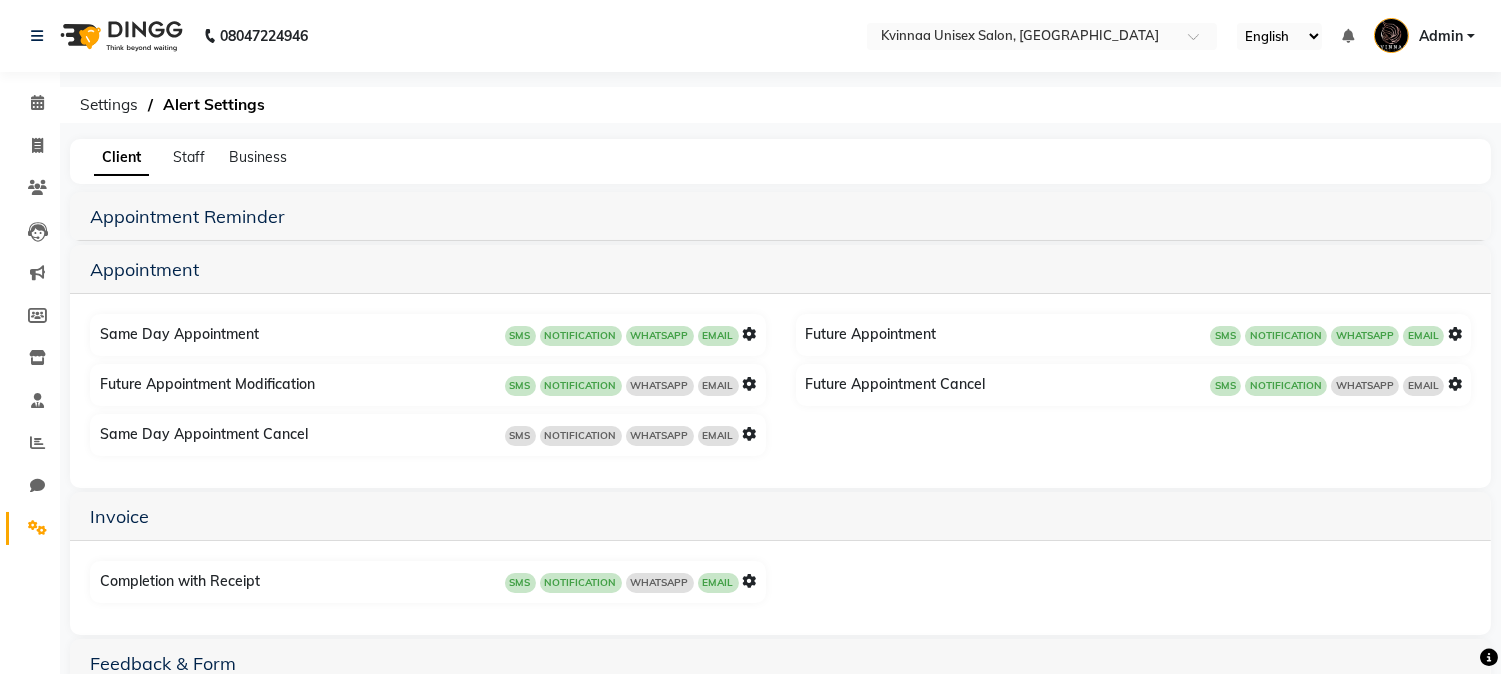 click at bounding box center (750, 581) 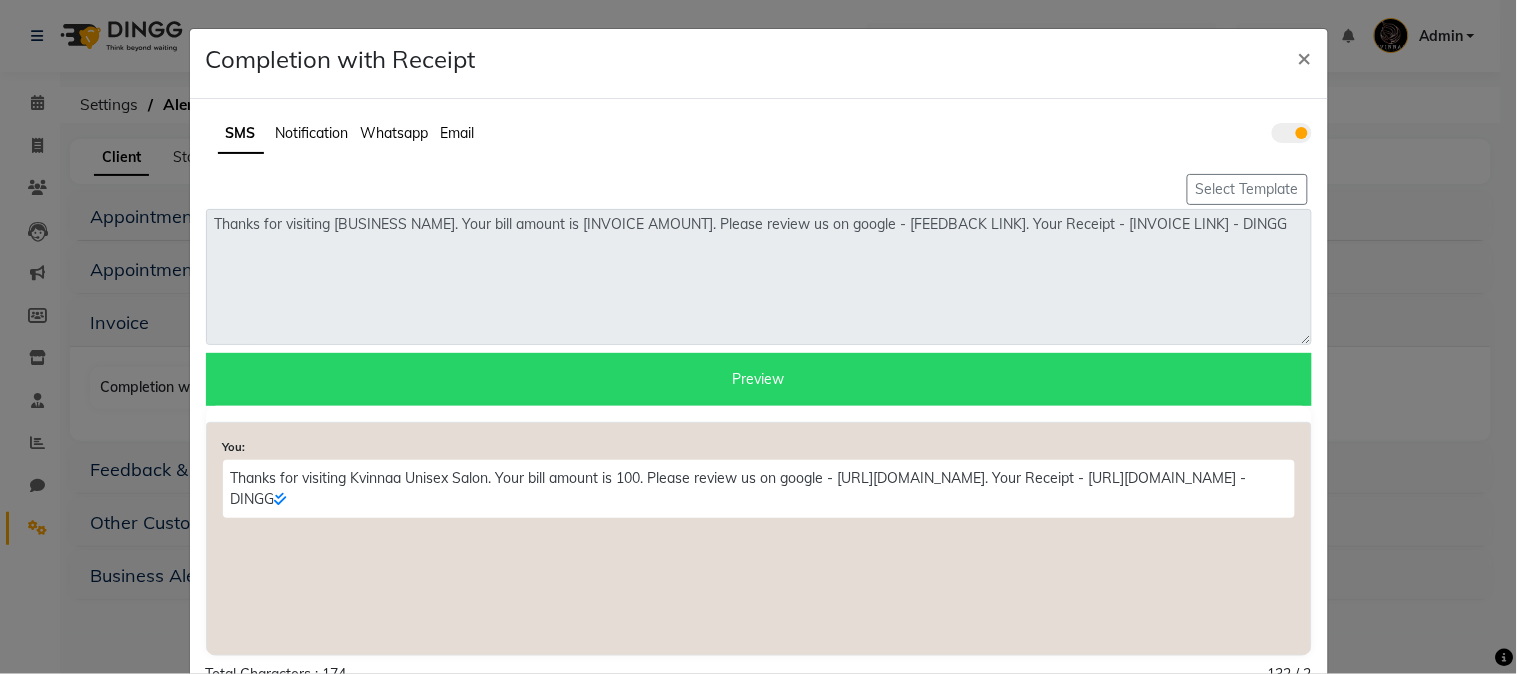 click on "Whatsapp" 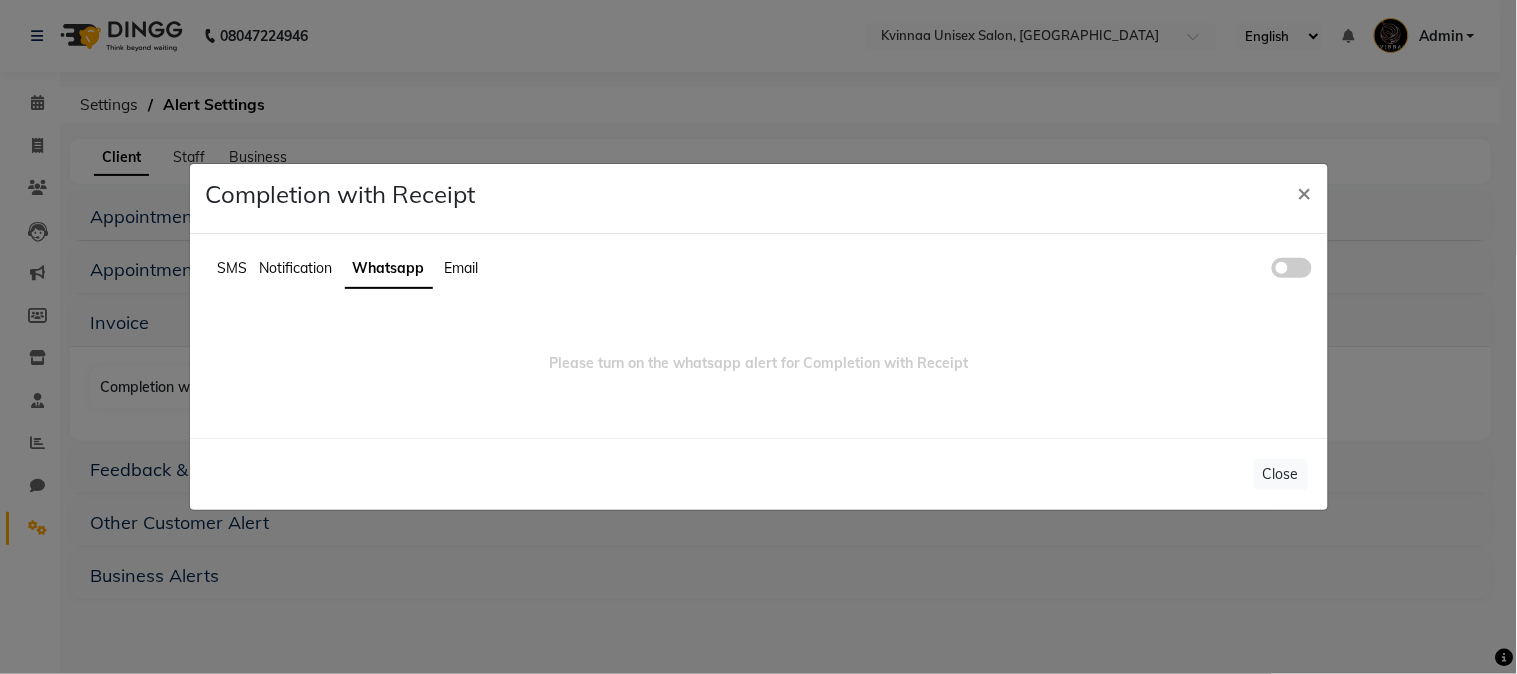 click 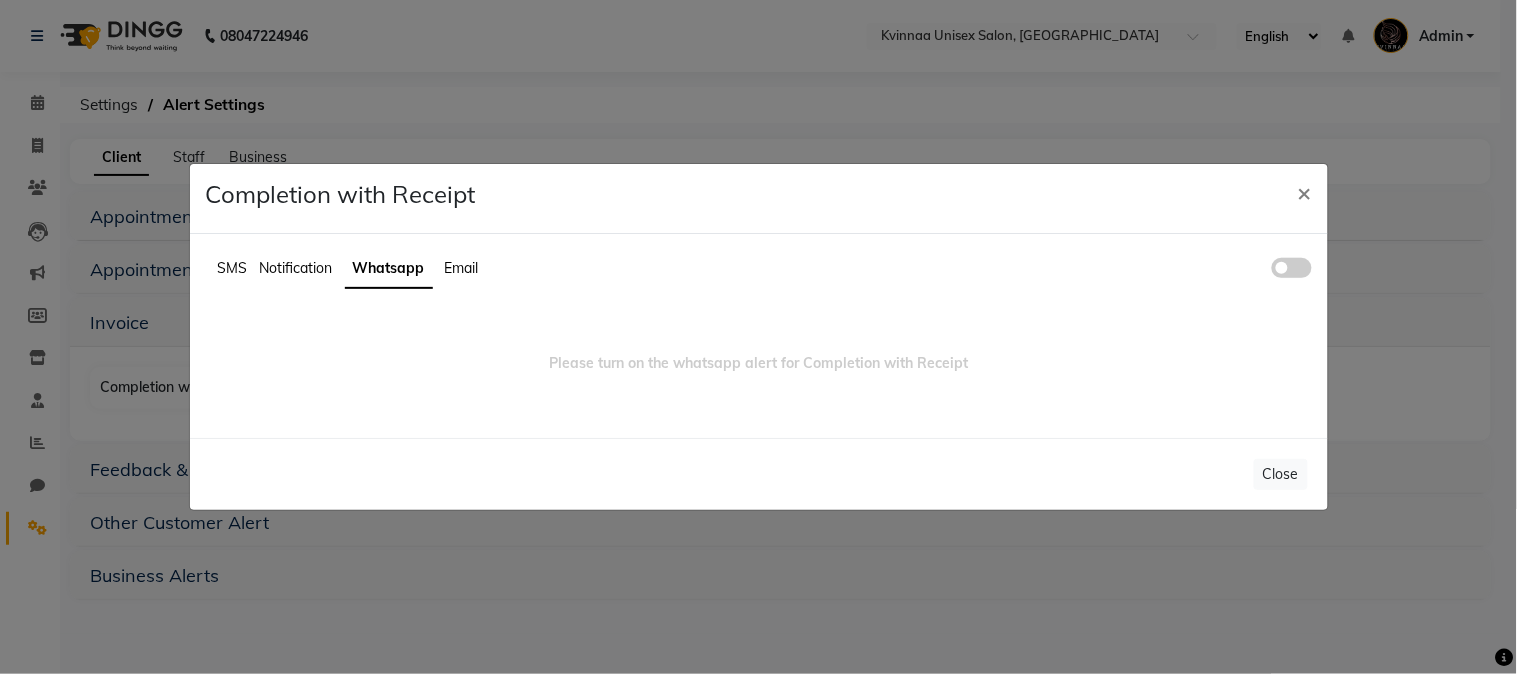 click 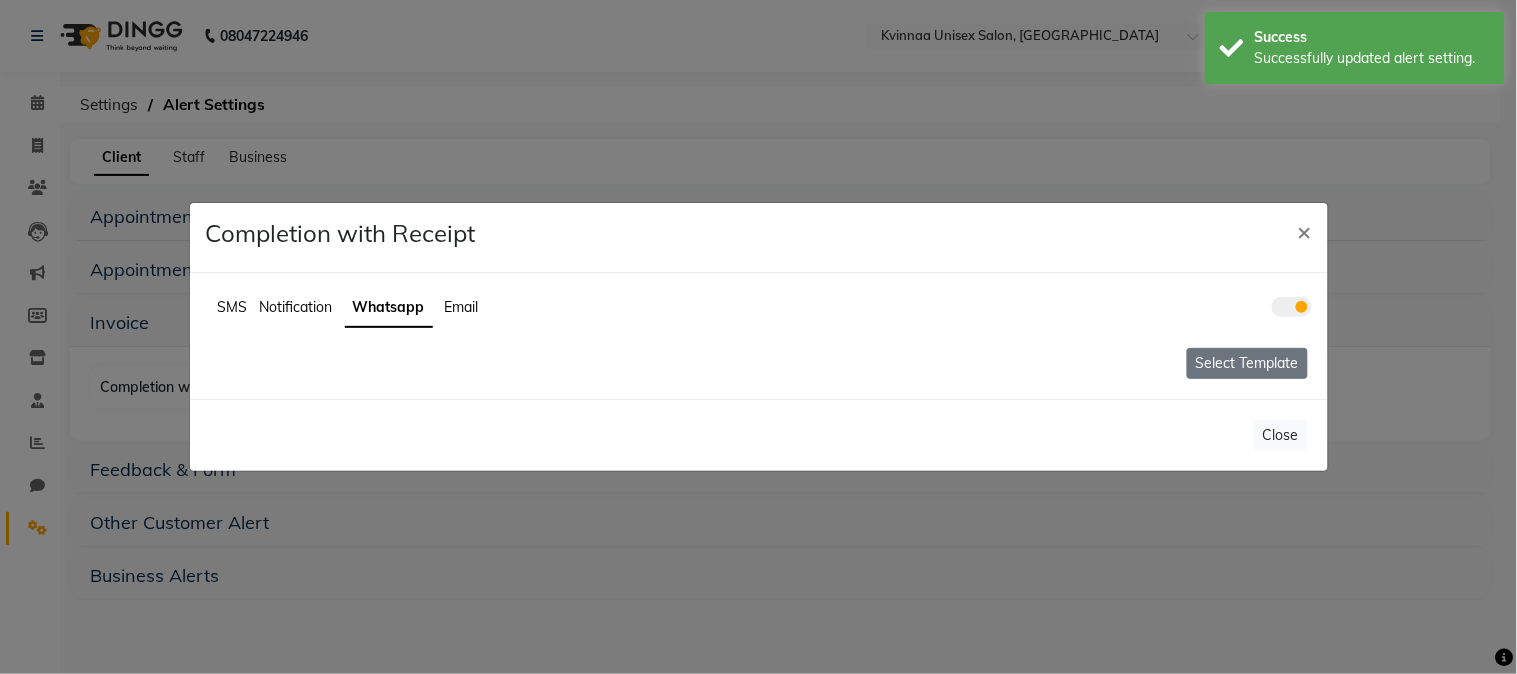 click on "Select Template" 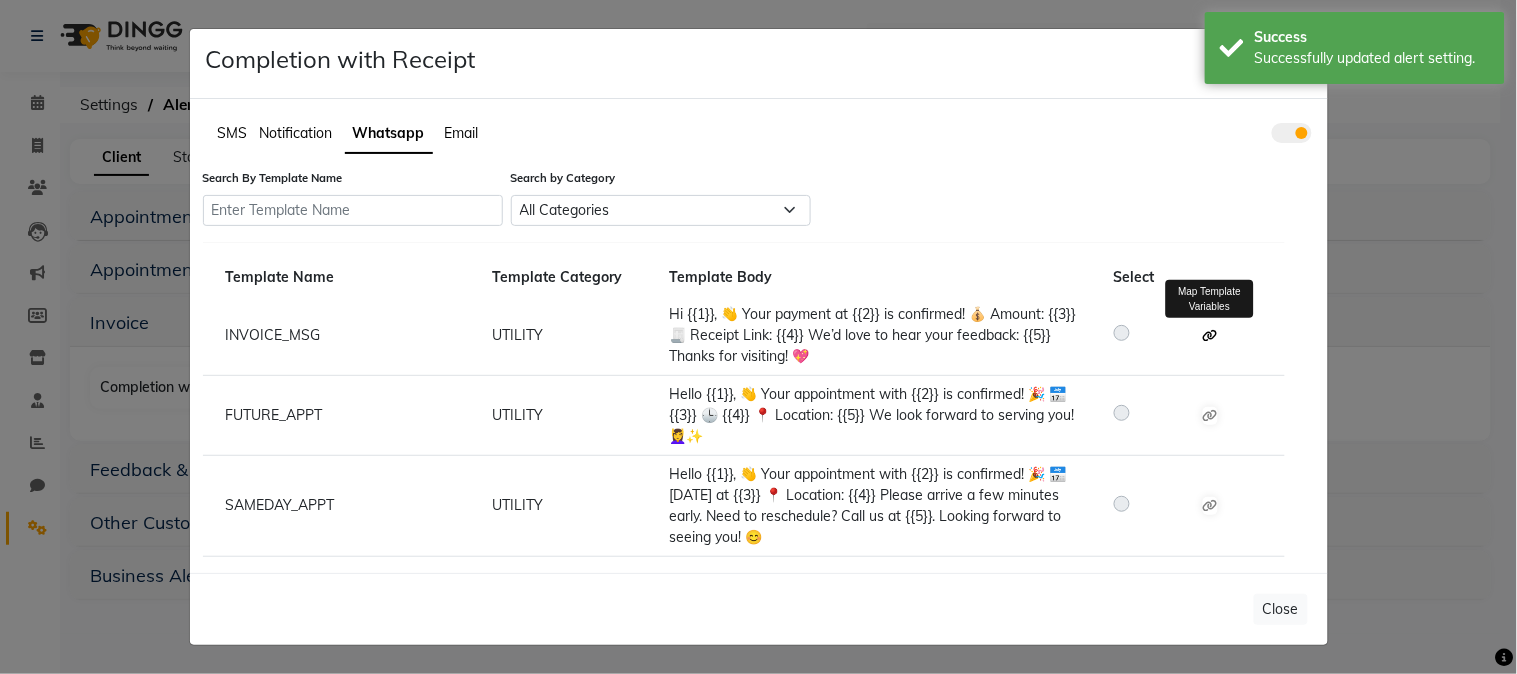 click 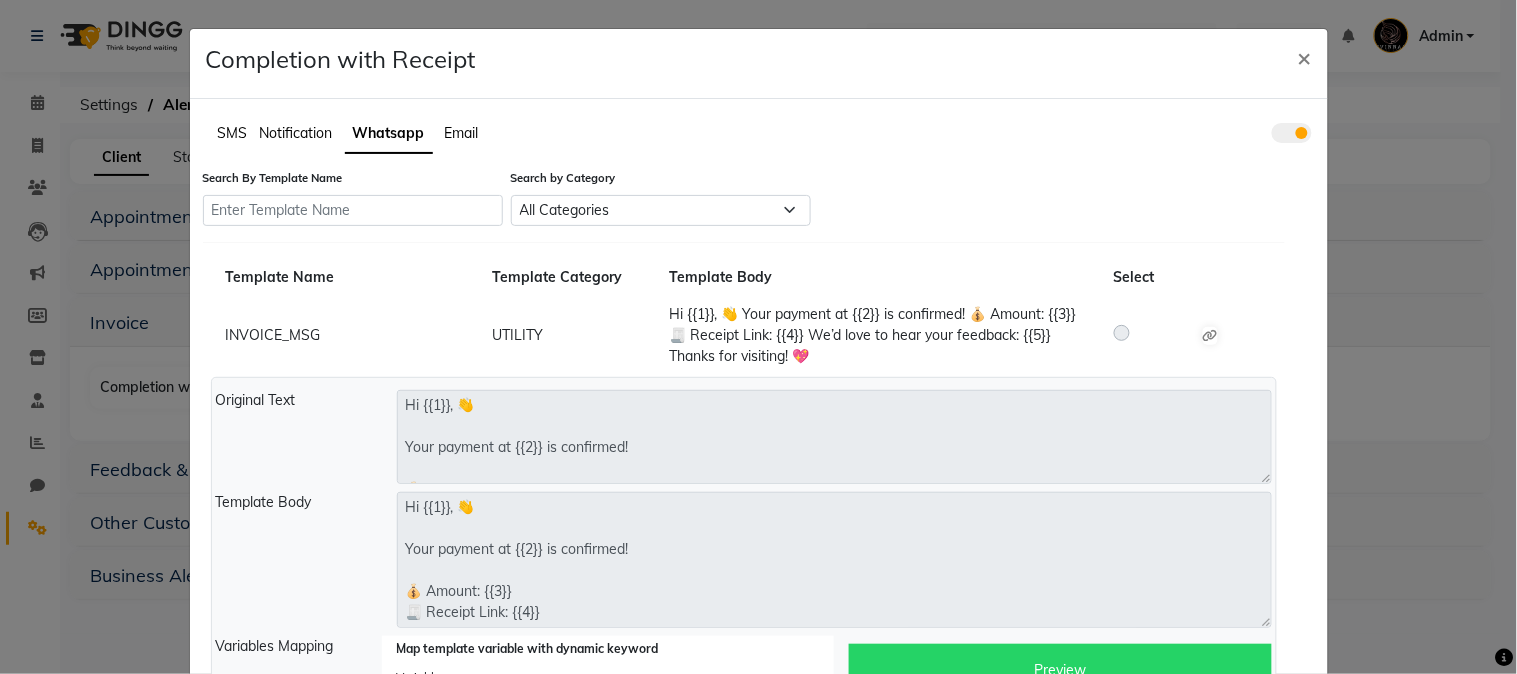 scroll, scrollTop: 252, scrollLeft: 0, axis: vertical 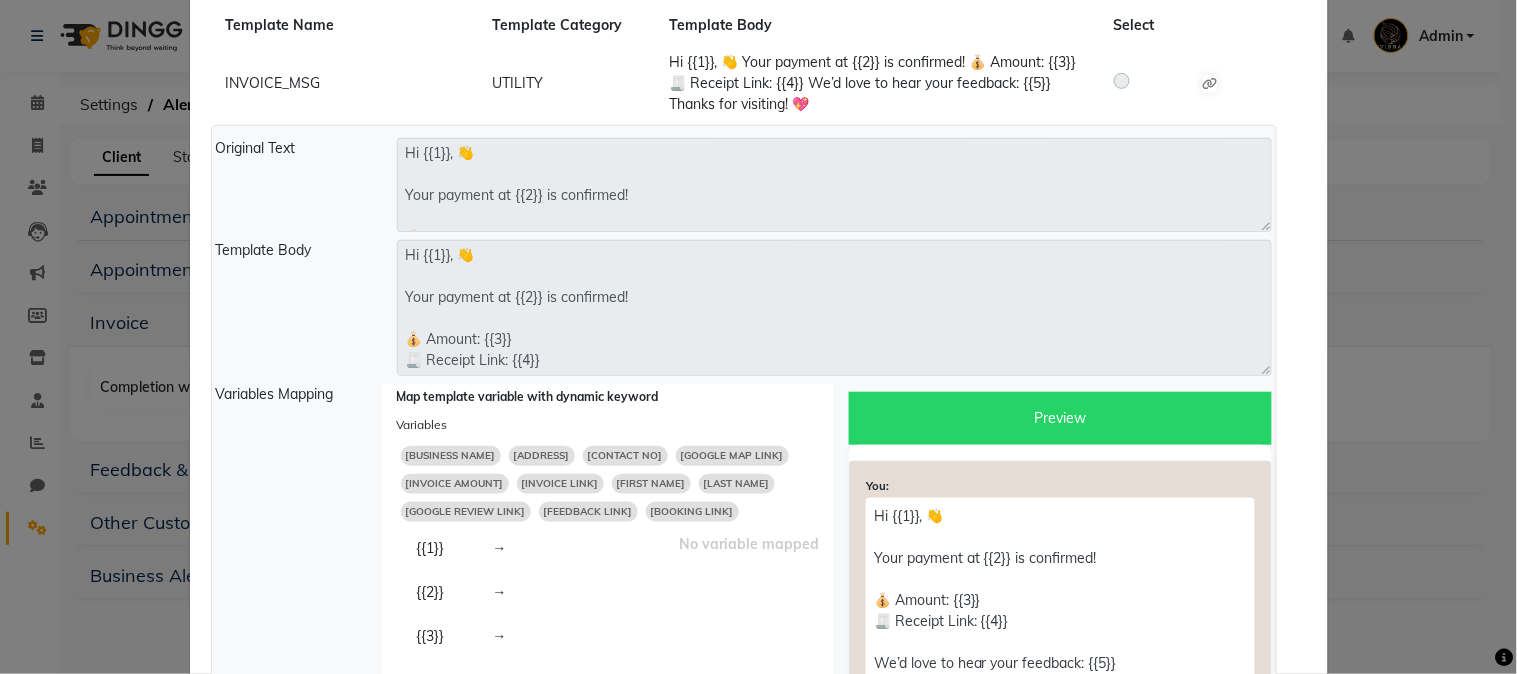 click on "[FIRST NAME]" 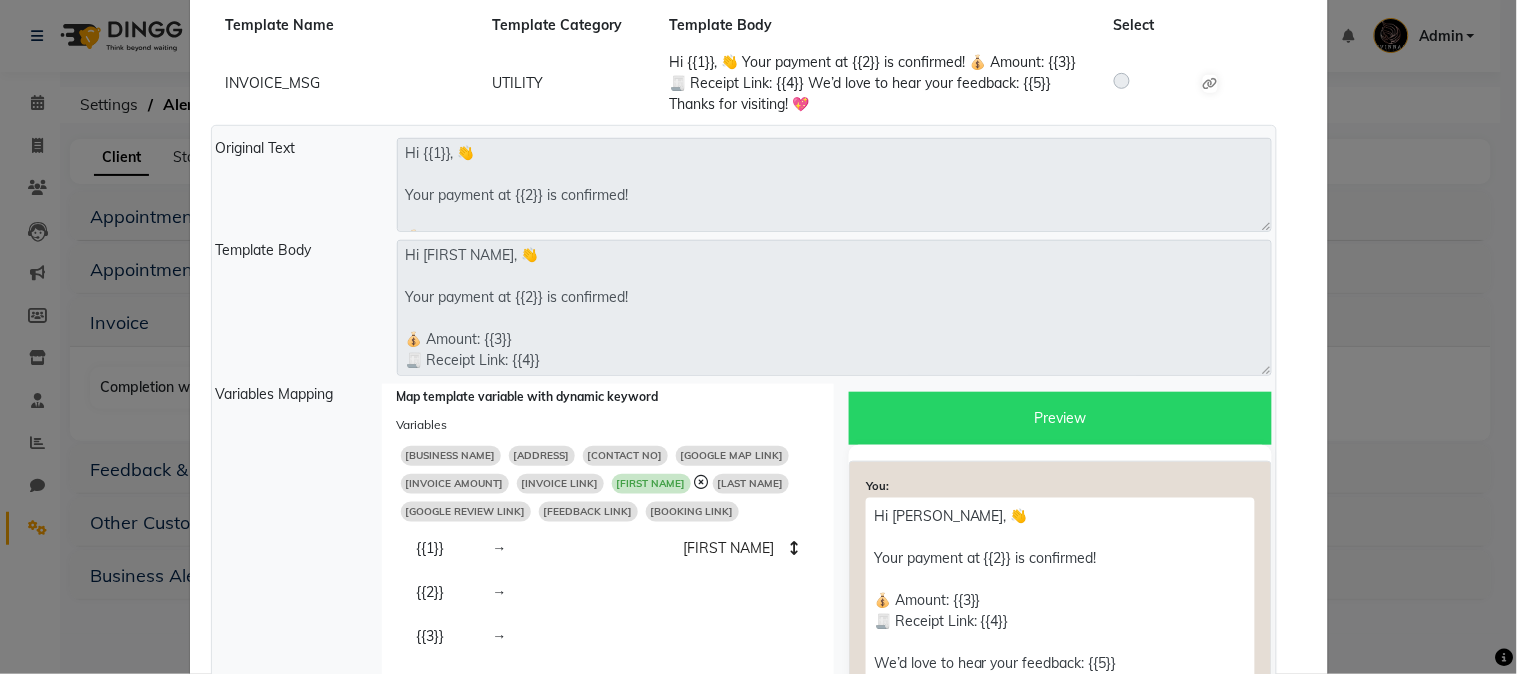 click on "[BUSINESS NAME]" 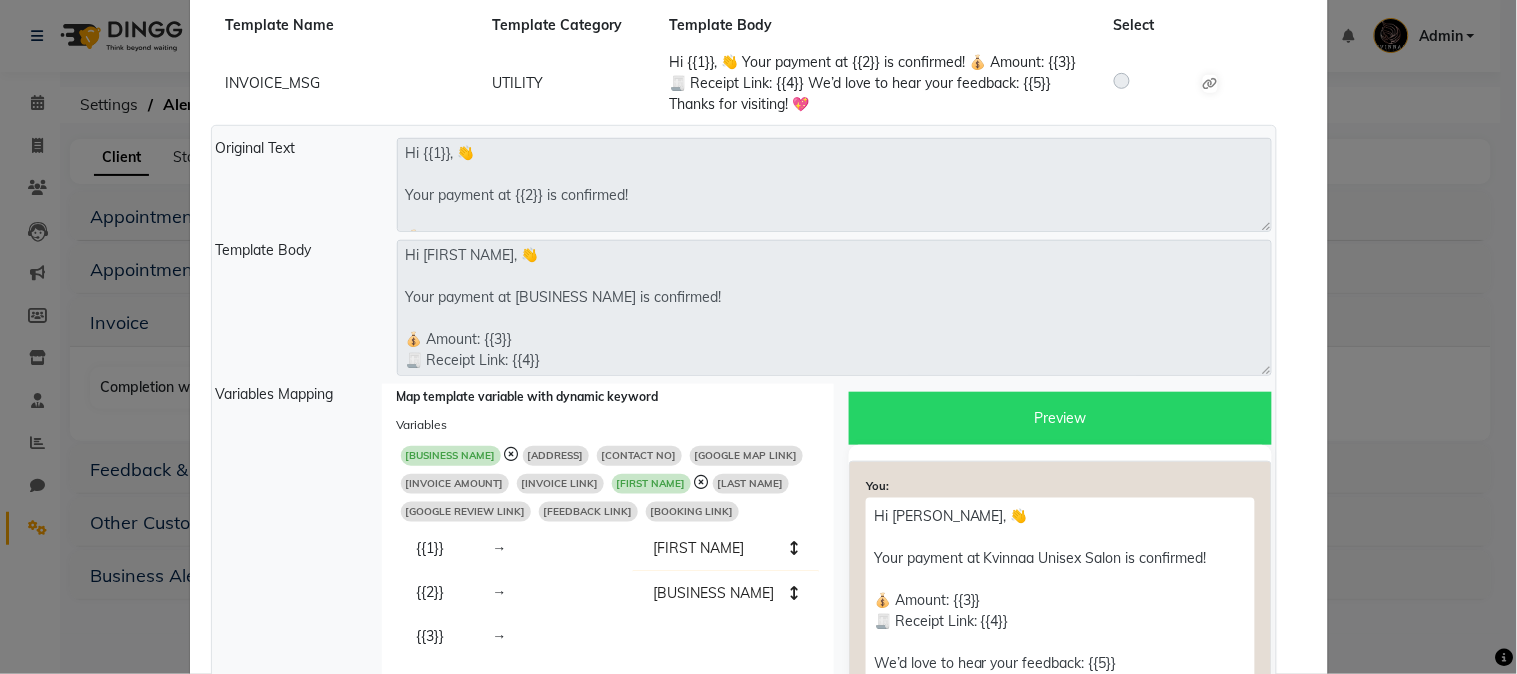 click on "[INVOICE AMOUNT]" 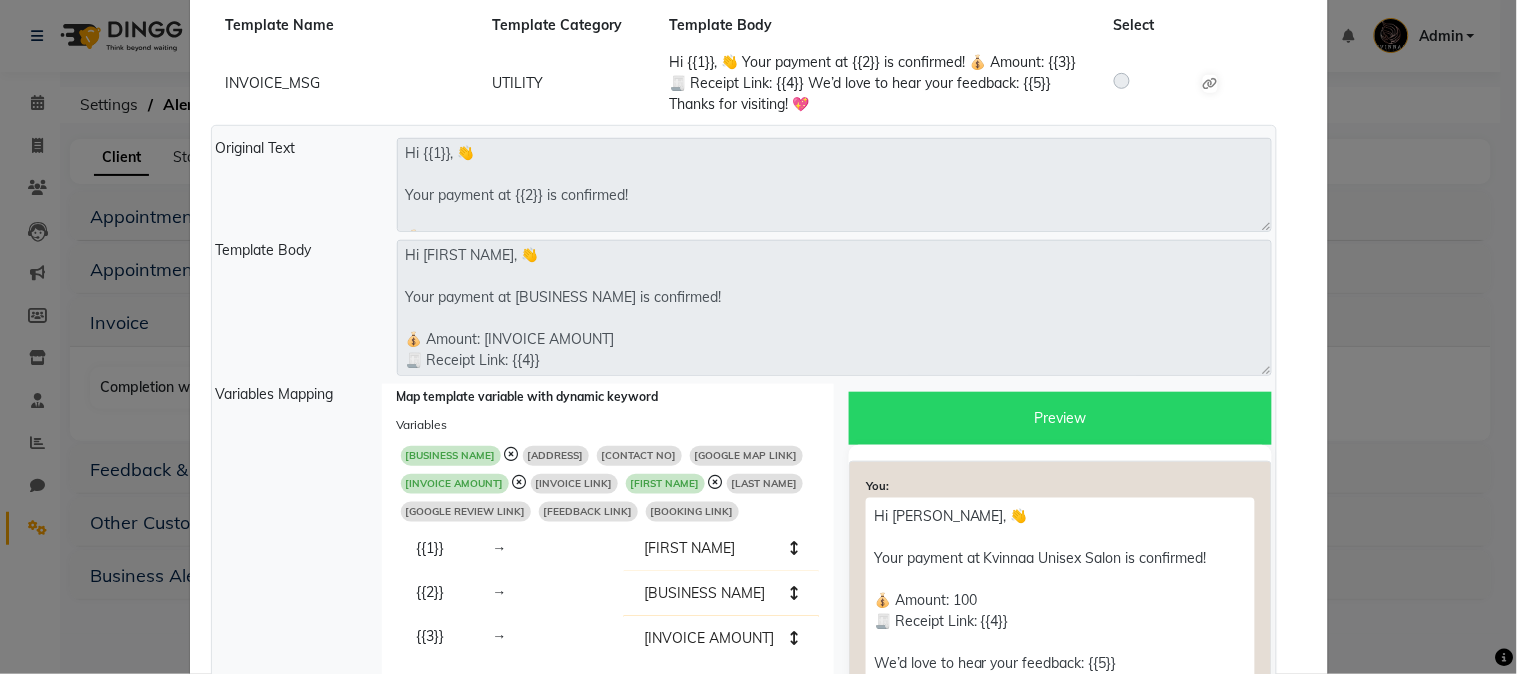 click on "[INVOICE LINK]" 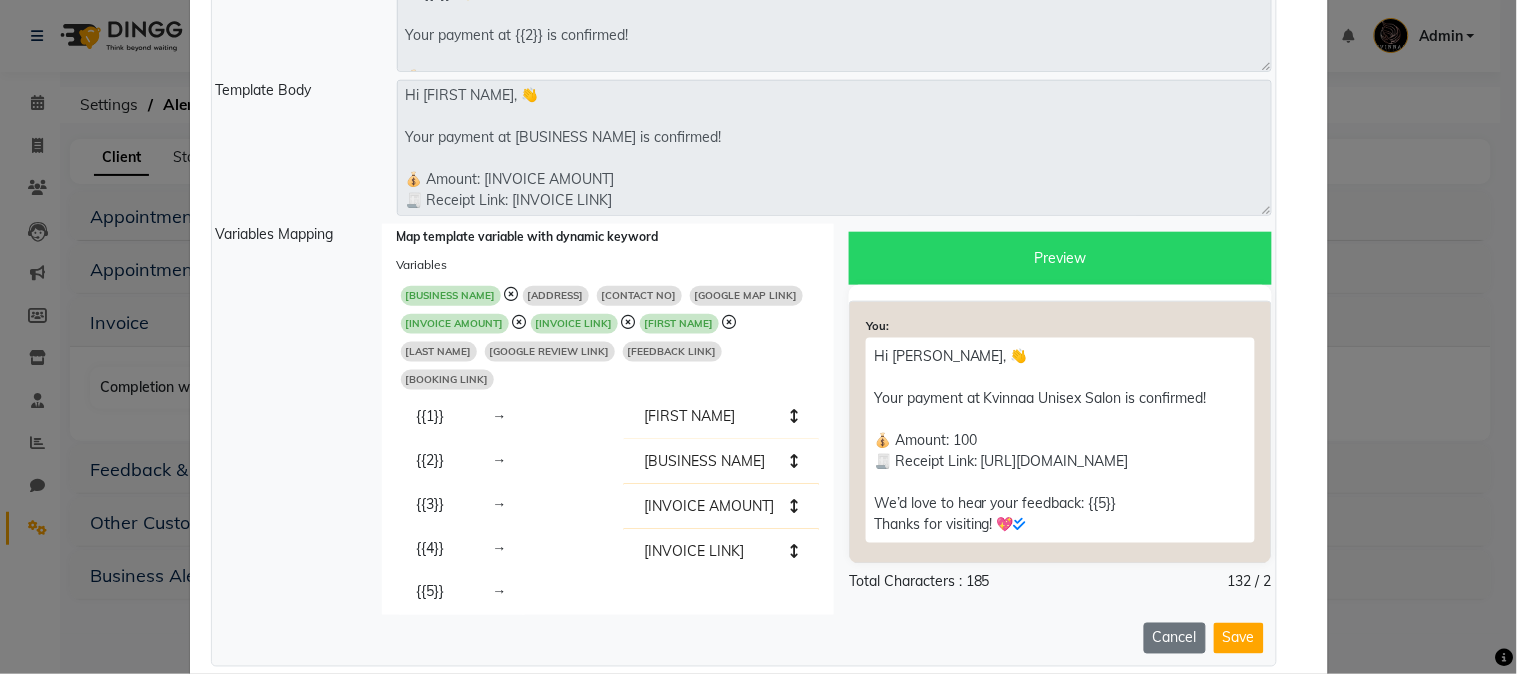 scroll, scrollTop: 436, scrollLeft: 0, axis: vertical 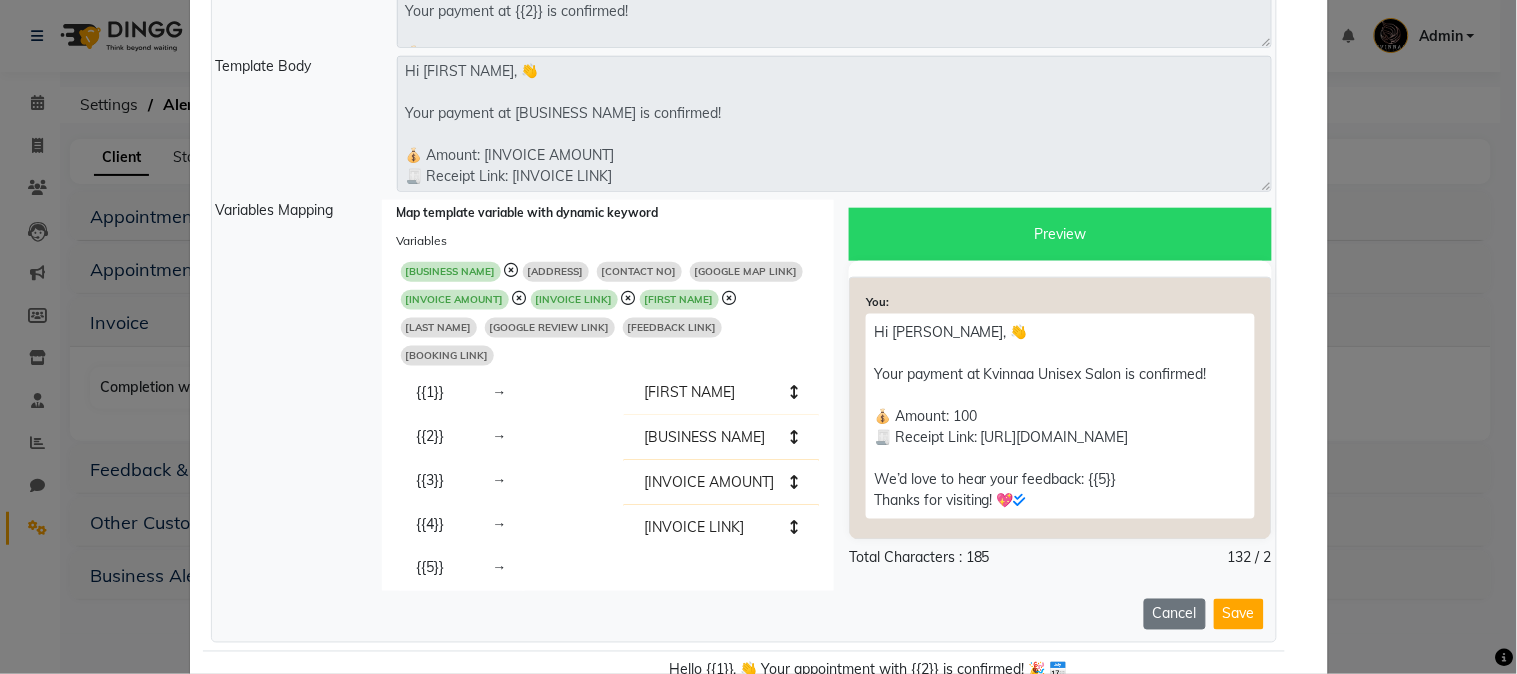 click on "[GOOGLE REVIEW LINK]" 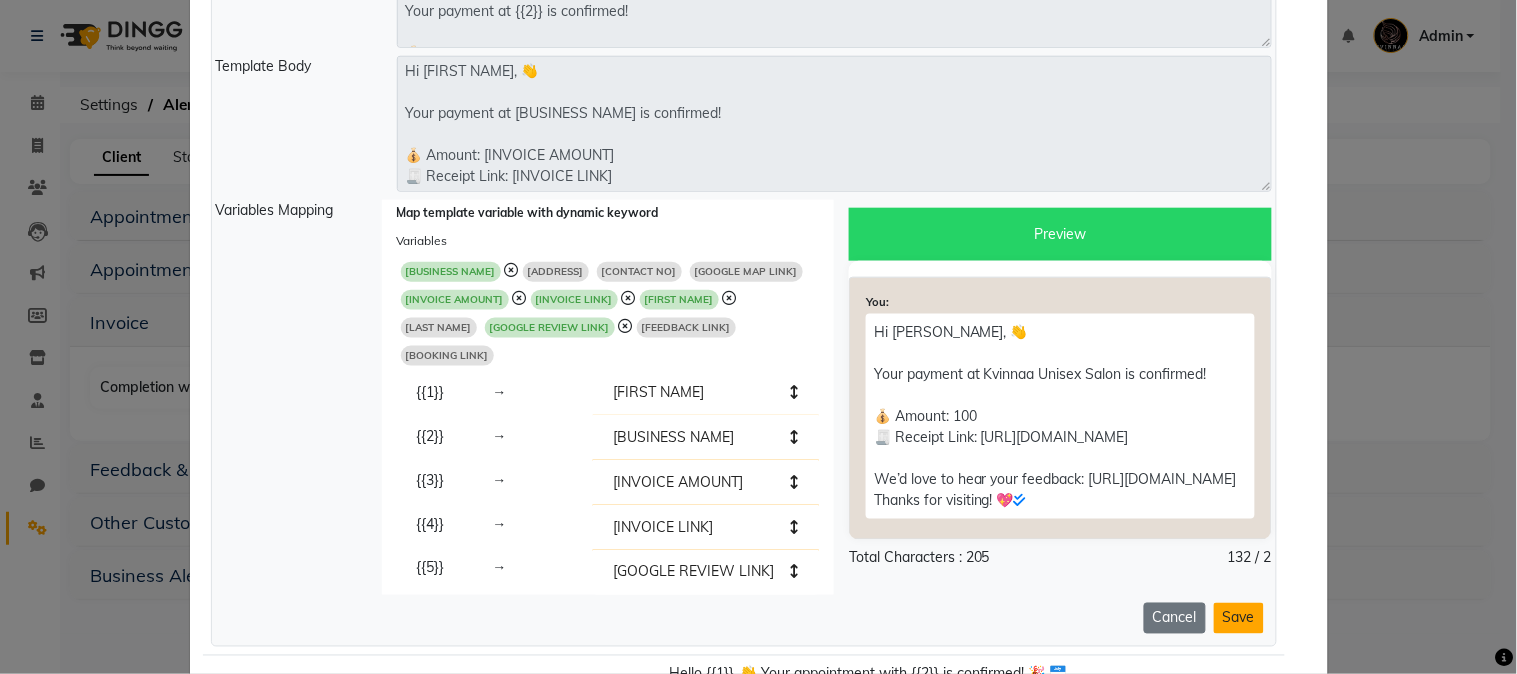 click on "Save" 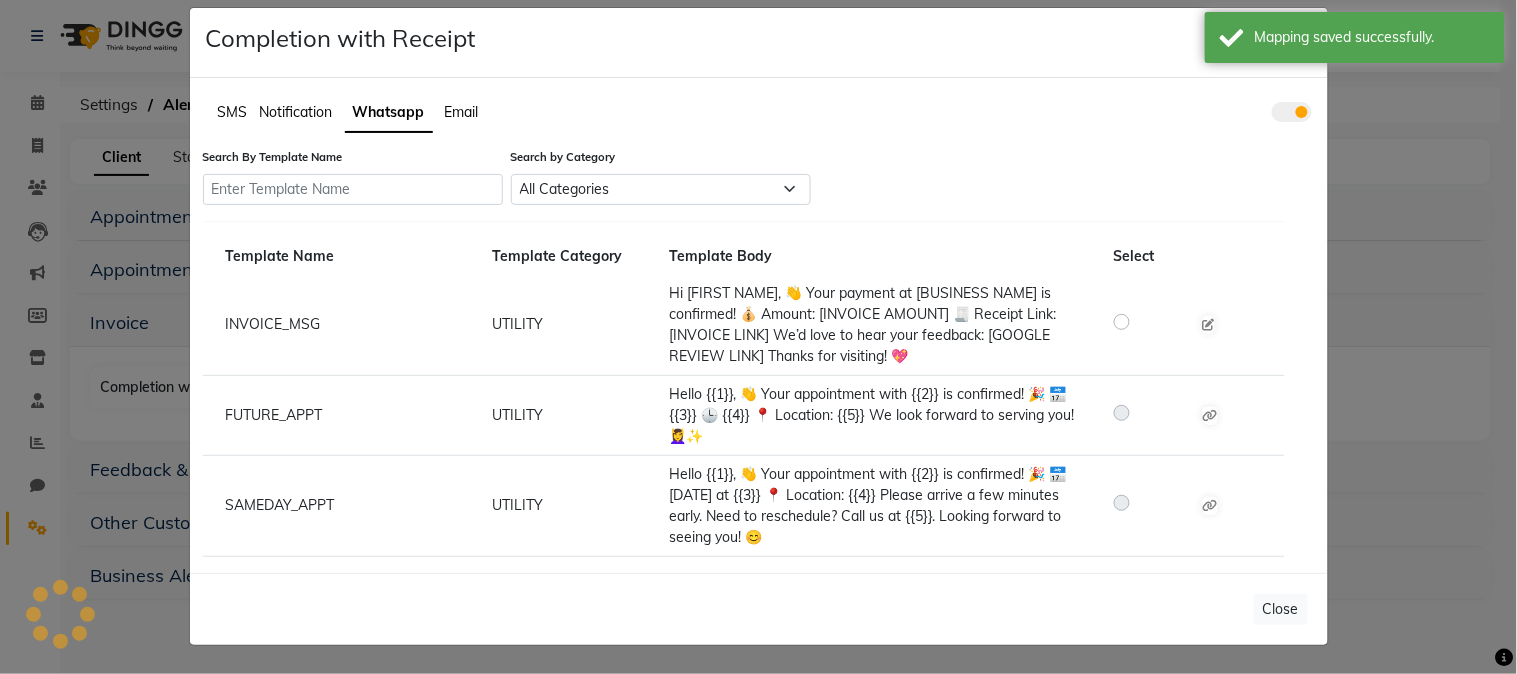 scroll, scrollTop: 20, scrollLeft: 0, axis: vertical 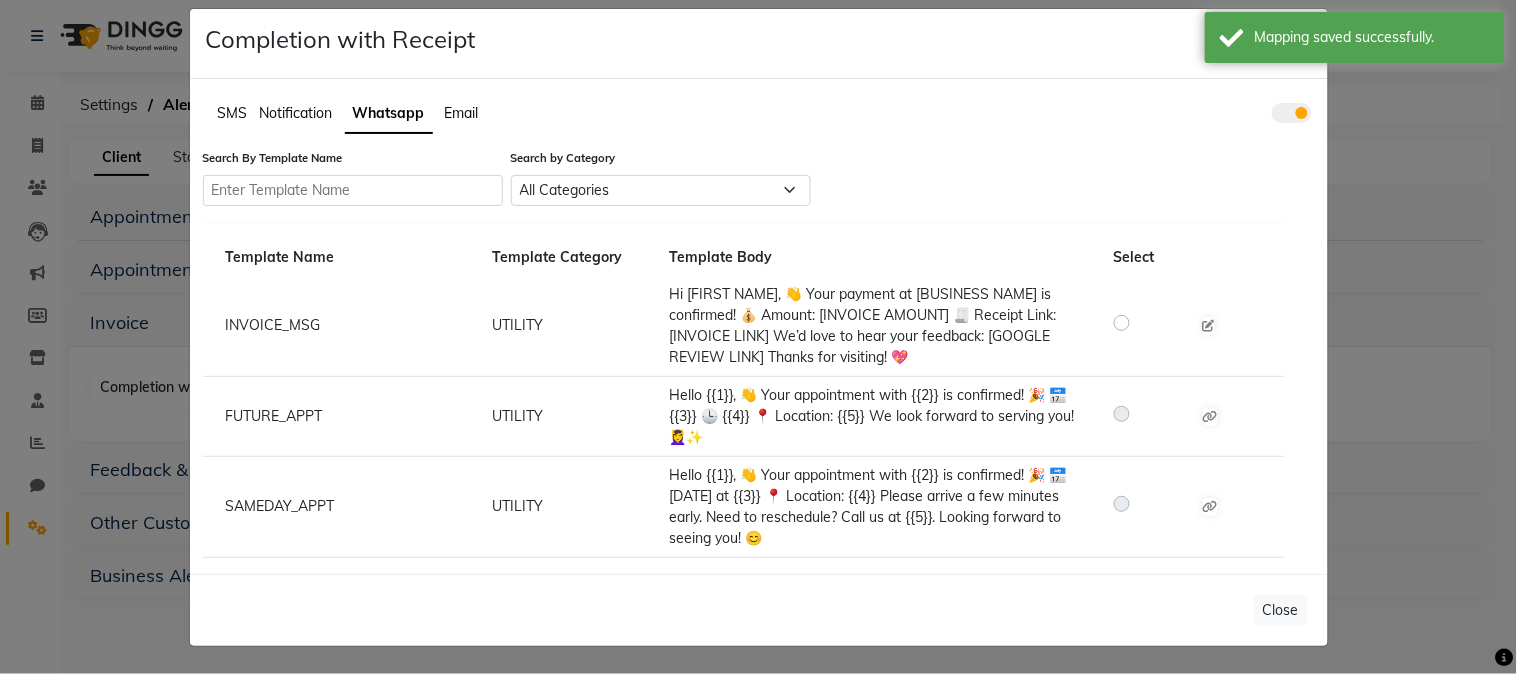 click on "Close" 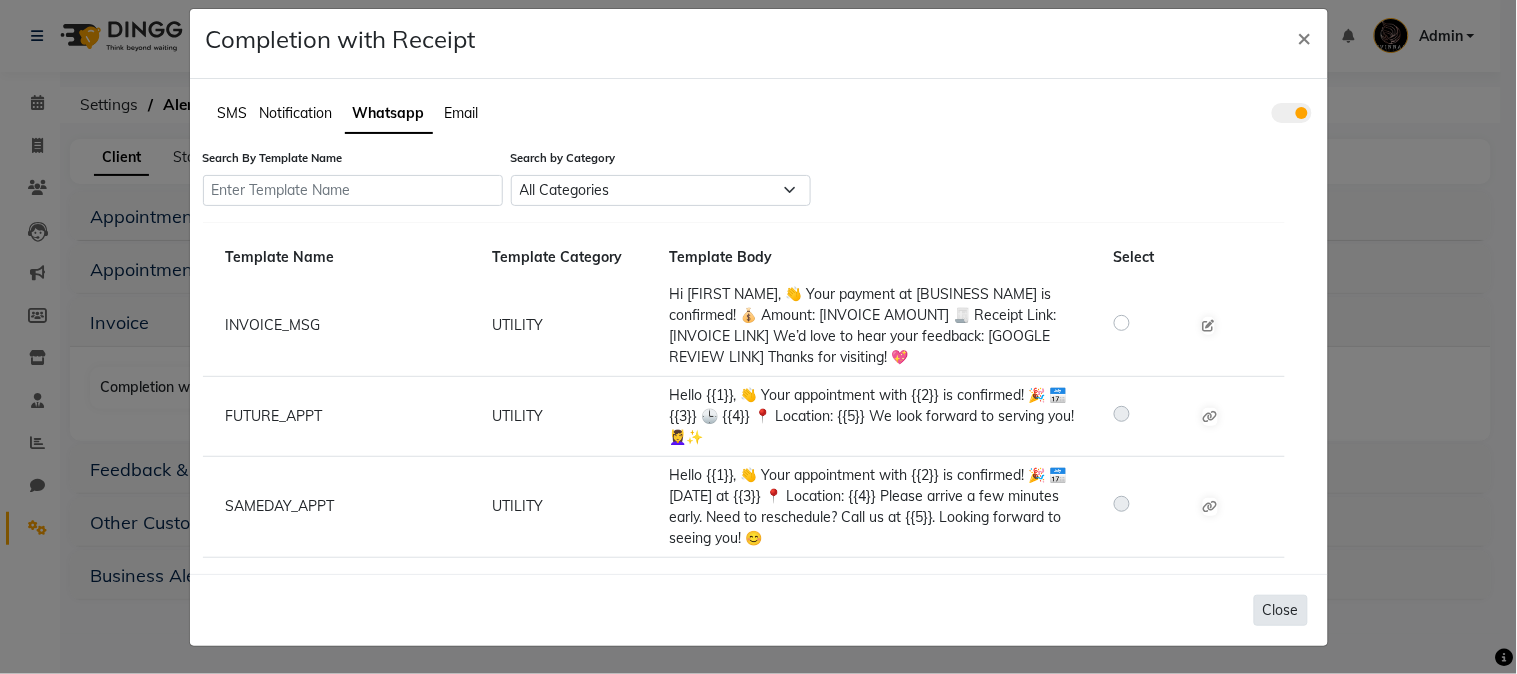 click on "Close" 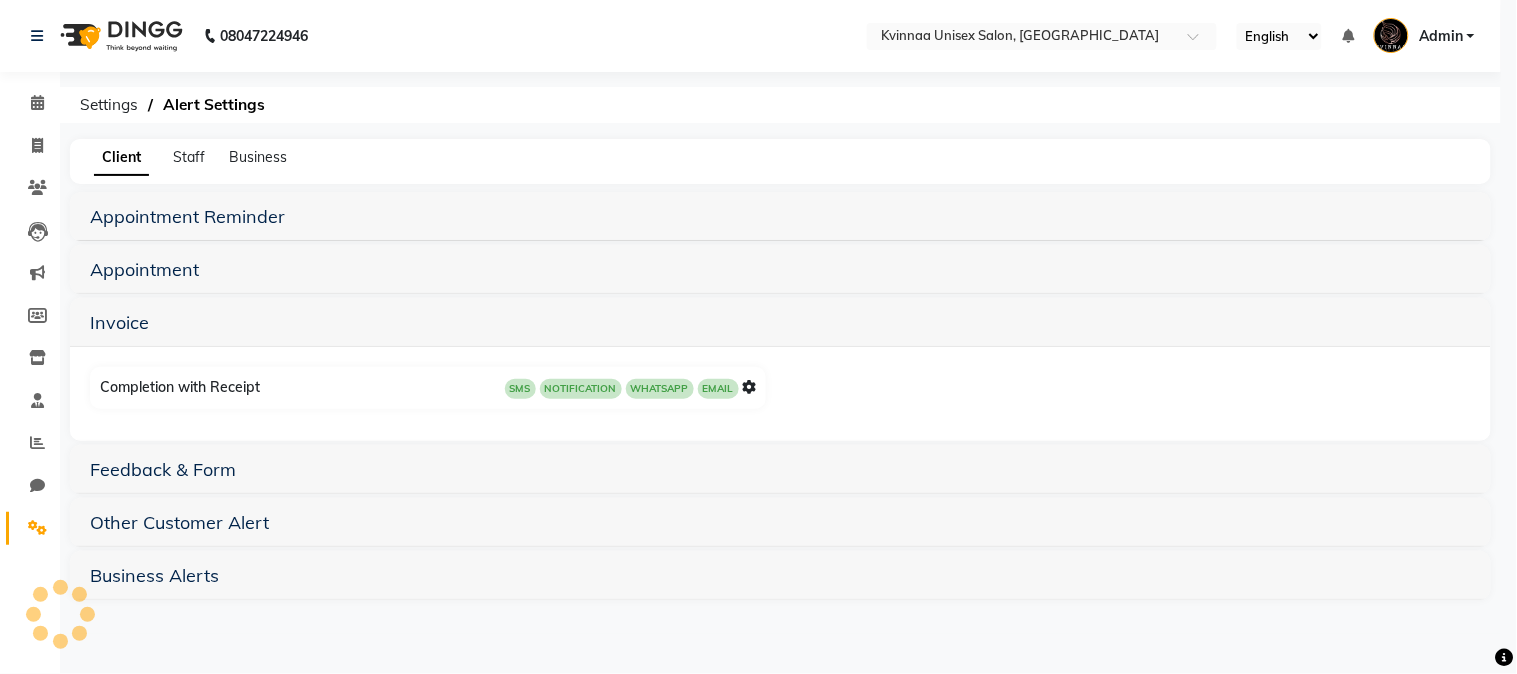 scroll, scrollTop: 0, scrollLeft: 0, axis: both 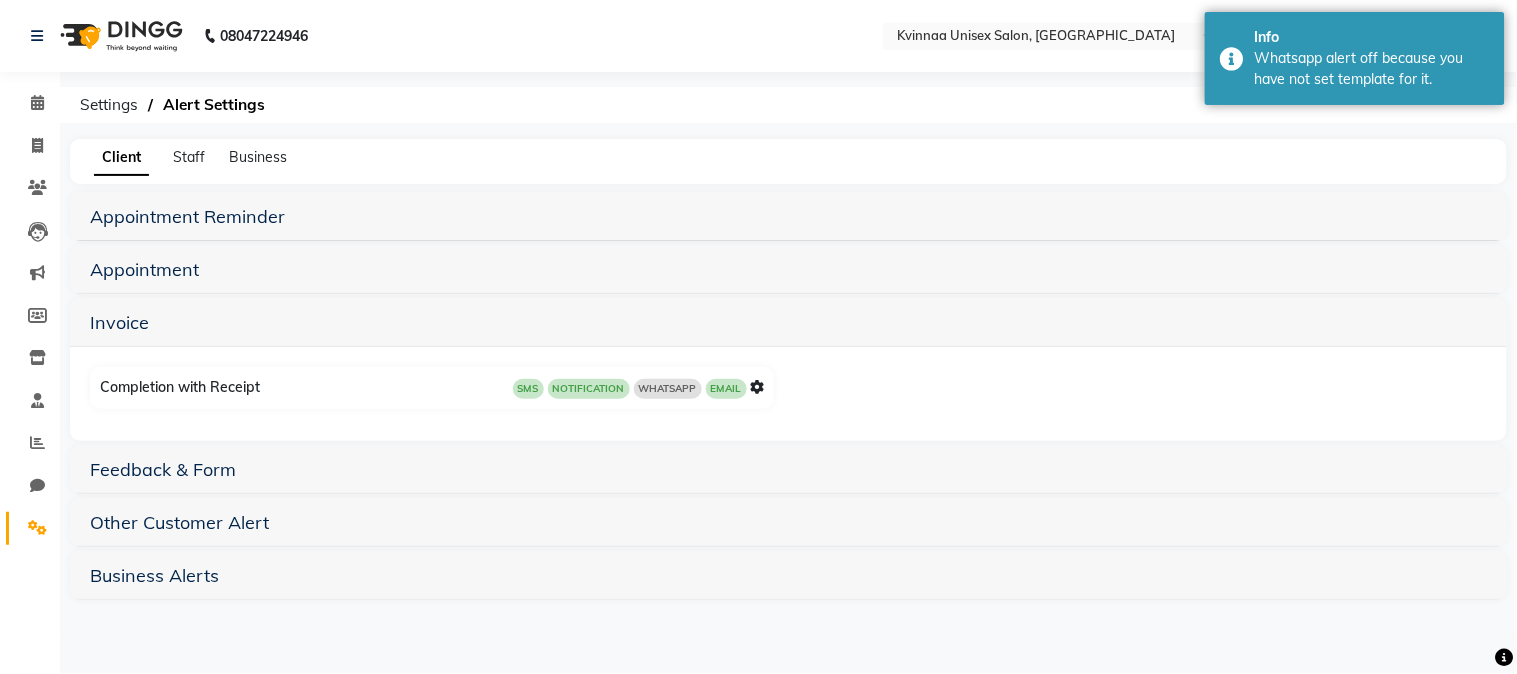 click at bounding box center [758, 387] 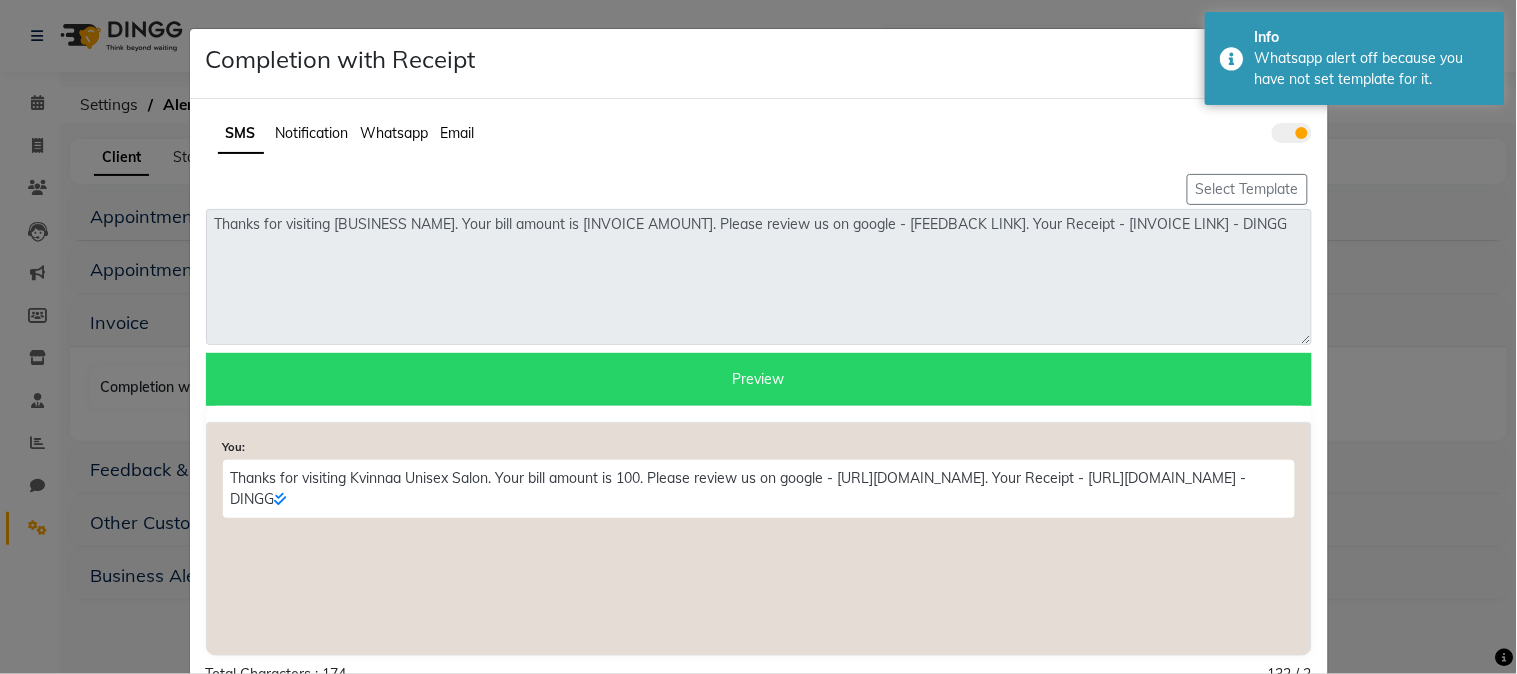 click on "Whatsapp" 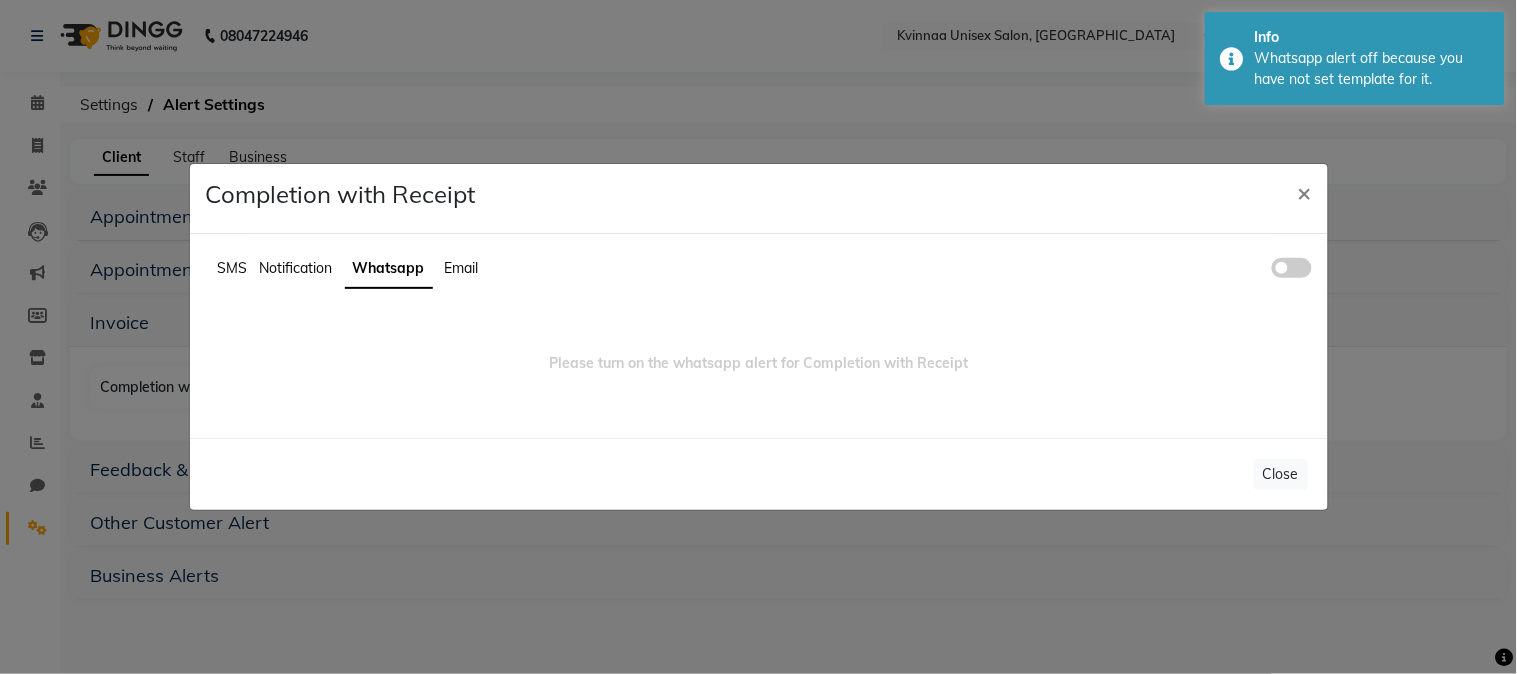click 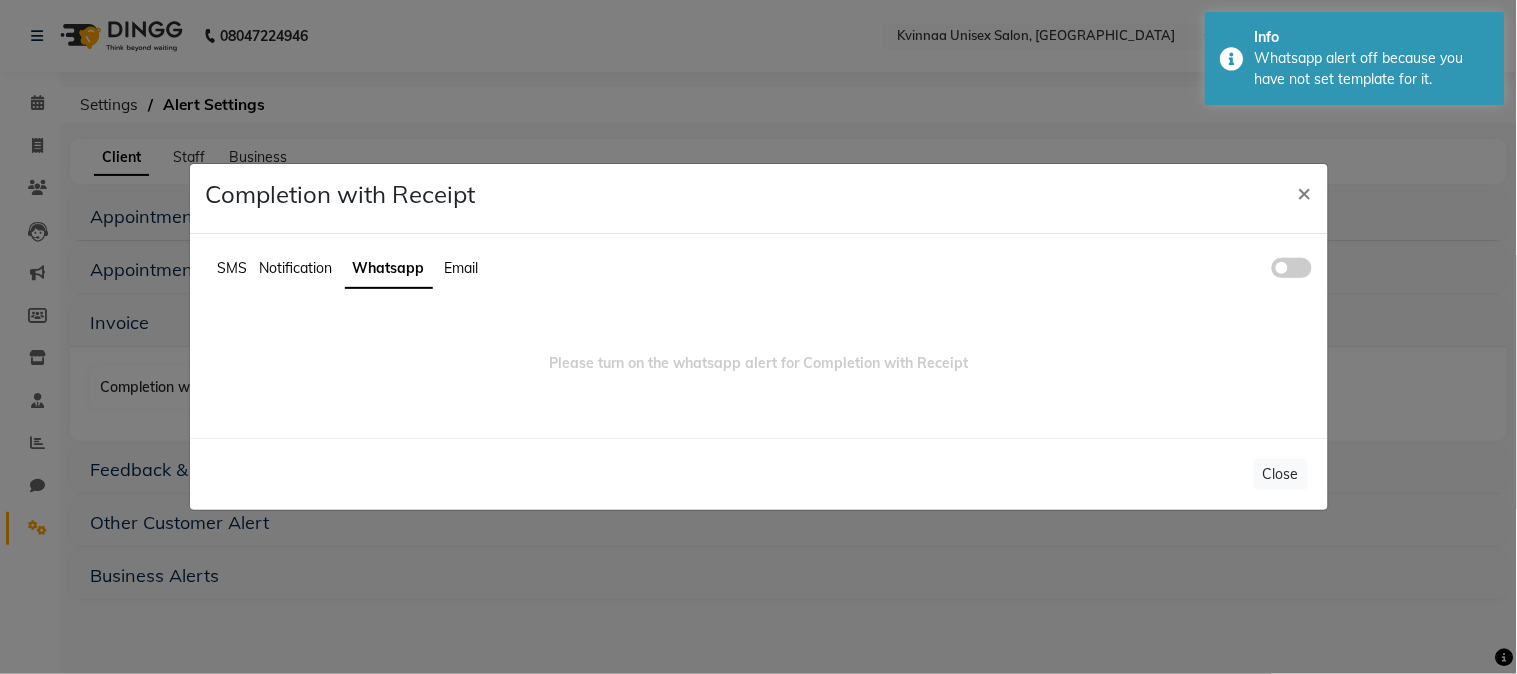 click 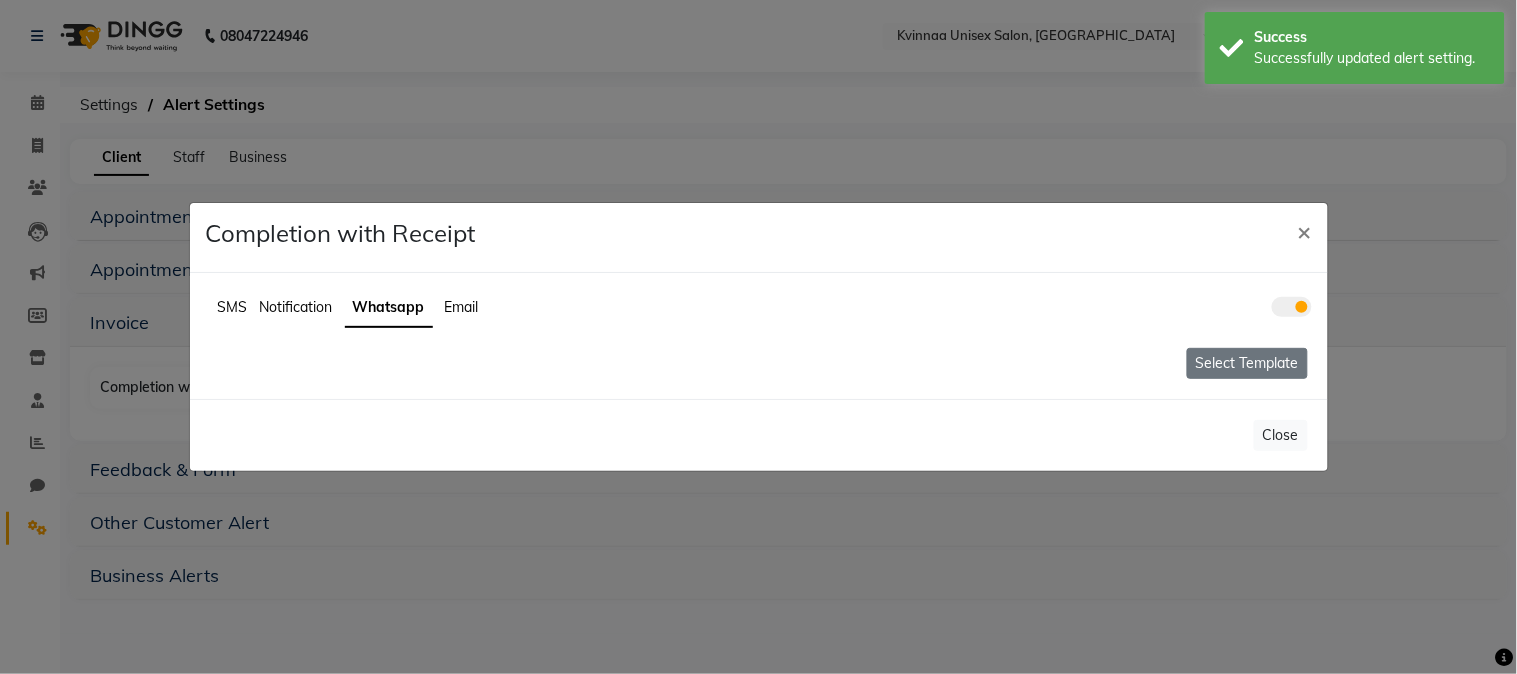 click on "Select Template" 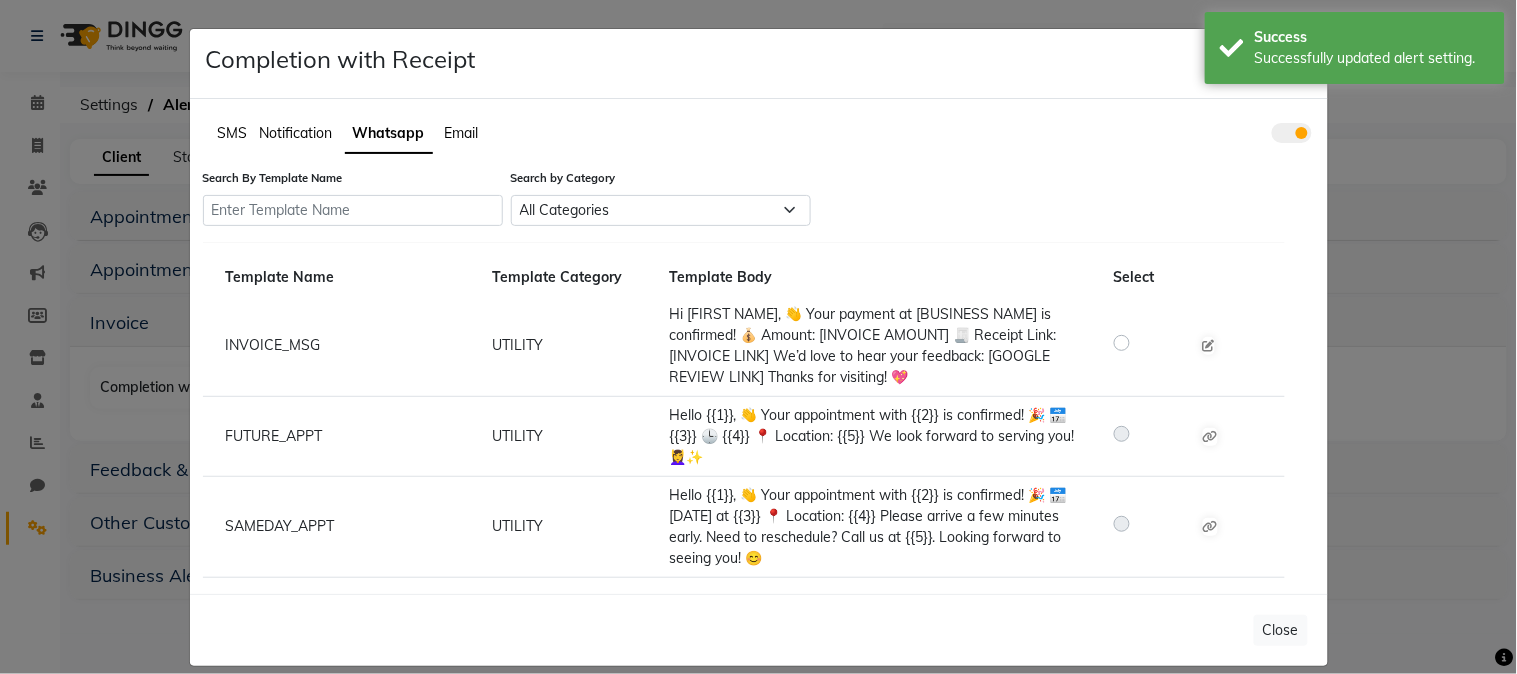 click 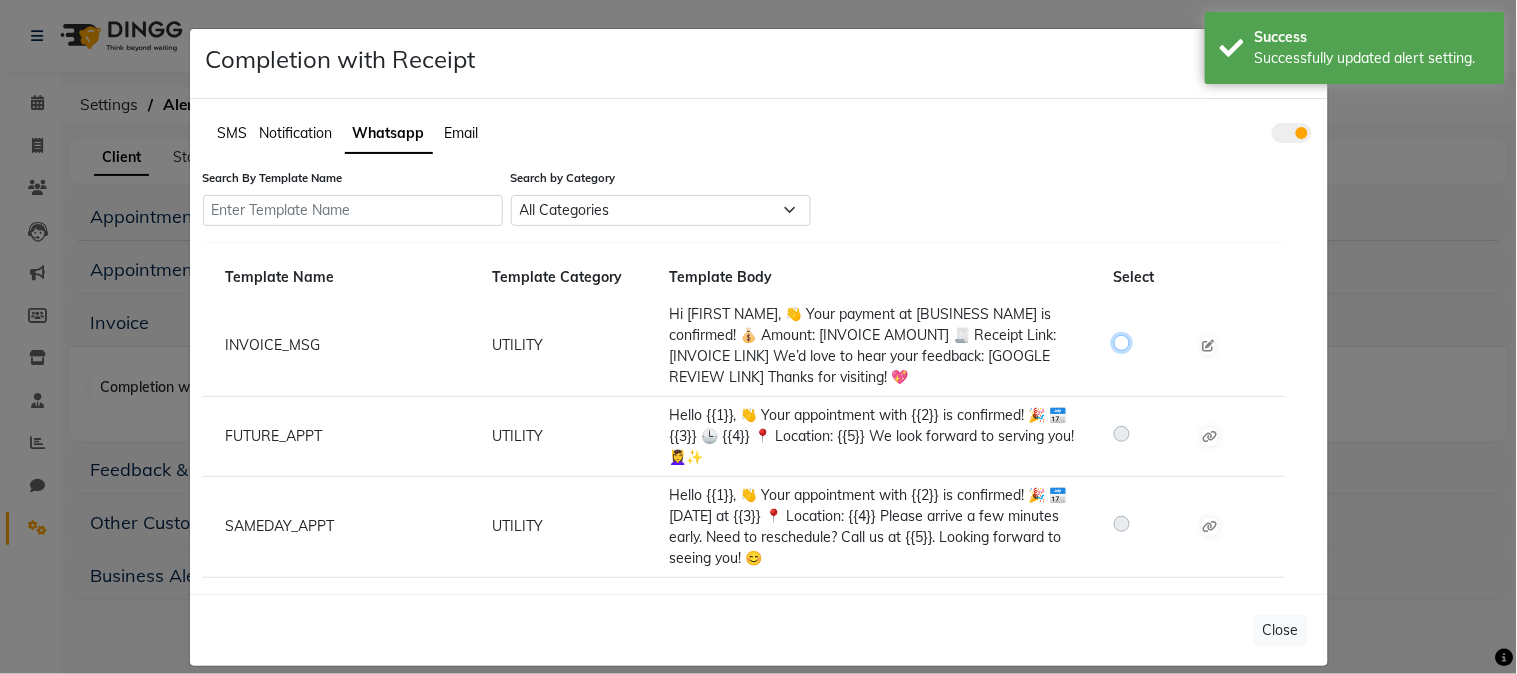 click at bounding box center (1125, 342) 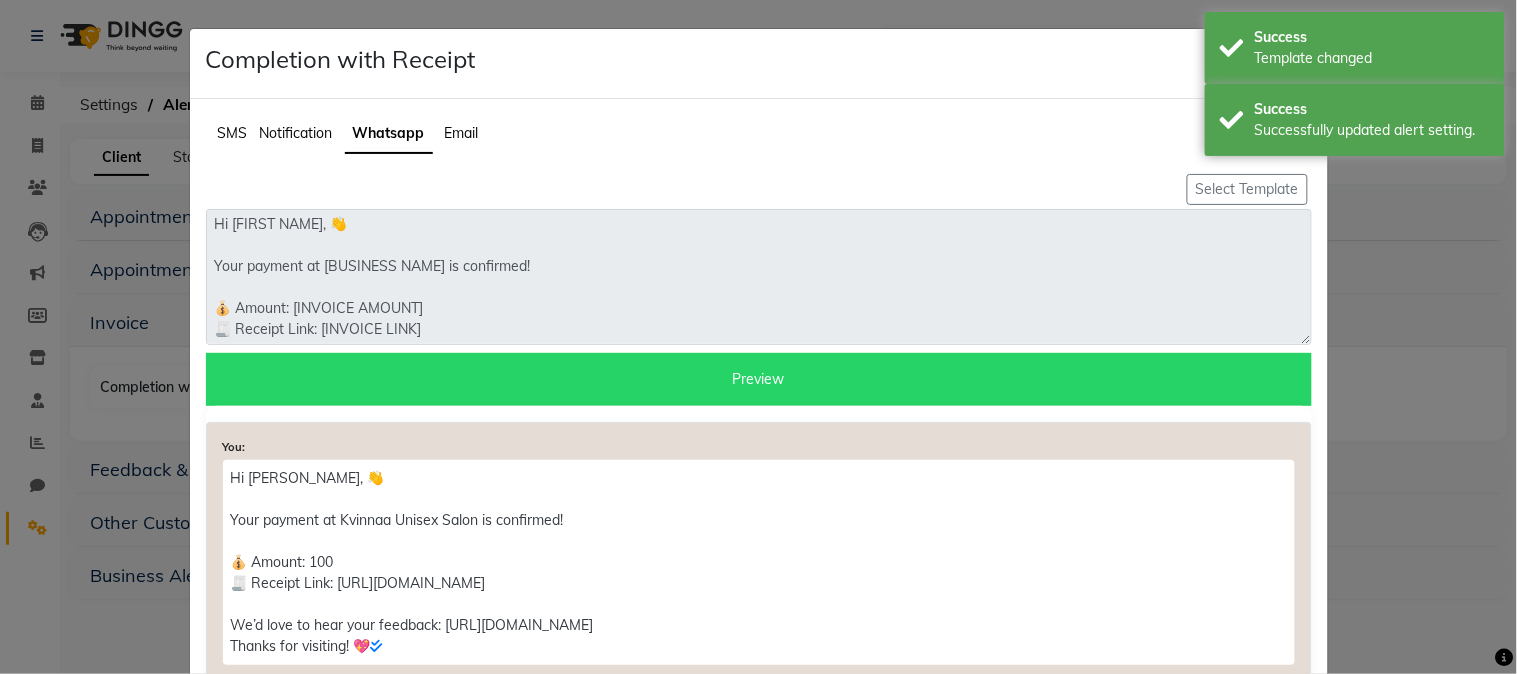 scroll, scrollTop: 173, scrollLeft: 0, axis: vertical 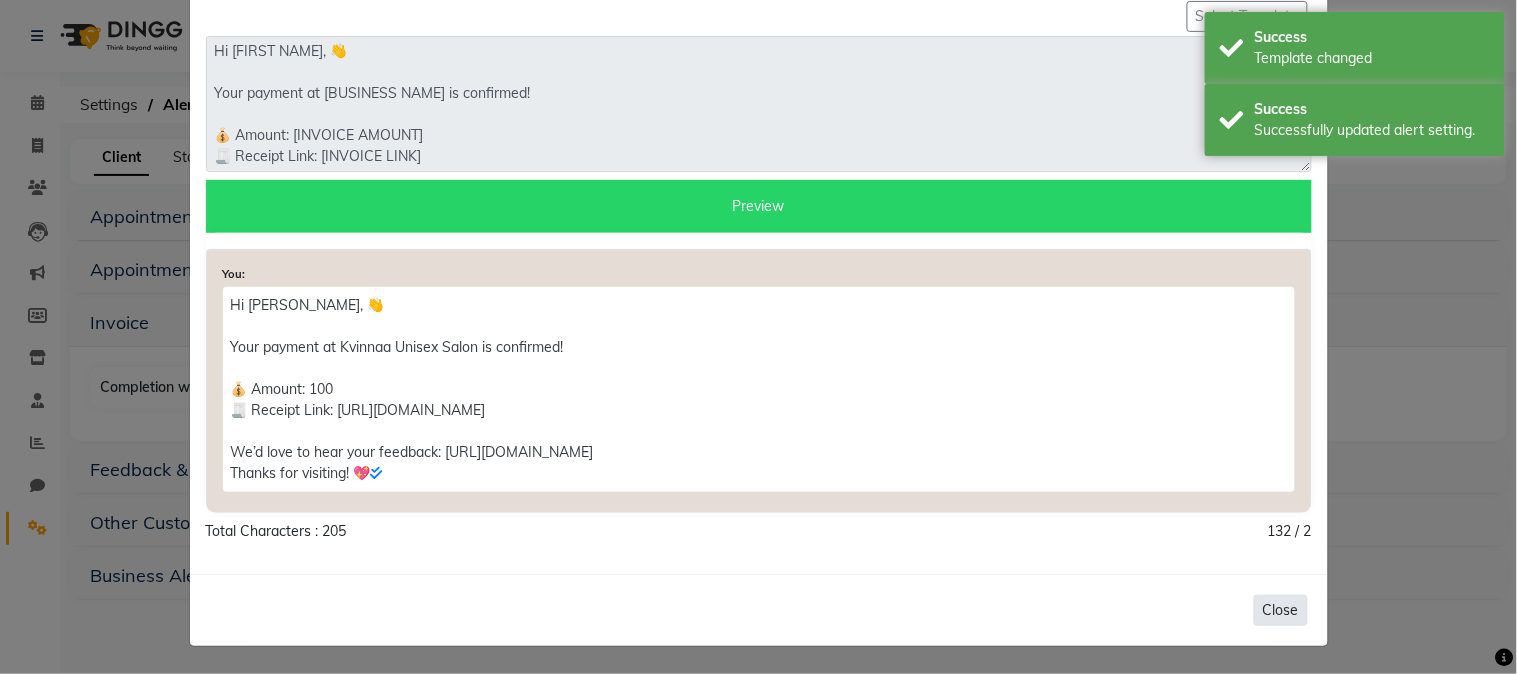 click on "Close" 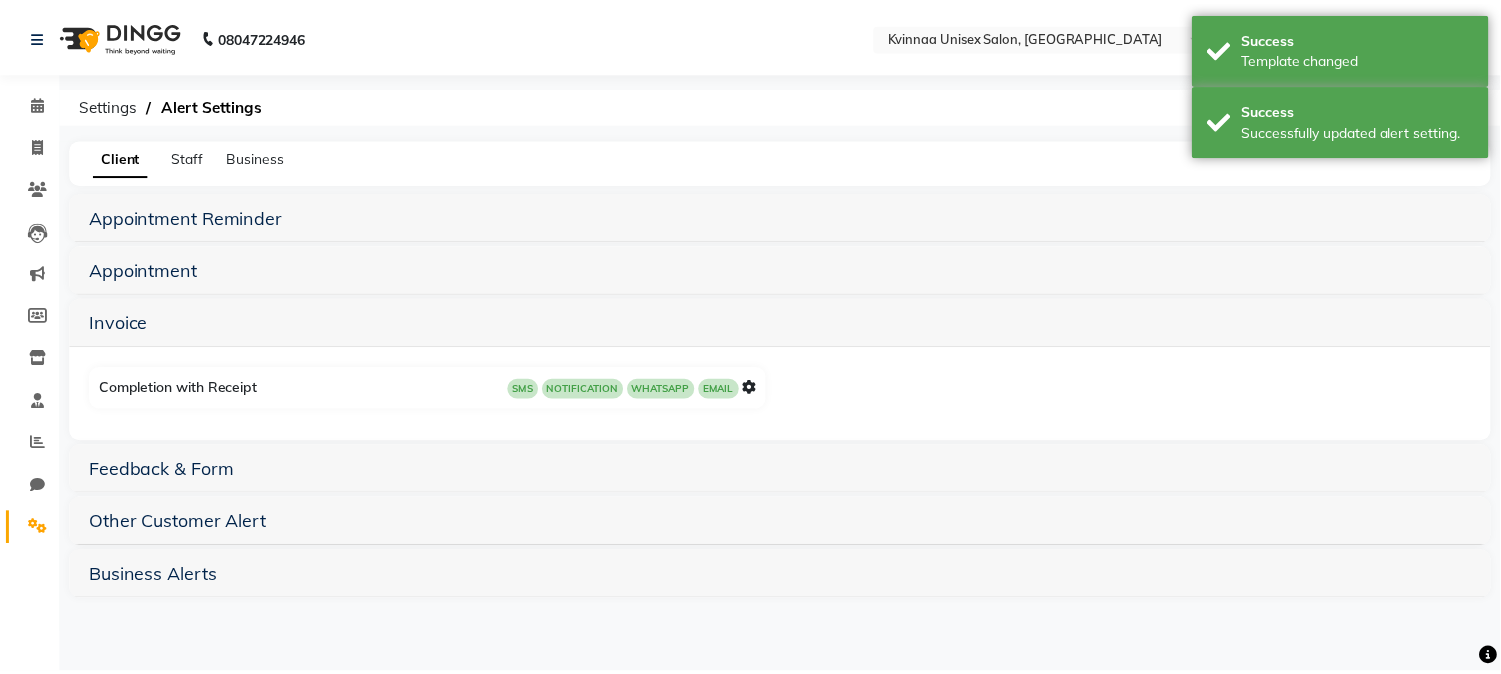 scroll, scrollTop: 0, scrollLeft: 0, axis: both 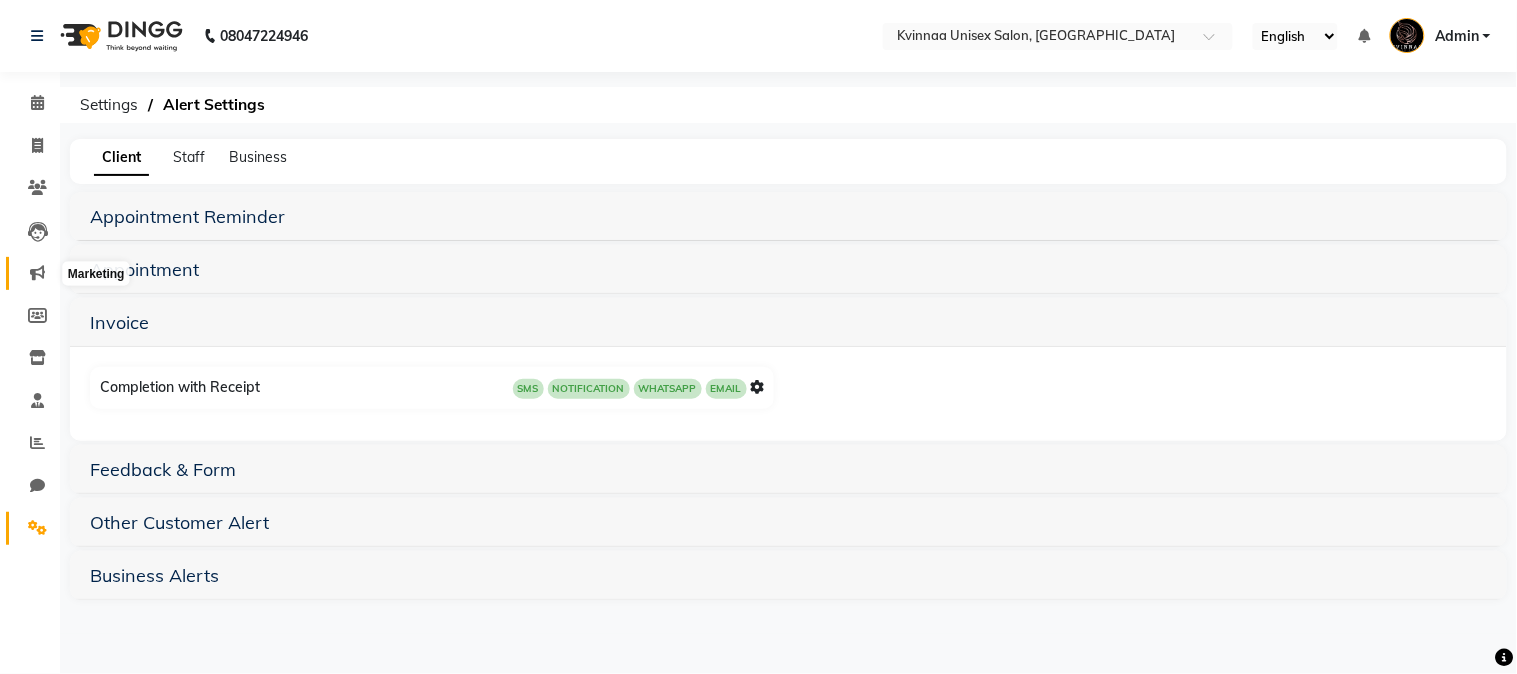 click 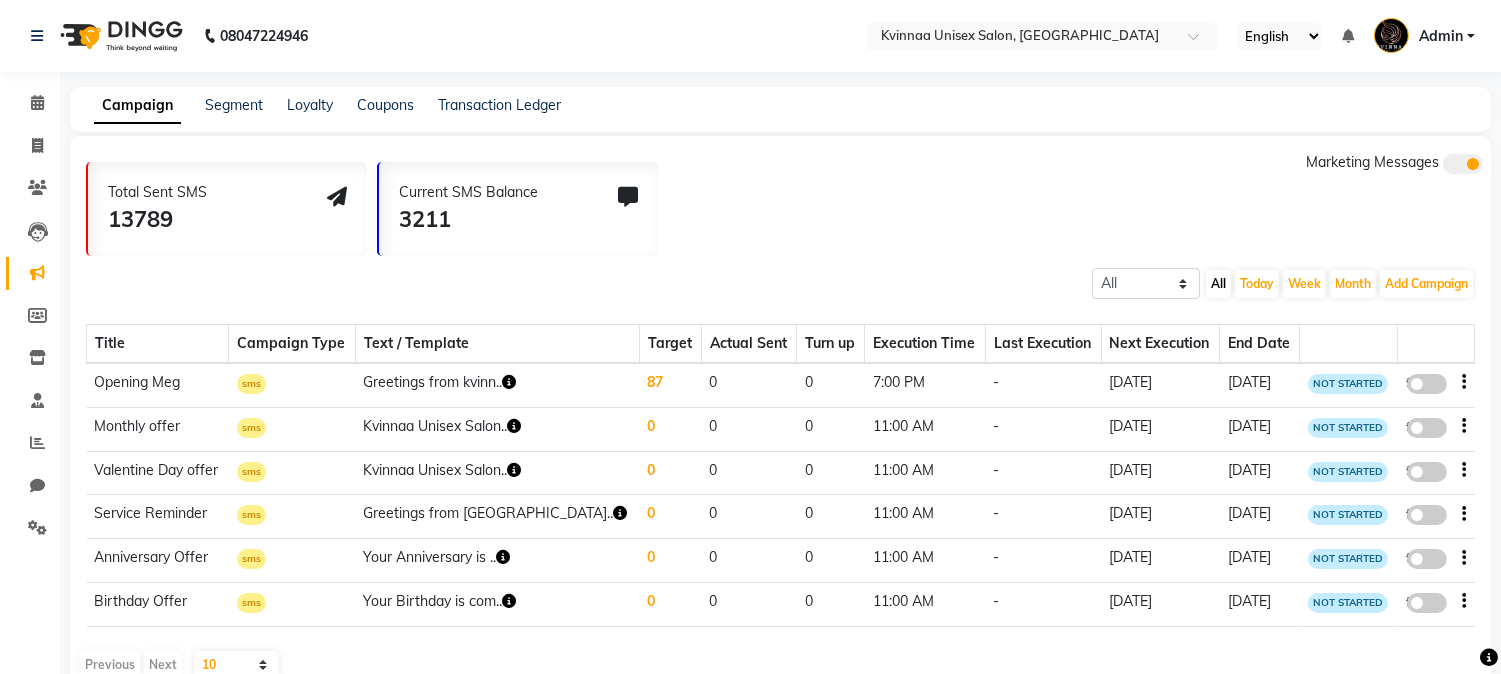 scroll, scrollTop: 43, scrollLeft: 0, axis: vertical 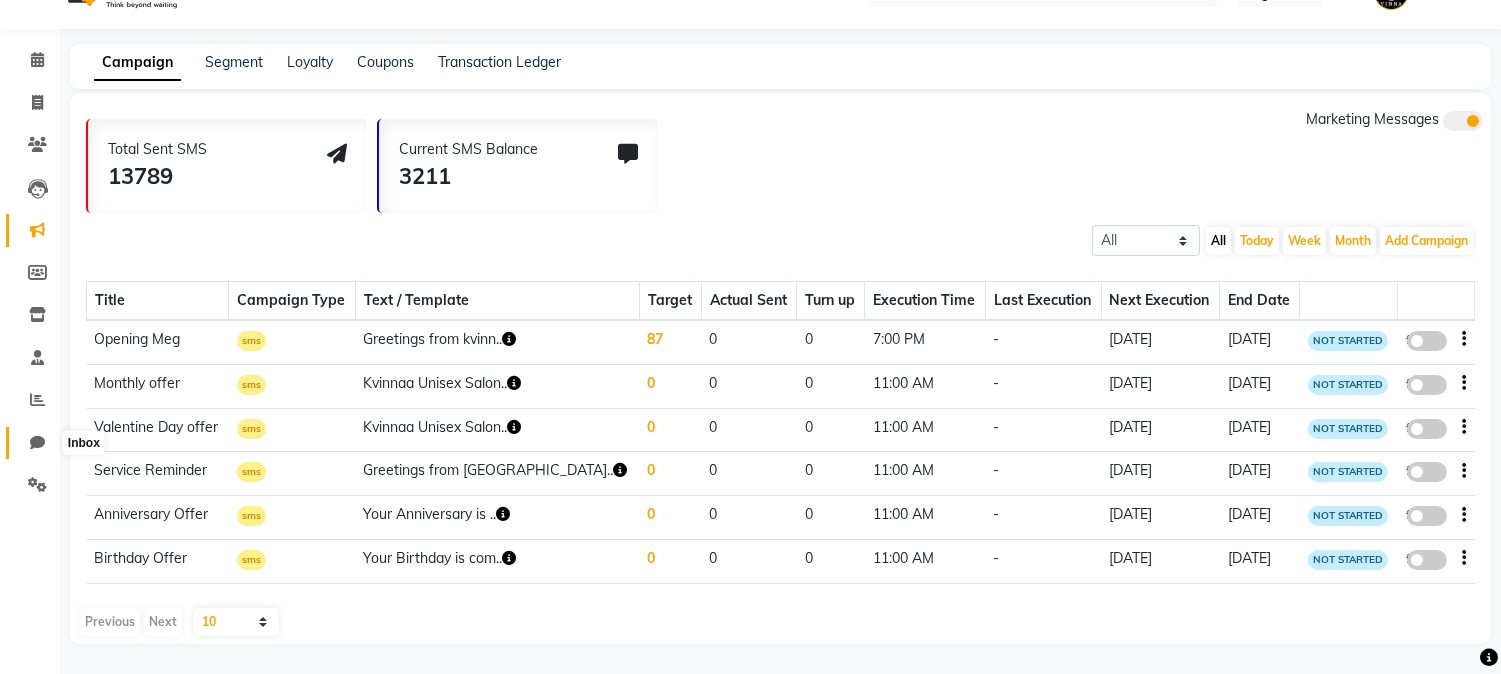 click 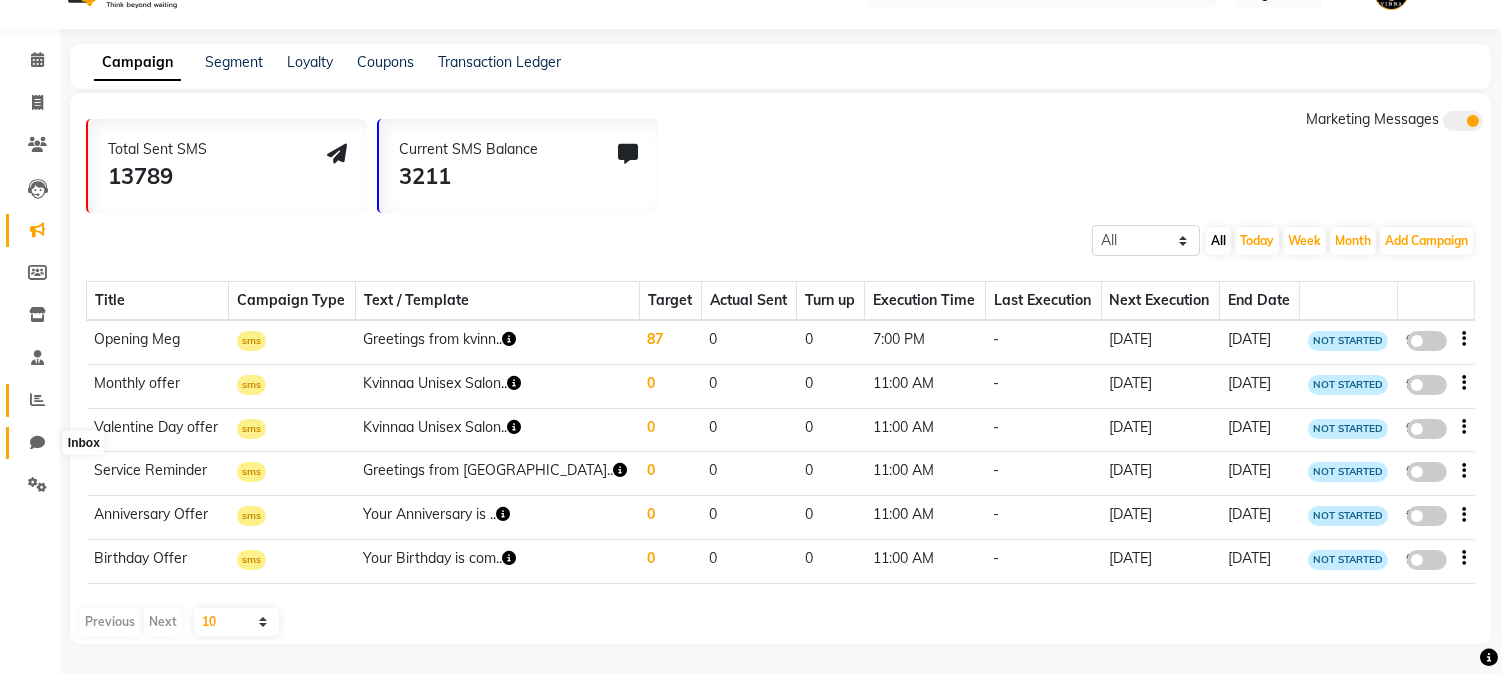 scroll, scrollTop: 14, scrollLeft: 0, axis: vertical 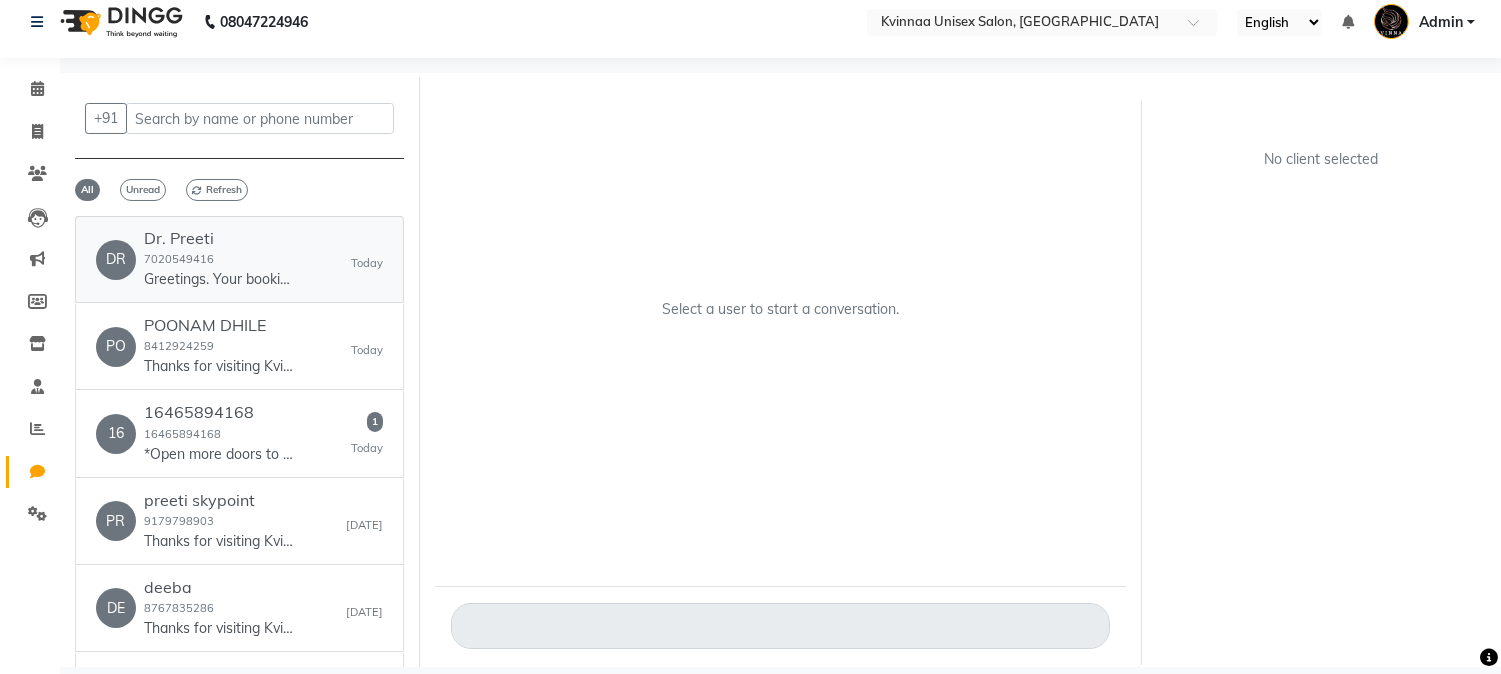 click on "Dr. Preeti  7020549416  Greetings. Your booking with Kvinnaa Unisex Salon, [GEOGRAPHIC_DATA] on [DATE] 12:00 pm is confirmed. Call # [PHONE_NUMBER], address # [DOMAIN_NAME][URL] - DINGG" 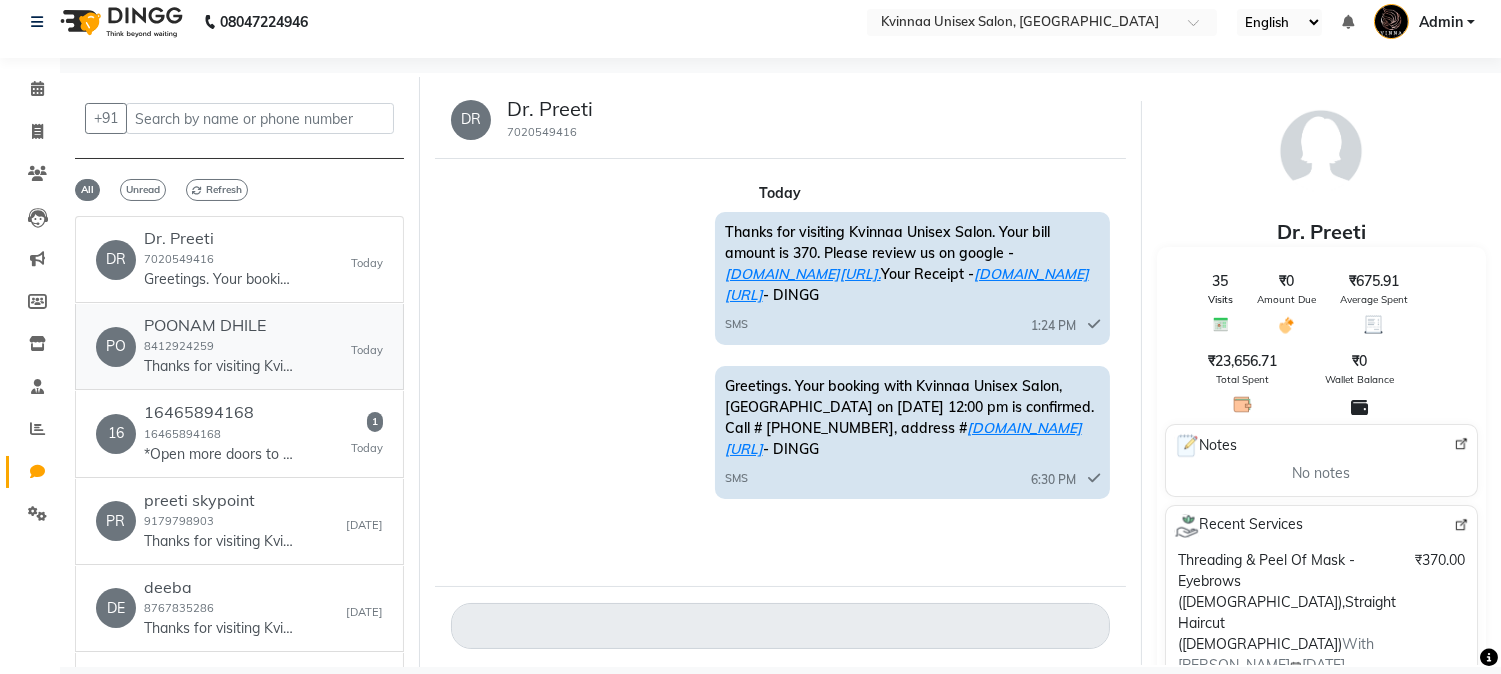 click on "PO   POONAM DHILE  8412924259  Thanks for visiting [GEOGRAPHIC_DATA] Unisex Salon. Your bill amount is 900. Please review us on google - [DOMAIN_NAME][URL]. Your Receipt - [DOMAIN_NAME][URL] - DINGG   [DATE]" 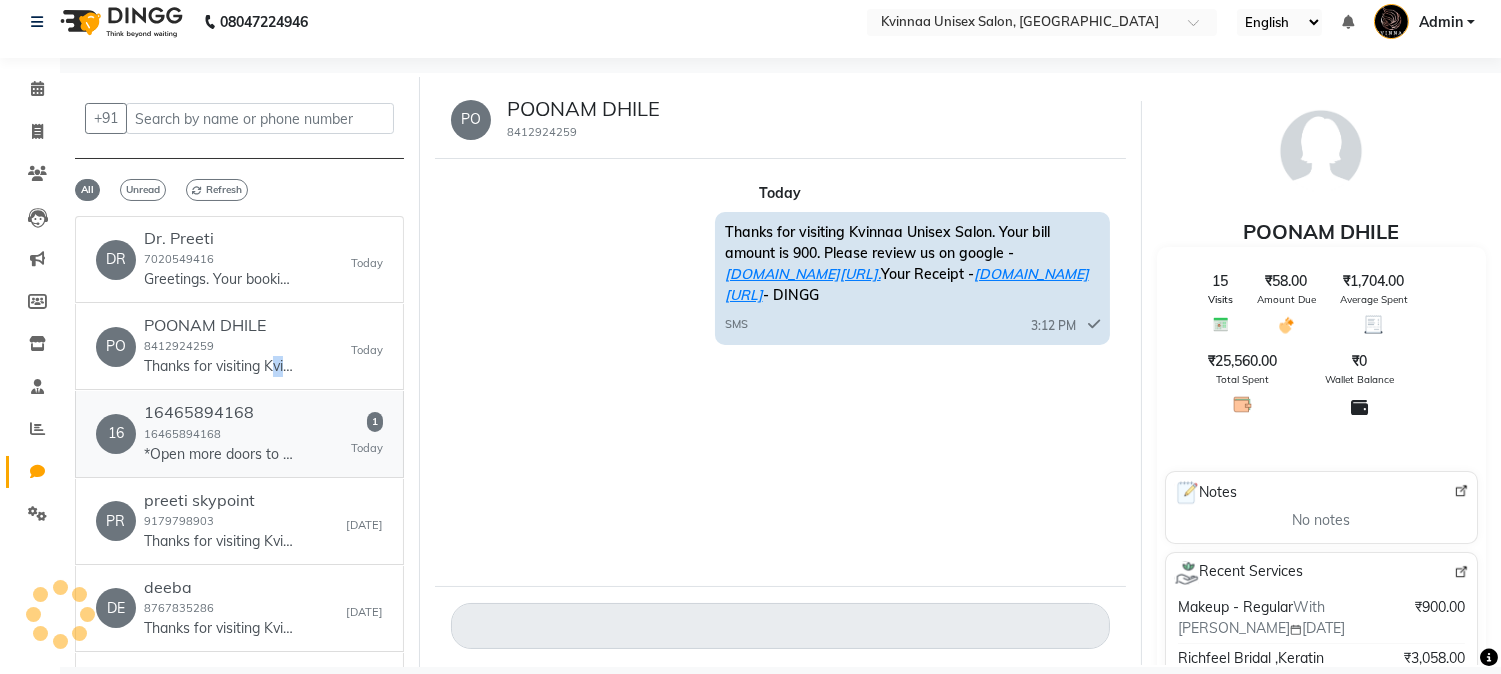 click on "*Open more doors to growth with business verification*
Business verification confirms the legitimacy of your business and unlocks additional WhatsApp benefits including:
1. Send more messages to customers
2. Register up to 20 phone numbers
3. Authenticate your business and establish trust by showing your display name in chats
Reach out to your Solution Provider to get started or learn more about the business verification here: [URL][DOMAIN_NAME]" 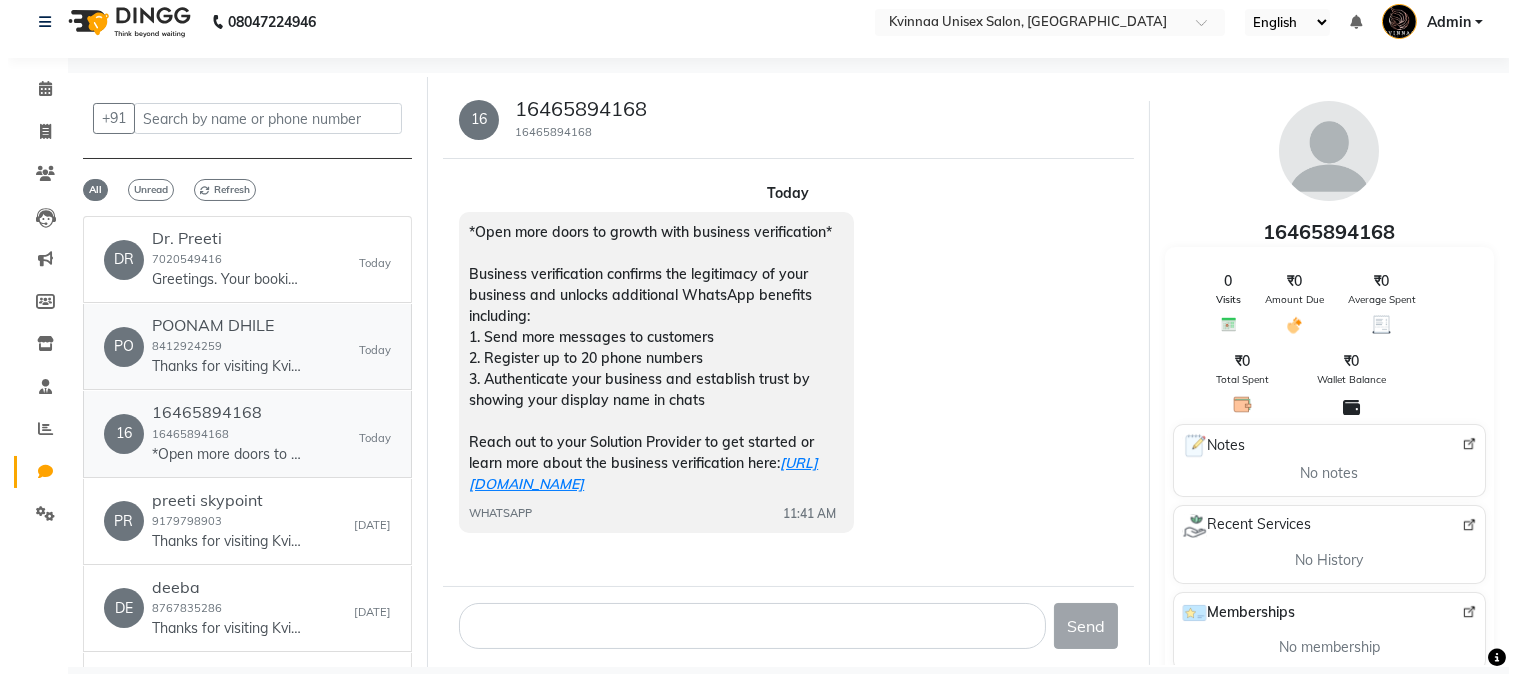 scroll, scrollTop: 0, scrollLeft: 0, axis: both 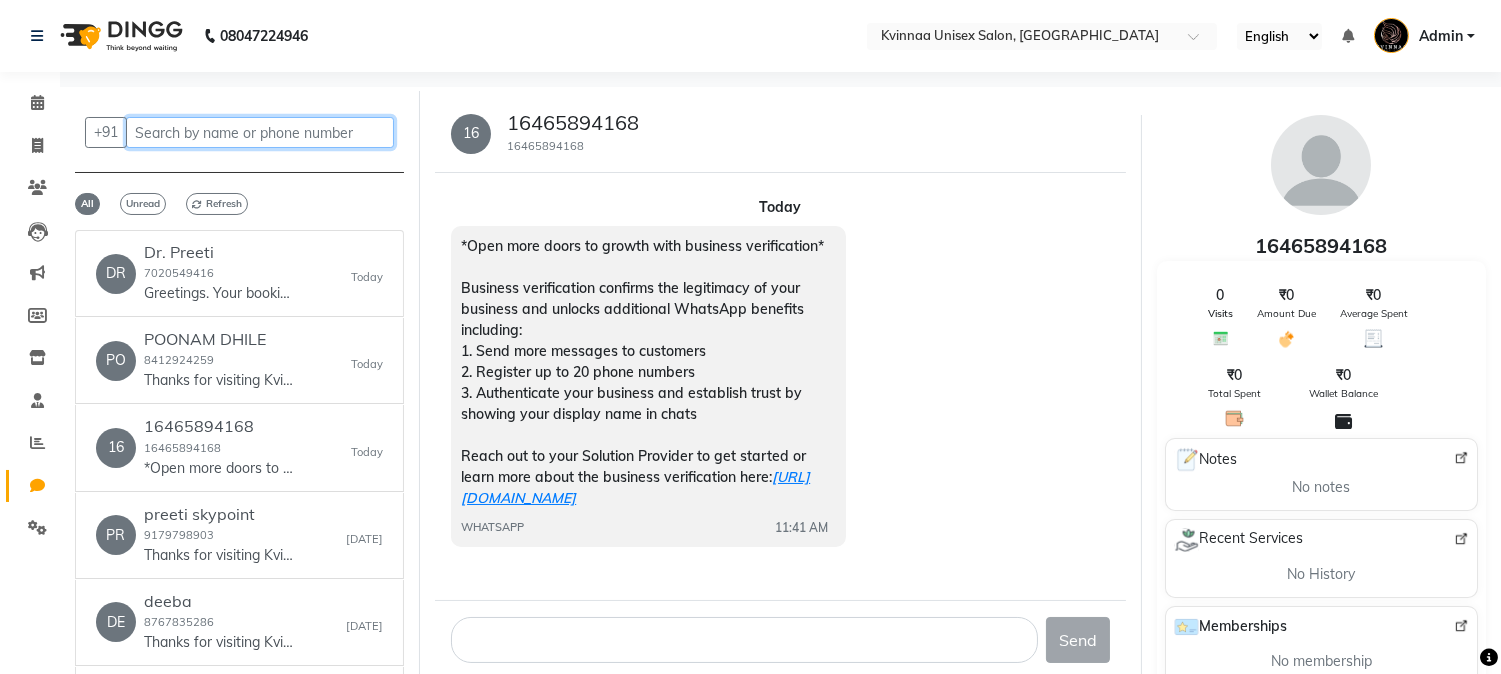click 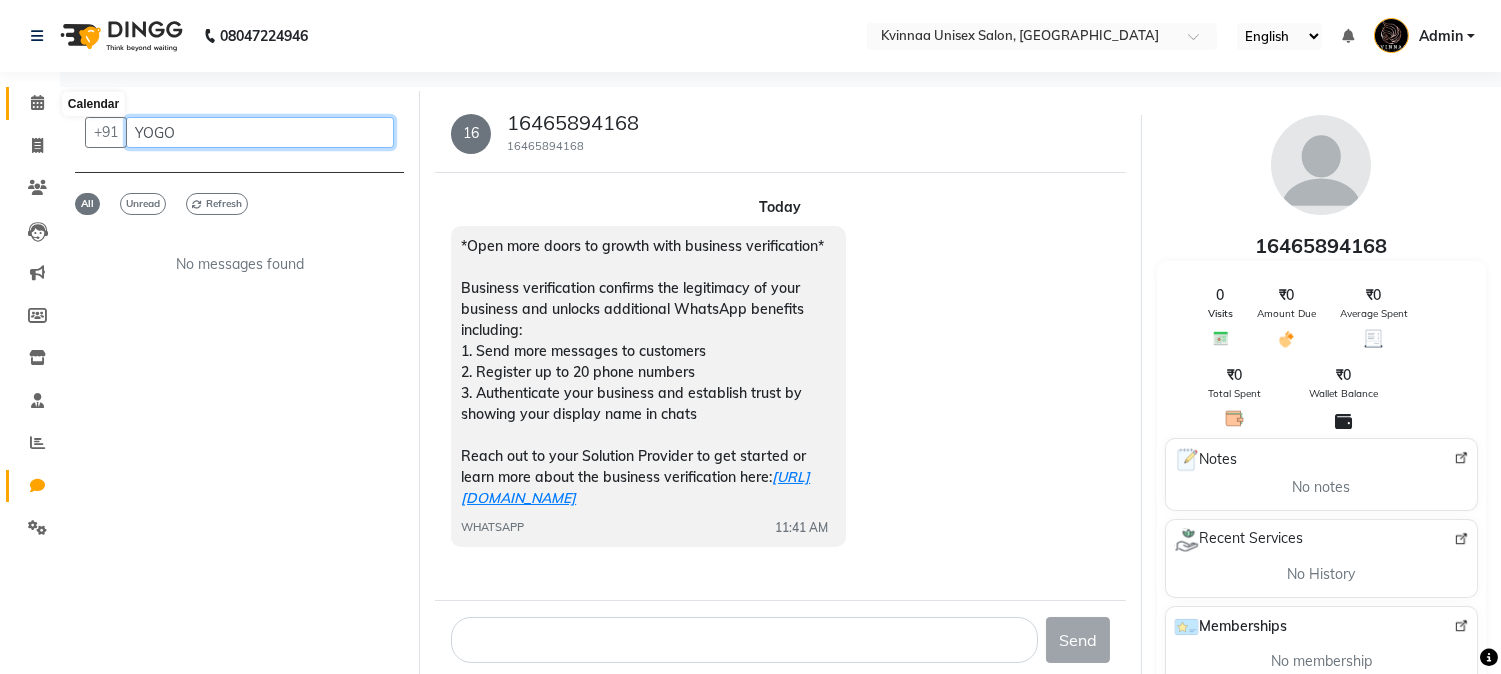 type on "YOGO" 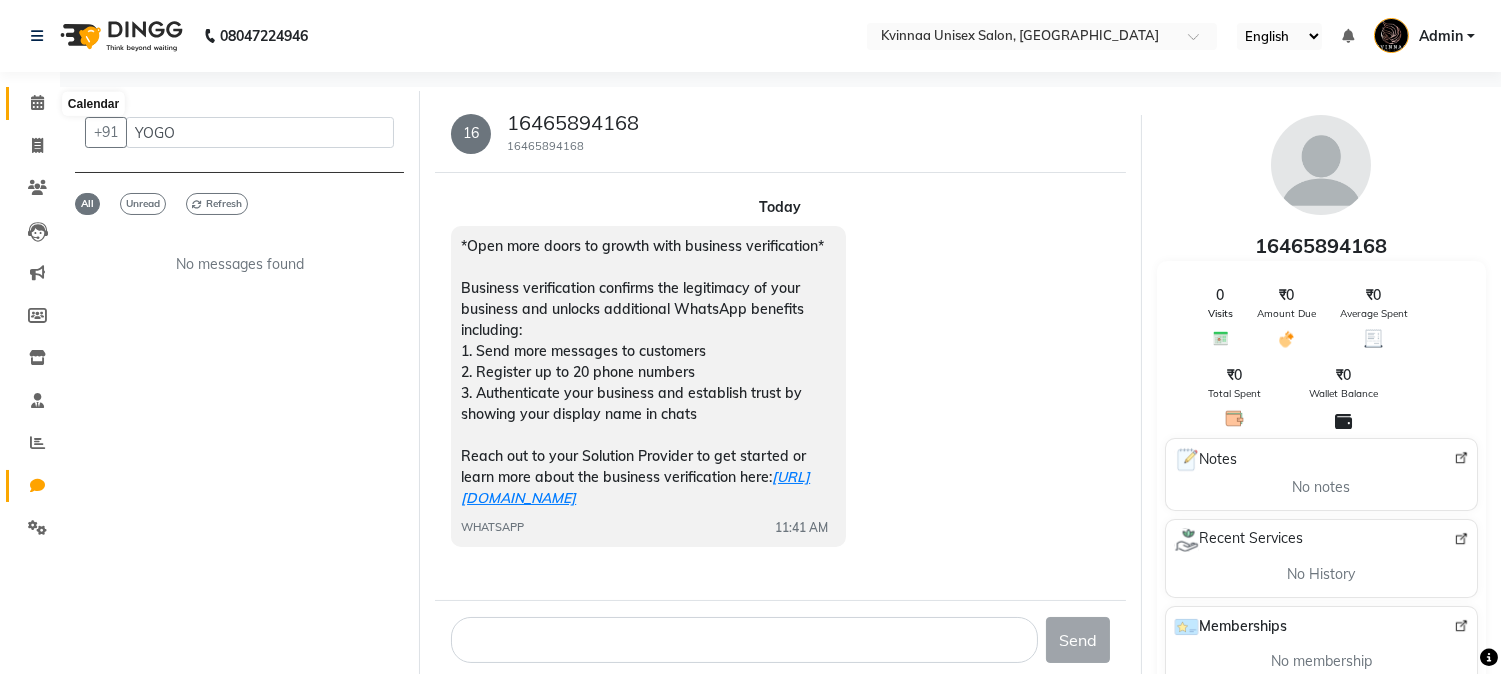 click 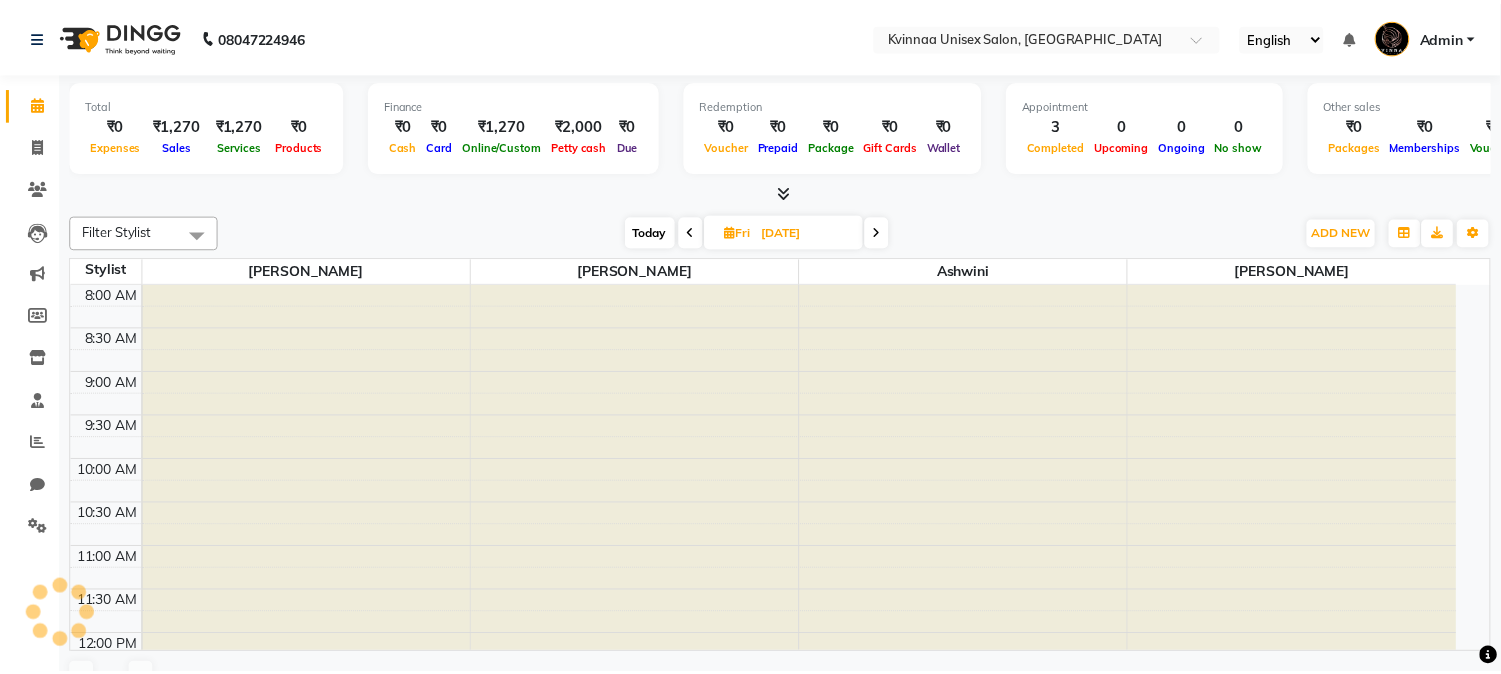 scroll, scrollTop: 0, scrollLeft: 0, axis: both 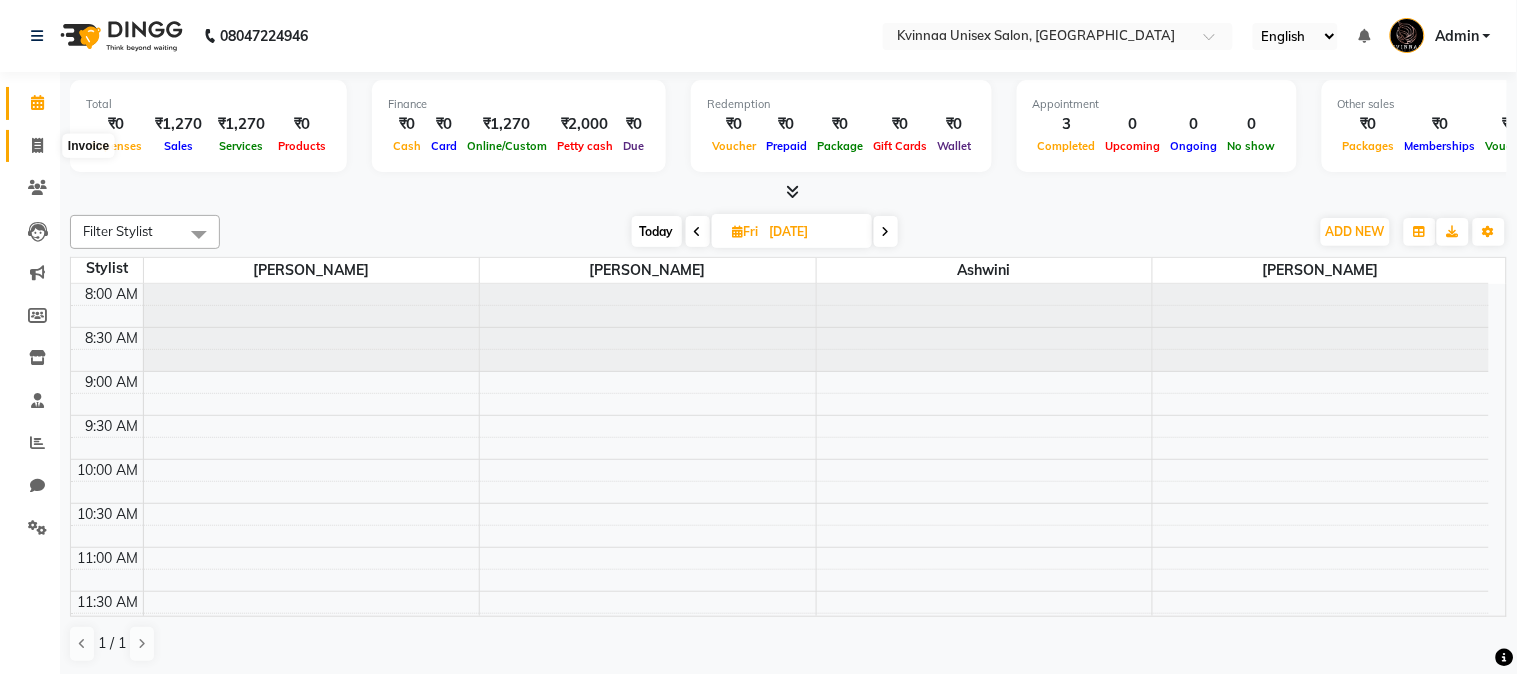 click 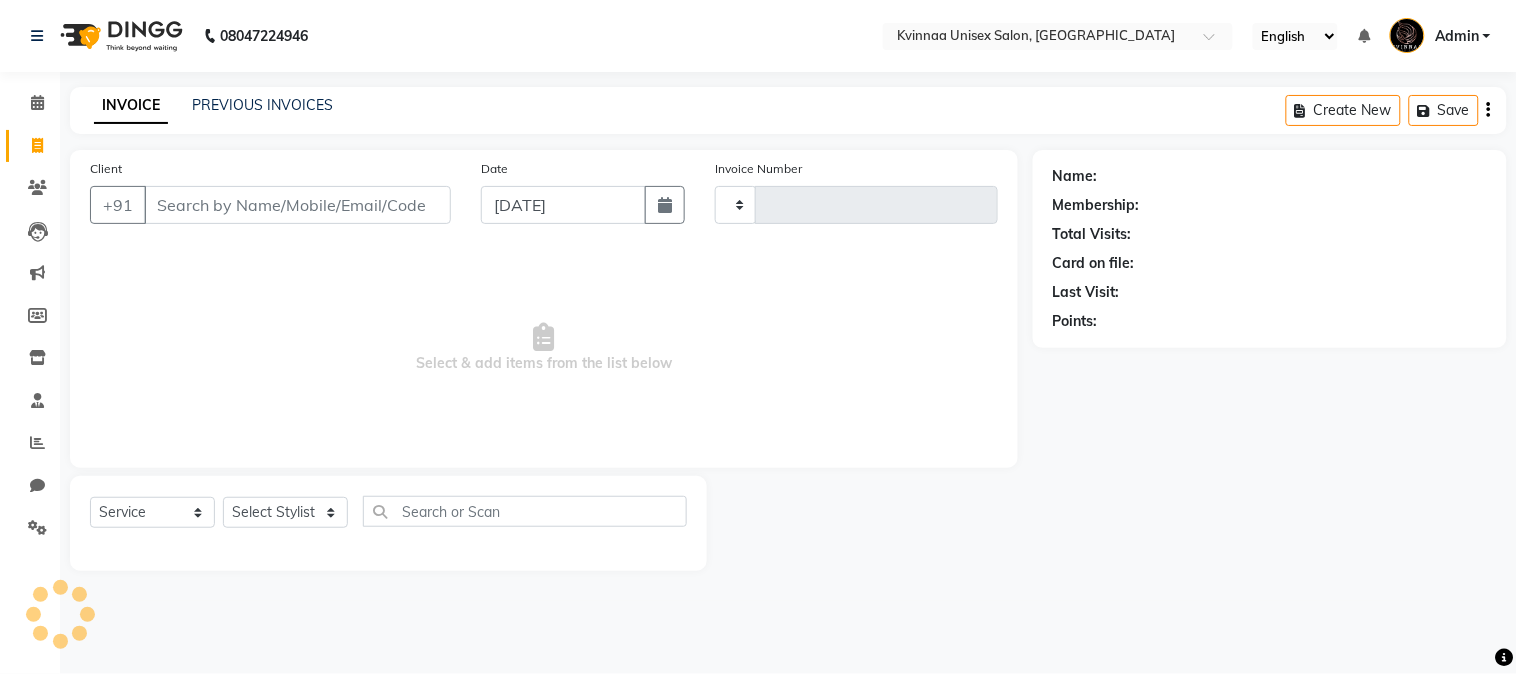 click on "Client" at bounding box center (297, 205) 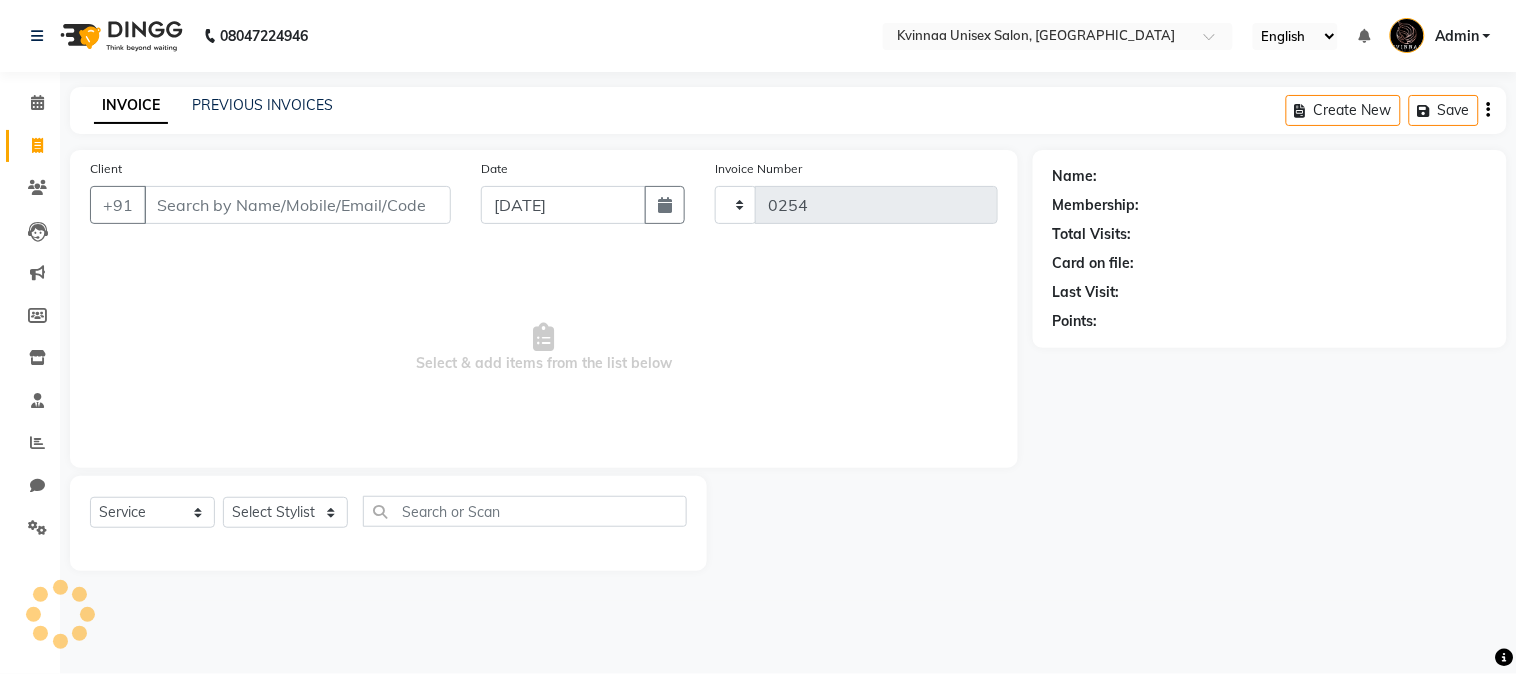 select on "147" 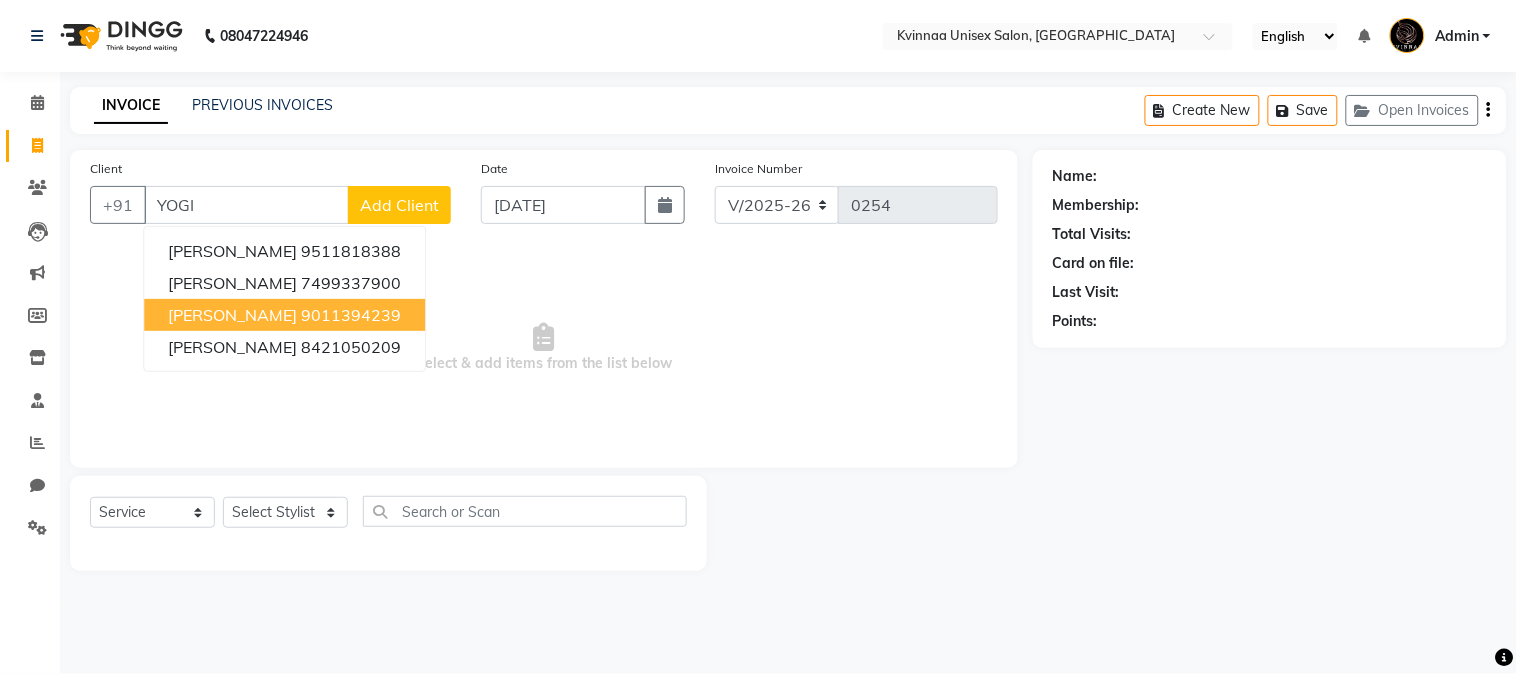 click on "9011394239" at bounding box center (351, 315) 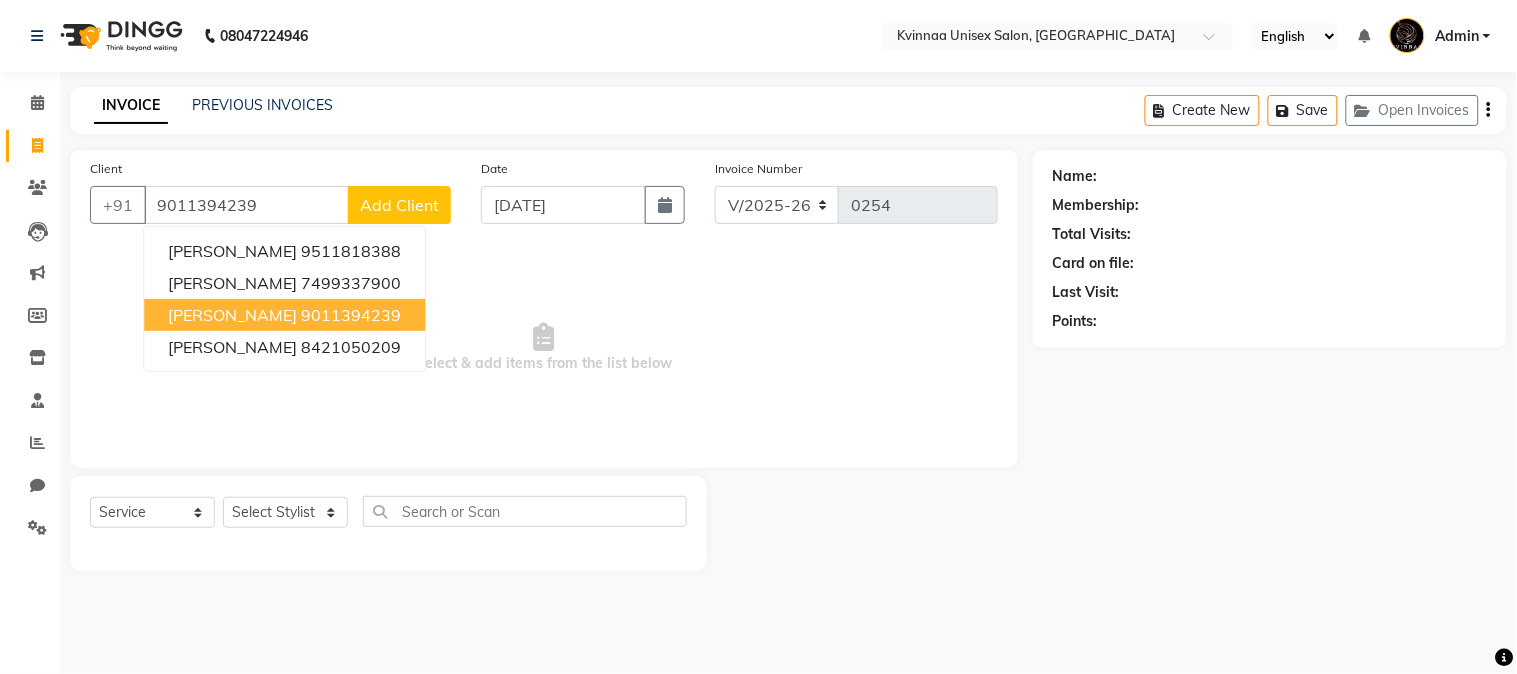 type on "9011394239" 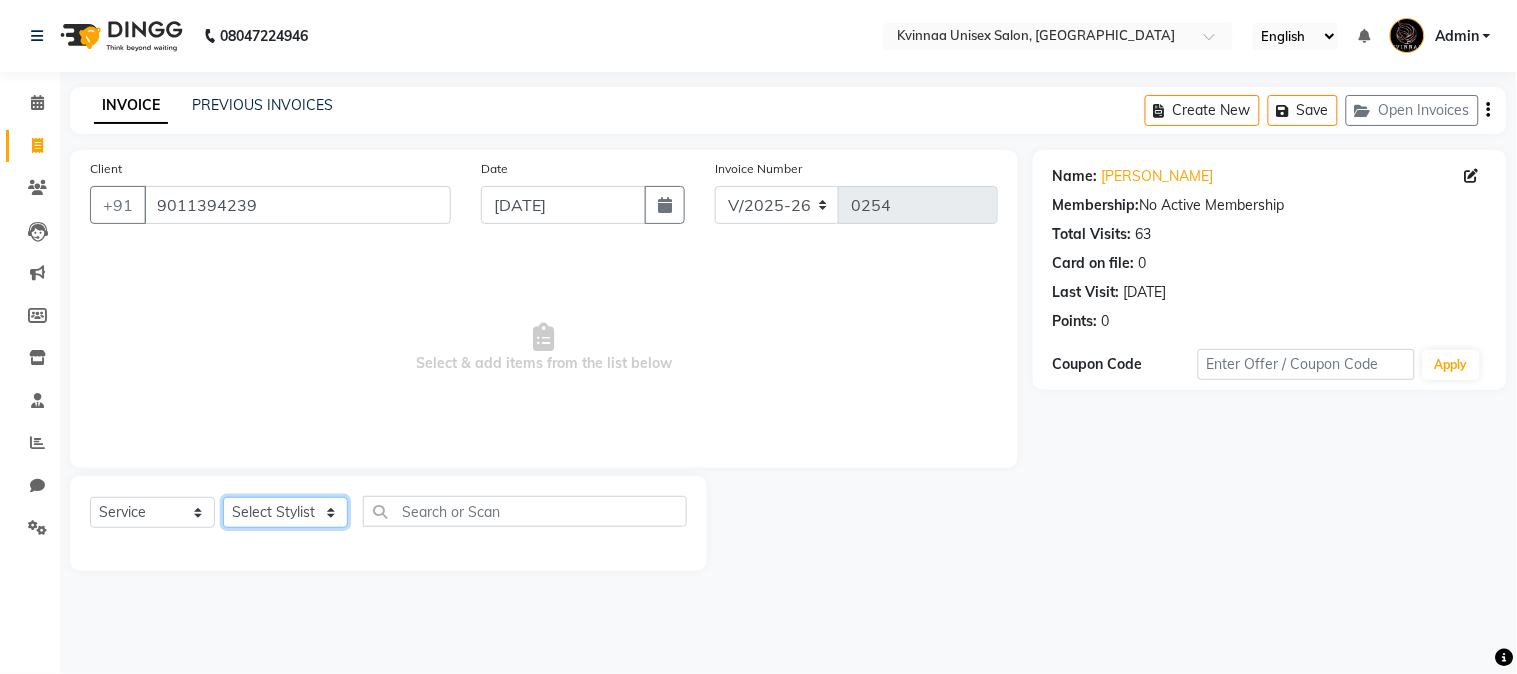 click on "Select Stylist Ashwini jhanvi rupali Yogita Rokde" 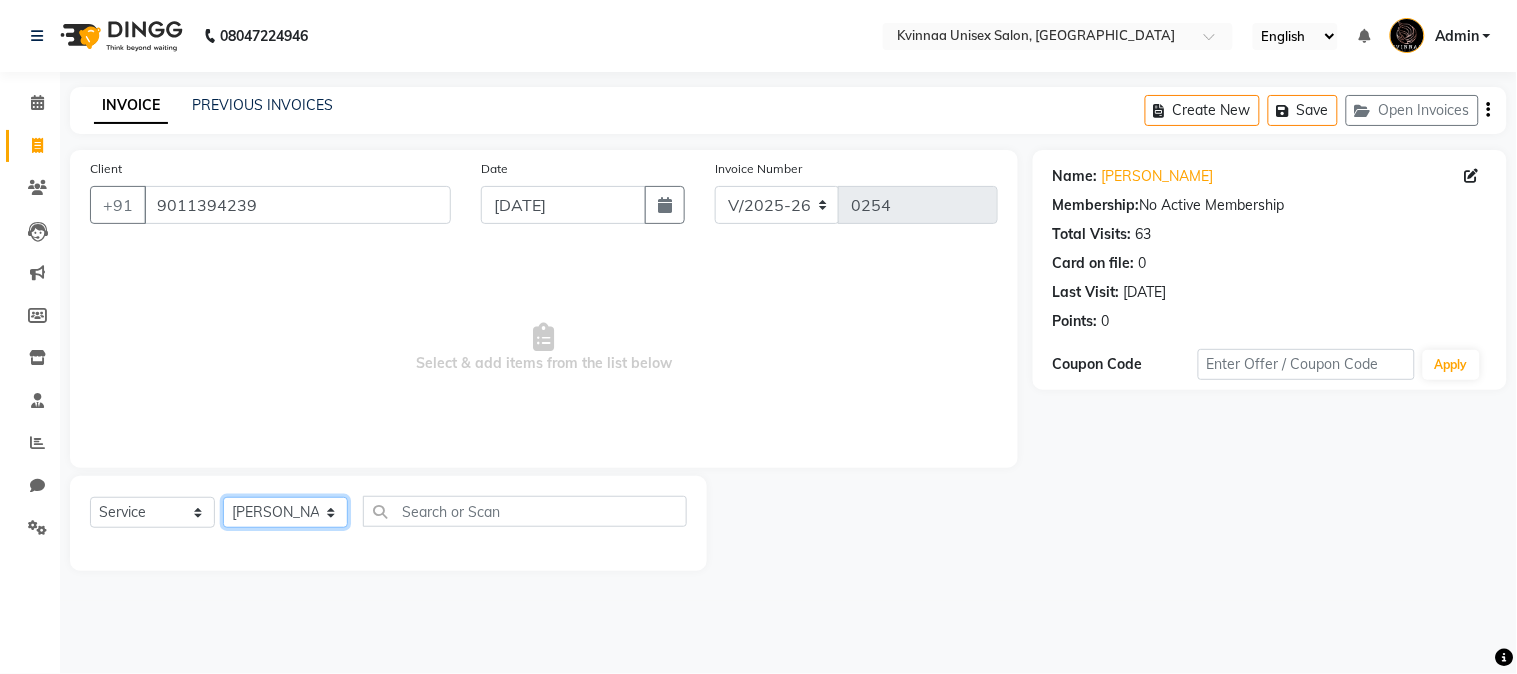 click on "Select Stylist Ashwini jhanvi rupali Yogita Rokde" 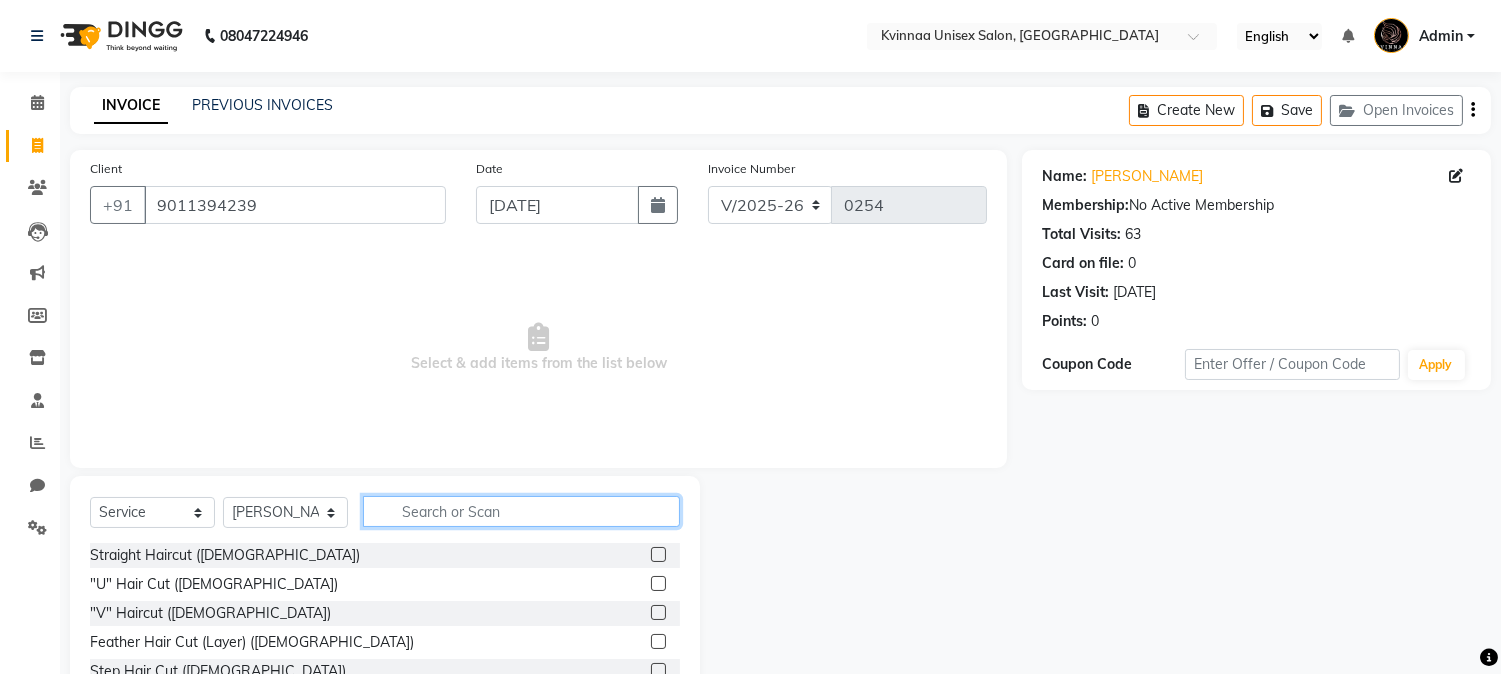 click 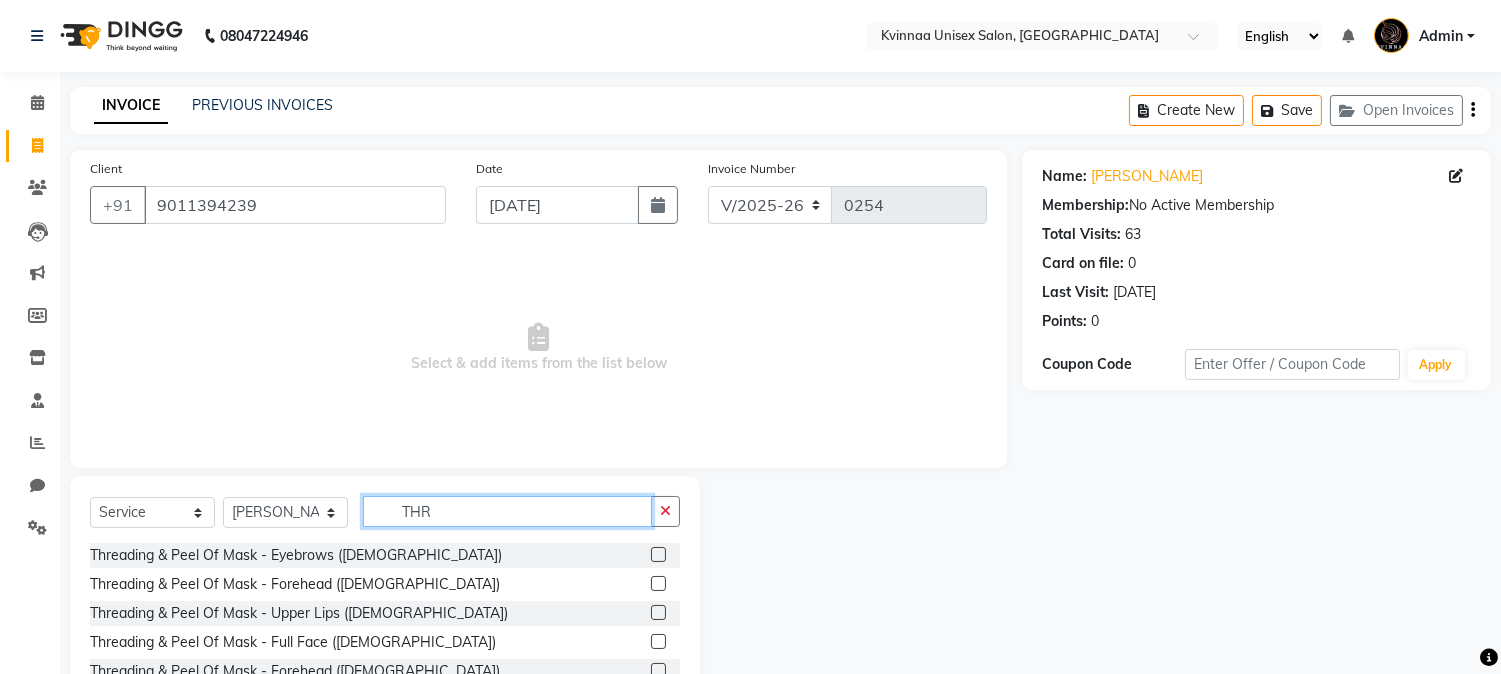 type on "THR" 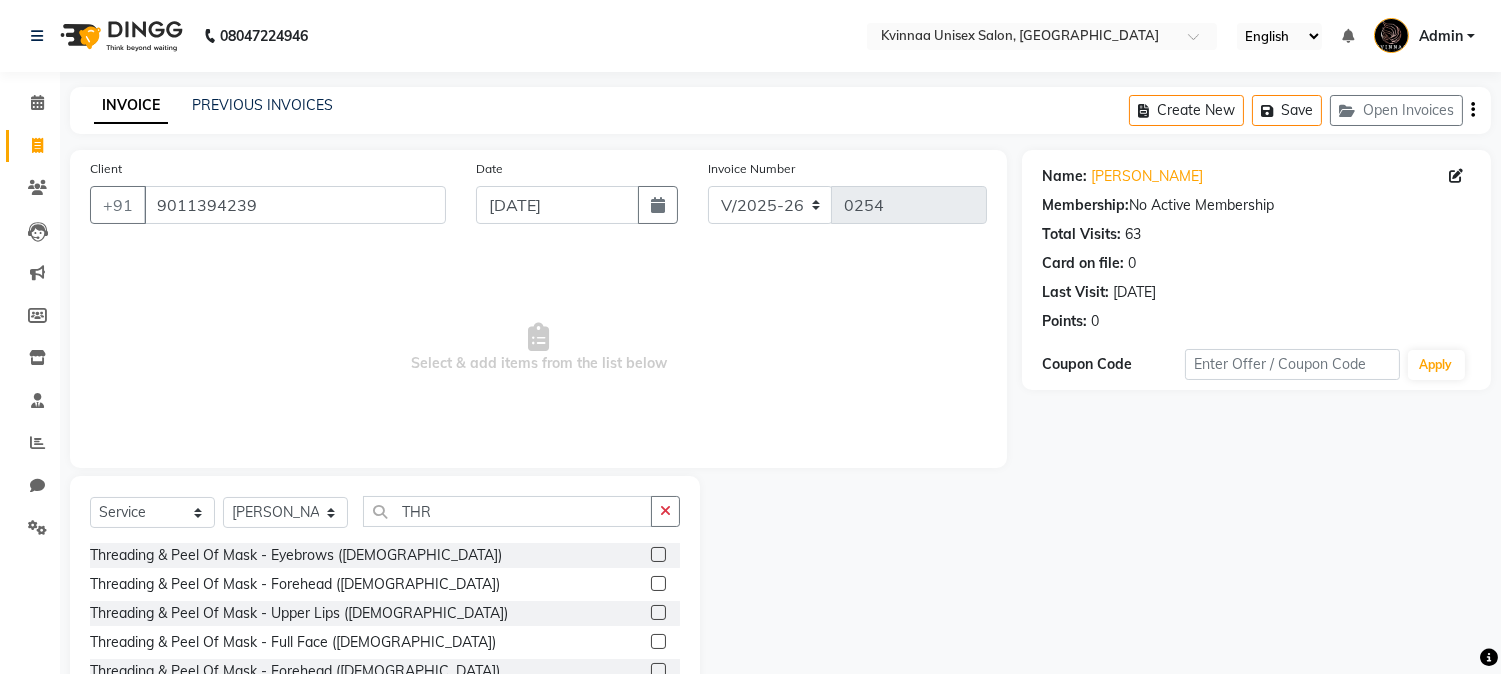 click 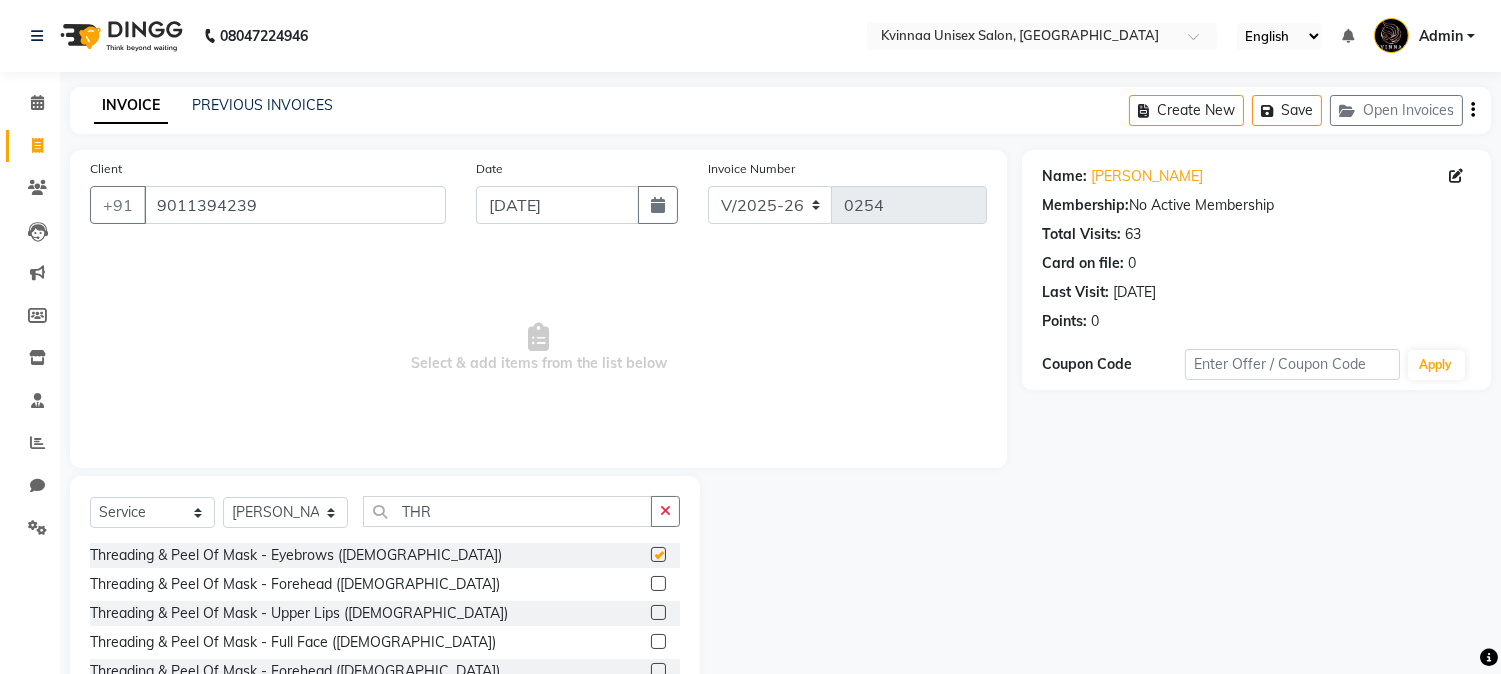 click 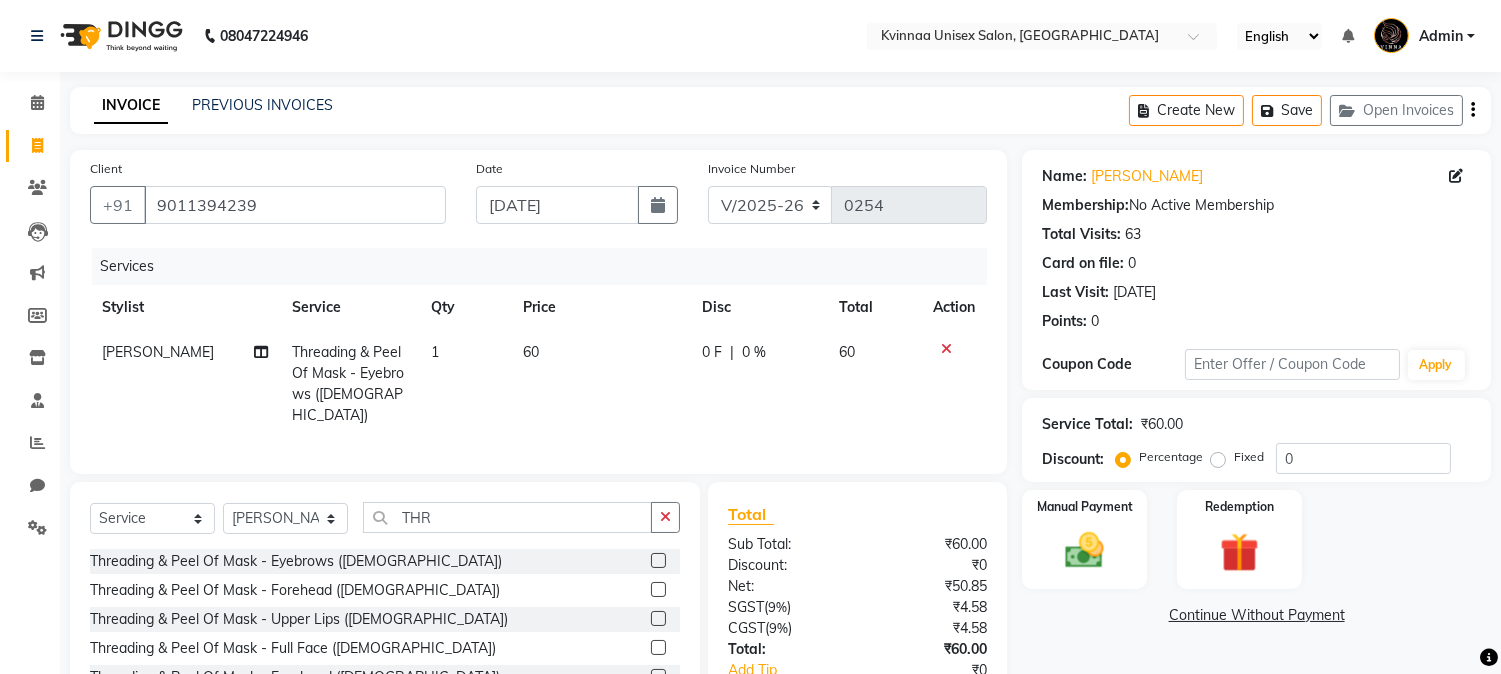 click on "0 F" 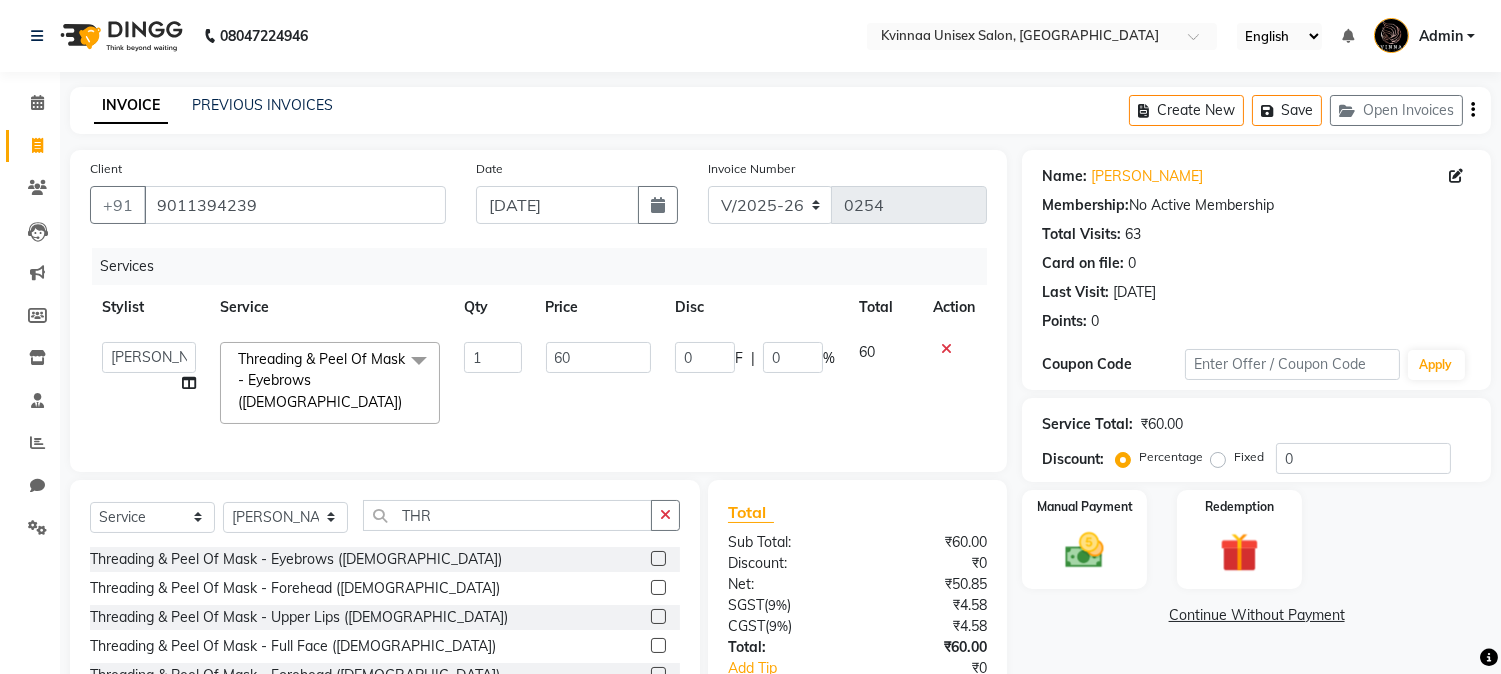 click on "0" 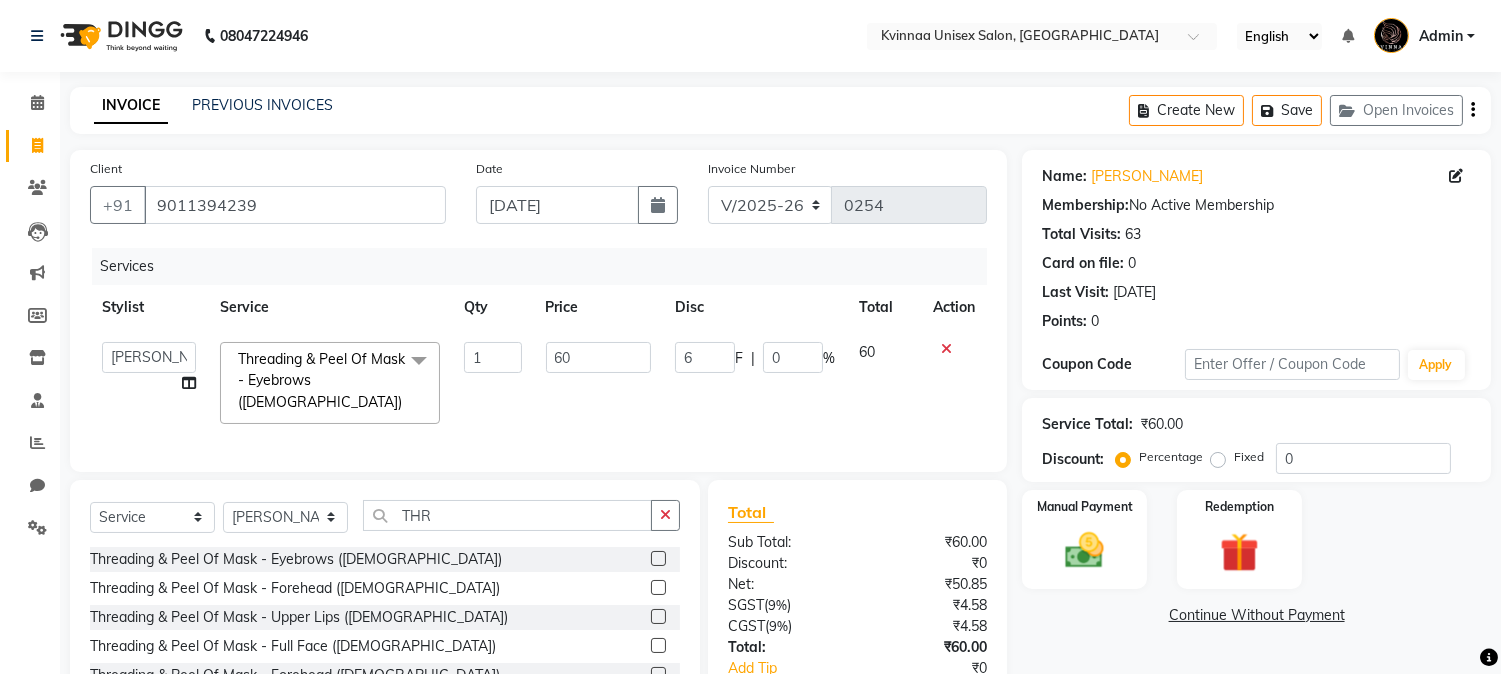 type on "60" 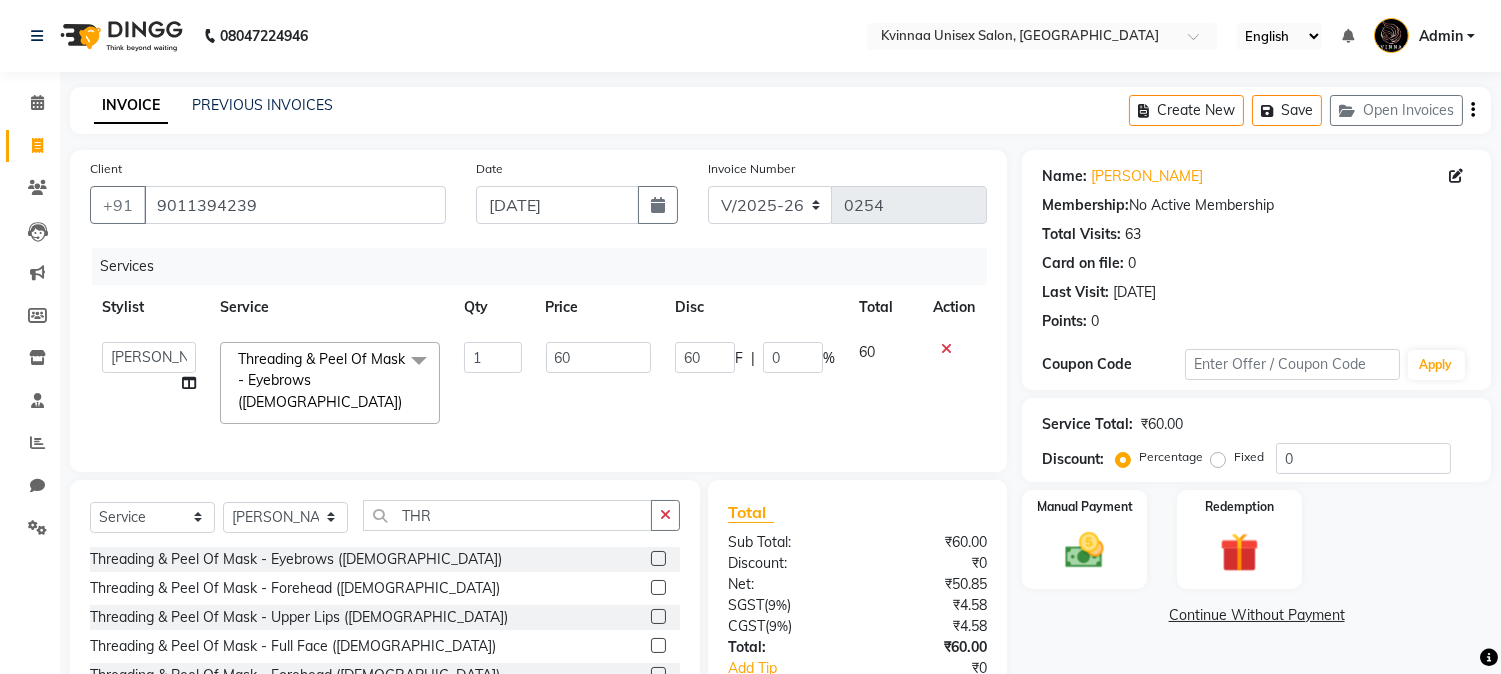 click on "Continue Without Payment" 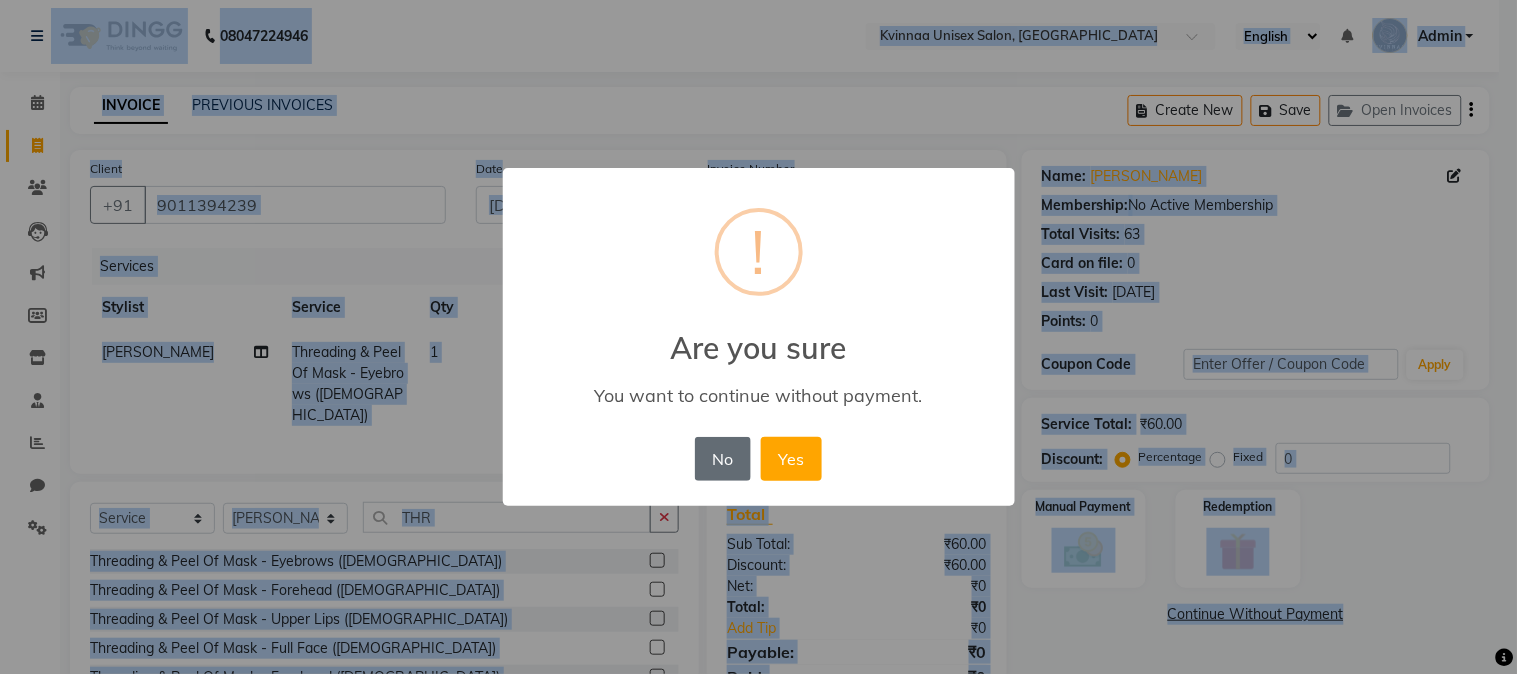 click on "No" at bounding box center (723, 459) 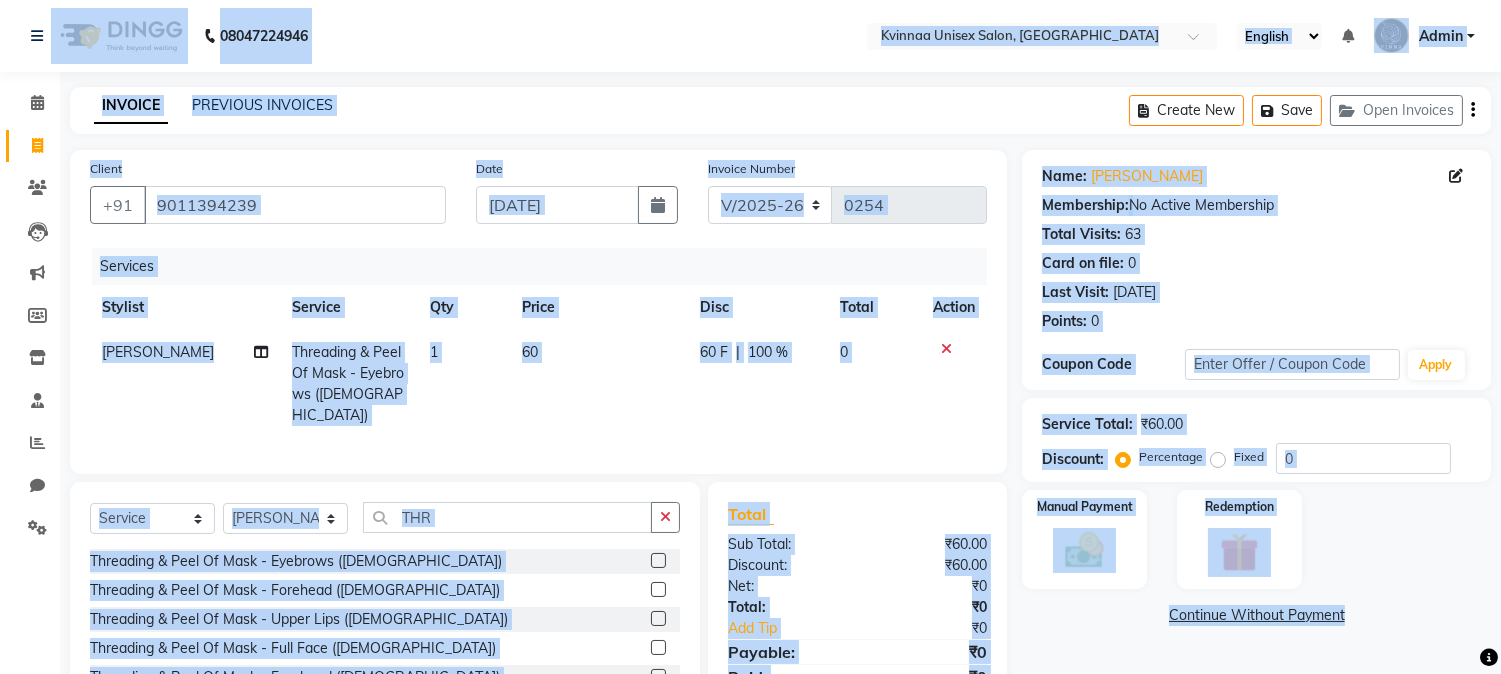 scroll, scrollTop: 128, scrollLeft: 0, axis: vertical 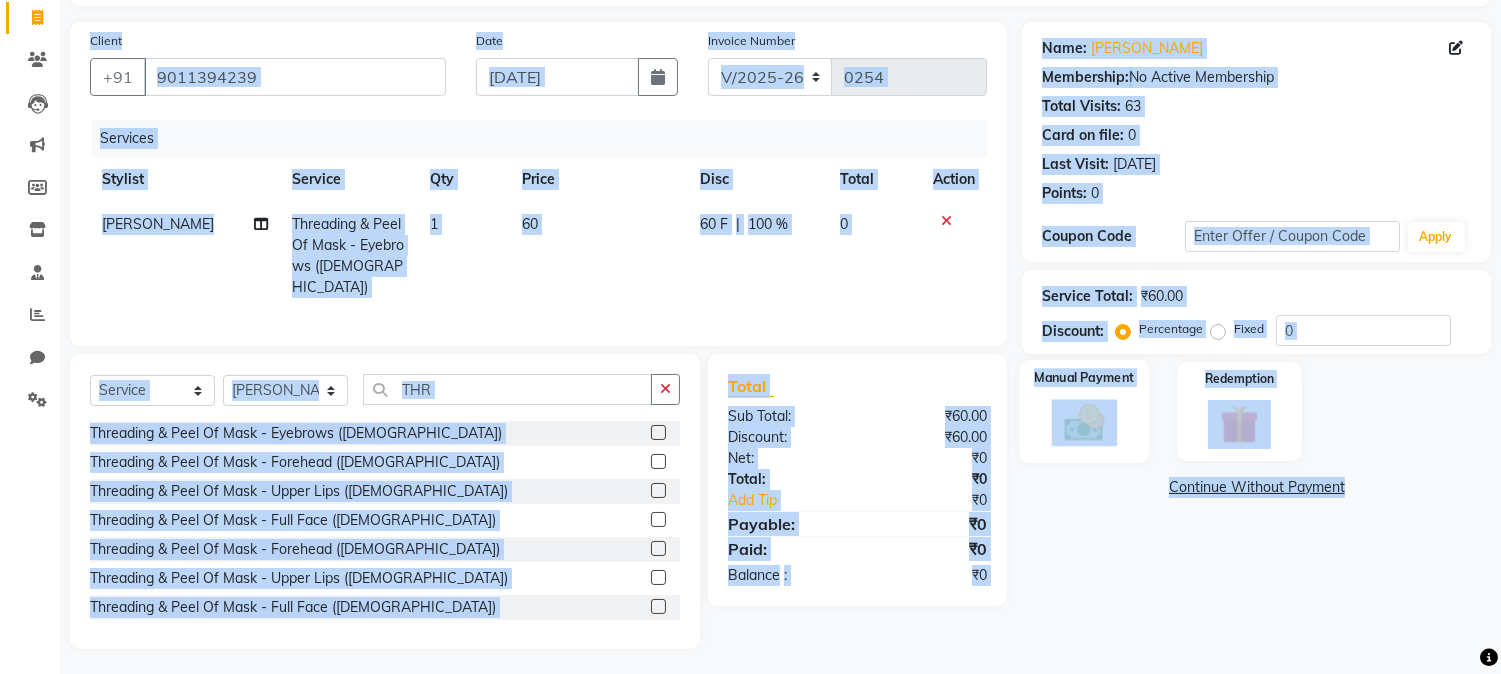 click 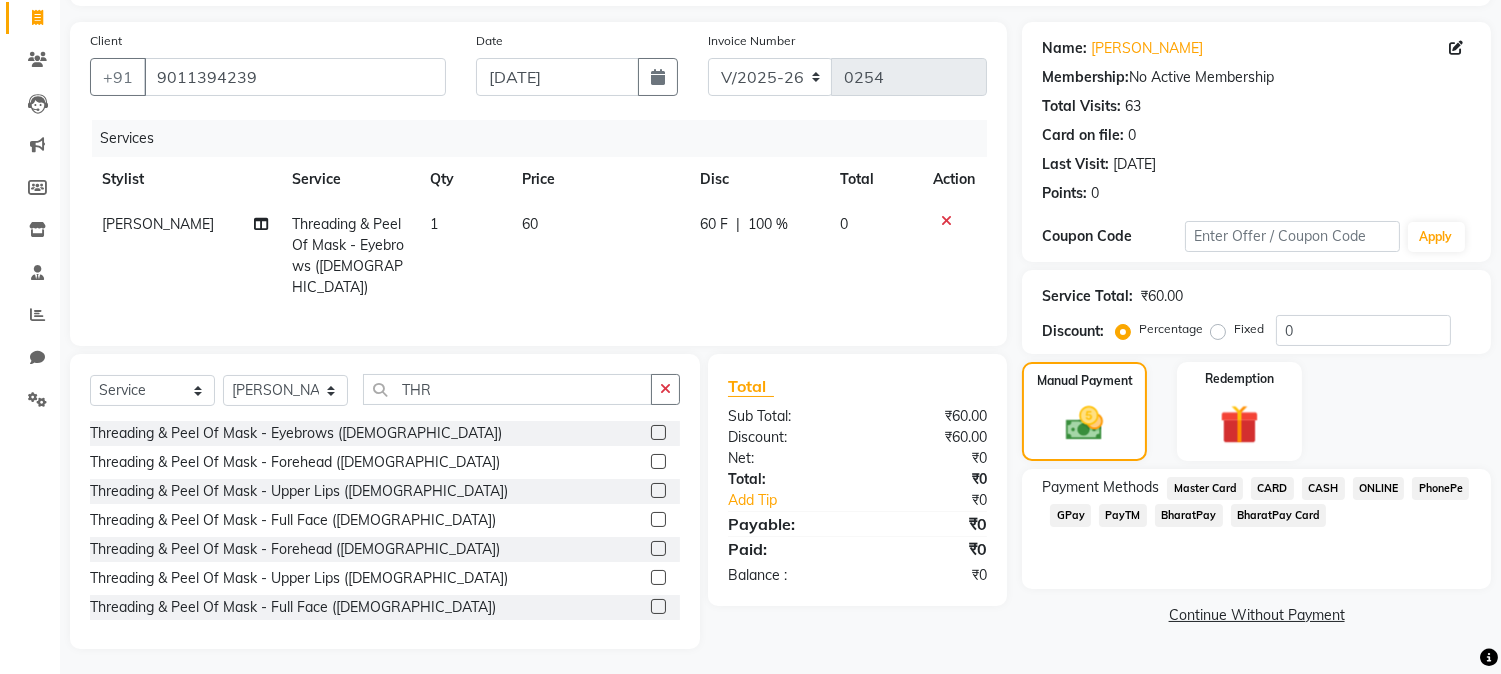 click on "CASH" 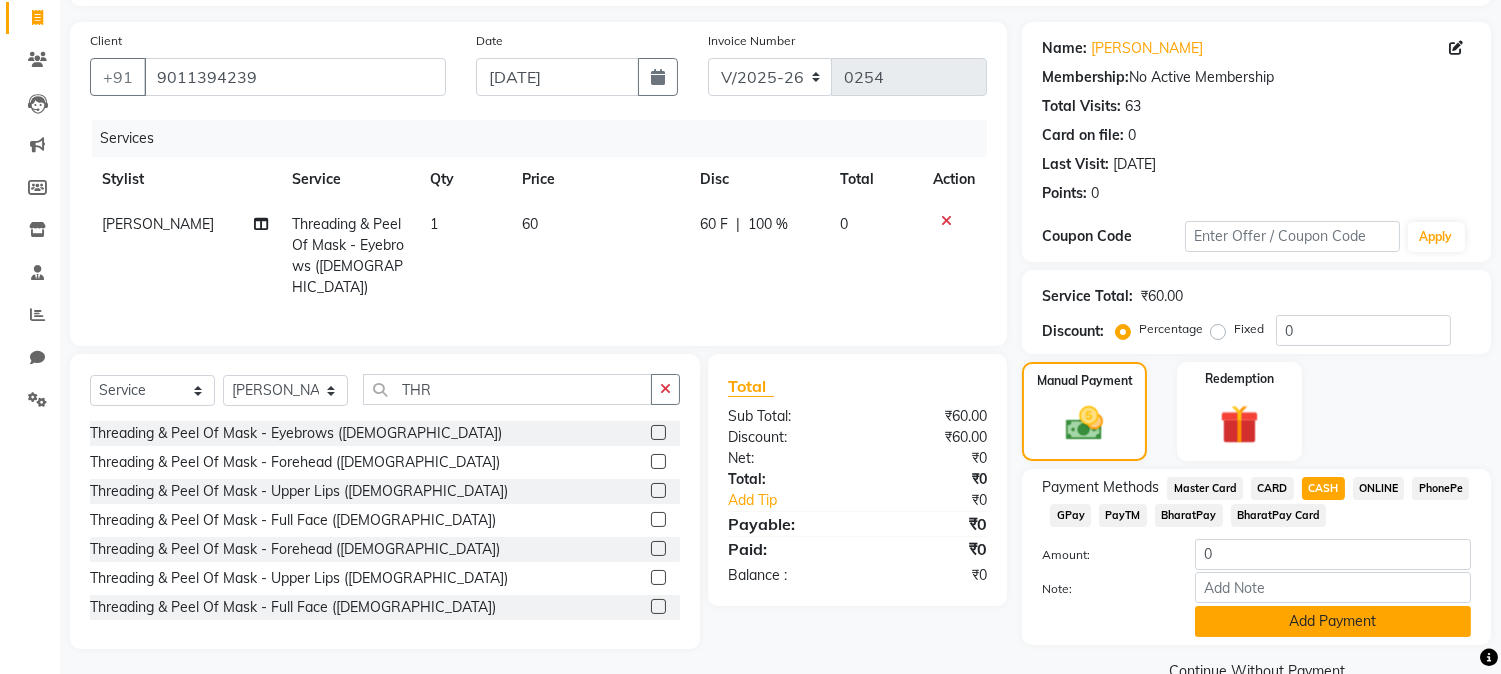 scroll, scrollTop: 170, scrollLeft: 0, axis: vertical 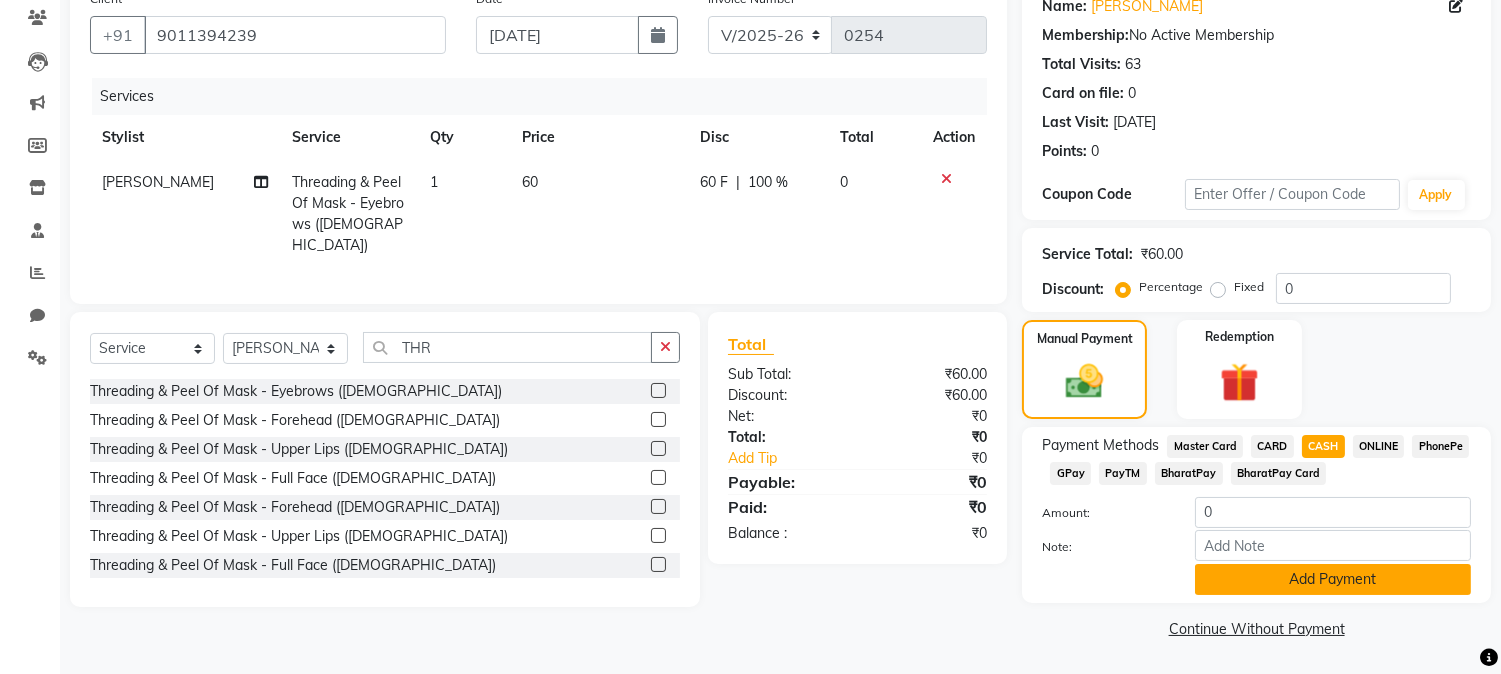 click on "Add Payment" 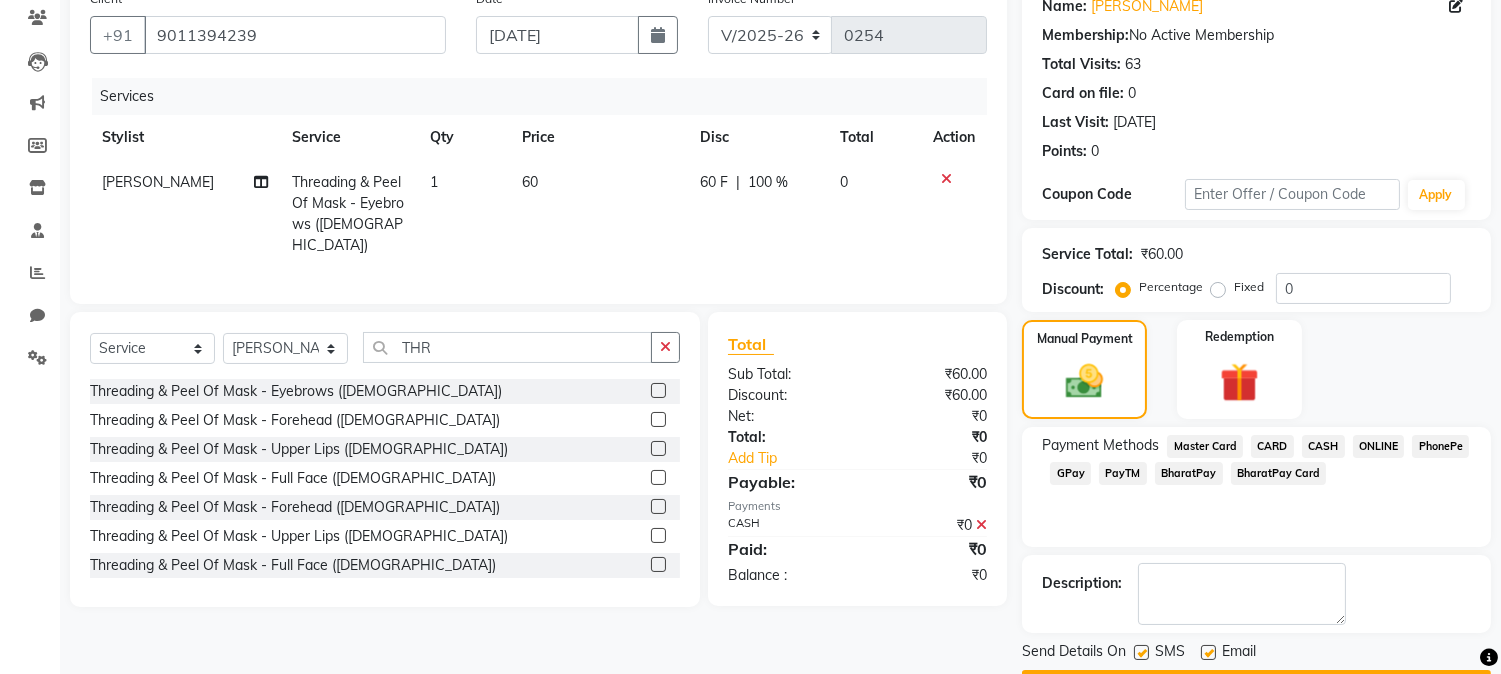 scroll, scrollTop: 225, scrollLeft: 0, axis: vertical 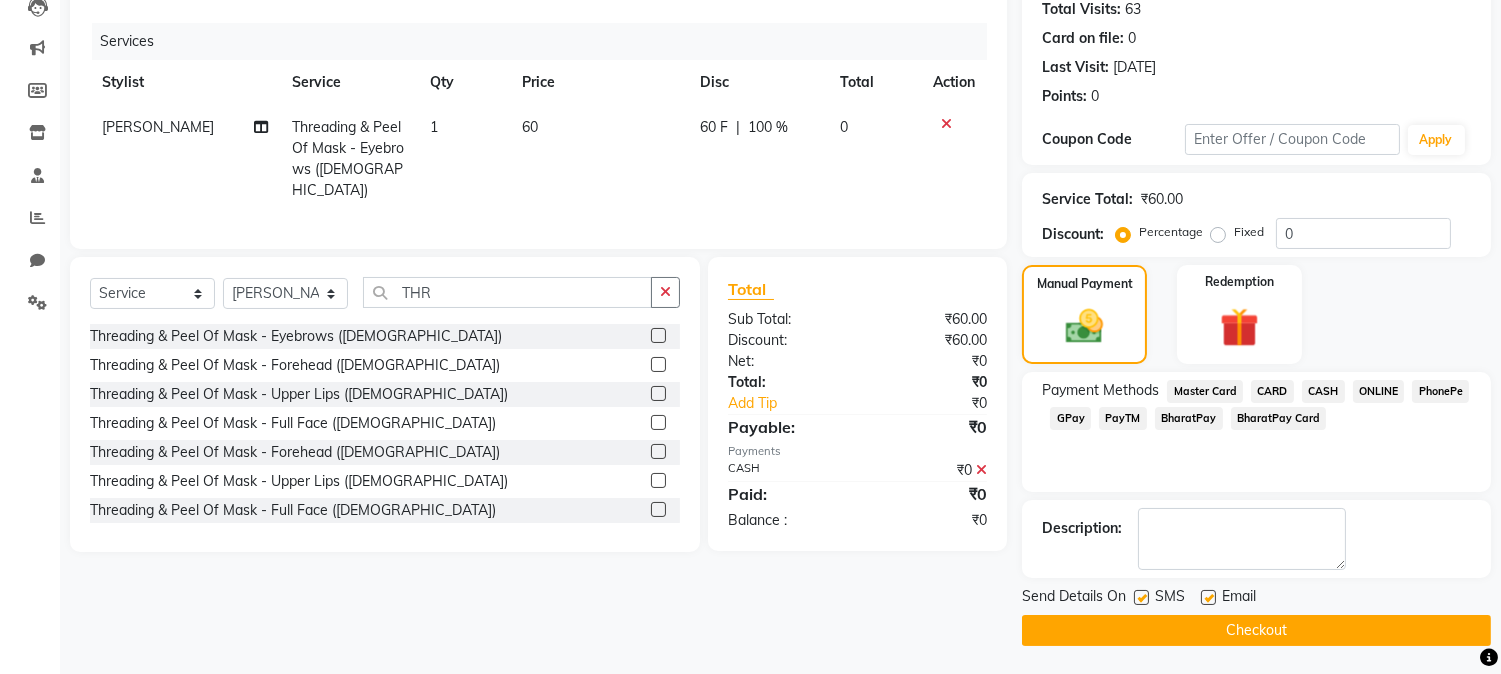 click on "Checkout" 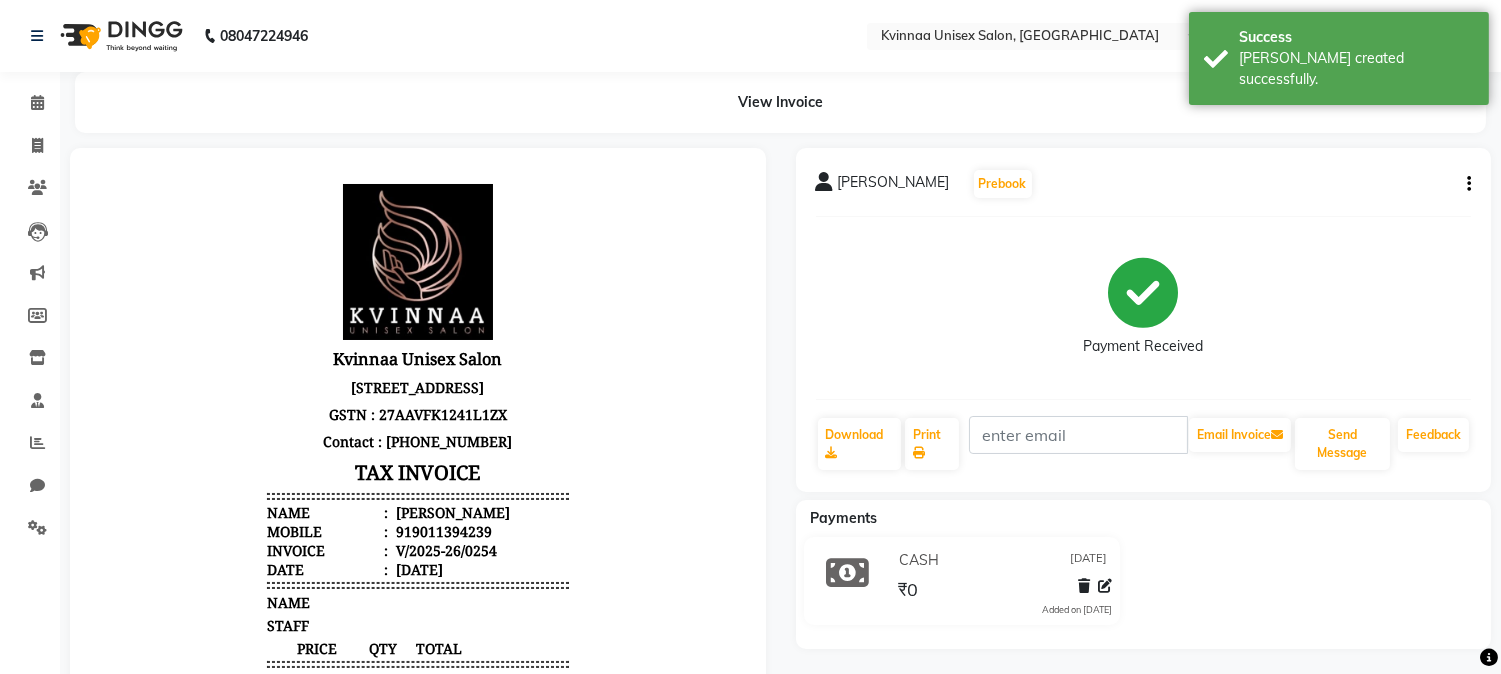 scroll, scrollTop: 0, scrollLeft: 0, axis: both 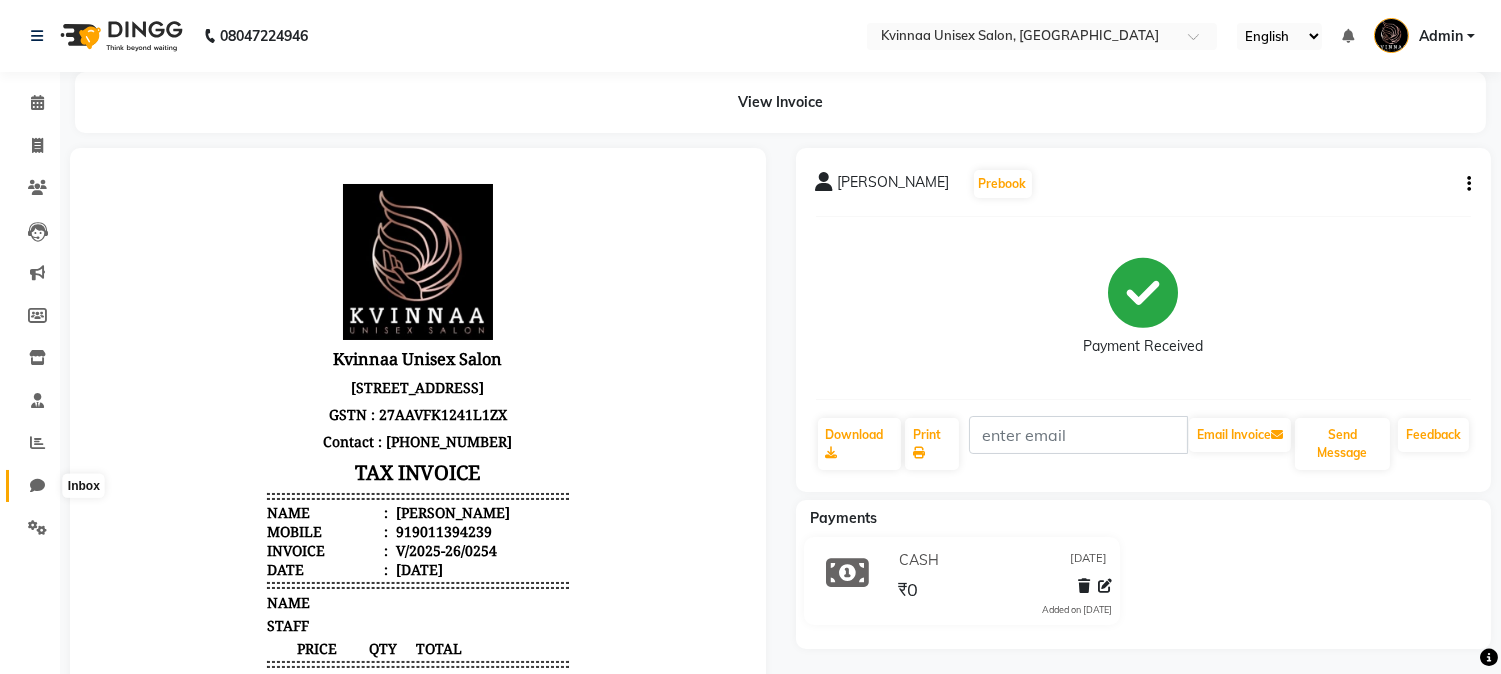 click 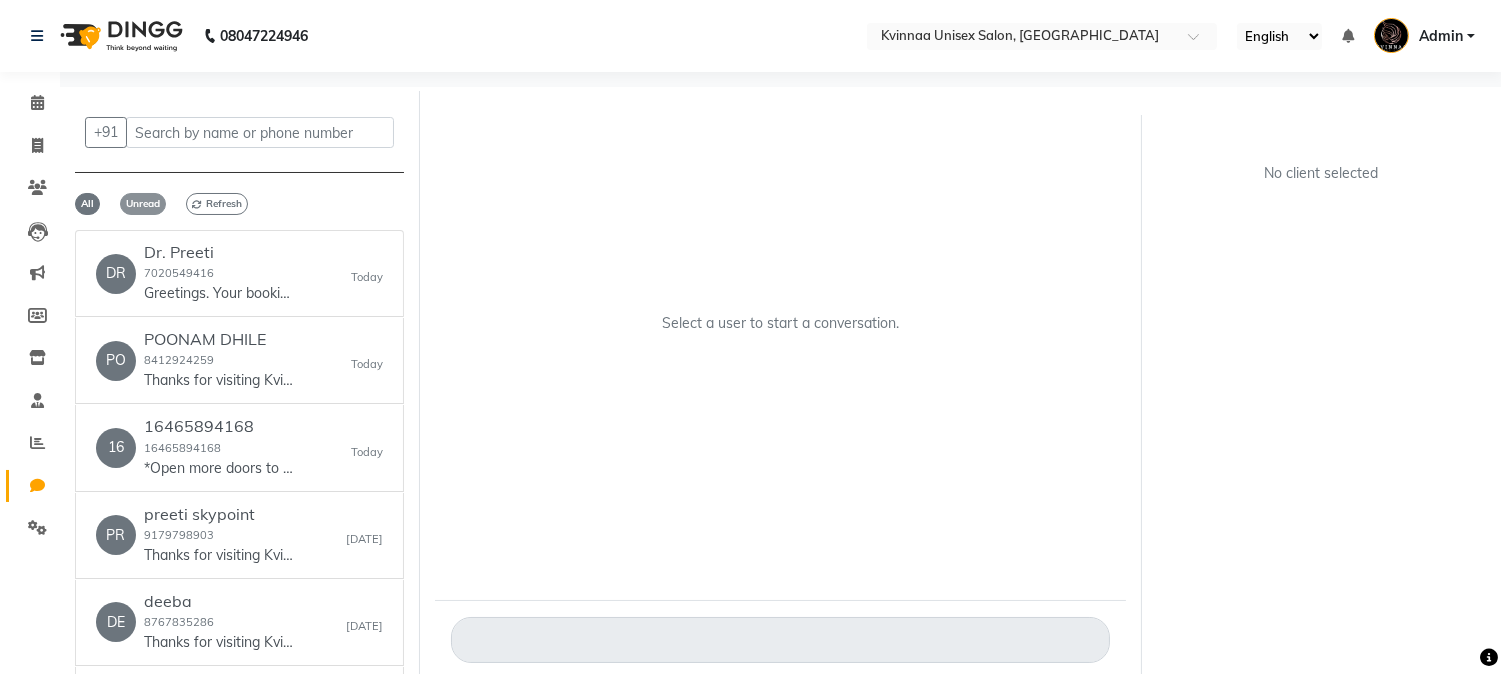 click on "Unread" 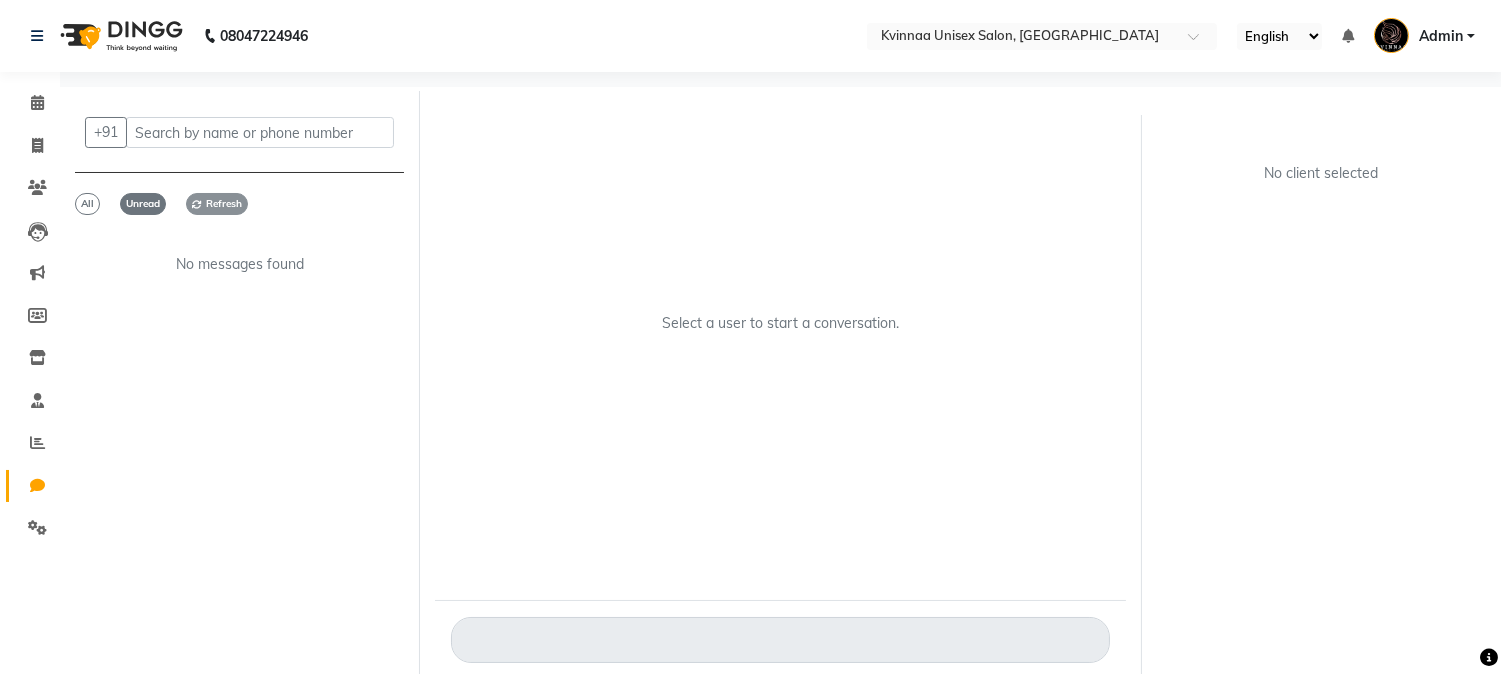 click on "Refresh" 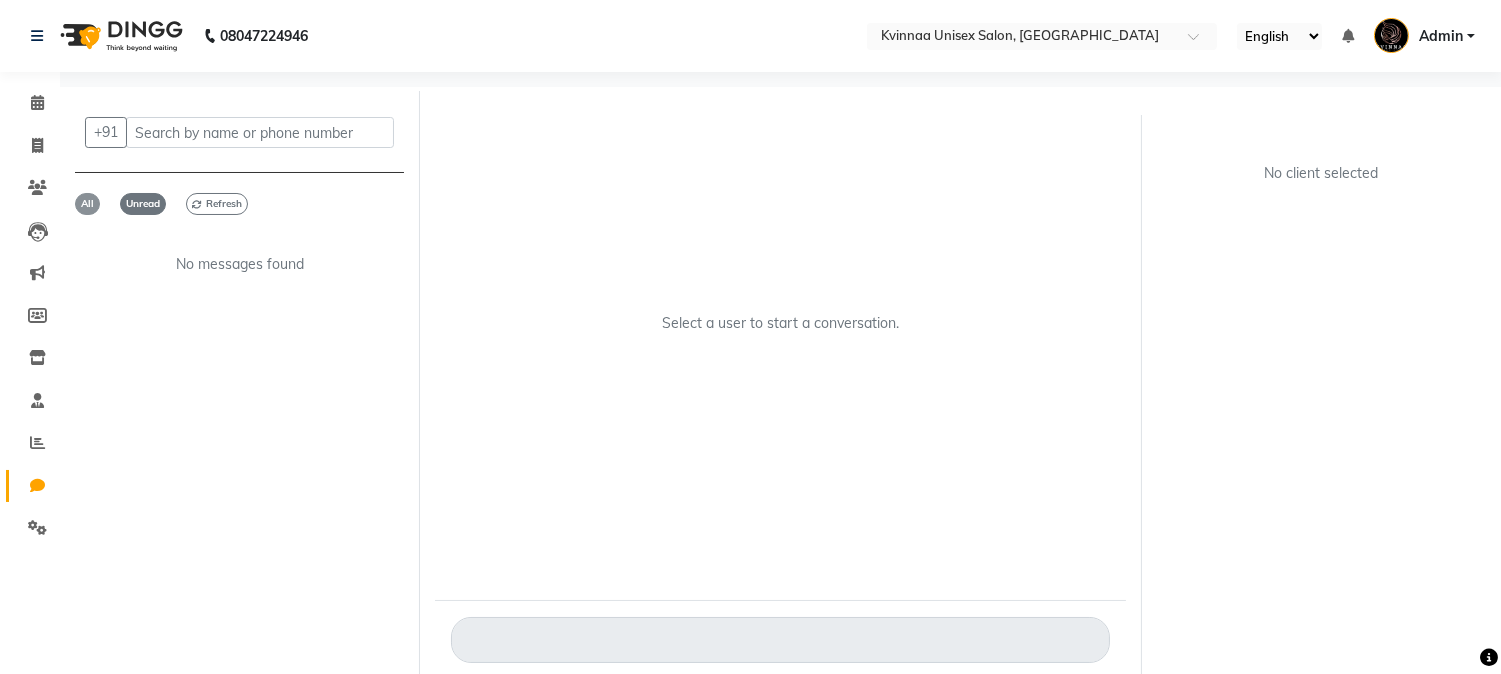 click on "All" 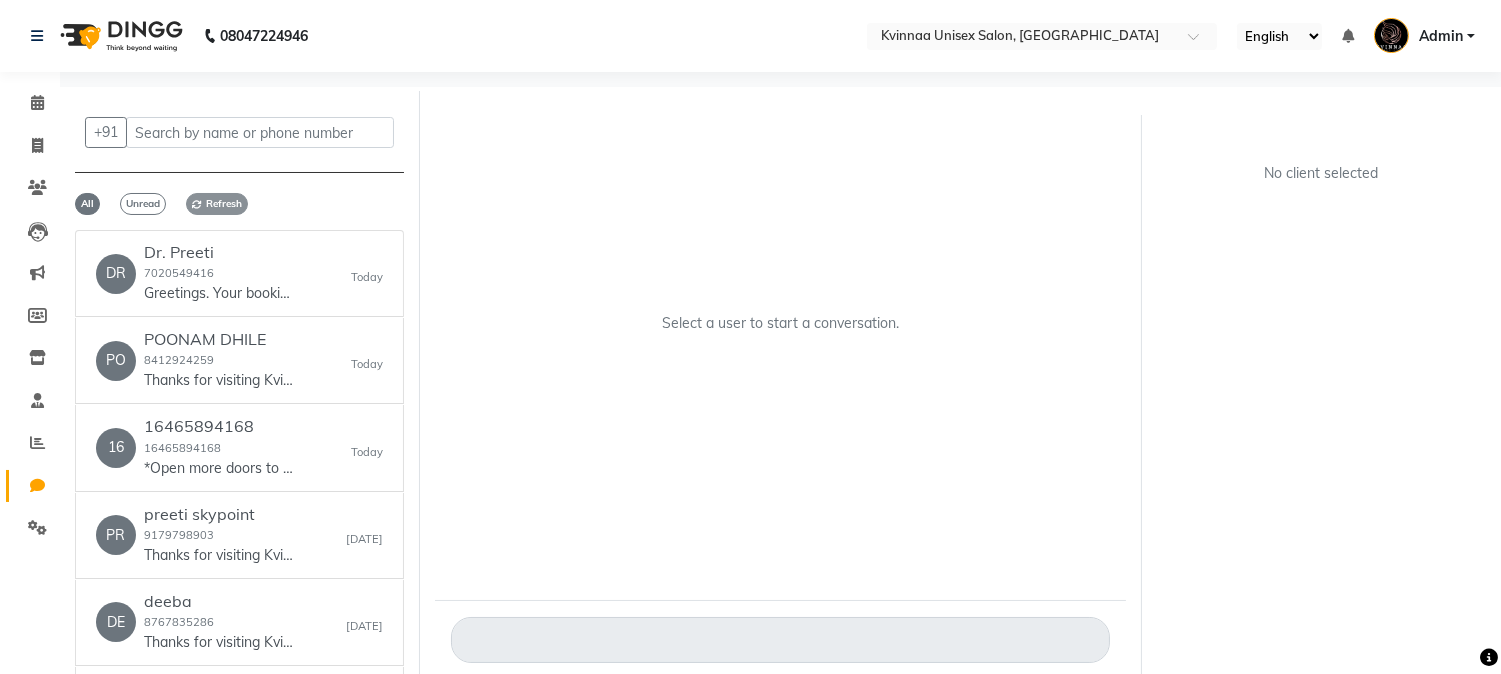 click on "Refresh" 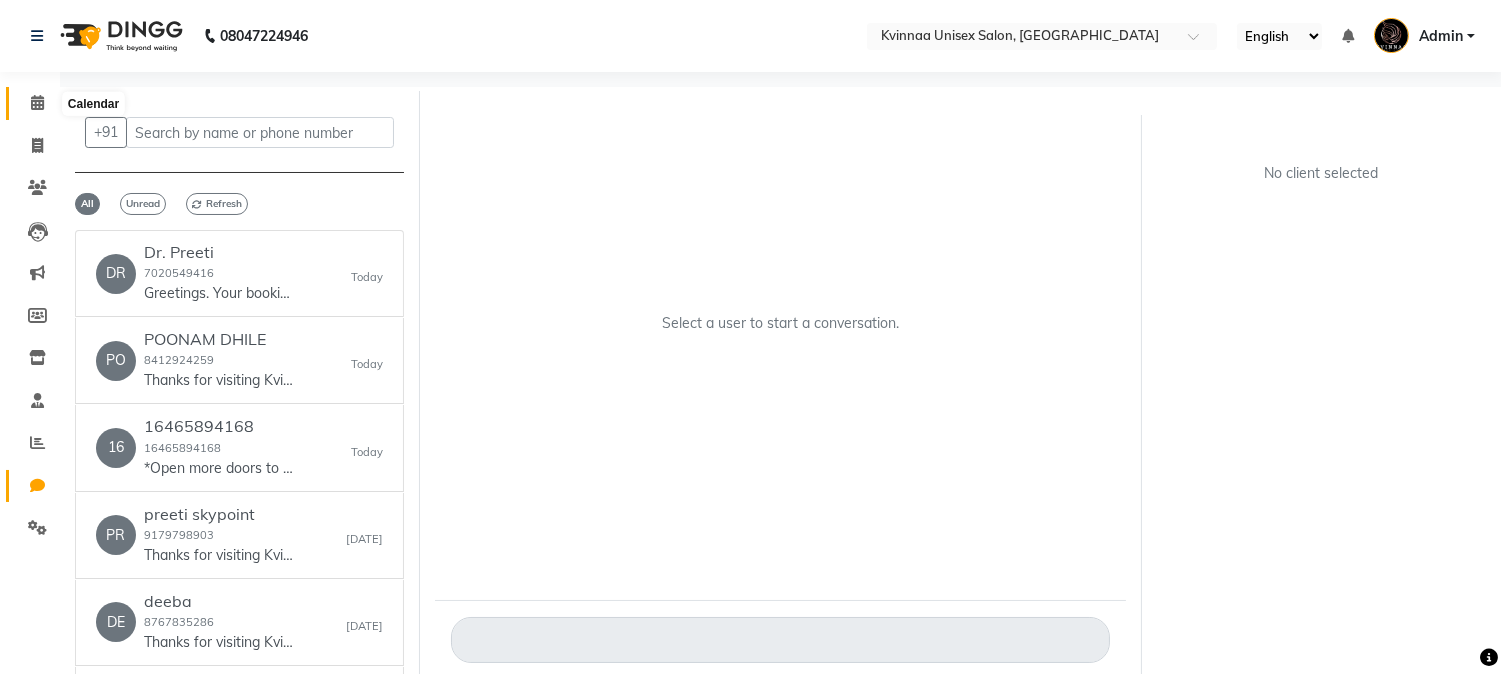 click 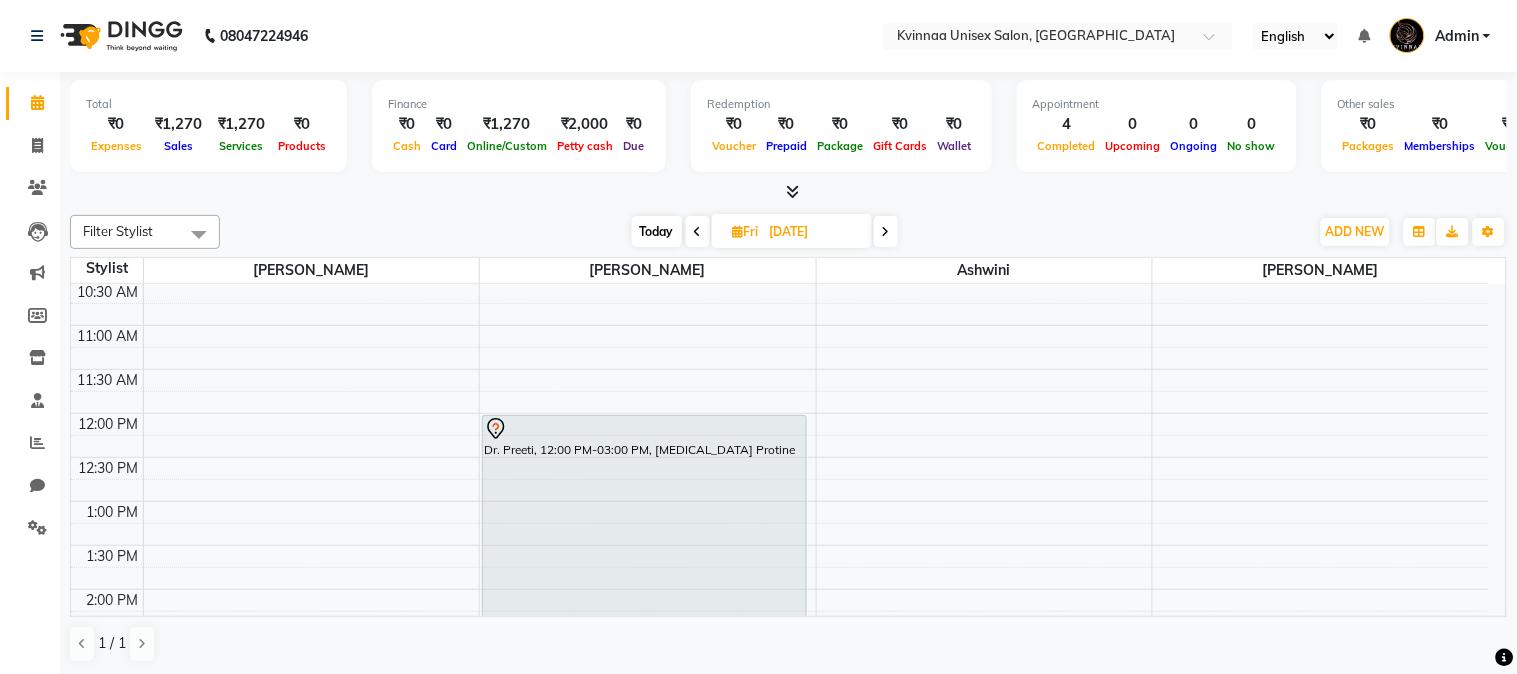 scroll, scrollTop: 0, scrollLeft: 0, axis: both 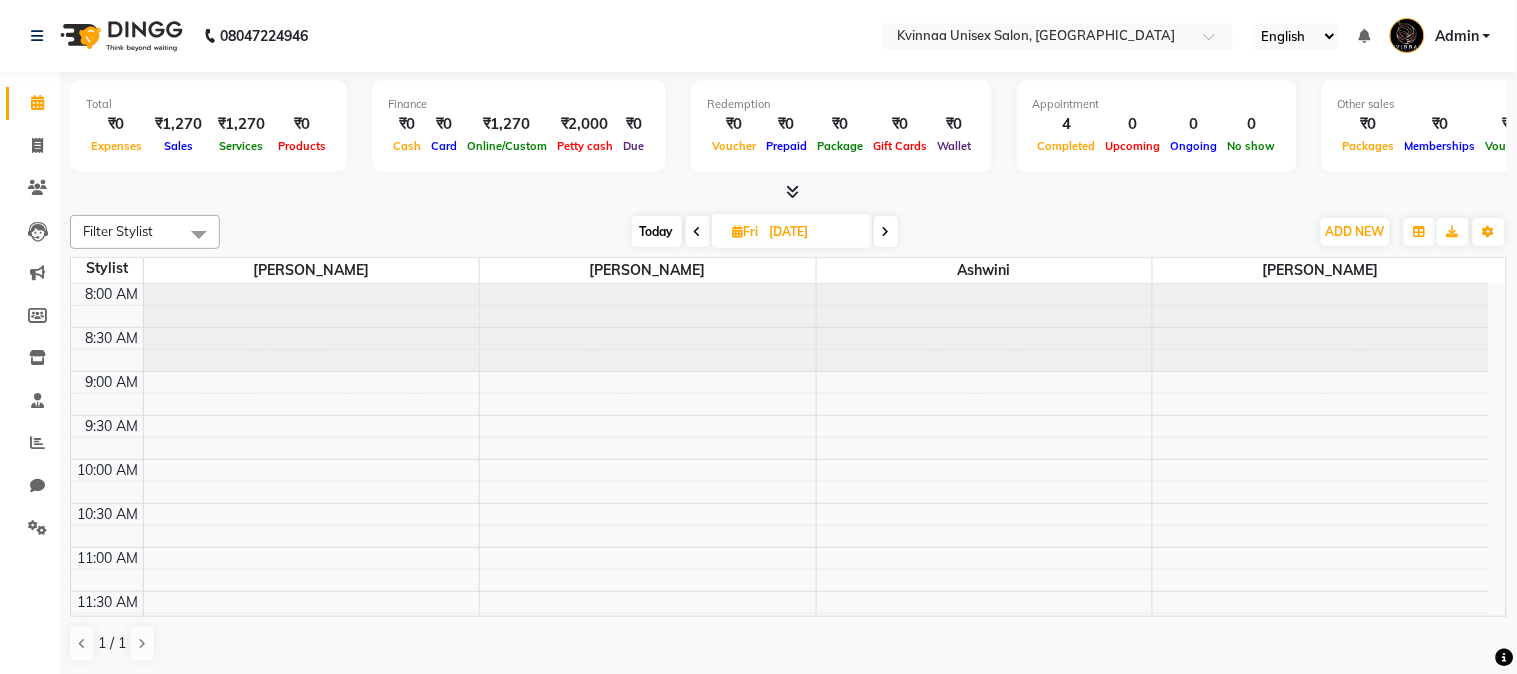 click at bounding box center (698, 232) 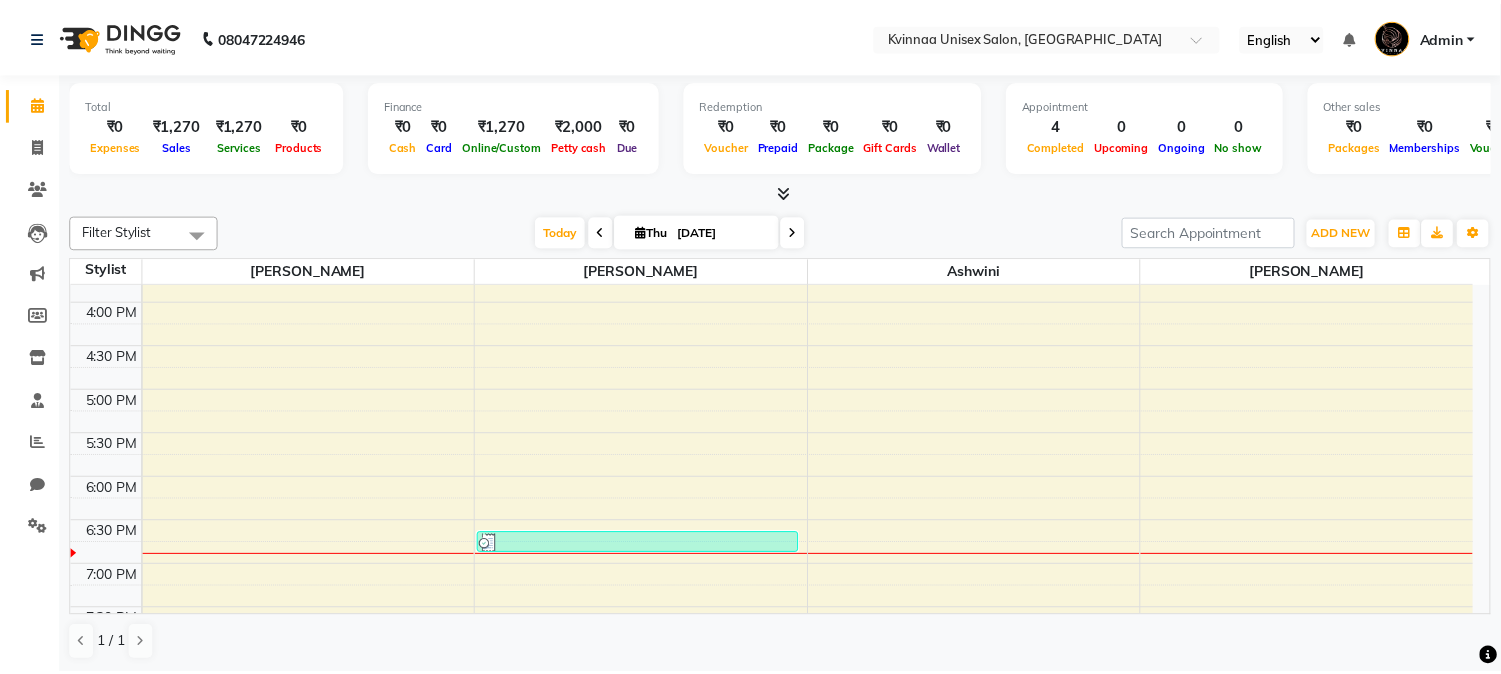 scroll, scrollTop: 684, scrollLeft: 0, axis: vertical 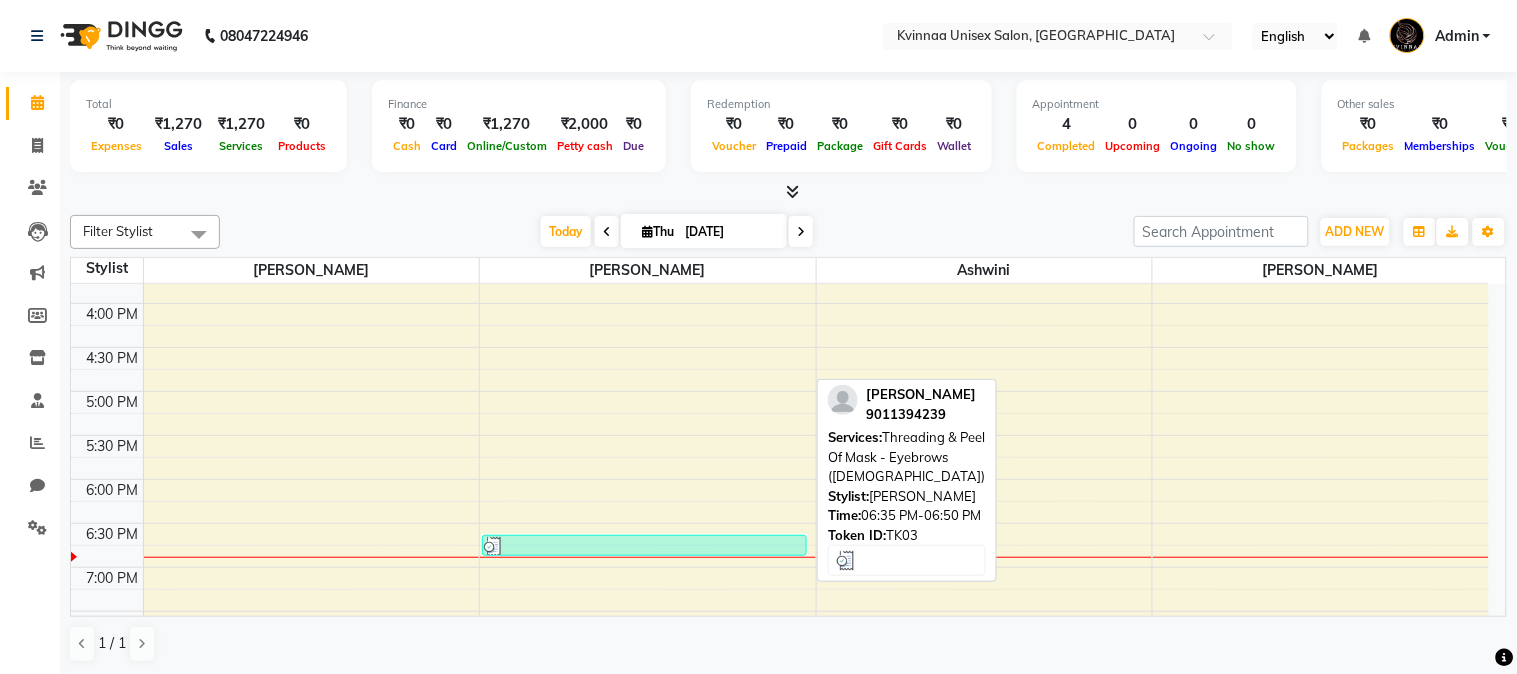 click at bounding box center [644, 547] 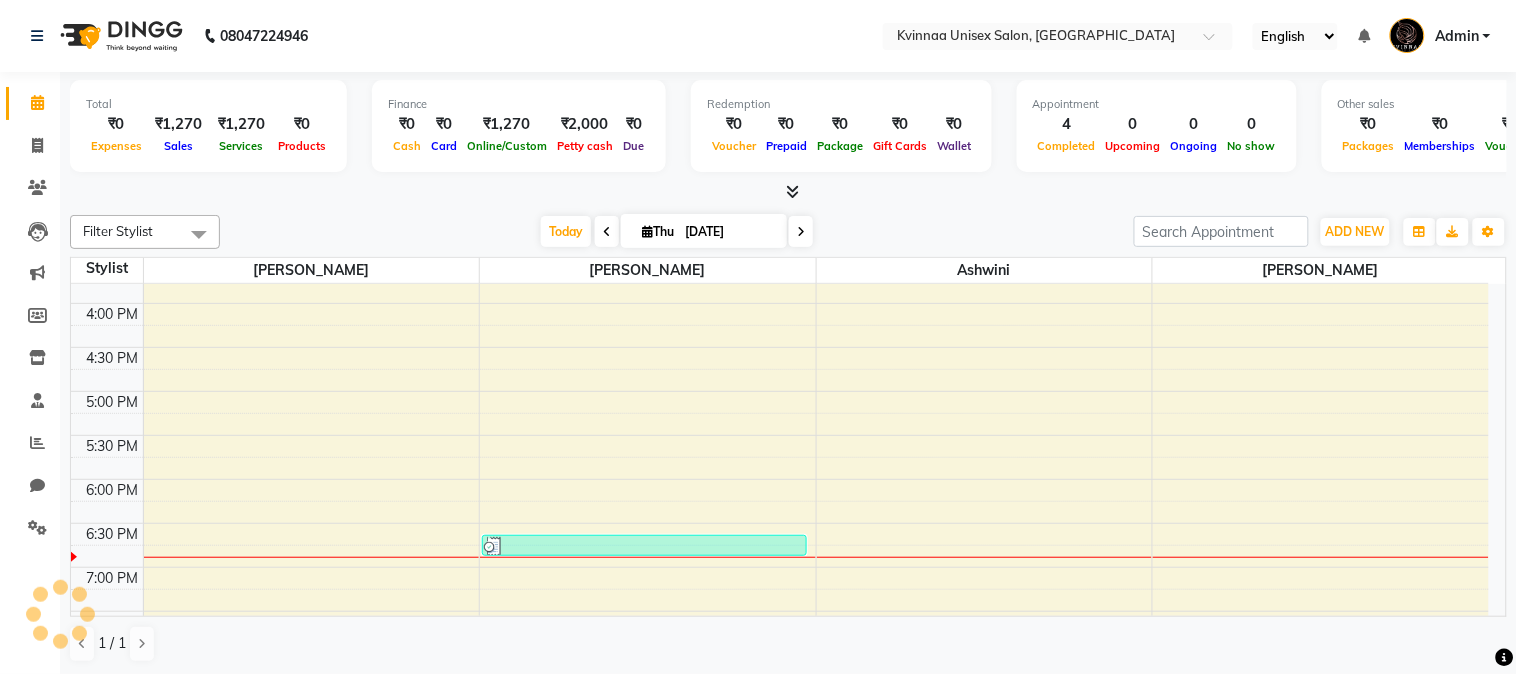 select on "3" 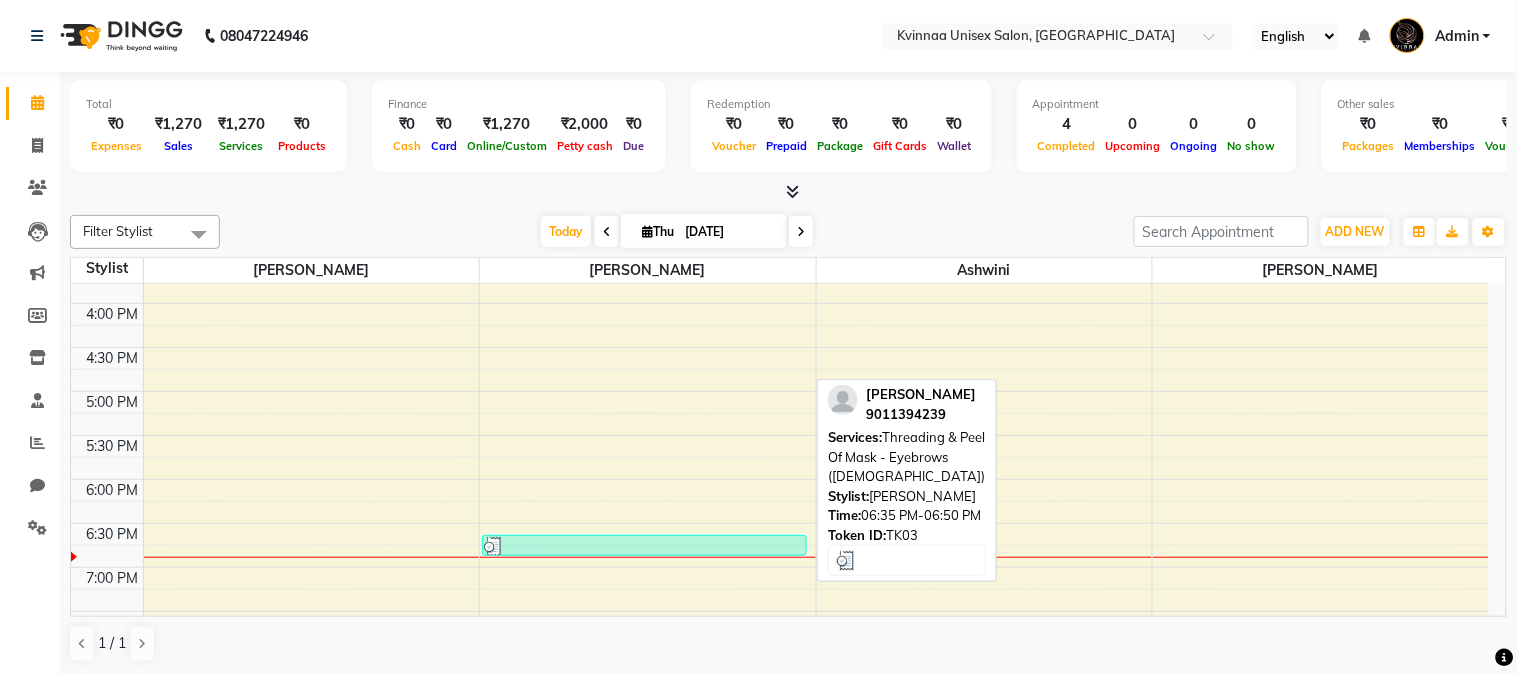 click at bounding box center [644, 547] 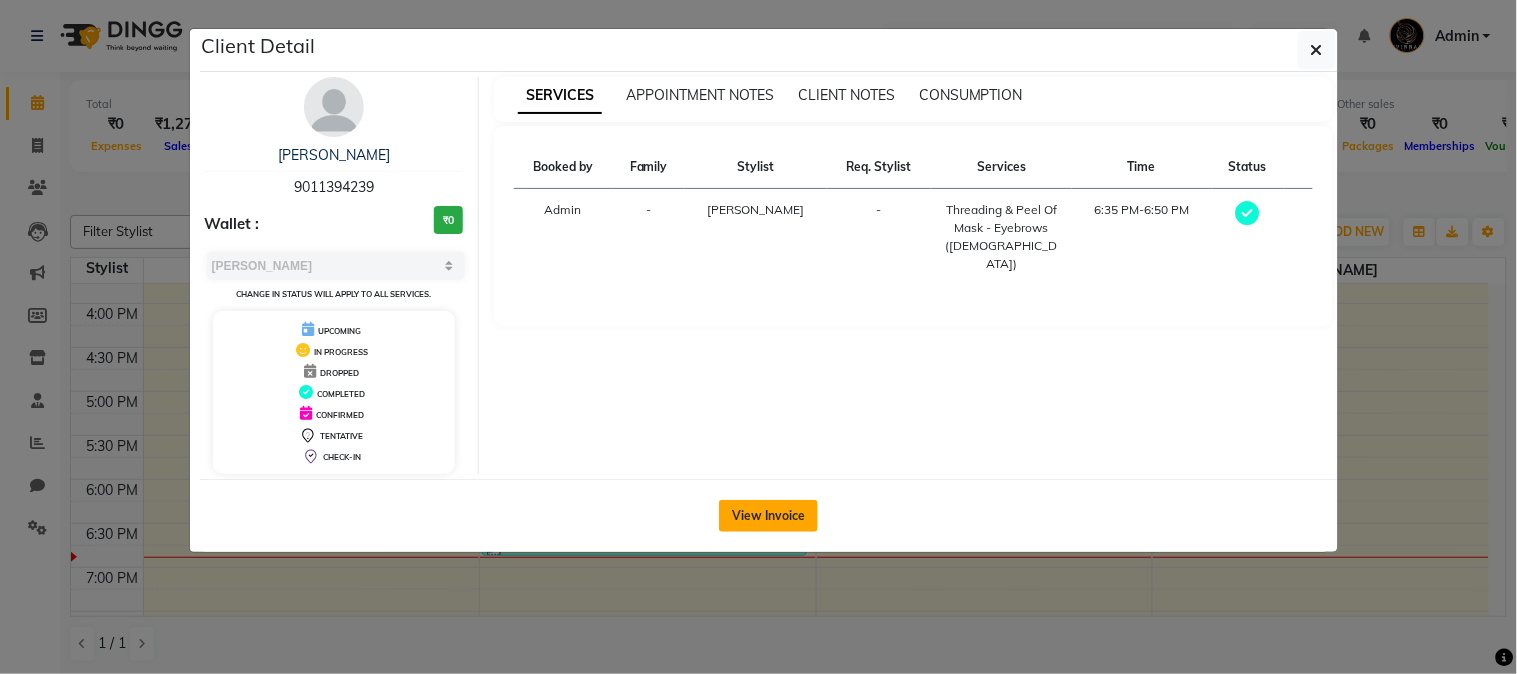 click on "View Invoice" 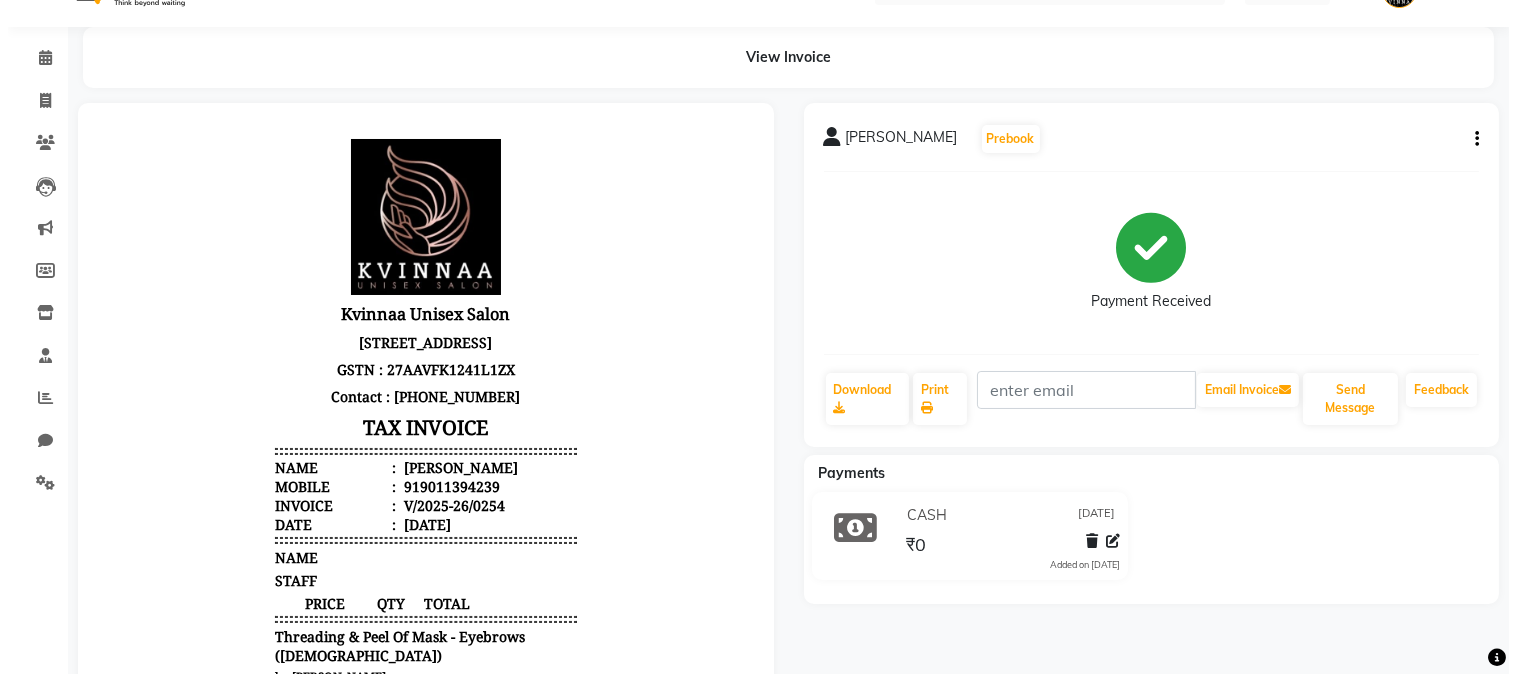scroll, scrollTop: 0, scrollLeft: 0, axis: both 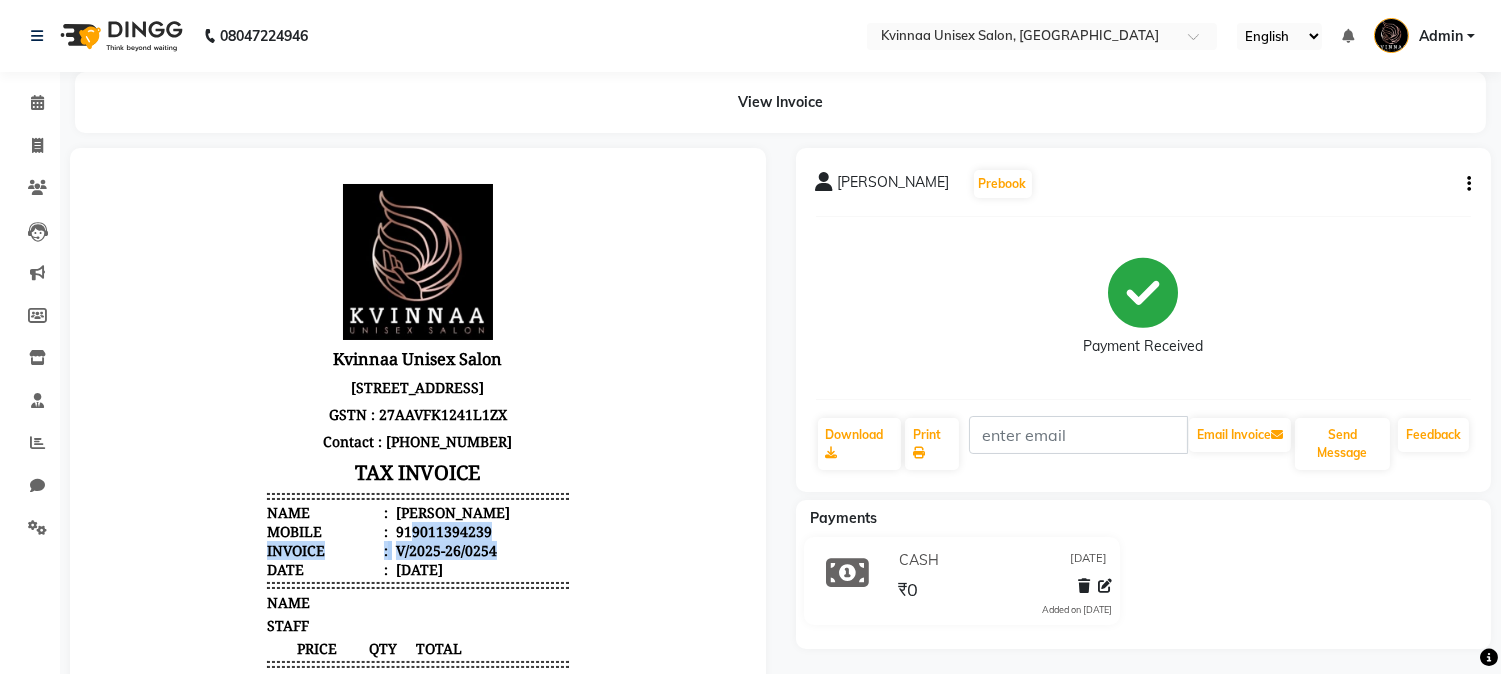 drag, startPoint x: 393, startPoint y: 544, endPoint x: 493, endPoint y: 557, distance: 100.84146 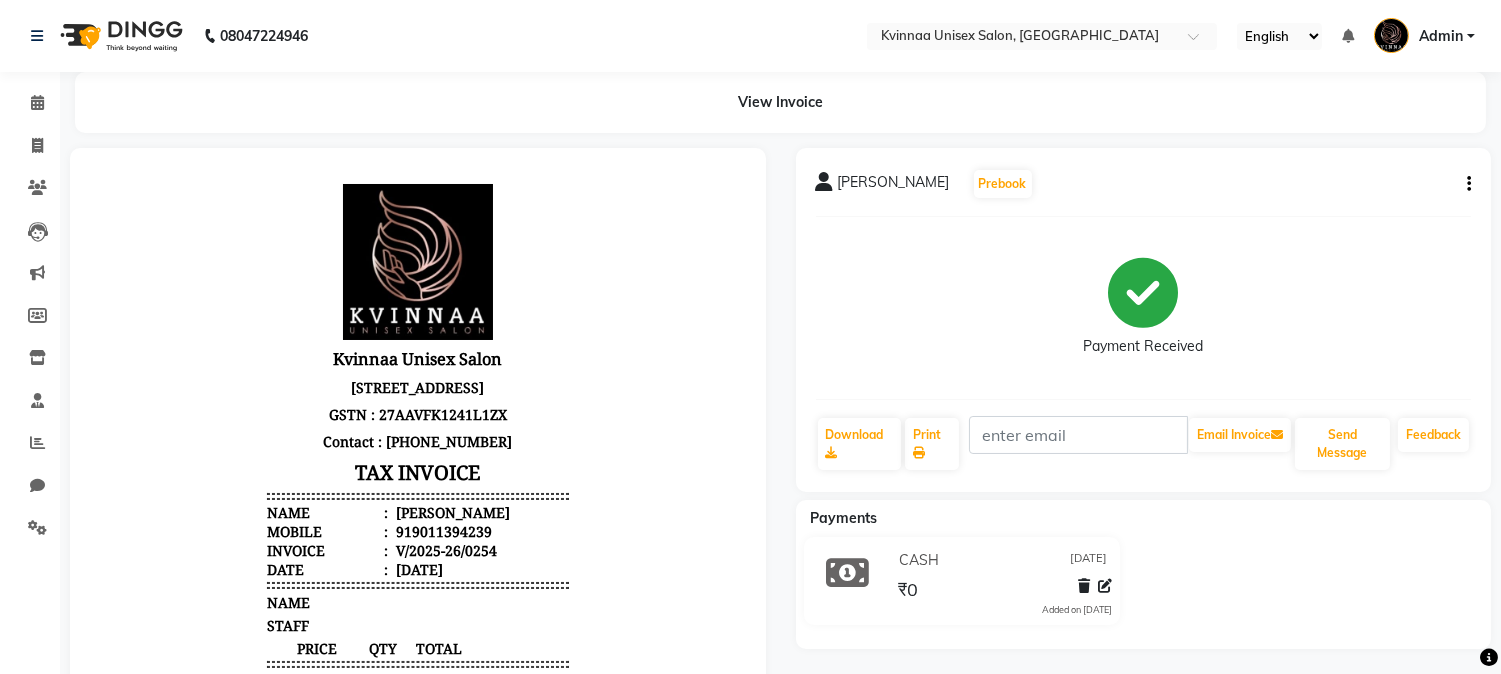 click on "Kvinnaa Unisex Salon
Unit14, Second floor, Konark business center, Keshavnagar, Pune 411036
GSTN : 27AAVFK1241L1ZX
Contact : 7709353131
TAX INVOICE
Name  :
yogita
Mobile :
919011394239
Invoice  :
V/2025-26/0254
Date  : NAME QTY" at bounding box center [418, 572] 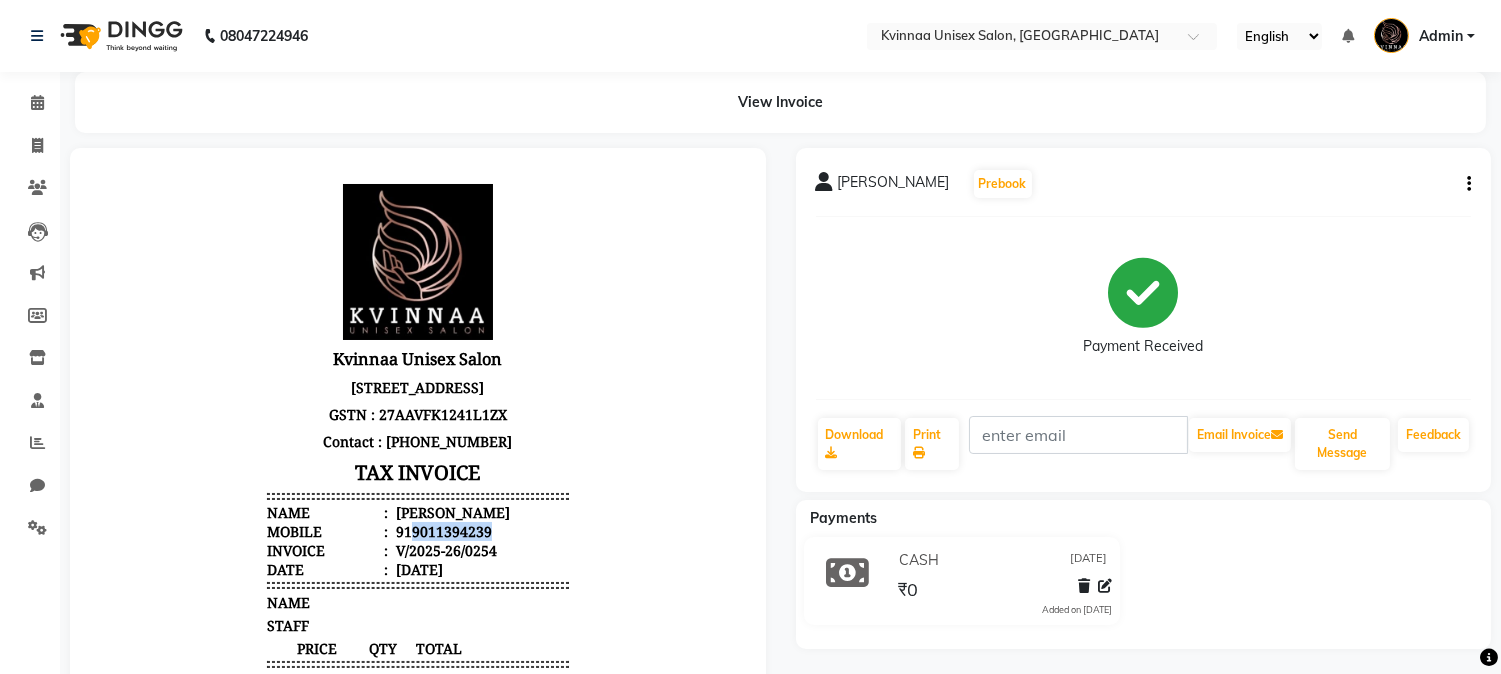 drag, startPoint x: 396, startPoint y: 545, endPoint x: 474, endPoint y: 545, distance: 78 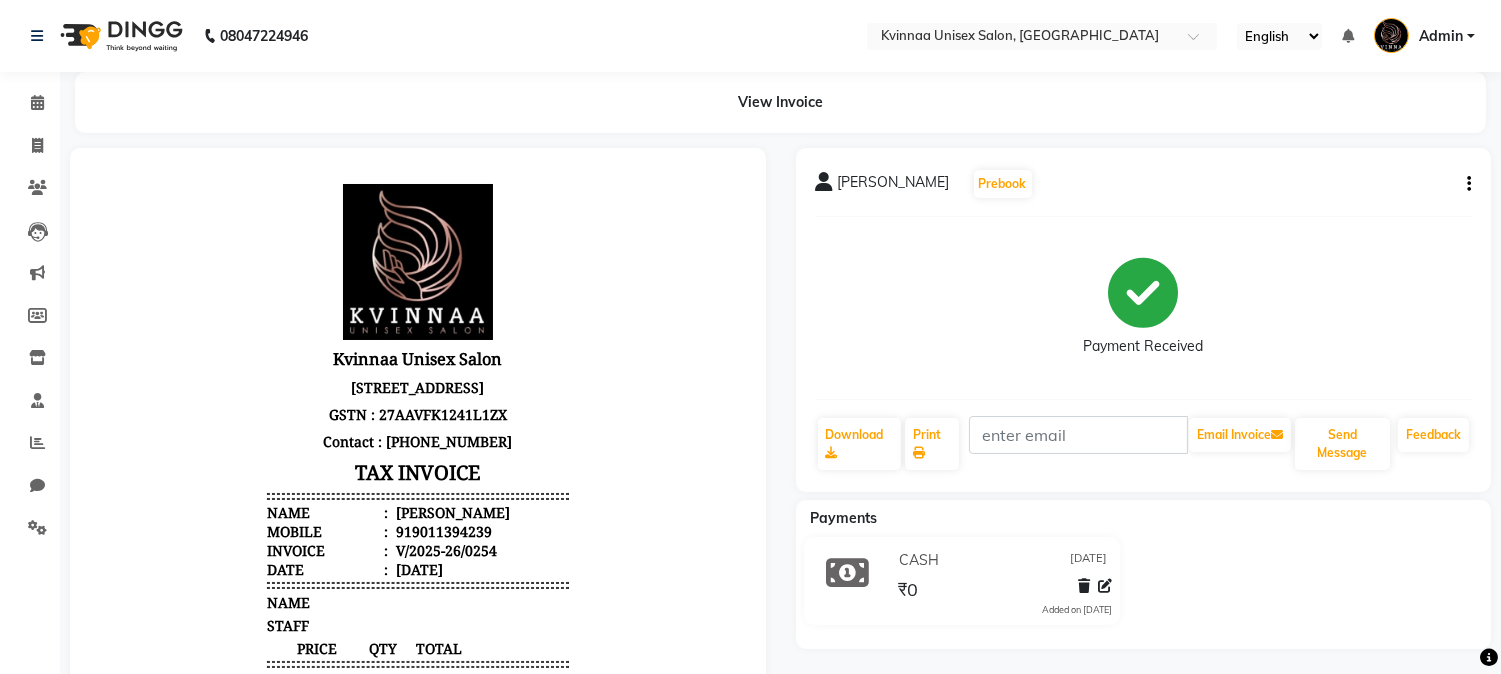 click on "Mobile :
919011394239" at bounding box center [418, 530] 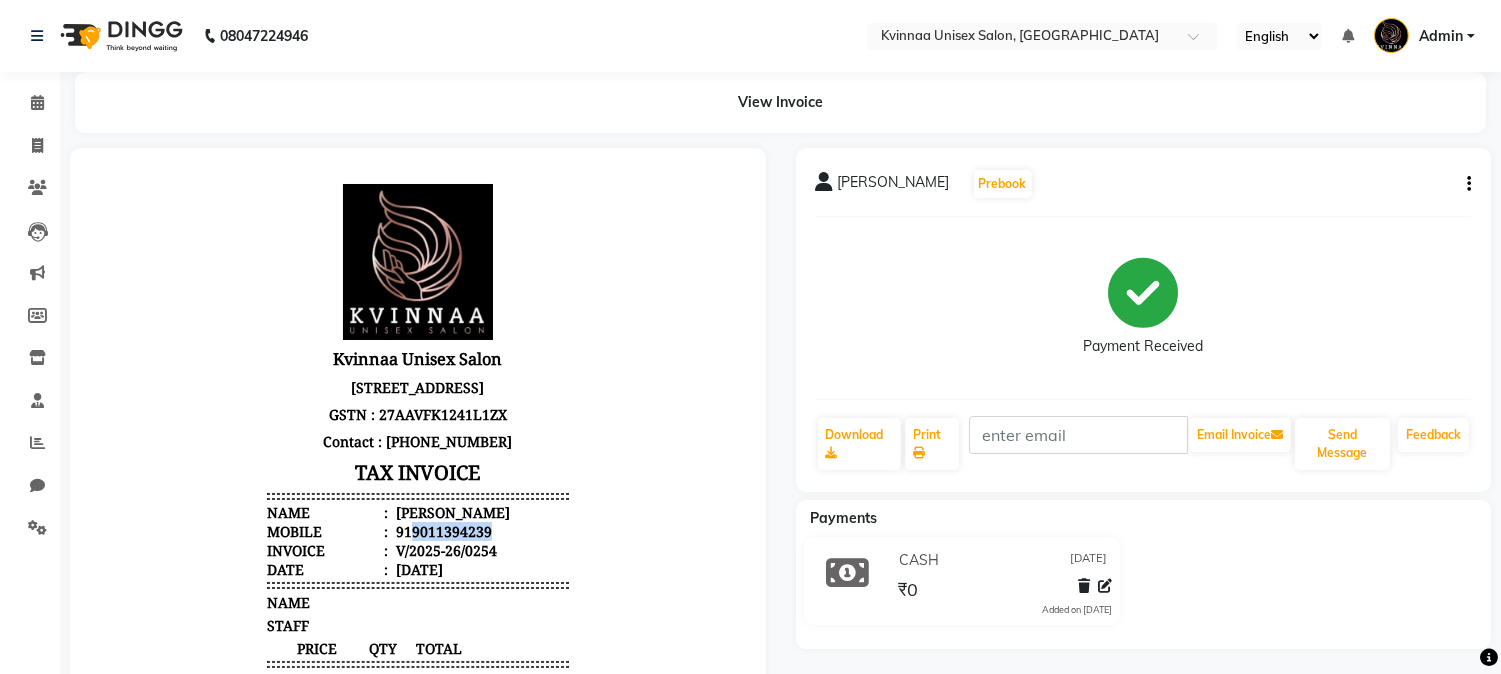 drag, startPoint x: 396, startPoint y: 546, endPoint x: 470, endPoint y: 543, distance: 74.06078 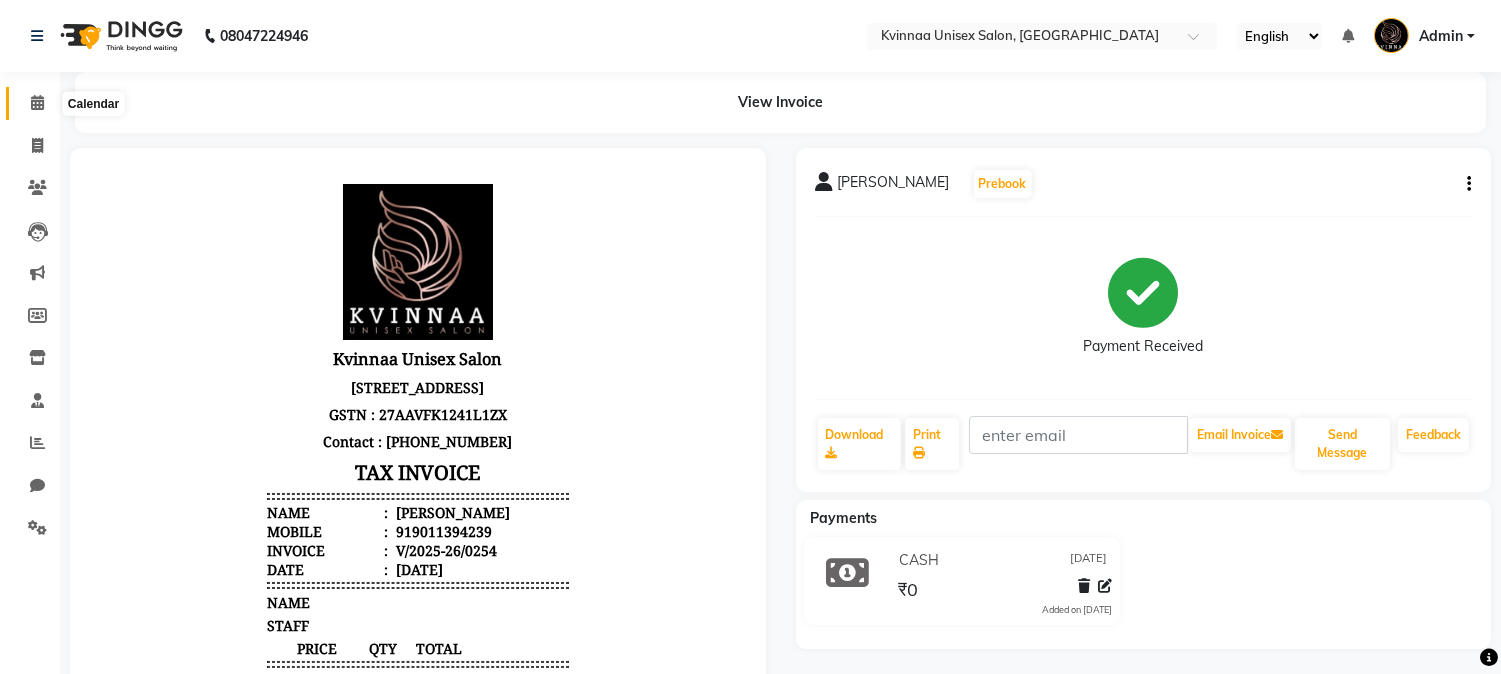 click 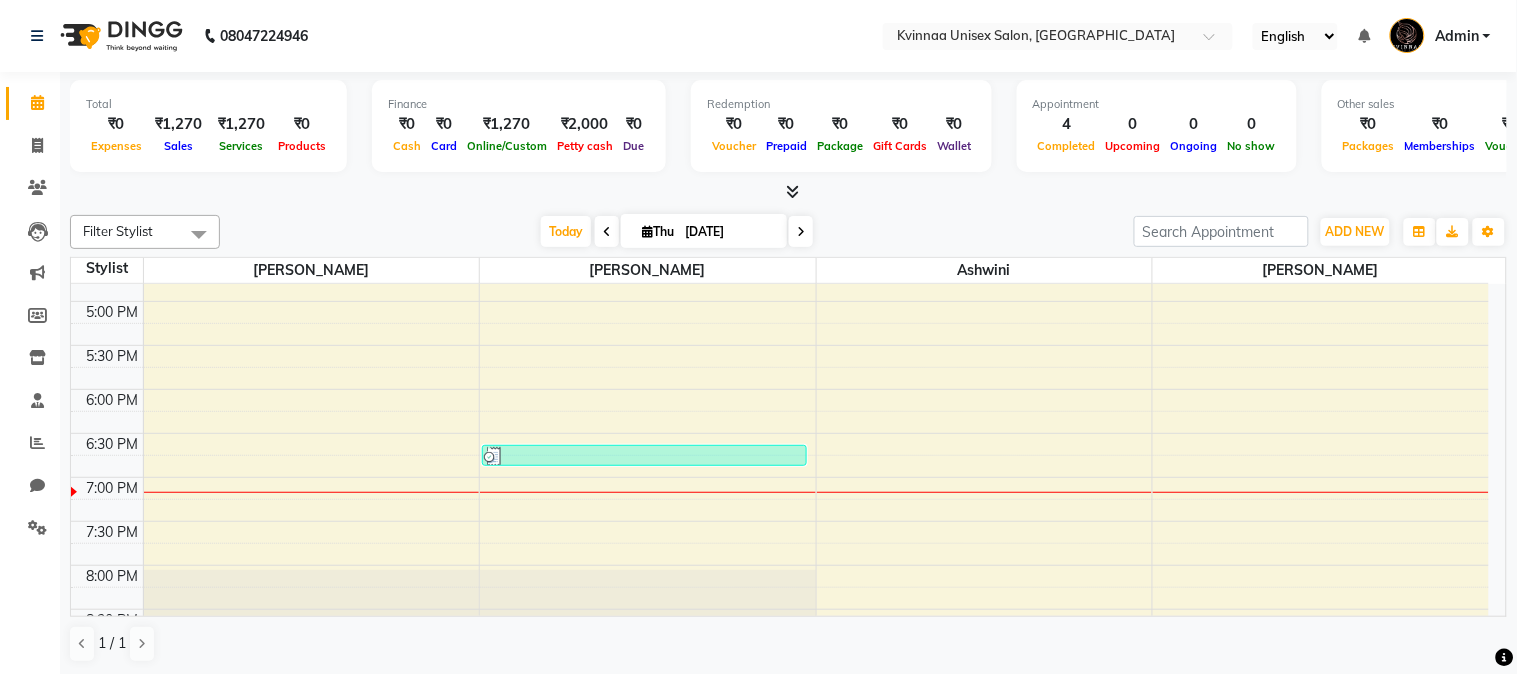 scroll, scrollTop: 777, scrollLeft: 0, axis: vertical 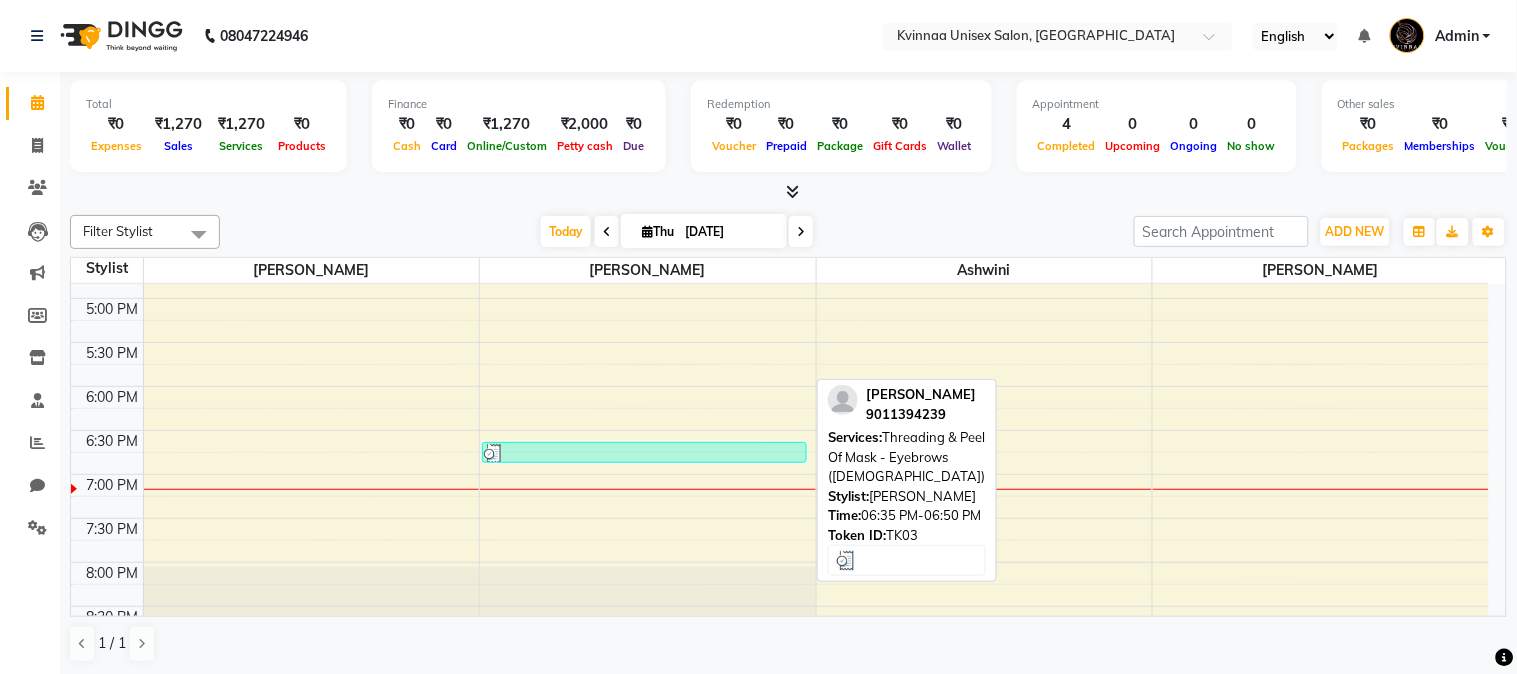 click at bounding box center (644, 454) 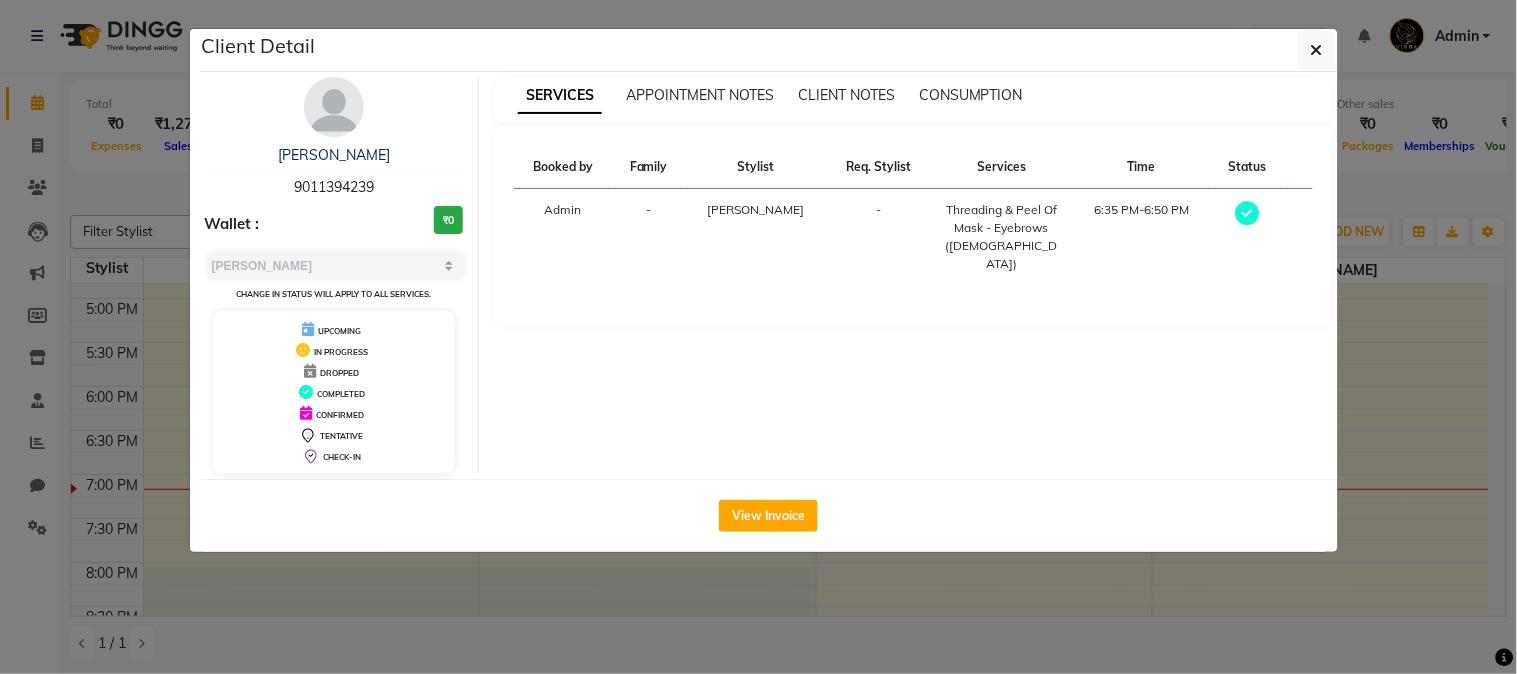 click on "SERVICES APPOINTMENT NOTES CLIENT NOTES CONSUMPTION Booked by Family Stylist Req. Stylist Services Time Status  Admin  - rupali -  Threading & Peel Of Mask - Eyebrows (Female)   6:35 PM-6:50 PM" at bounding box center (913, 275) 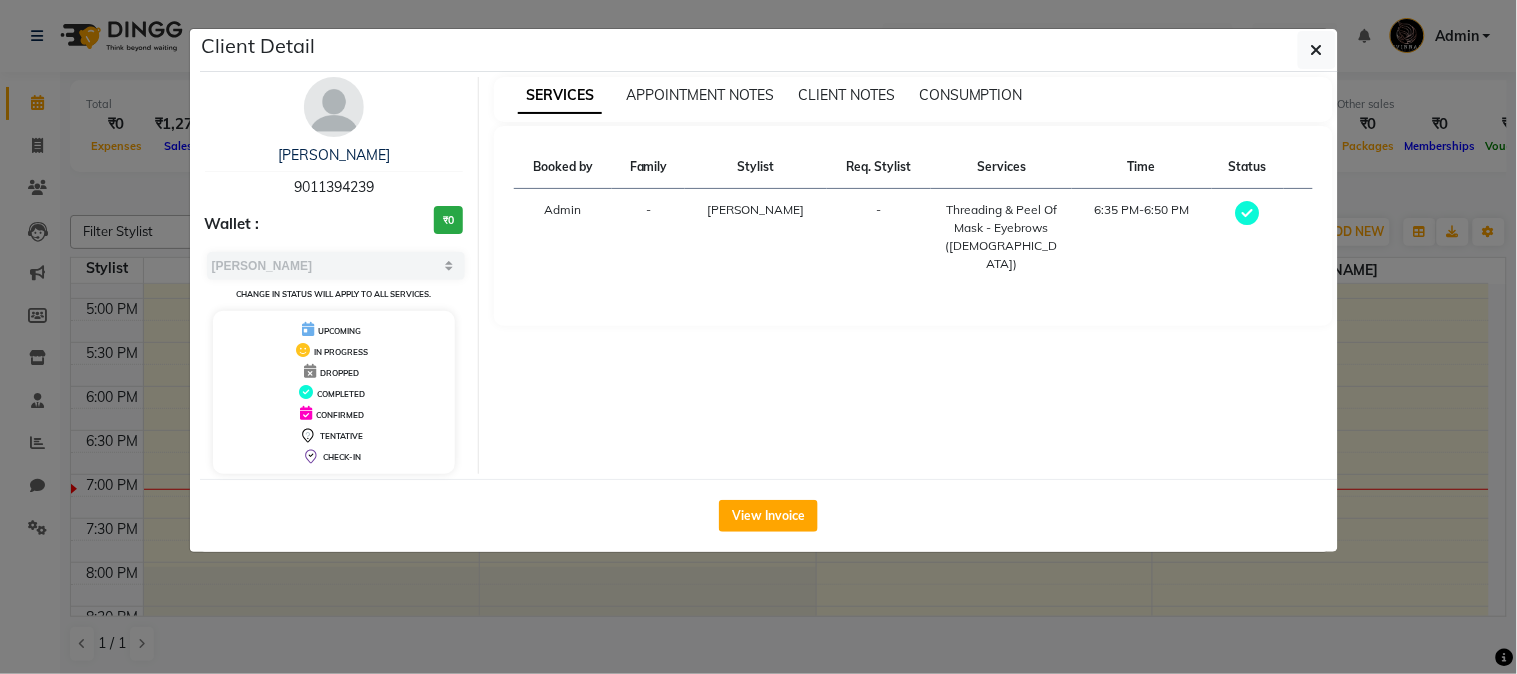 click at bounding box center (334, 107) 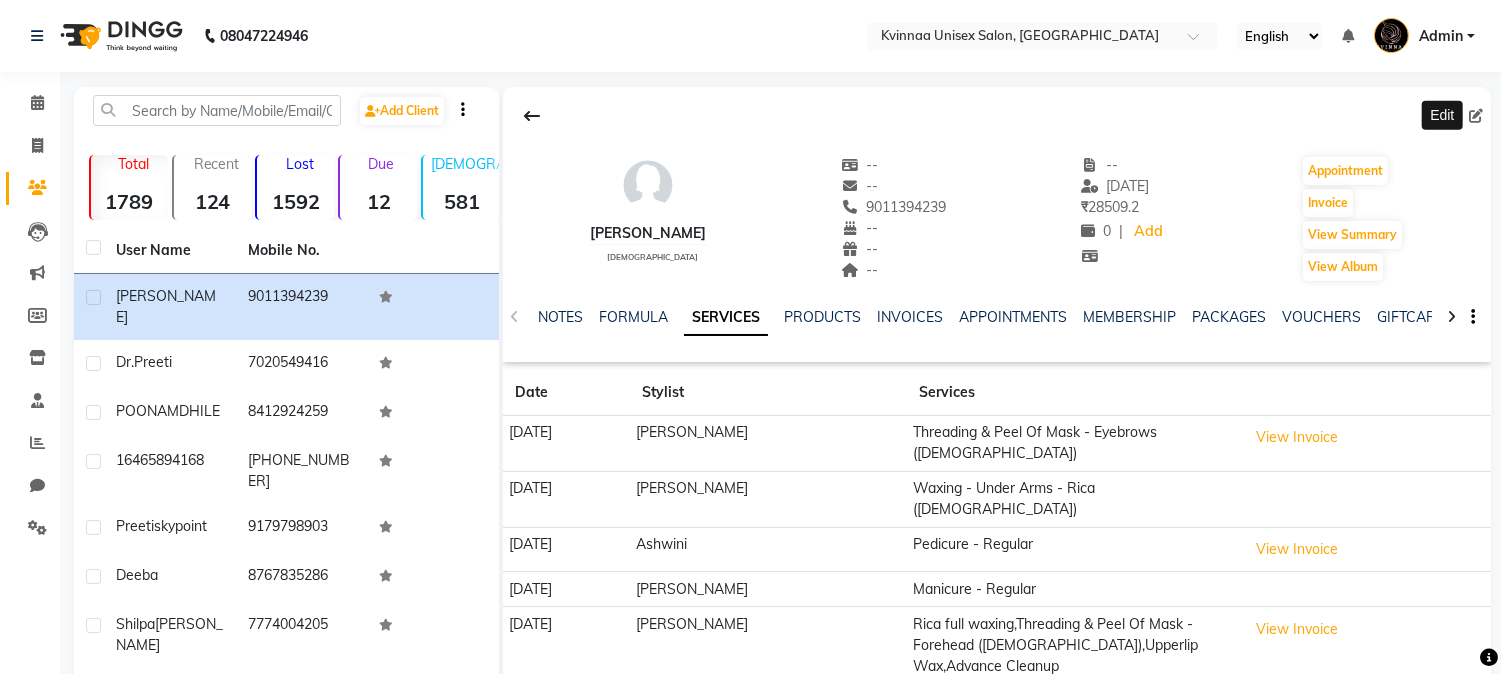 click 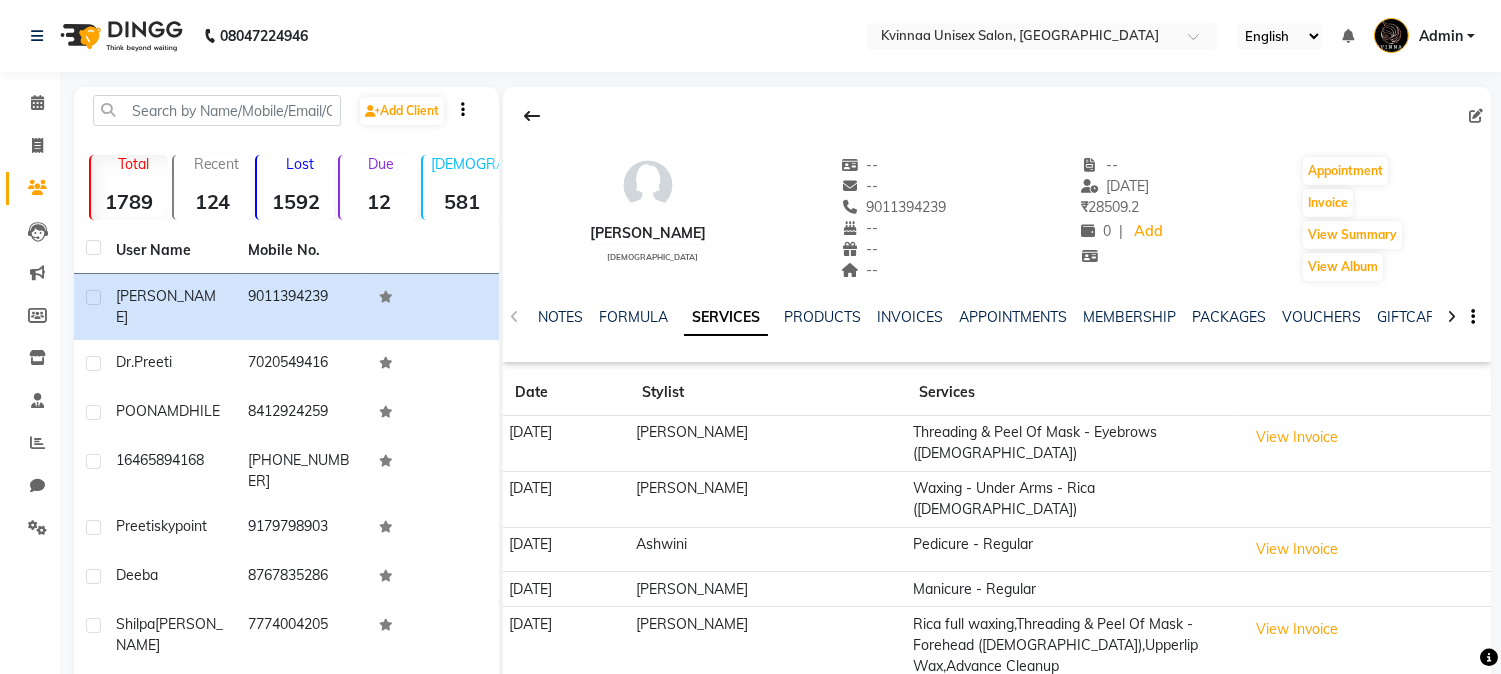 click 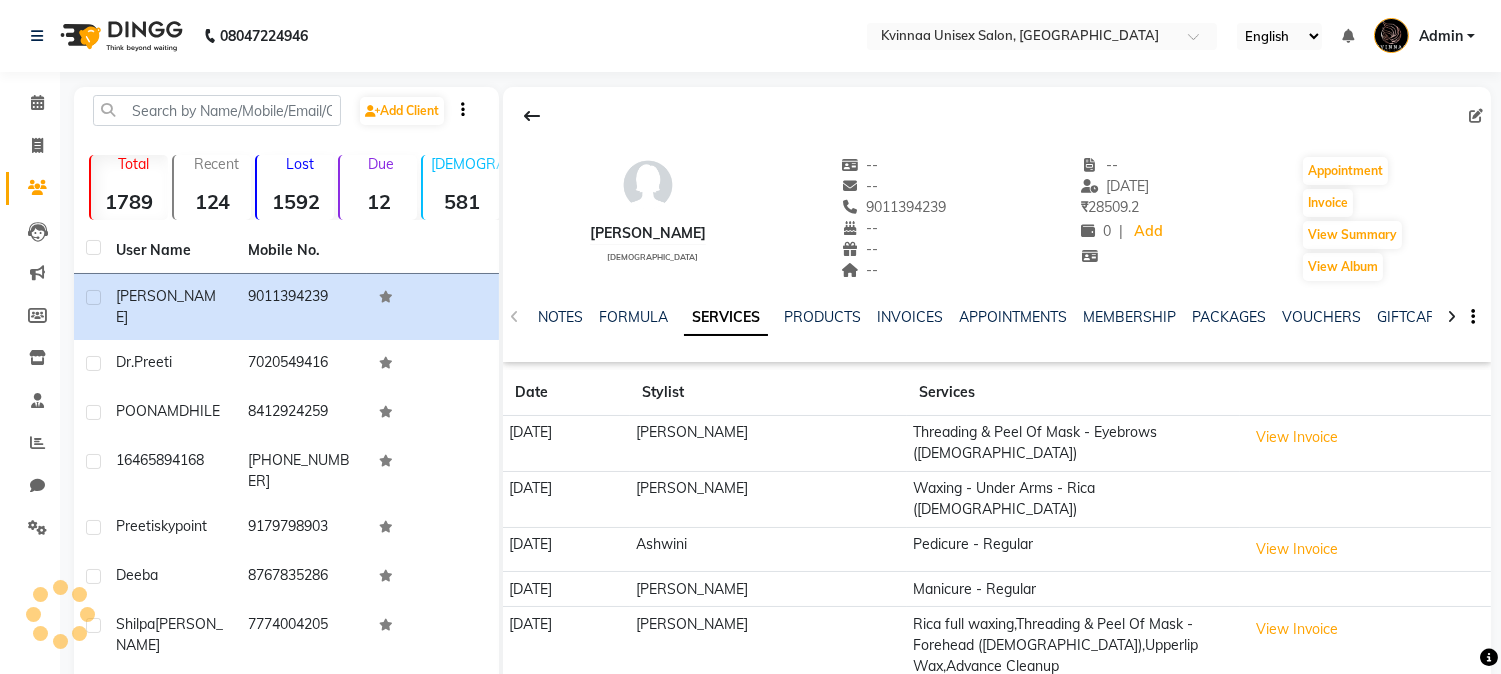select on "22" 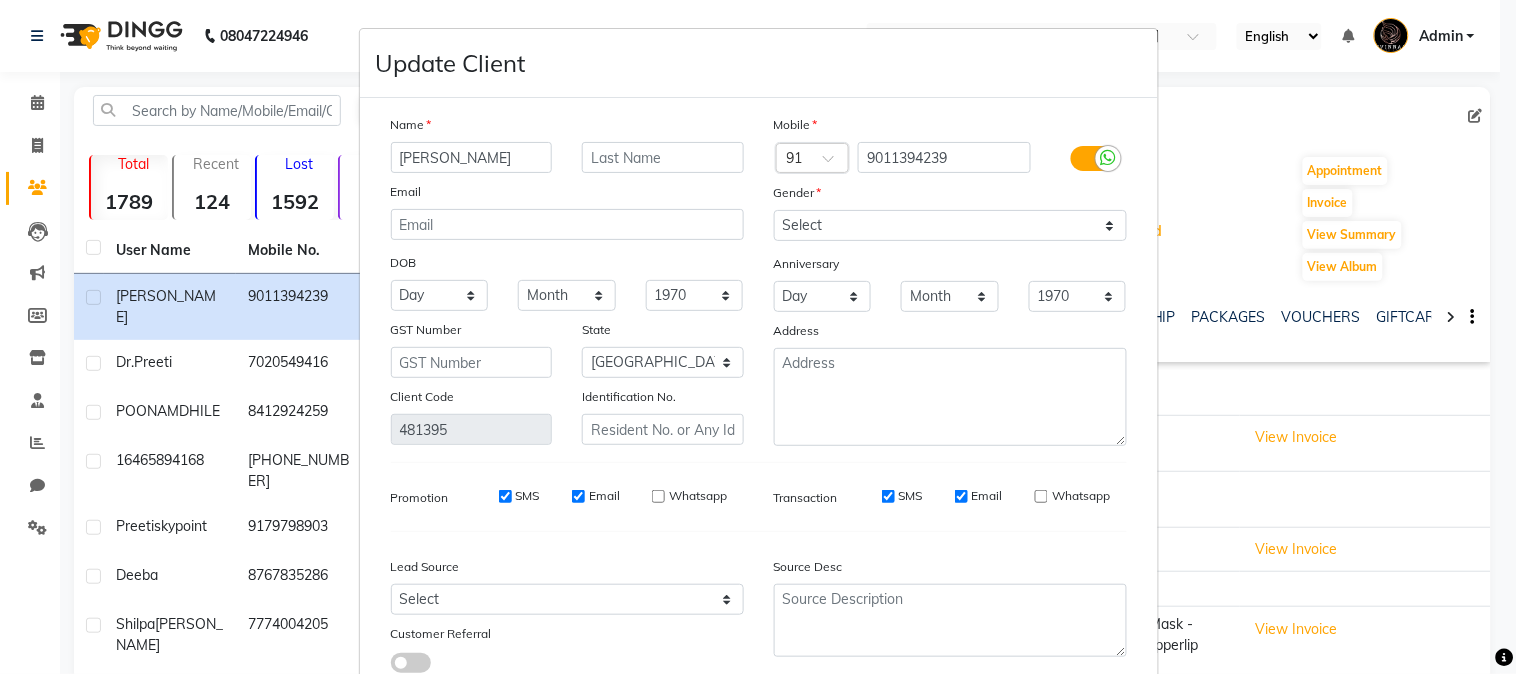 click on "Update Client Name yogita Email DOB Day 01 02 03 04 05 06 07 08 09 10 11 12 13 14 15 16 17 18 19 20 21 22 23 24 25 26 27 28 29 30 31 Month January February March April May June July August September October November December 1940 1941 1942 1943 1944 1945 1946 1947 1948 1949 1950 1951 1952 1953 1954 1955 1956 1957 1958 1959 1960 1961 1962 1963 1964 1965 1966 1967 1968 1969 1970 1971 1972 1973 1974 1975 1976 1977 1978 1979 1980 1981 1982 1983 1984 1985 1986 1987 1988 1989 1990 1991 1992 1993 1994 1995 1996 1997 1998 1999 2000 2001 2002 2003 2004 2005 2006 2007 2008 2009 2010 2011 2012 2013 2014 2015 2016 2017 2018 2019 2020 2021 2022 2023 2024 GST Number State Select Andaman and Nicobar Islands Andhra Pradesh Arunachal Pradesh Assam Bihar Chandigarh Chhattisgarh Dadra and Nagar Haveli Daman and Diu Delhi Goa Gujarat Haryana Himachal Pradesh Jammu and Kashmir Jharkhand Karnataka Kerala Lakshadweep Madhya Pradesh Maharashtra Manipur Meghalaya Mizoram Nagaland Odisha Pondicherry Punjab Rajasthan Sikkim Tamil Nadu" at bounding box center [758, 337] 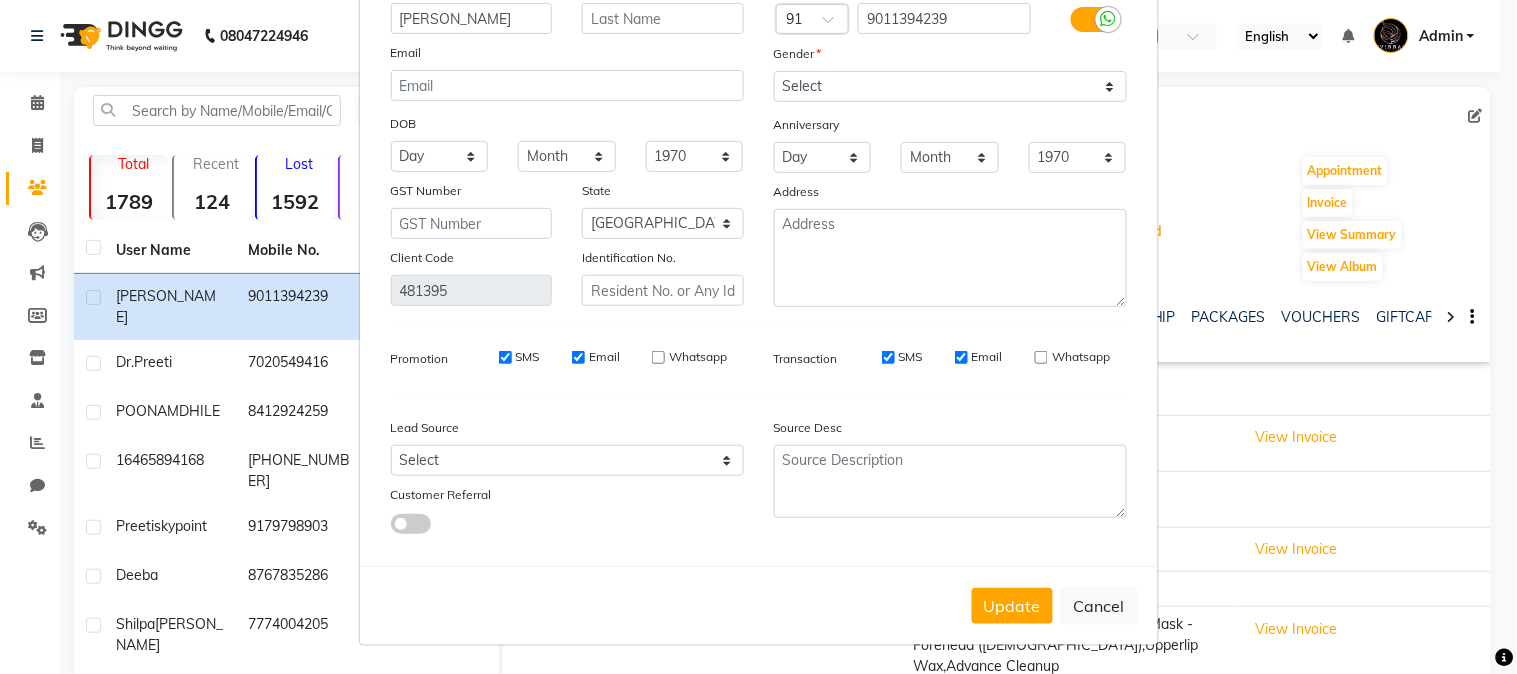 scroll, scrollTop: 141, scrollLeft: 0, axis: vertical 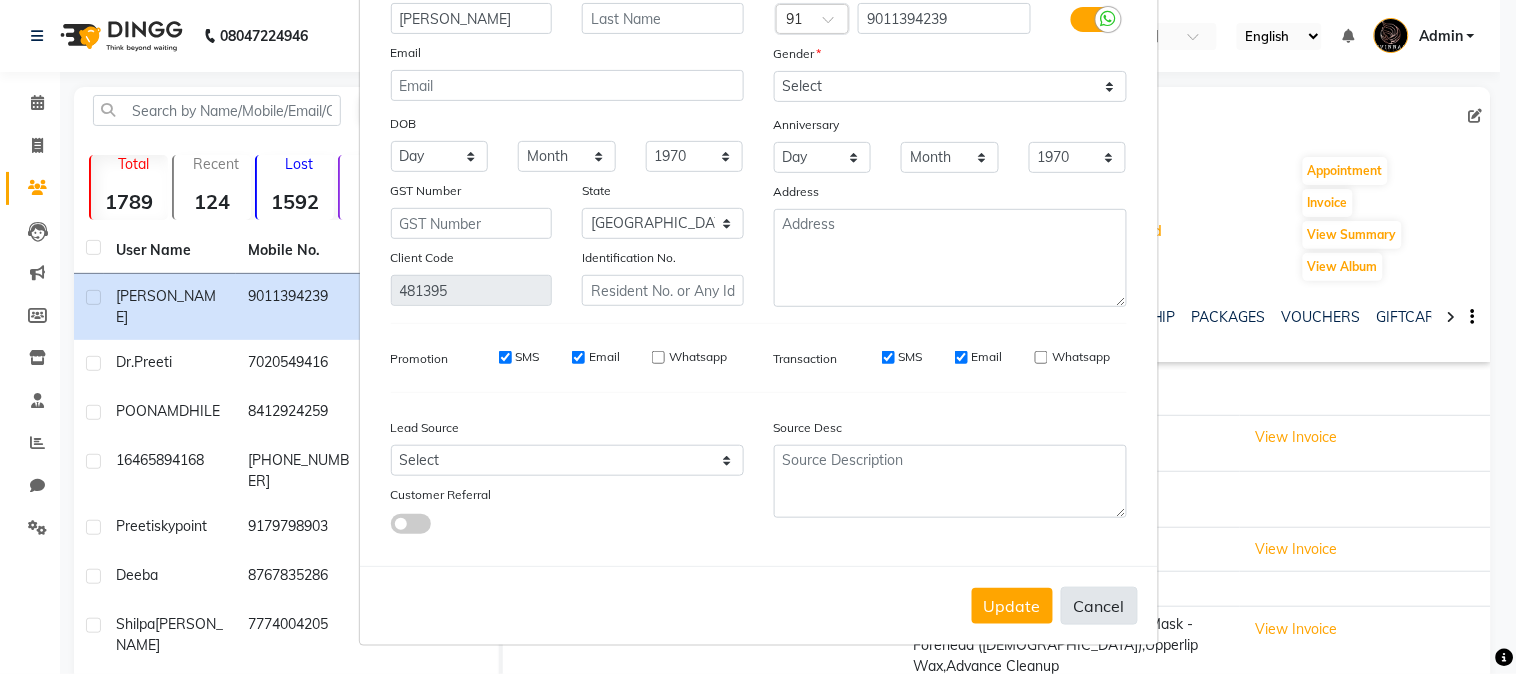 click on "Cancel" at bounding box center [1099, 606] 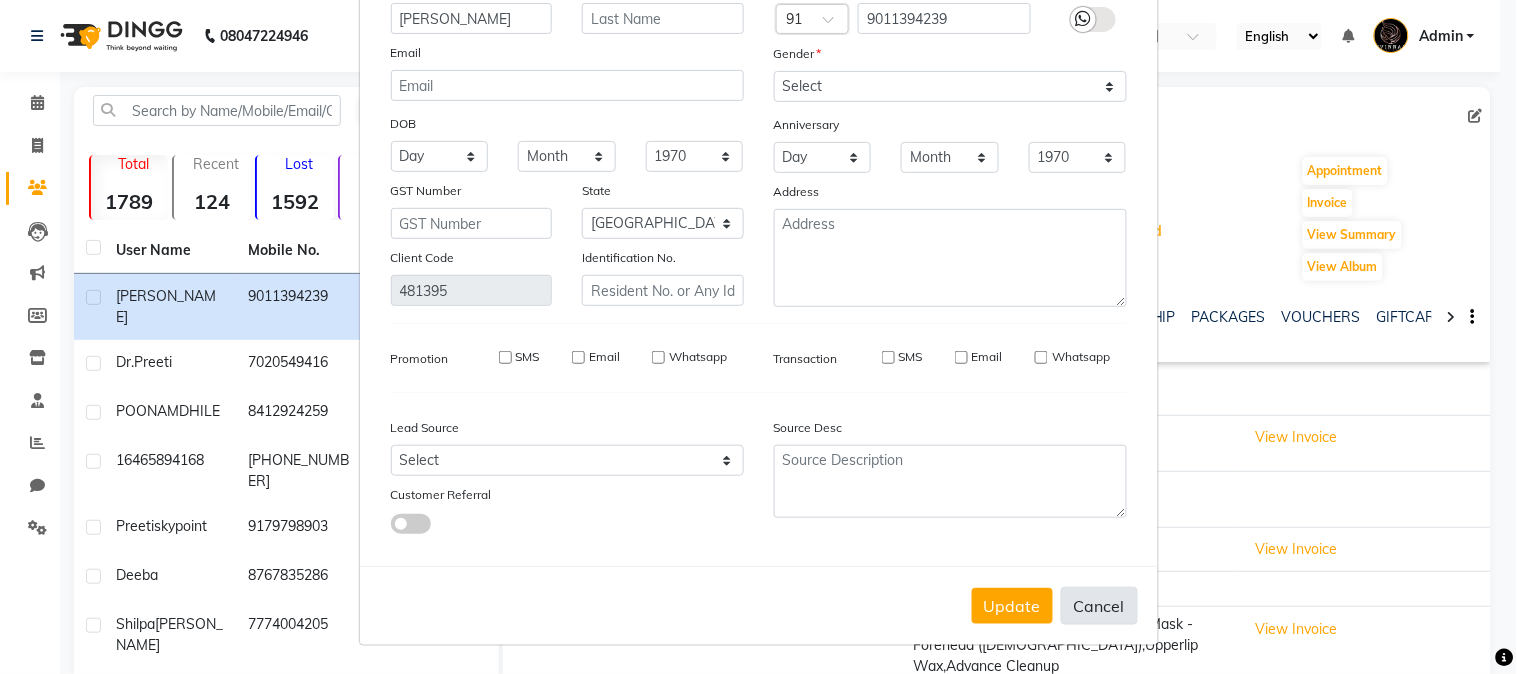 type 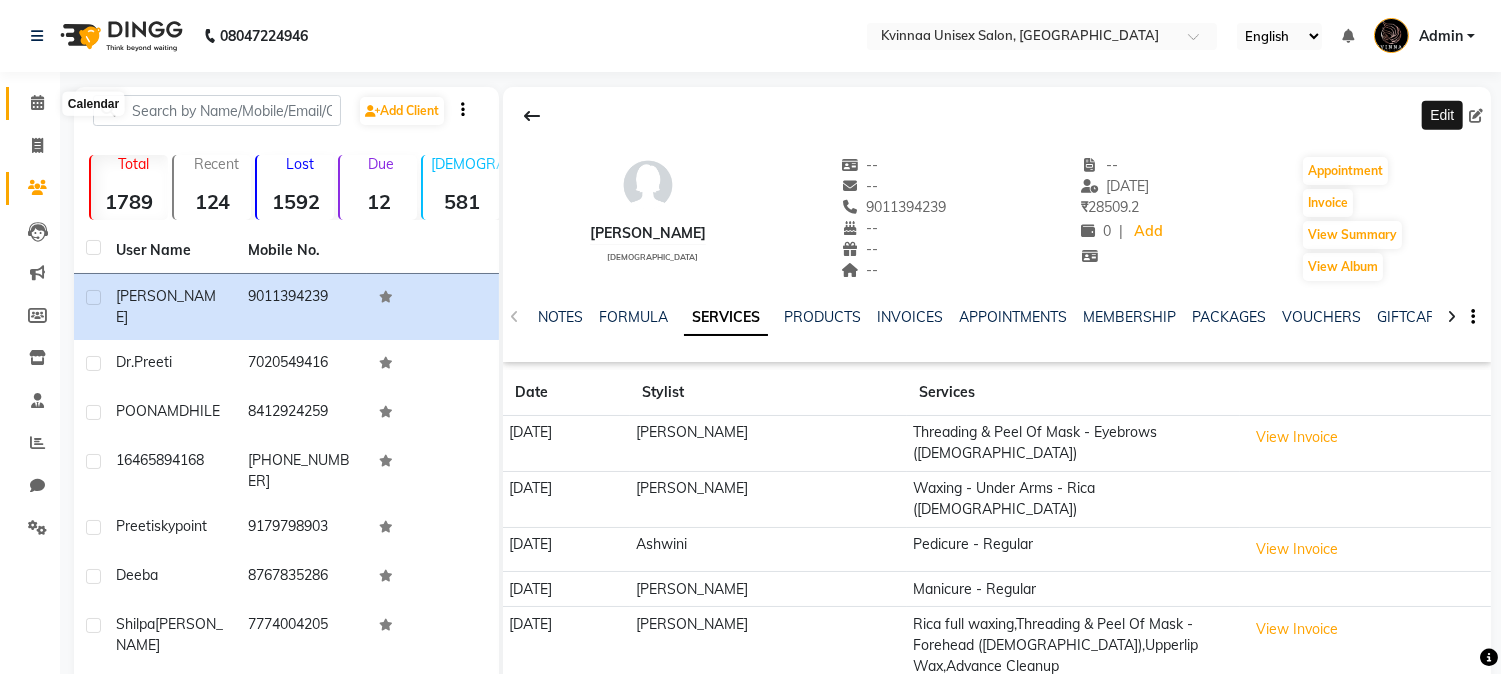 click 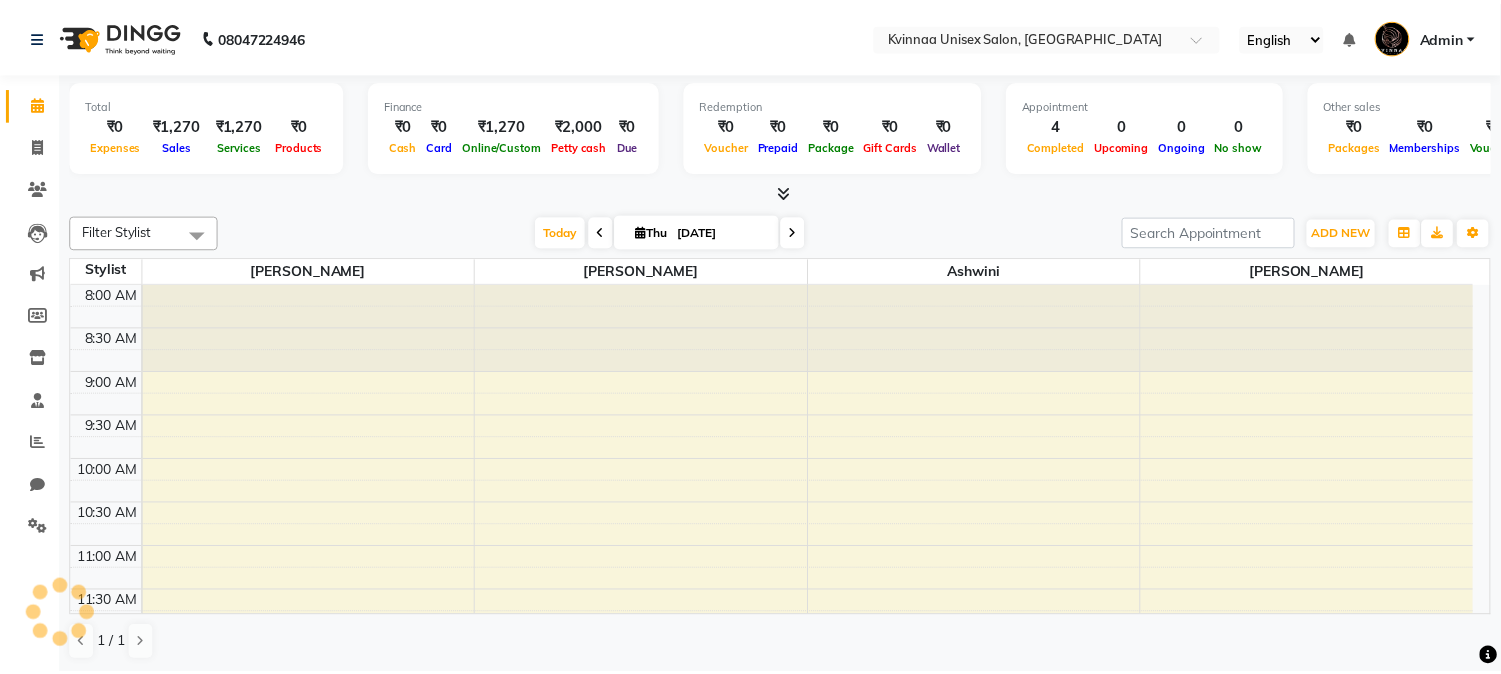 scroll, scrollTop: 0, scrollLeft: 0, axis: both 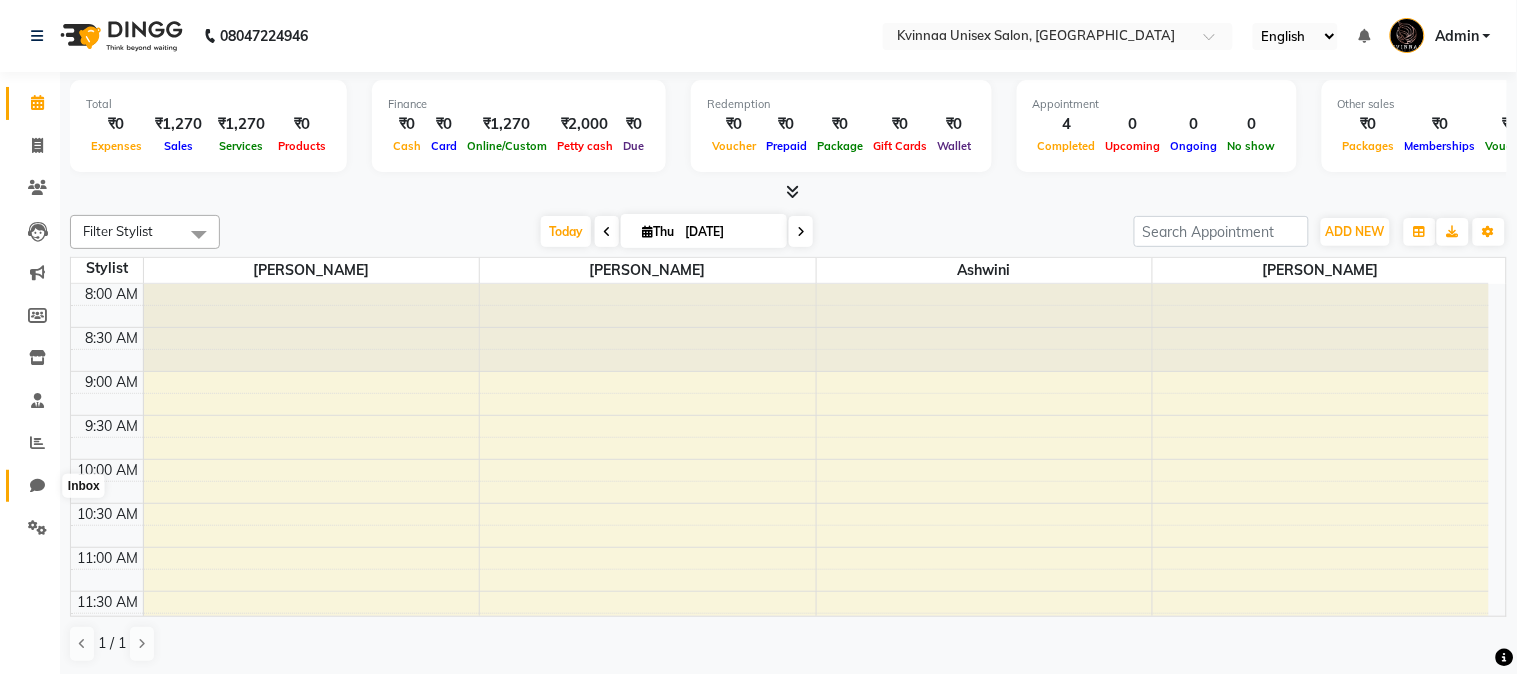 click 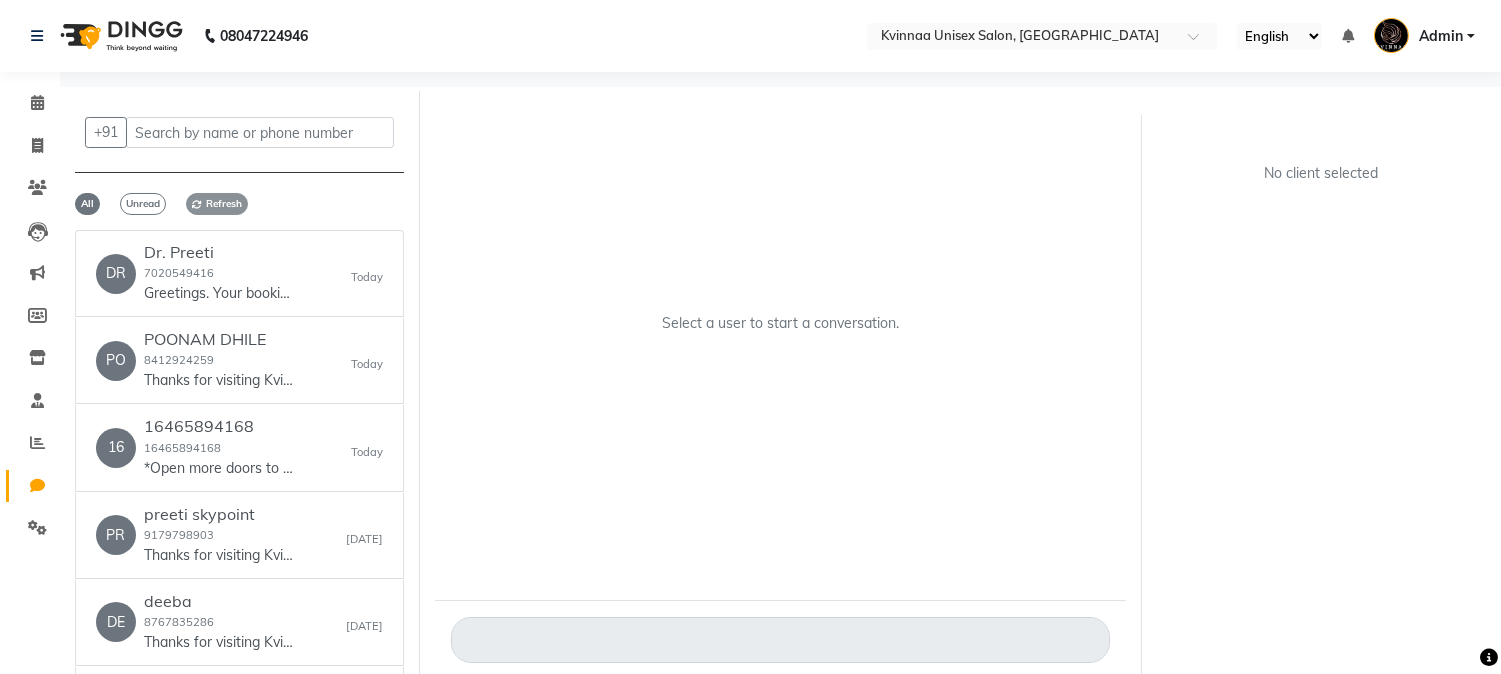 click on "Refresh" 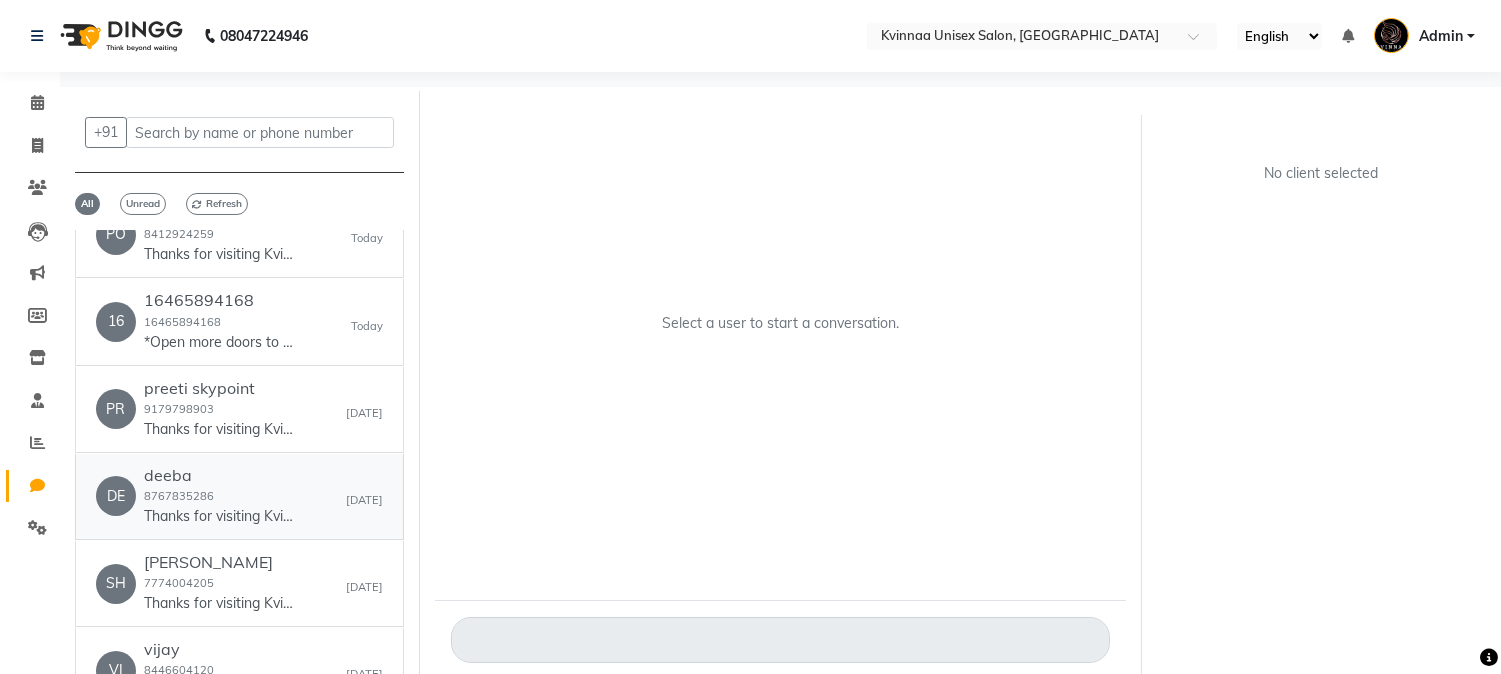 scroll, scrollTop: 0, scrollLeft: 0, axis: both 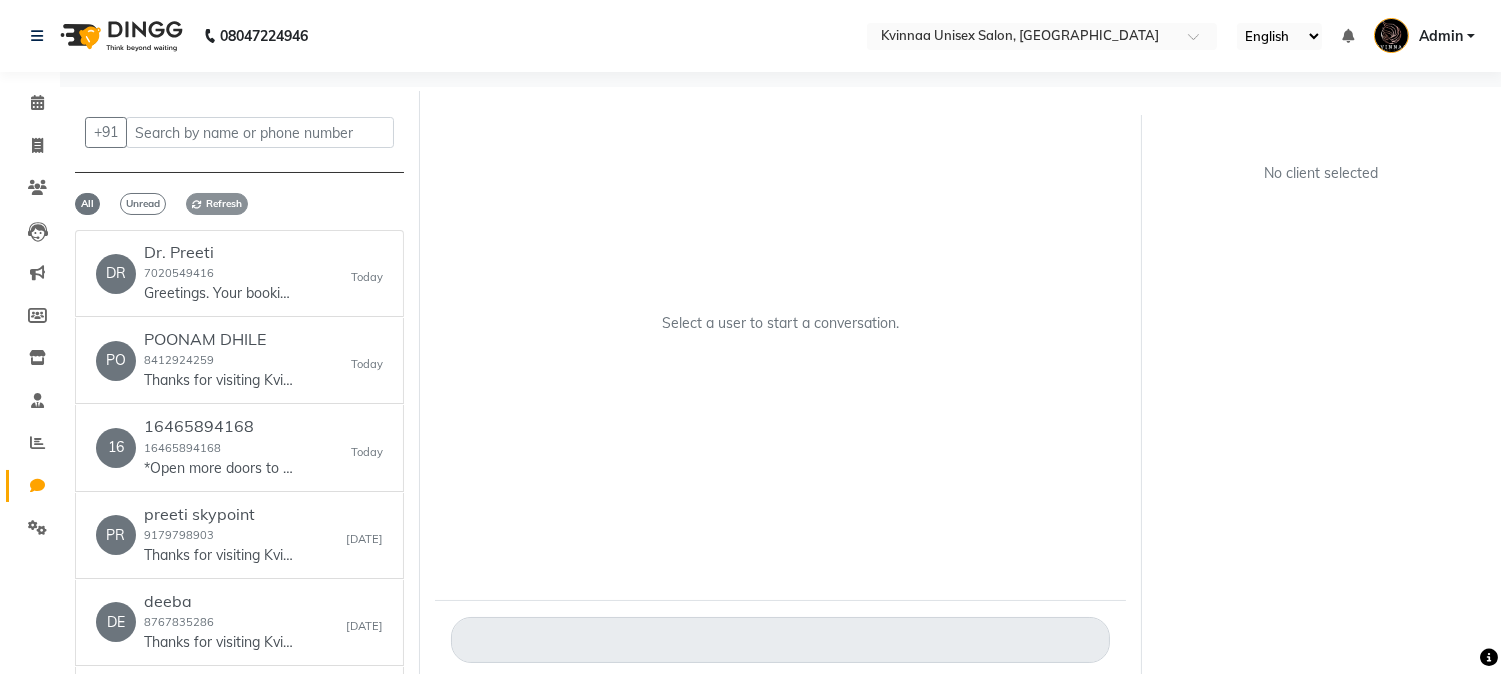 click on "Refresh" 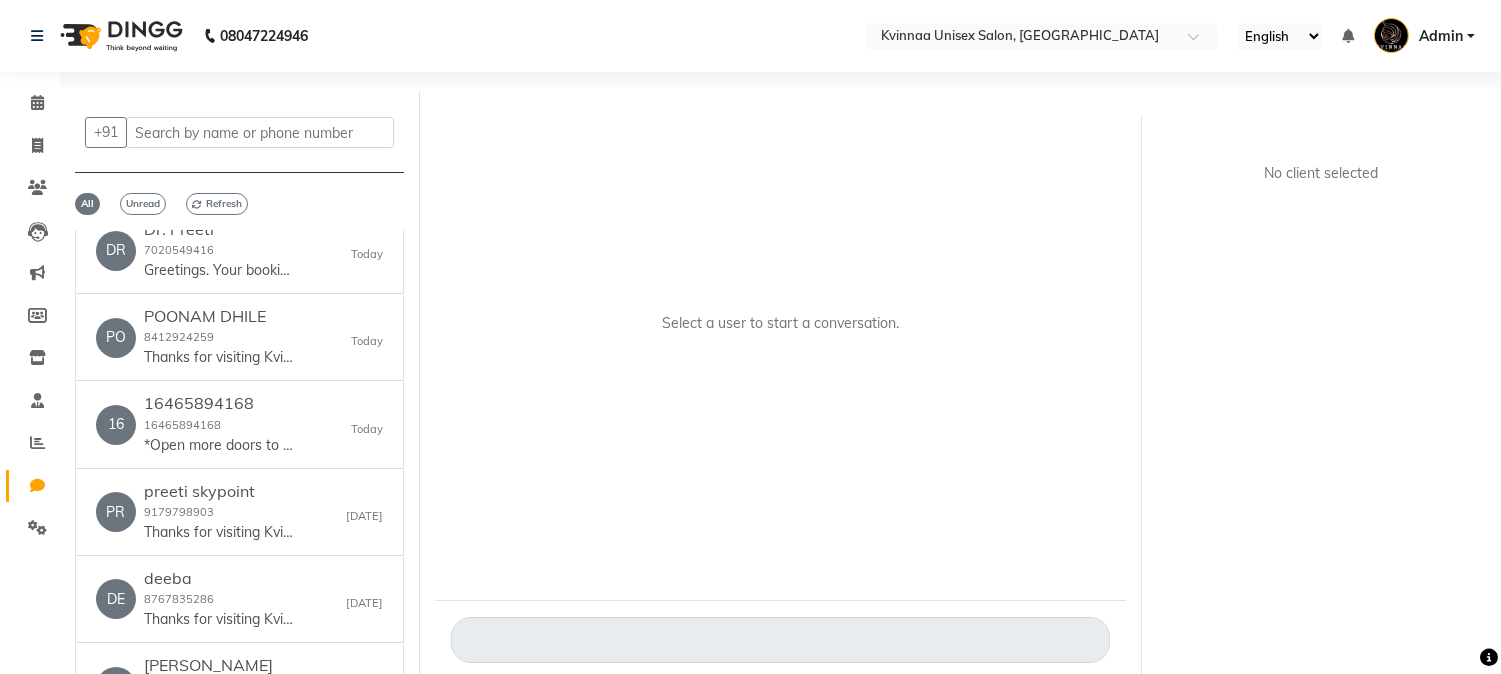 scroll, scrollTop: 0, scrollLeft: 0, axis: both 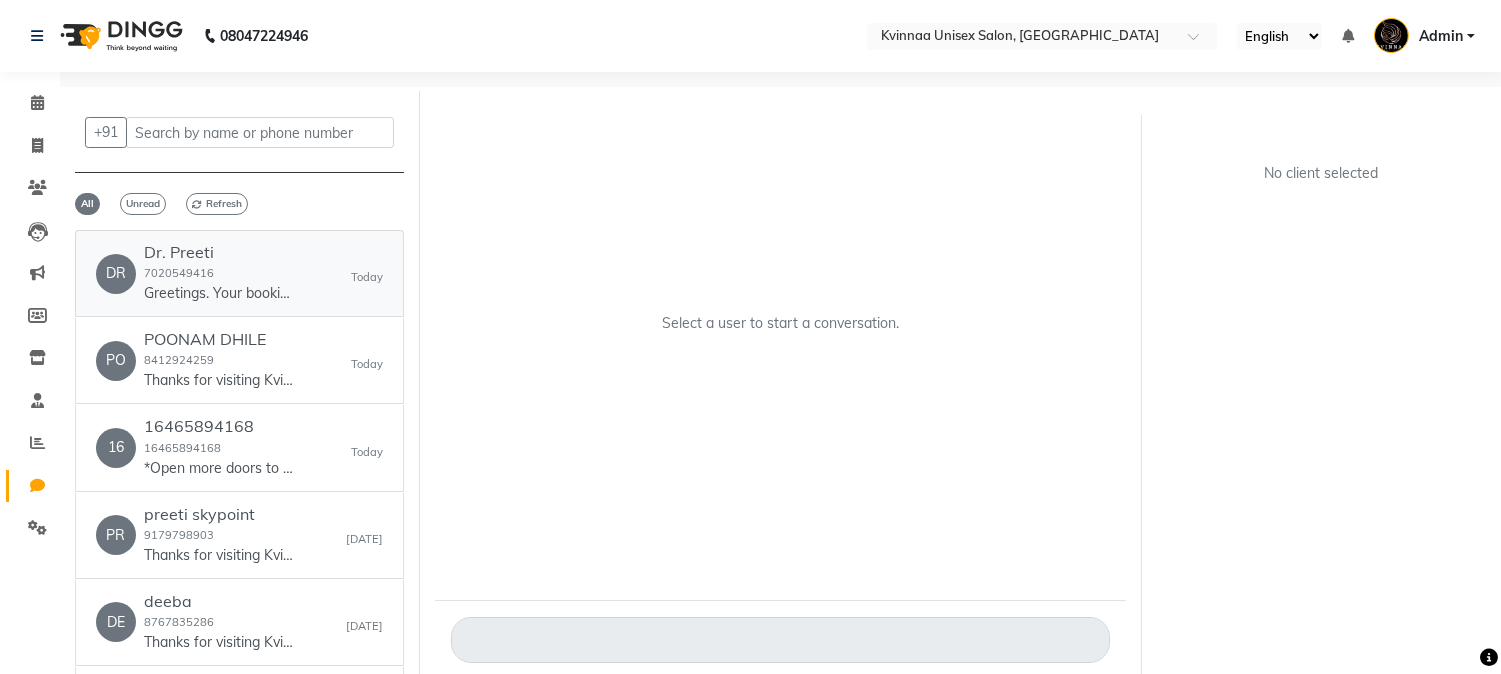 click on "Greetings. Your booking with Kvinnaa Unisex Salon, [GEOGRAPHIC_DATA] on [DATE] 12:00 pm is confirmed. Call # [PHONE_NUMBER], address # [DOMAIN_NAME][URL] - DINGG" 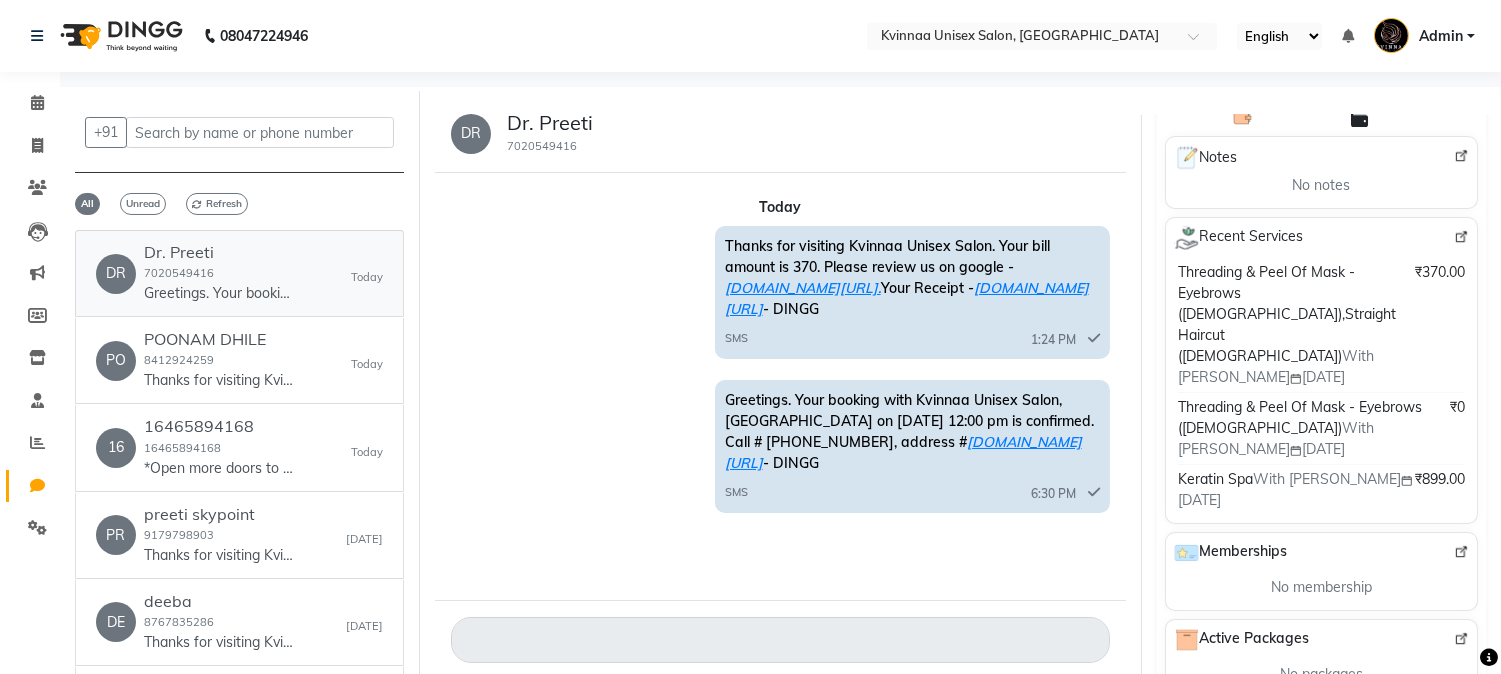 scroll, scrollTop: 353, scrollLeft: 0, axis: vertical 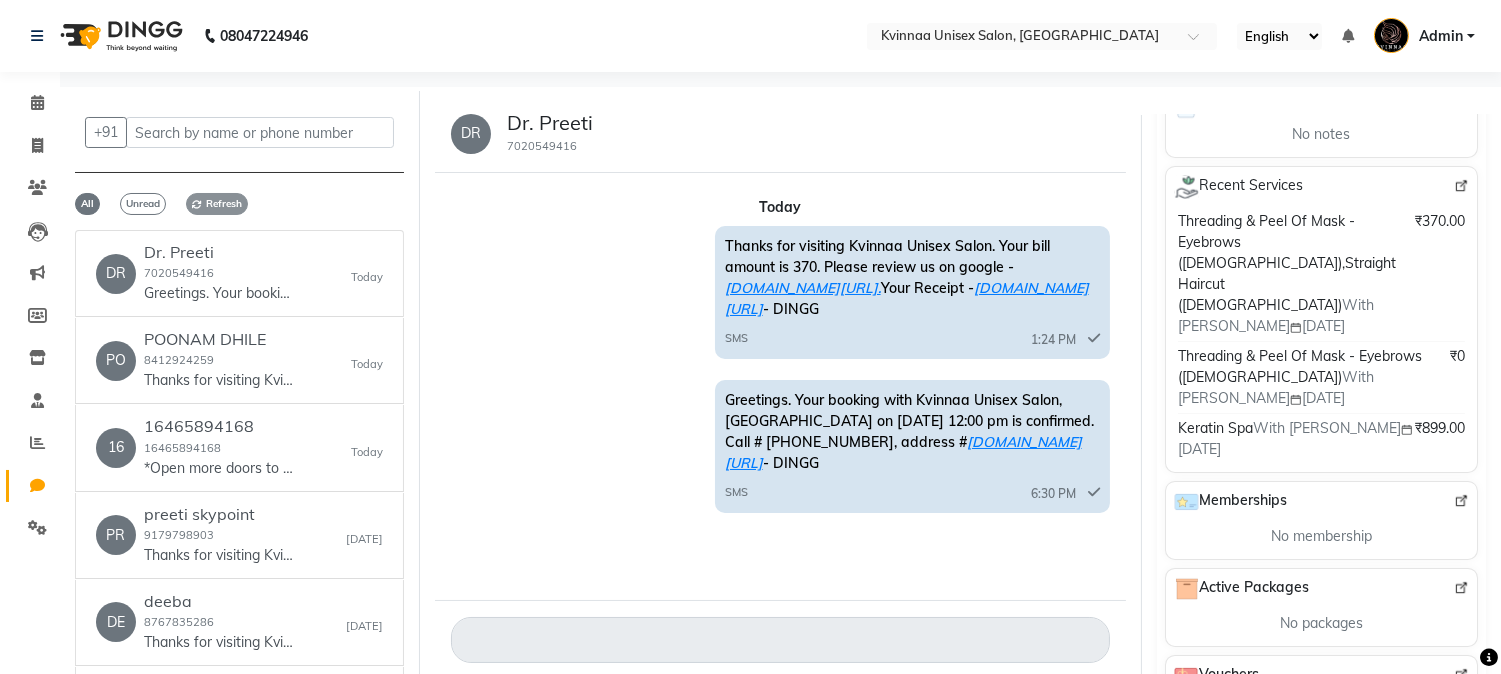 click on "Refresh" 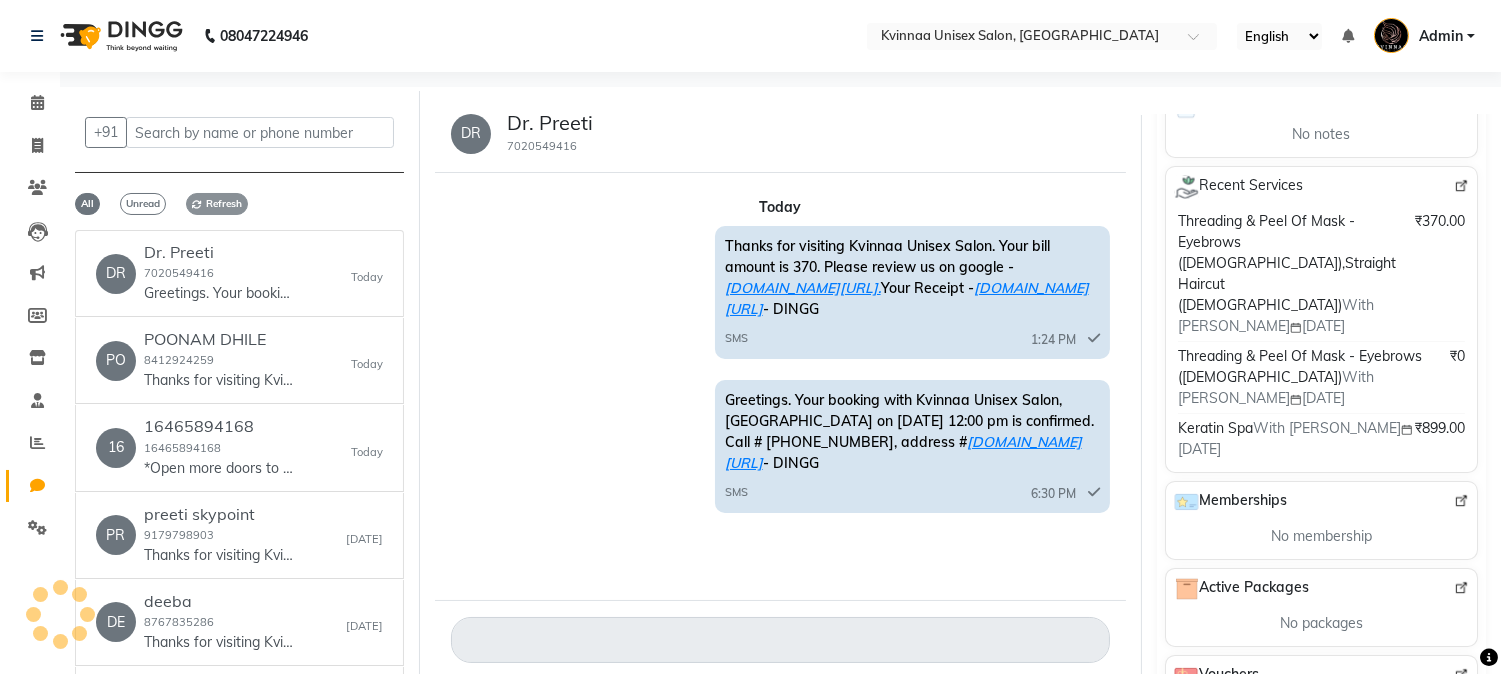 click on "Refresh" 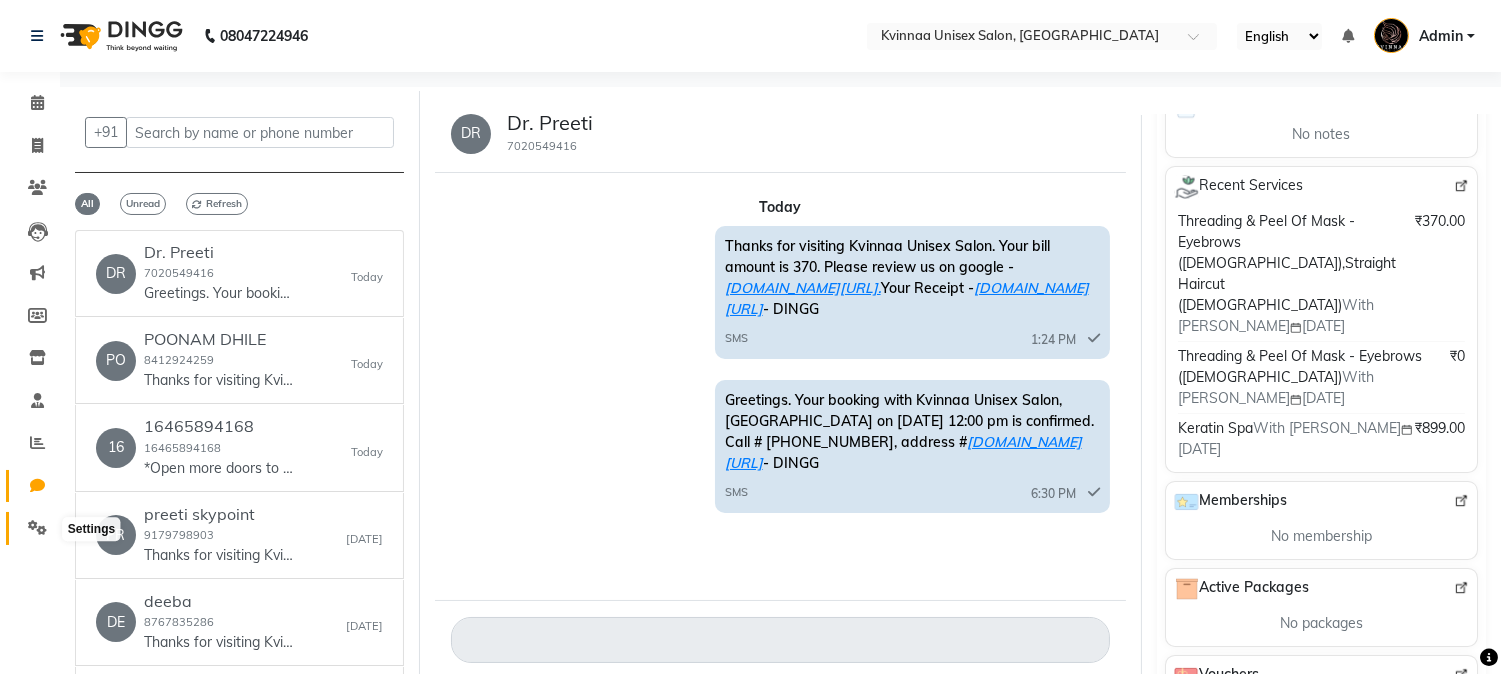 click 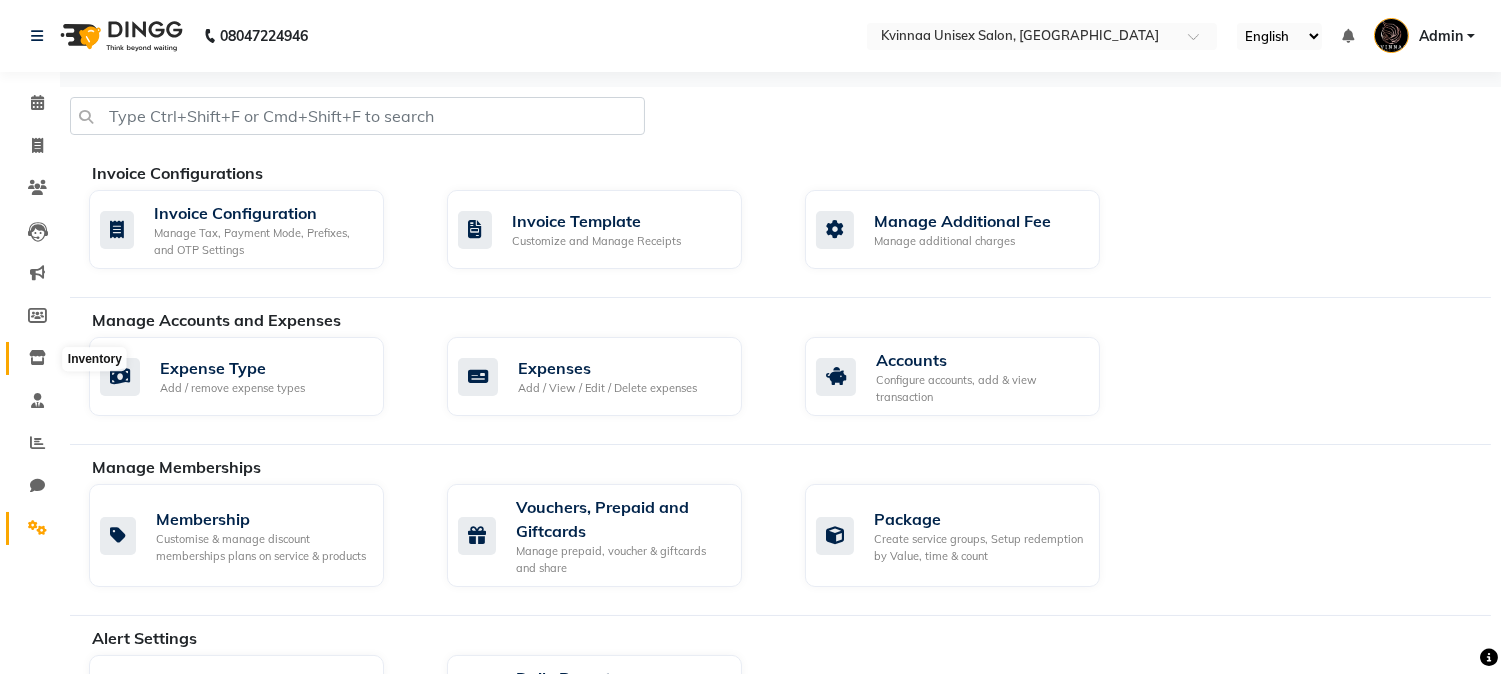 click 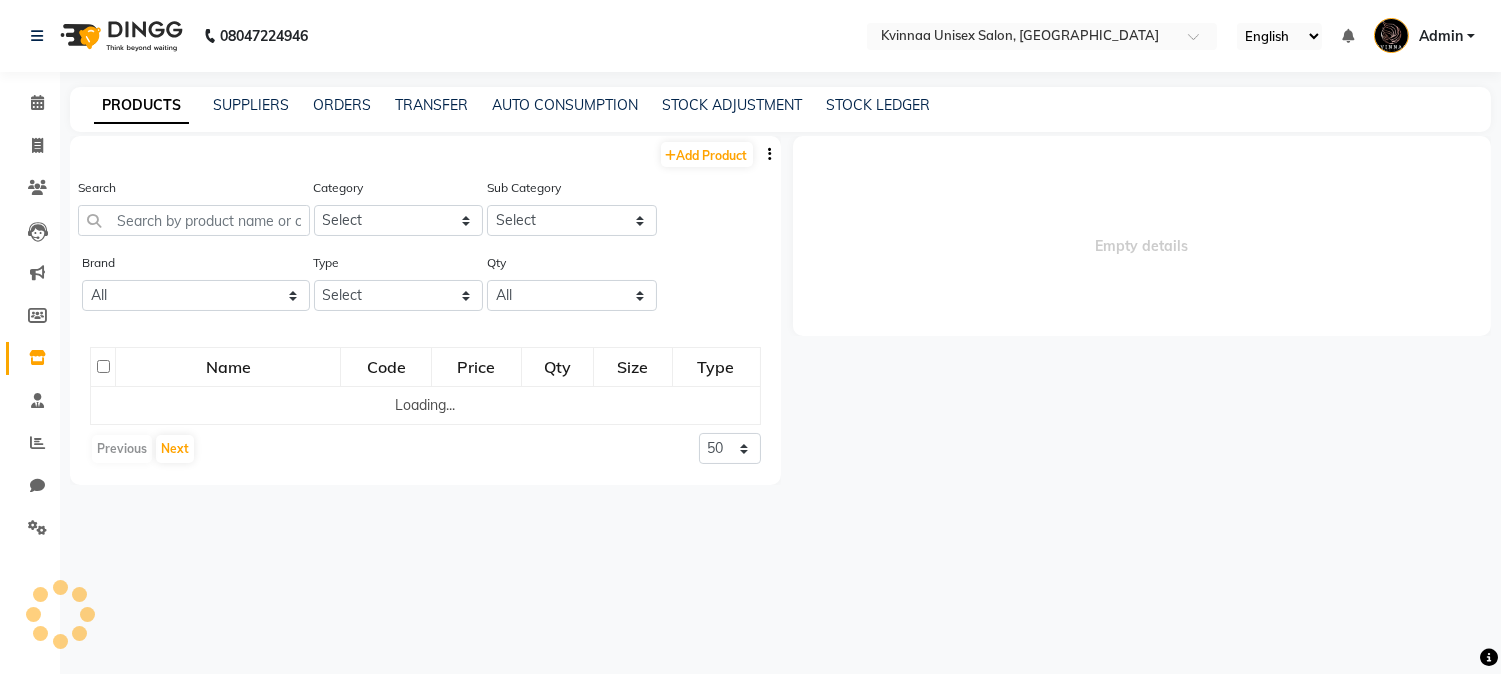 select 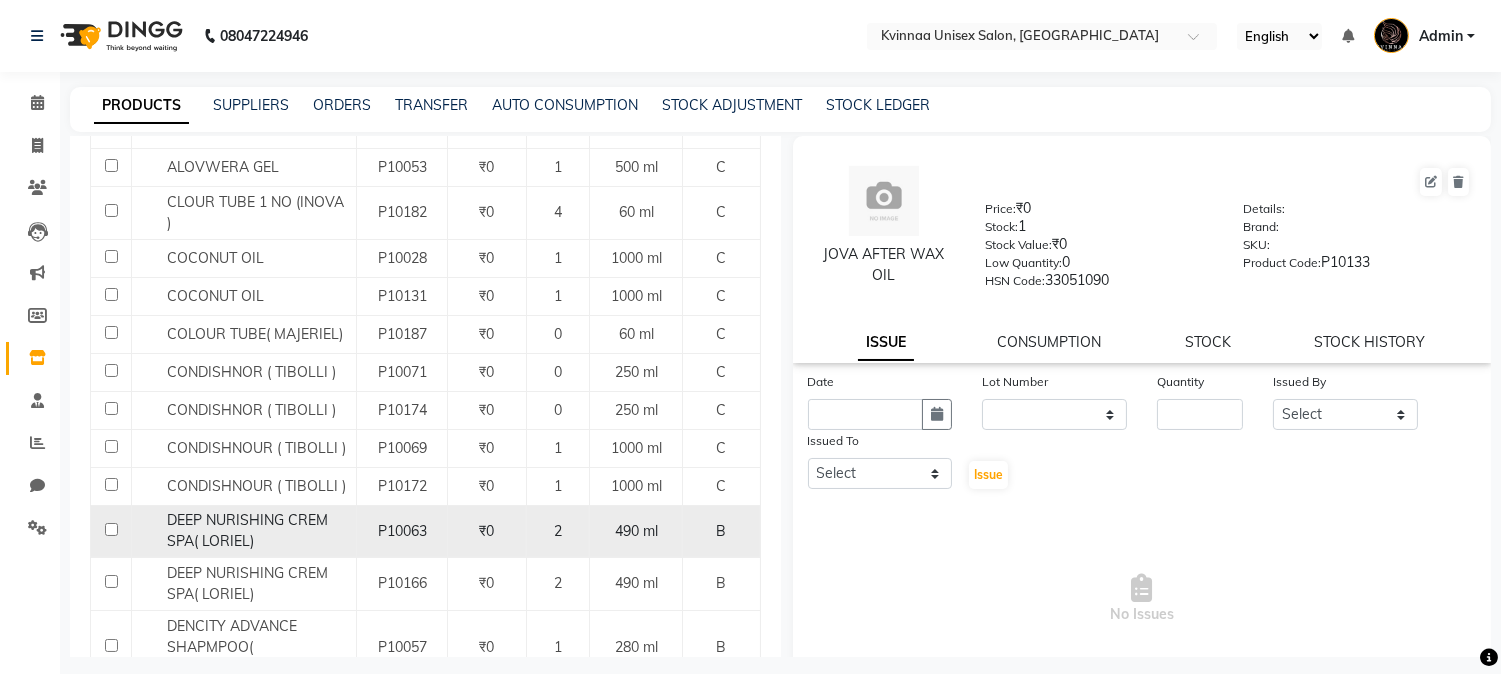 scroll, scrollTop: 555, scrollLeft: 0, axis: vertical 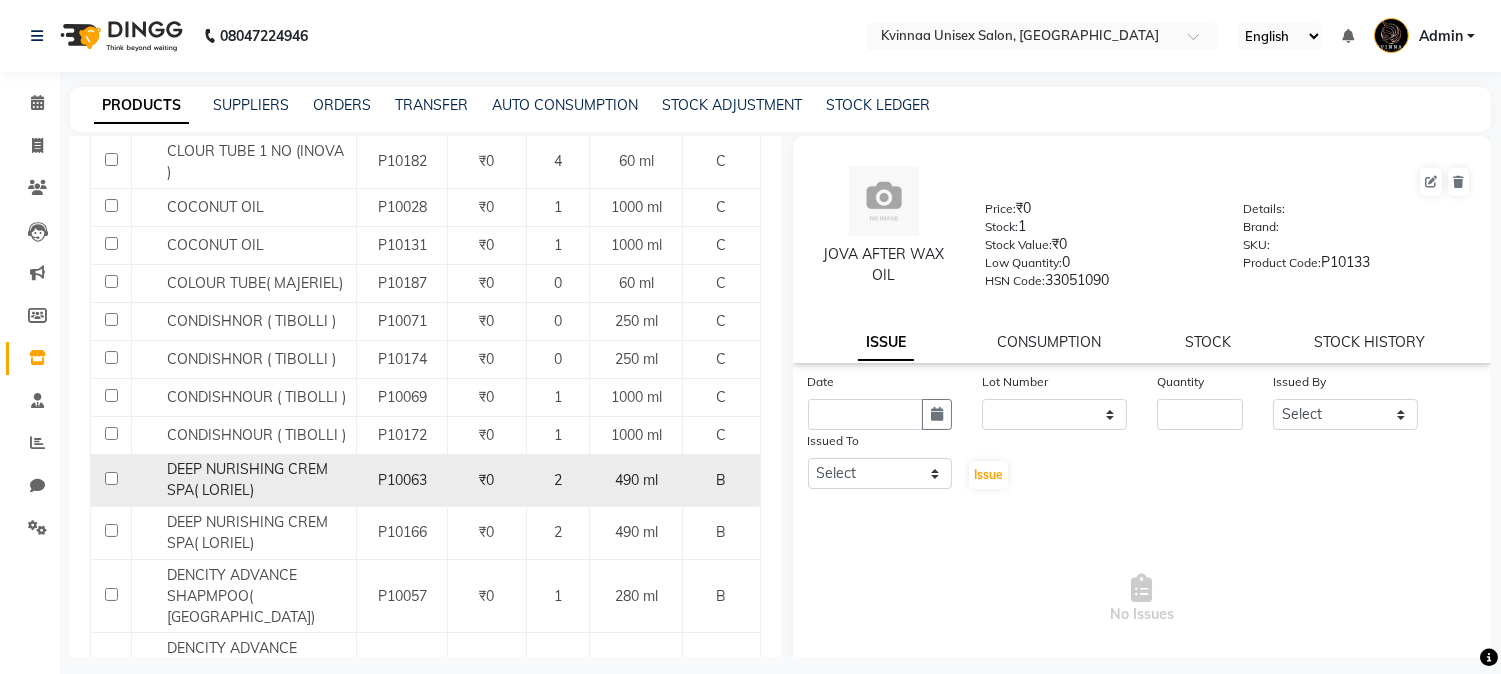 click 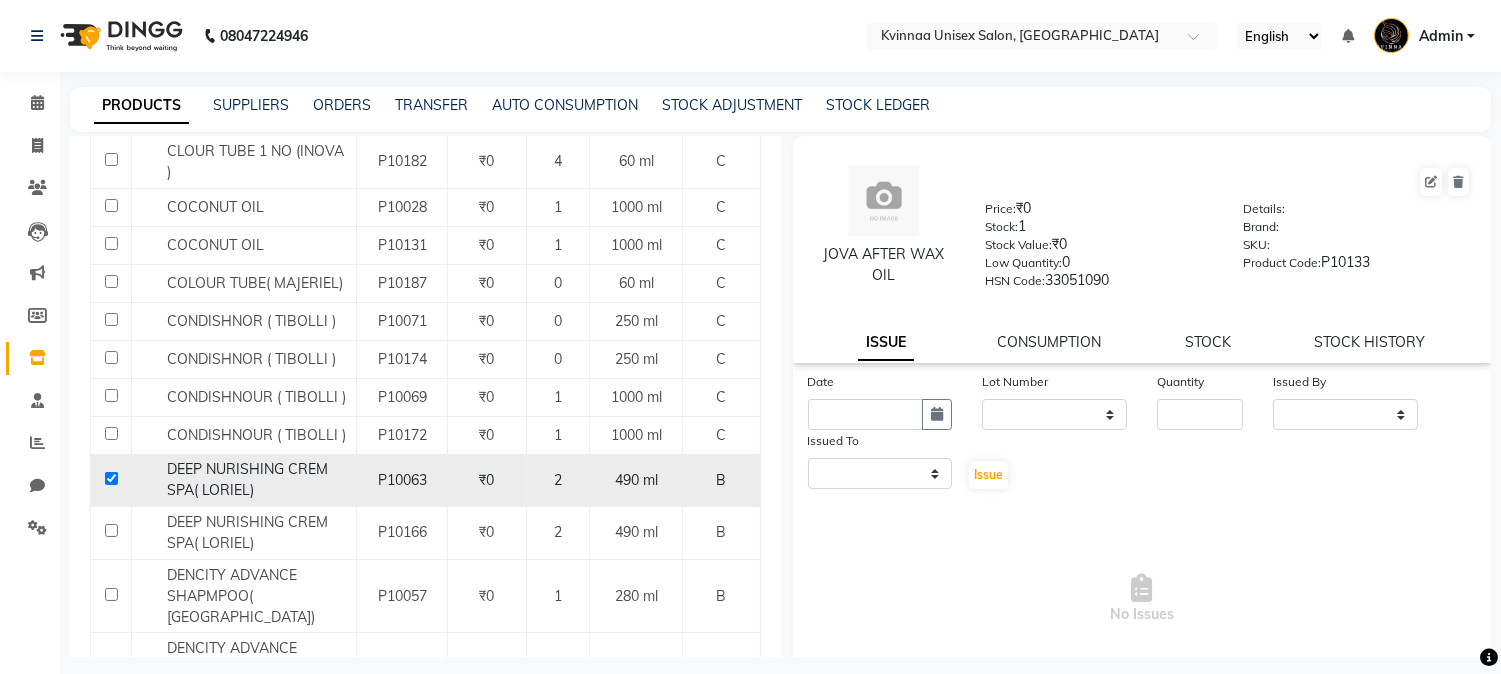 click 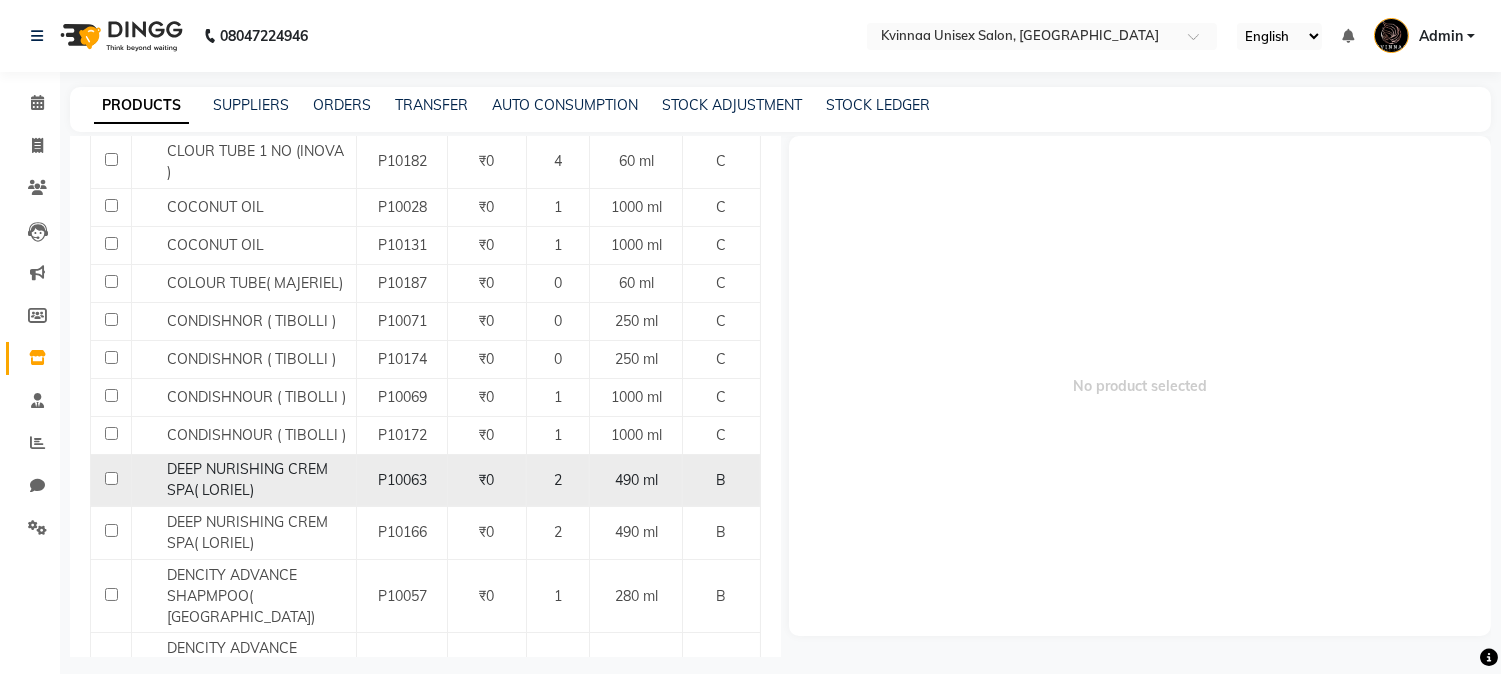 click 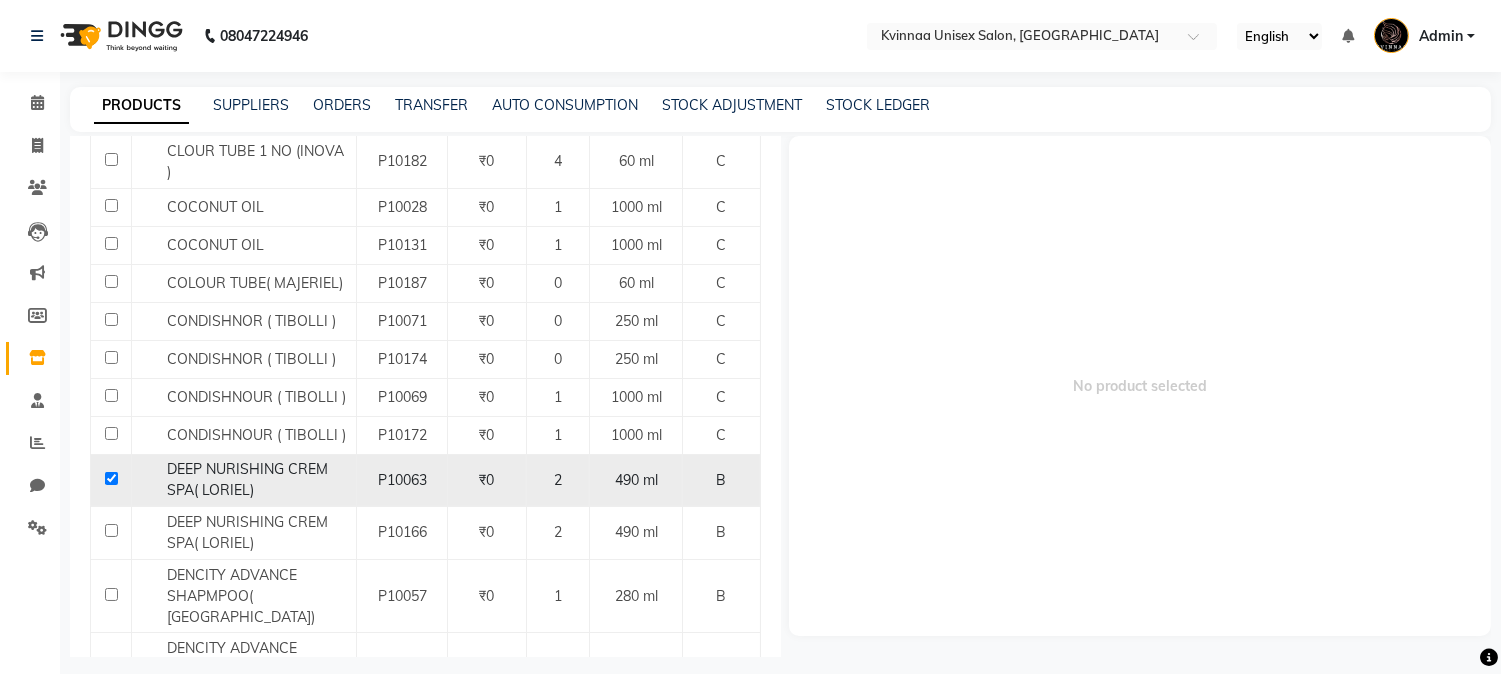 click 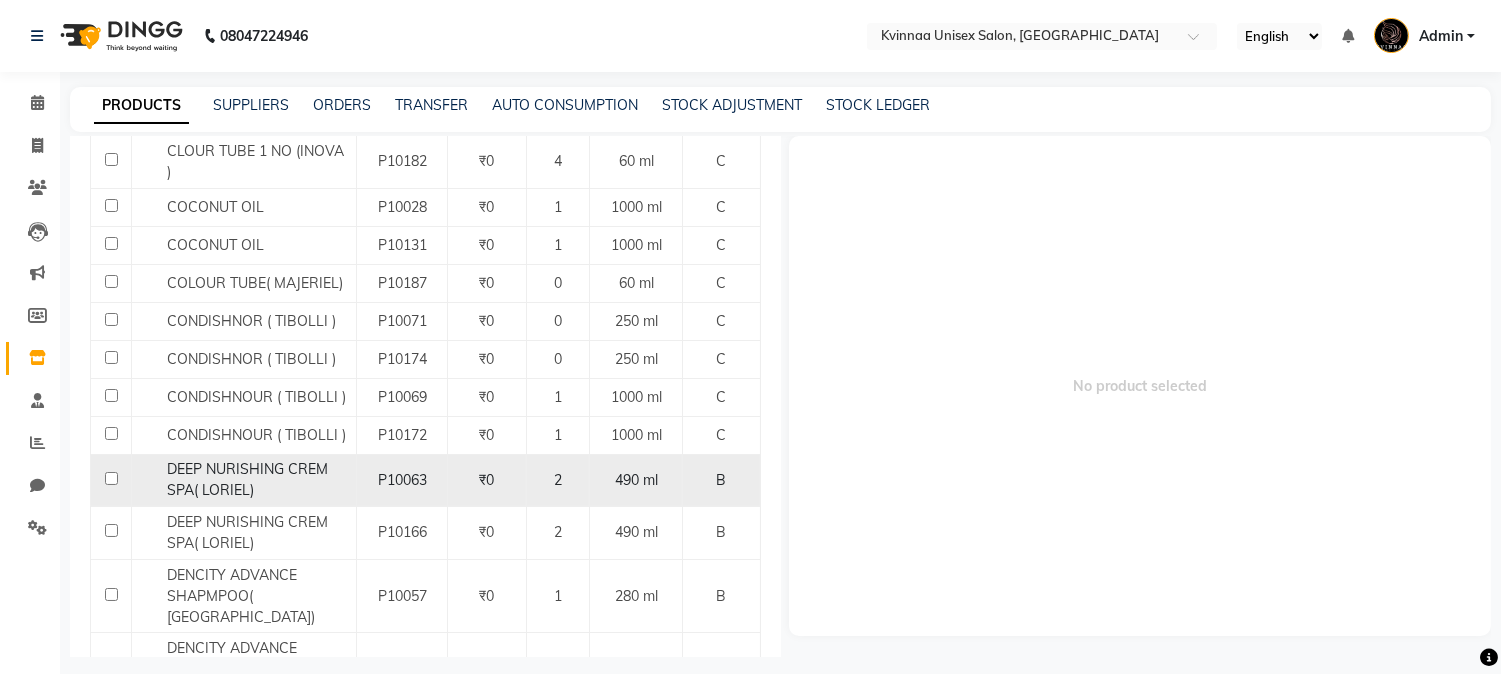 click 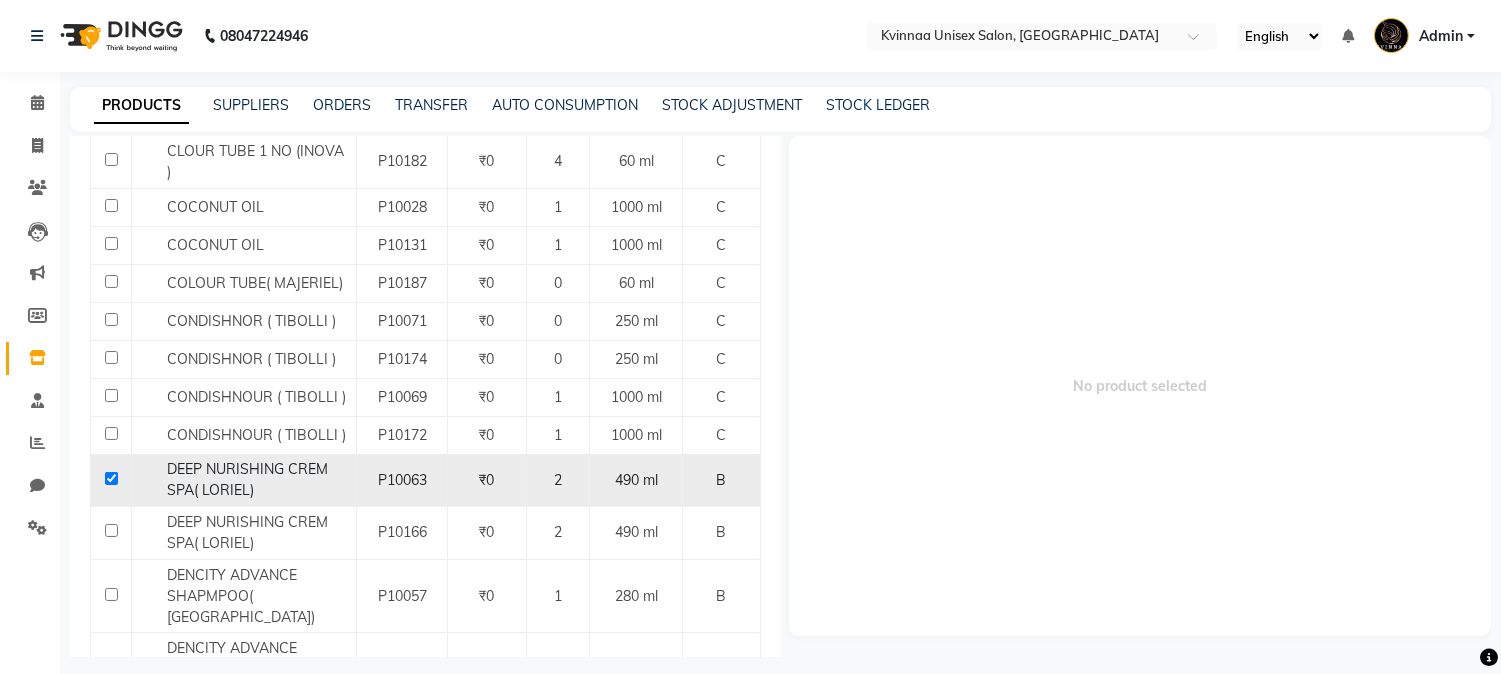 checkbox on "true" 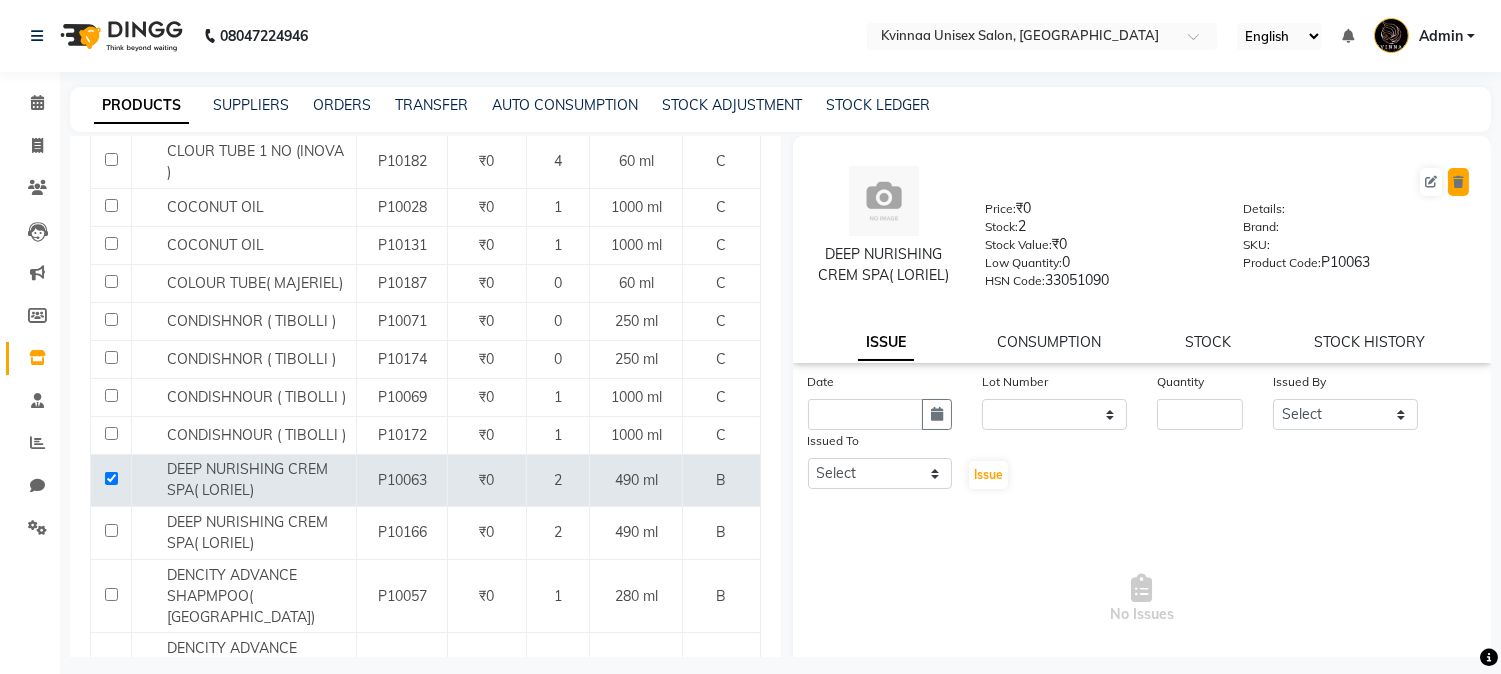 click 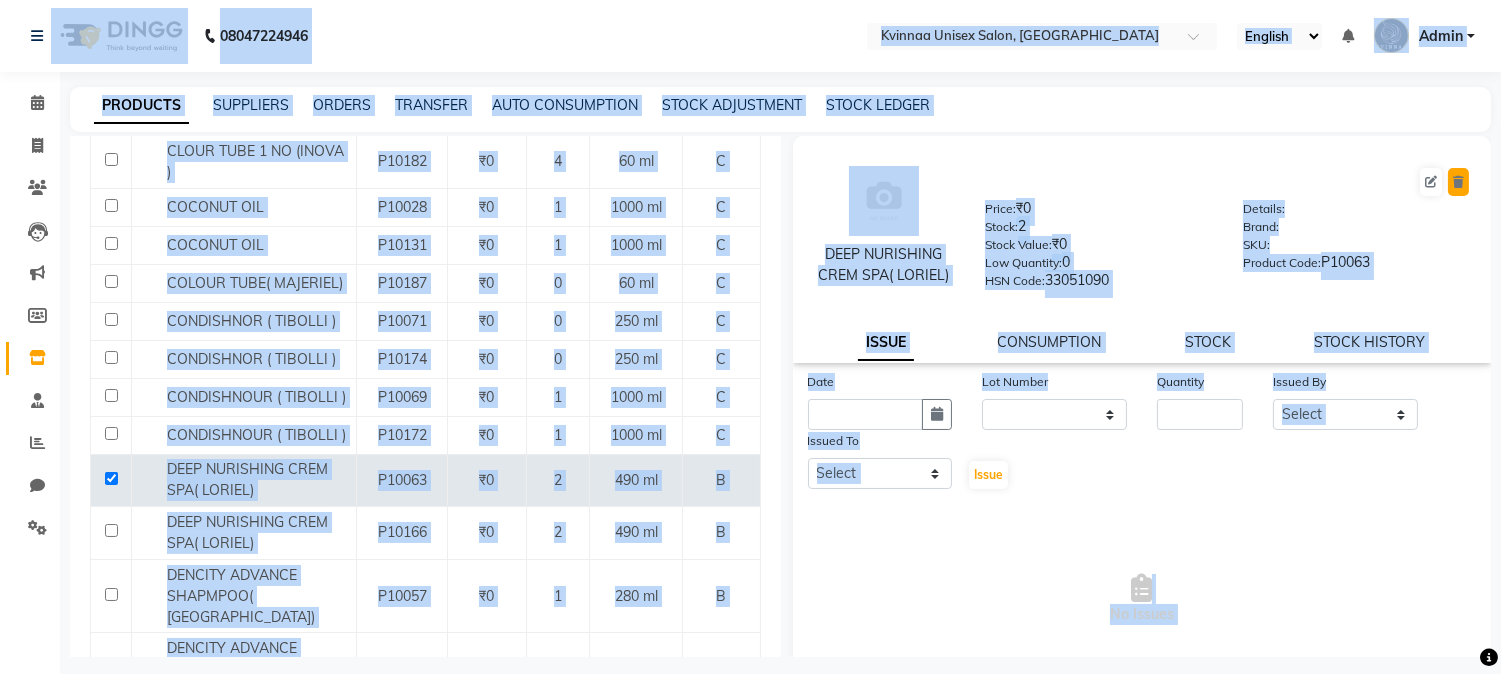 click 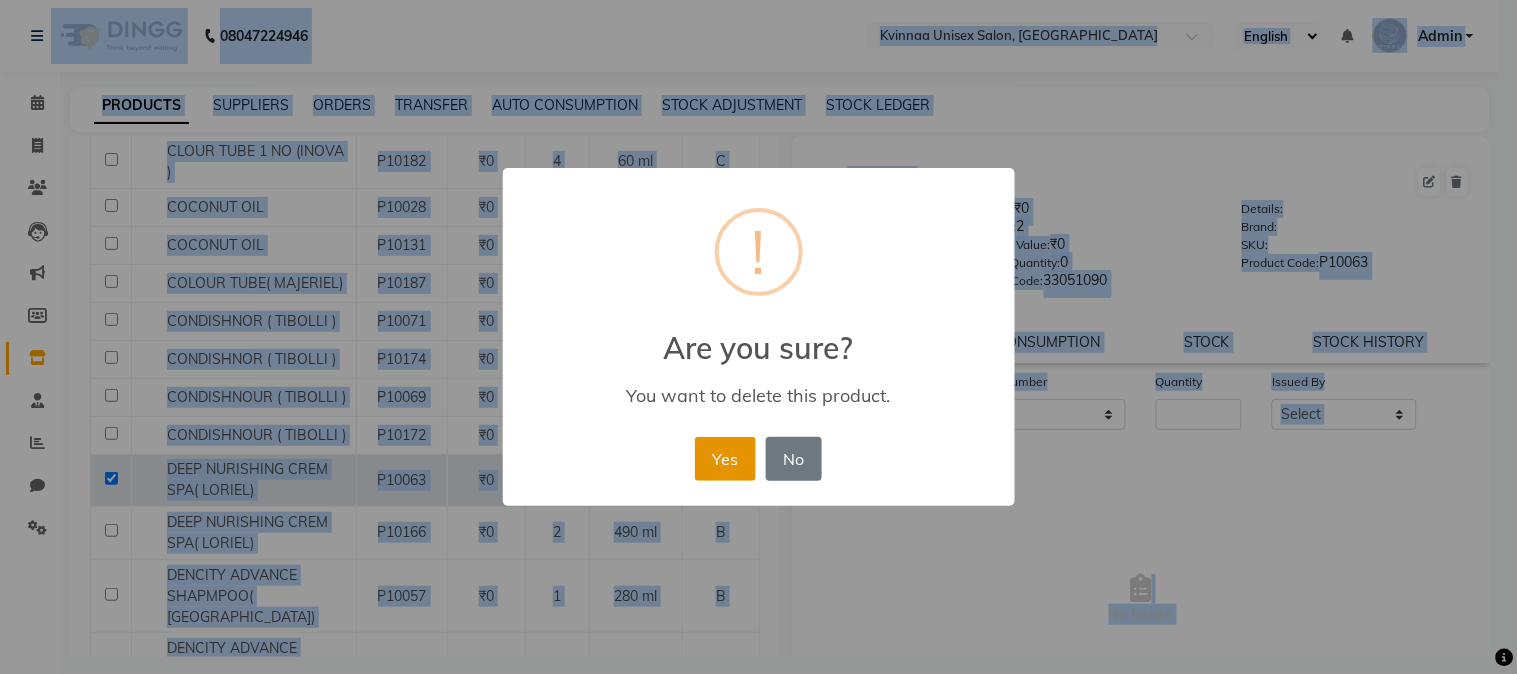 click on "Yes" at bounding box center (725, 459) 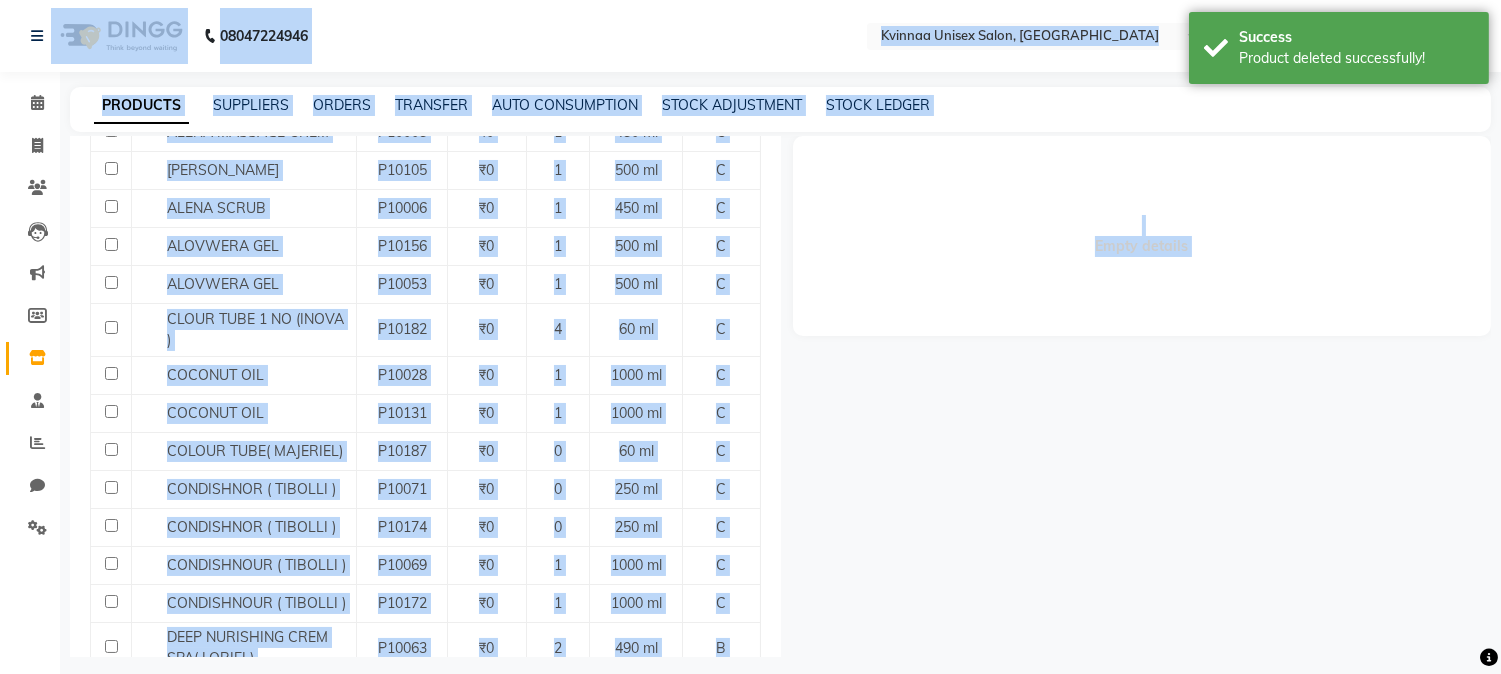 scroll, scrollTop: 777, scrollLeft: 0, axis: vertical 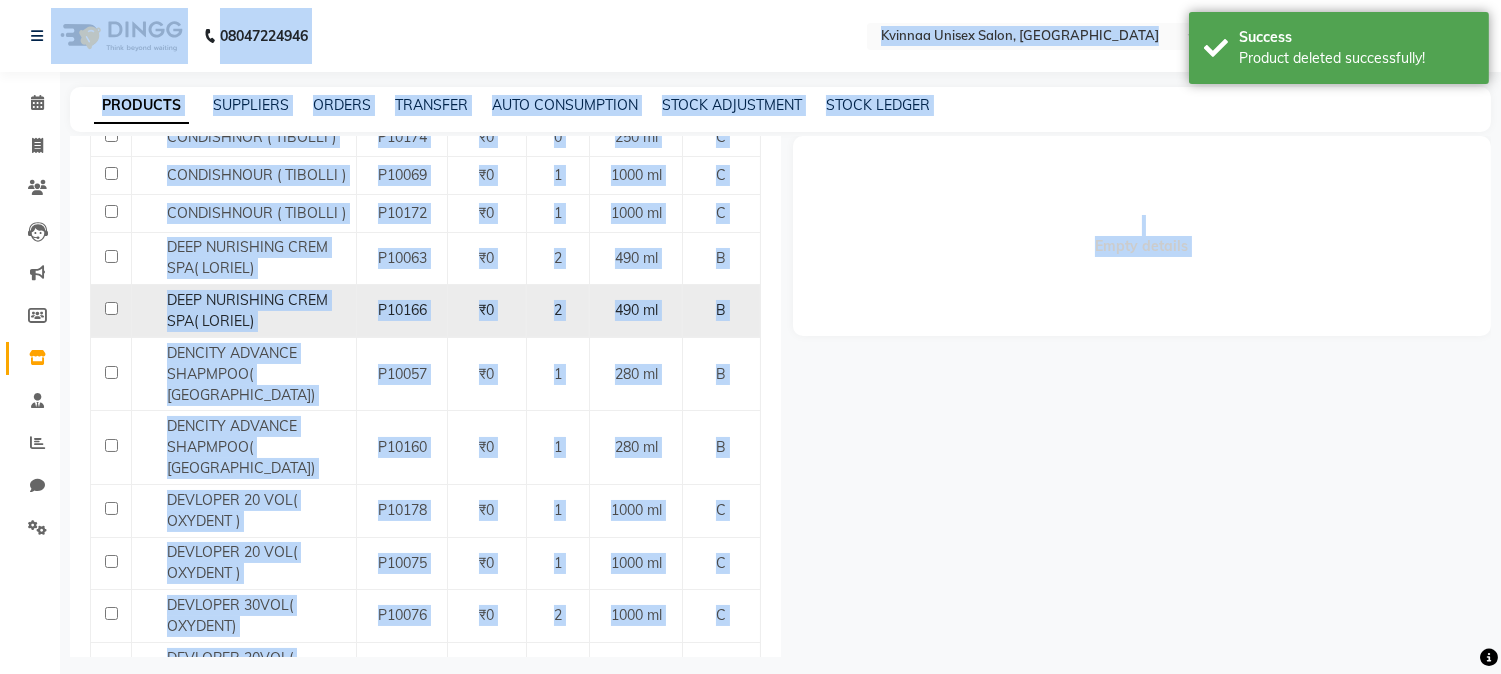 click 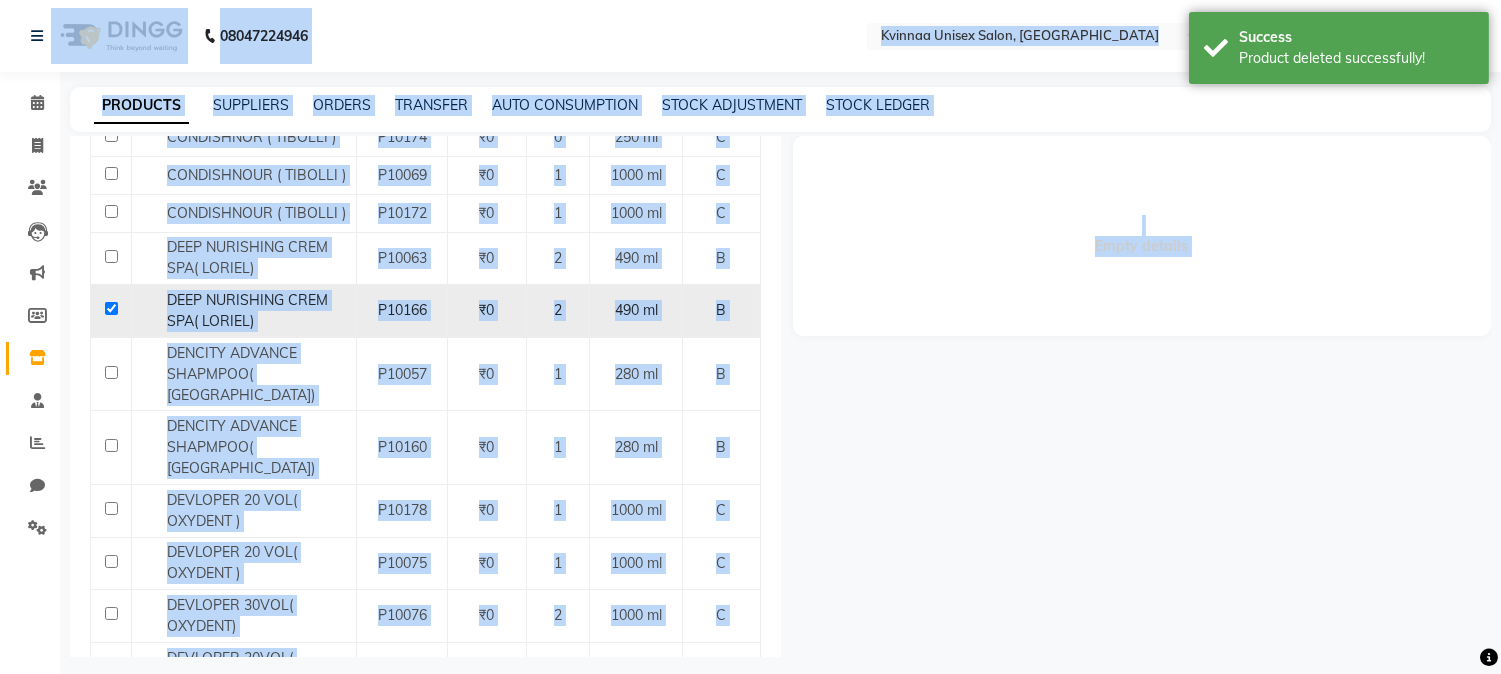 click 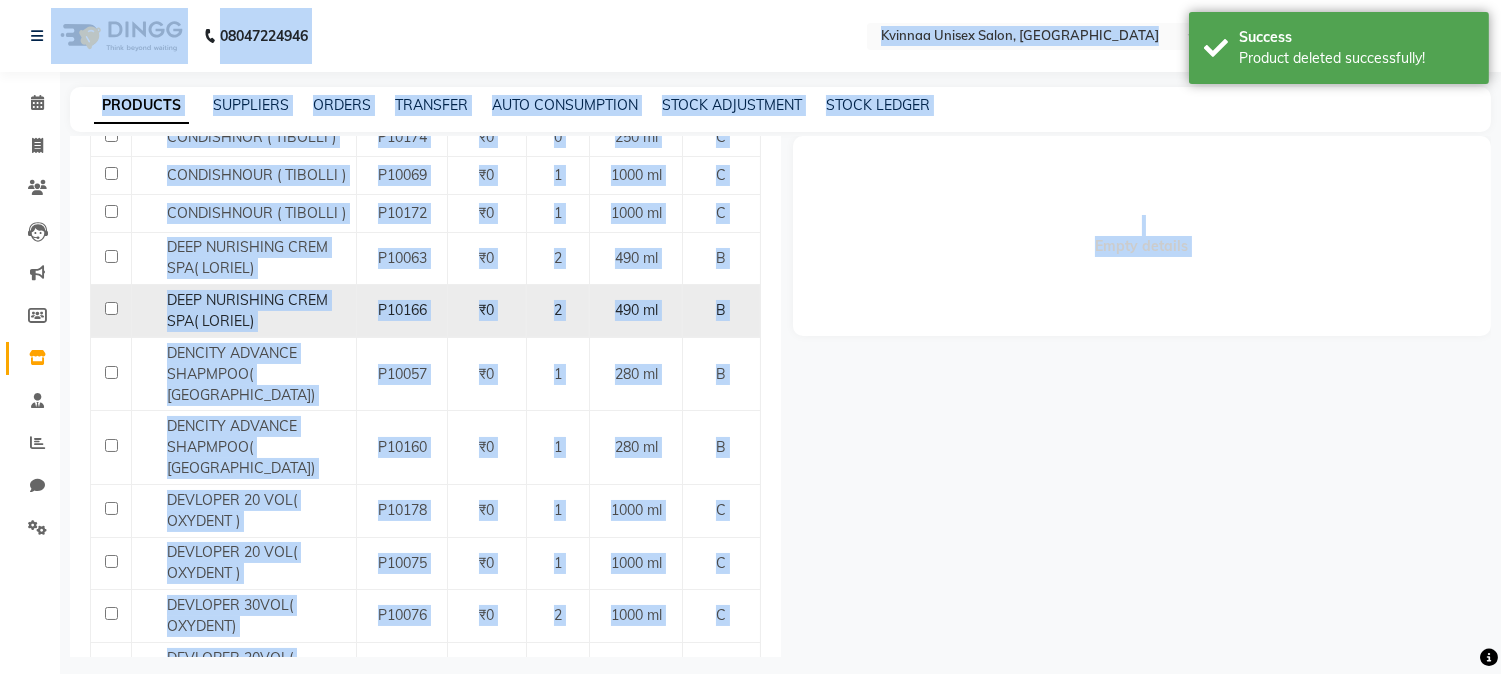 checkbox on "false" 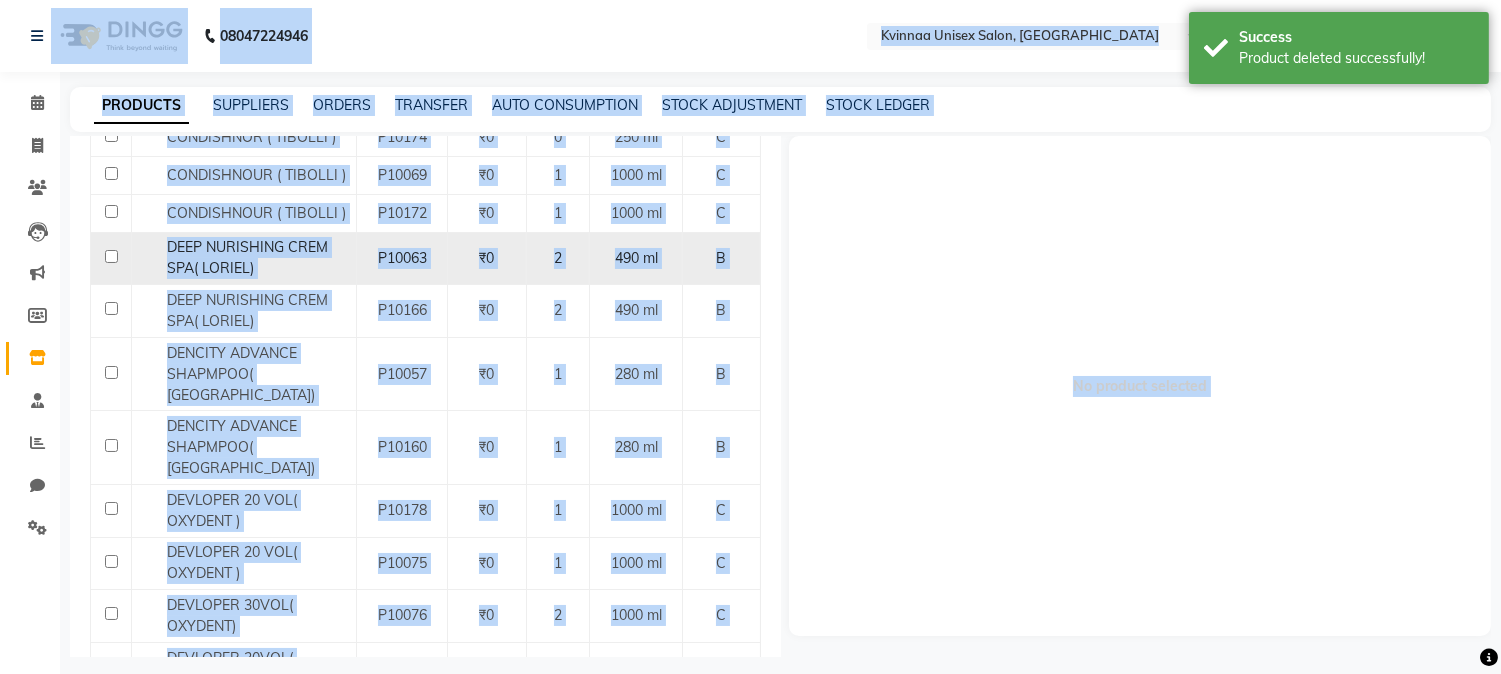 click 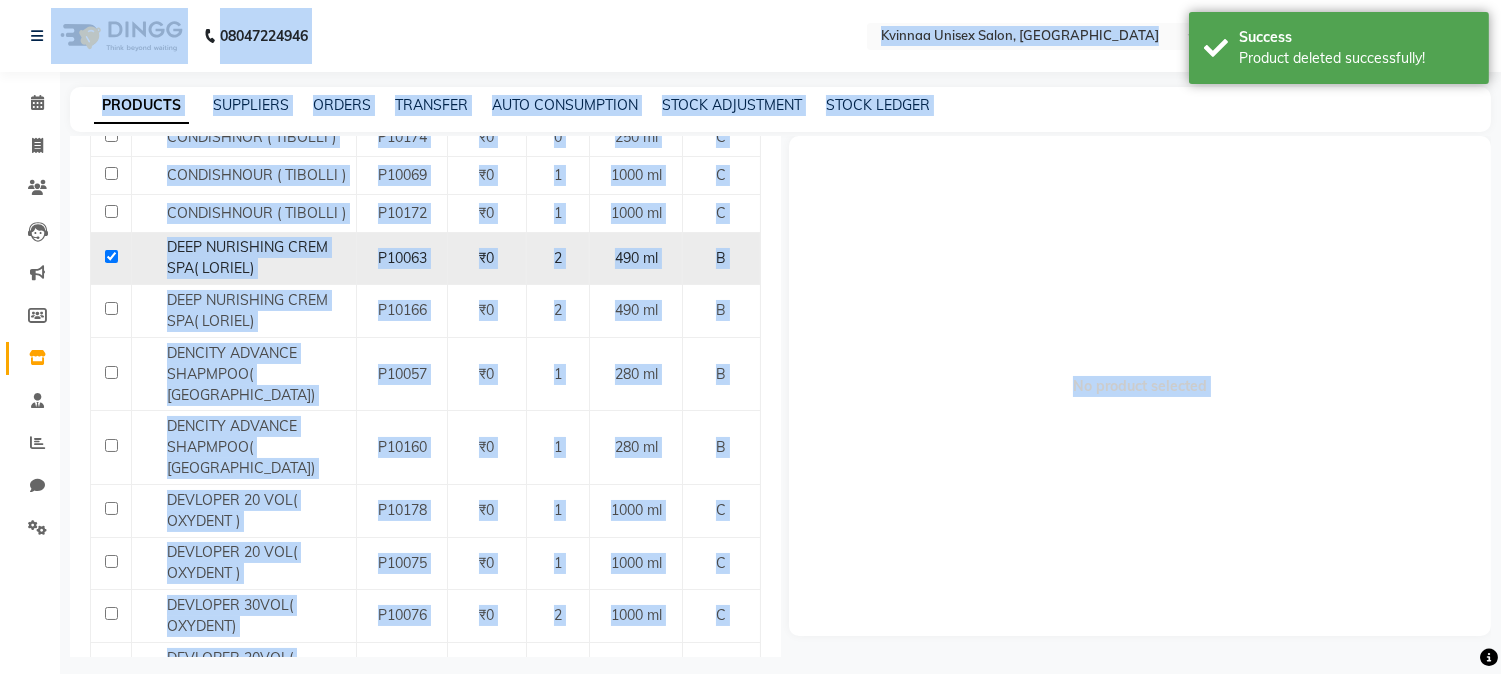 click 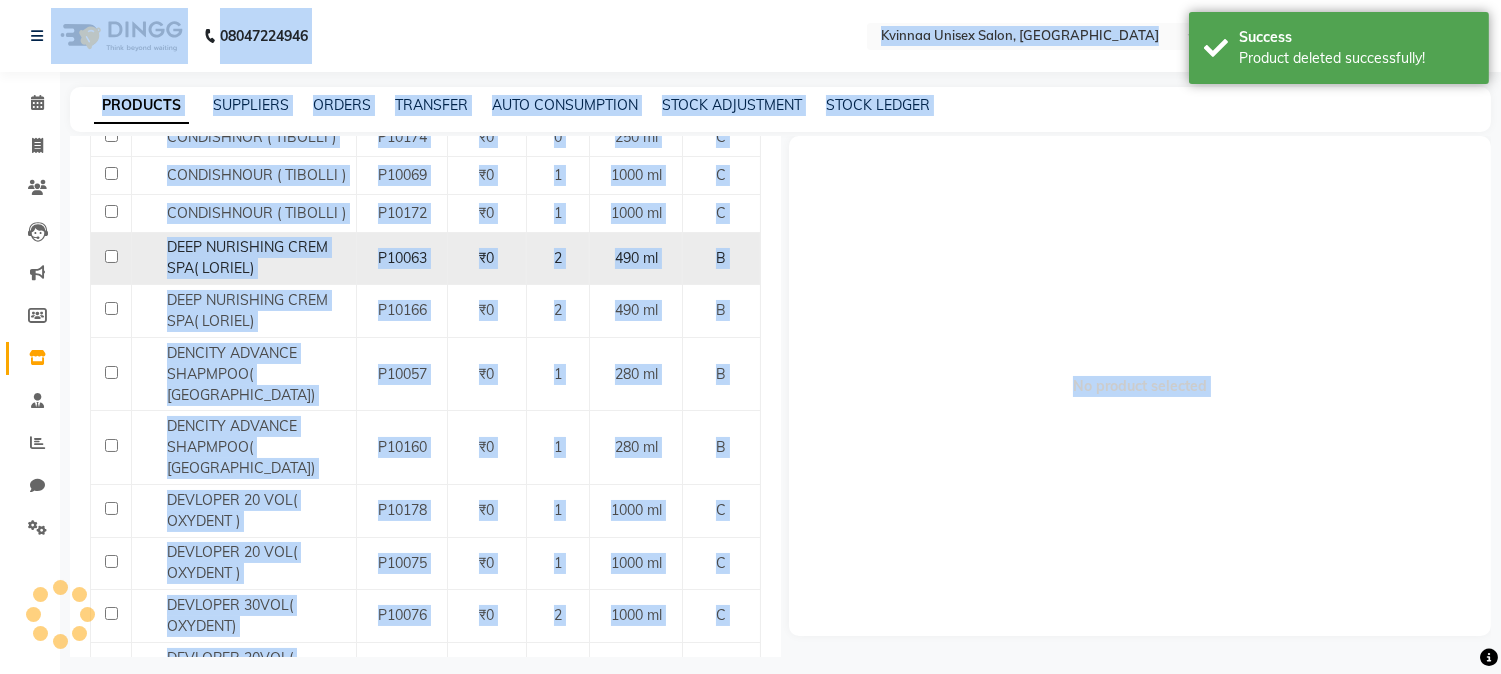click 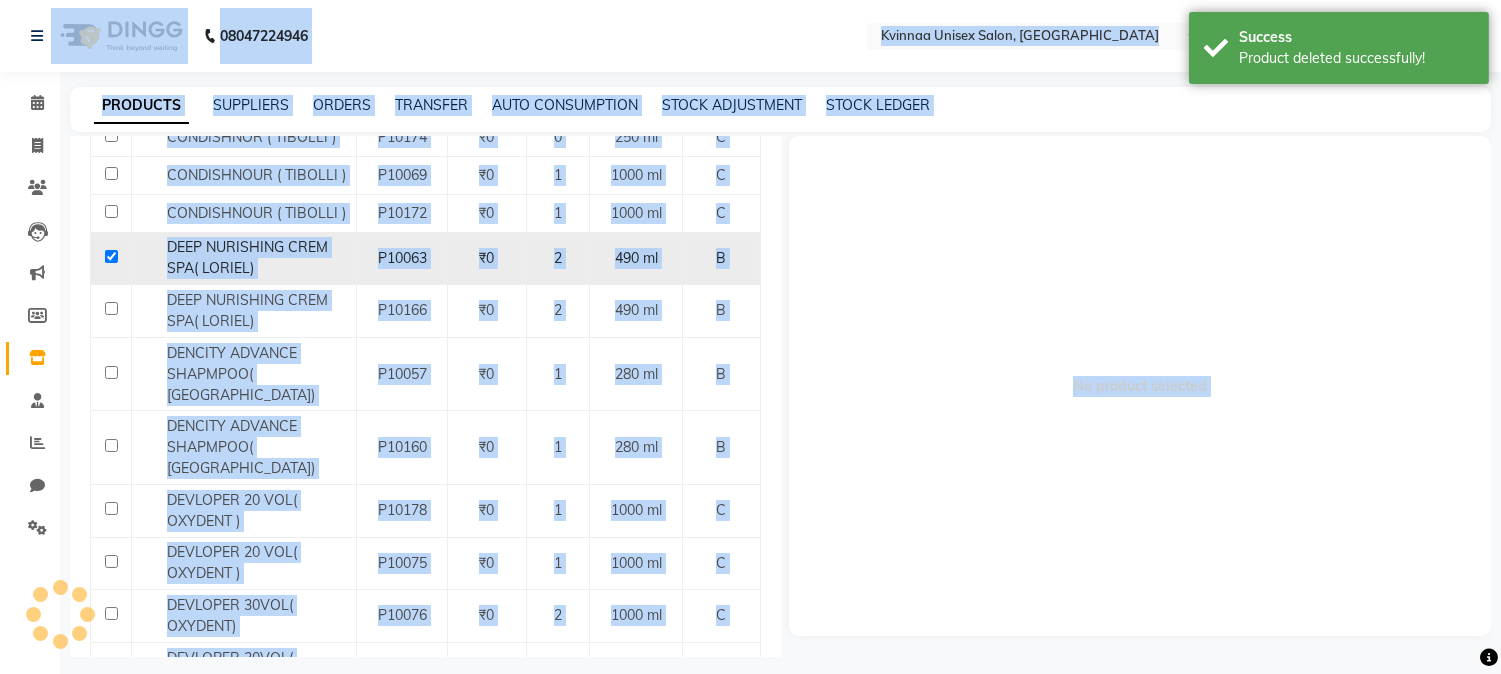 click 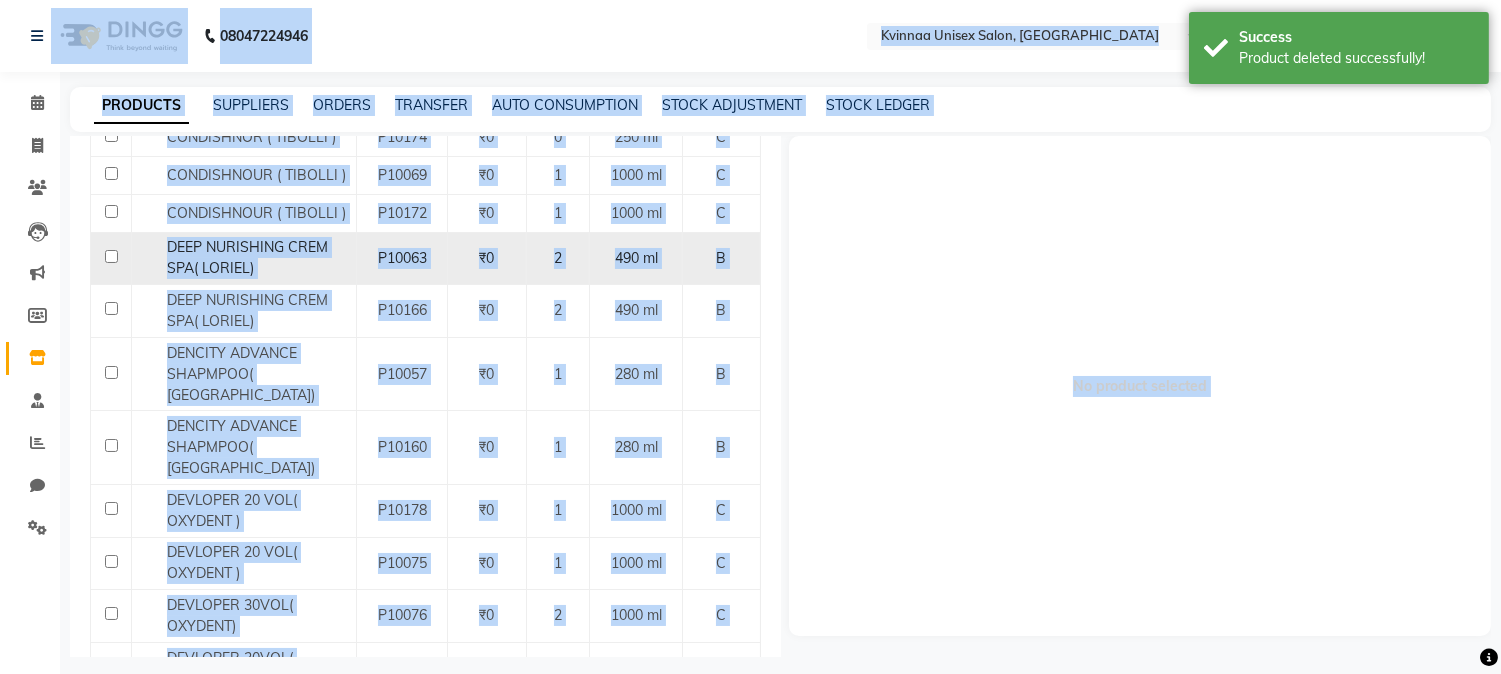 click 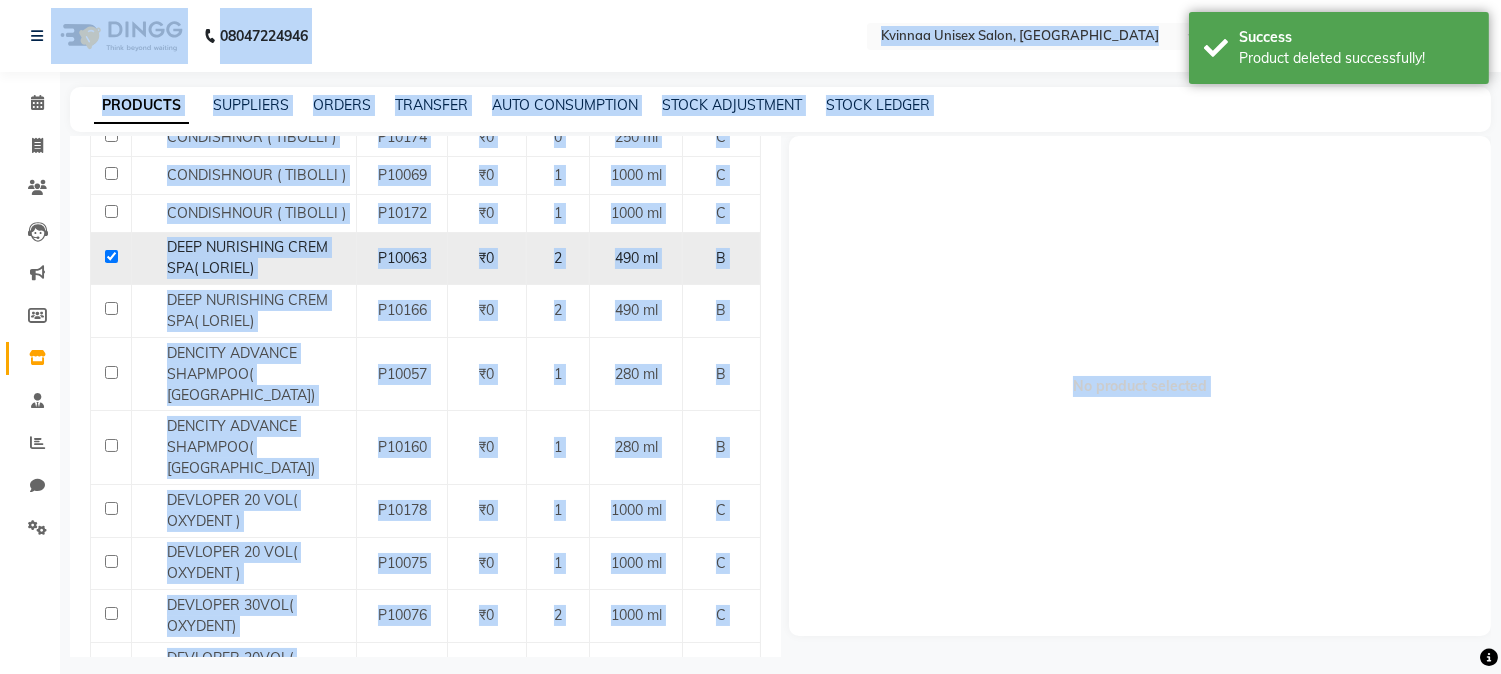checkbox on "true" 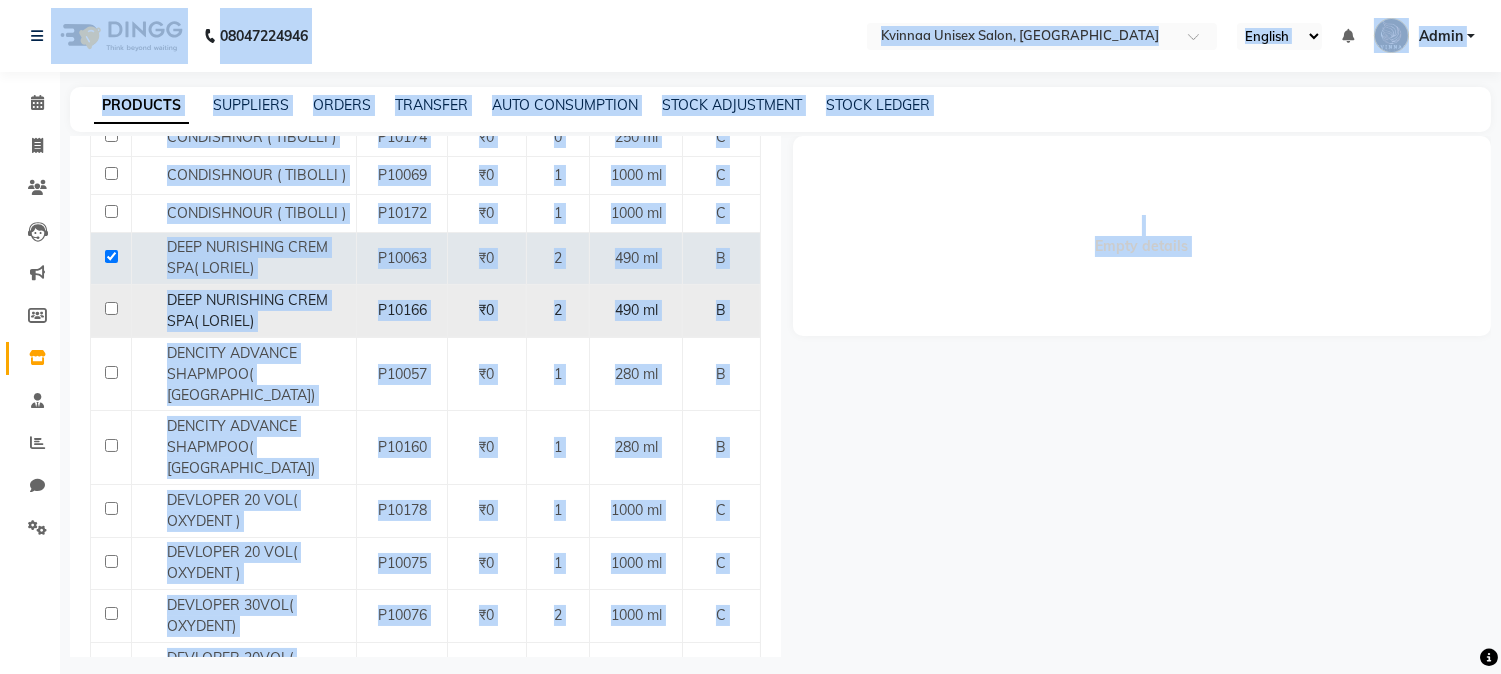 click 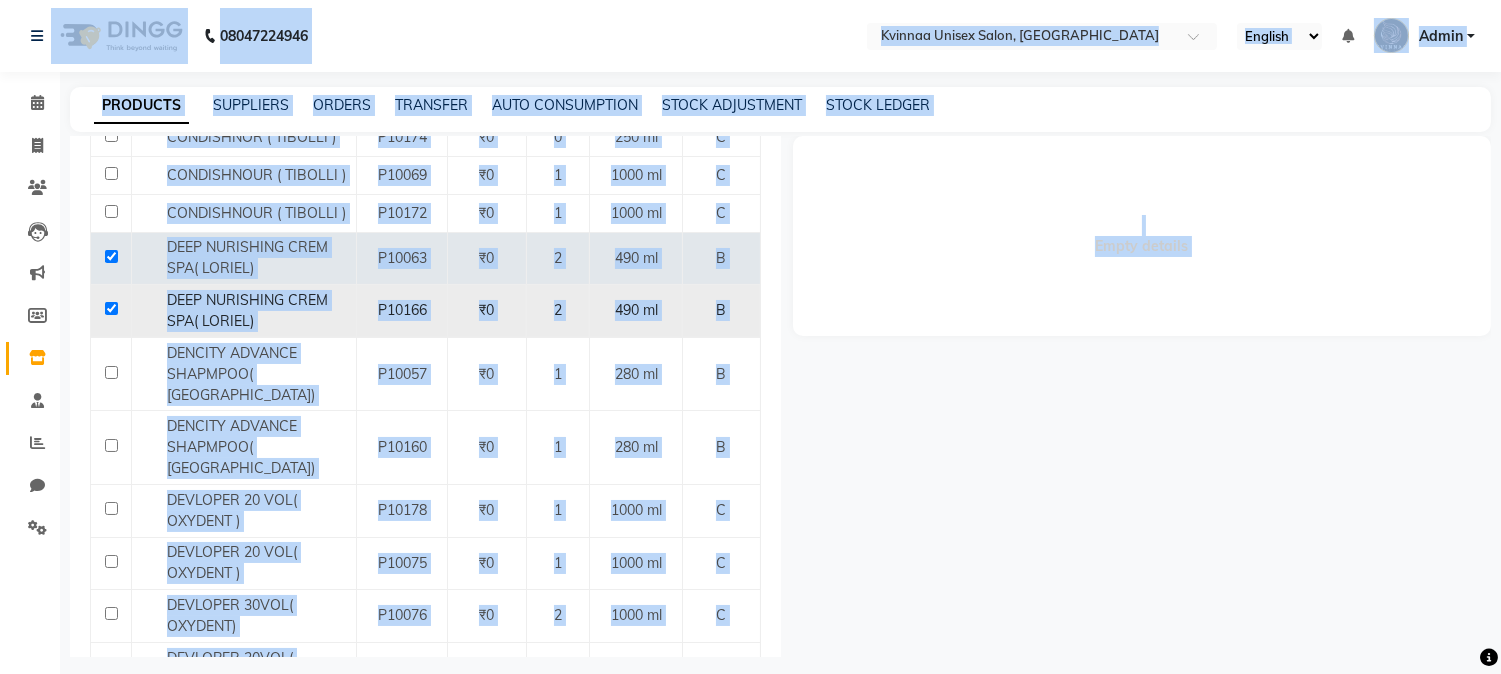 checkbox on "true" 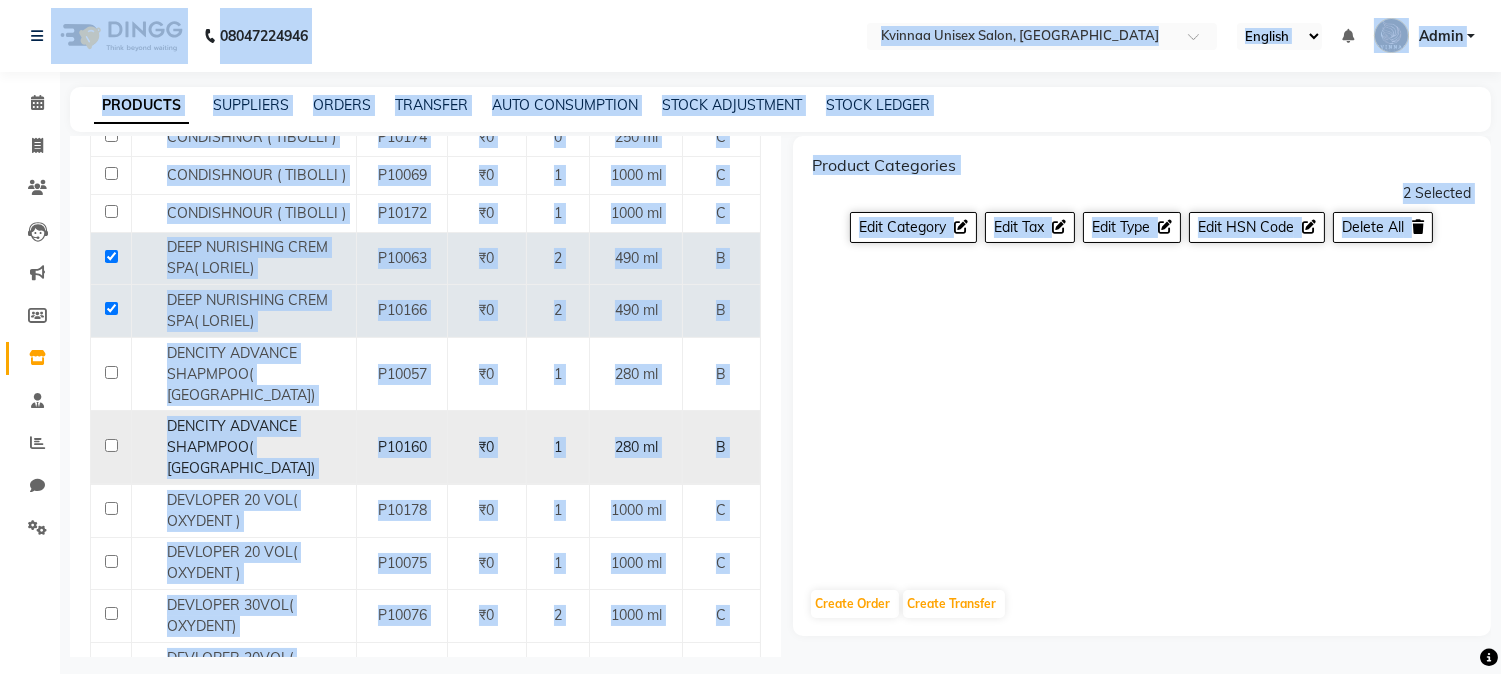 click 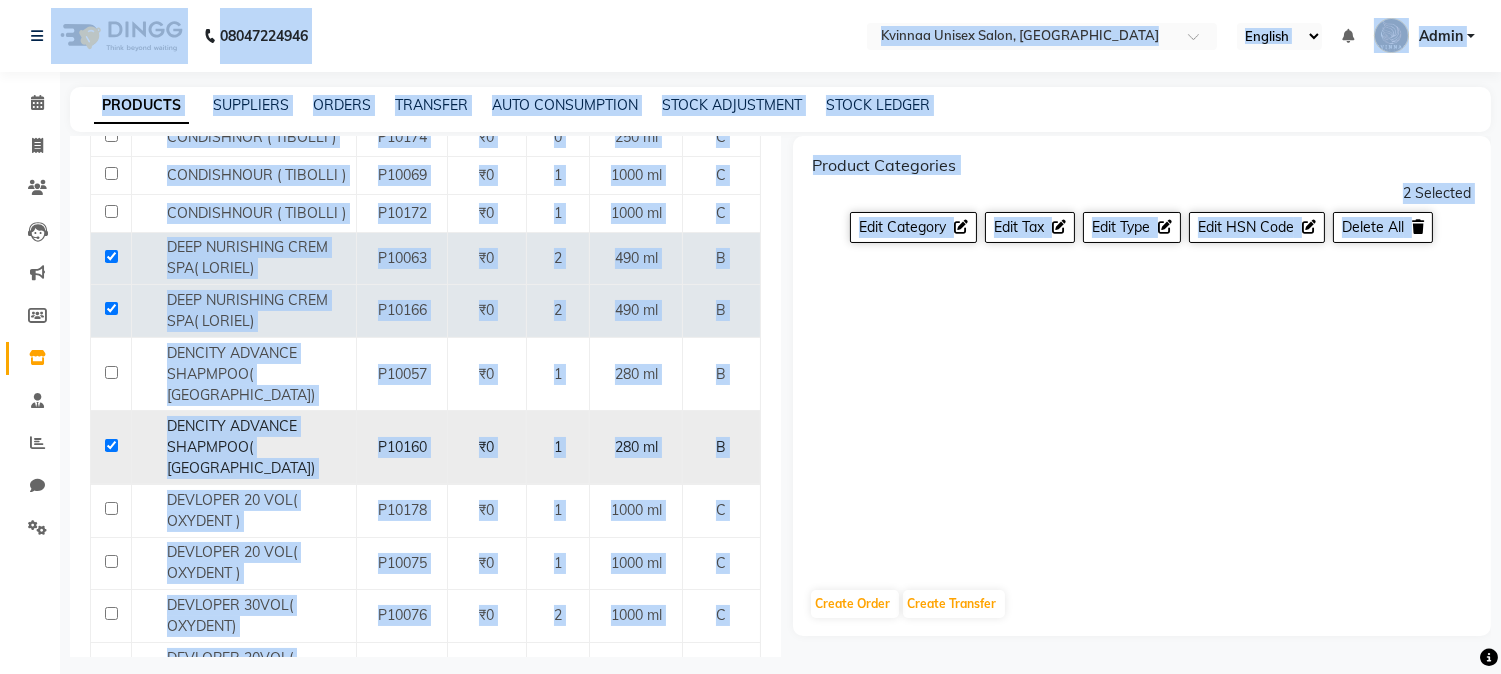 click 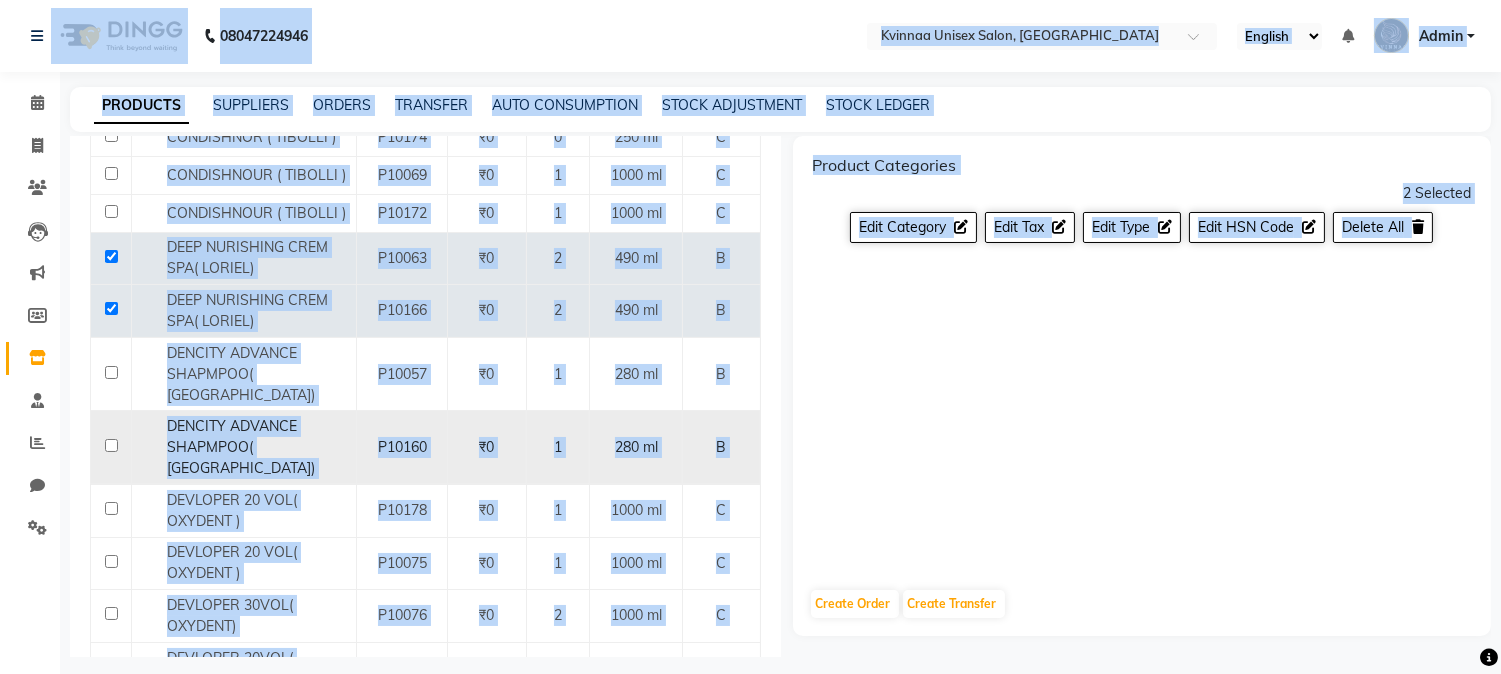 click 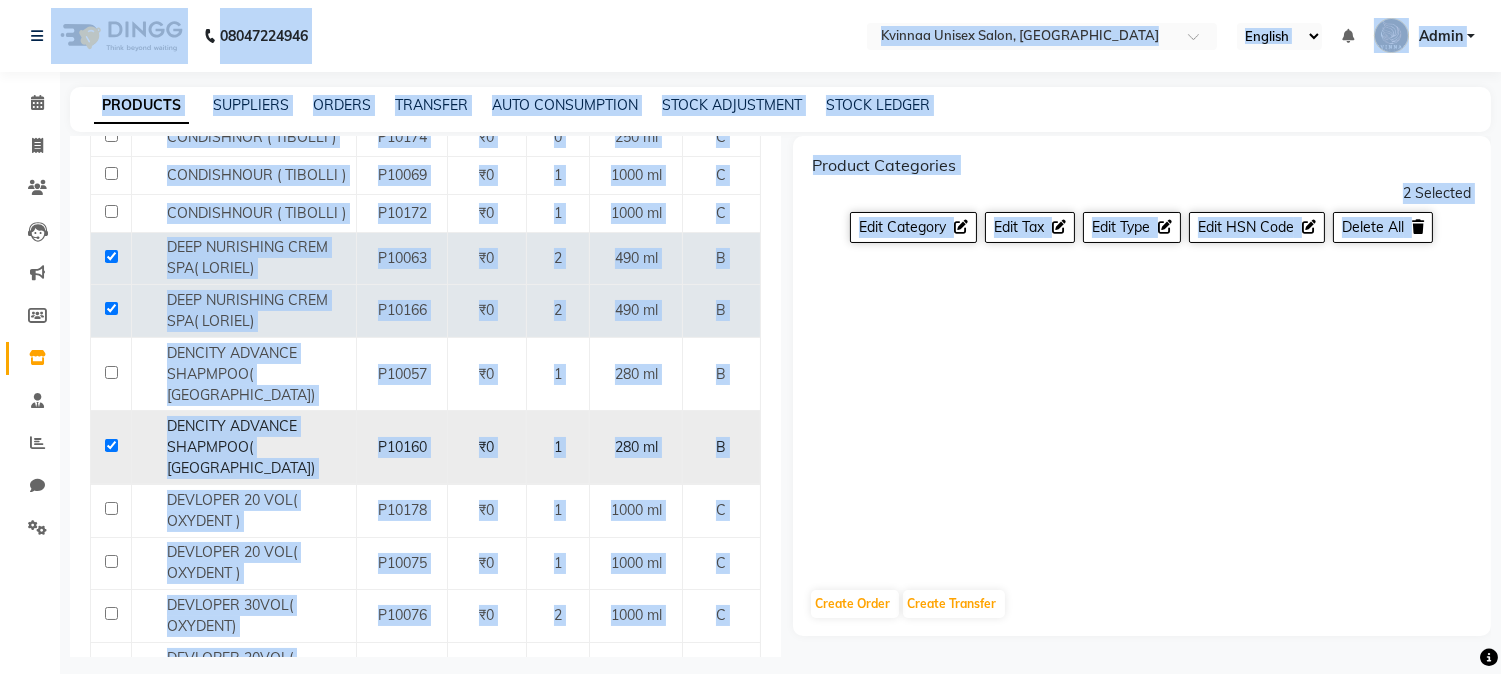 checkbox on "true" 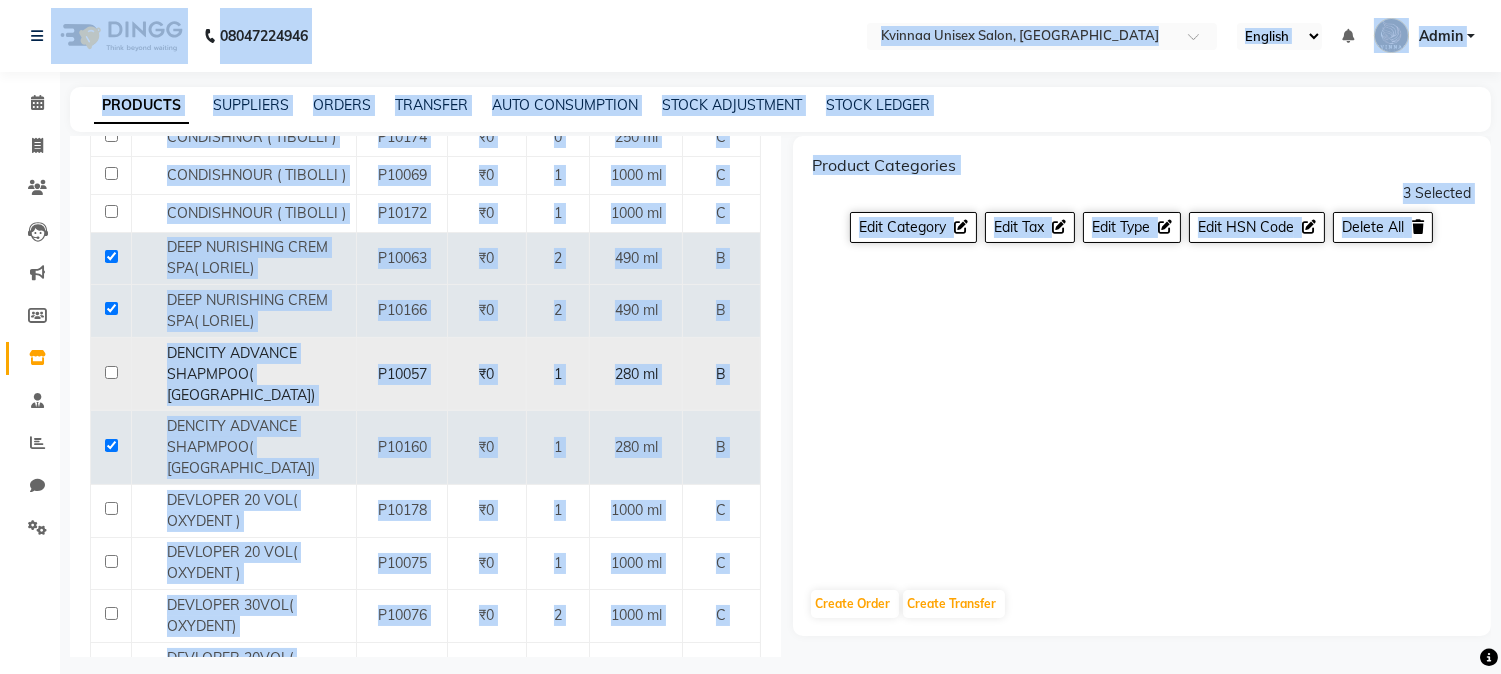 click 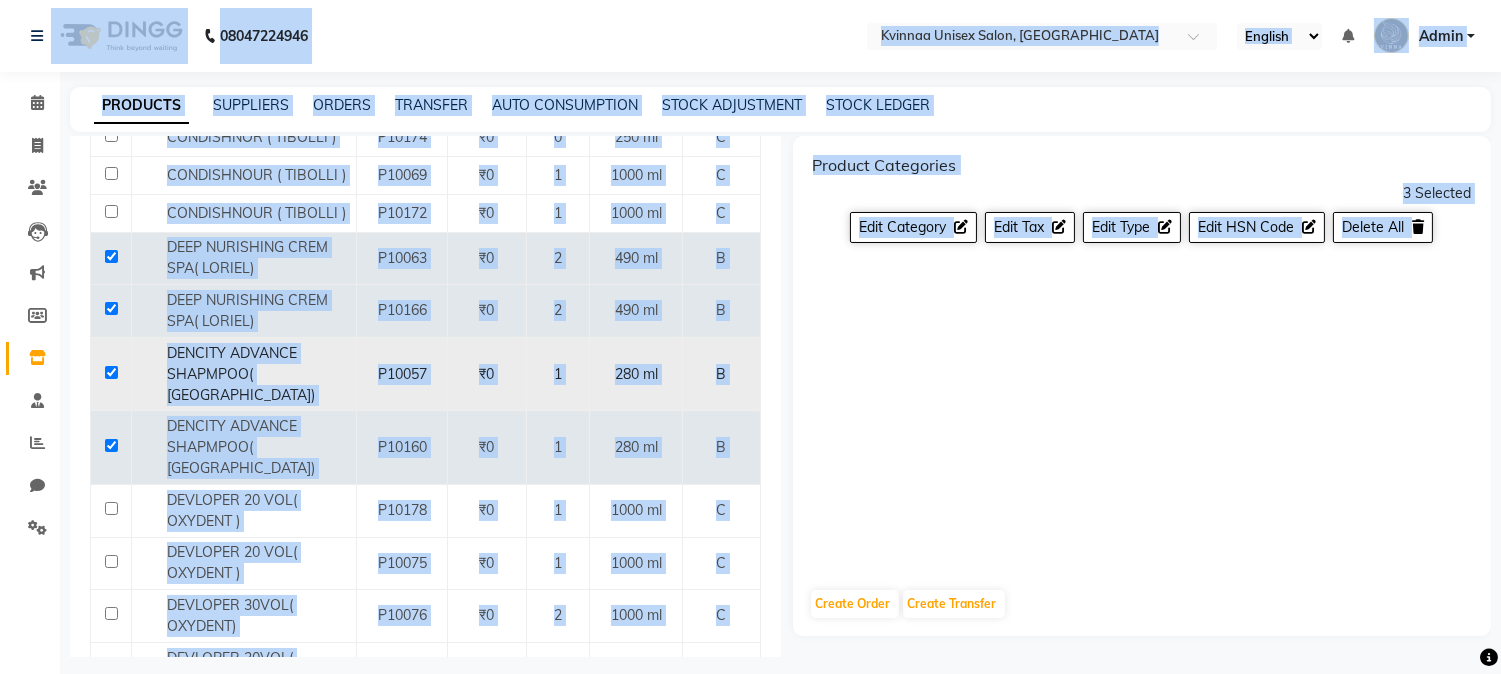 click 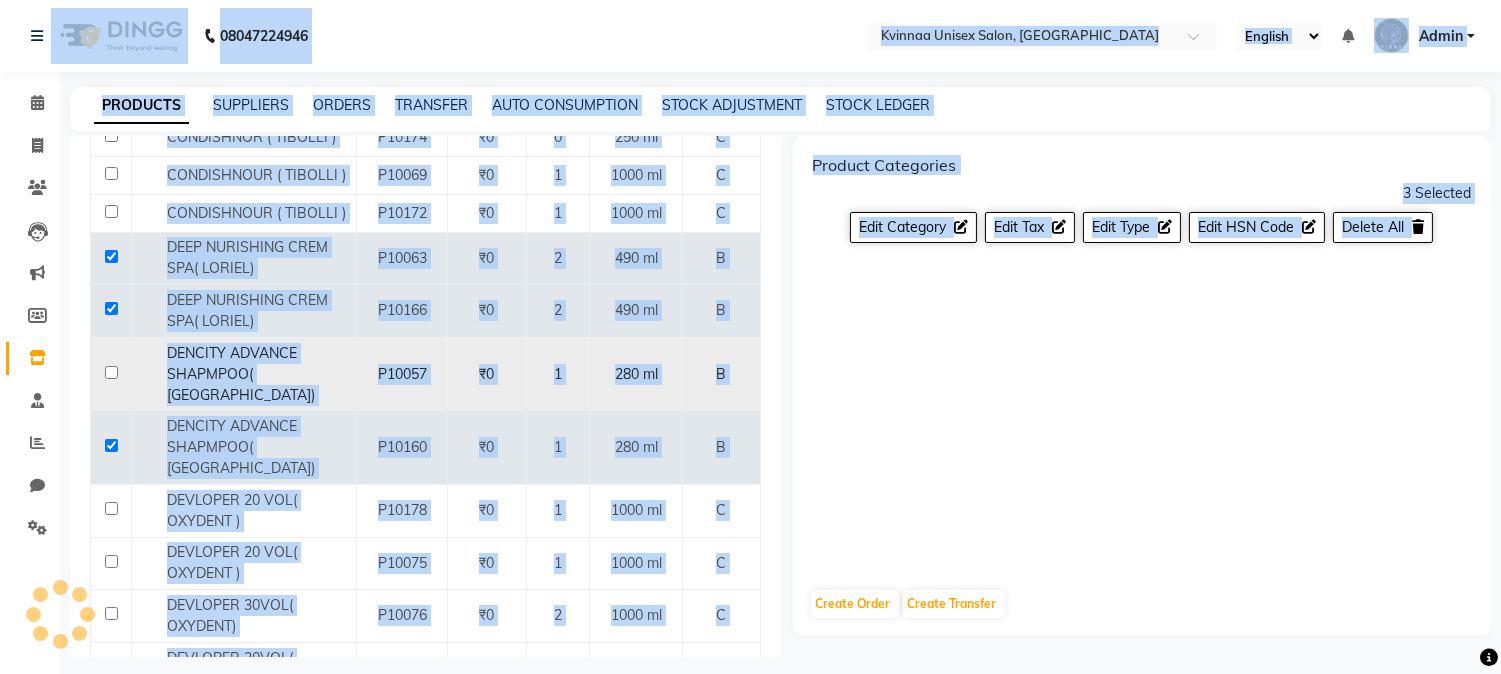 click 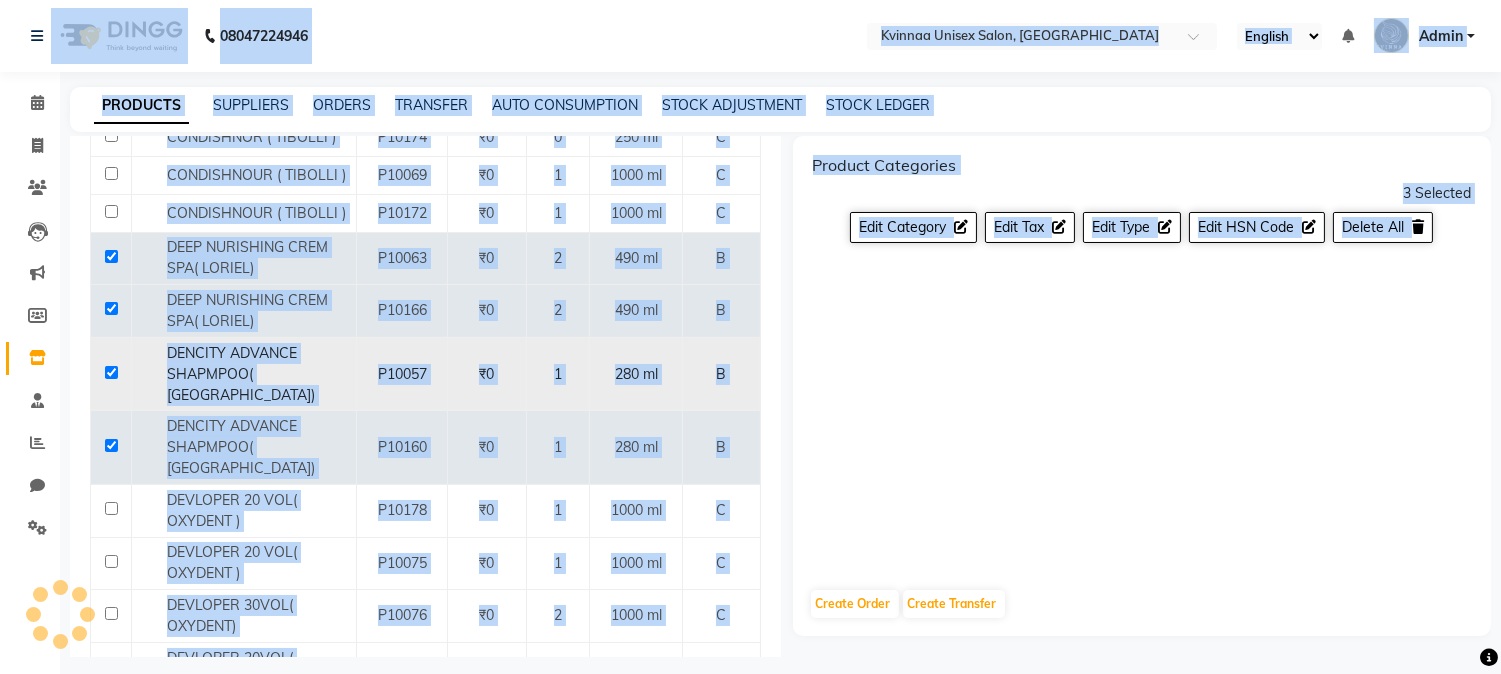 checkbox on "true" 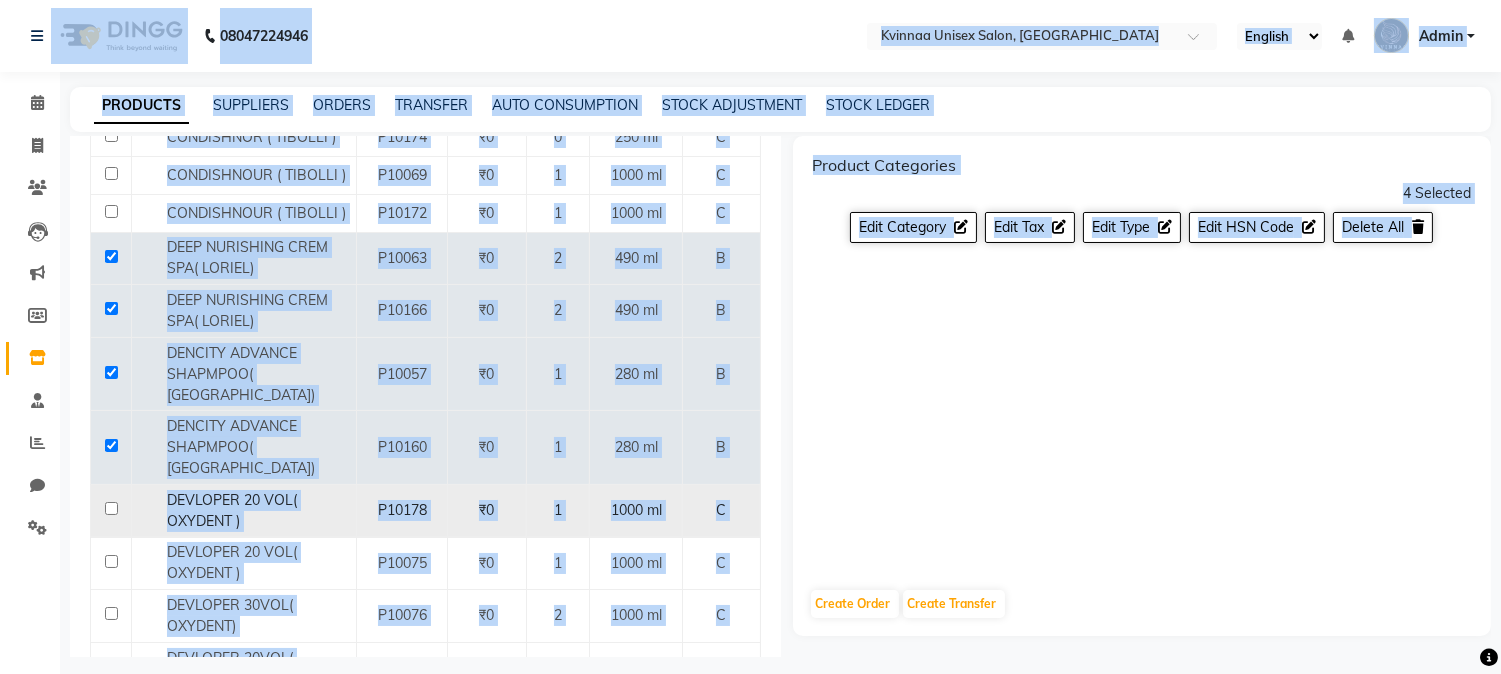 click 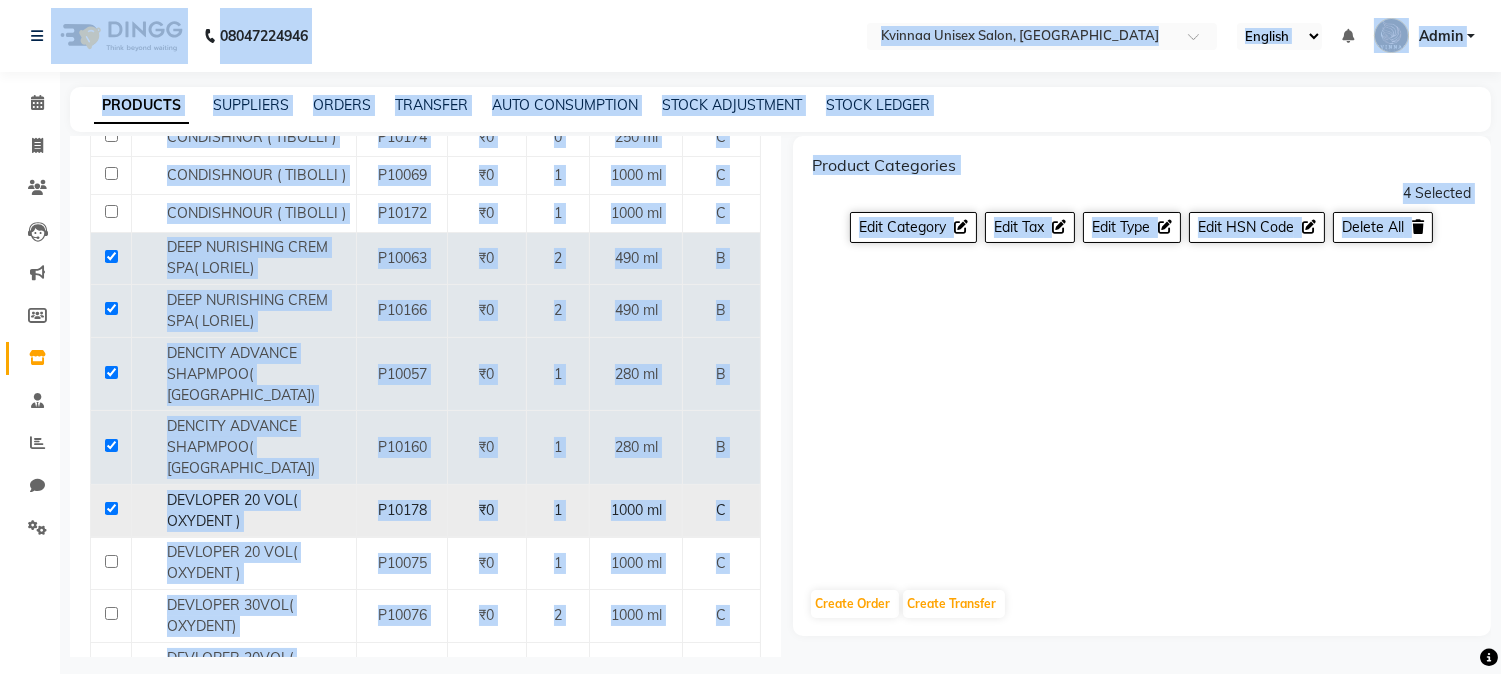 click 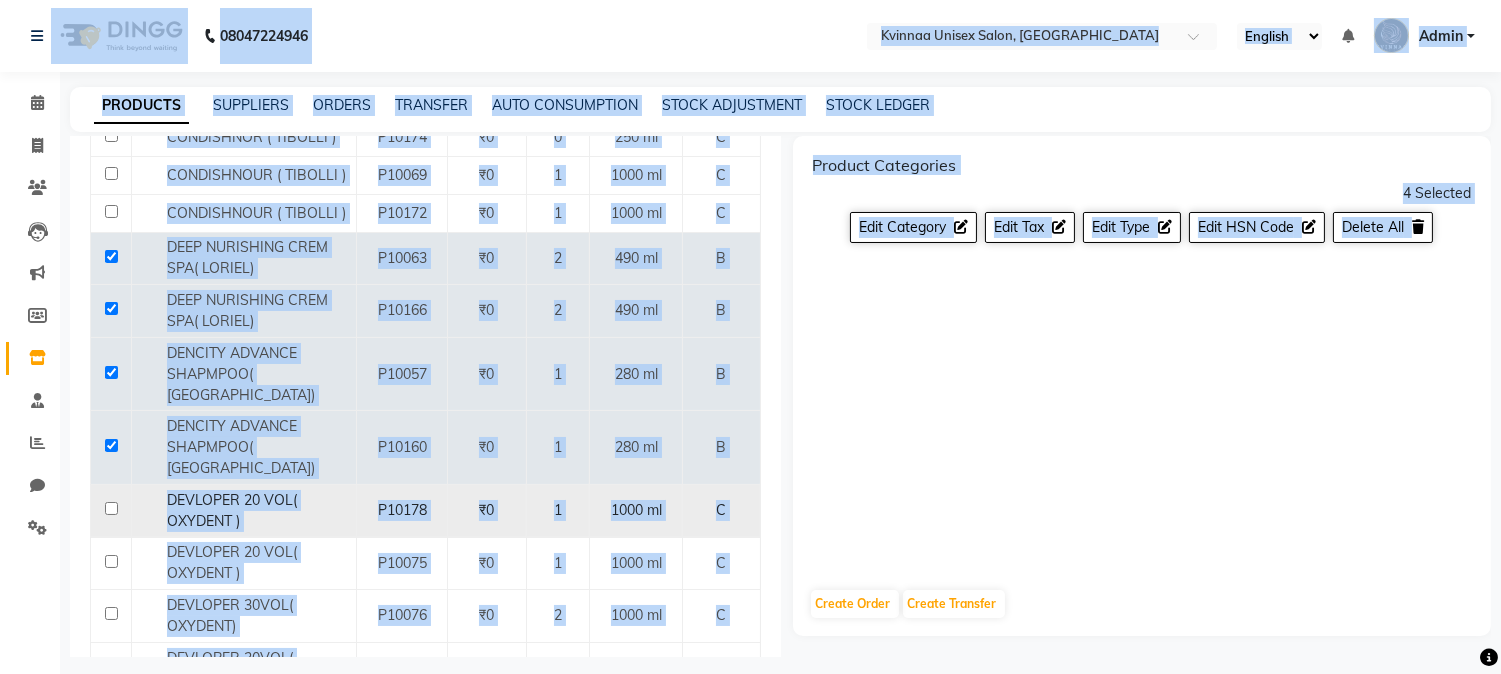 click 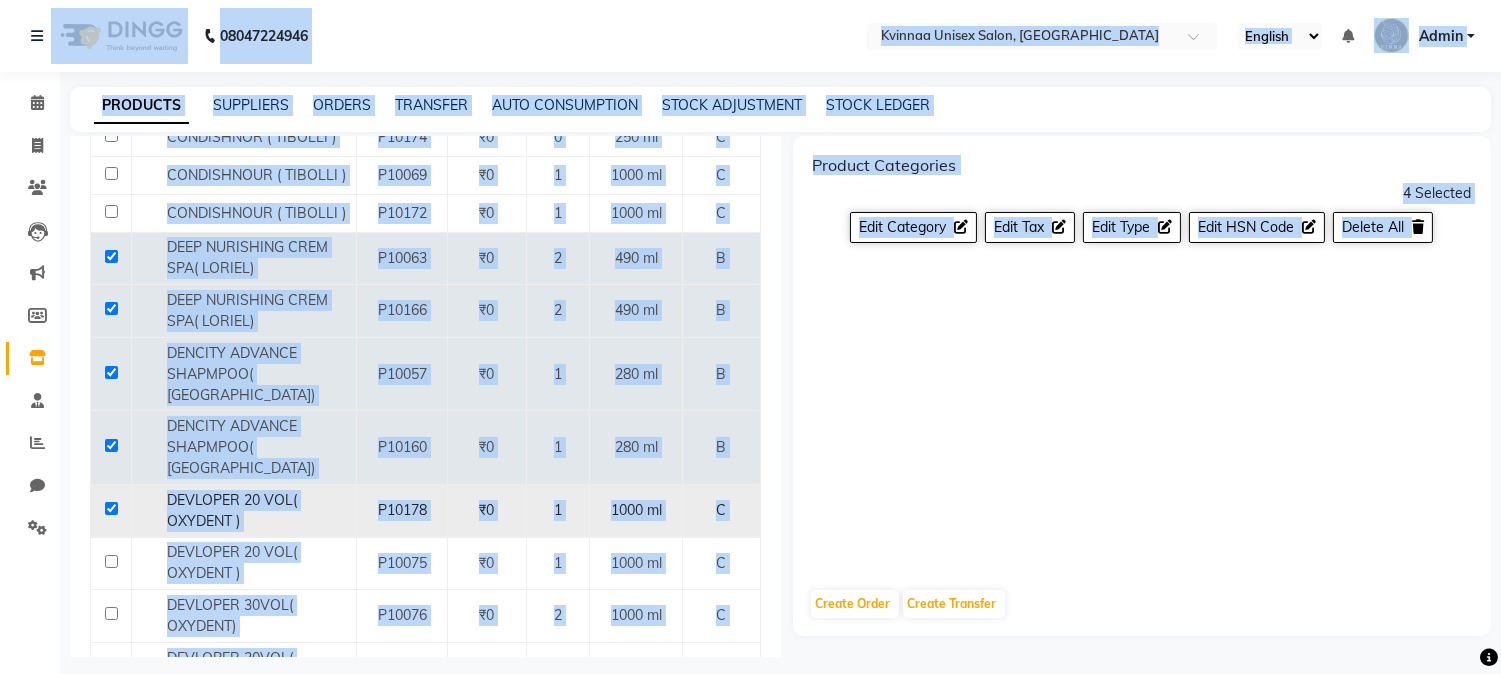 checkbox on "true" 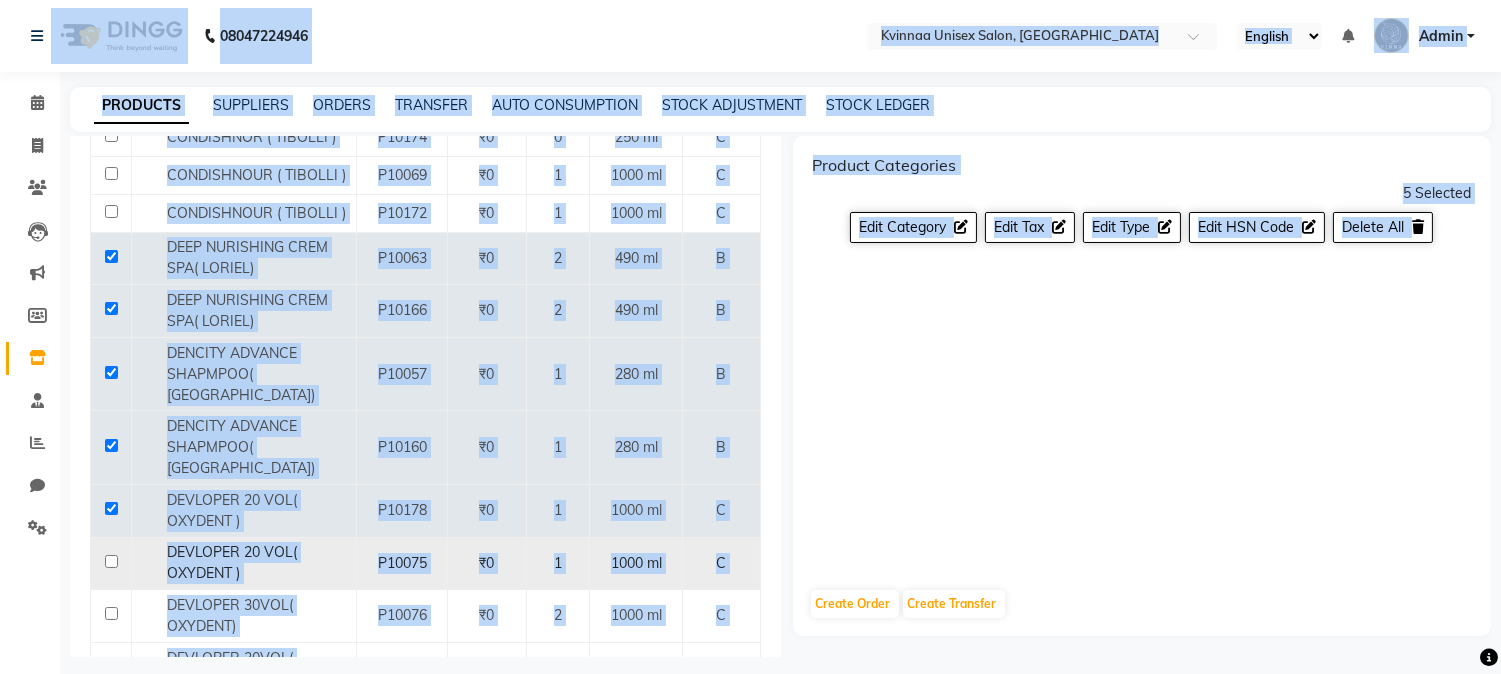 click 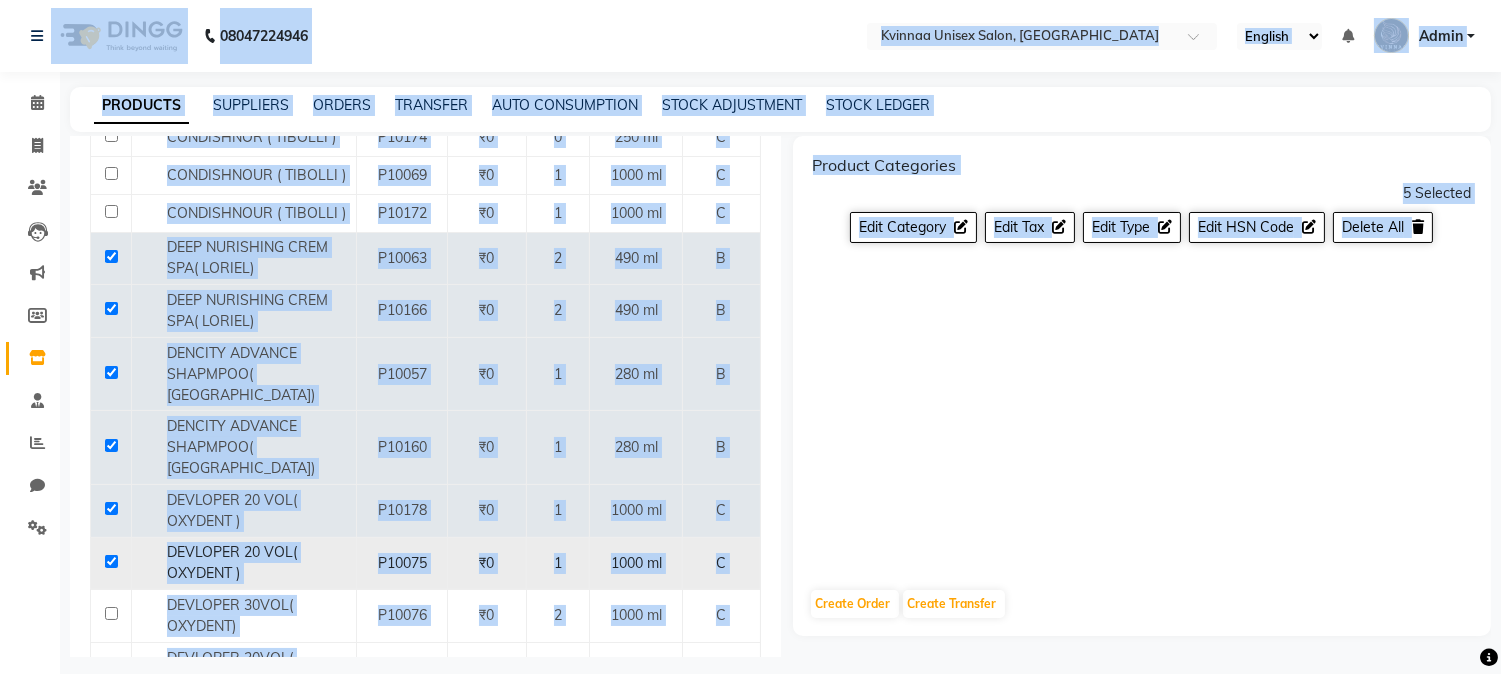 click 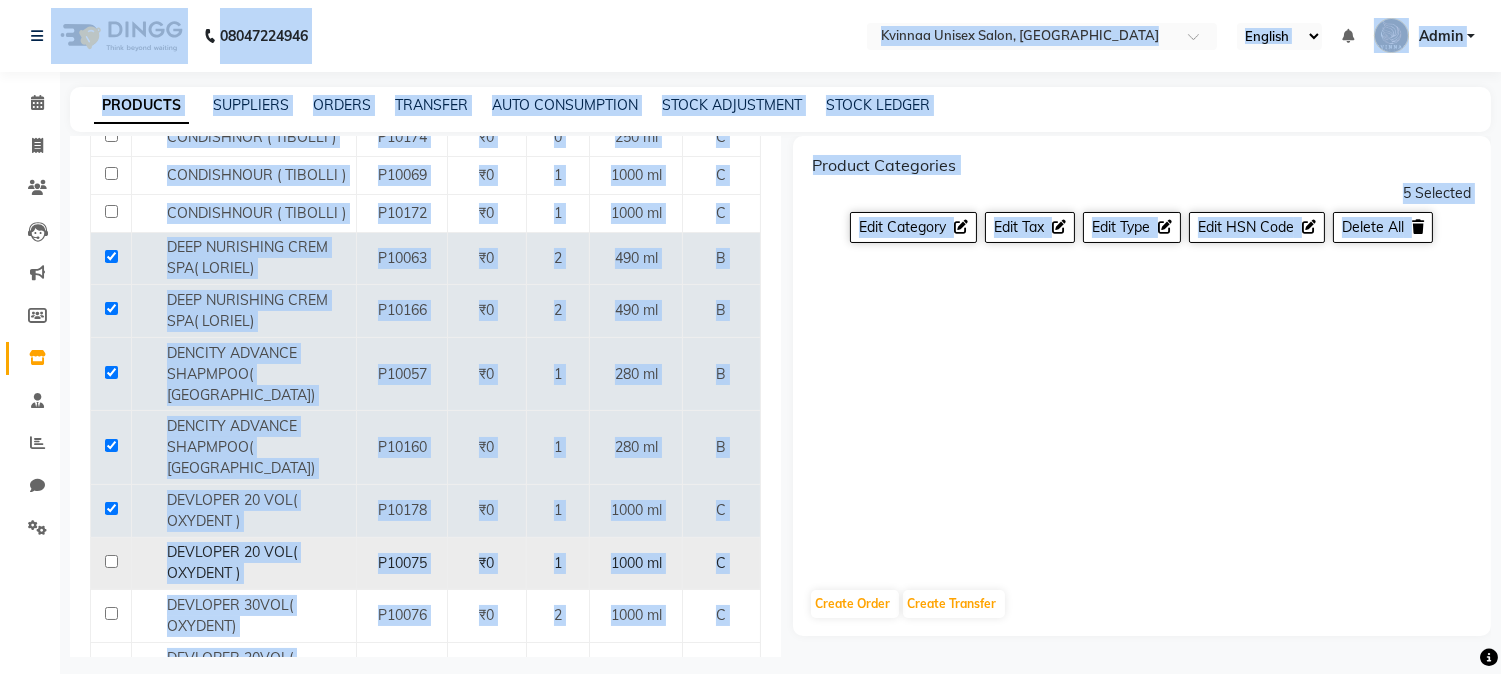 click 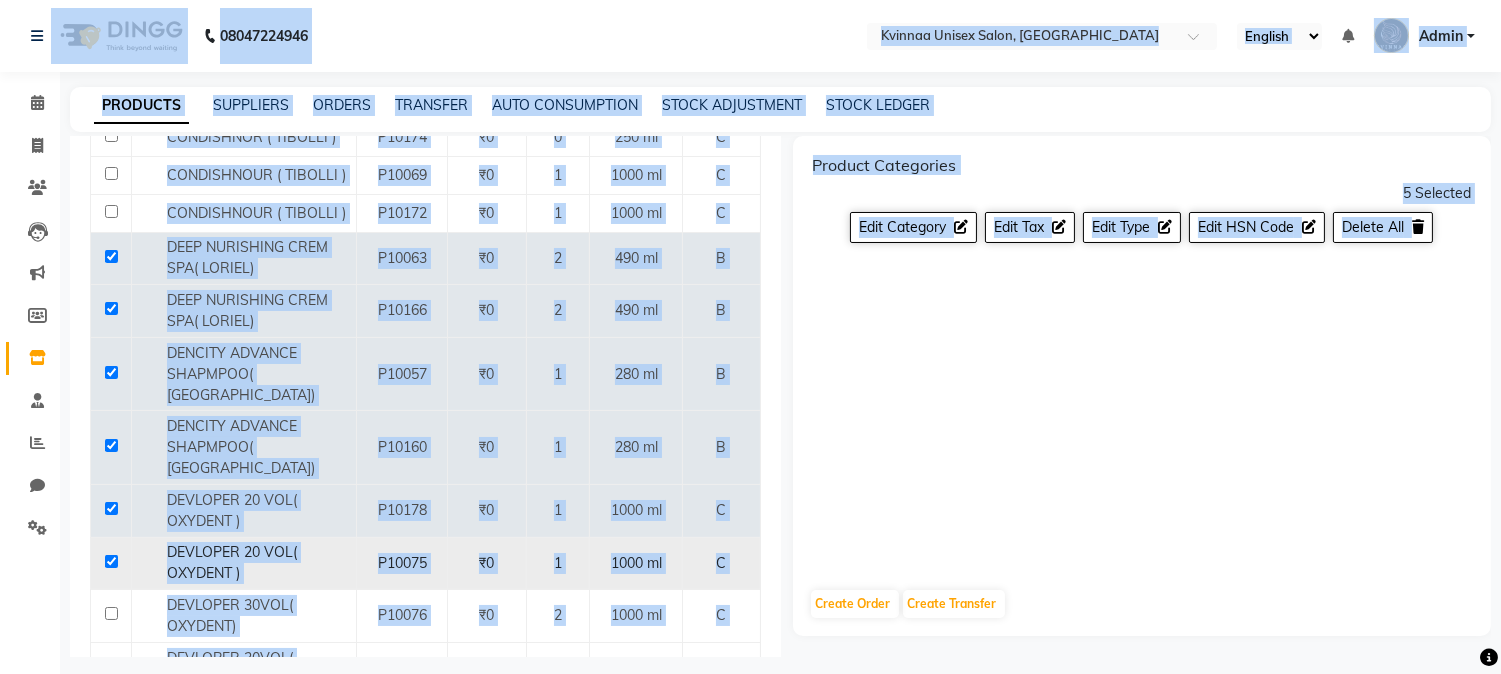 checkbox on "true" 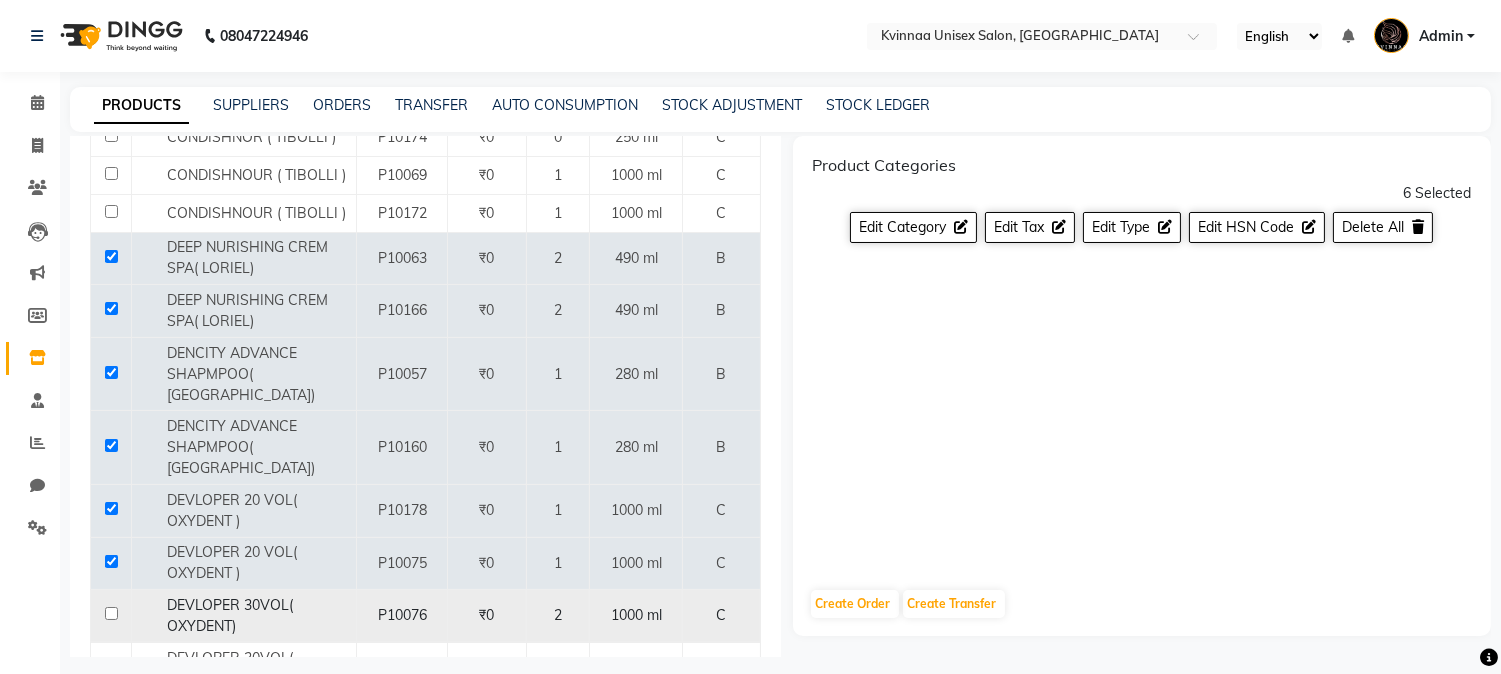 click 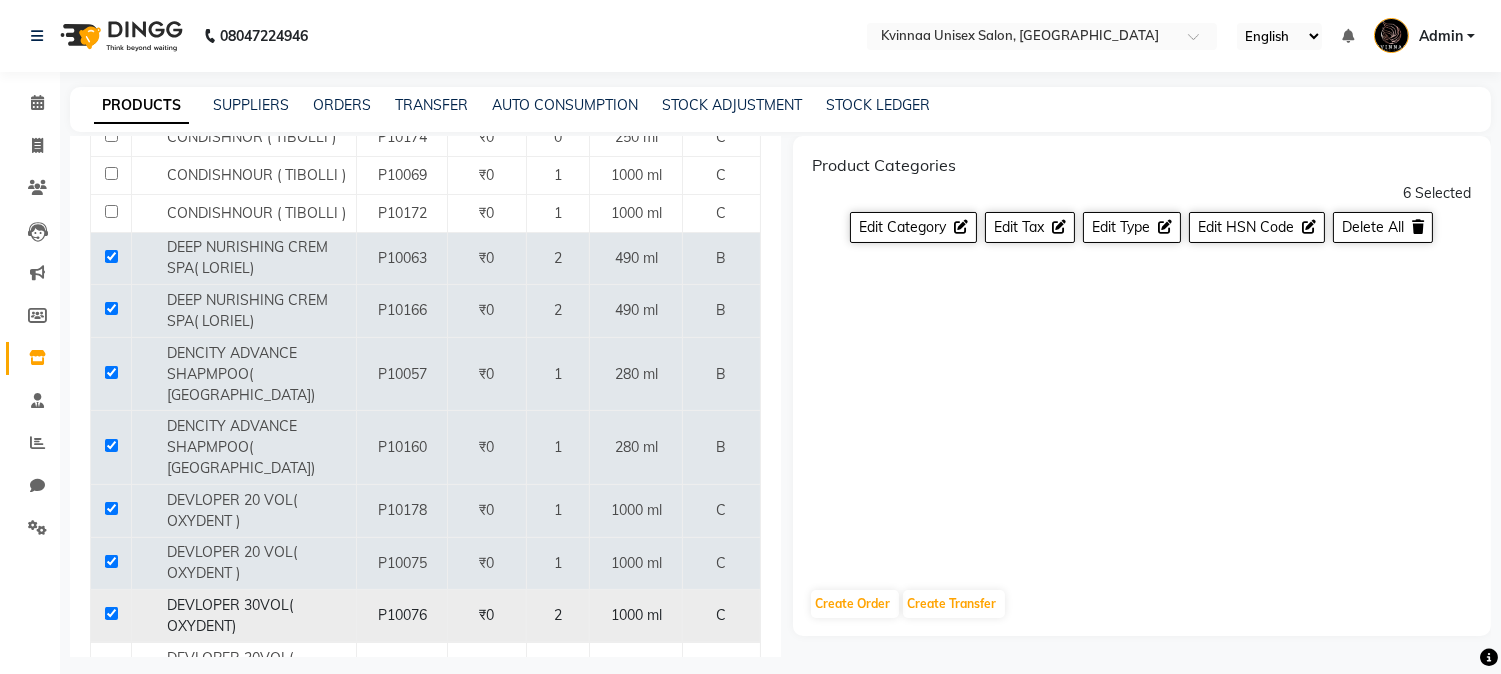 click 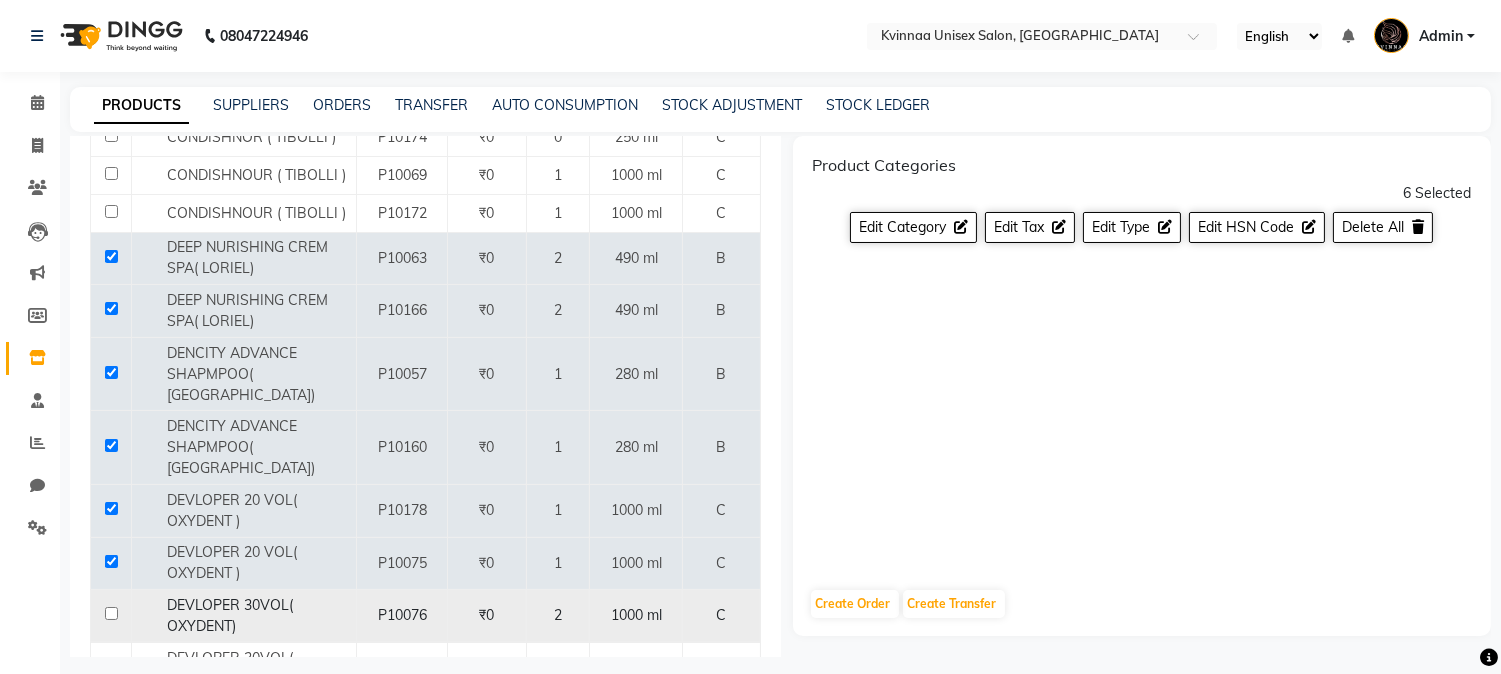 click 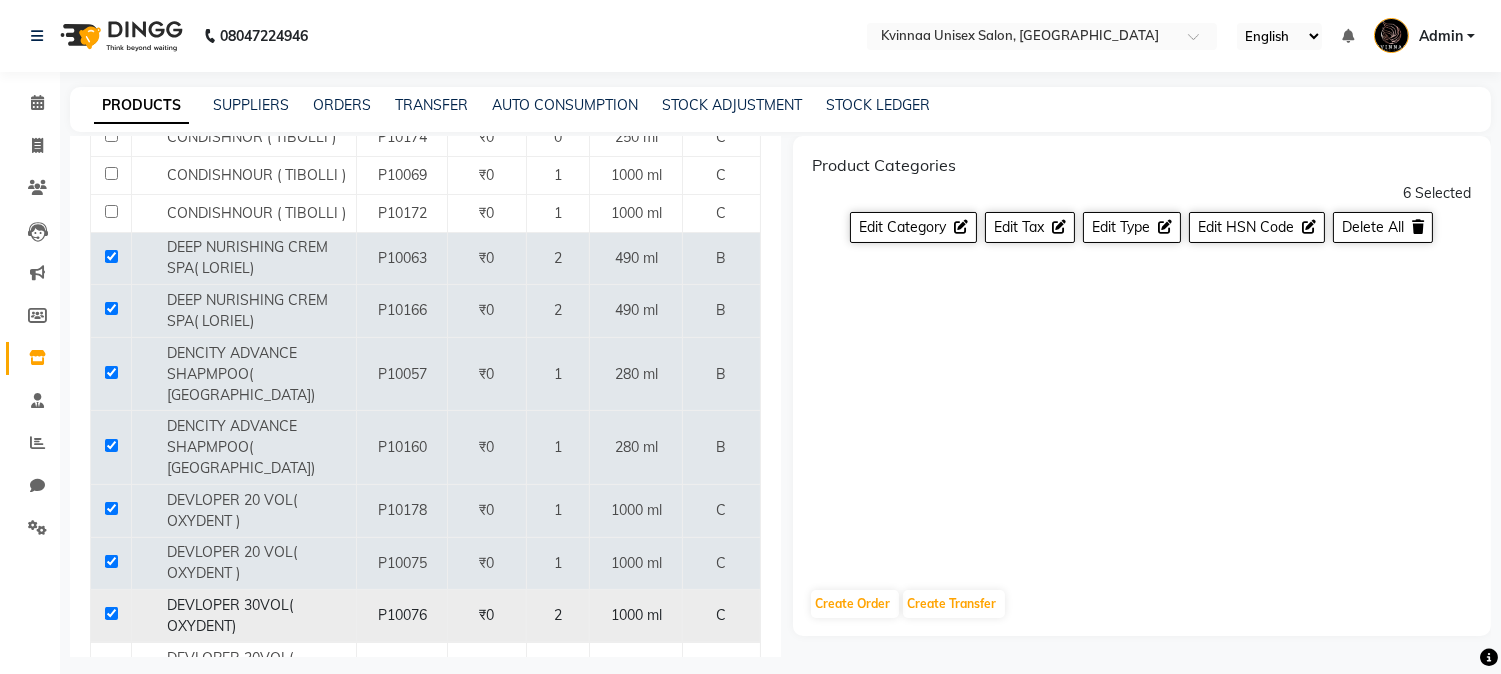 click 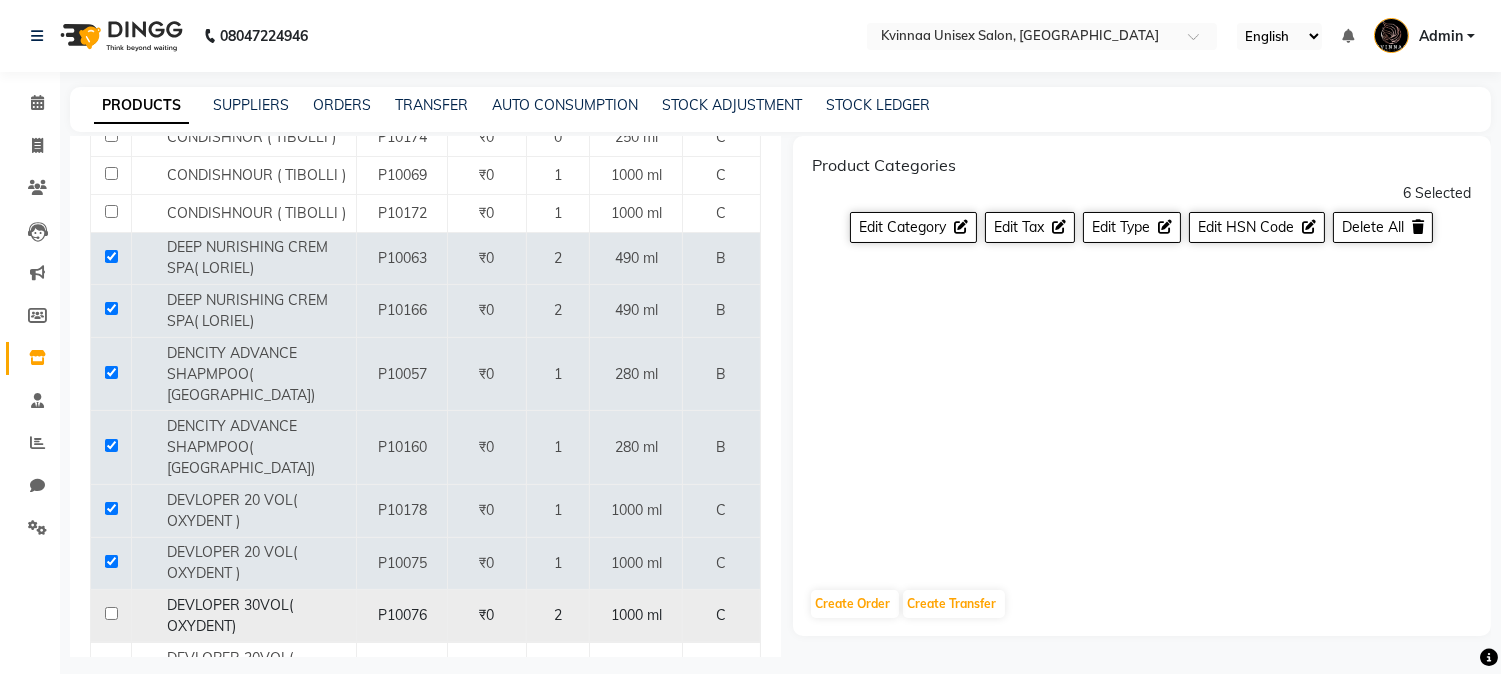 click 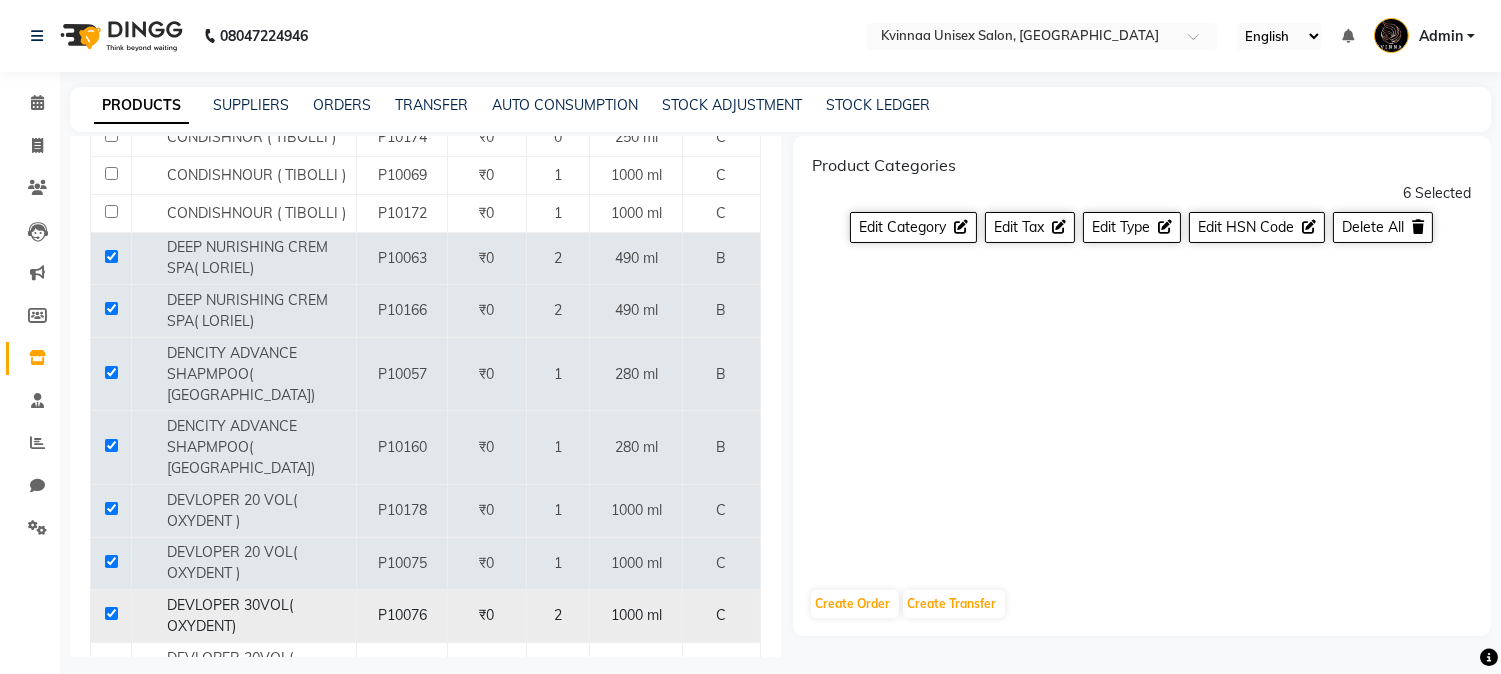 click 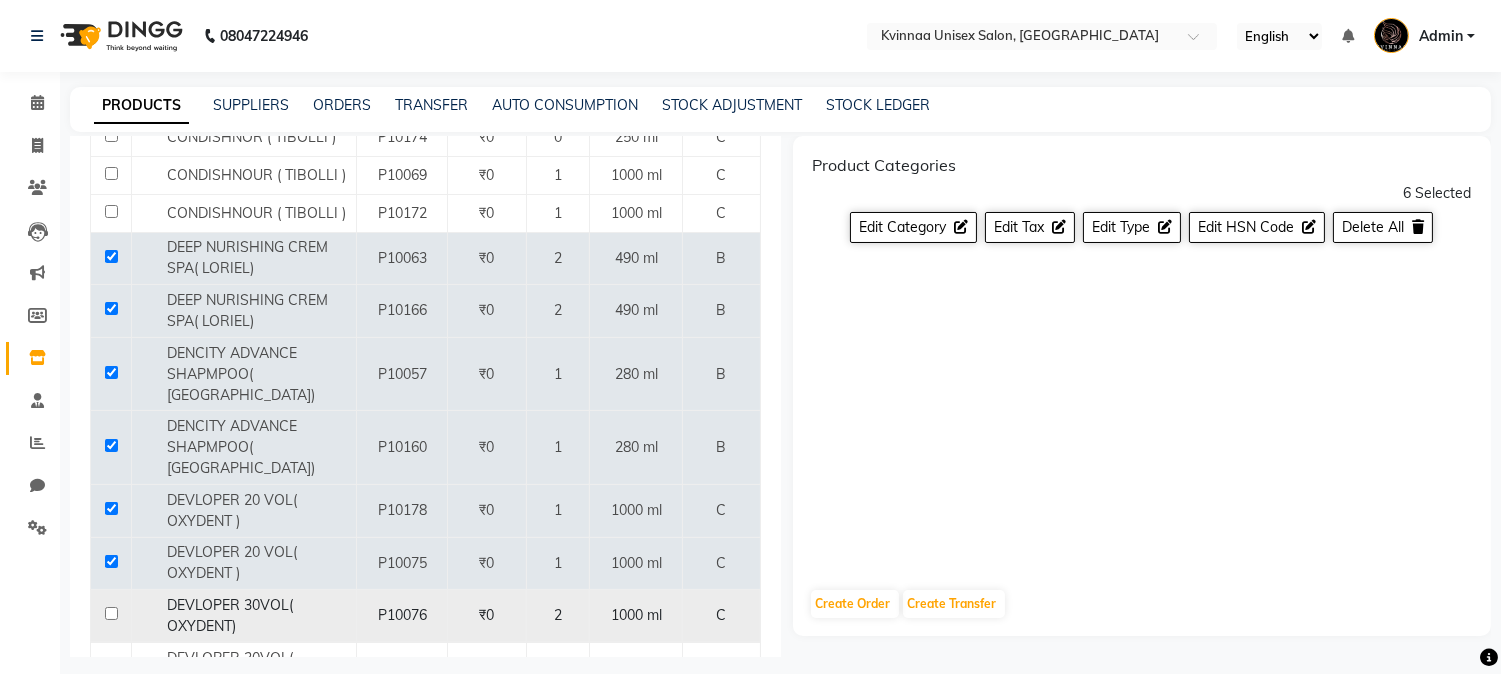 click 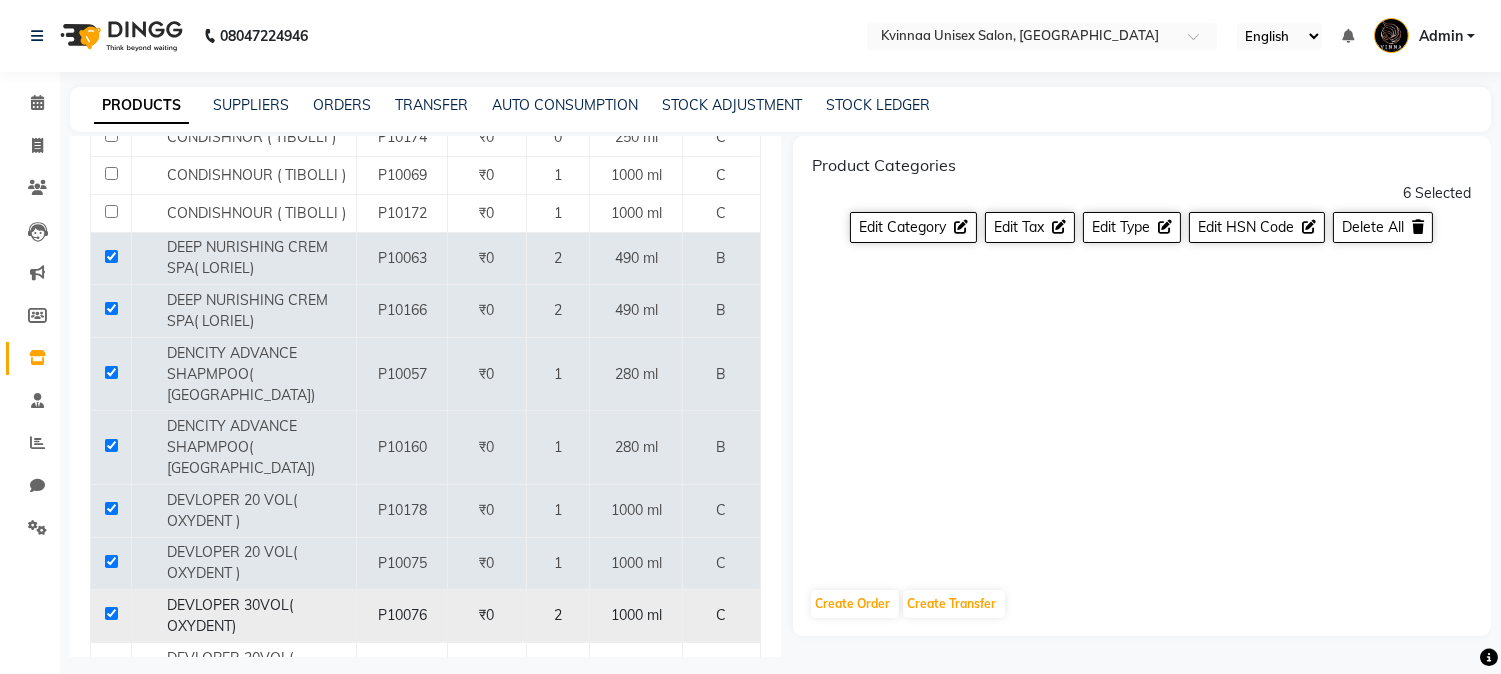 click 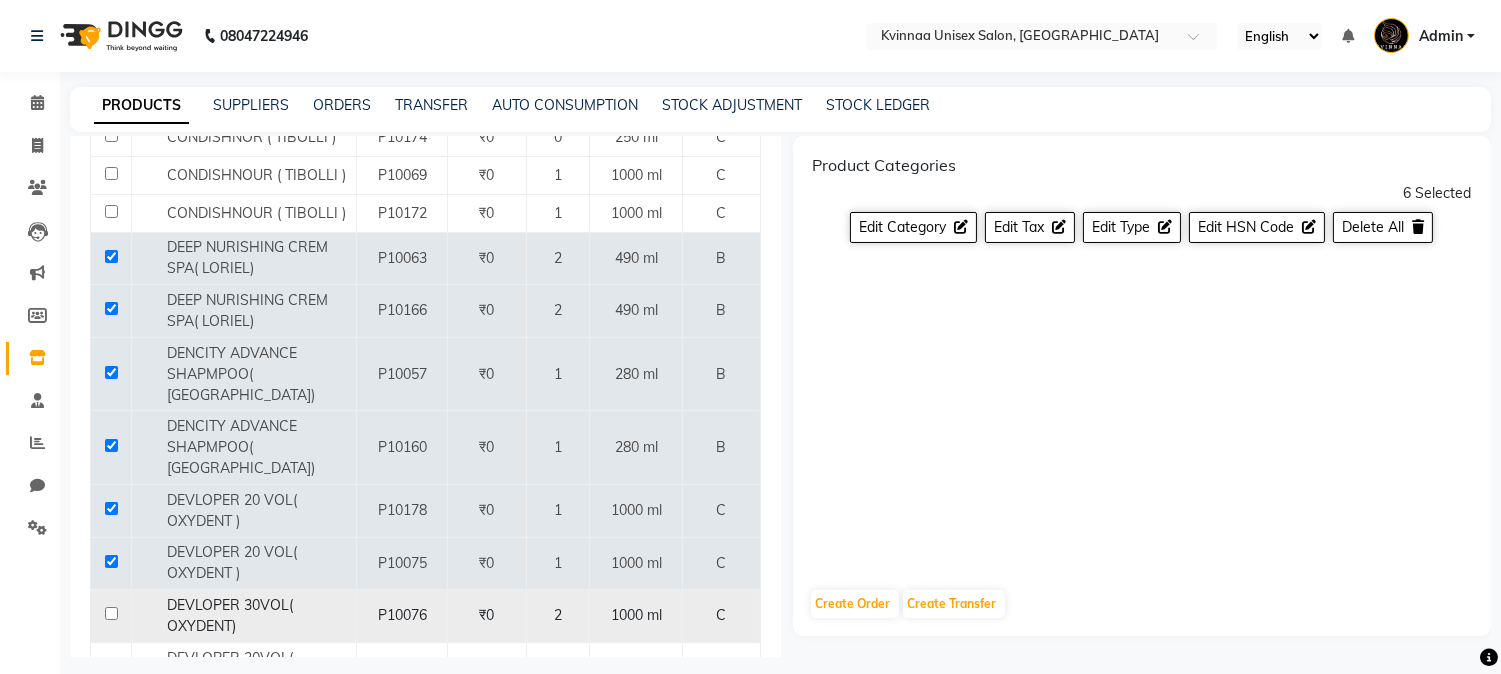 click 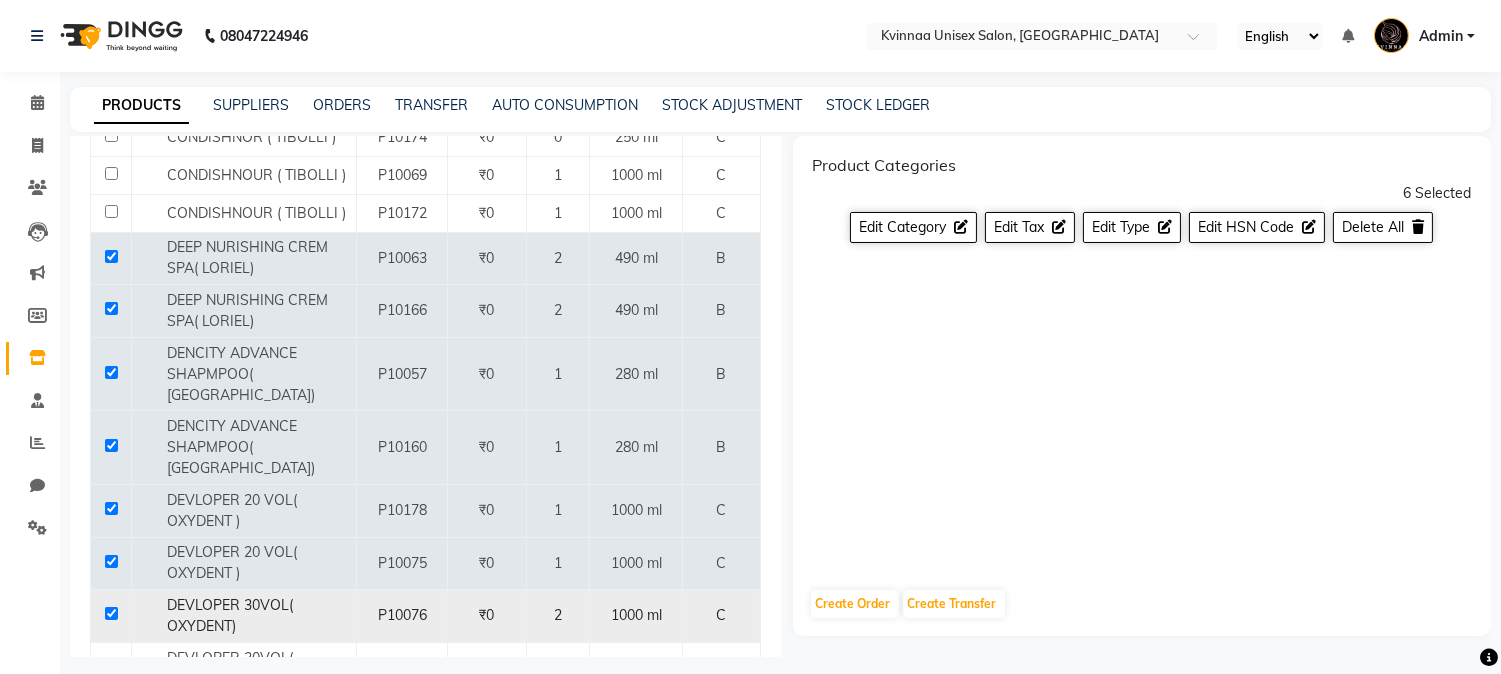 checkbox on "true" 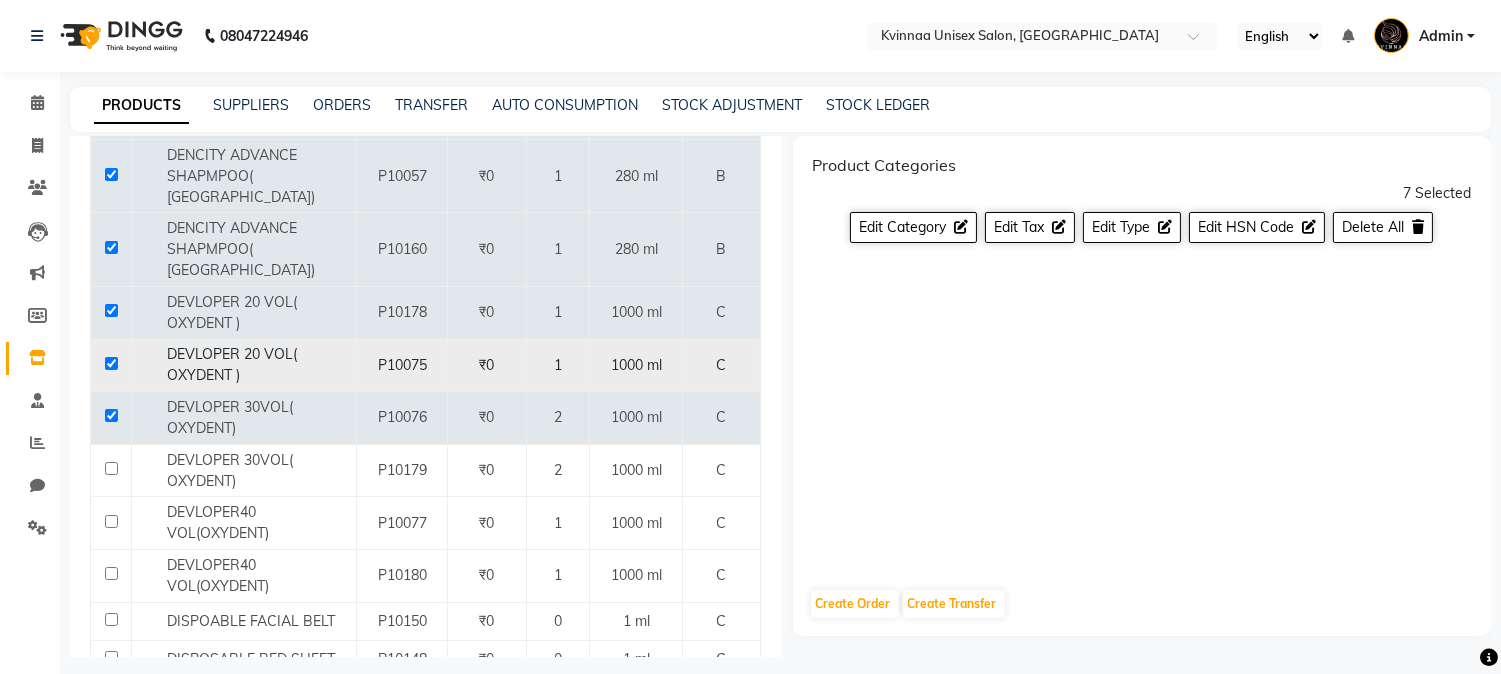 scroll, scrollTop: 1000, scrollLeft: 0, axis: vertical 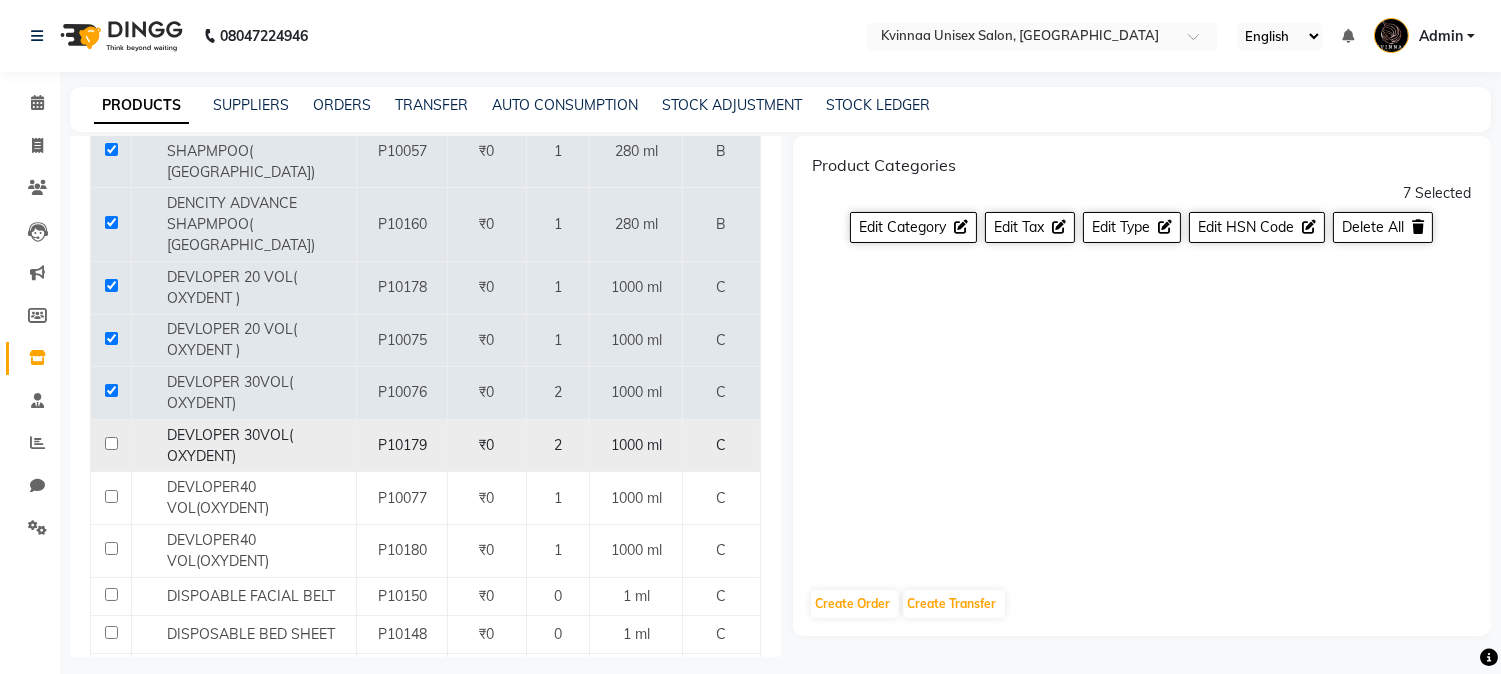 click 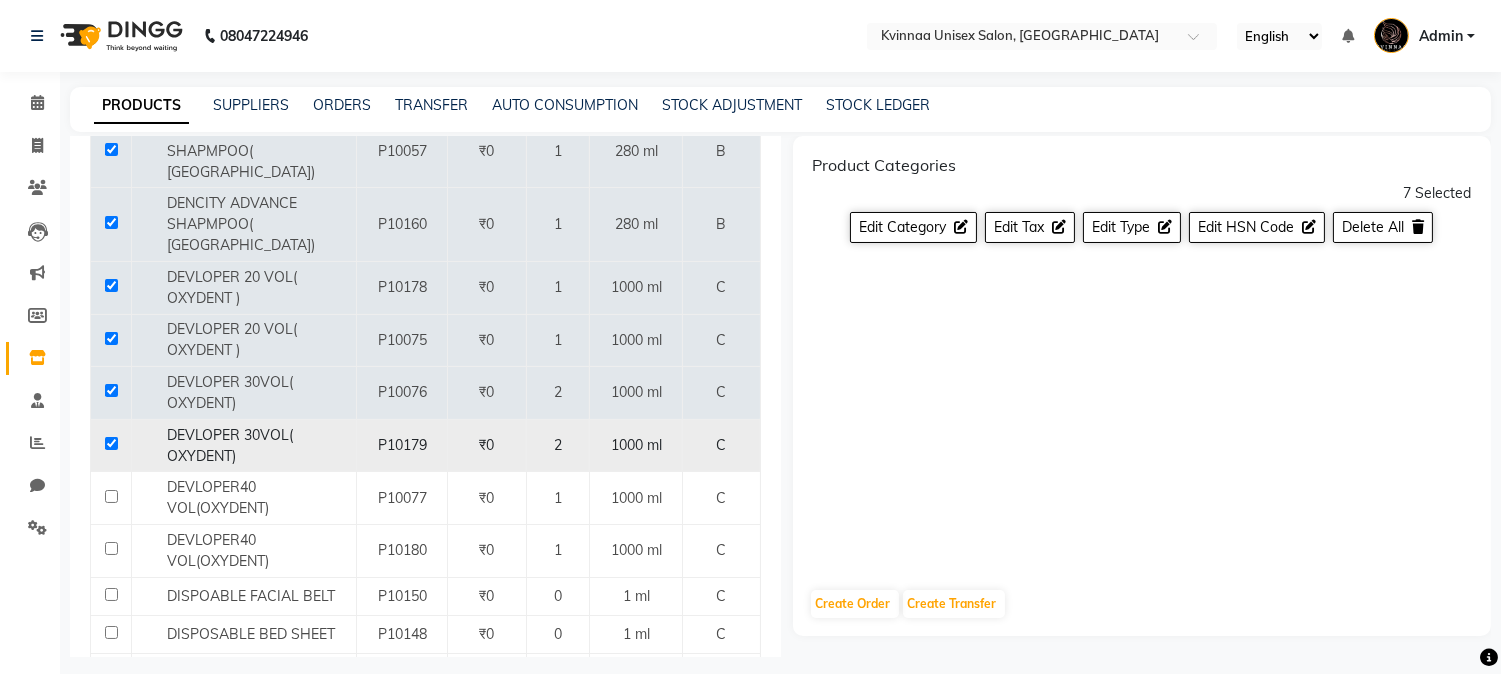 click 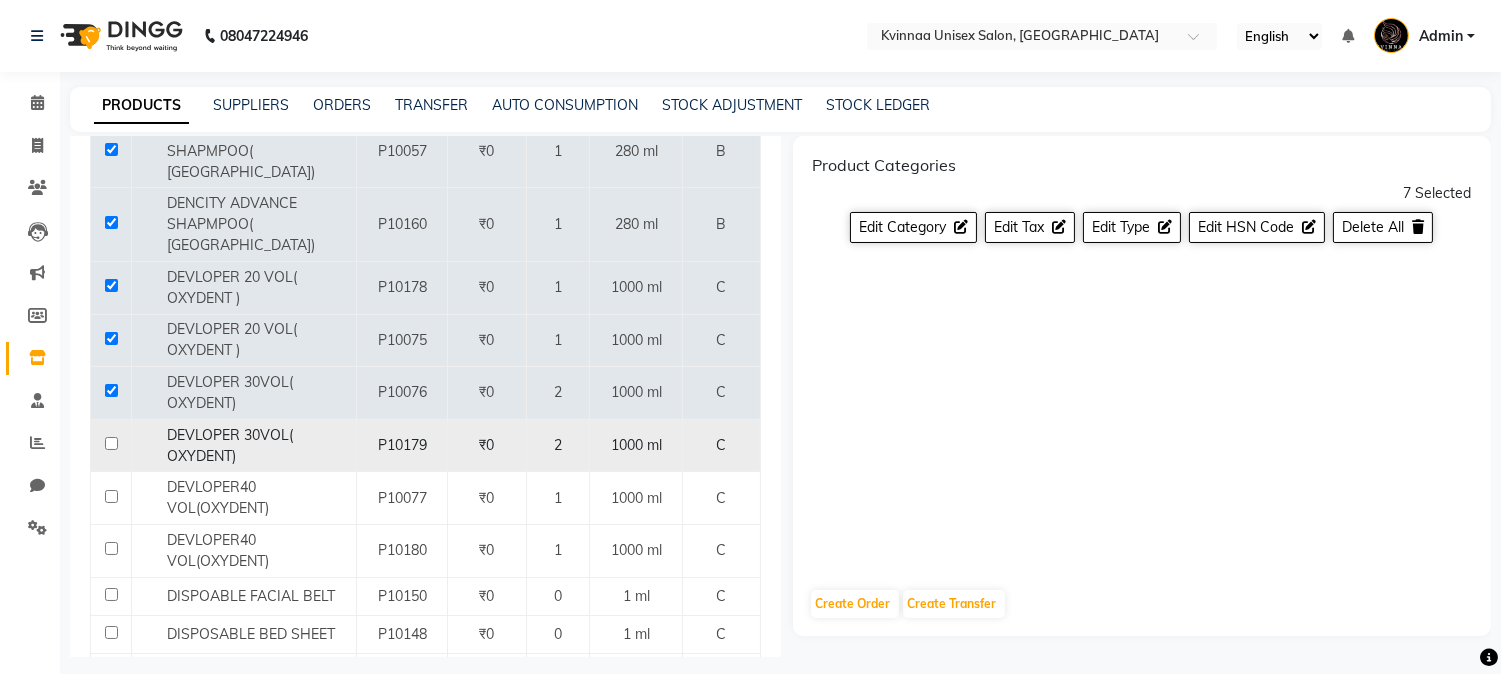 click 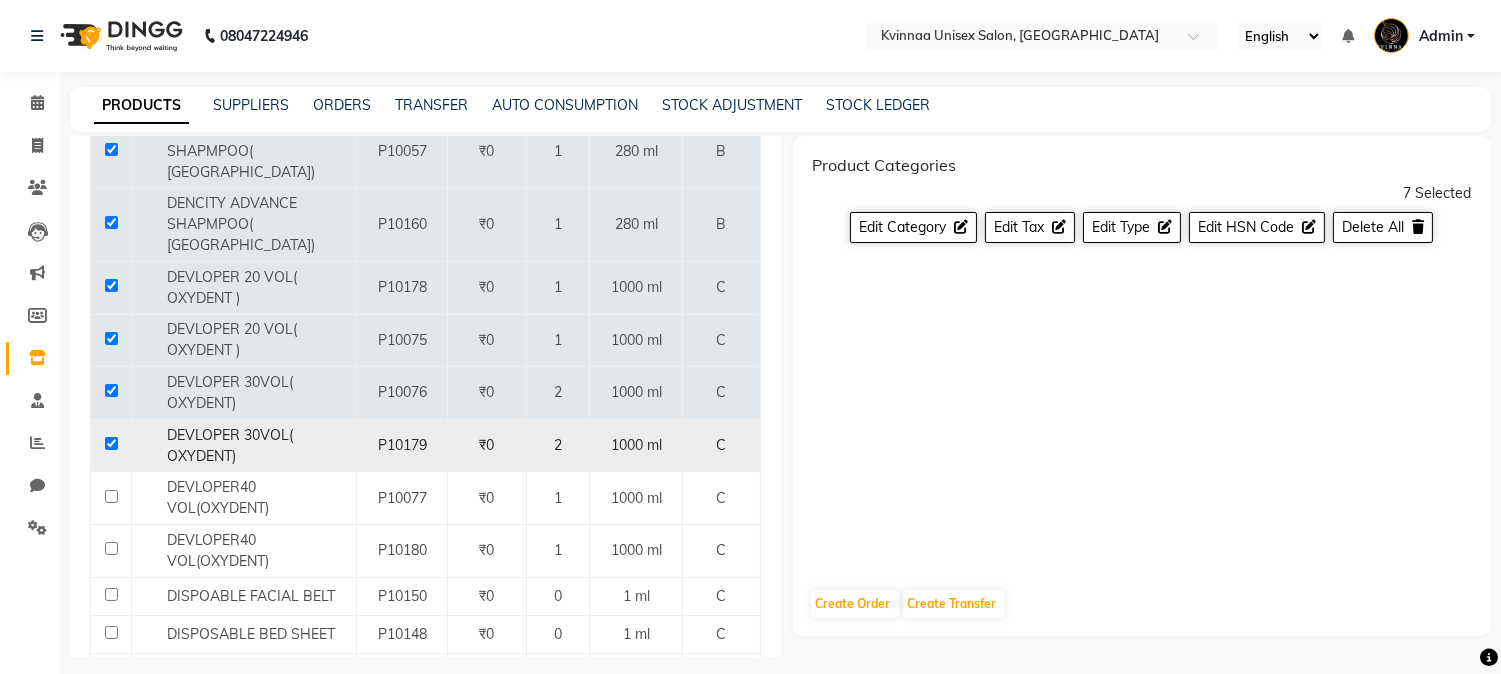 checkbox on "true" 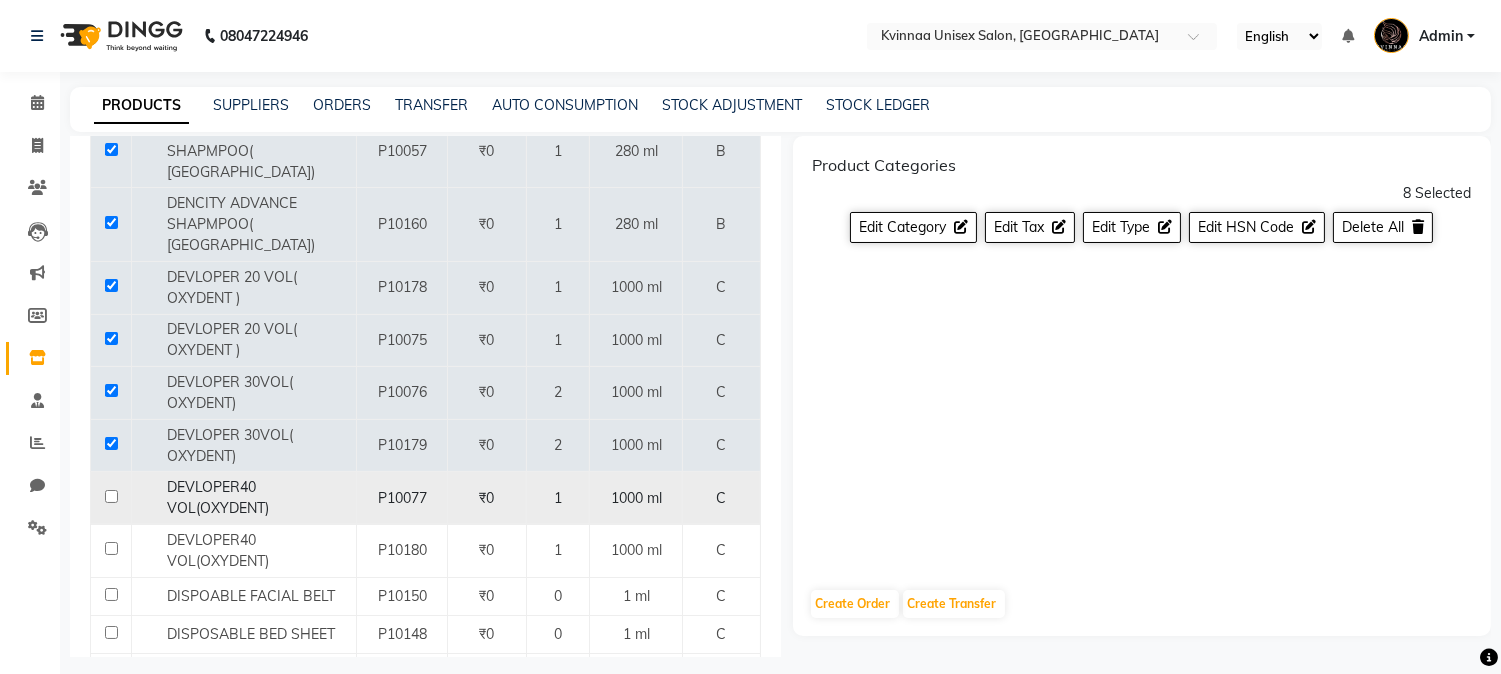 click 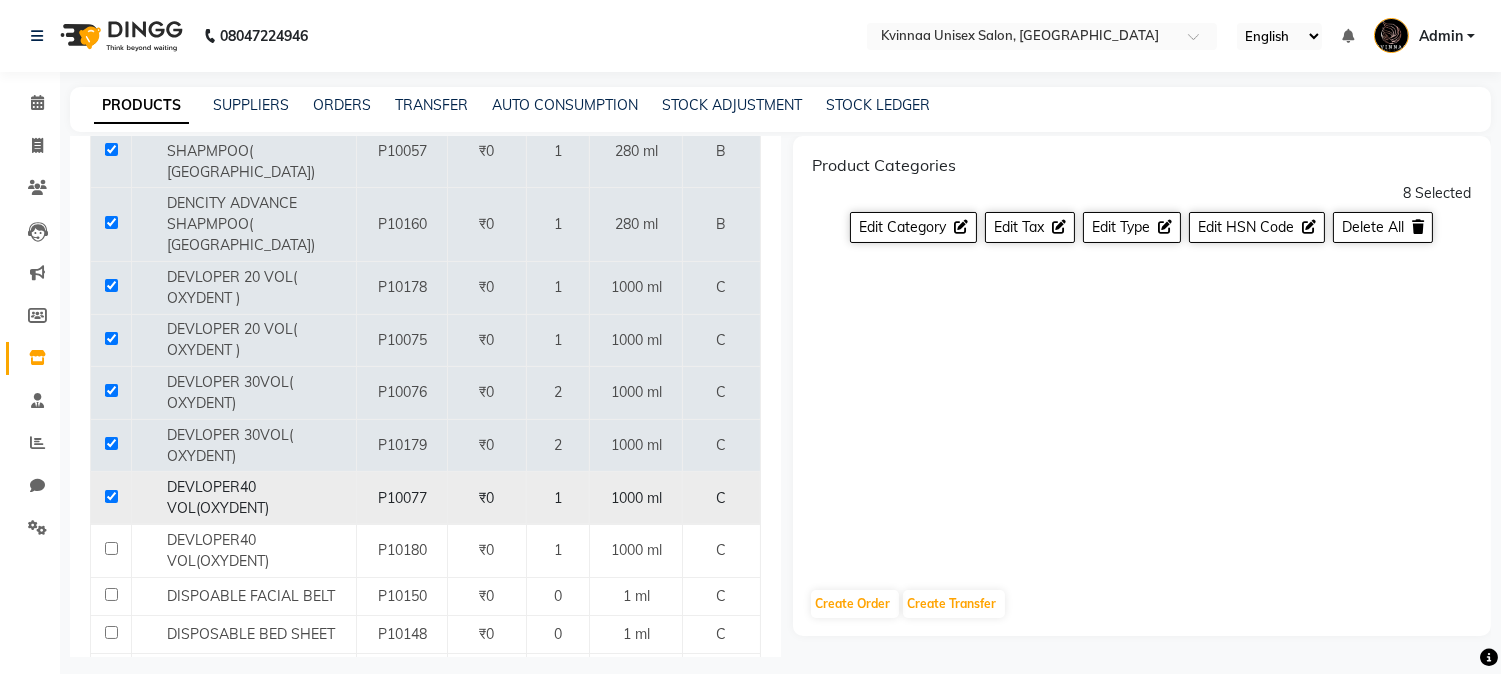 click 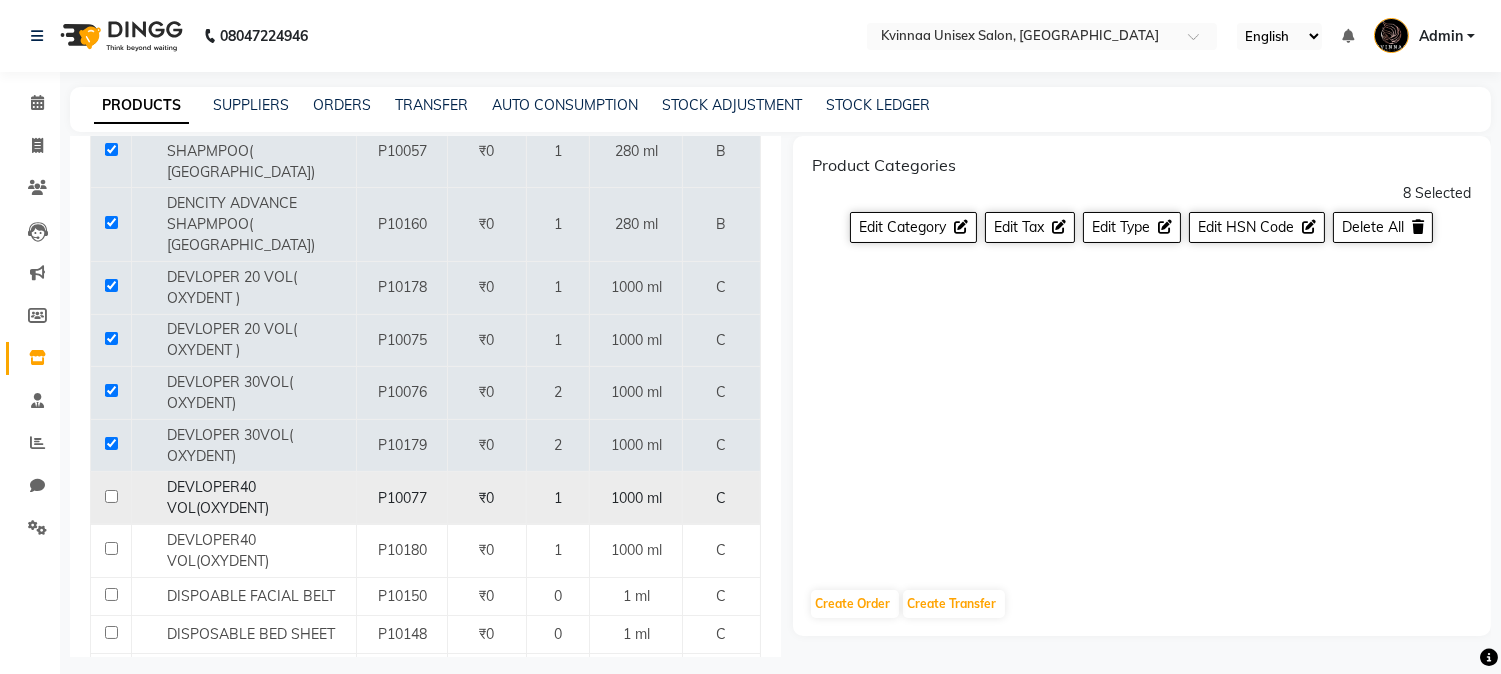 click 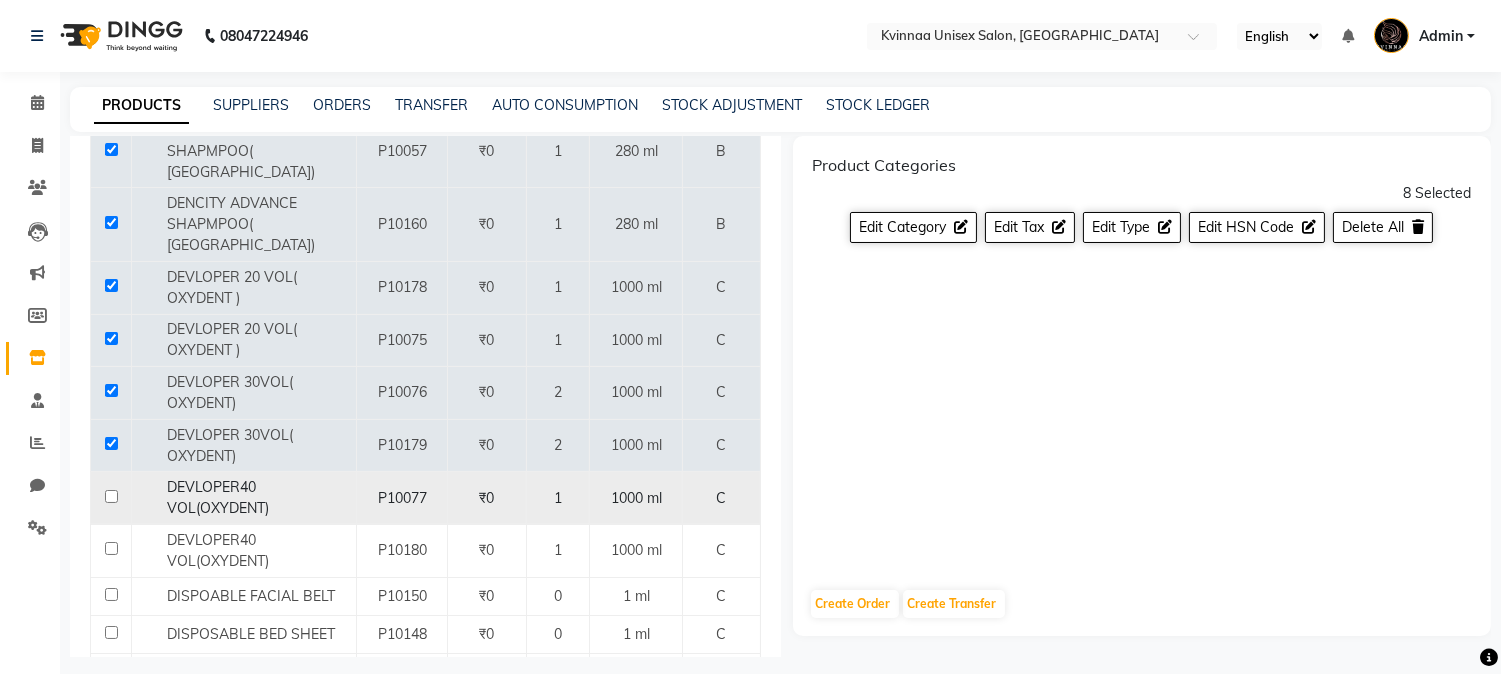 click 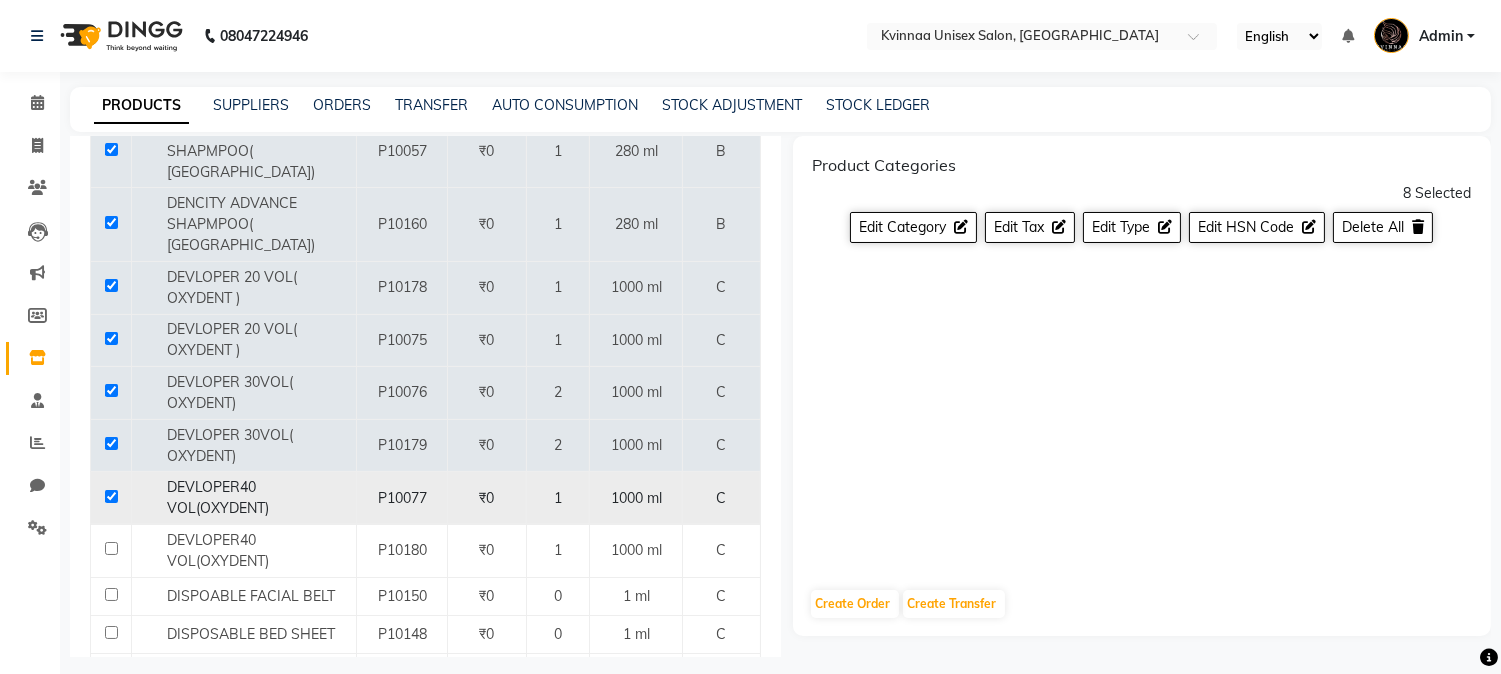 checkbox on "true" 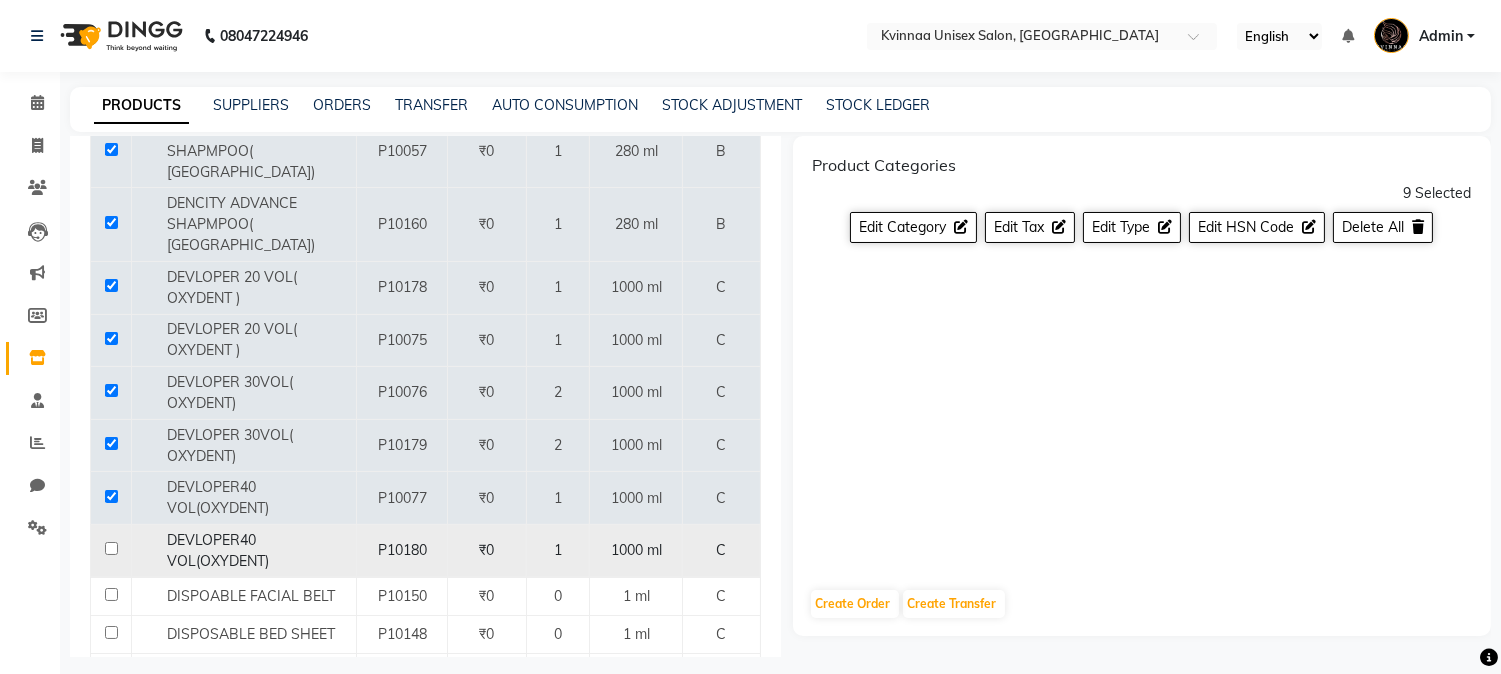 click 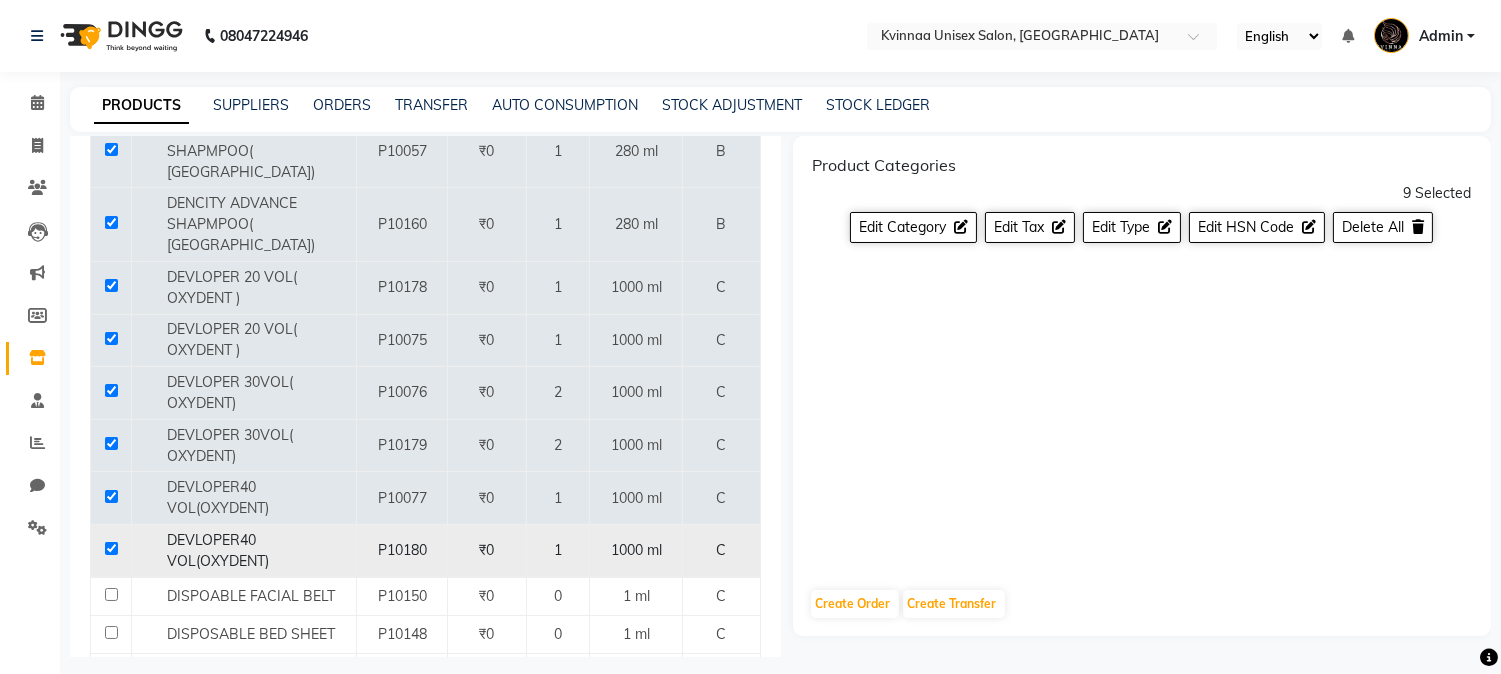 click 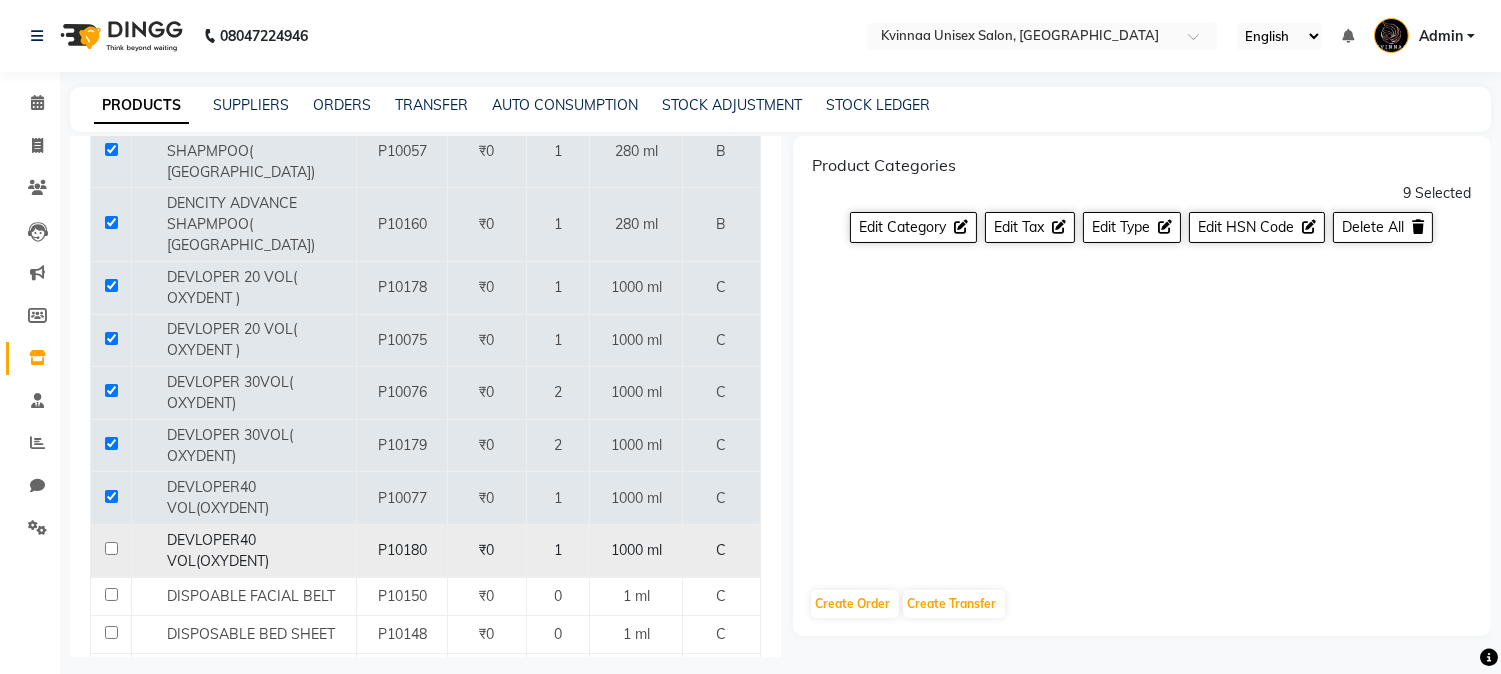 click 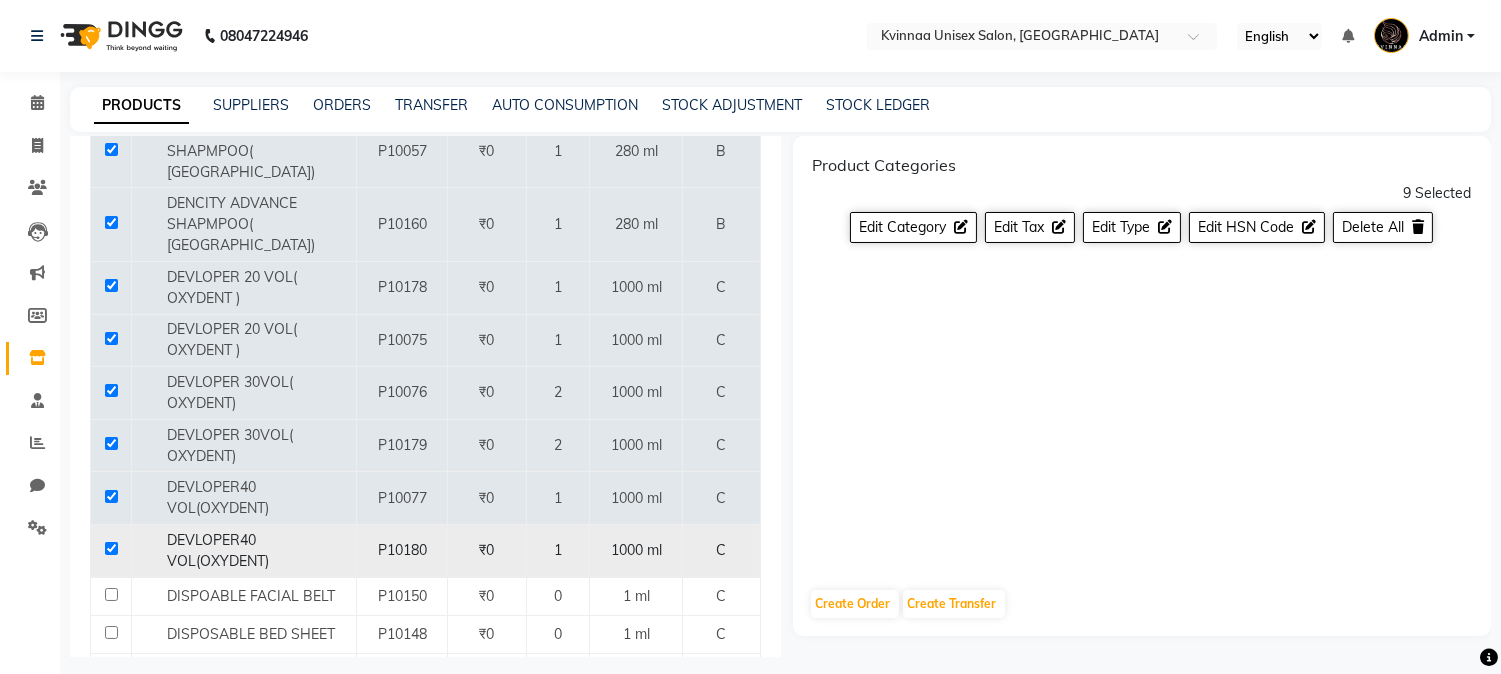 checkbox on "true" 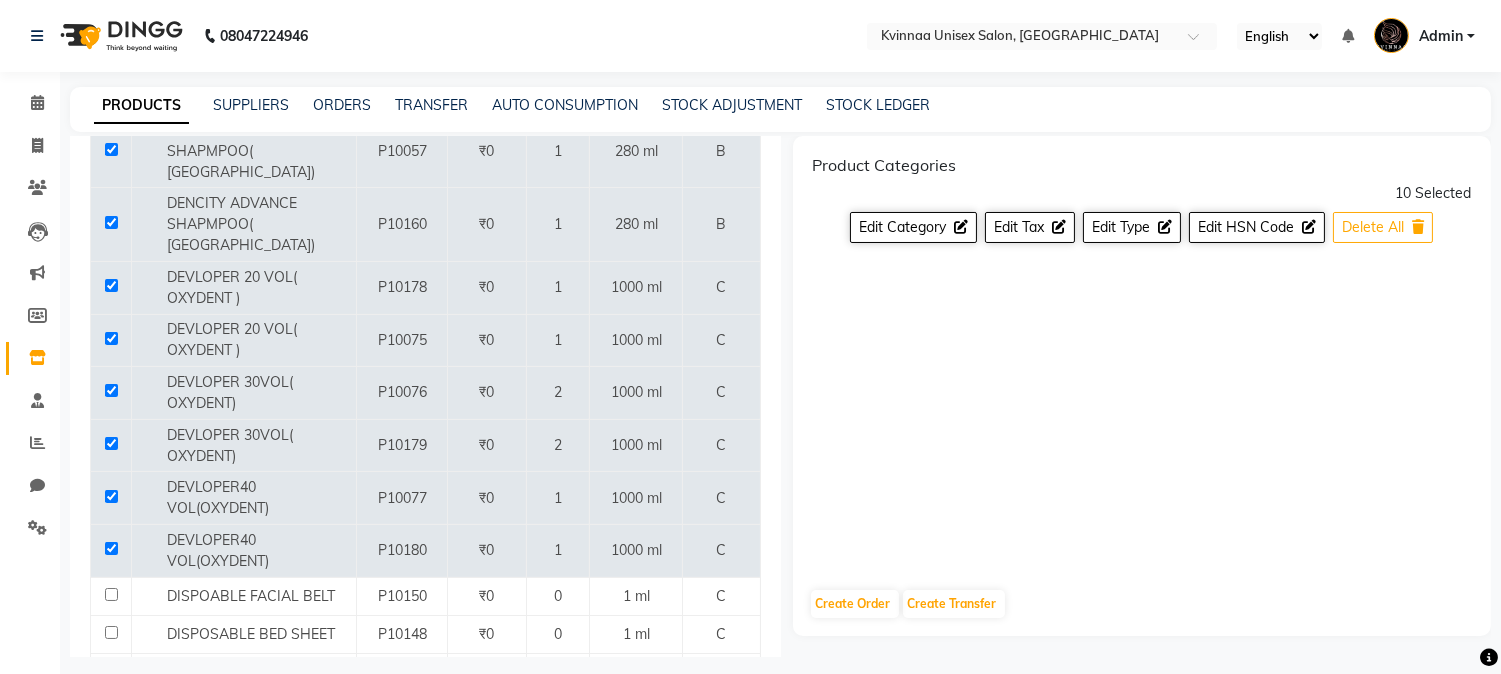 click on "Delete All" 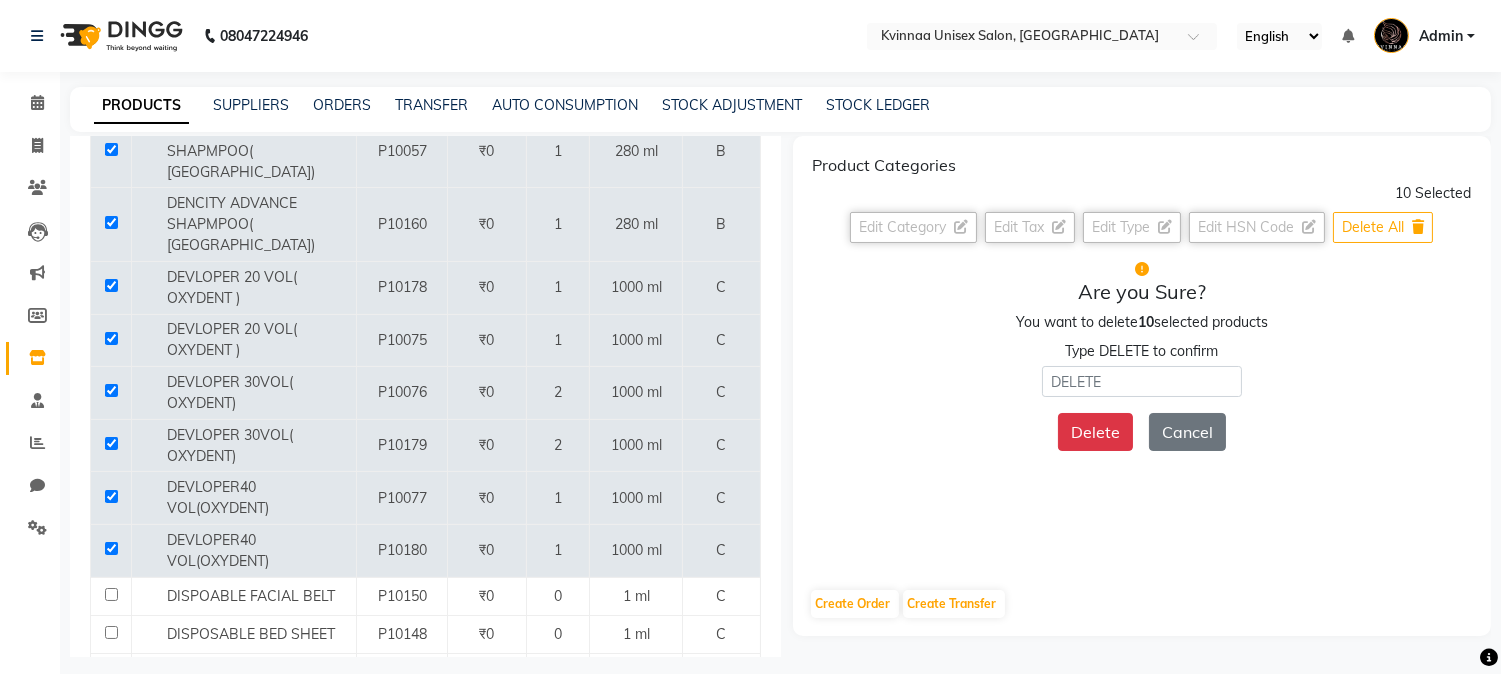 click on "Delete All" 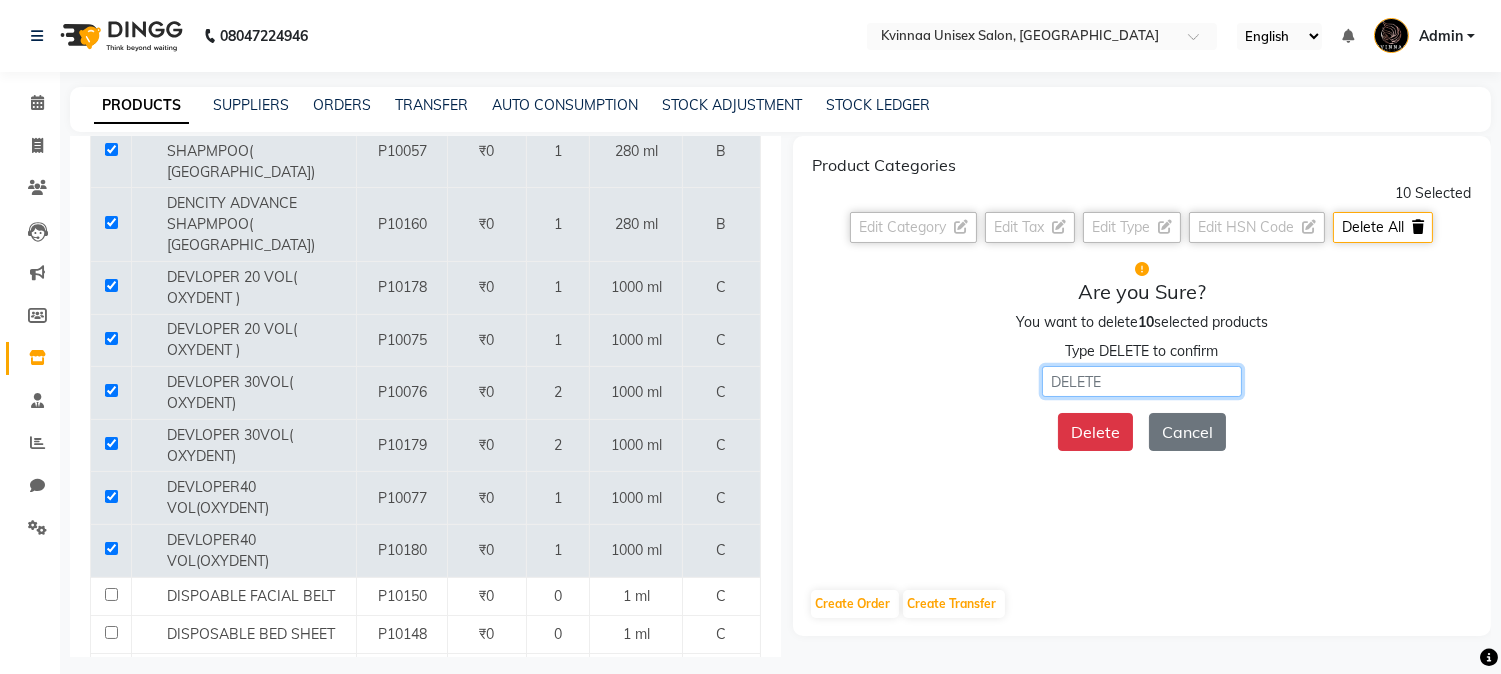 click 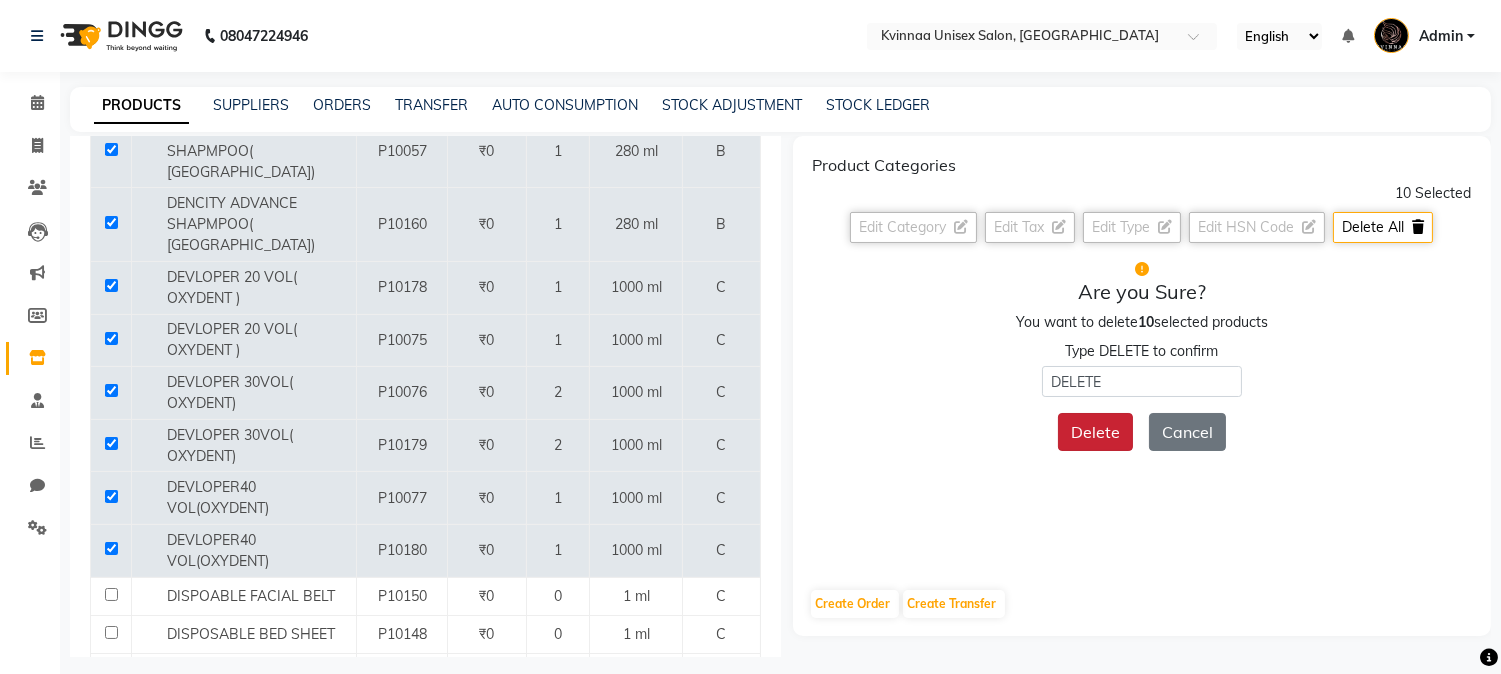 click on "Delete" 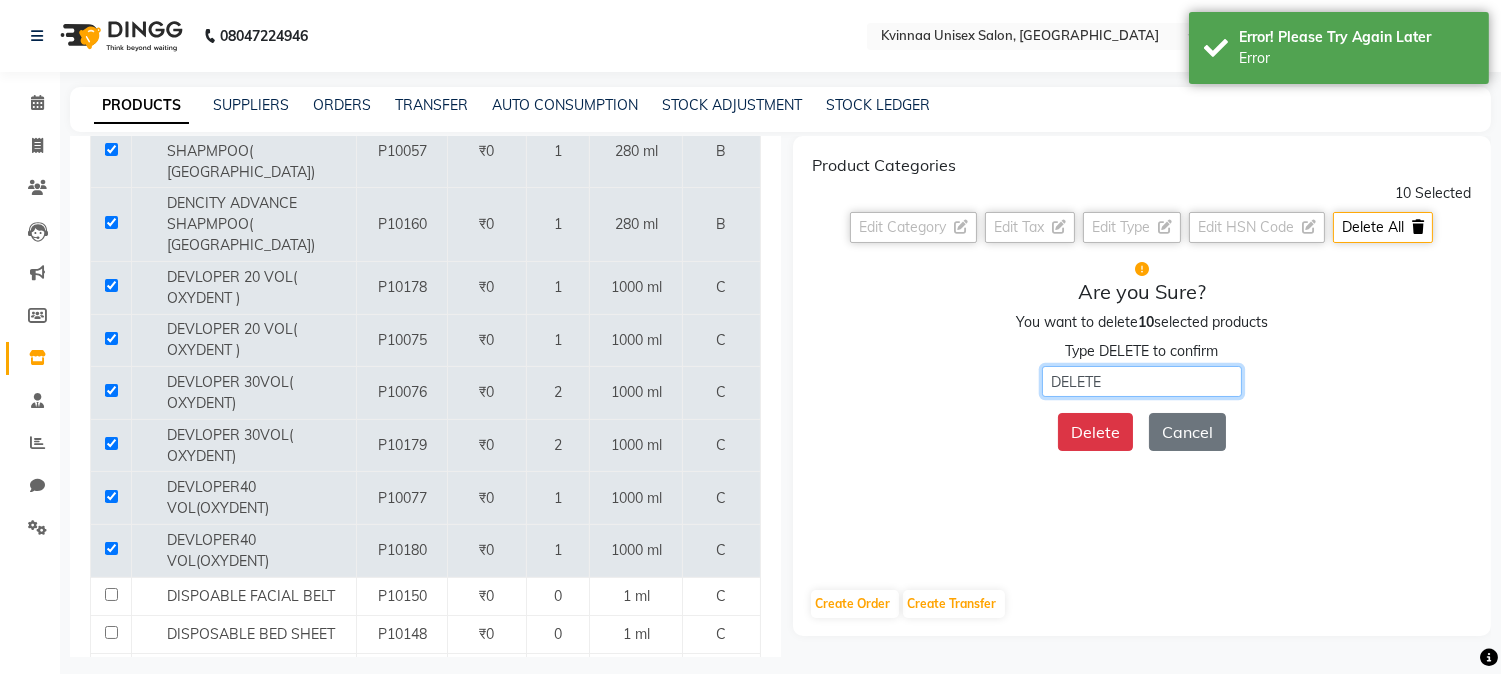 click on "DELETE" 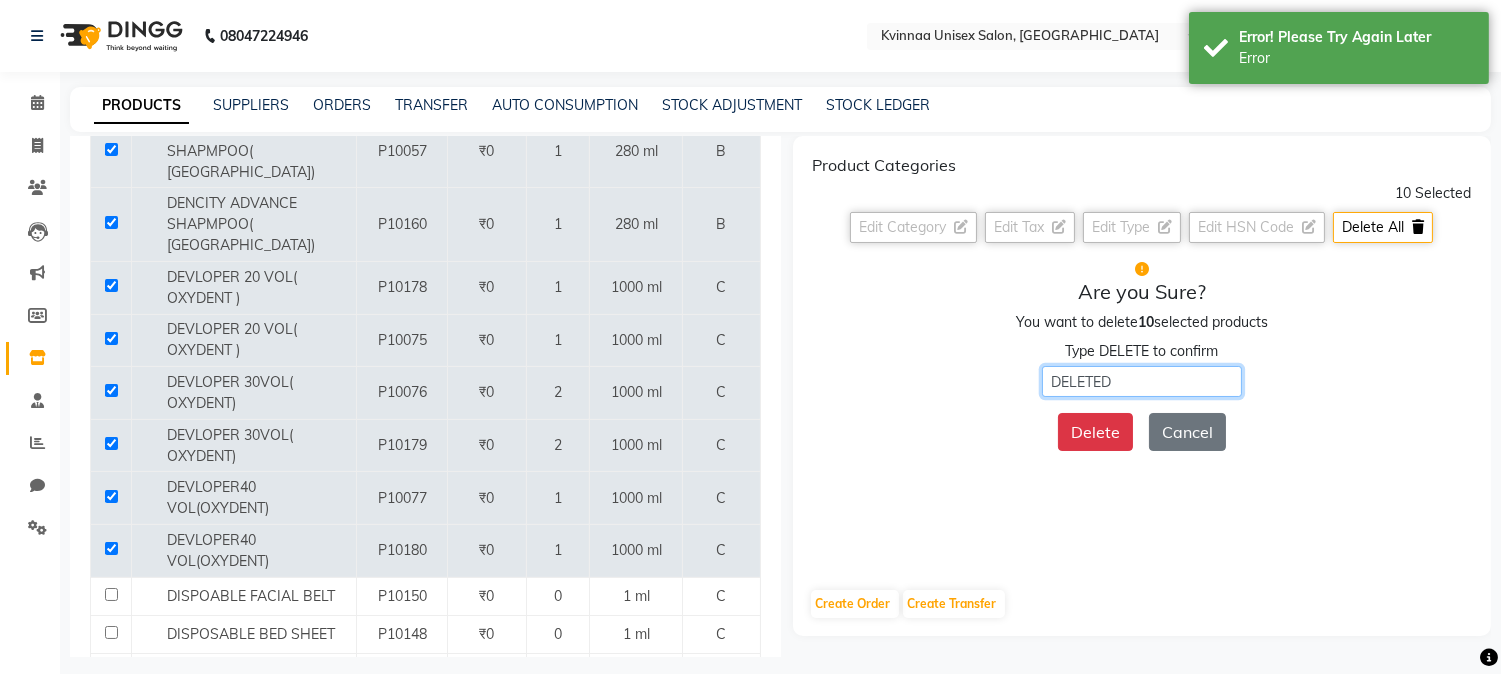 type on "DELETE" 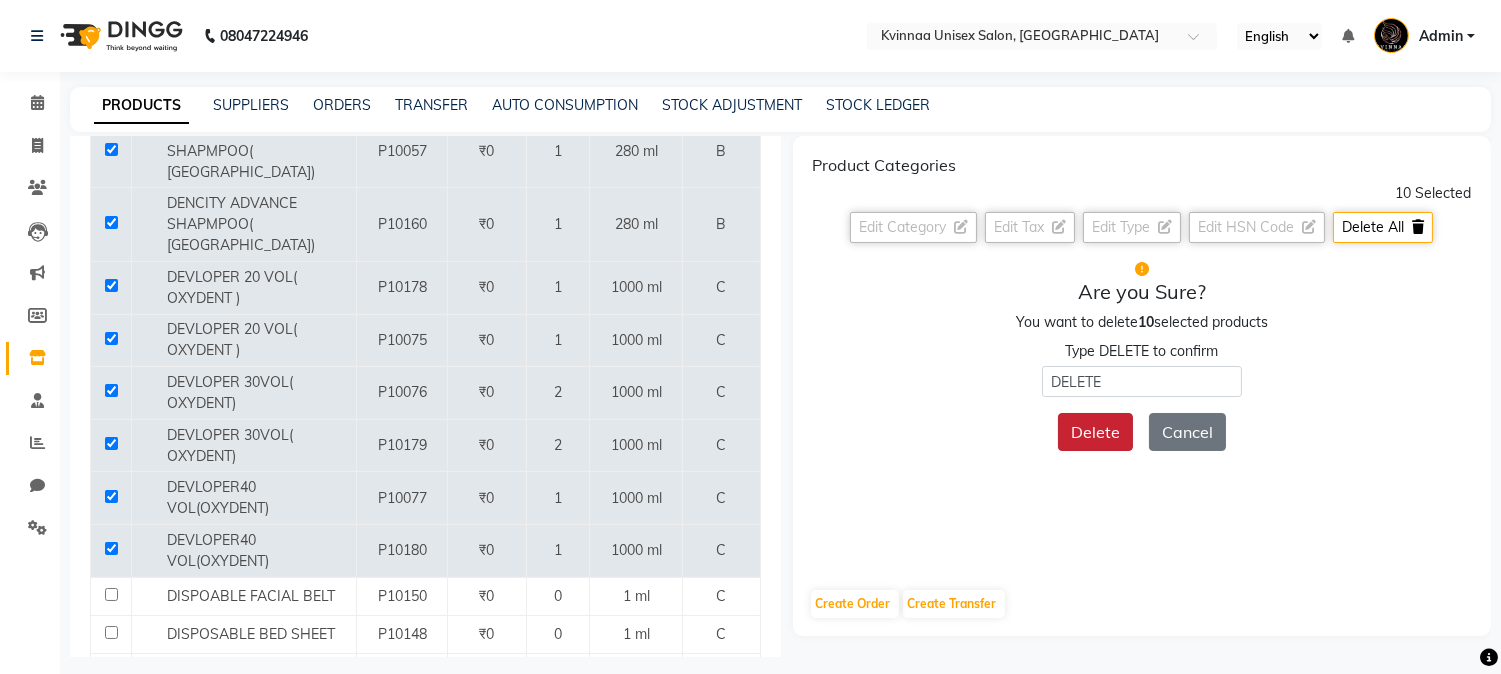 click on "Delete" 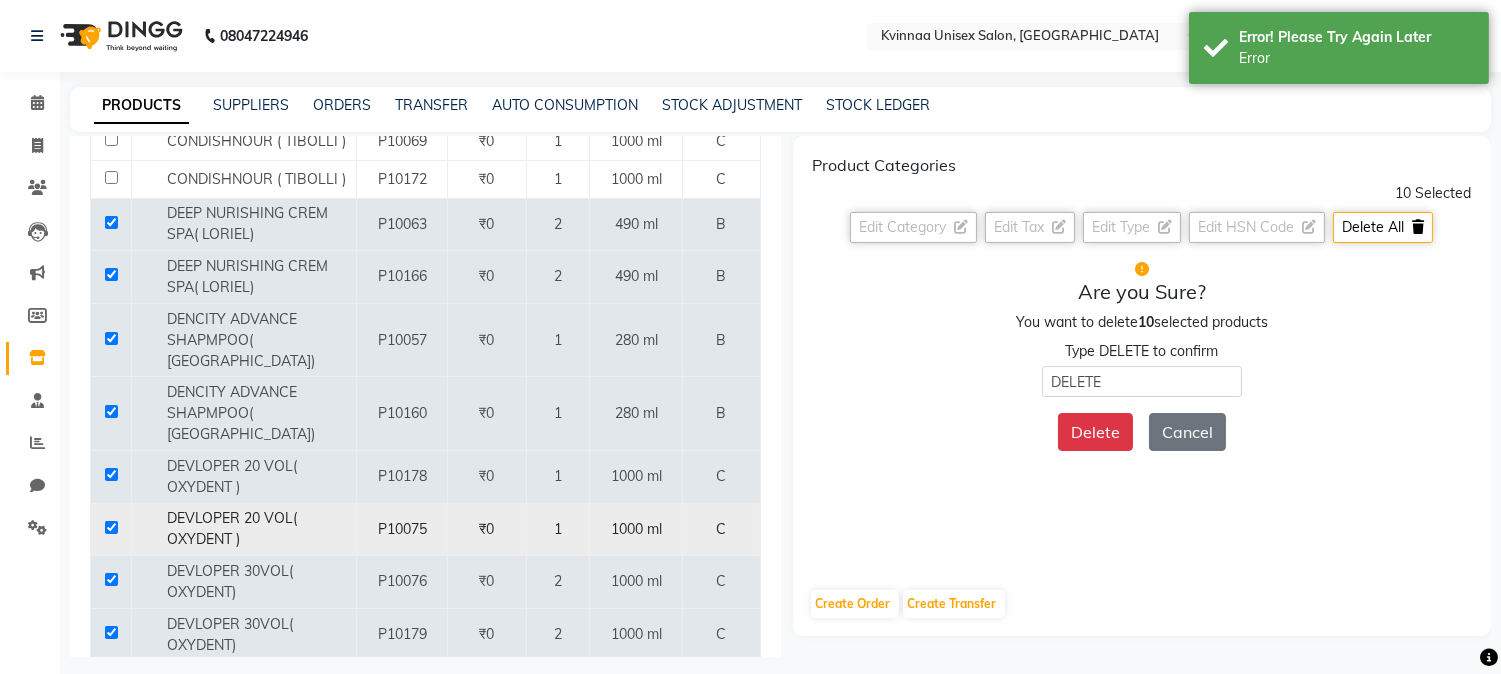 scroll, scrollTop: 777, scrollLeft: 0, axis: vertical 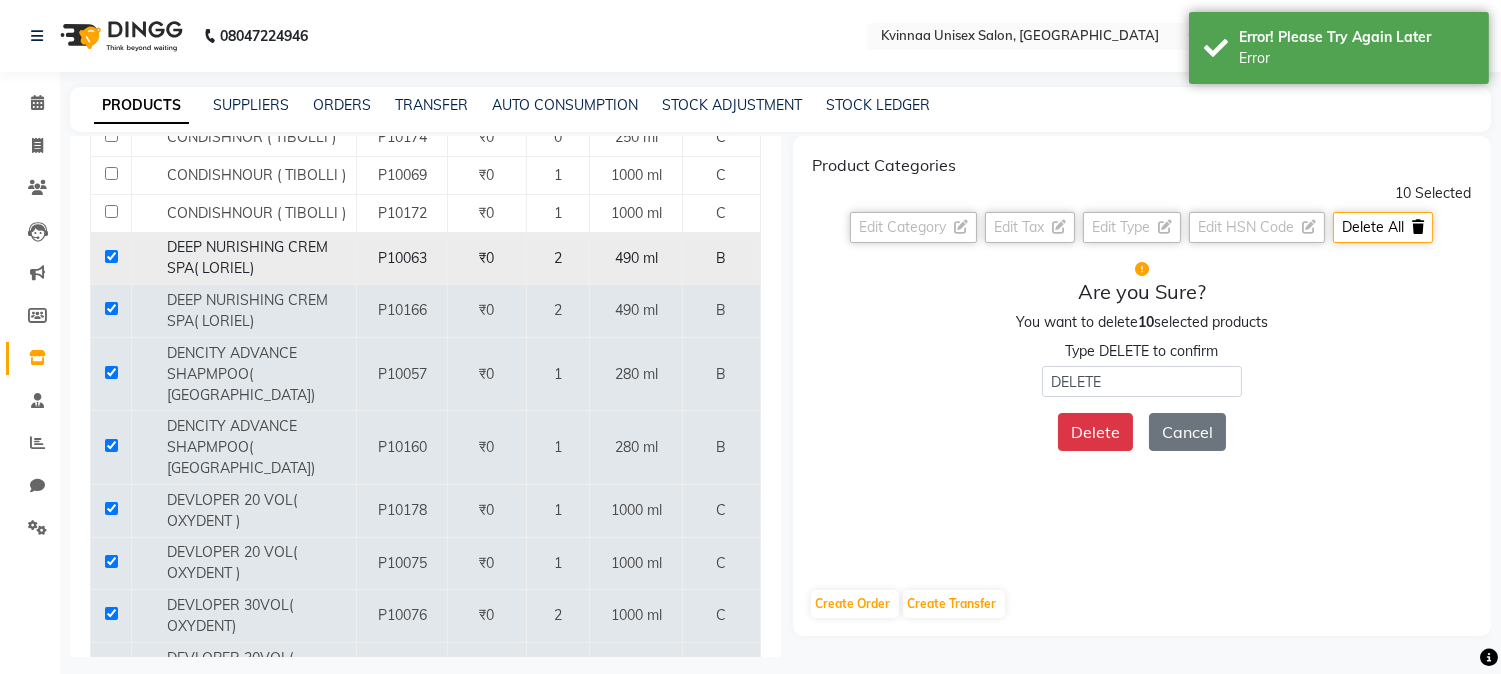 click 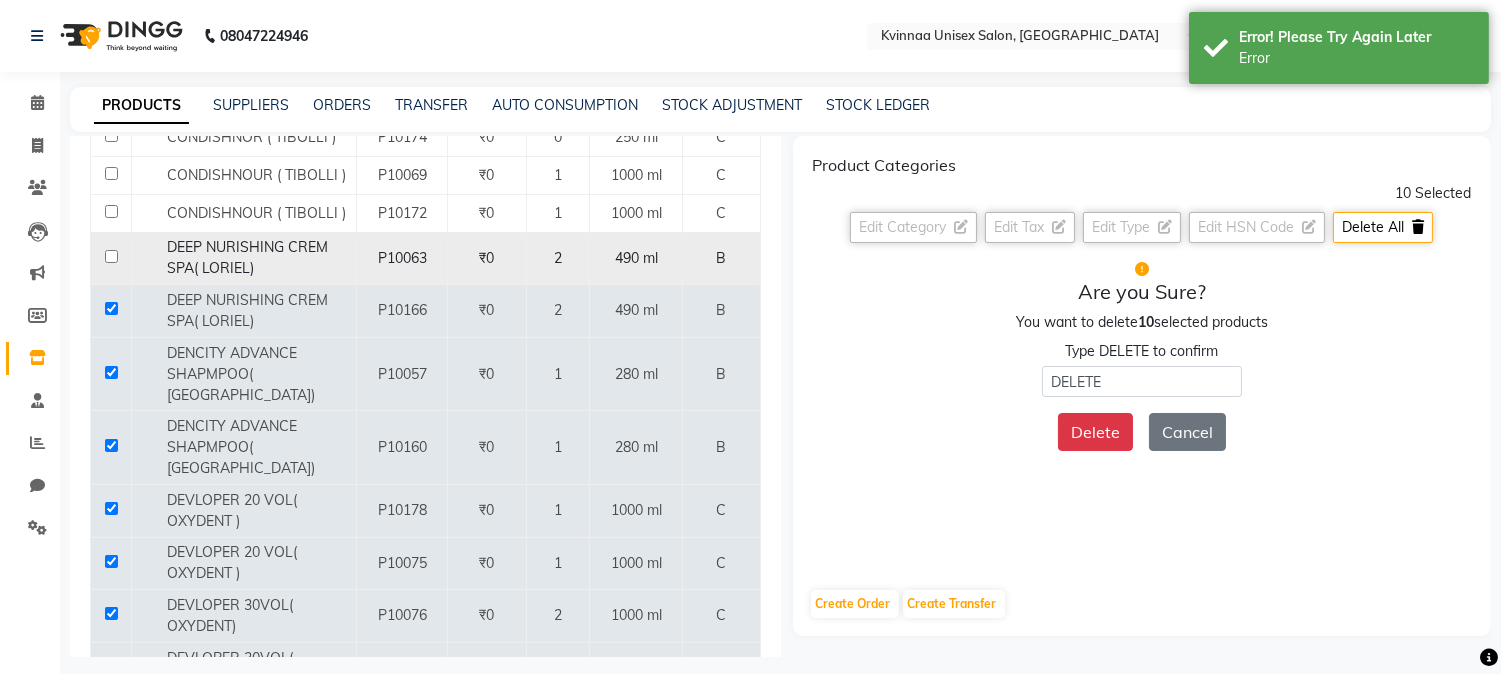 click 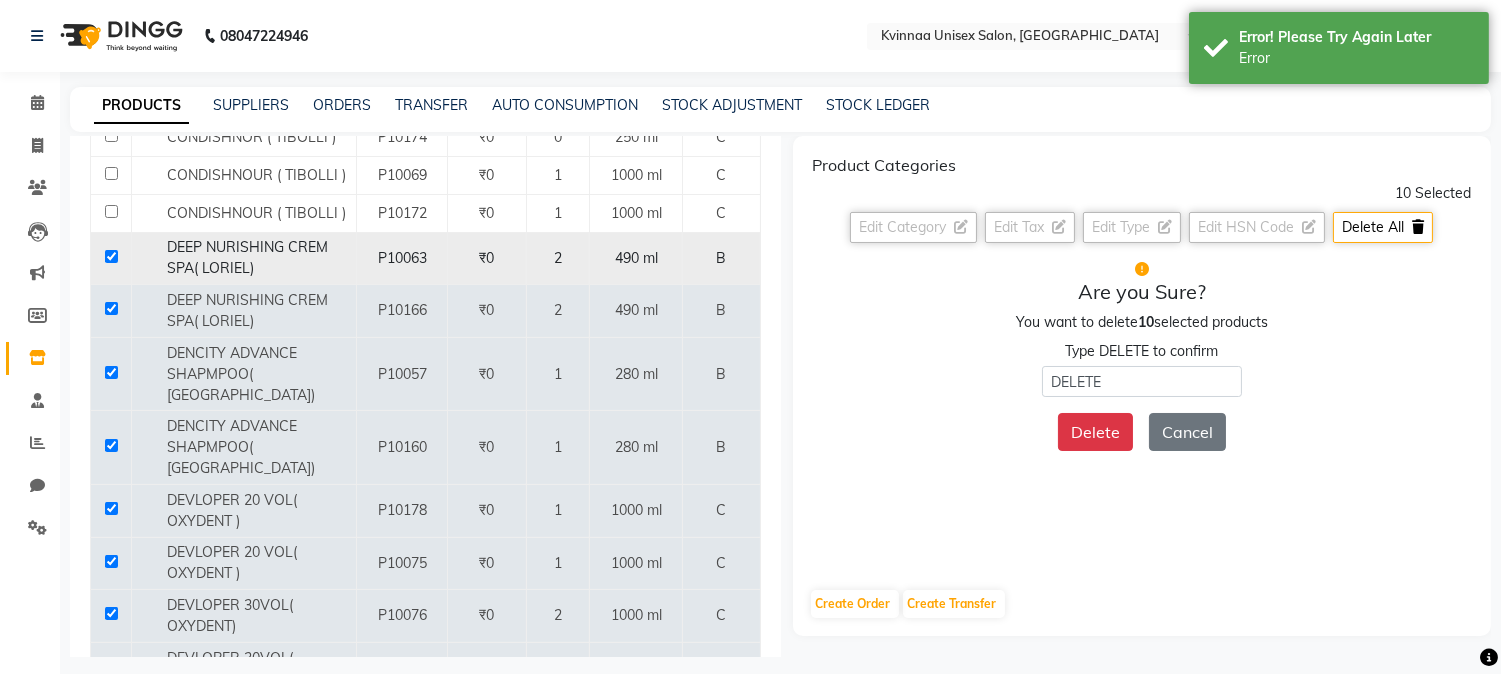 click 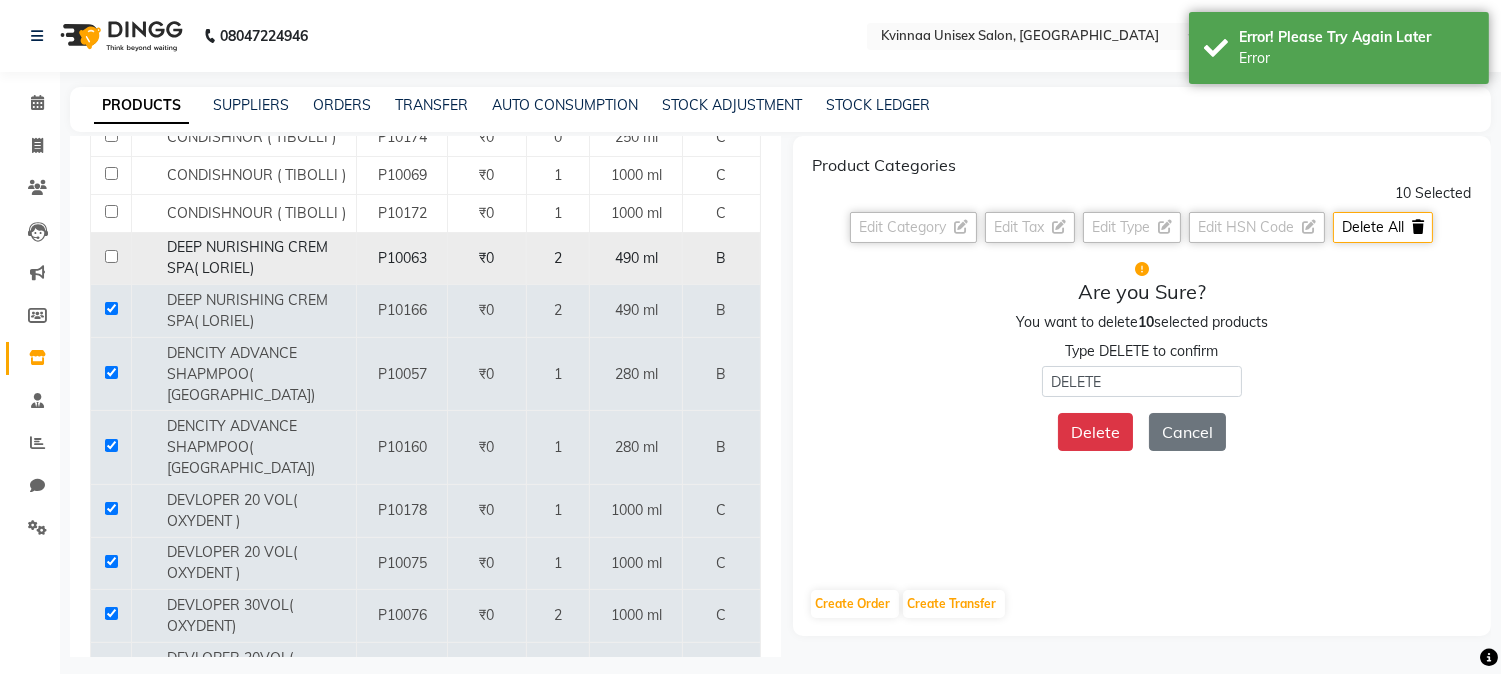 checkbox on "false" 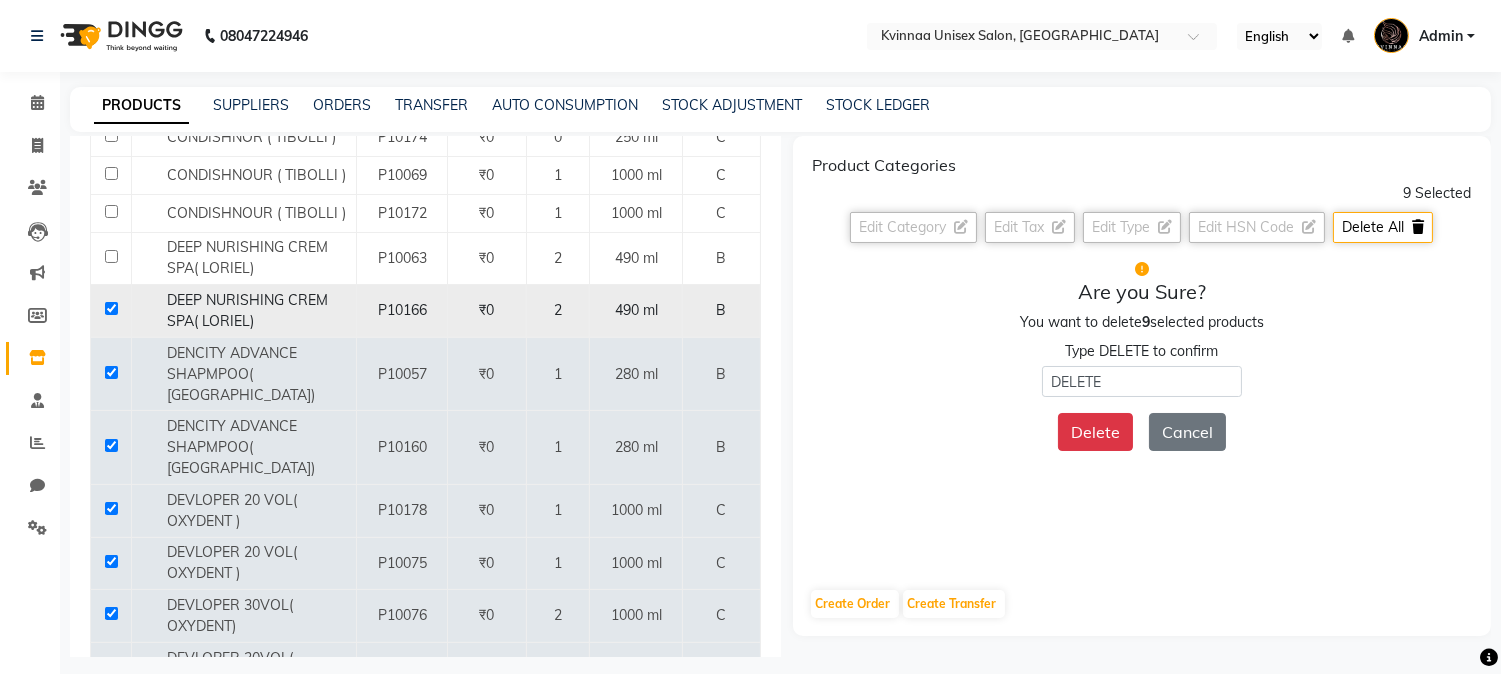 click 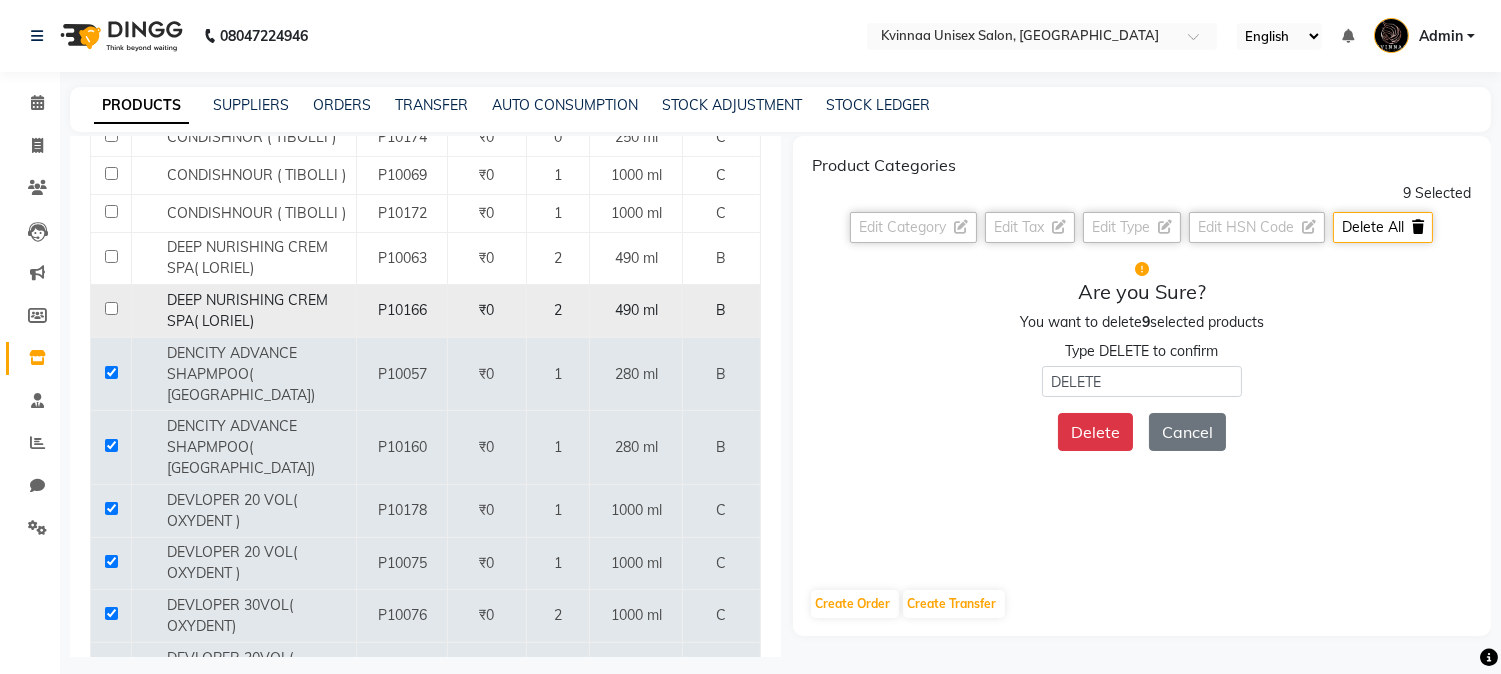 checkbox on "false" 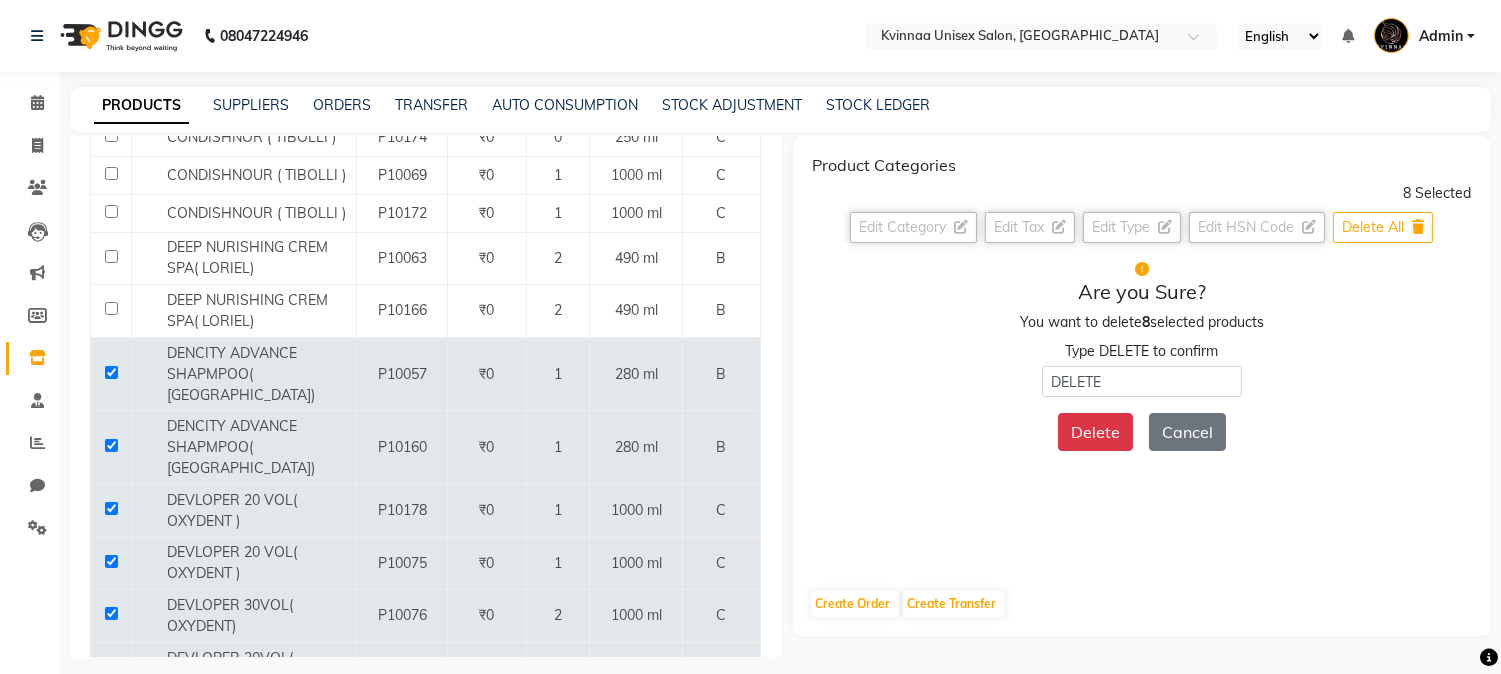click on "Delete All" 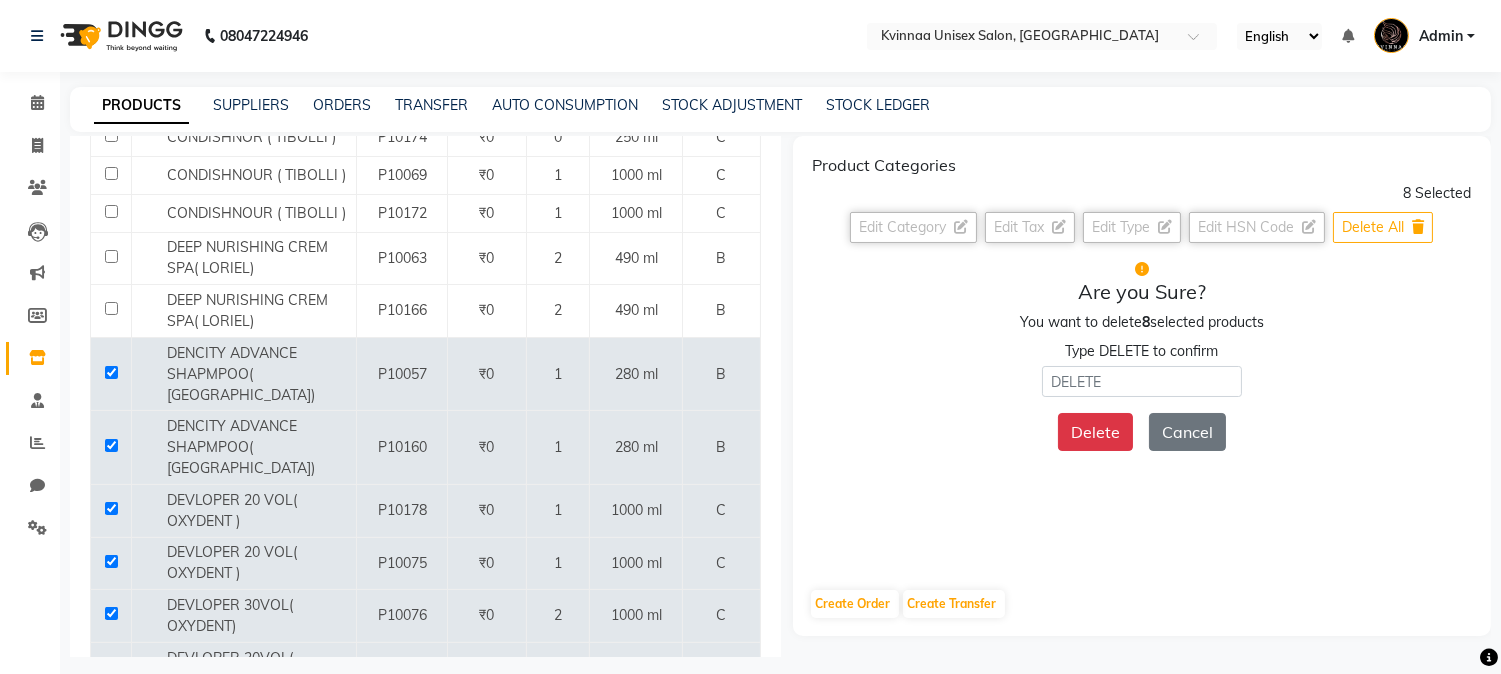 click on "Delete All" 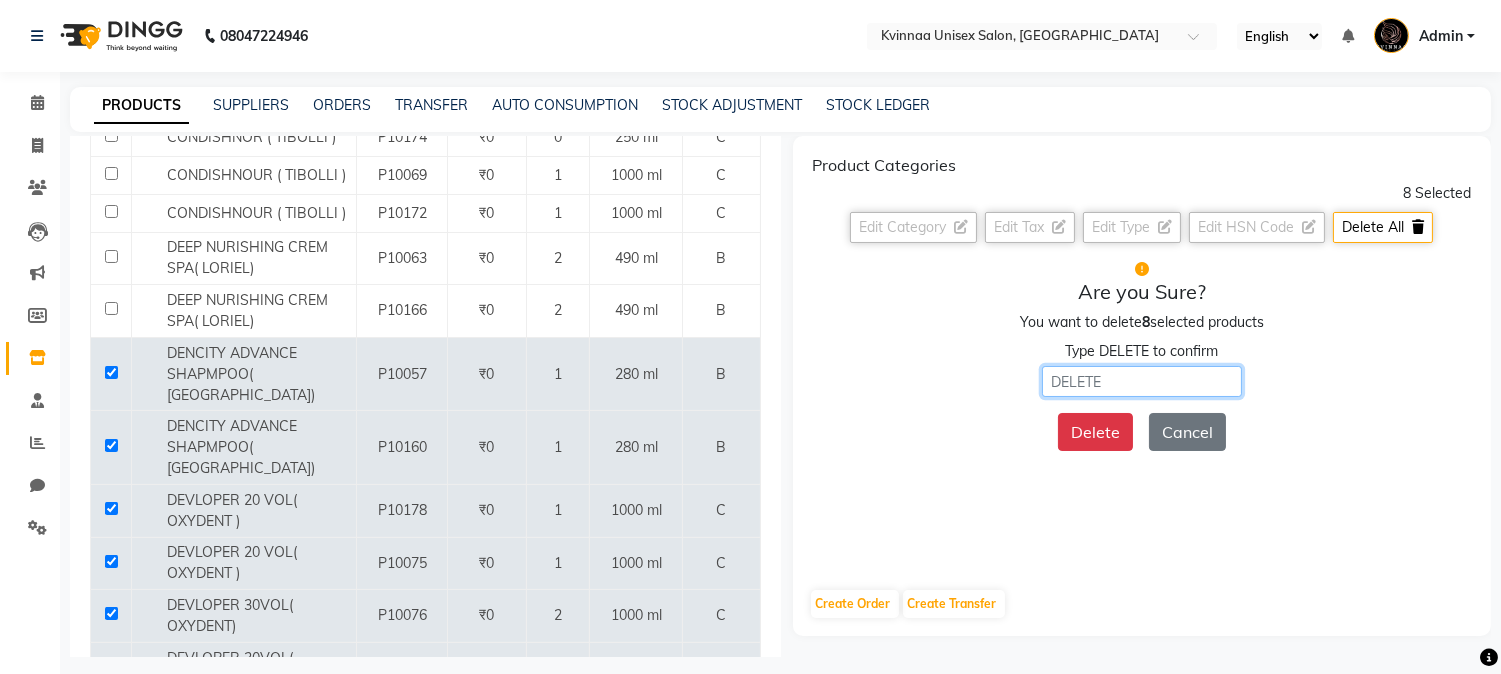 click 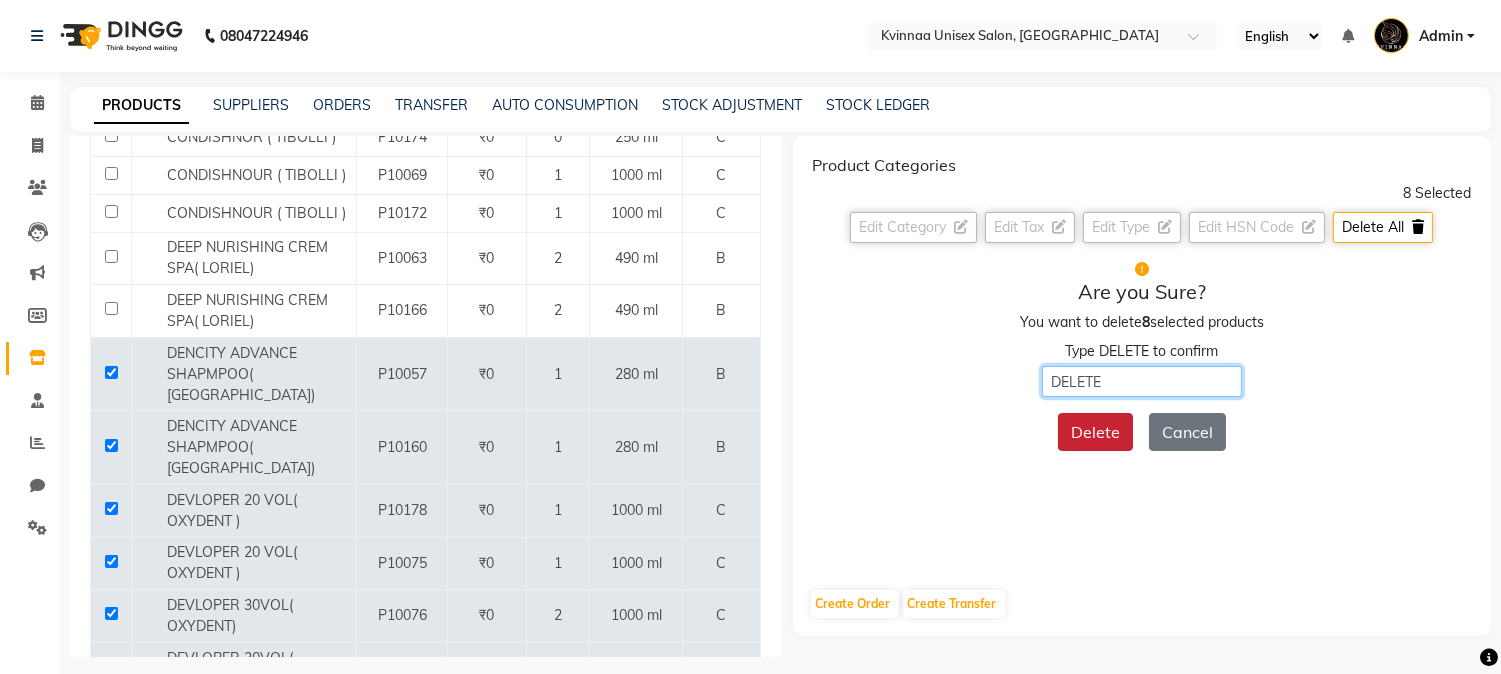 type on "DELETE" 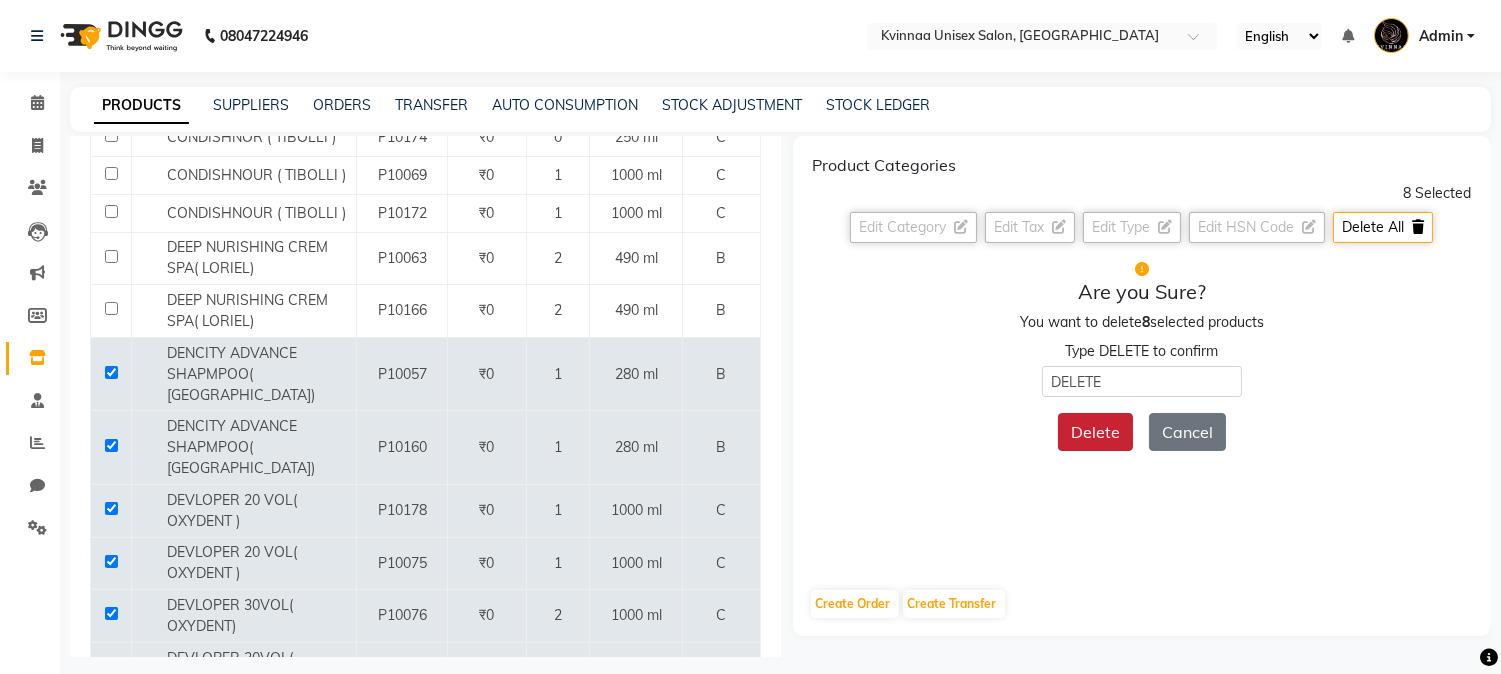 click on "Delete" 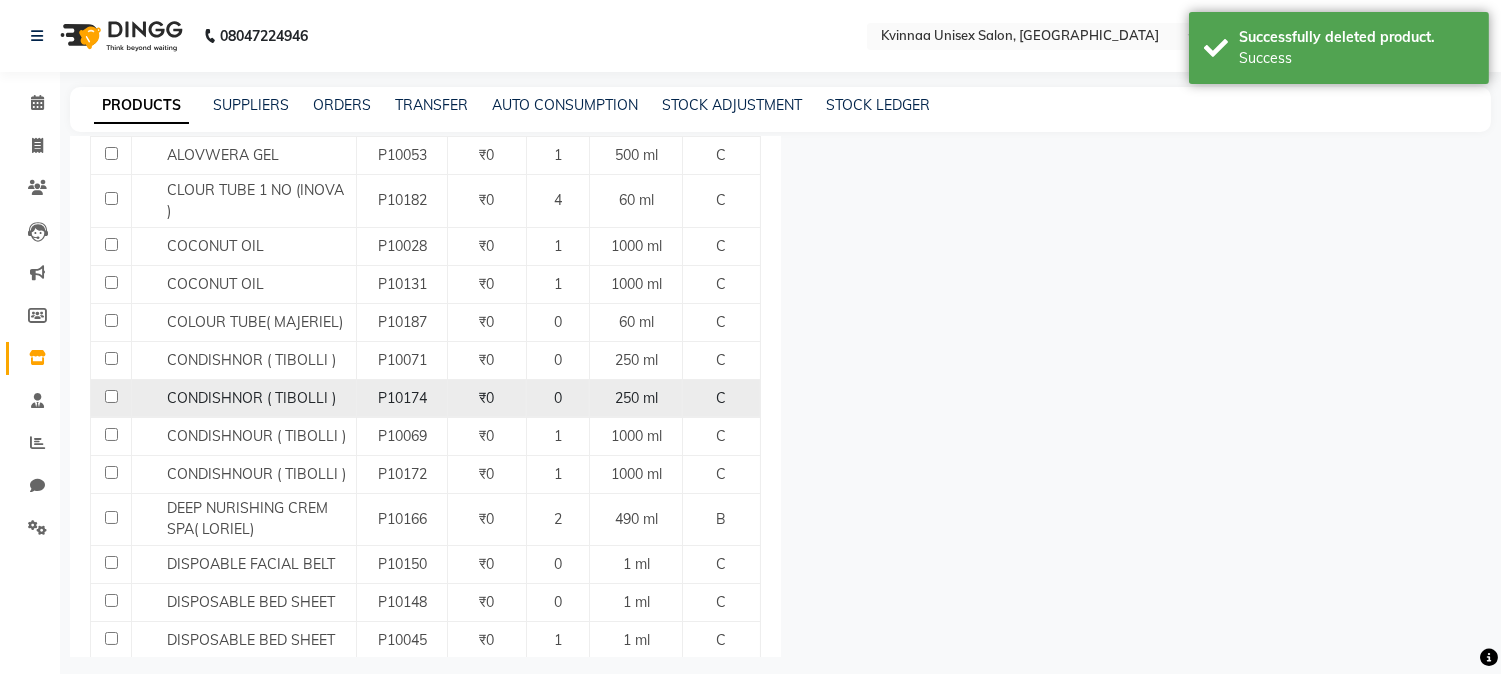 scroll, scrollTop: 555, scrollLeft: 0, axis: vertical 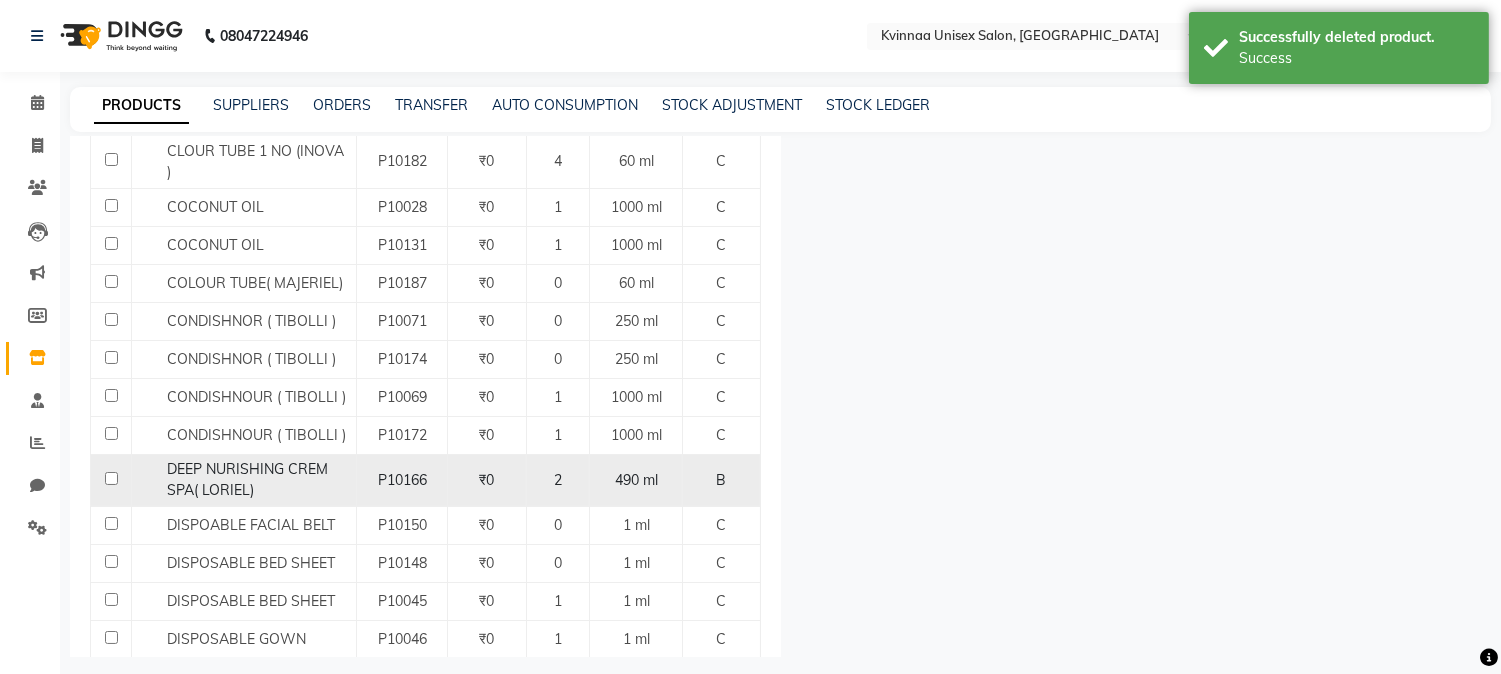 click 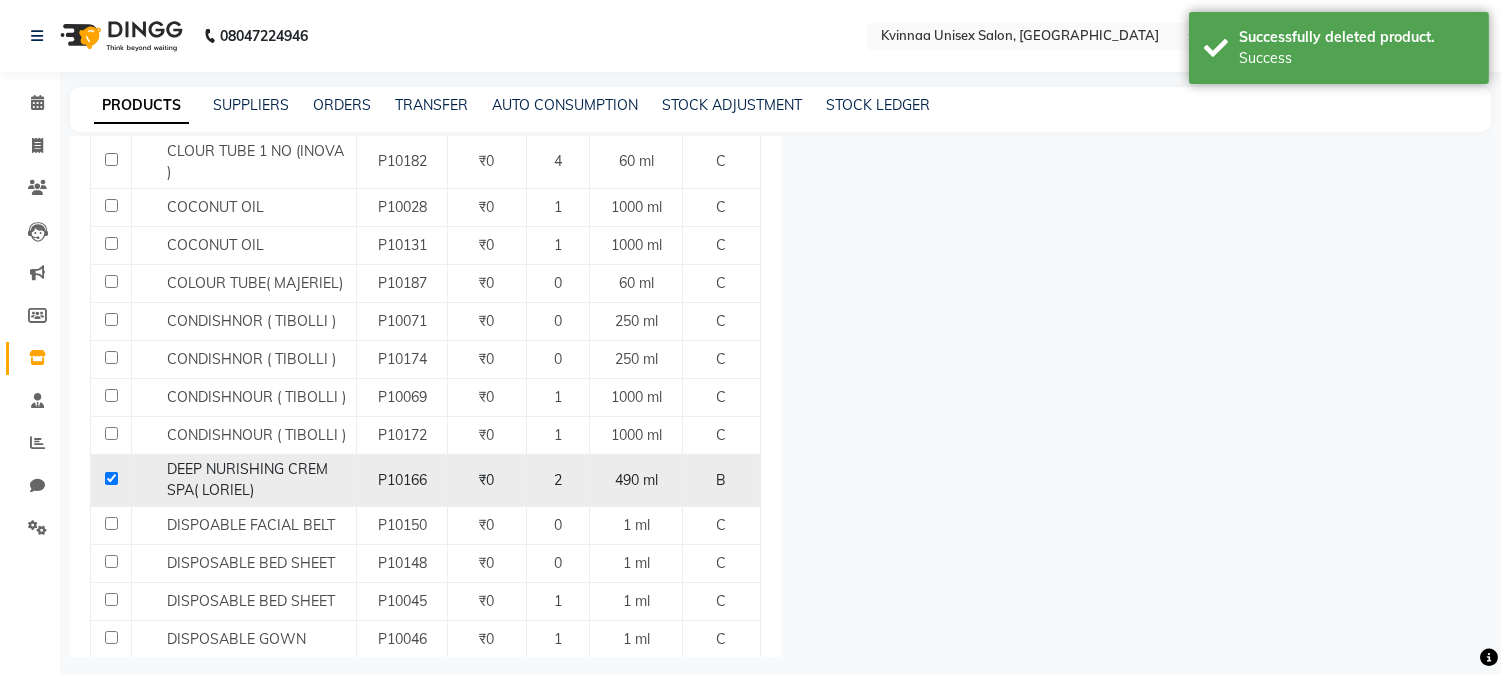 click 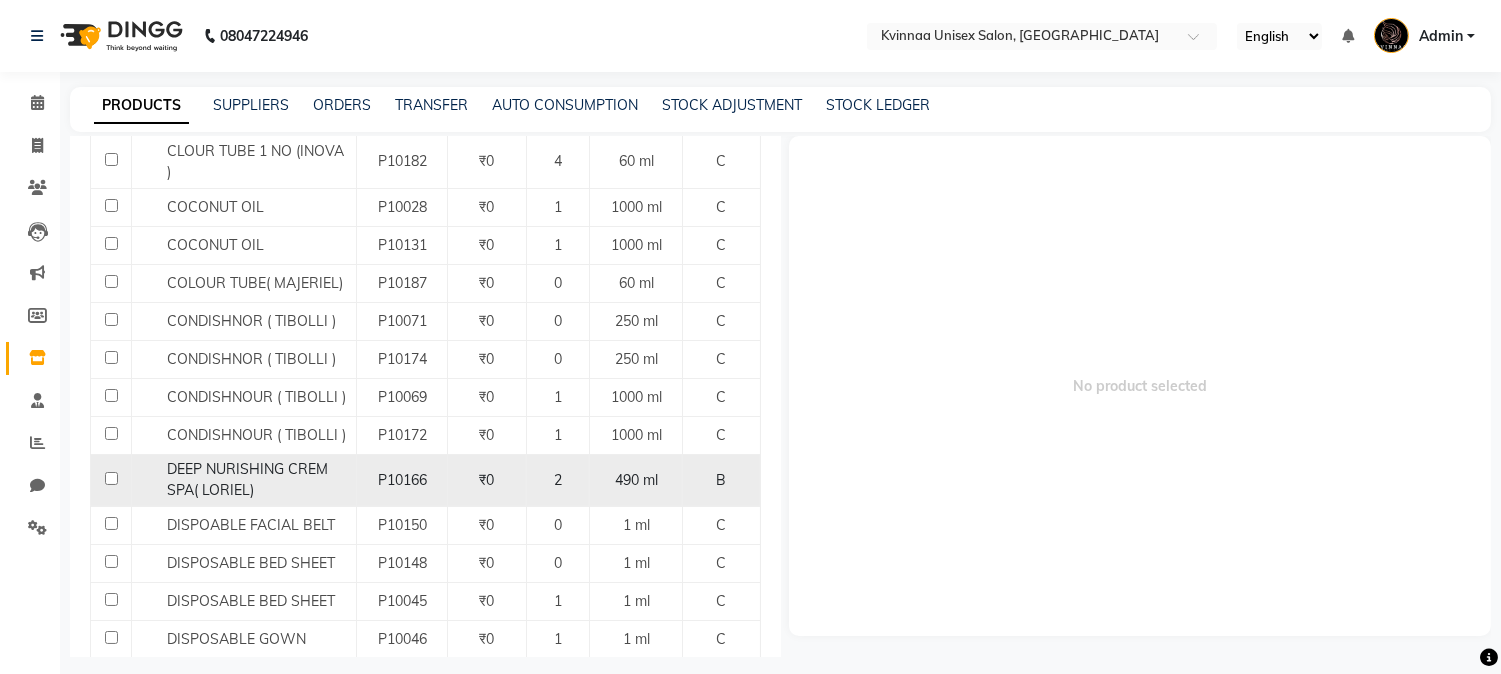 click 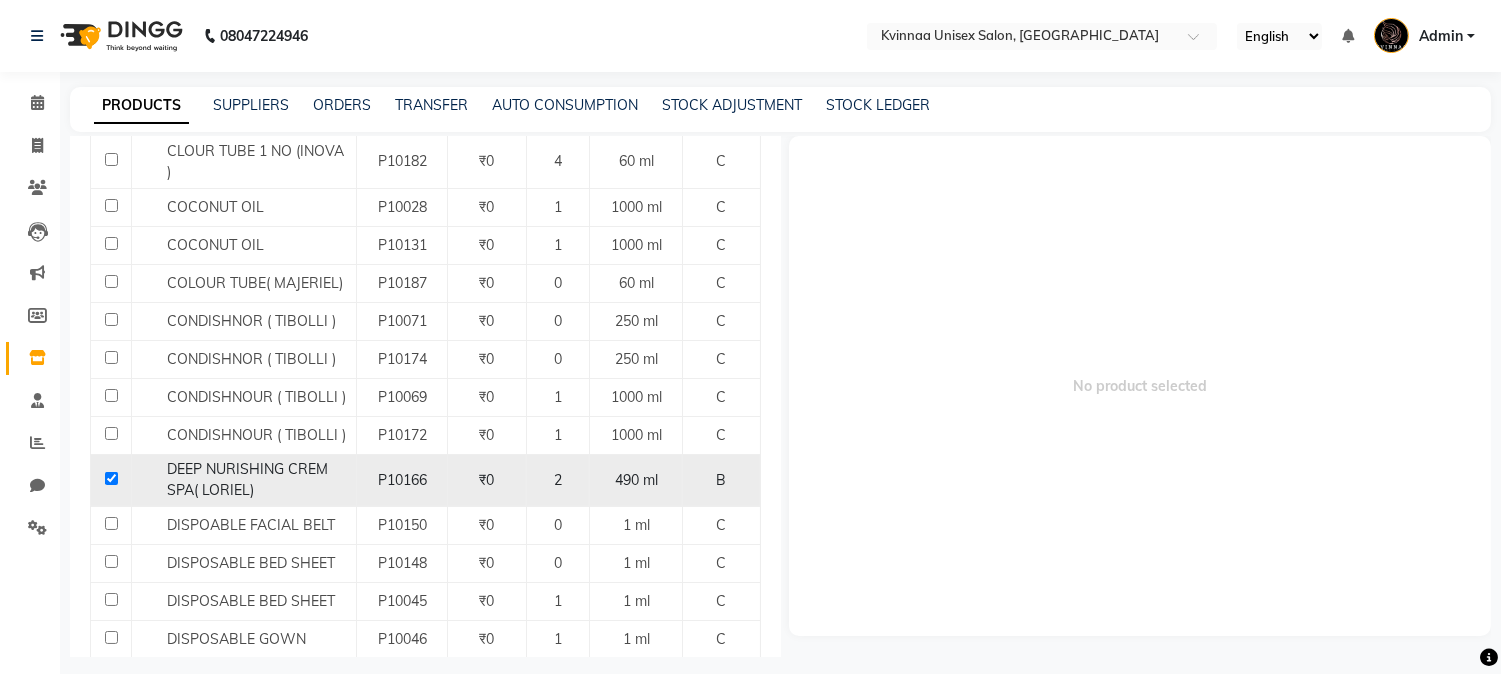 click 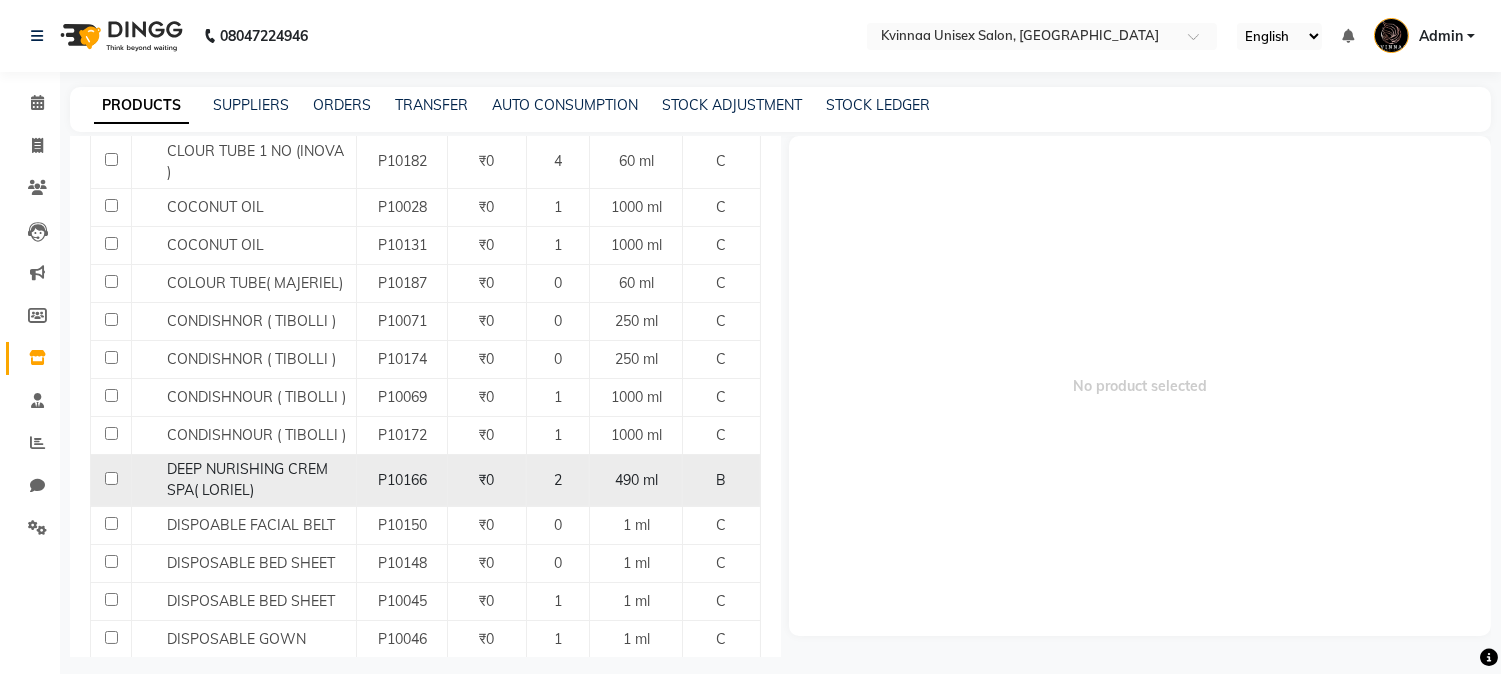 click 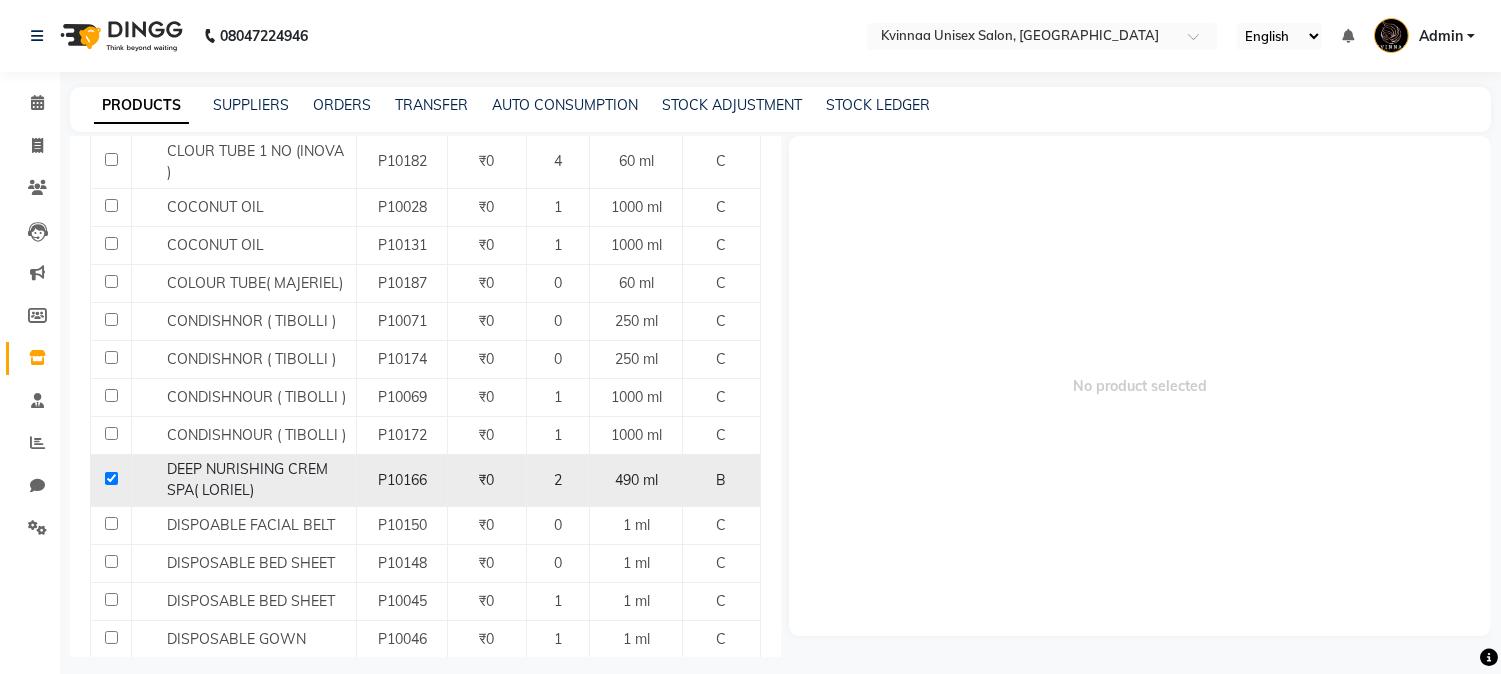 click 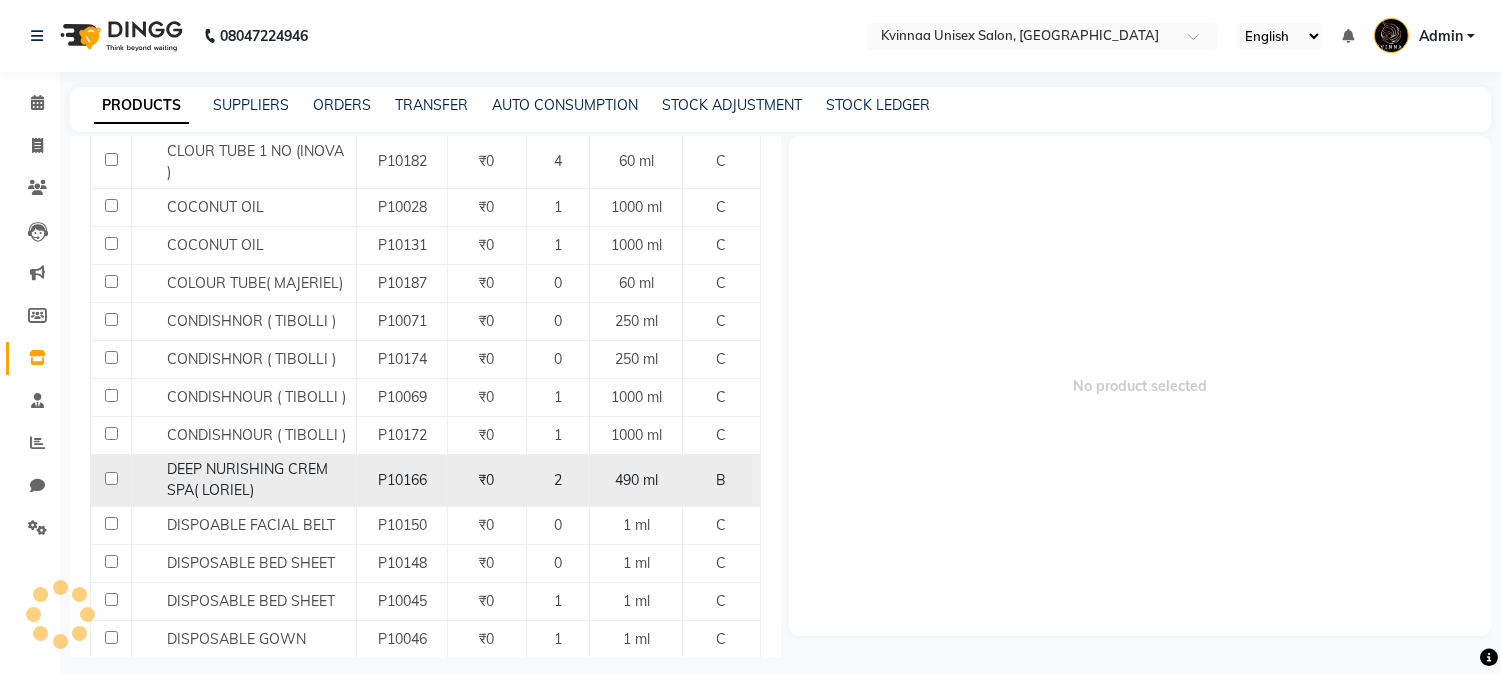 click 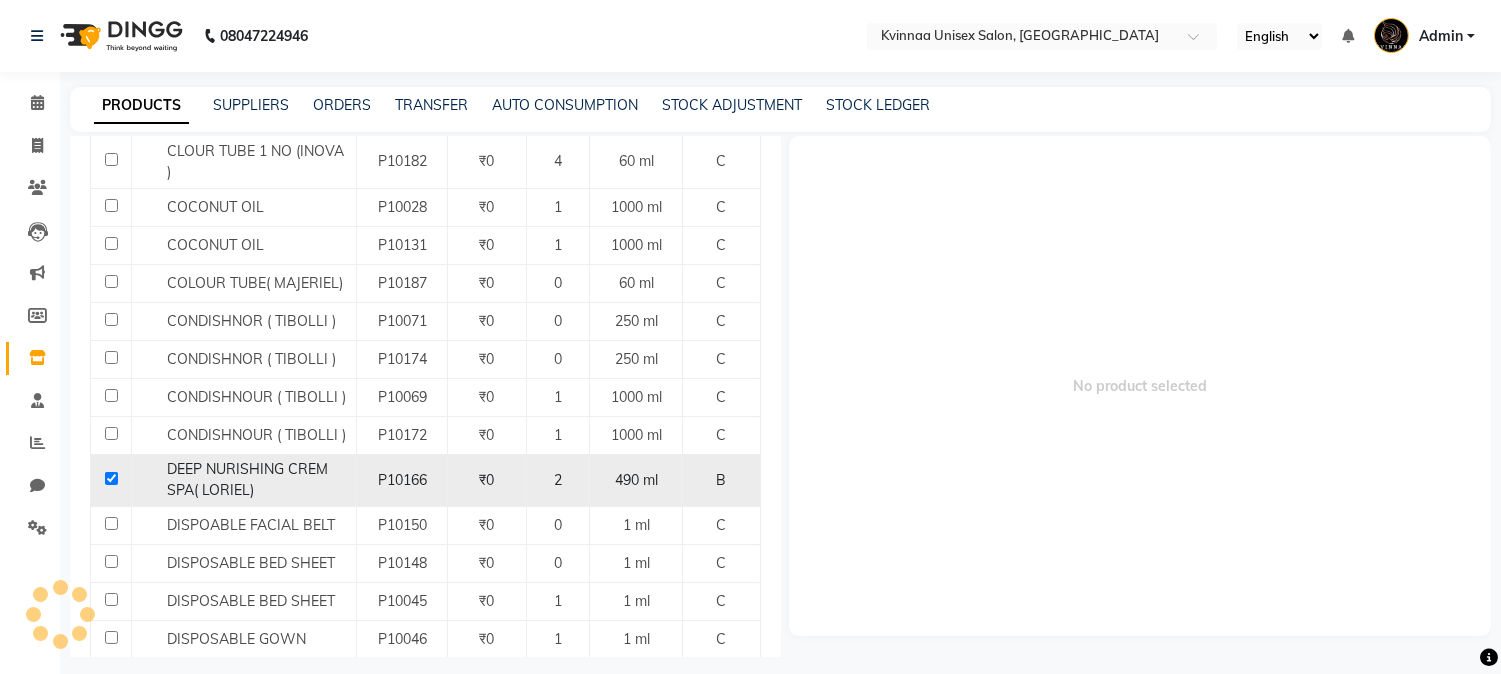 click 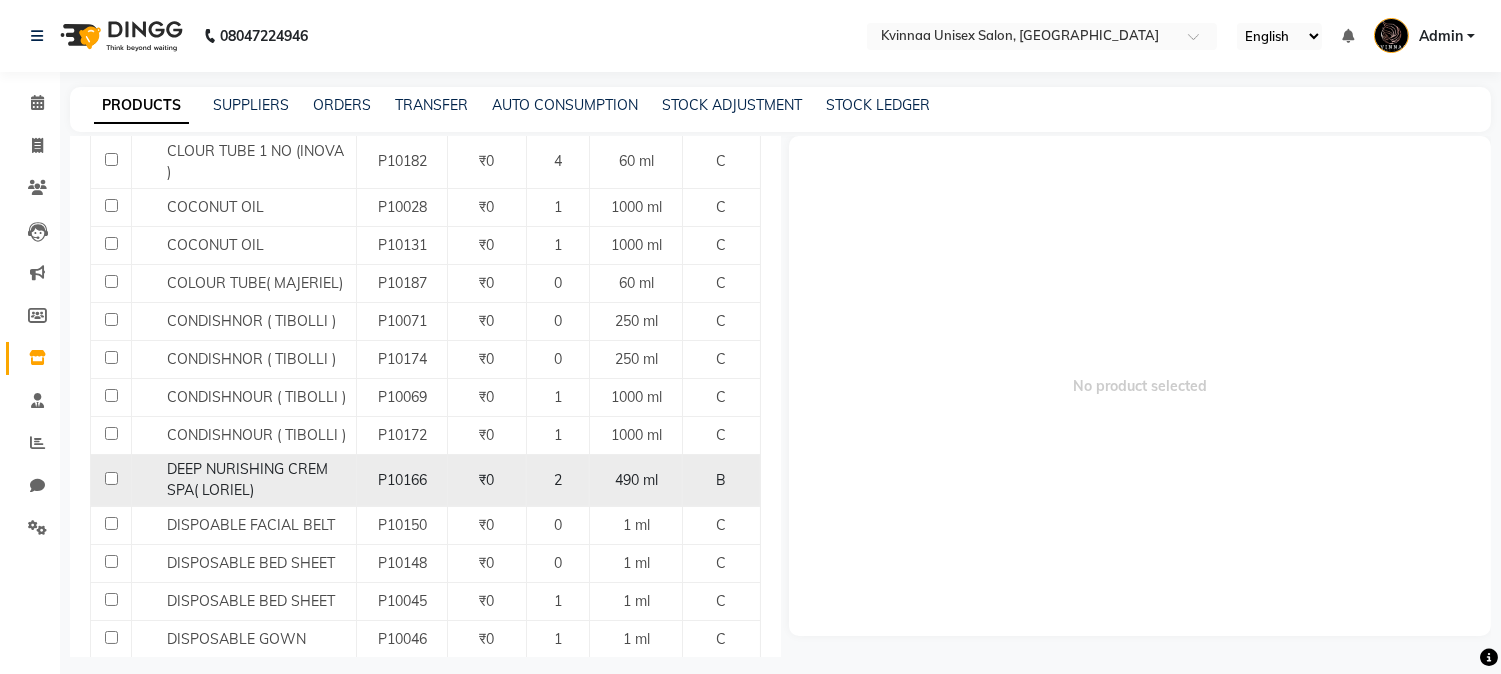 click 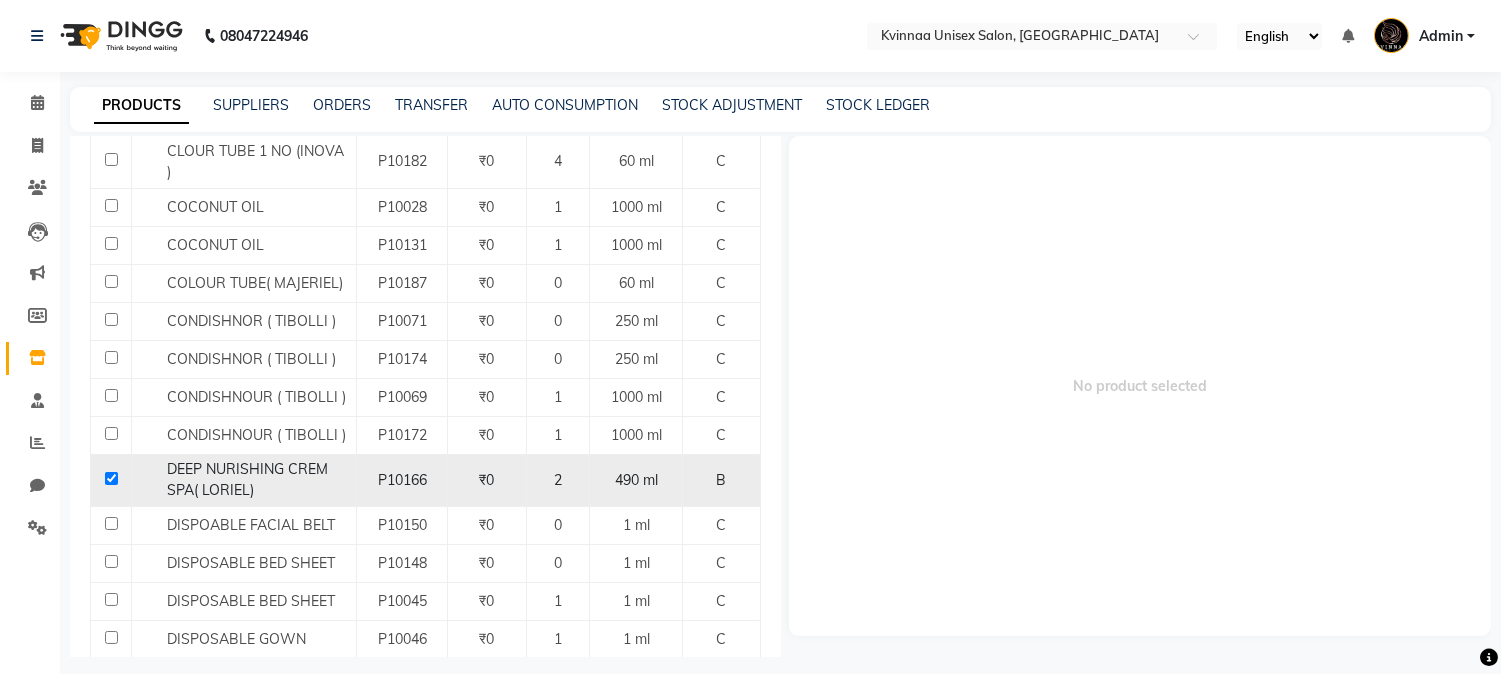 checkbox on "true" 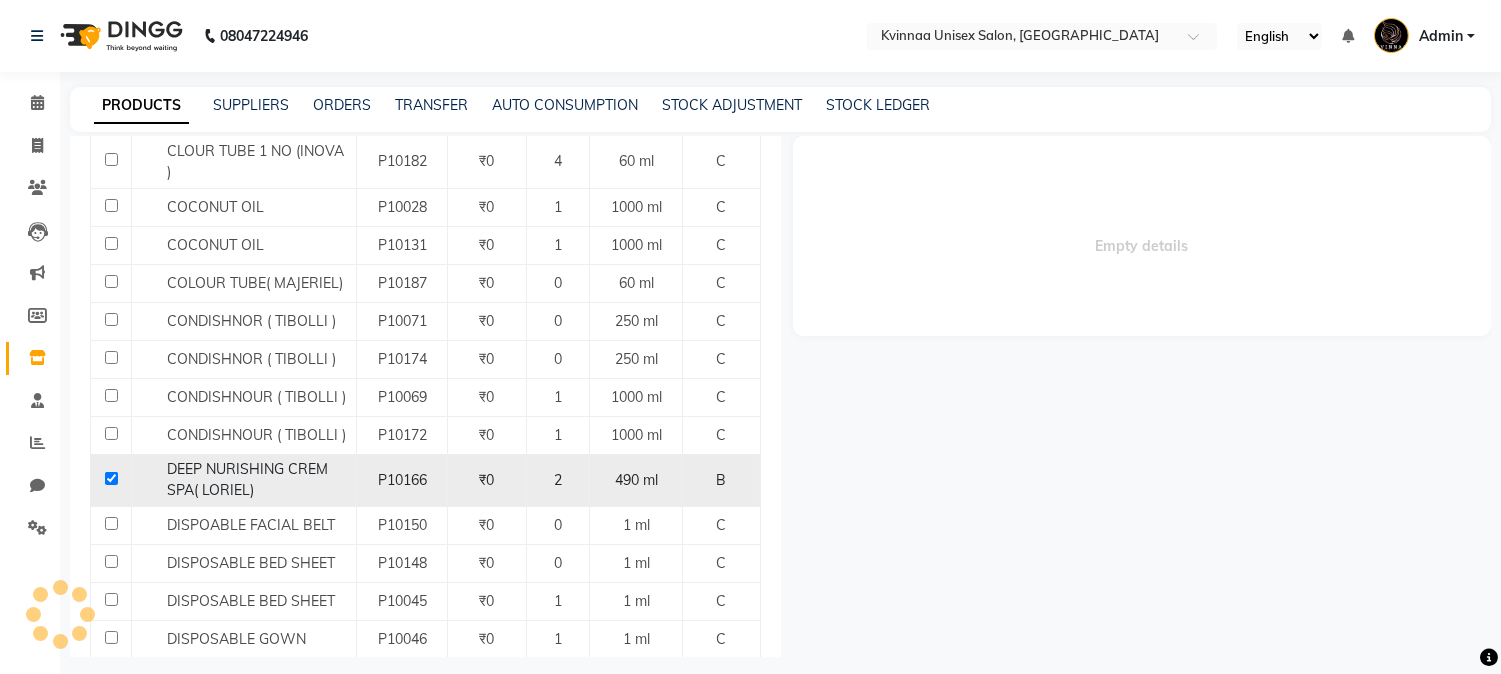 select 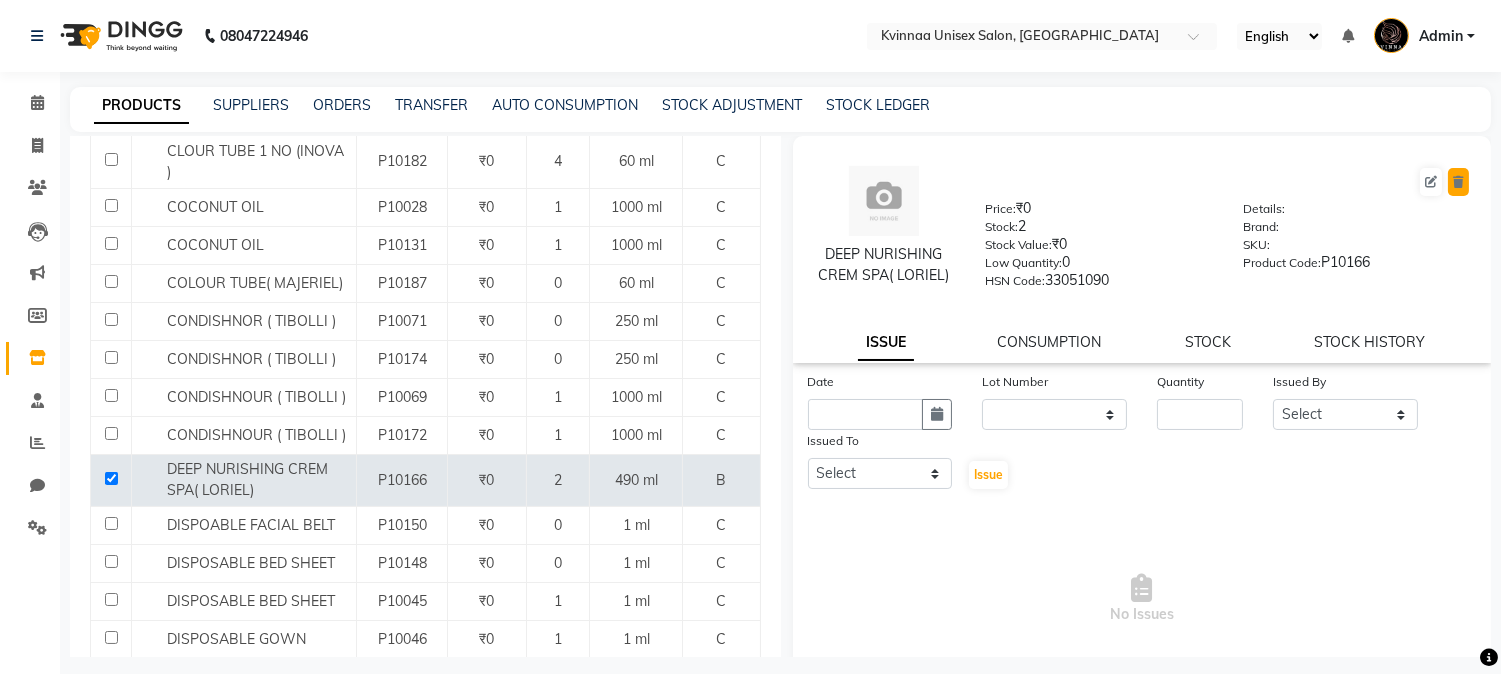 click 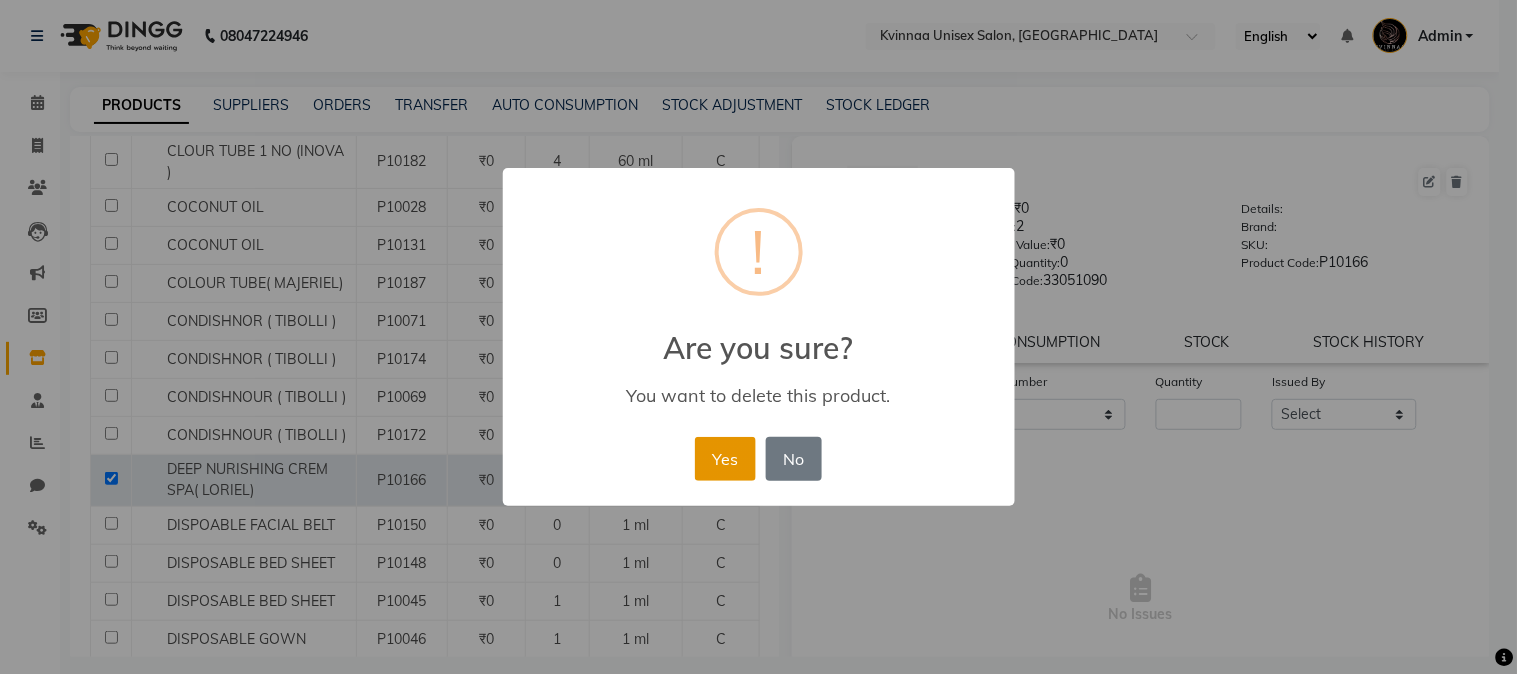 click on "Yes" at bounding box center [725, 459] 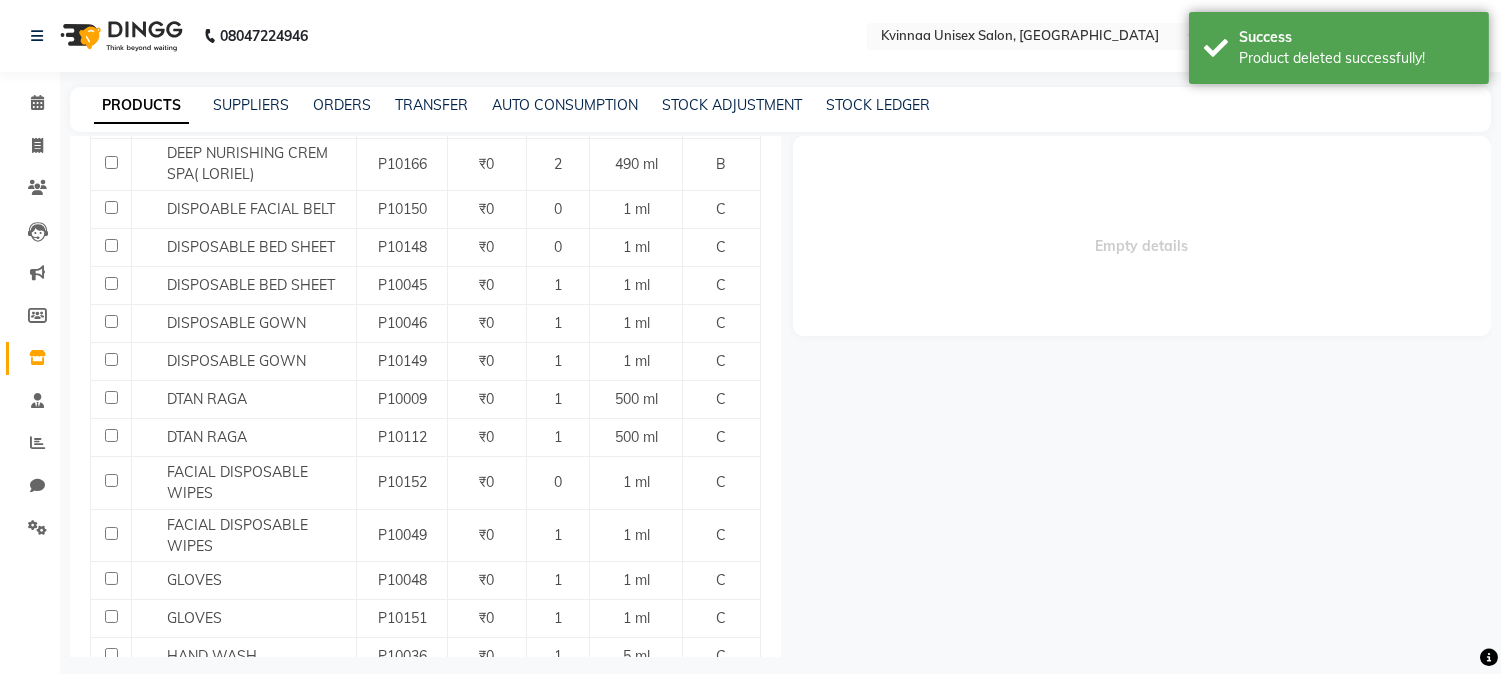 scroll, scrollTop: 888, scrollLeft: 0, axis: vertical 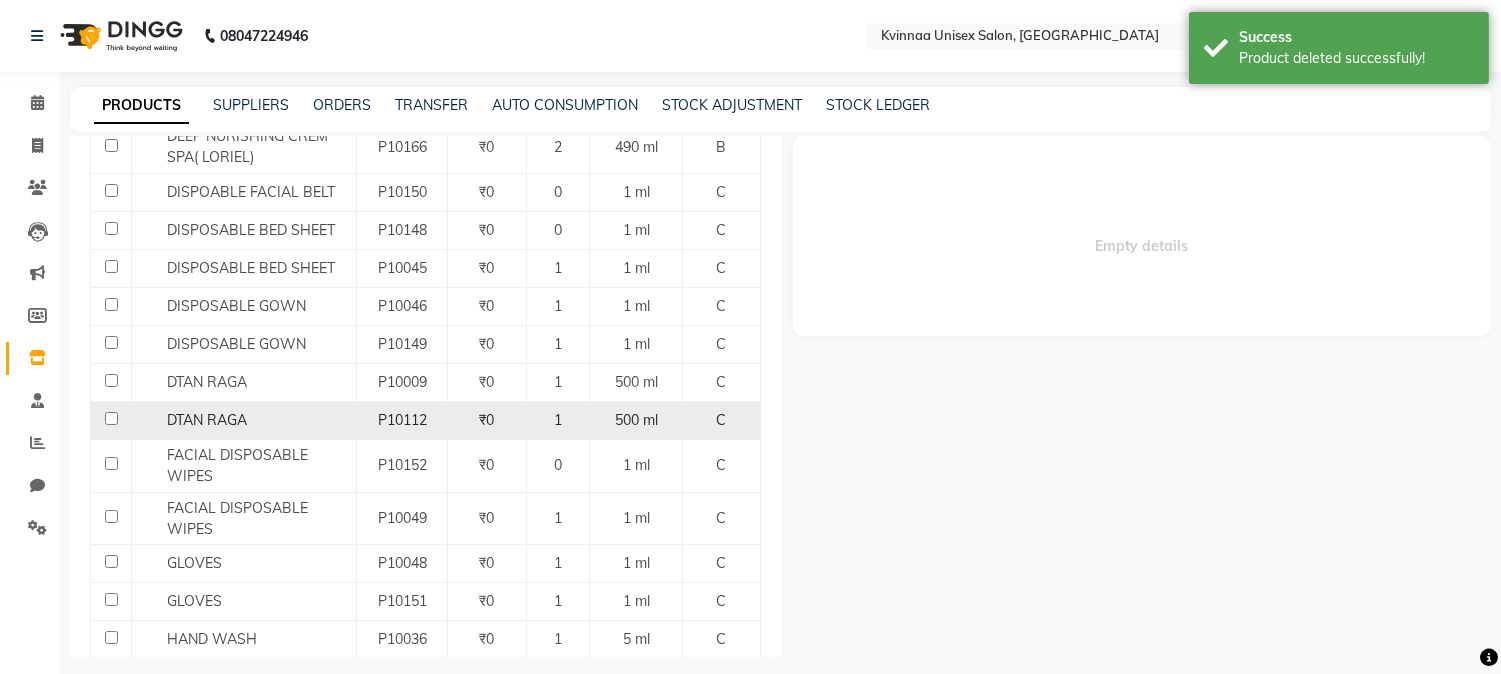 click 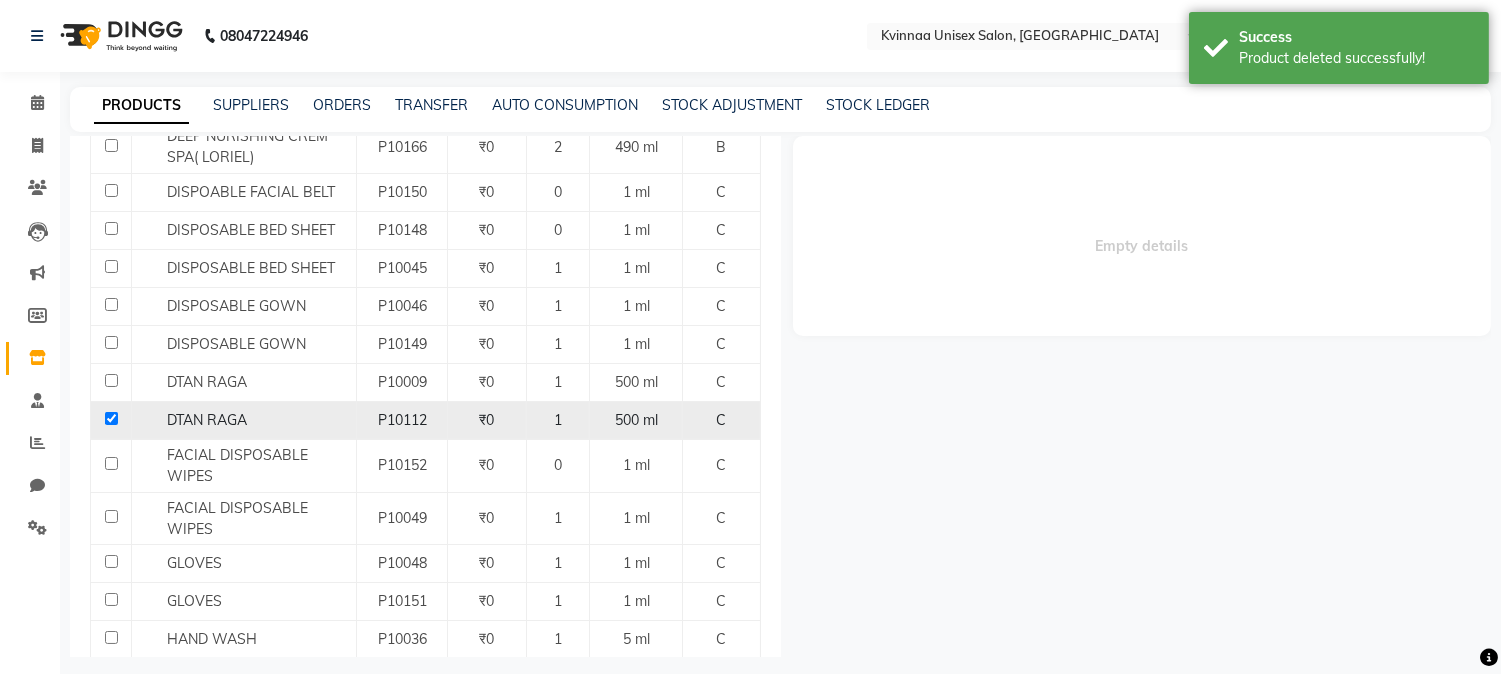 click 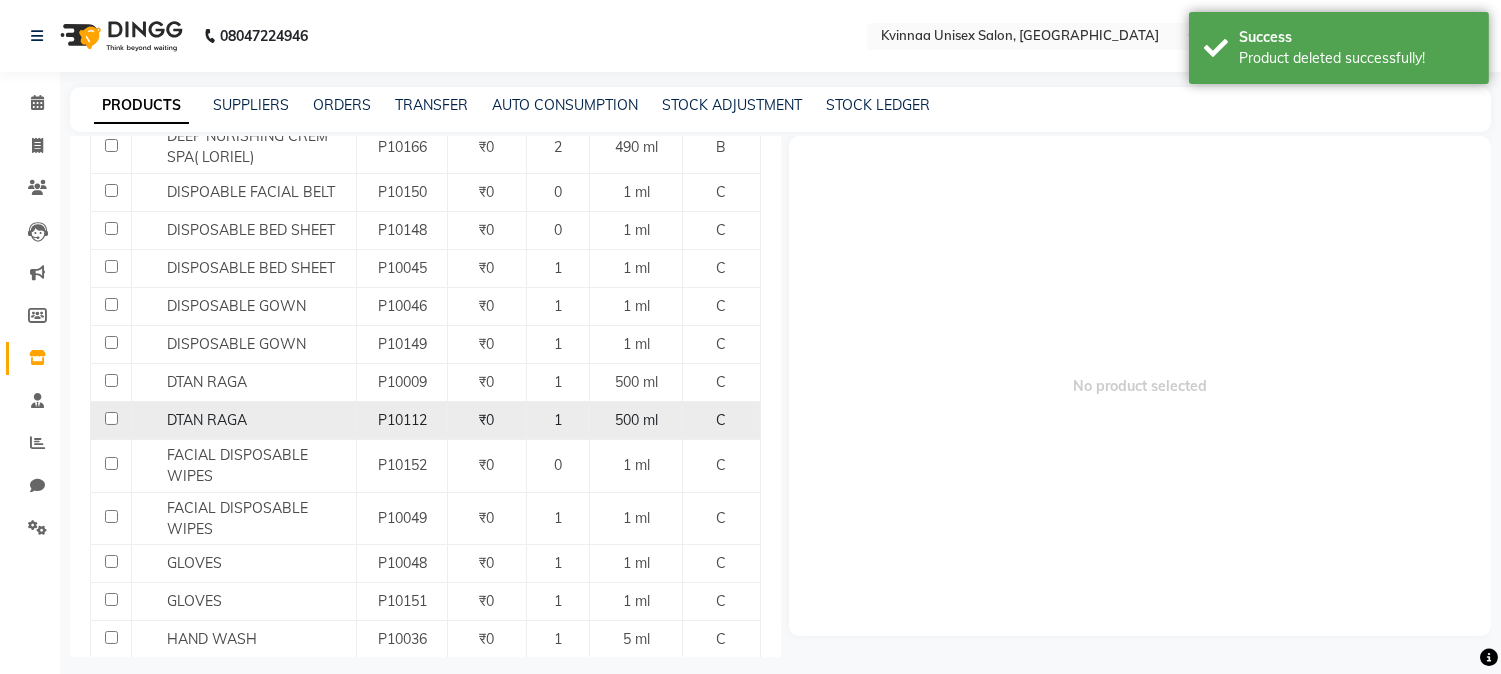 click 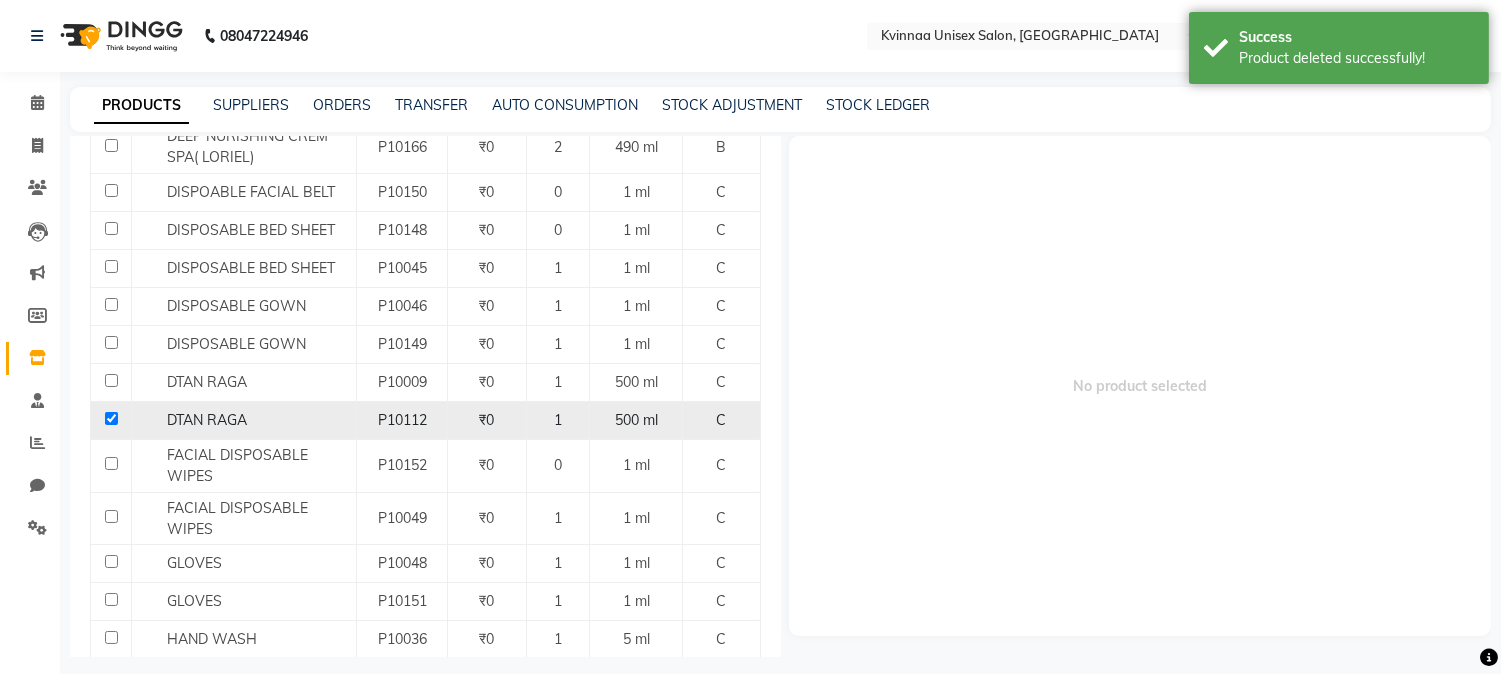 checkbox on "true" 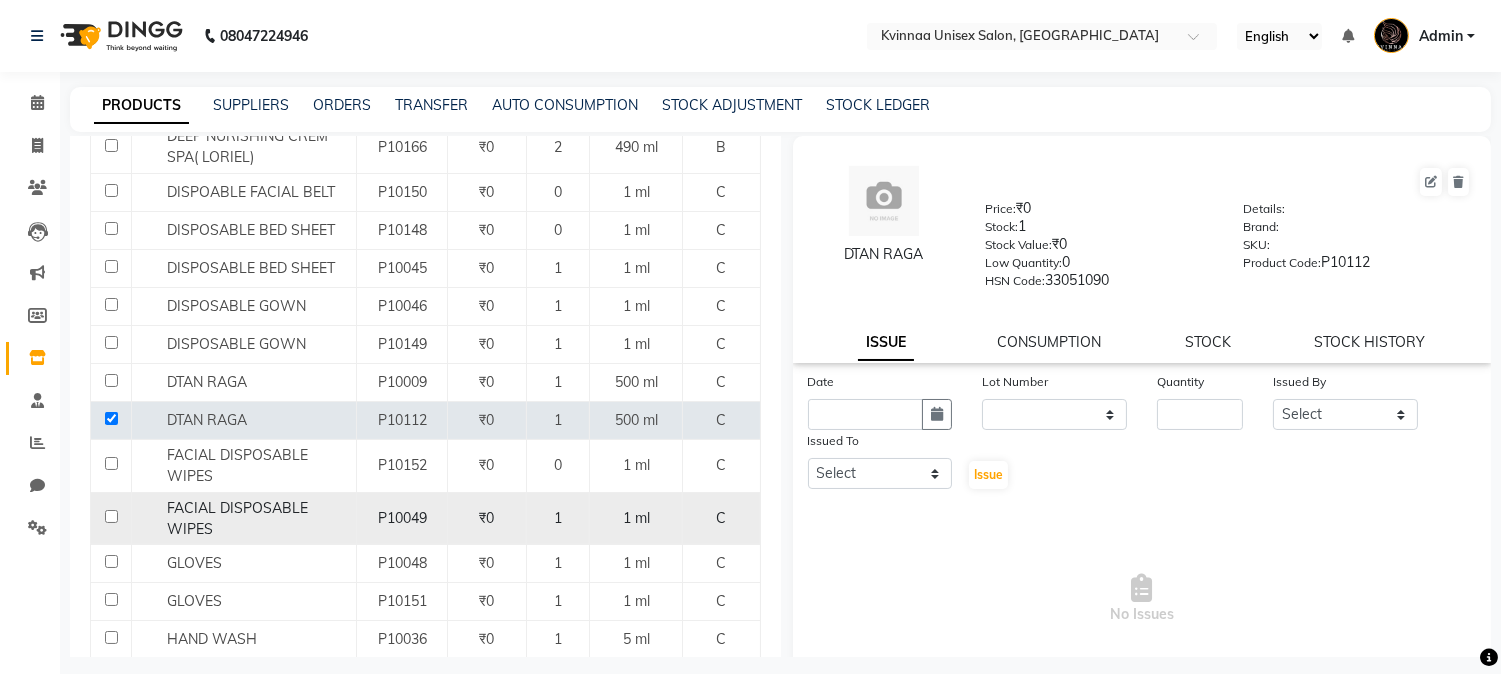 click 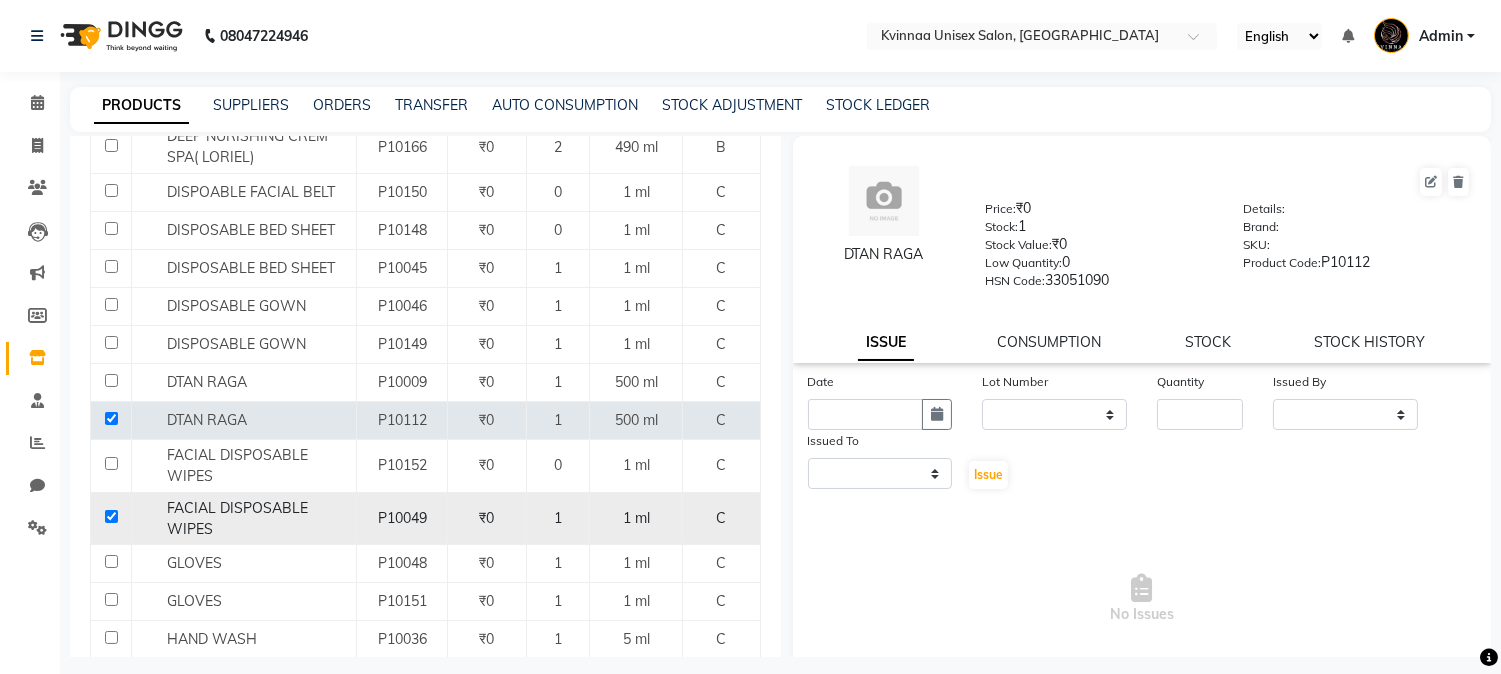 click 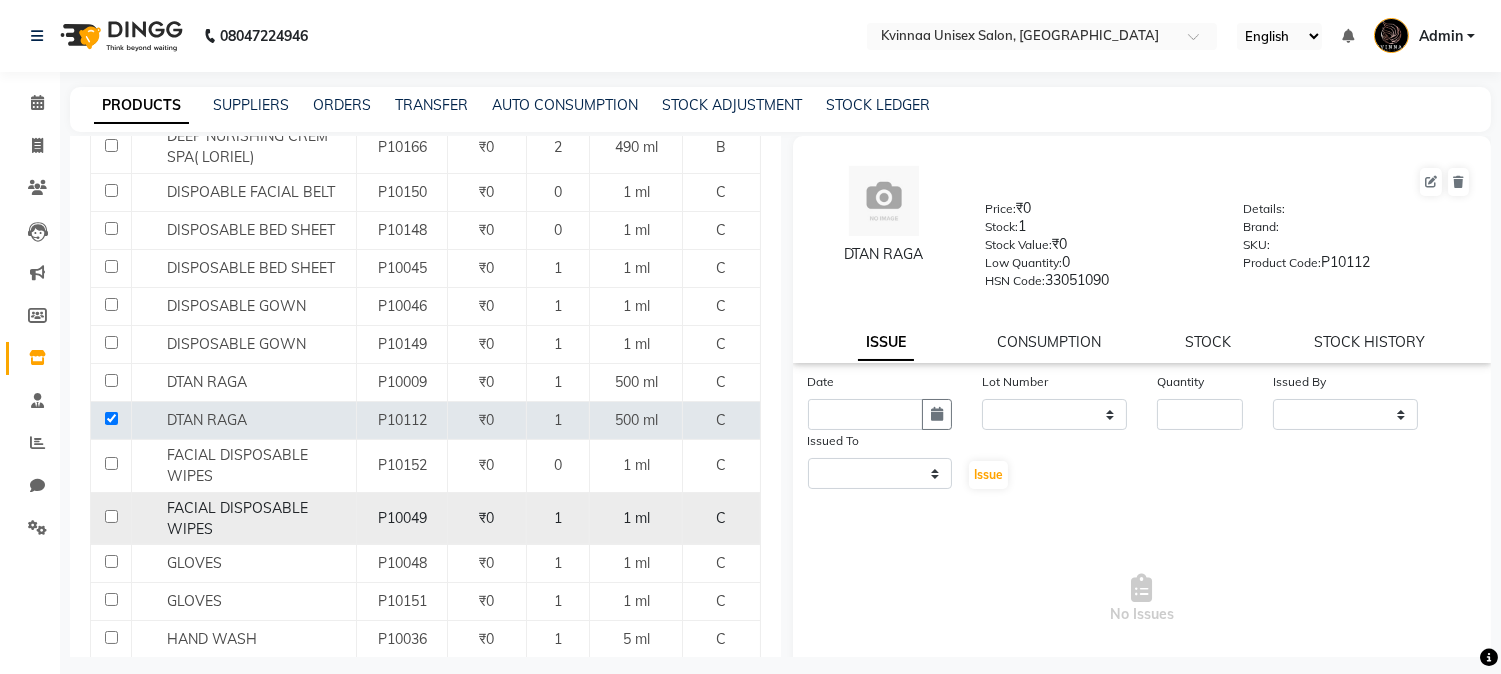checkbox on "false" 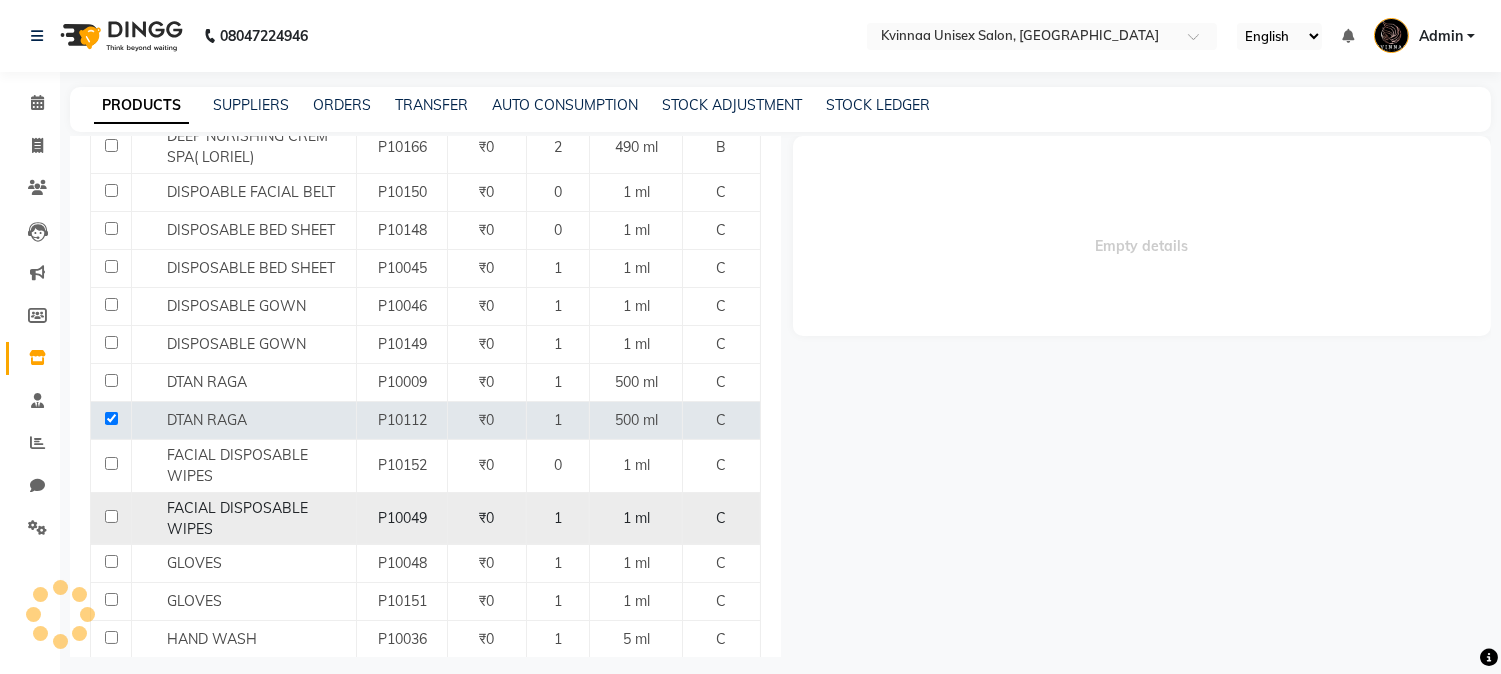 select 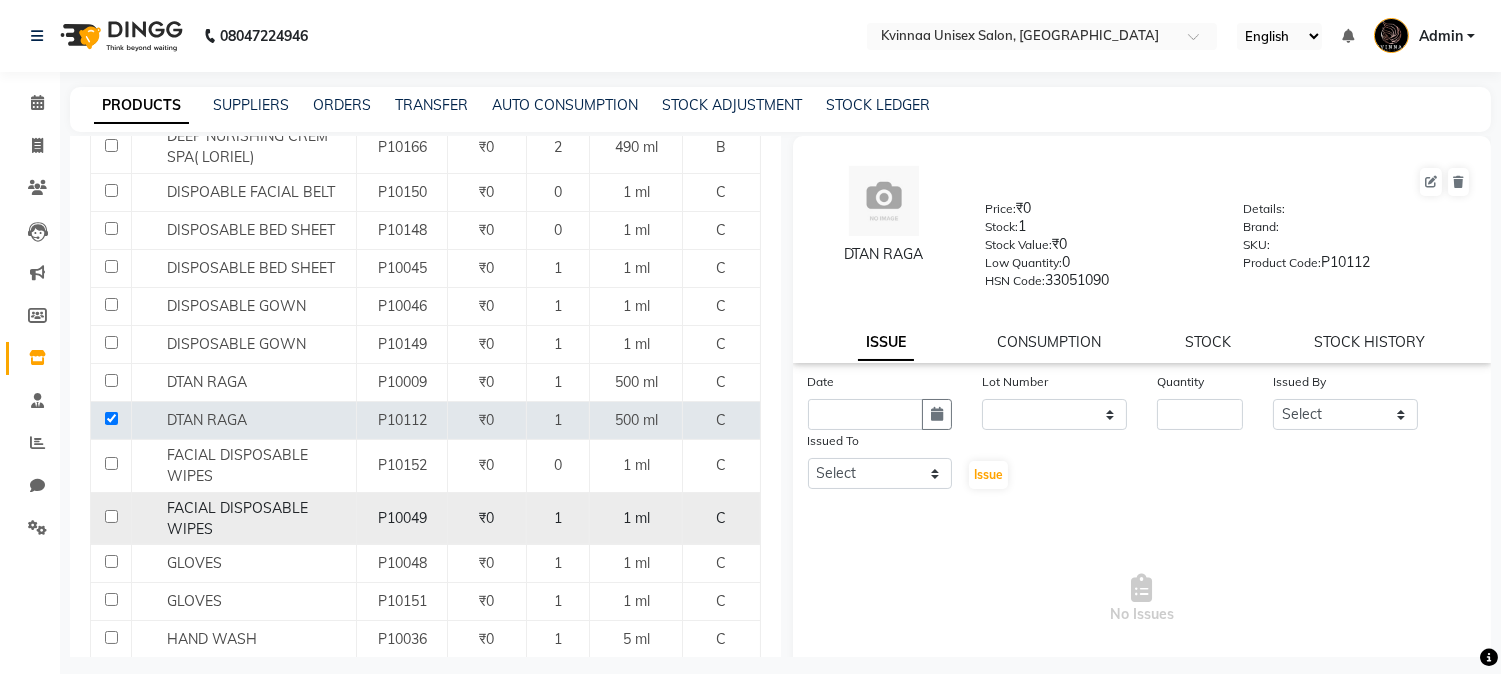 click 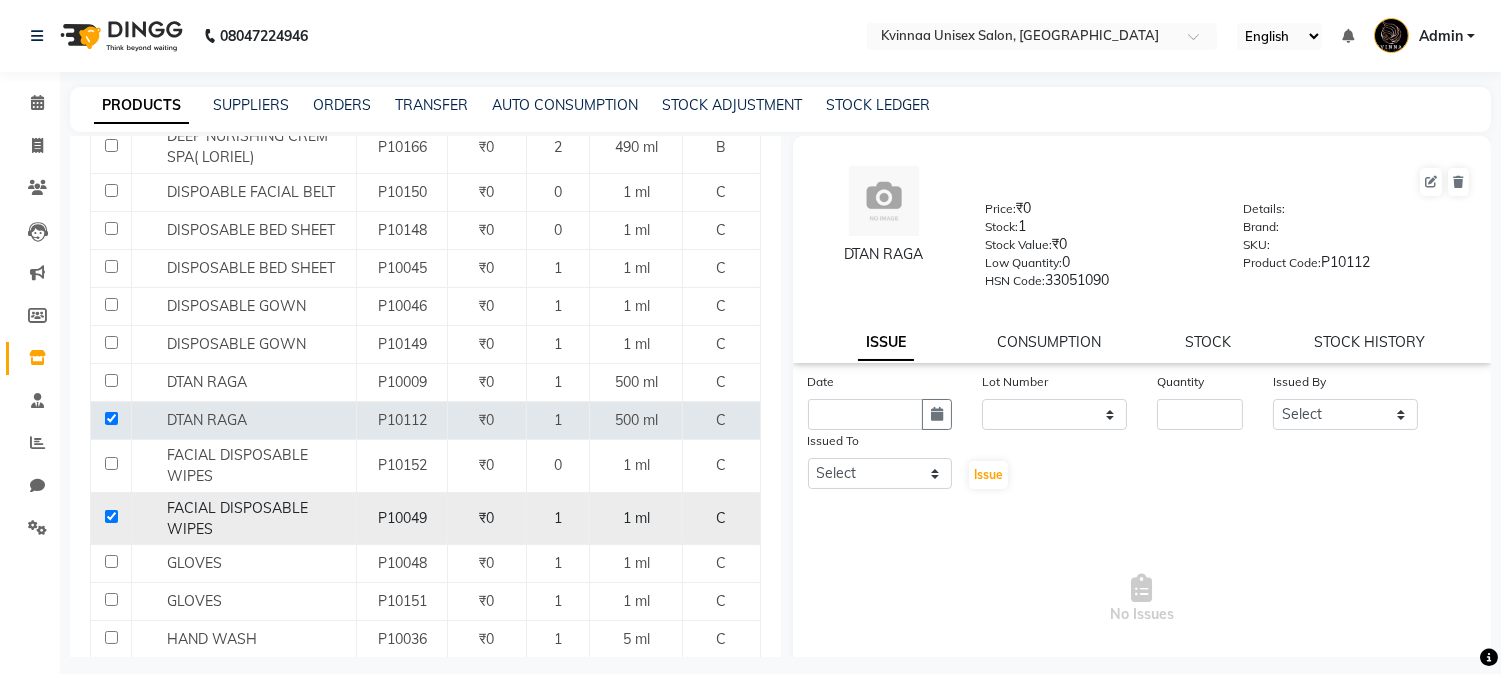 click 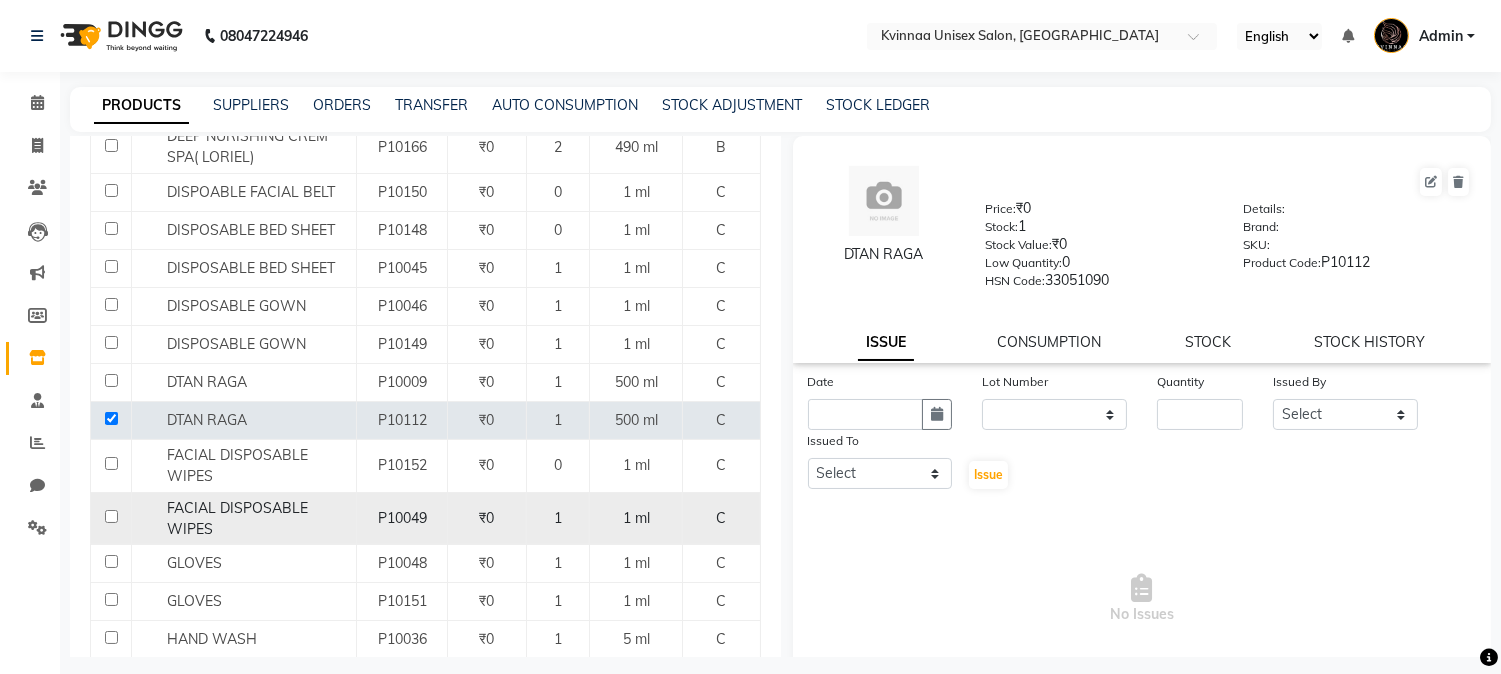 checkbox on "false" 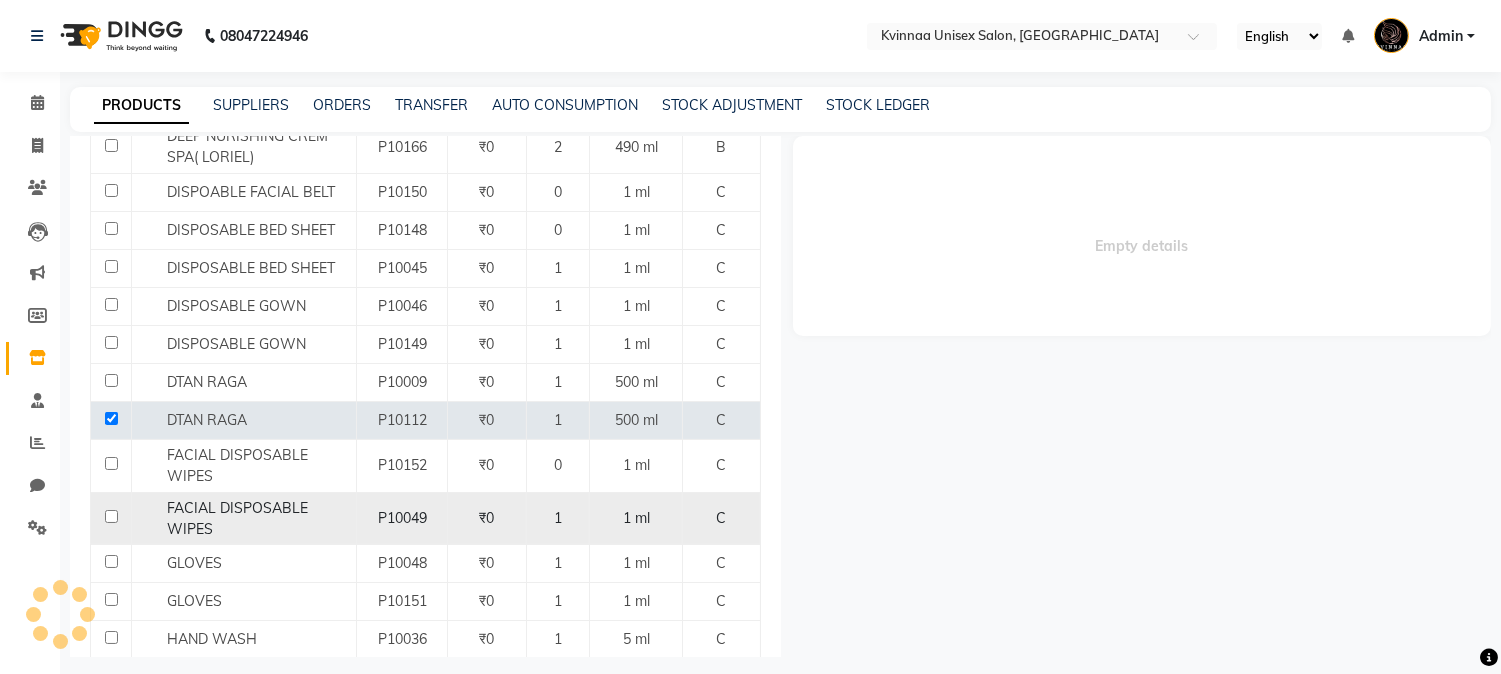 select 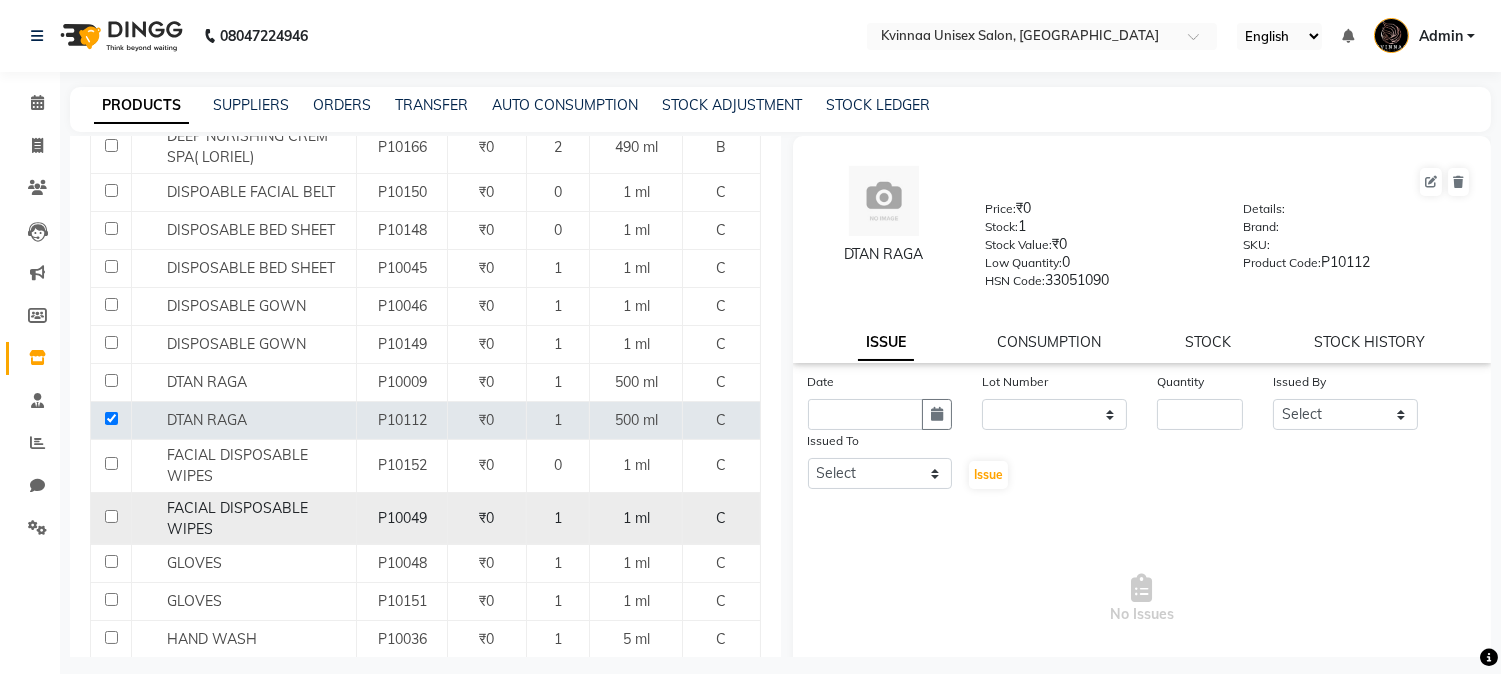 click 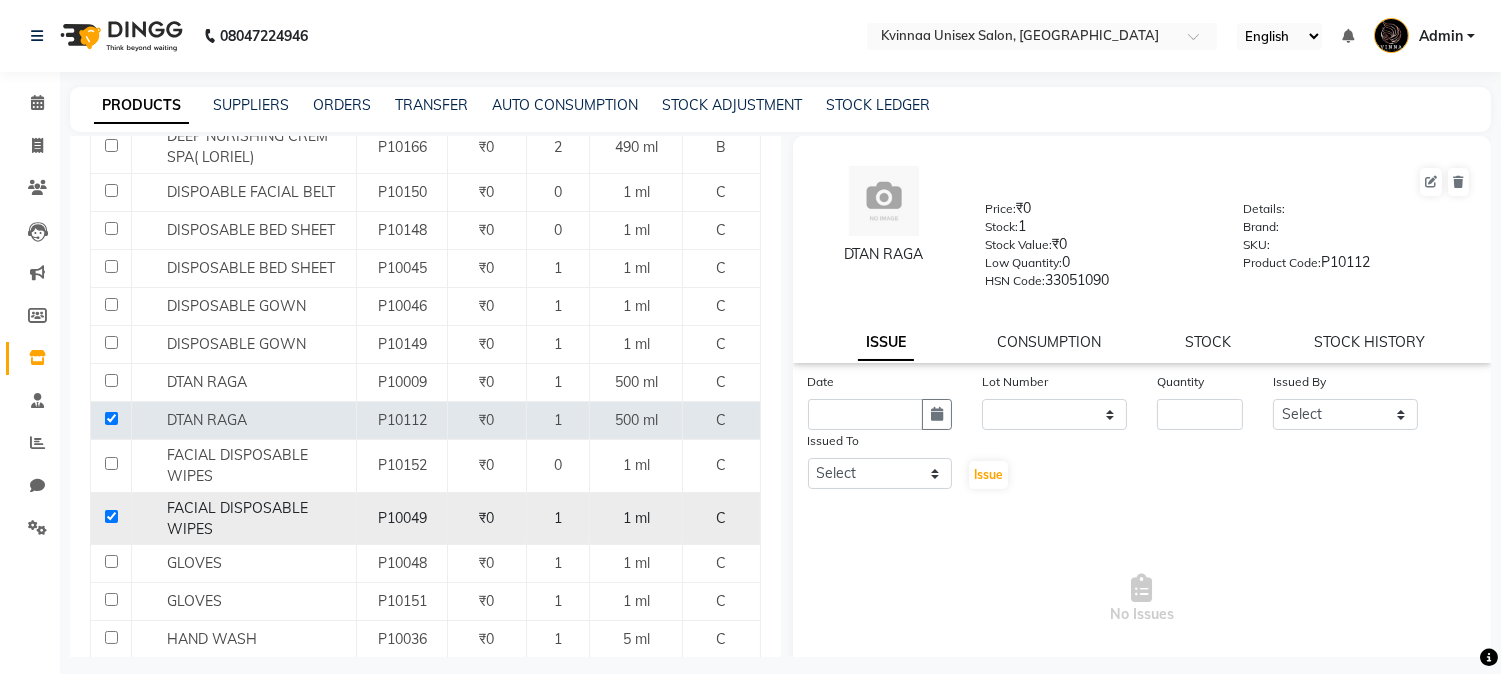 checkbox on "true" 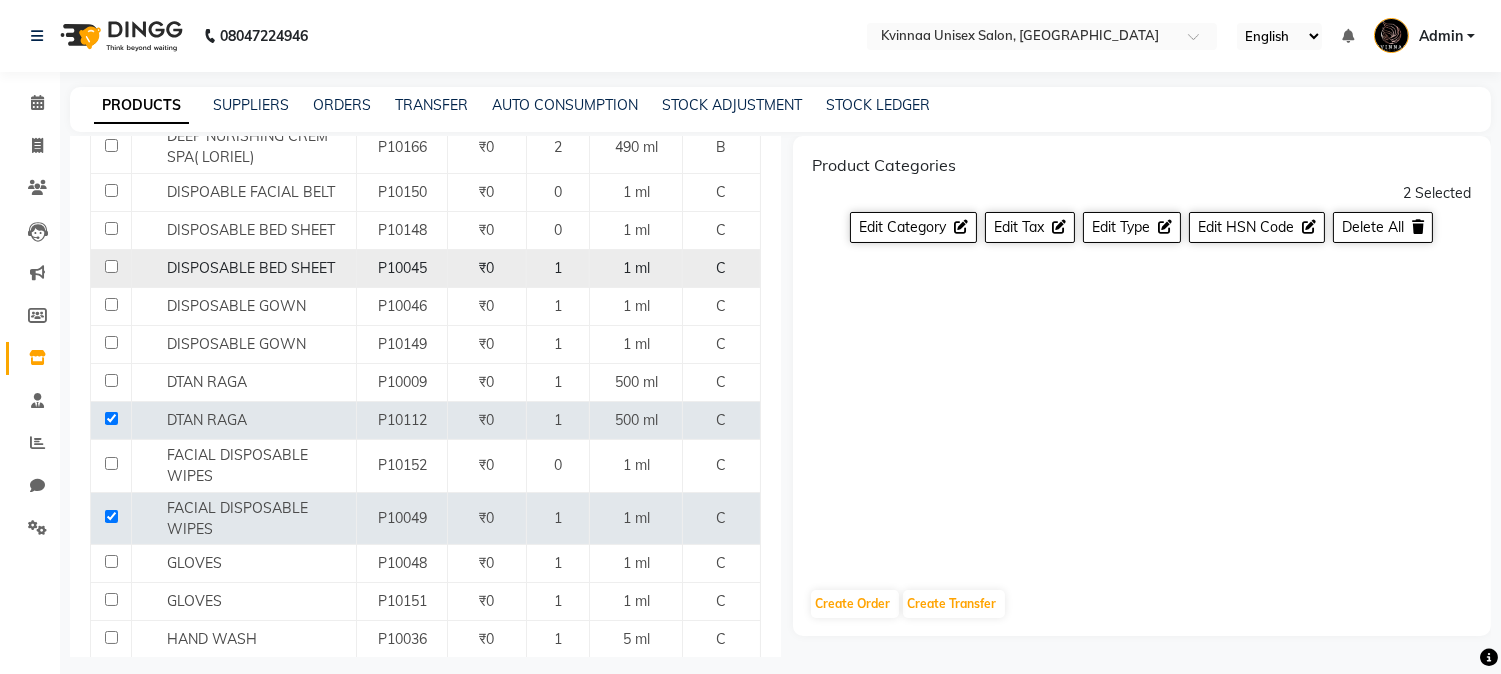 click 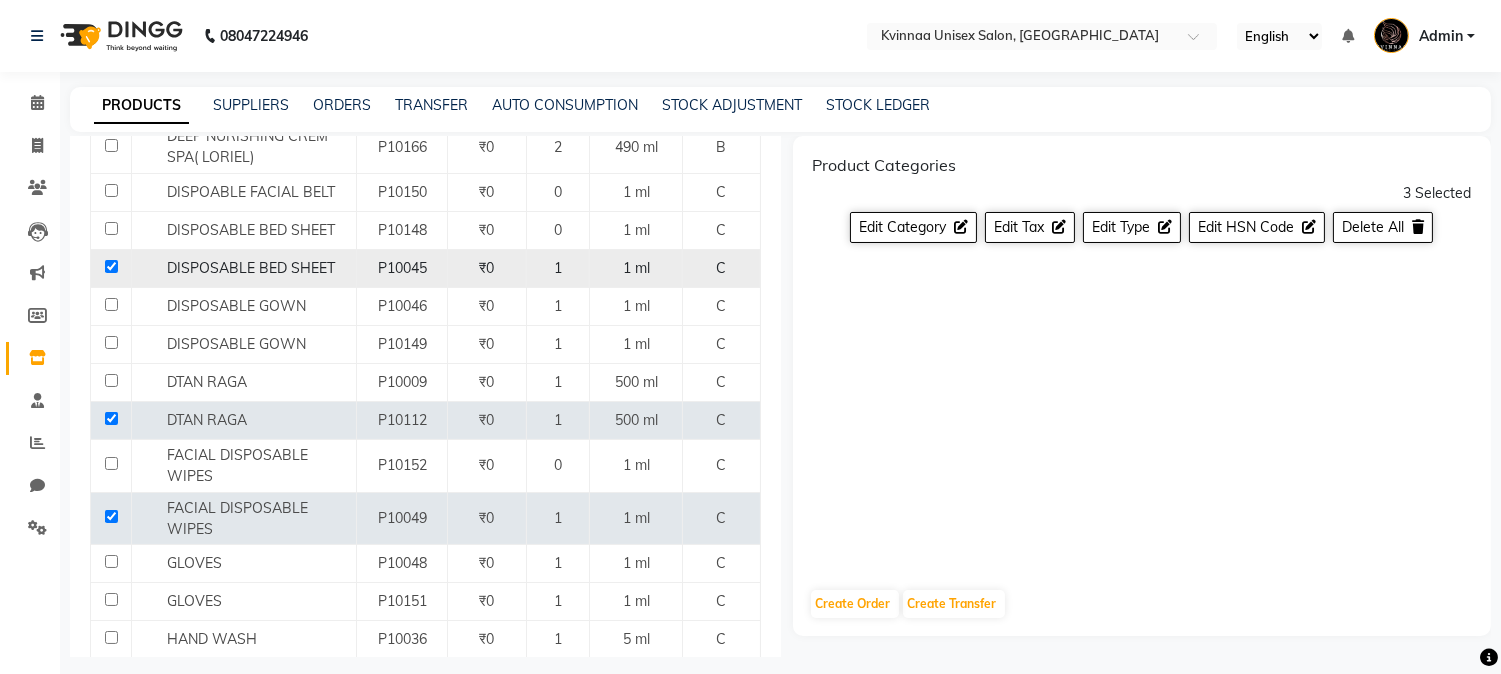 click 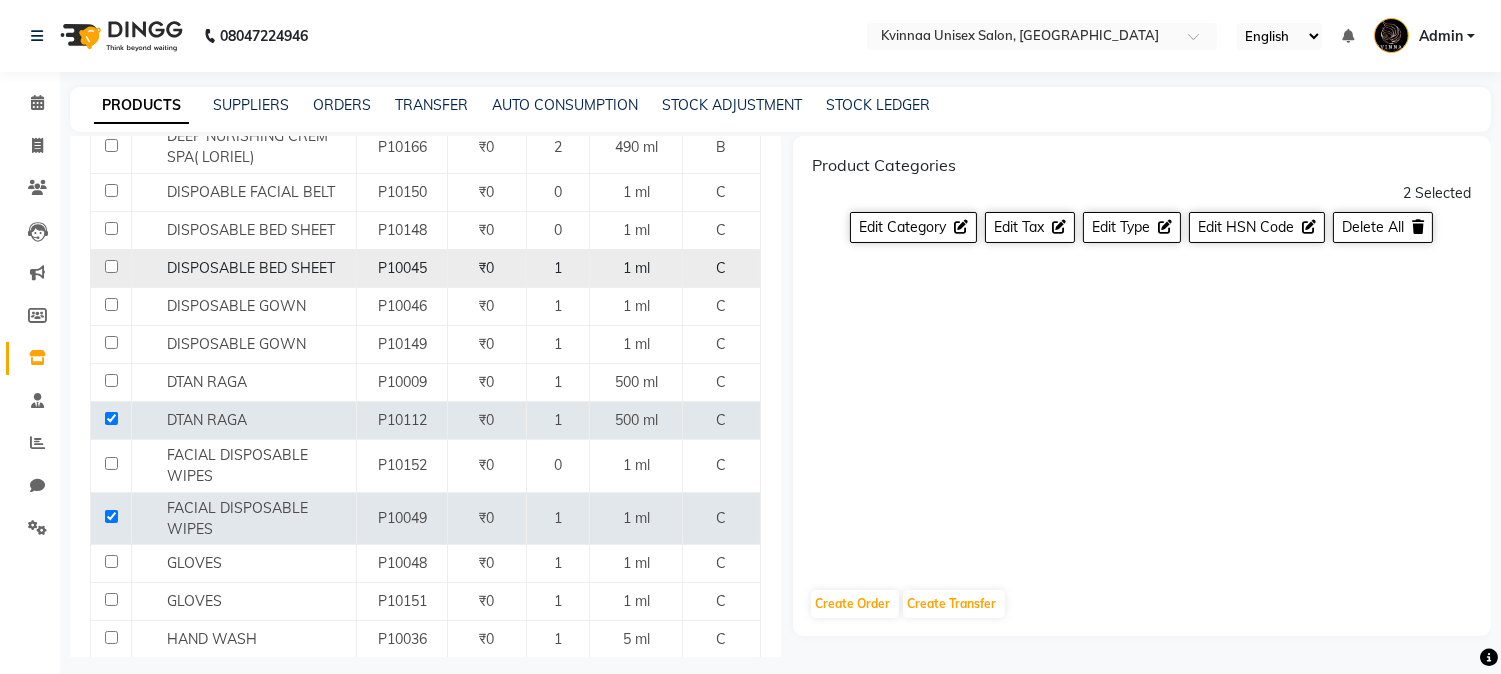 click 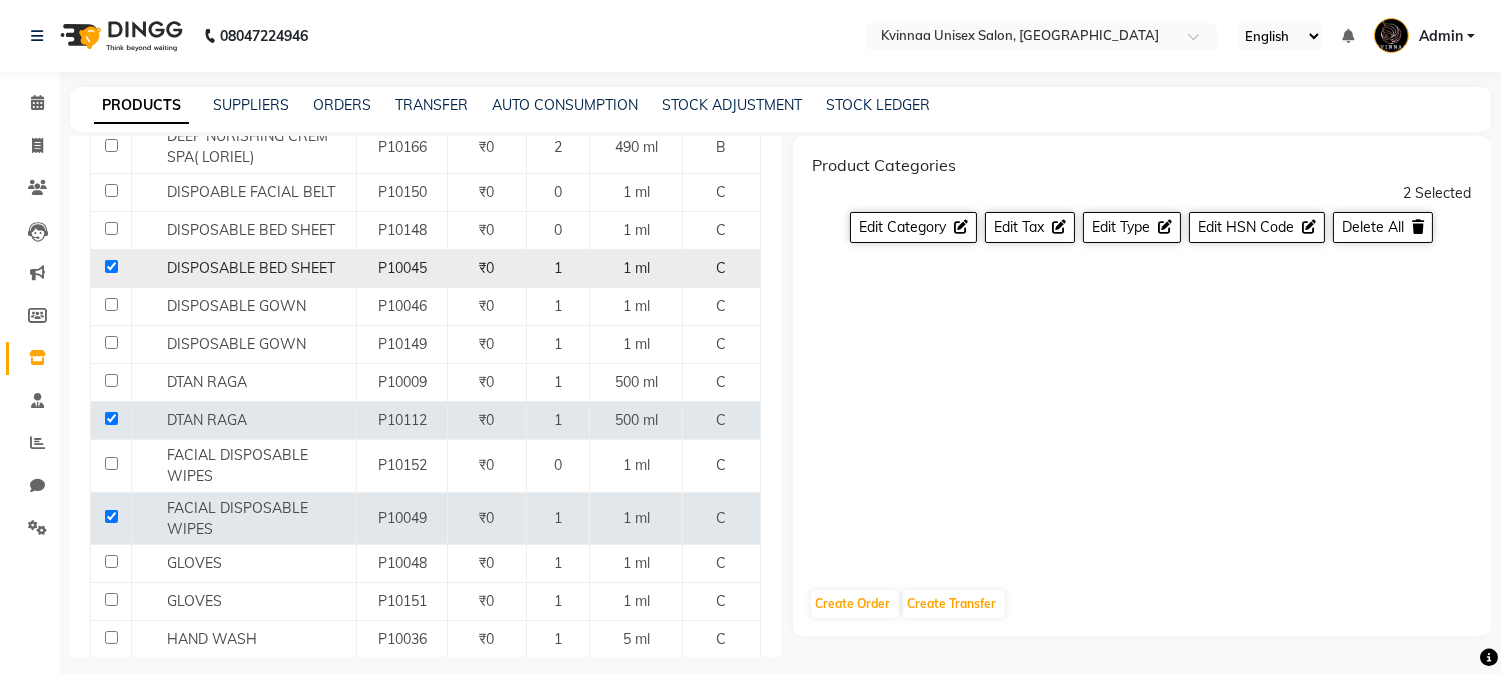 checkbox on "true" 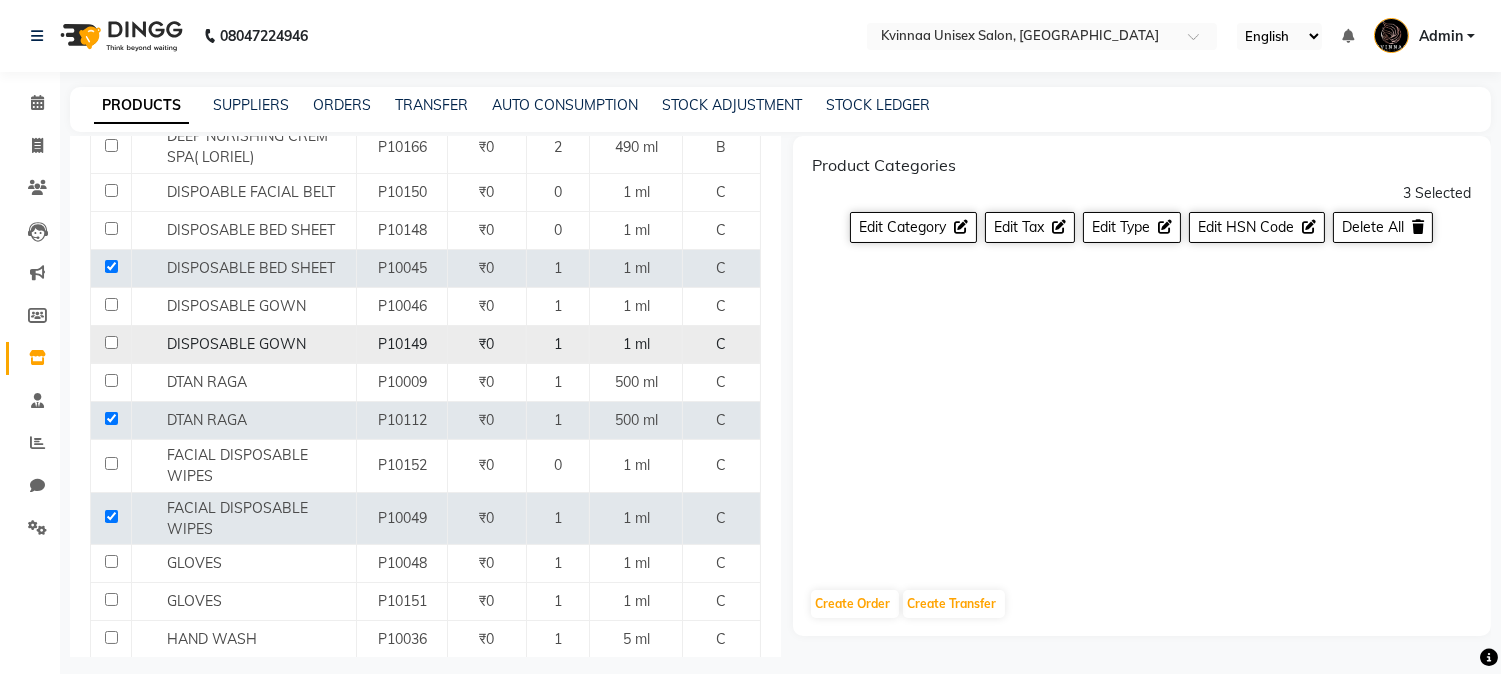 click 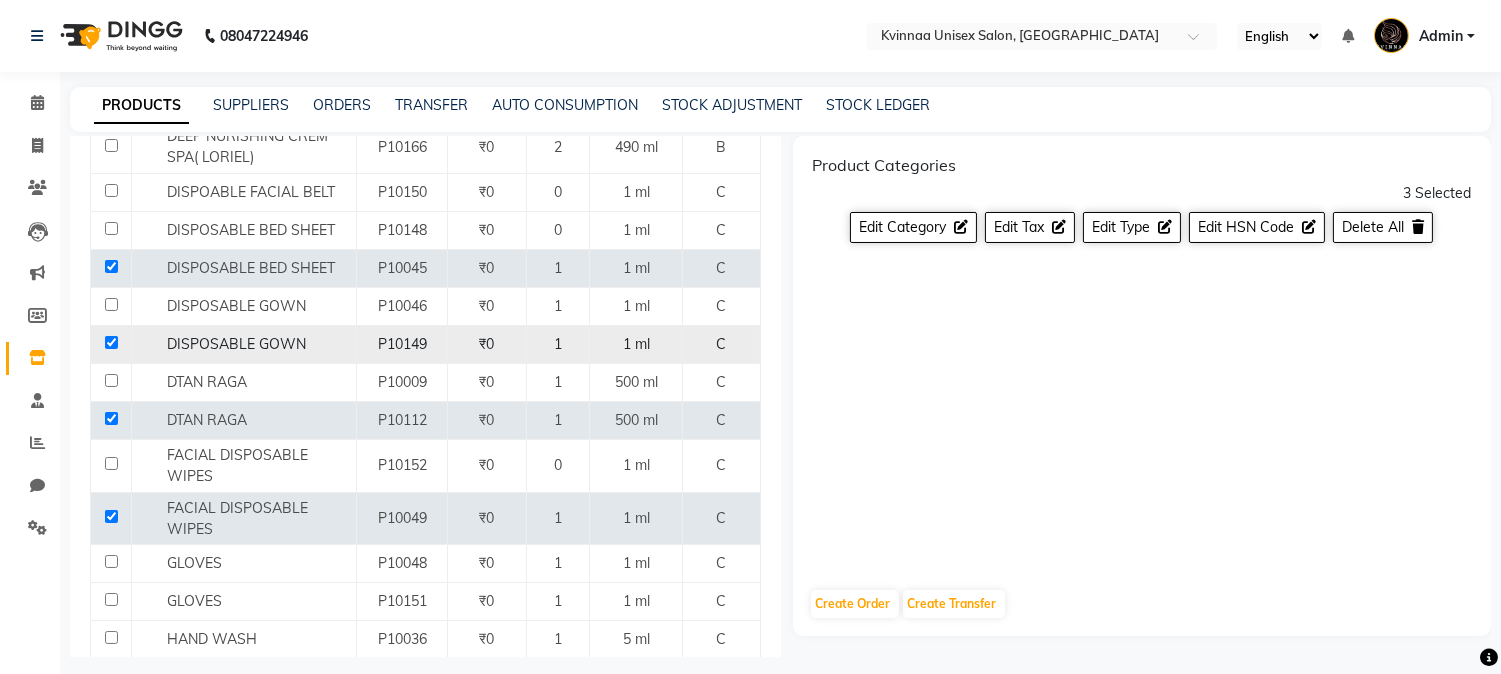 click 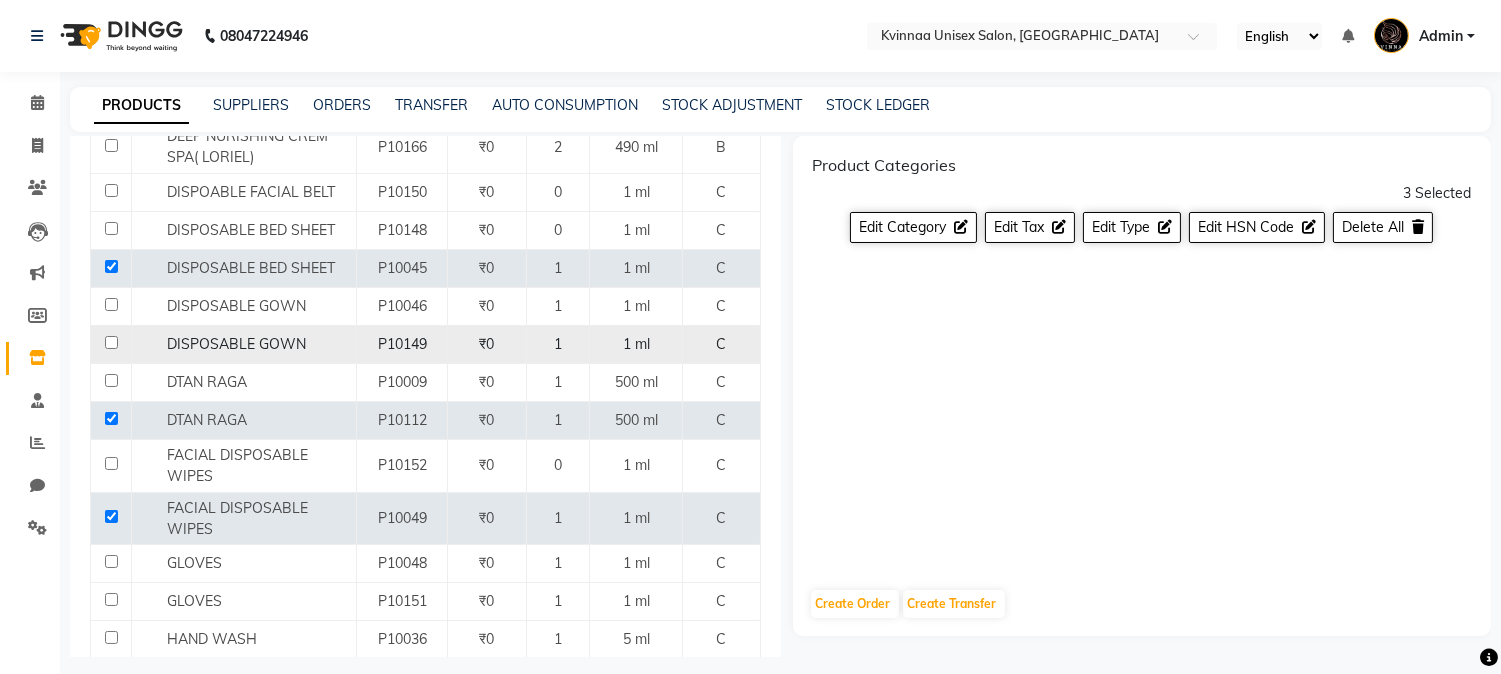 click 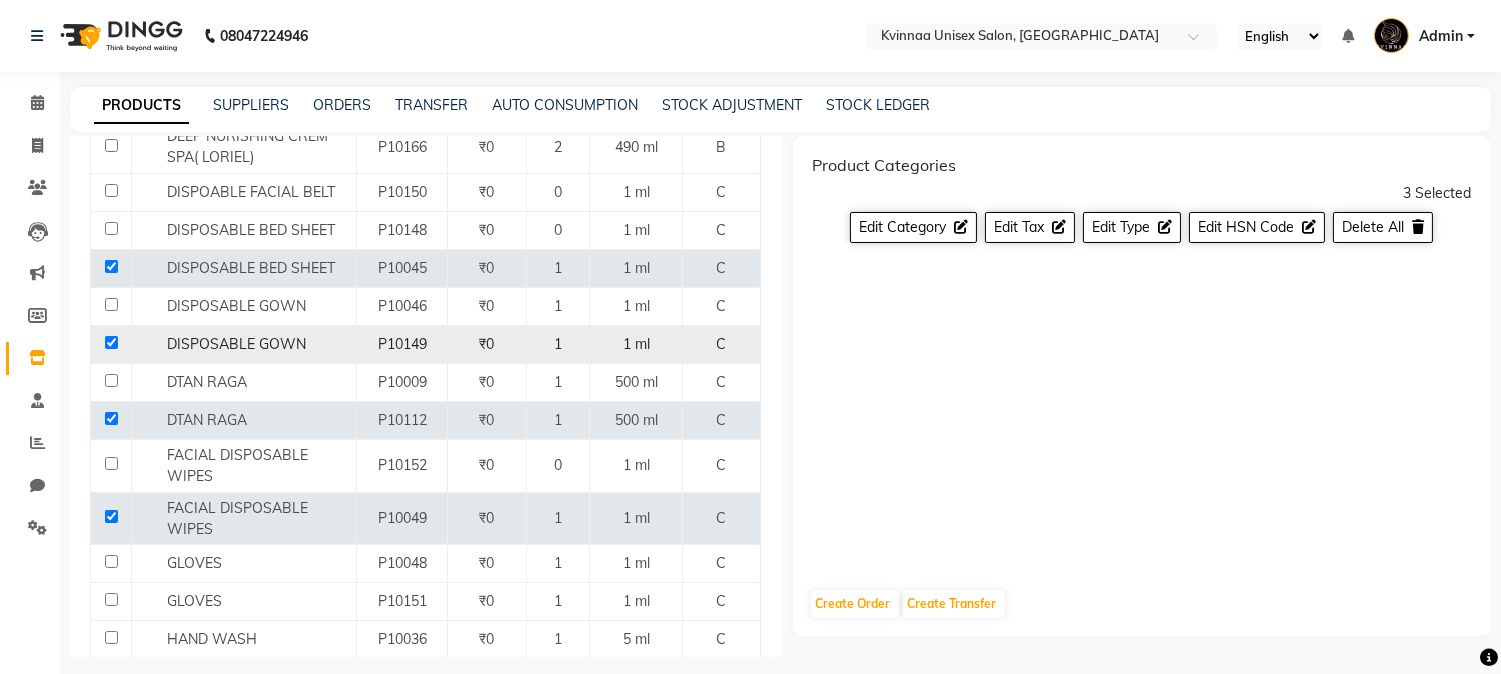 checkbox on "true" 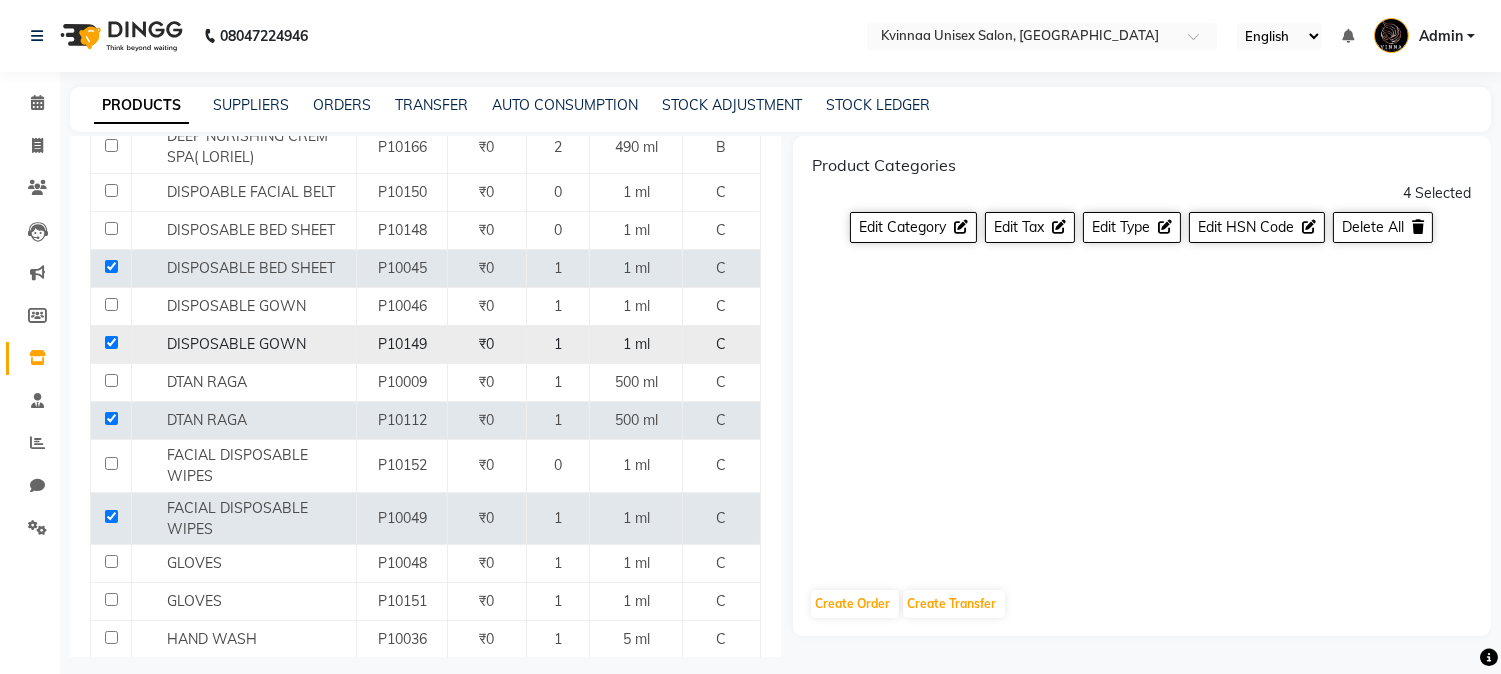 scroll, scrollTop: 777, scrollLeft: 0, axis: vertical 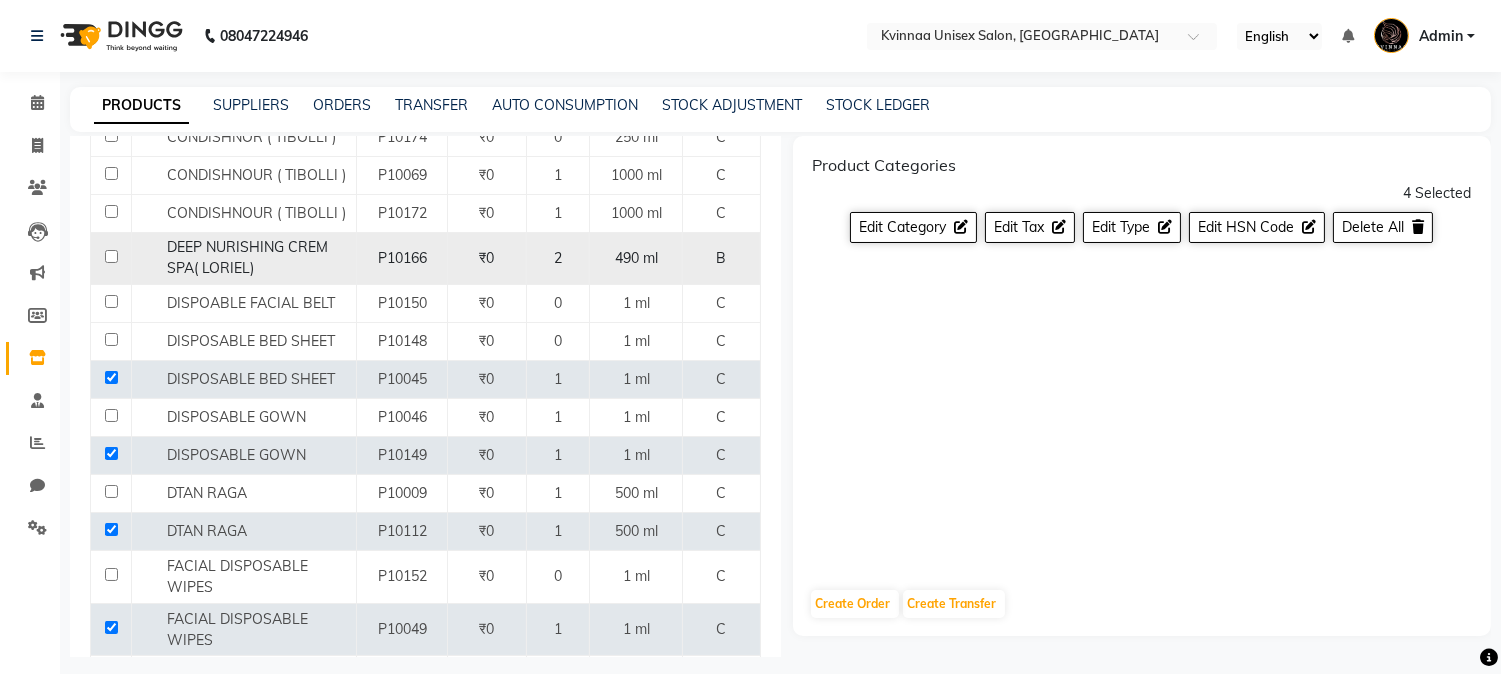 click 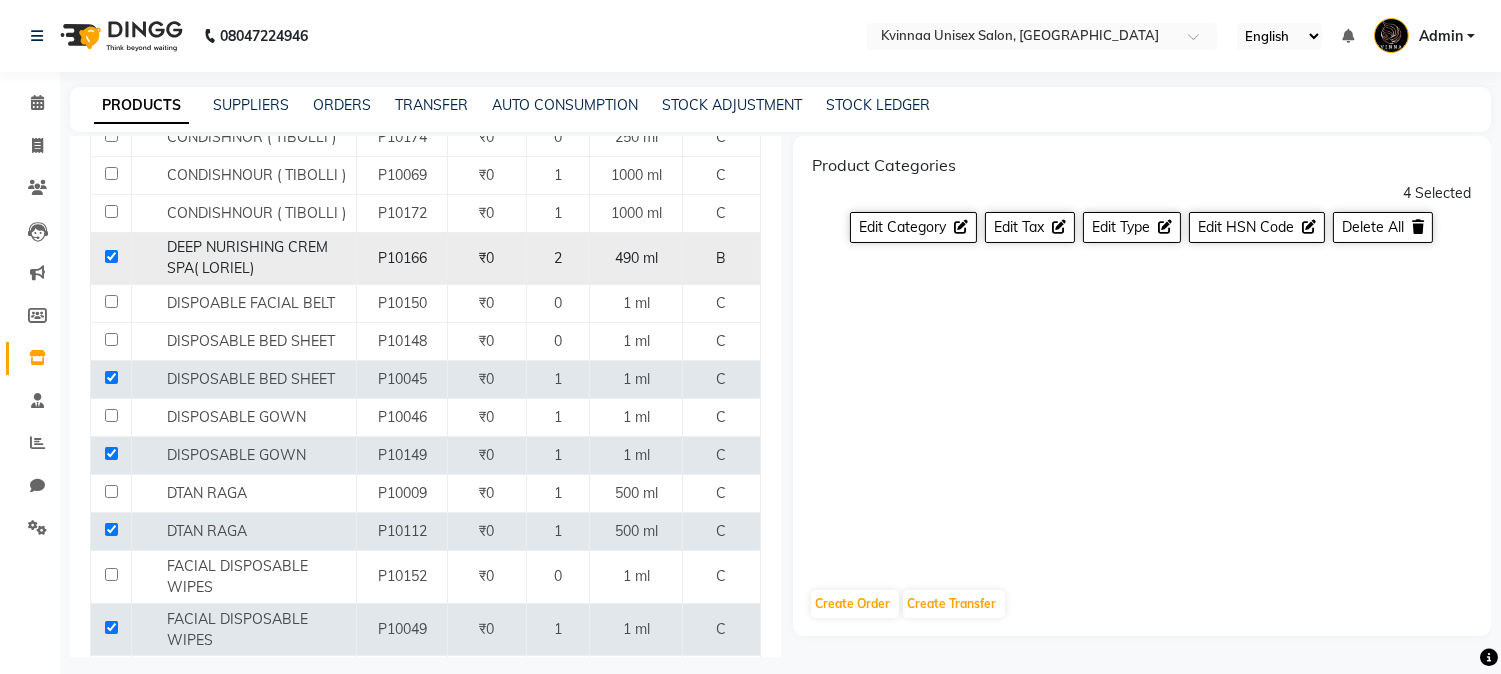 checkbox on "true" 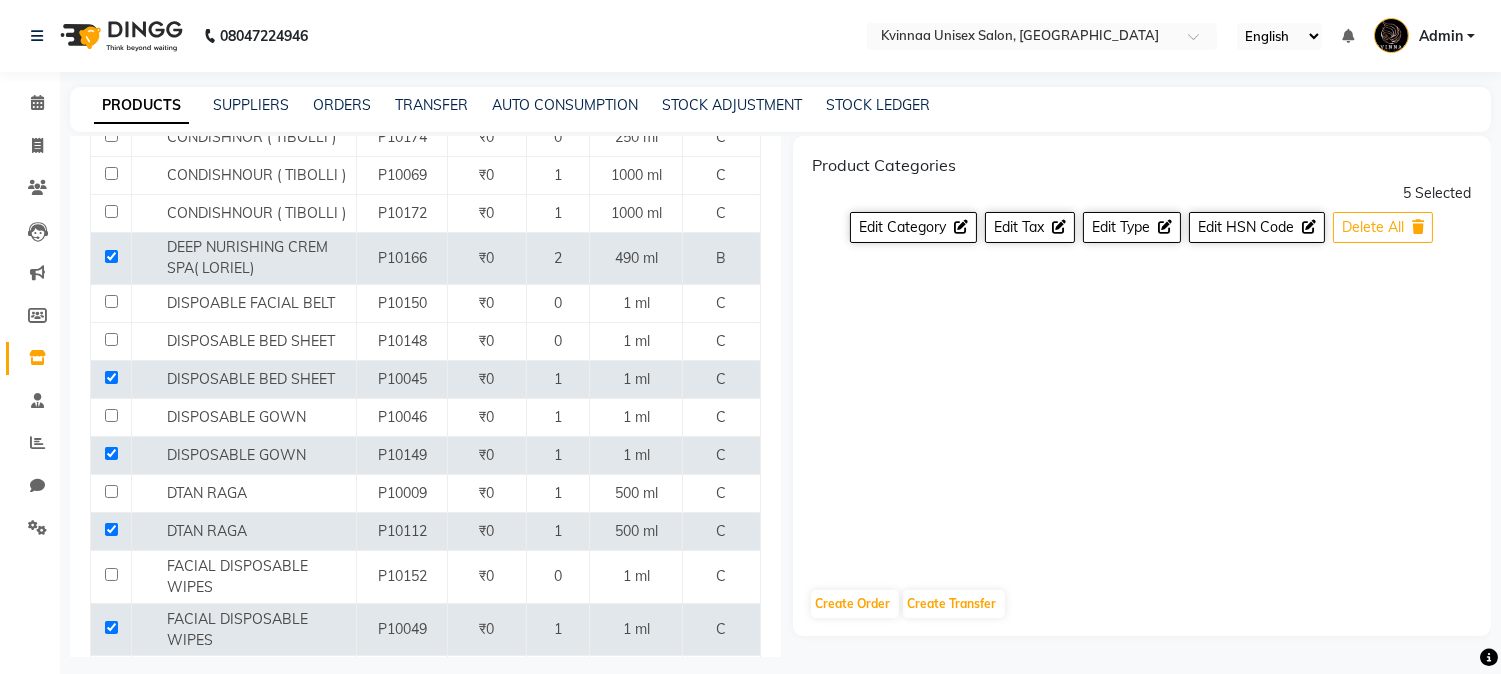click on "Delete All" 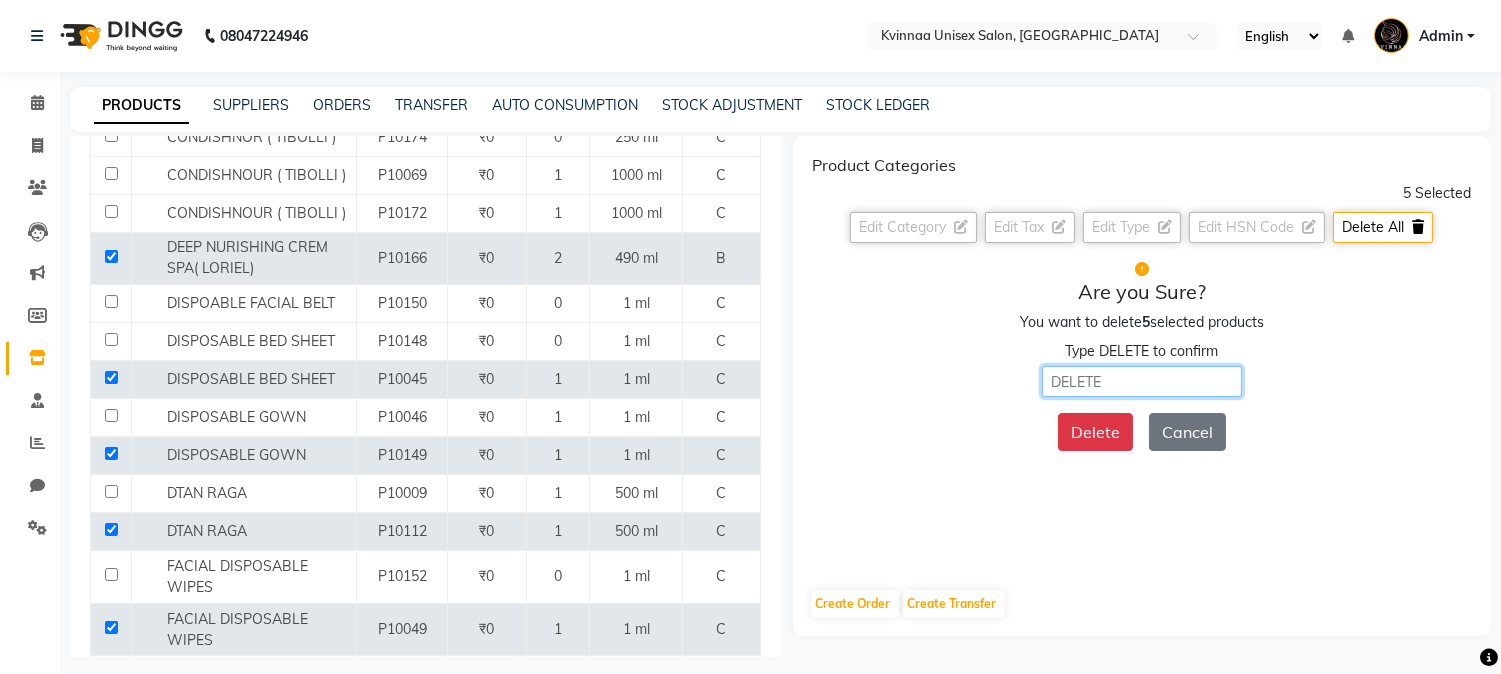 click 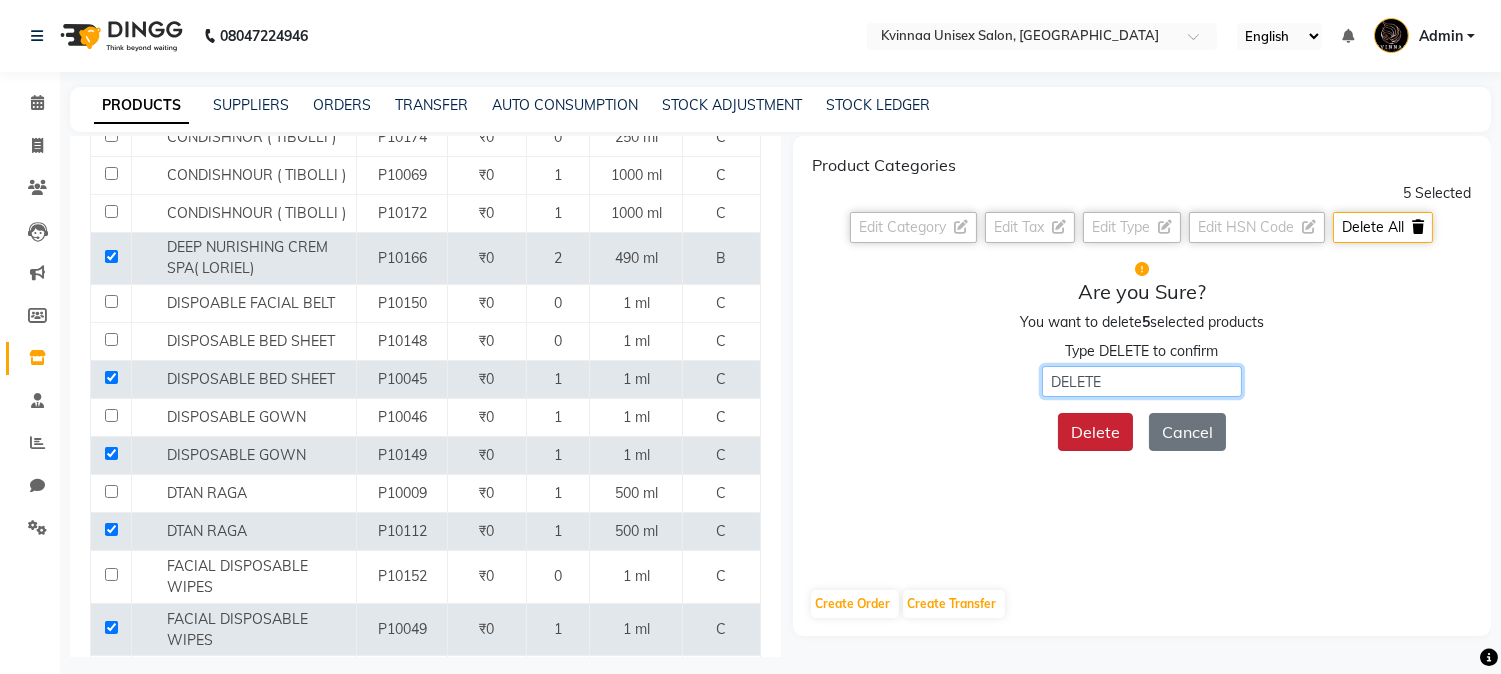 type on "DELETE" 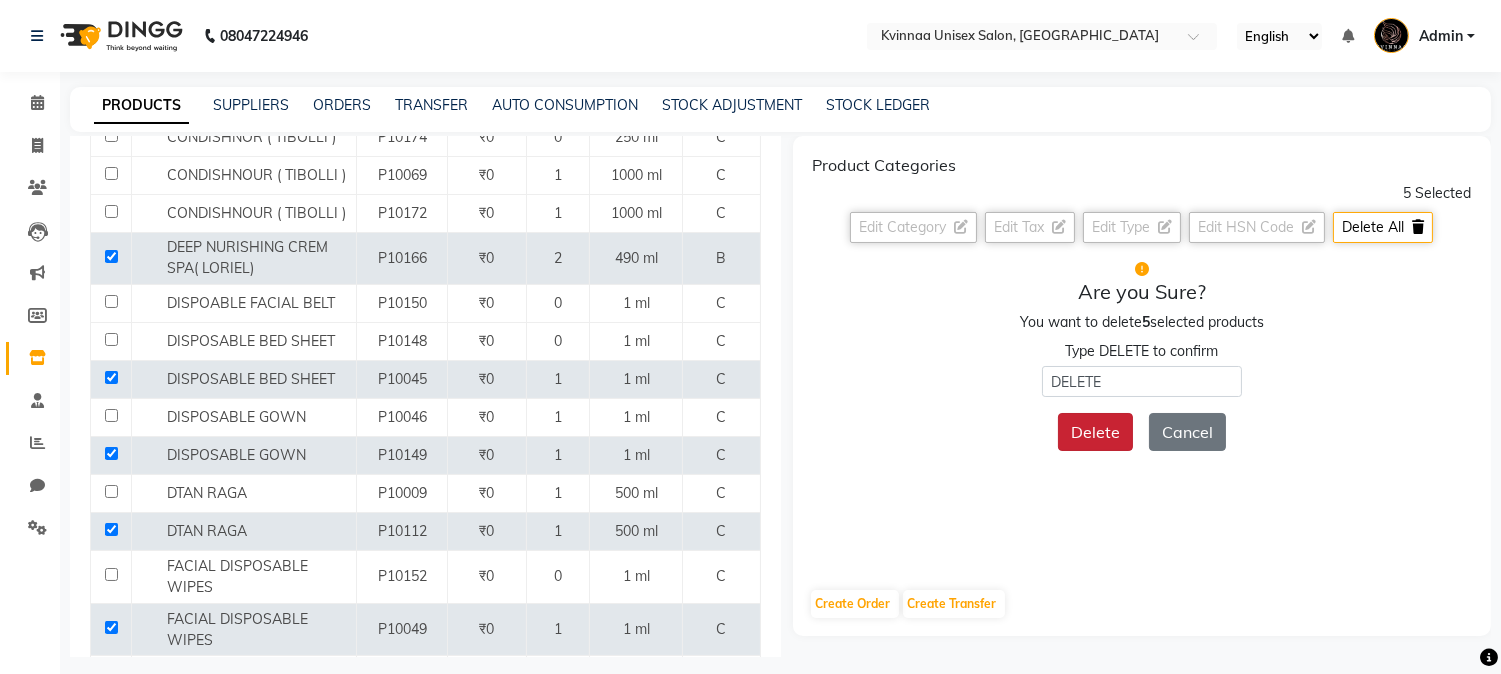 click on "Delete" 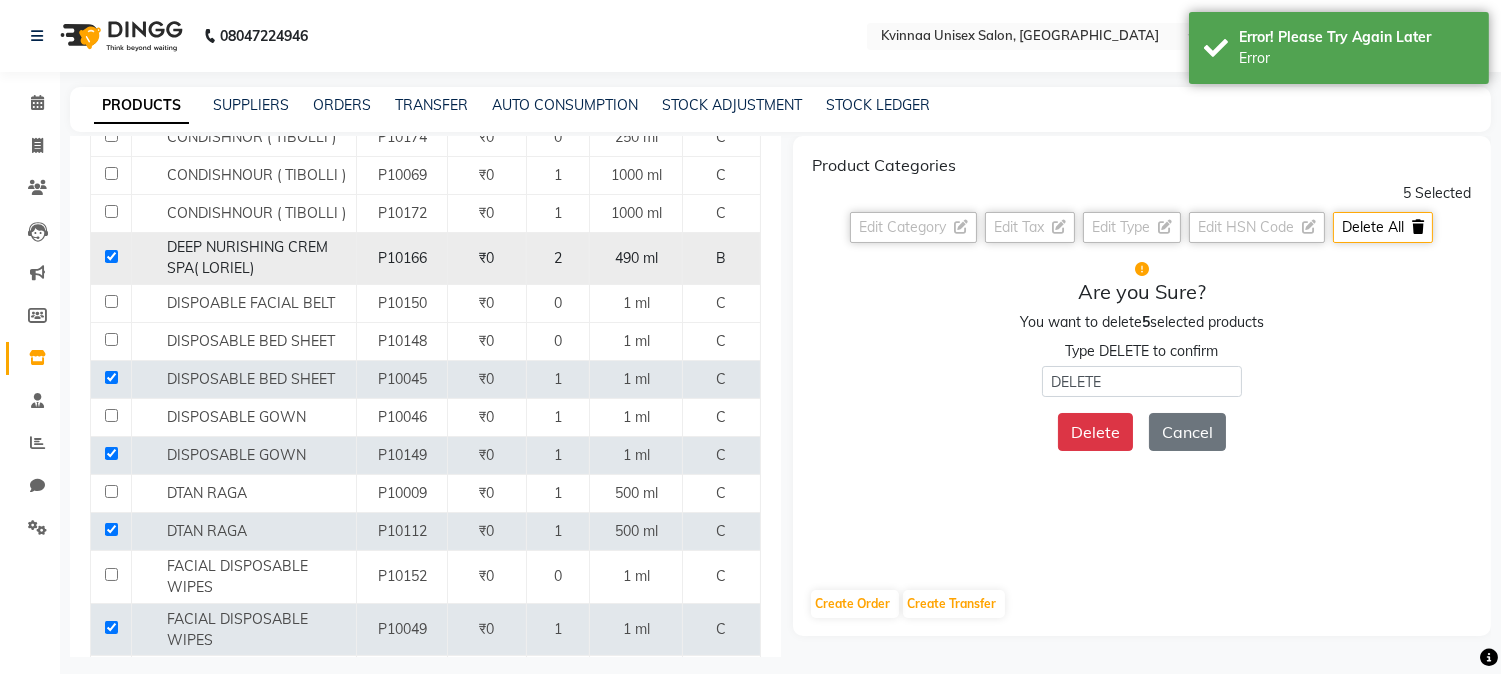 click 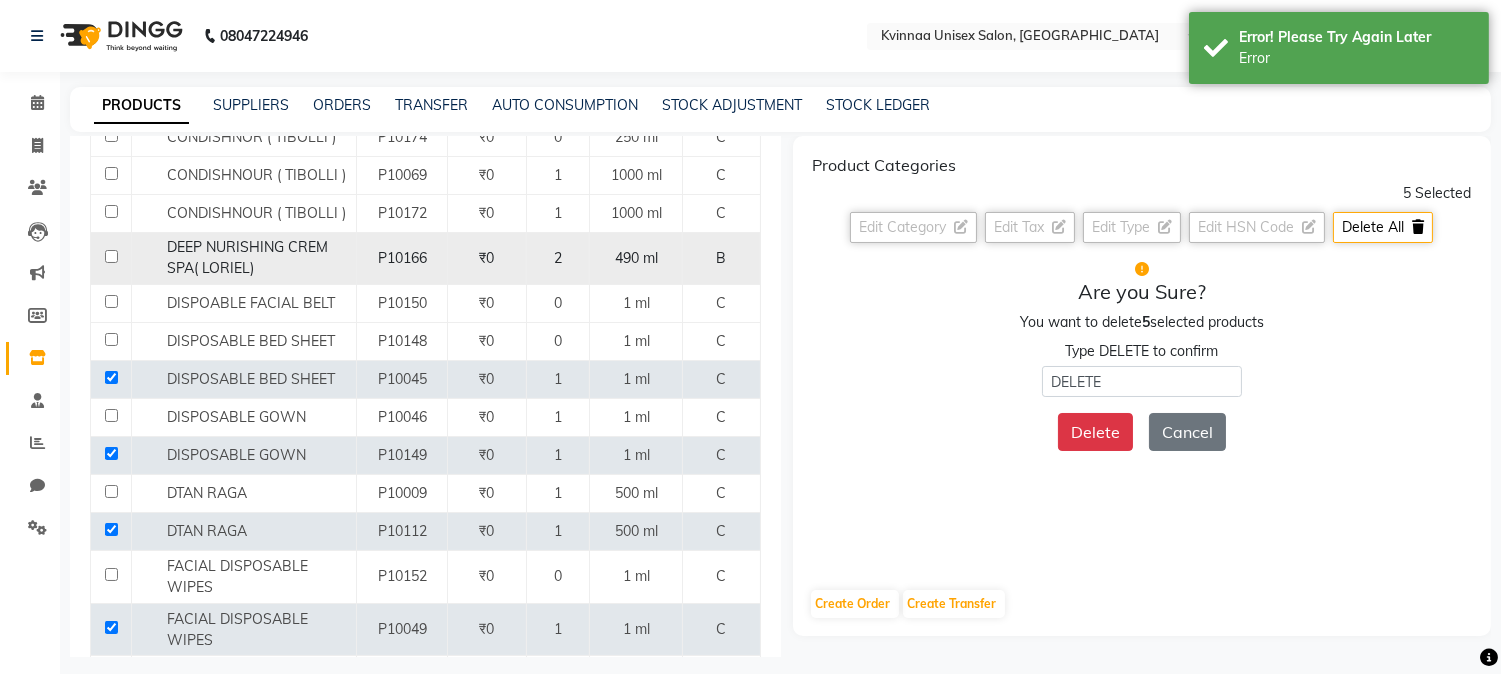 checkbox on "false" 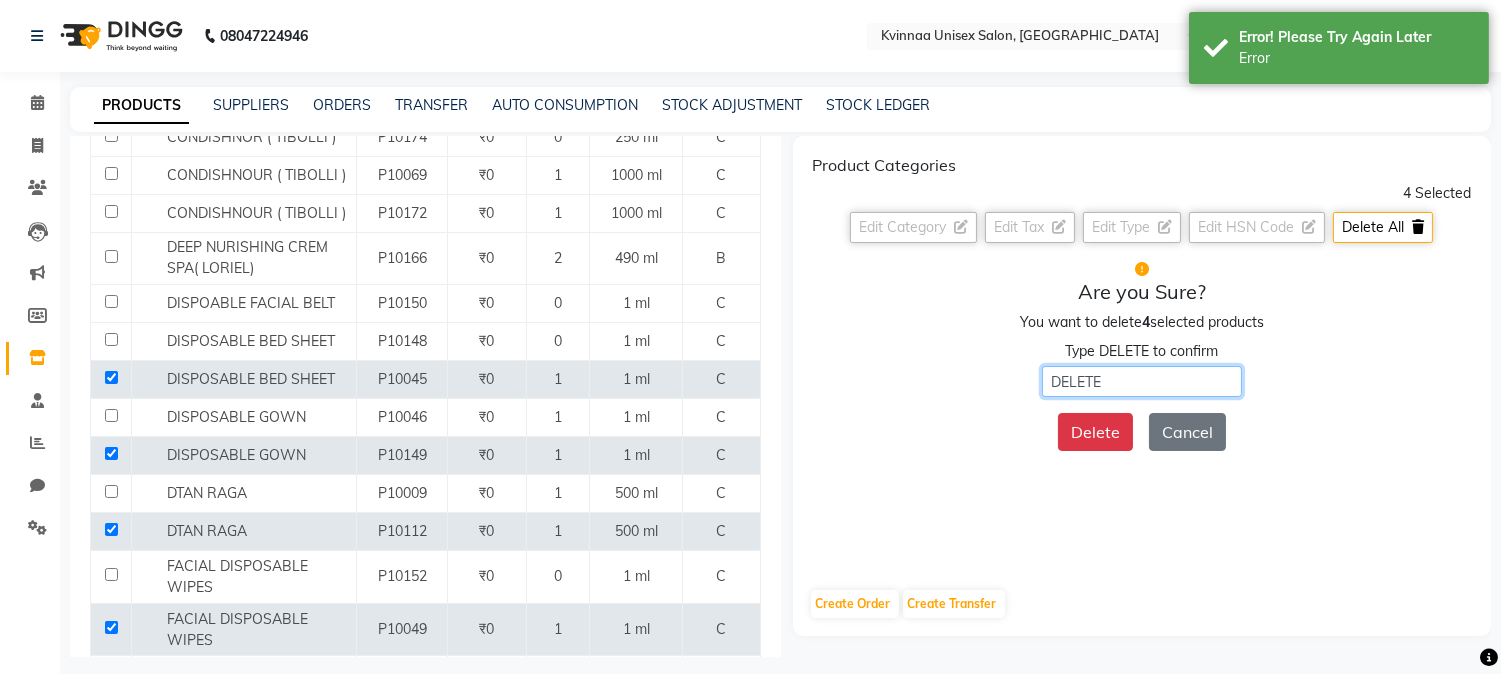 click on "DELETE" 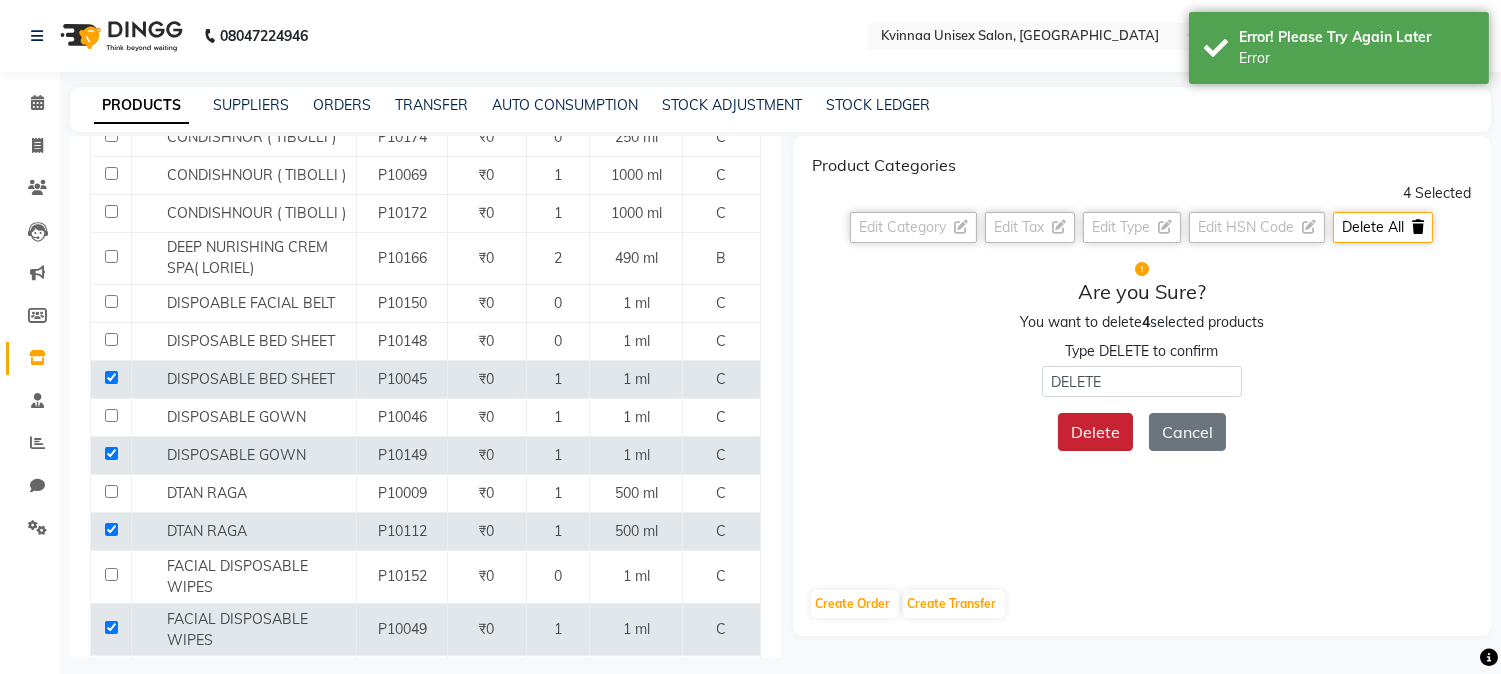 click on "Delete" 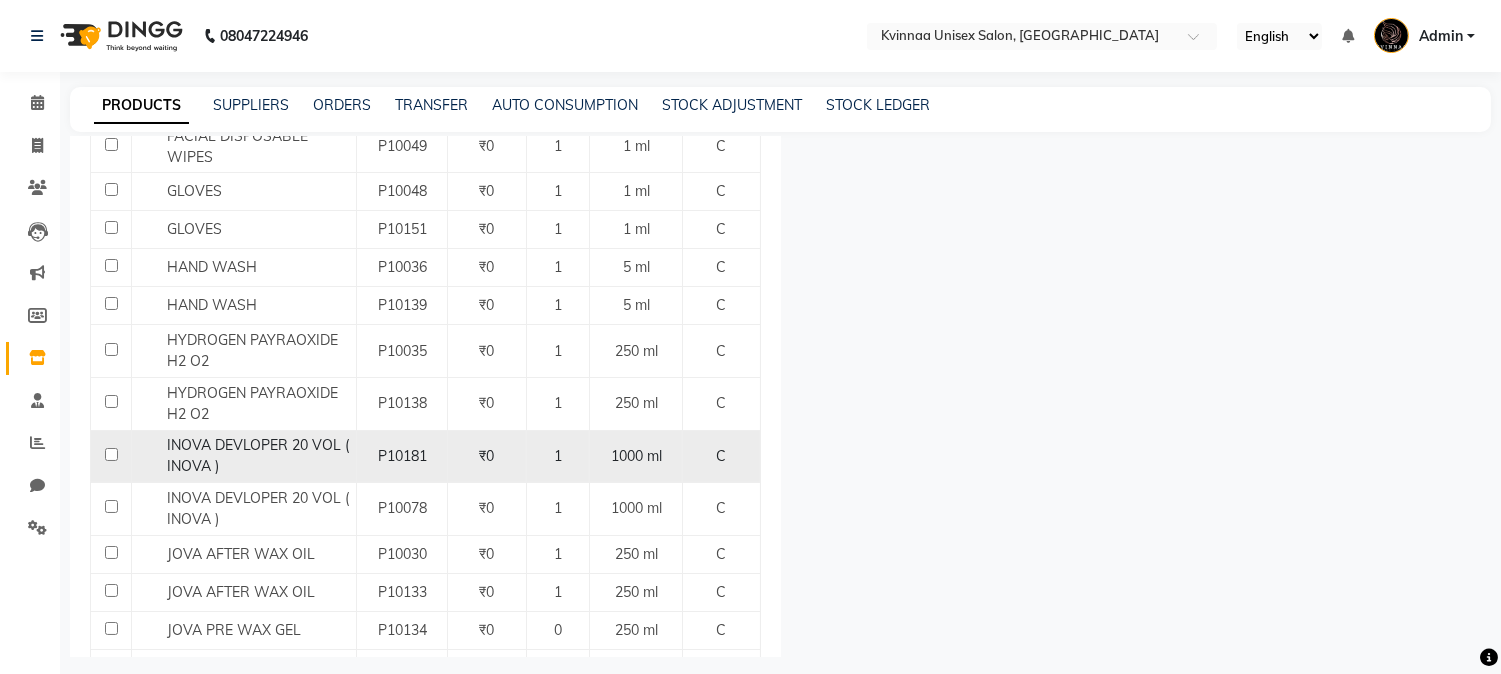 scroll, scrollTop: 1333, scrollLeft: 0, axis: vertical 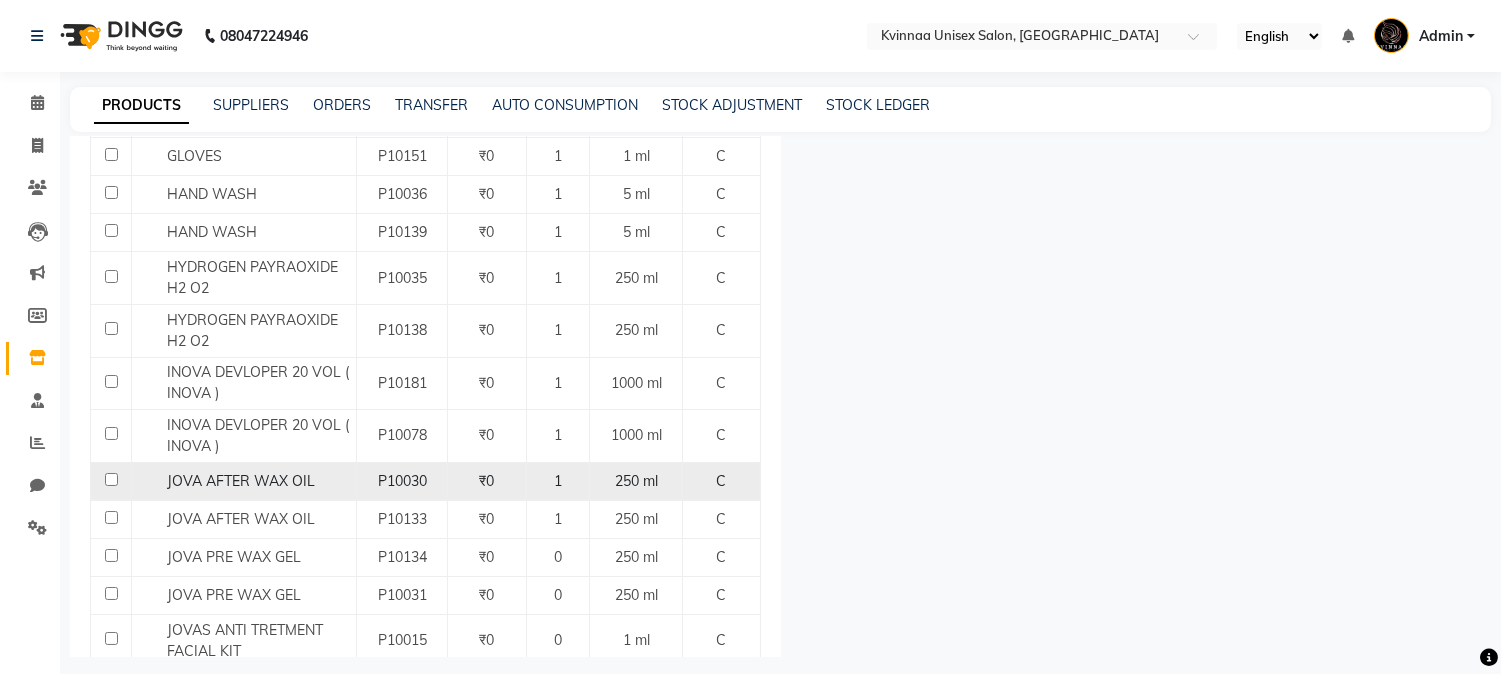 click 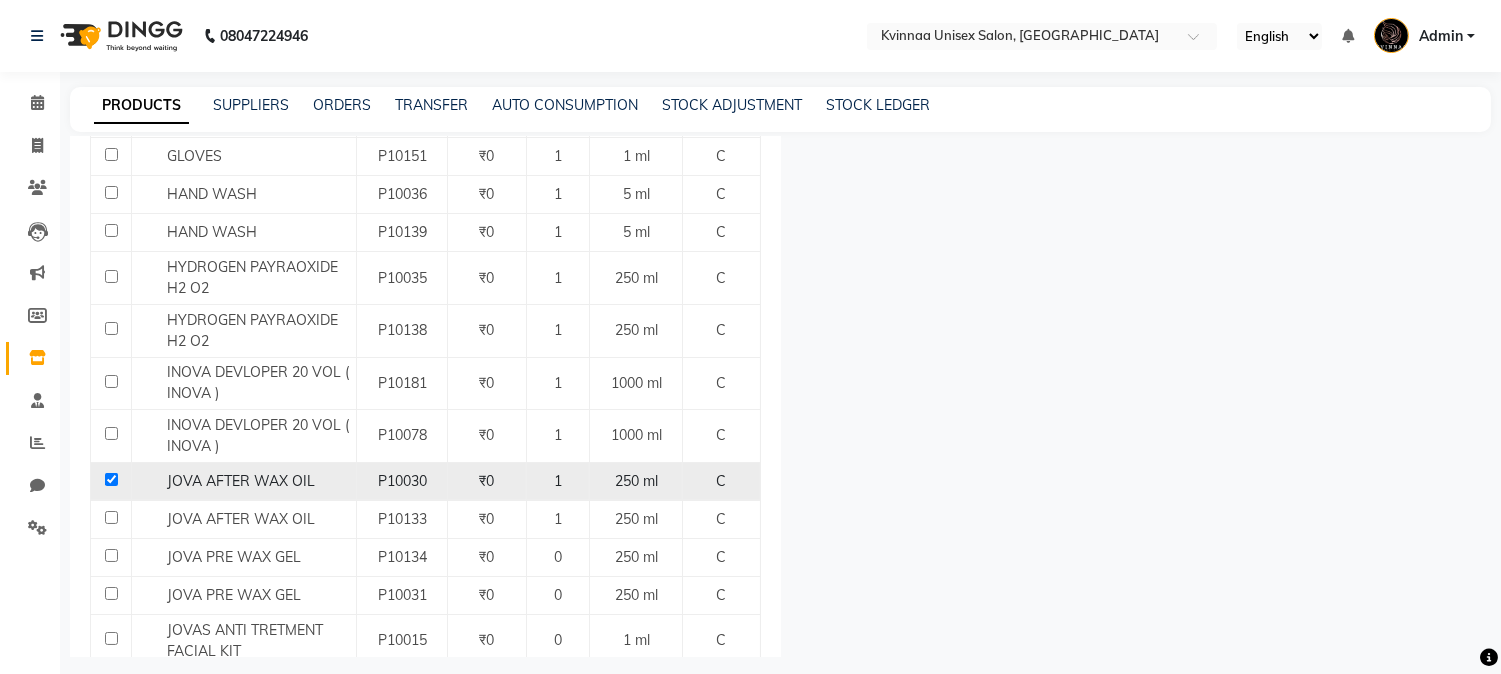 checkbox on "true" 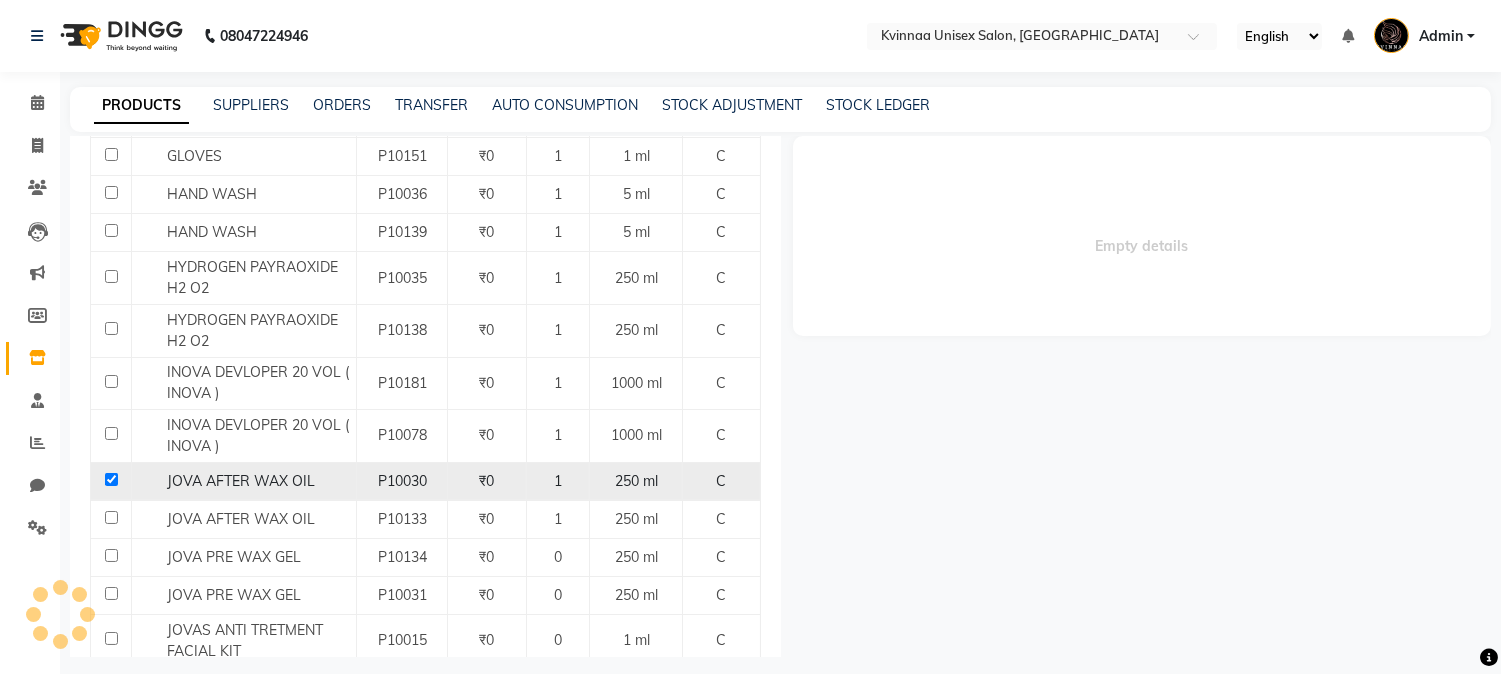 select 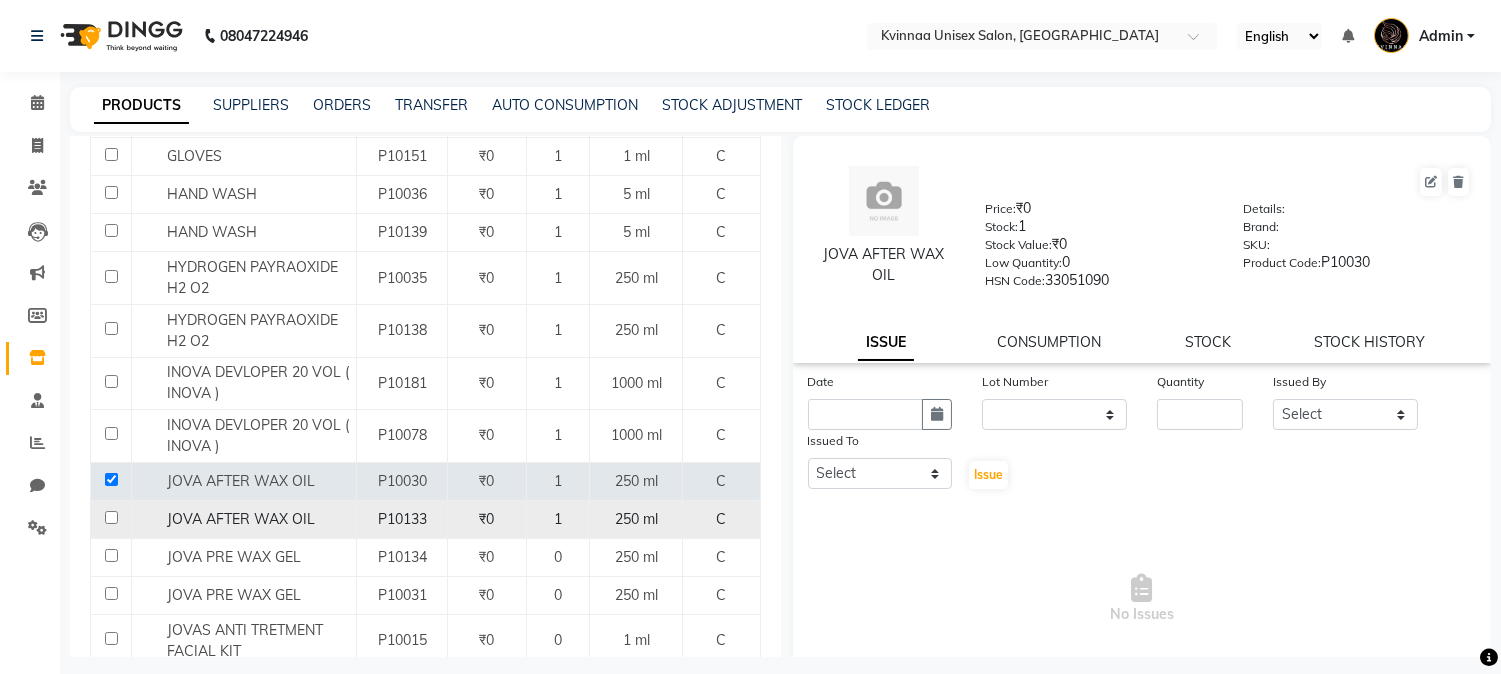 click 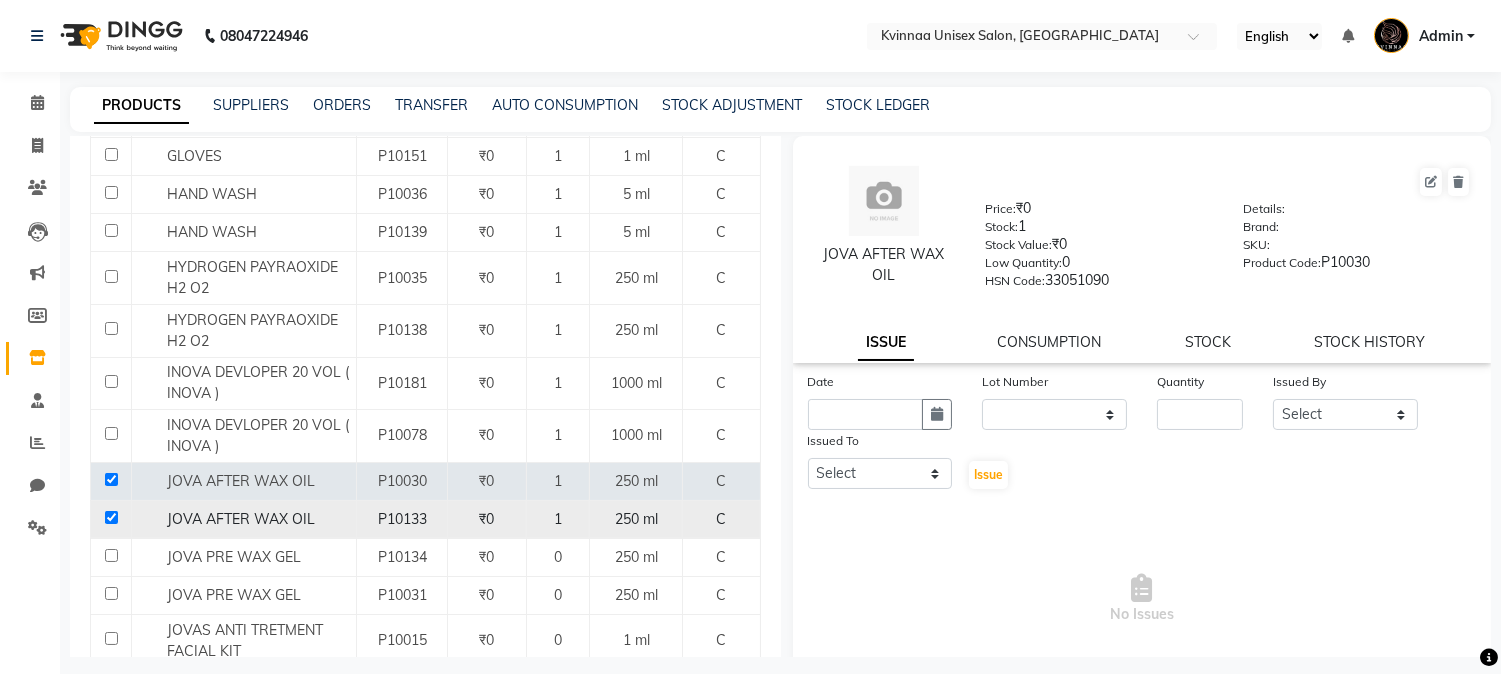 click 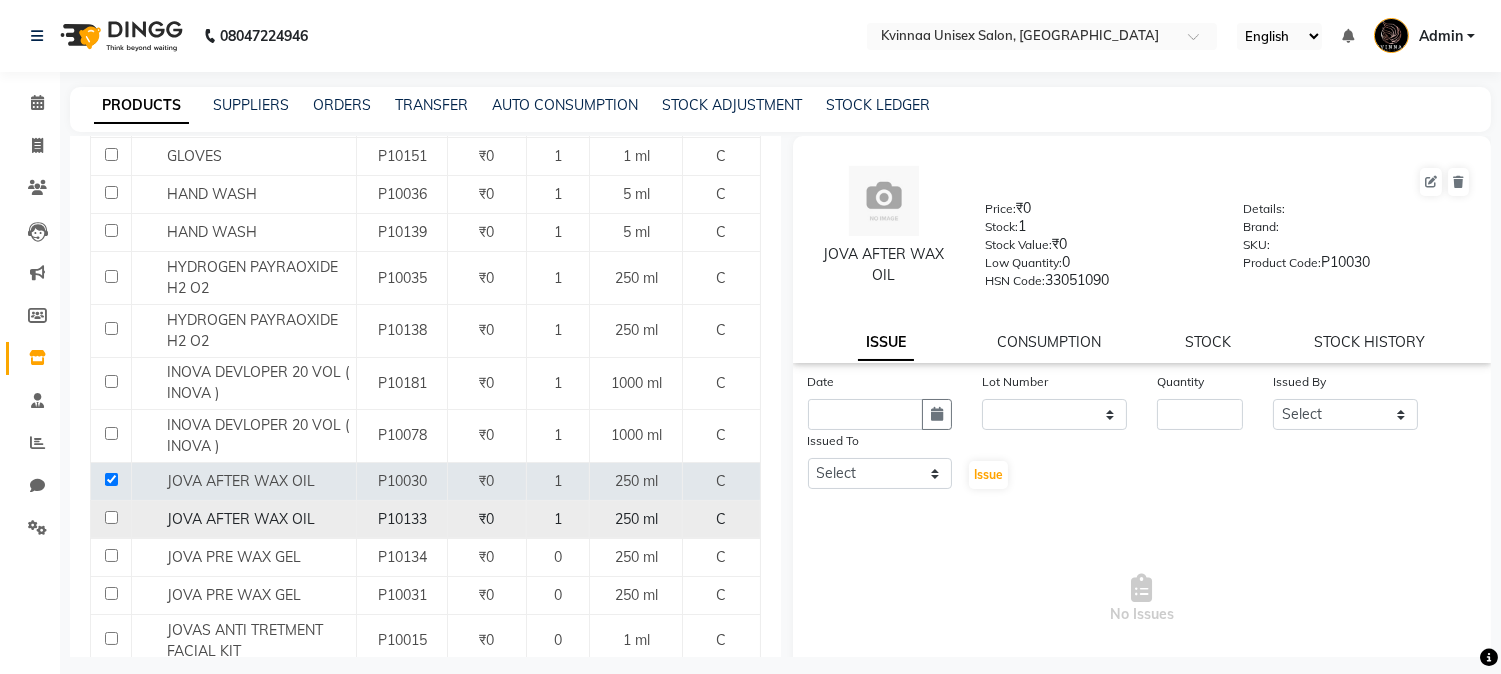 checkbox on "false" 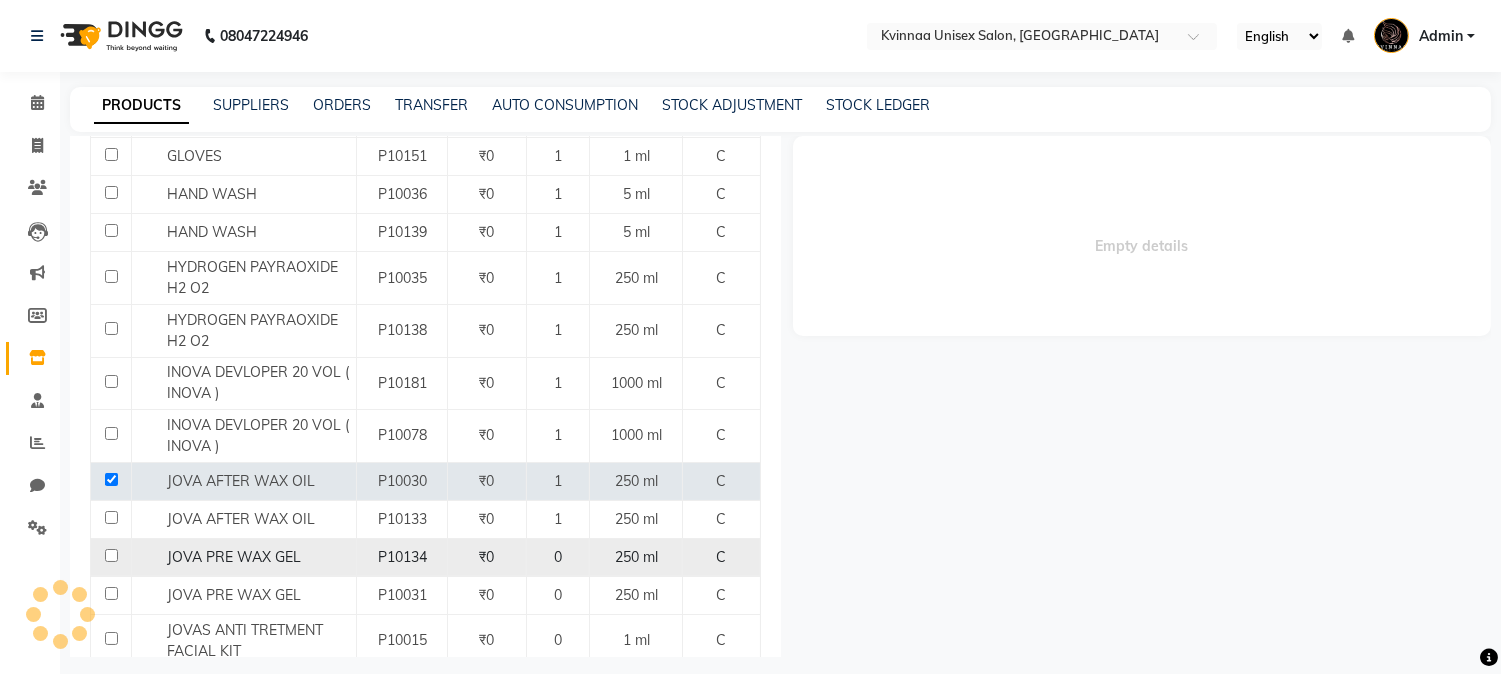 select 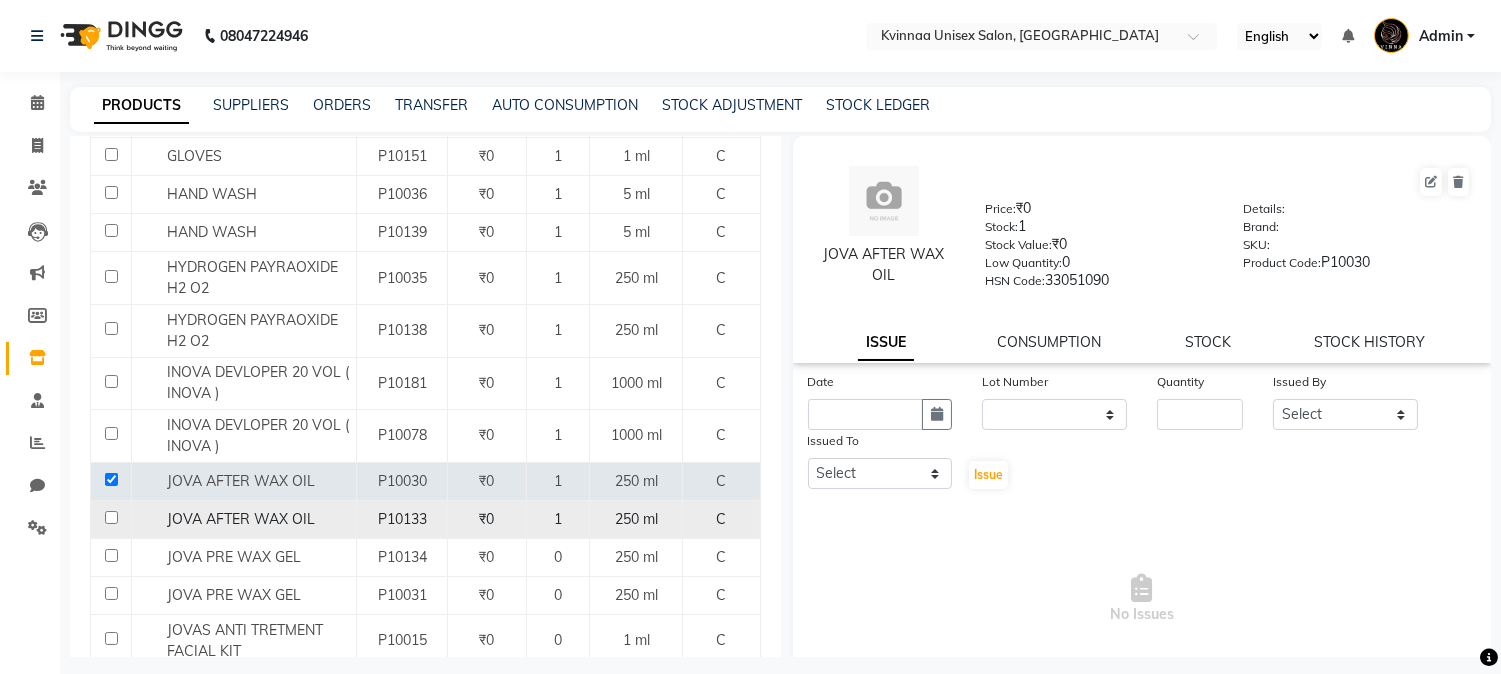 click 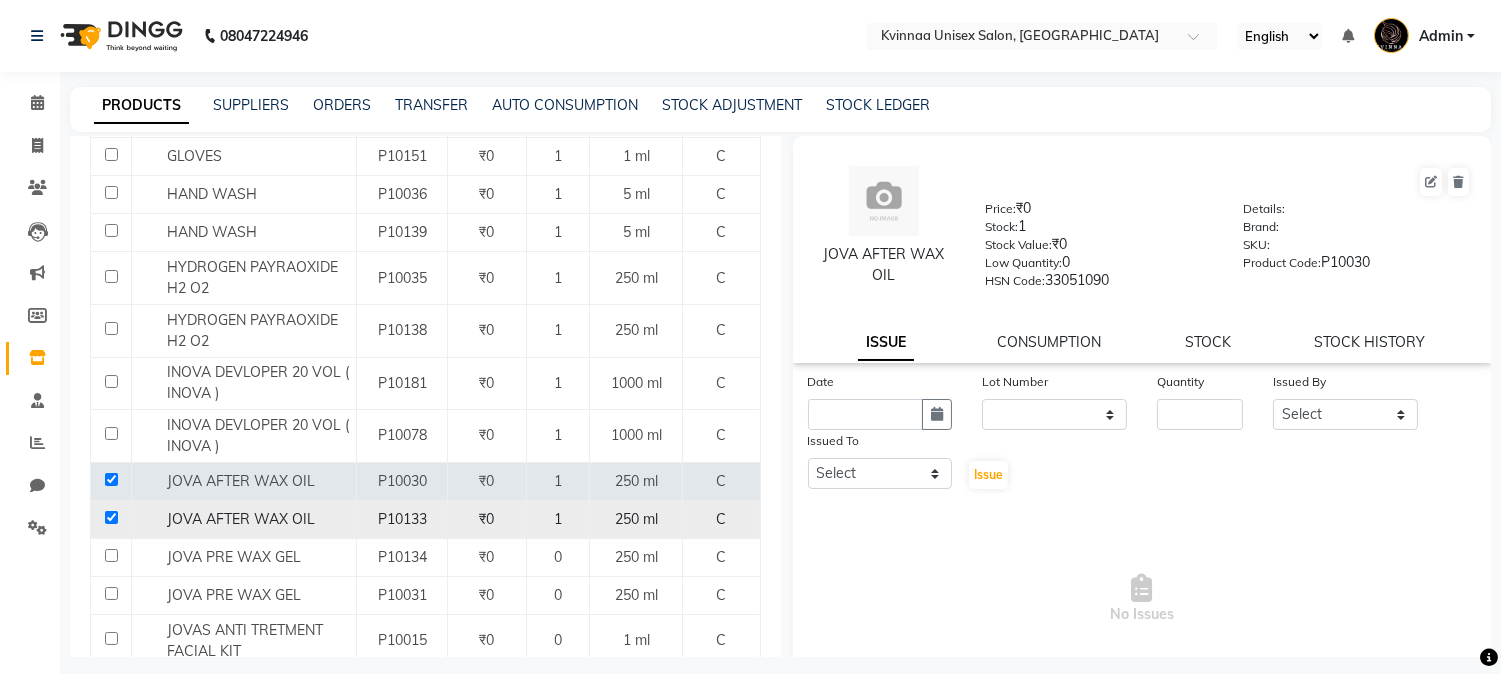 click 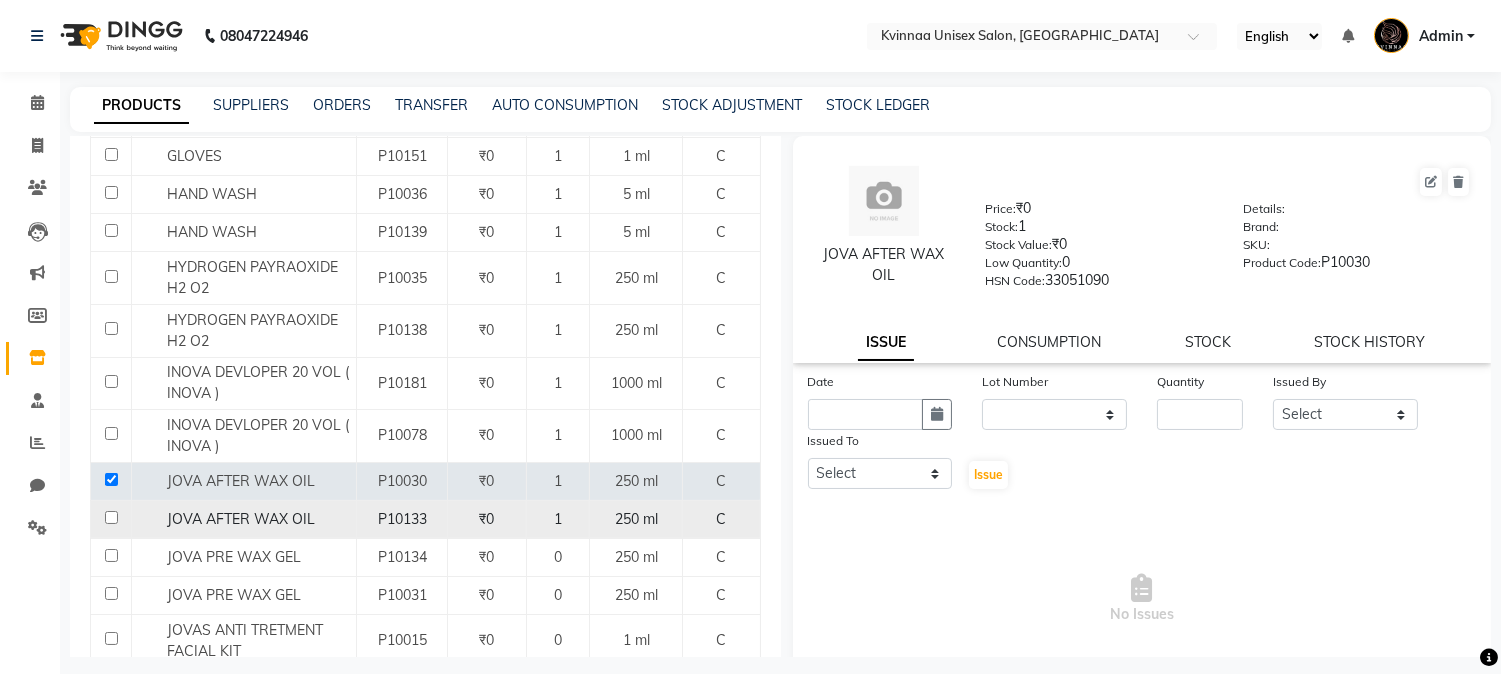checkbox on "false" 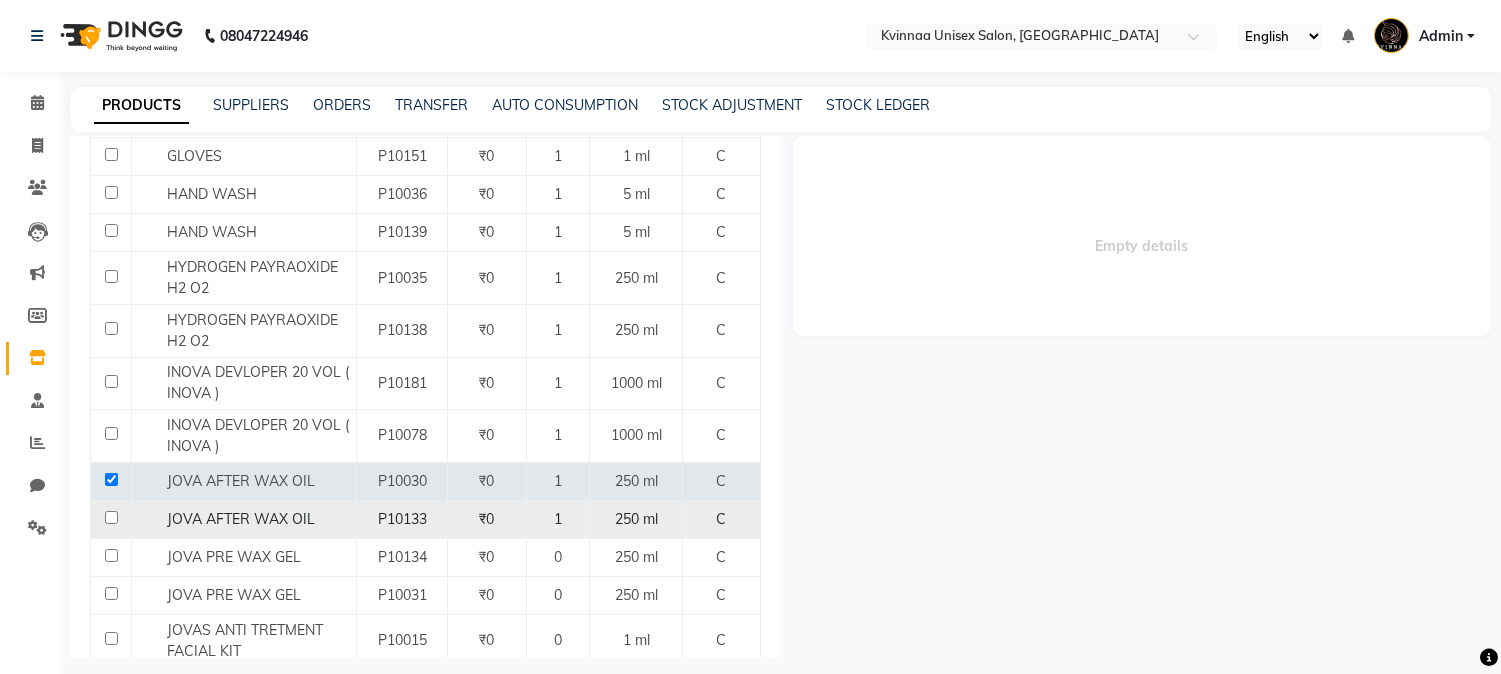 select 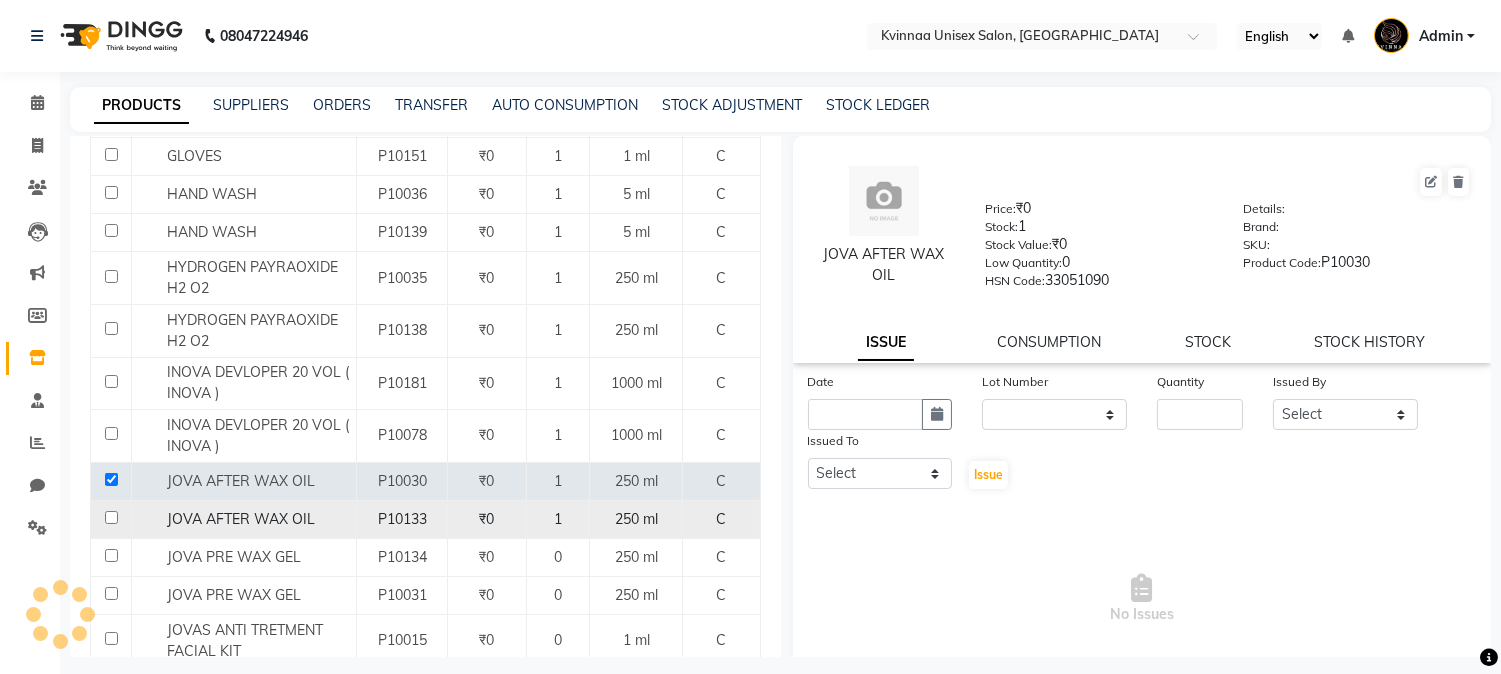 click 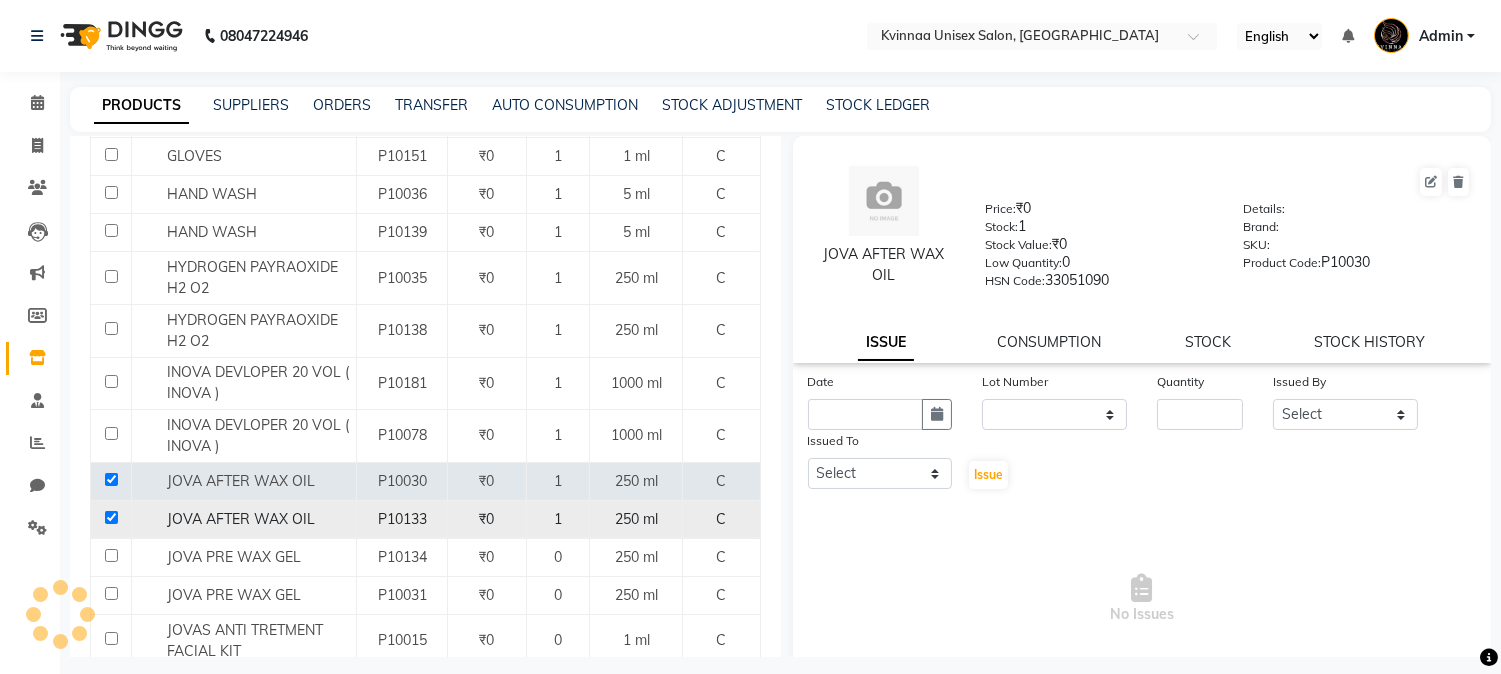 click 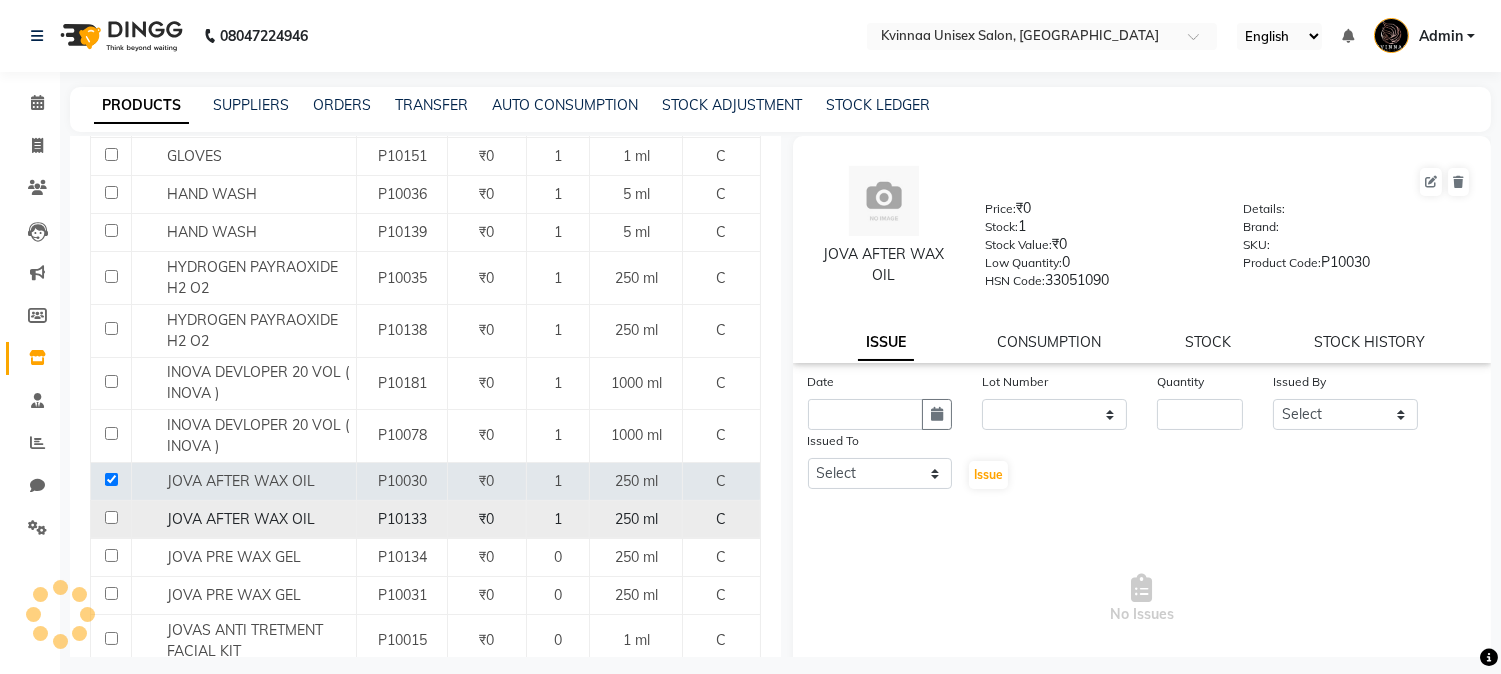 checkbox on "false" 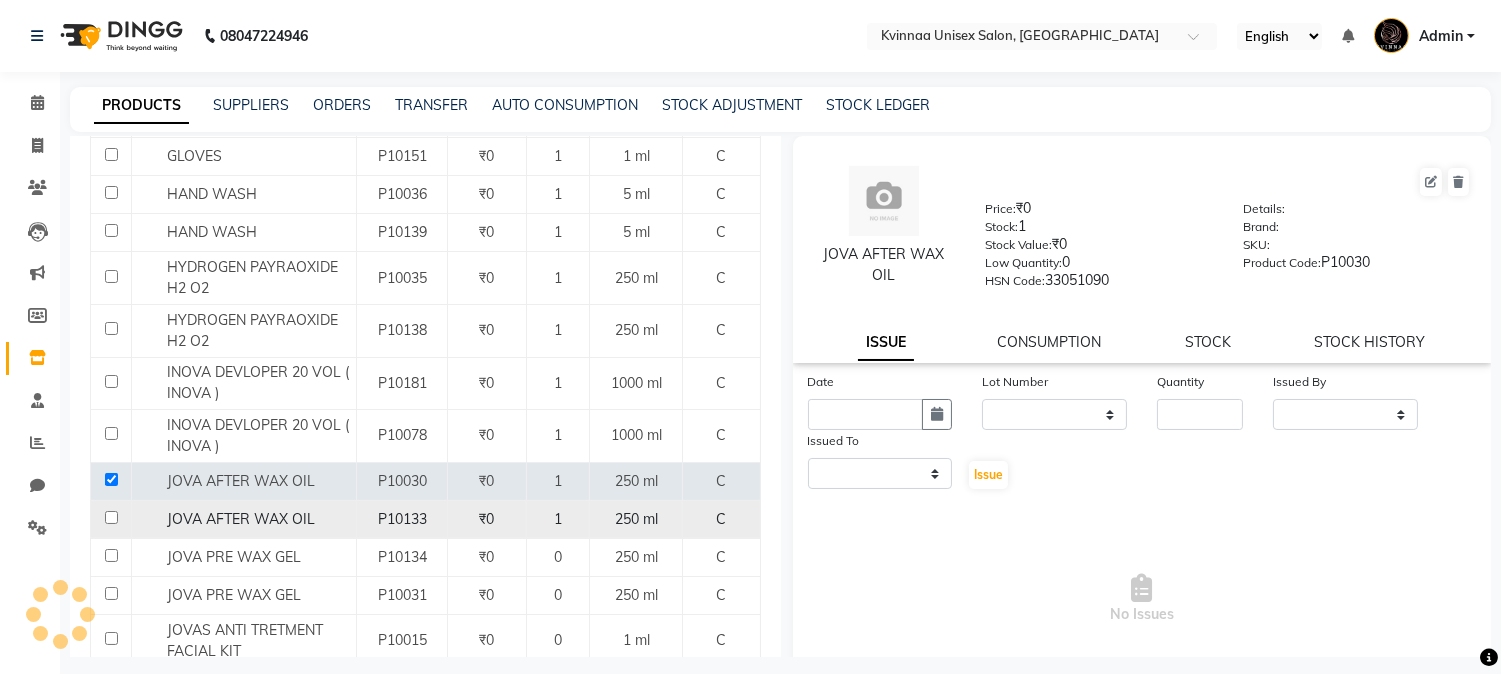 select 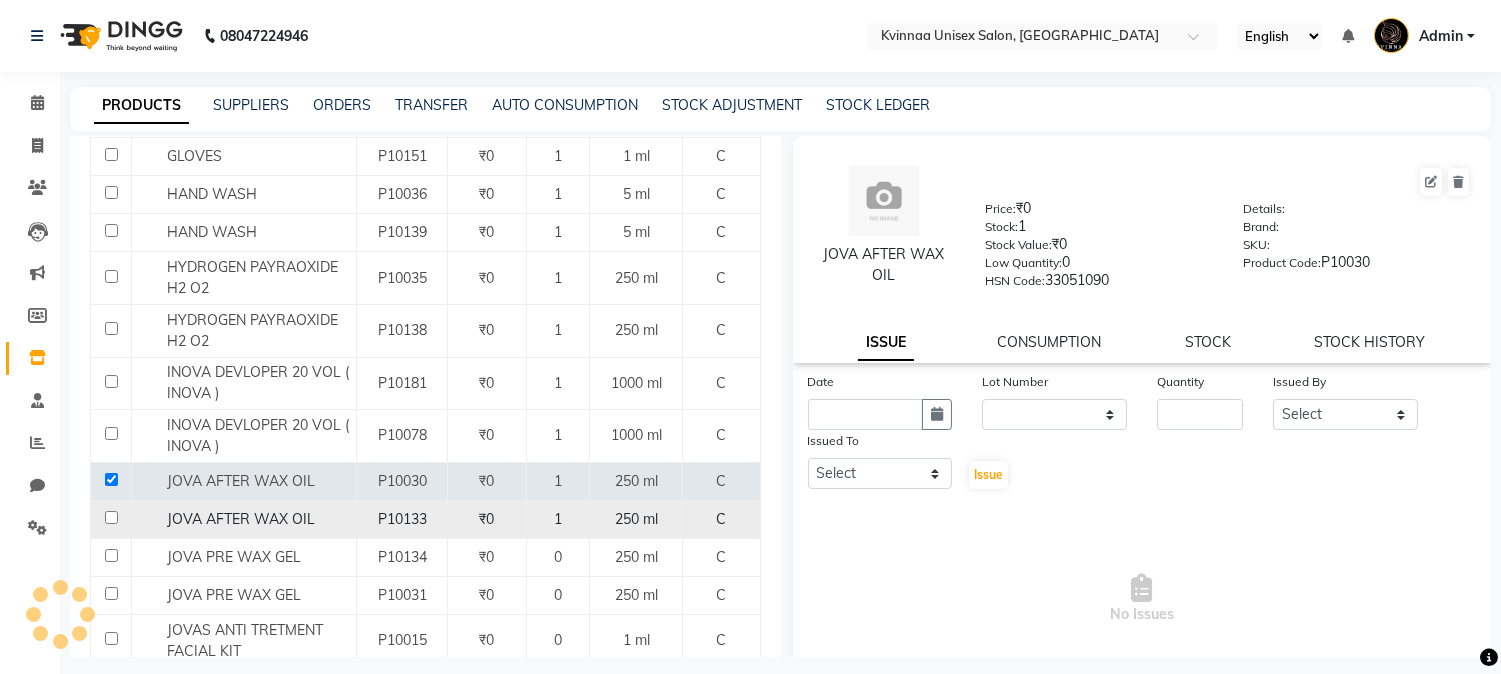 click 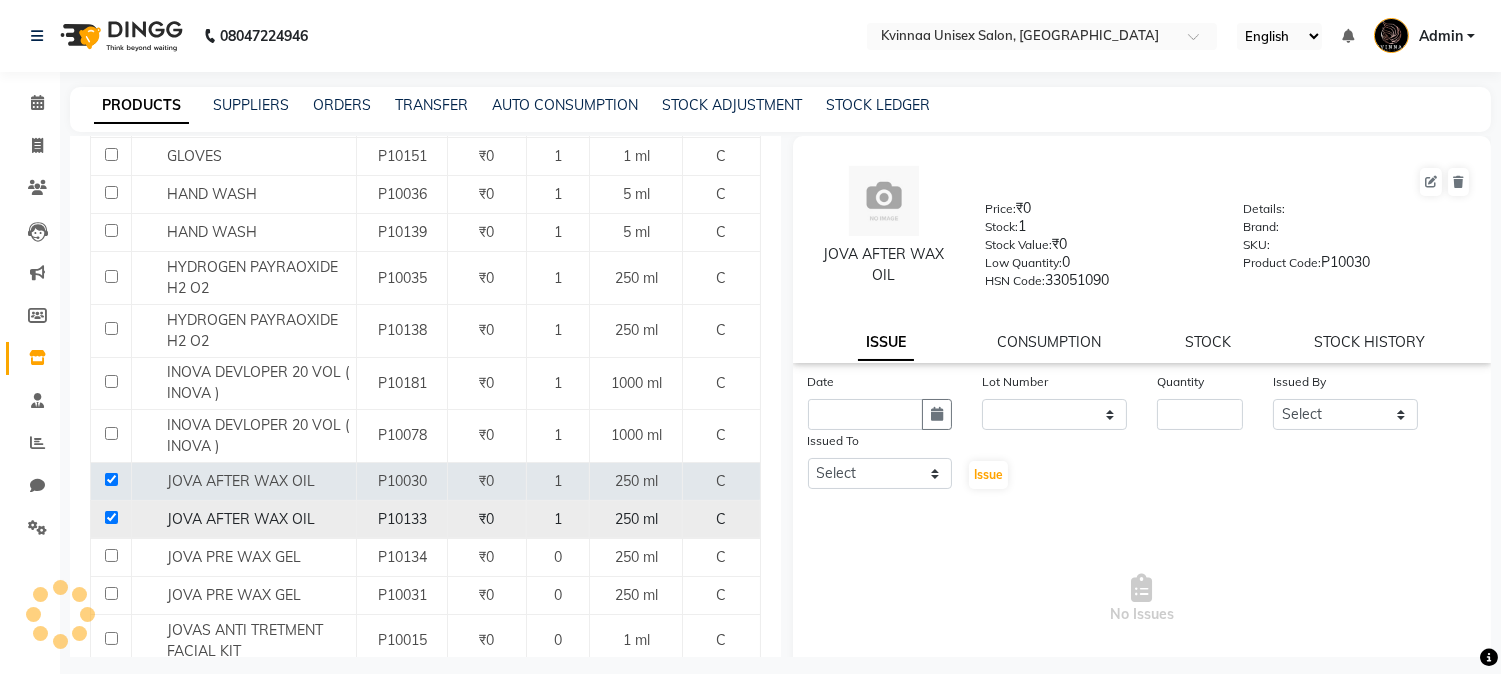 checkbox on "true" 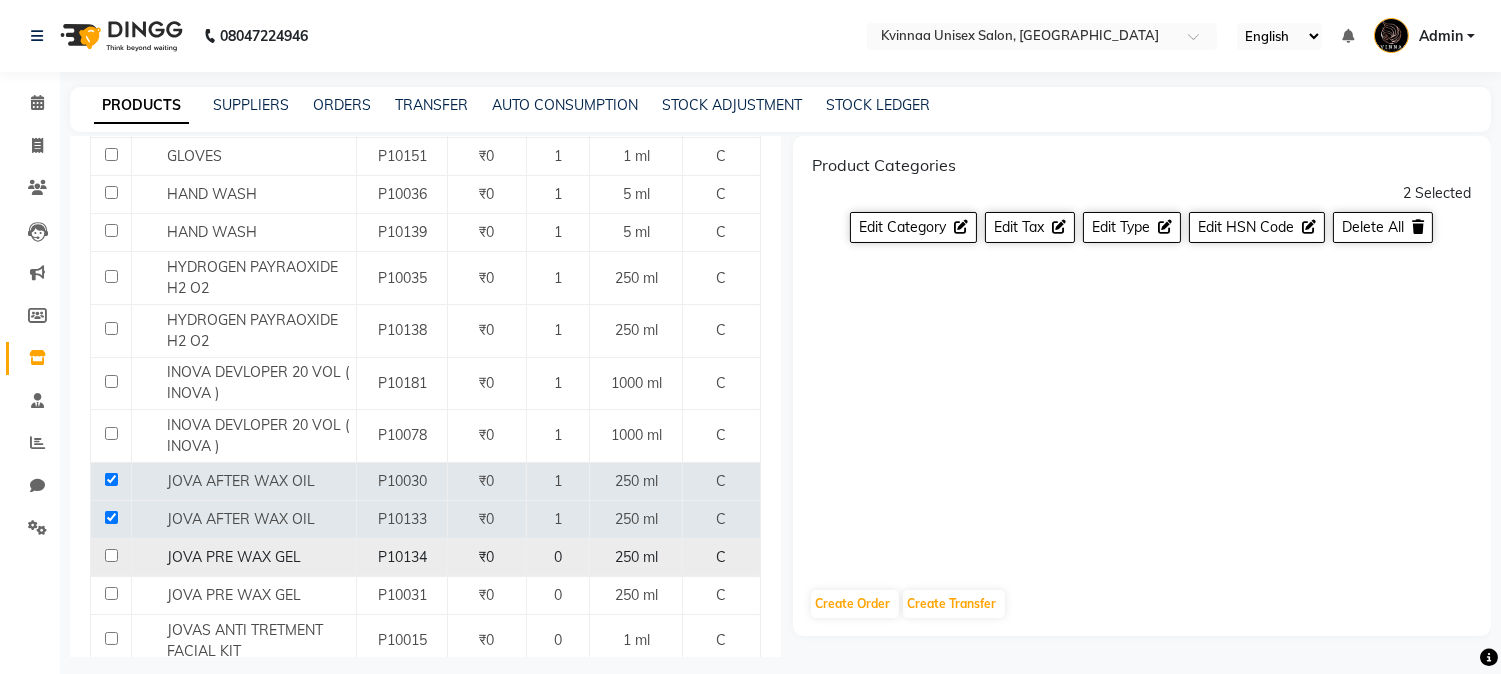 click 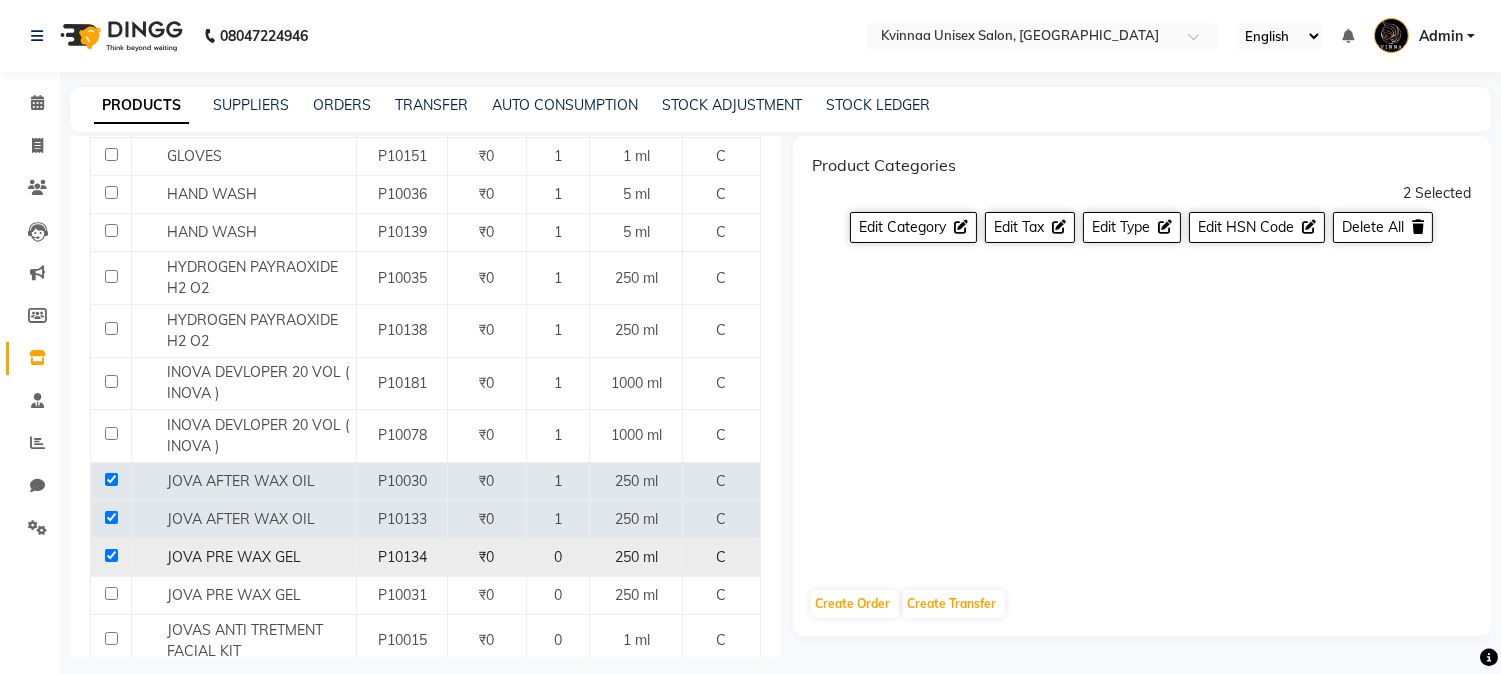 click 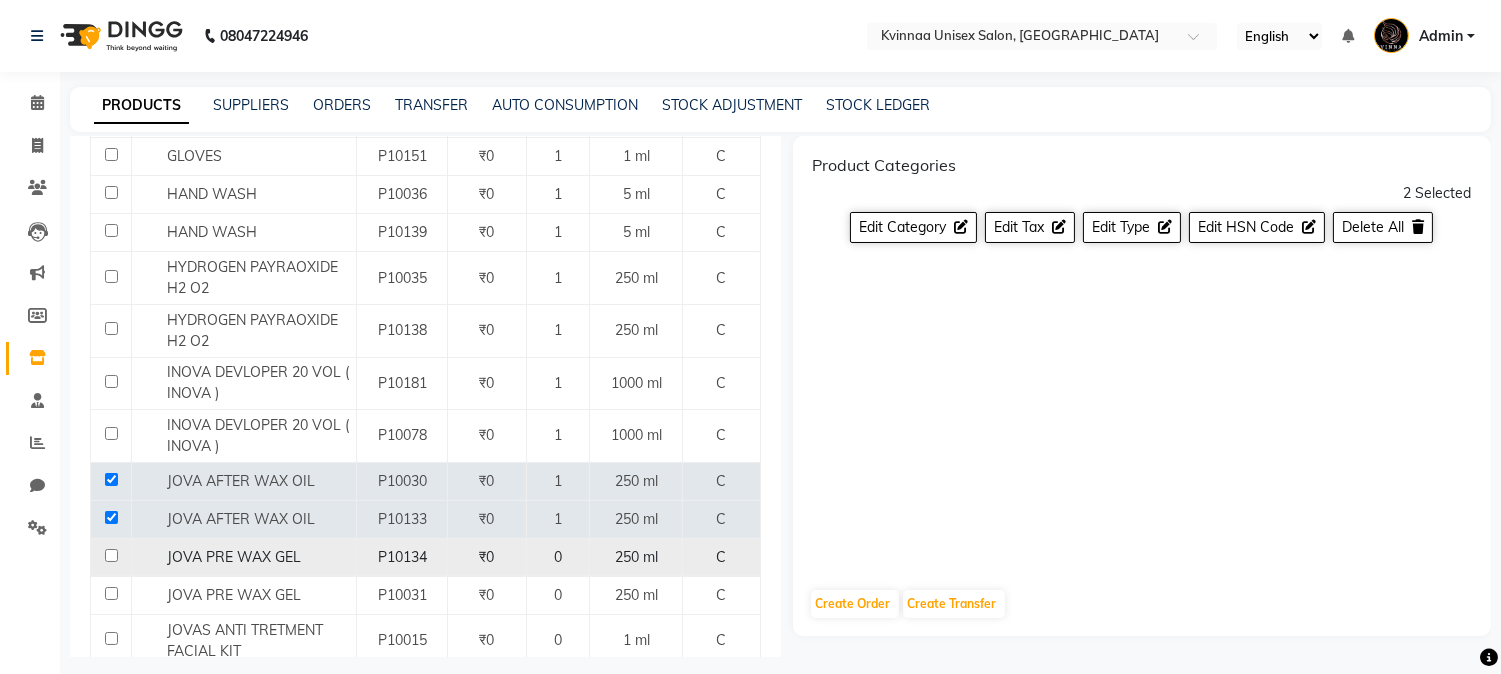 click 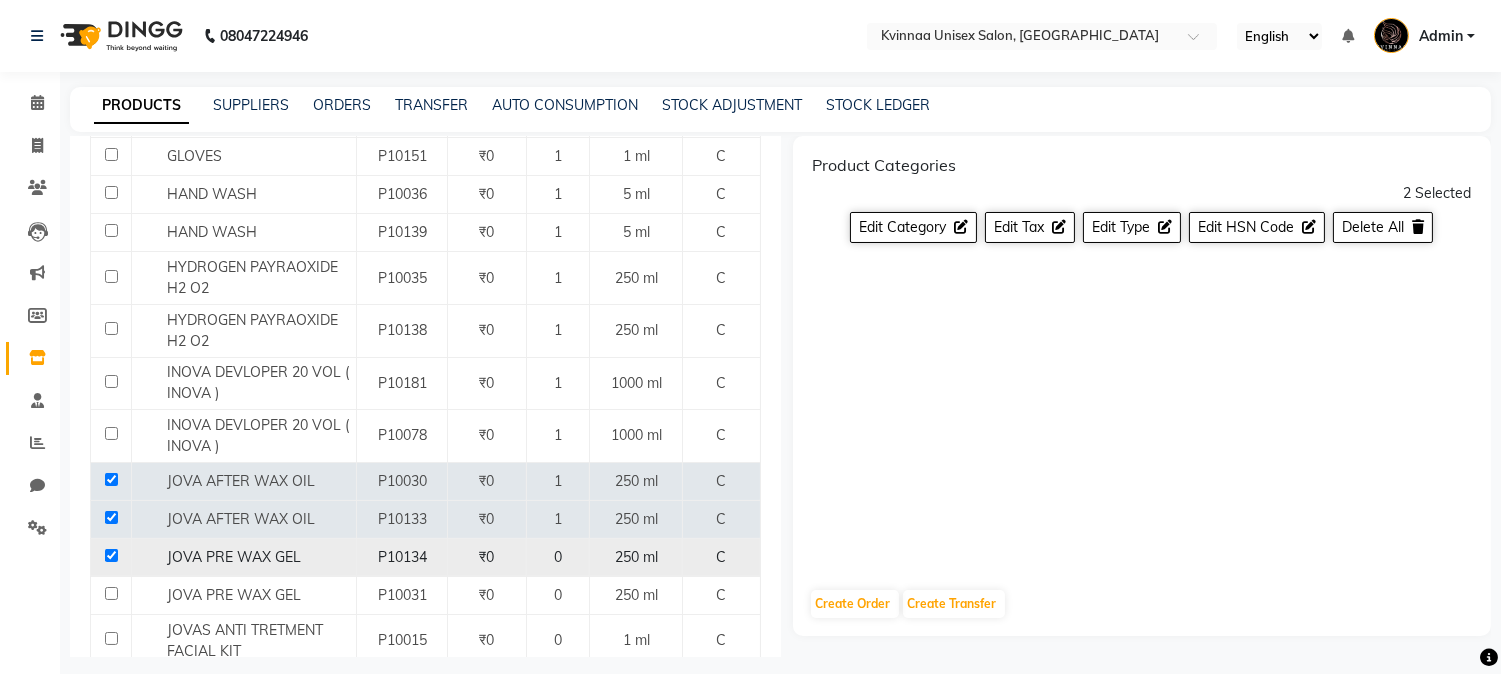 click 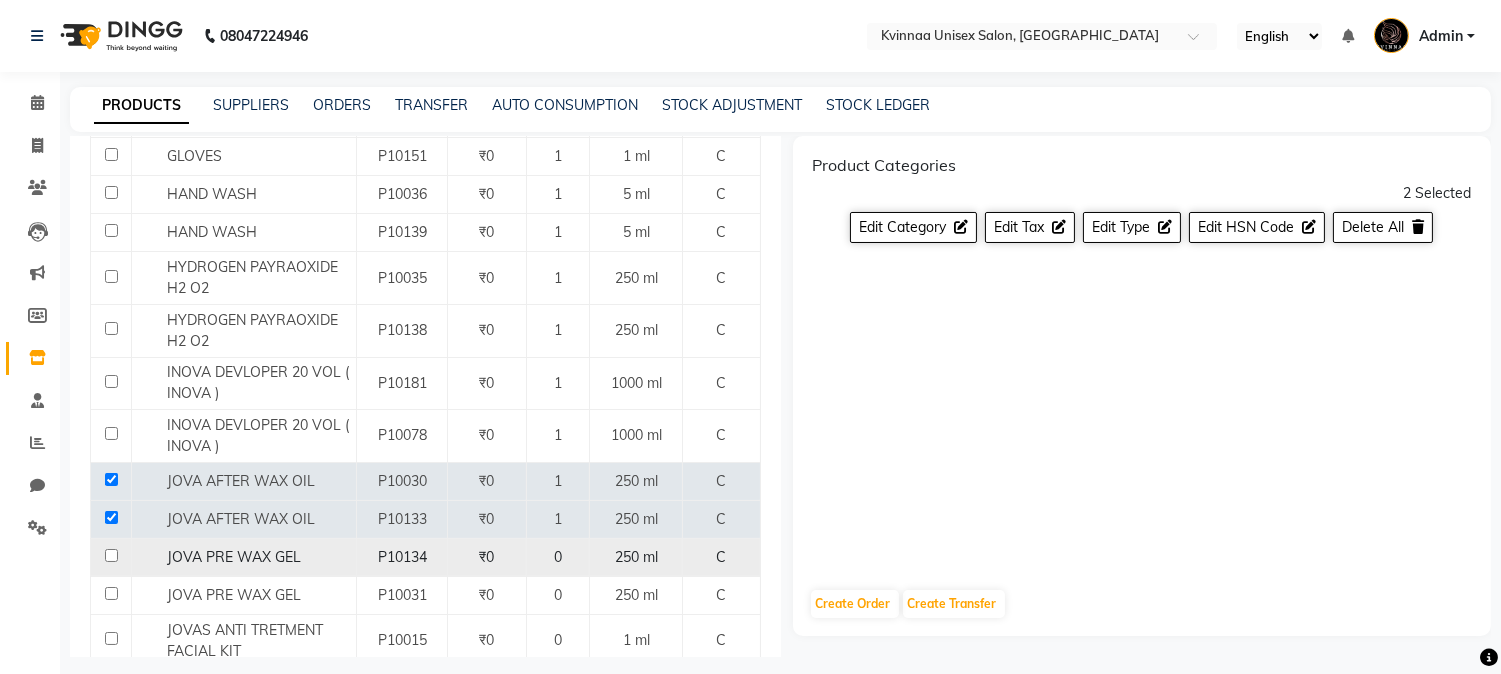 click 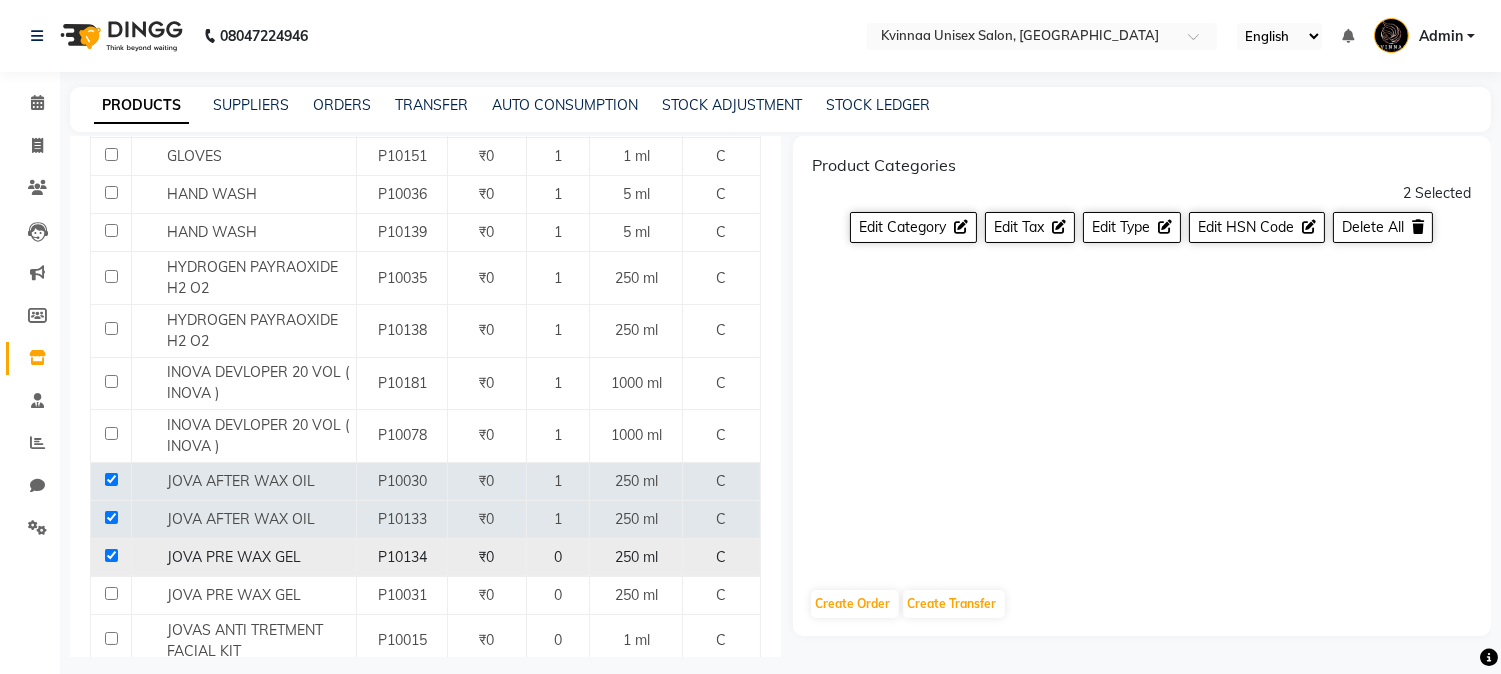 checkbox on "true" 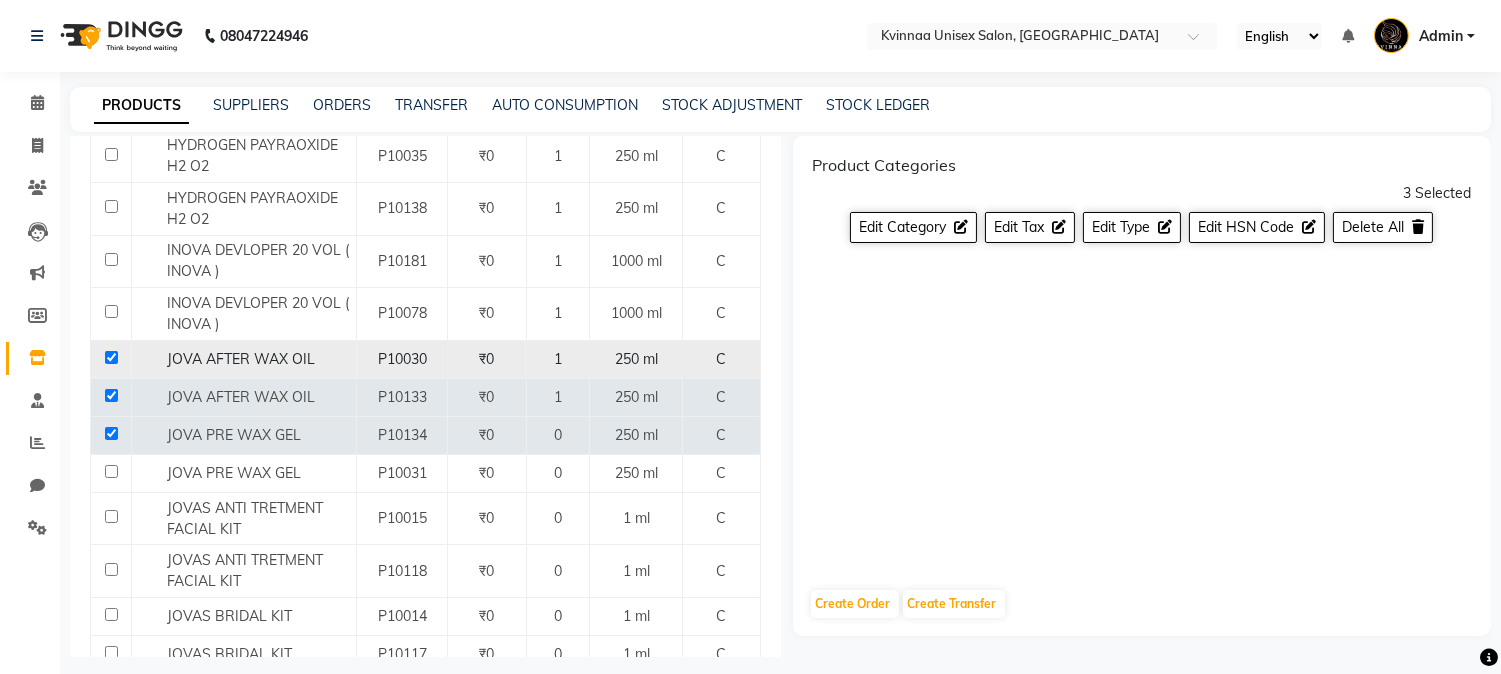 scroll, scrollTop: 1555, scrollLeft: 0, axis: vertical 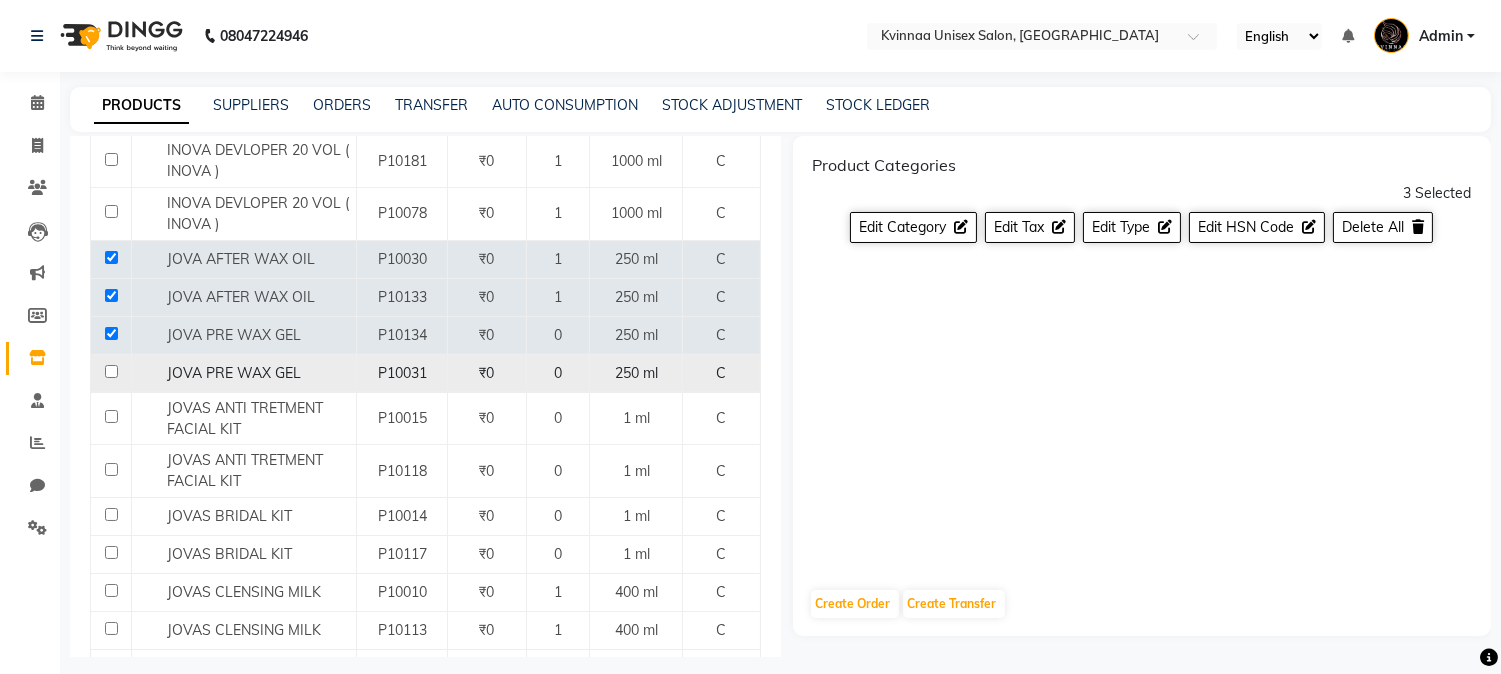 click 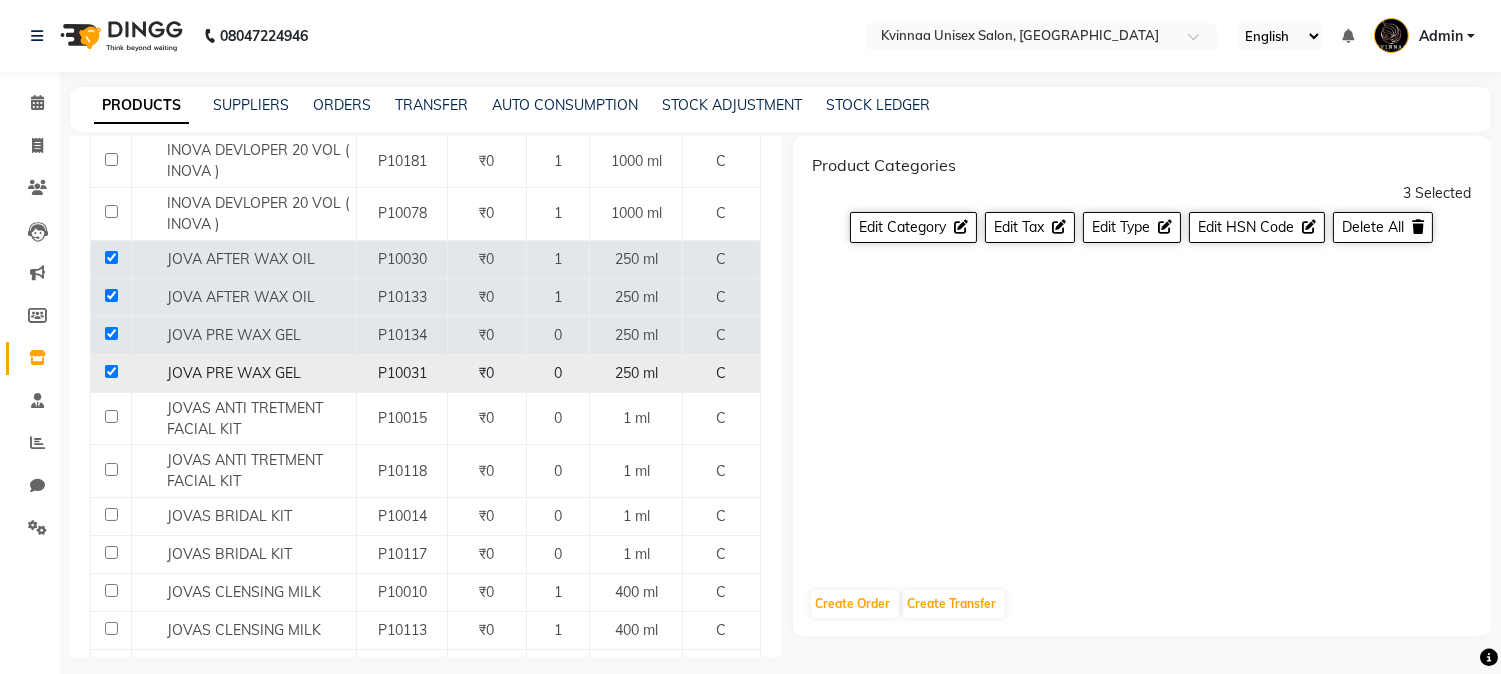 click 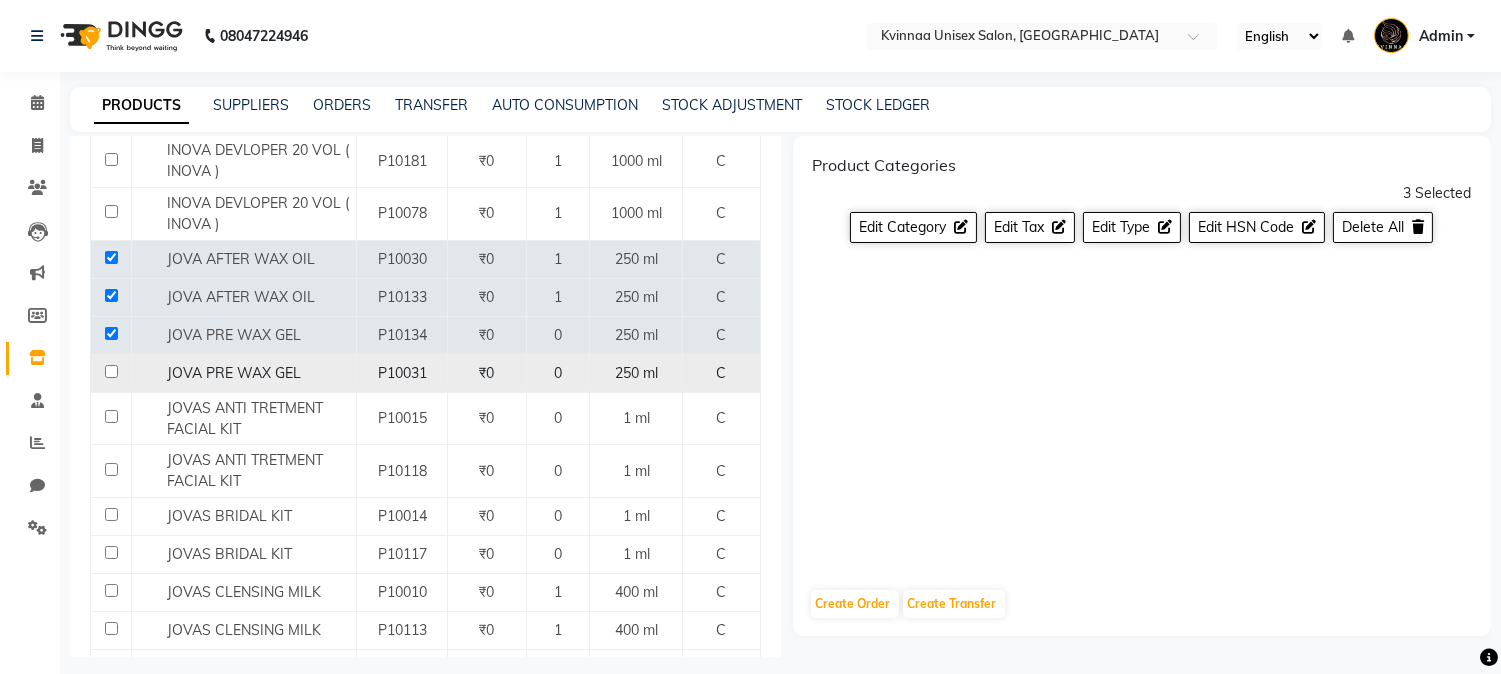 click 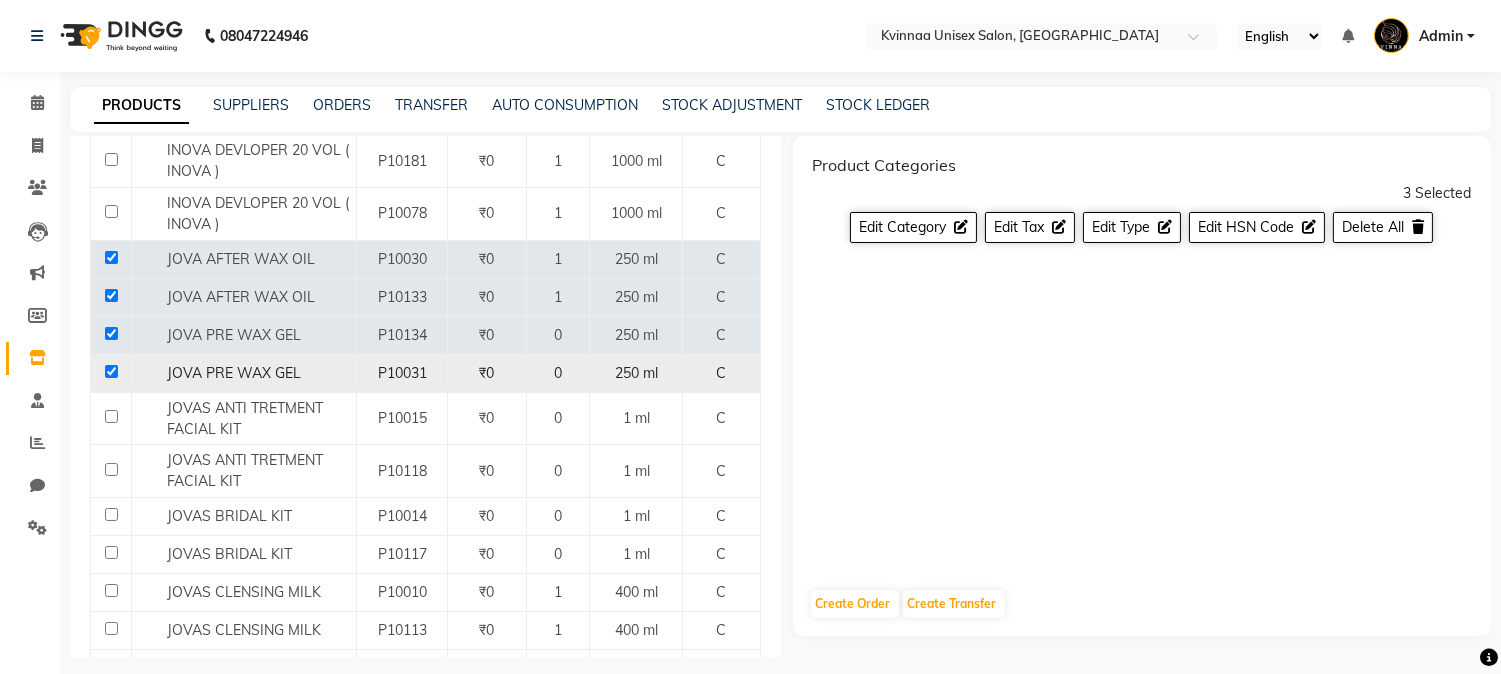 checkbox on "true" 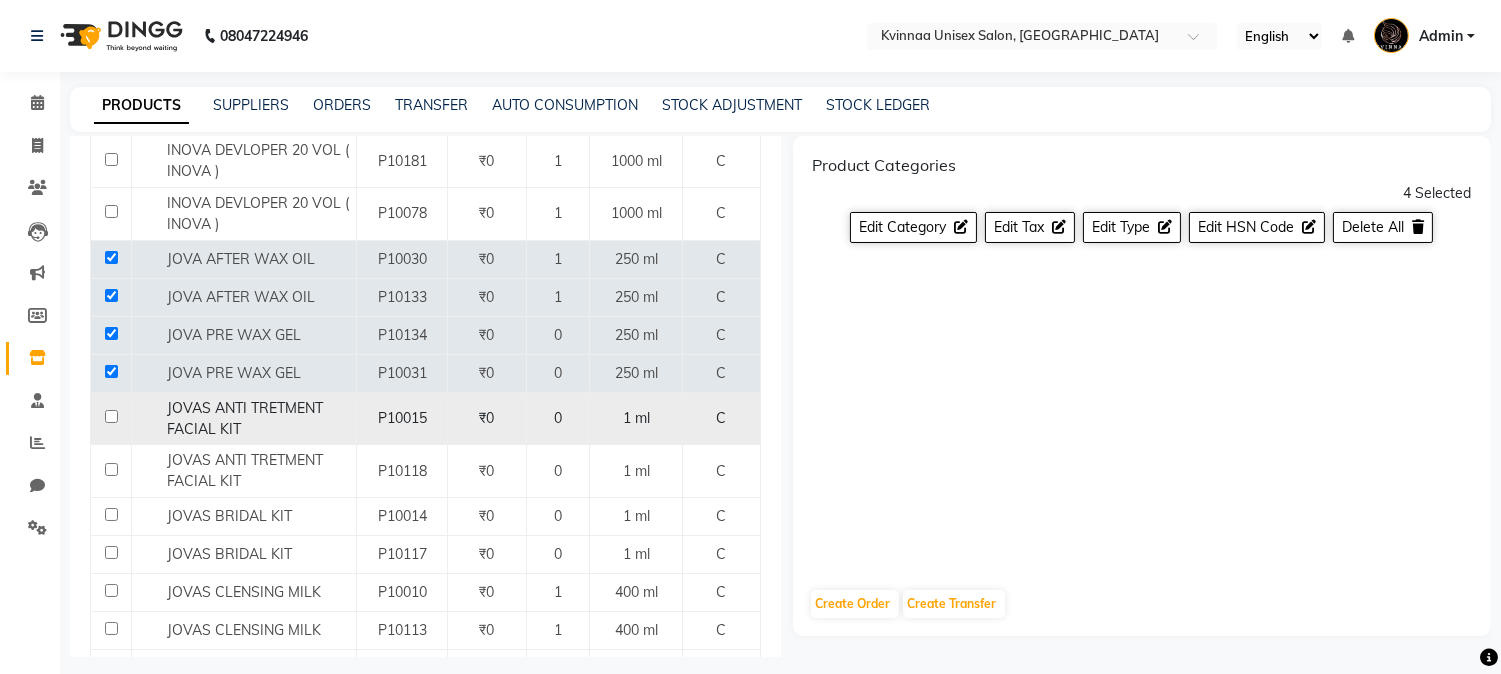 click 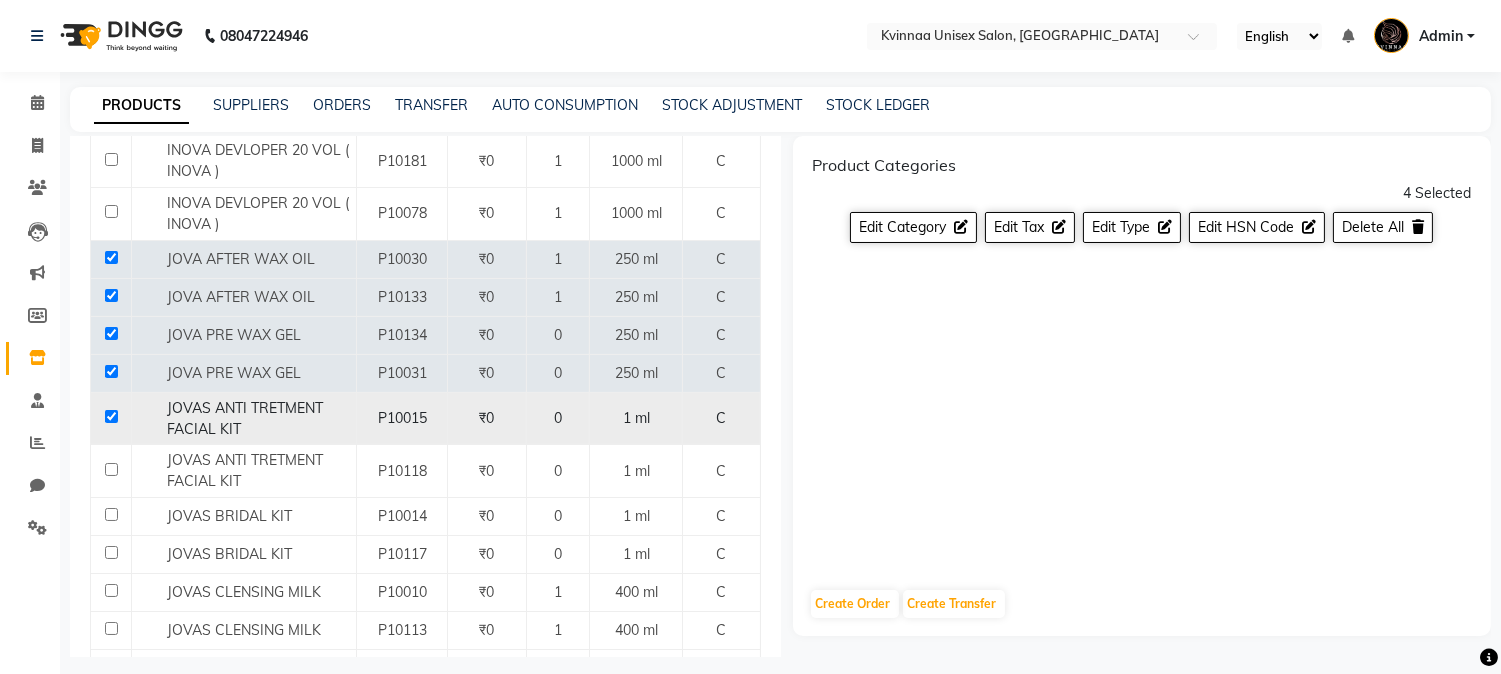 checkbox on "true" 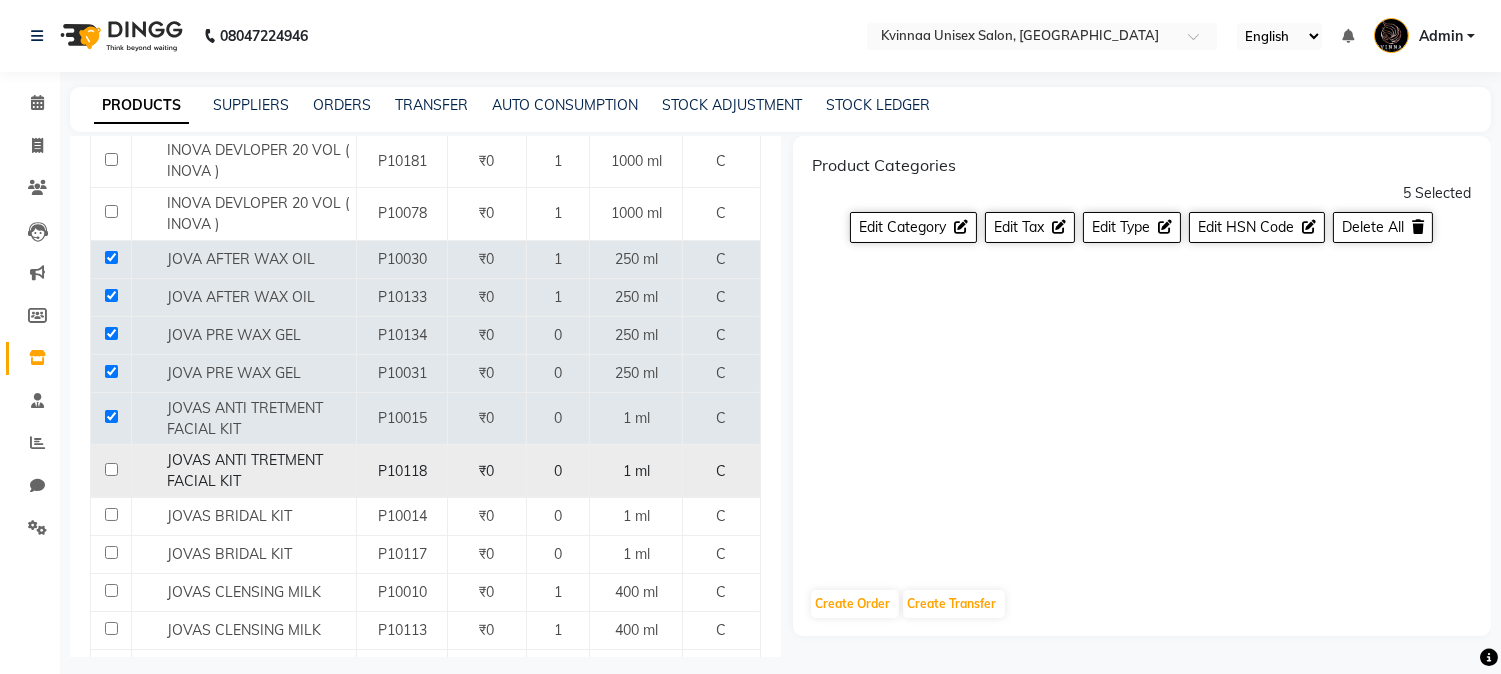 click 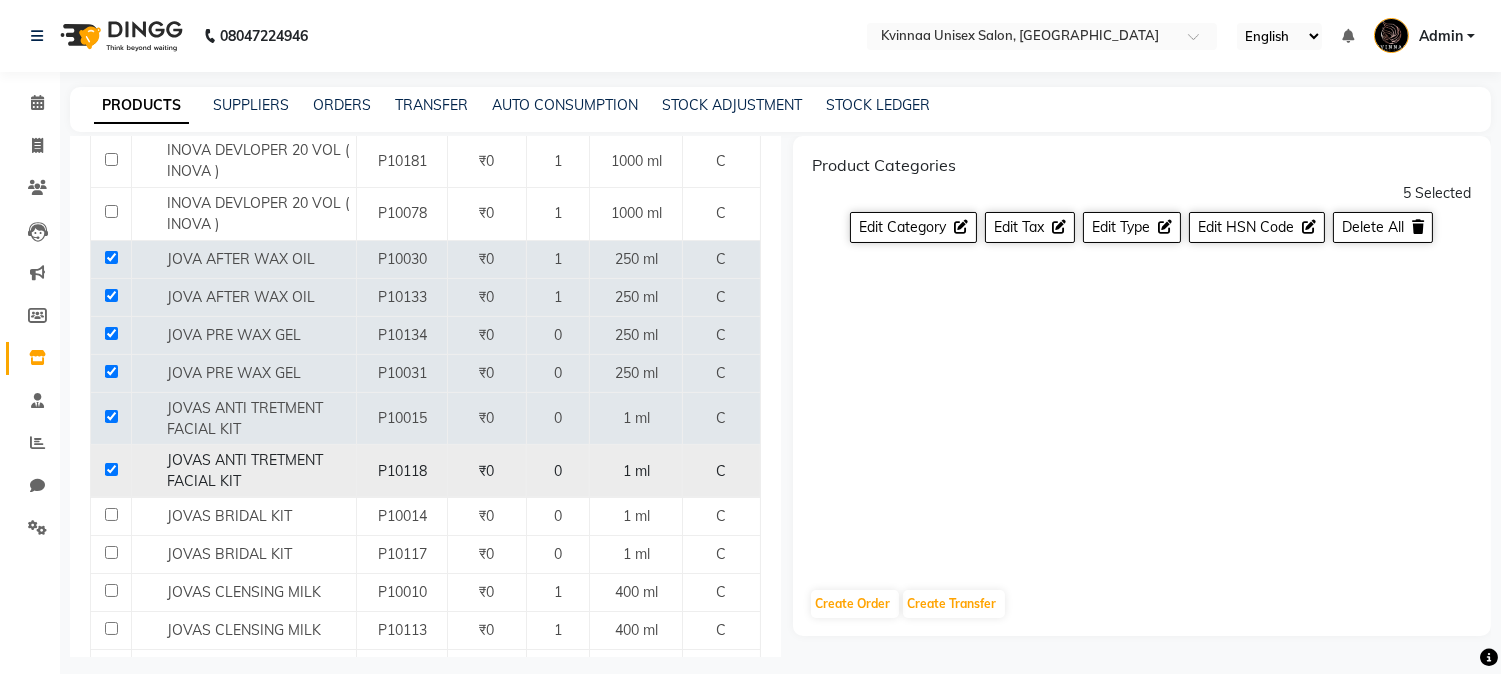 click 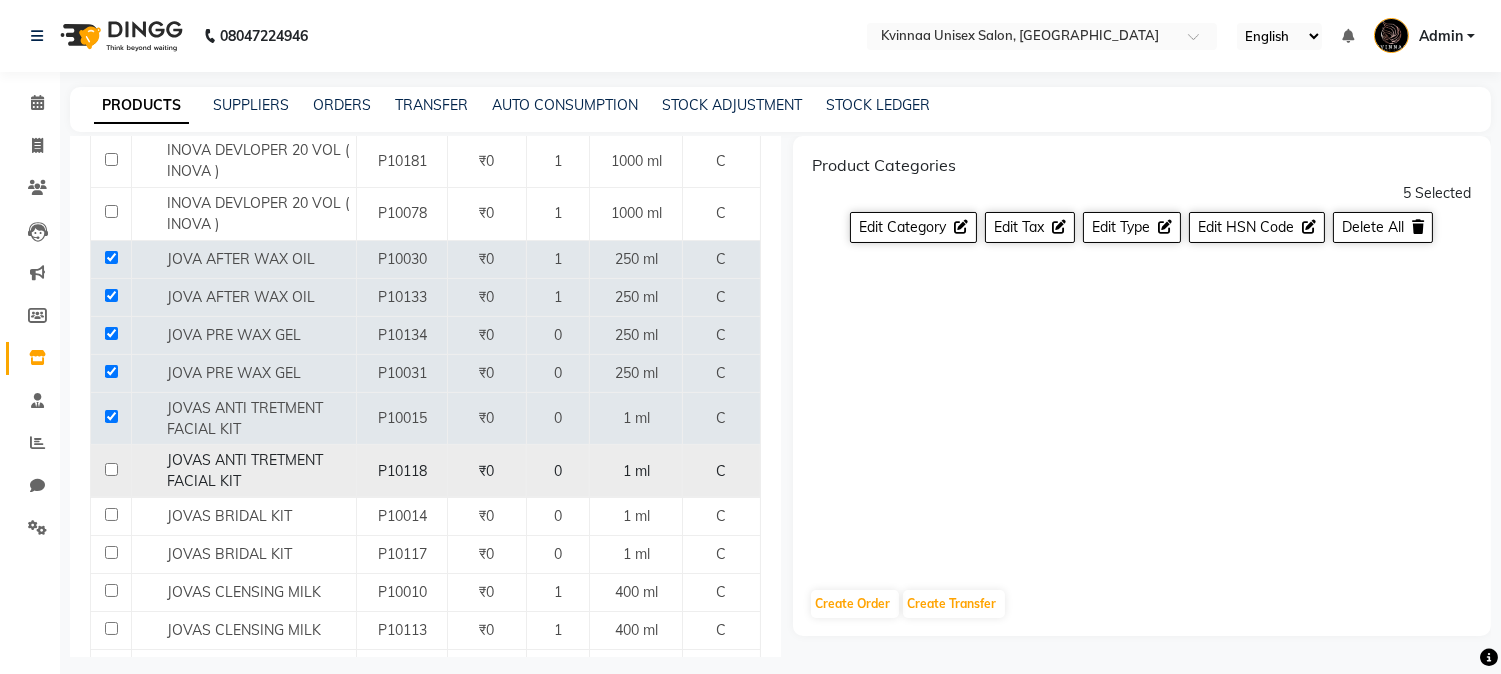click 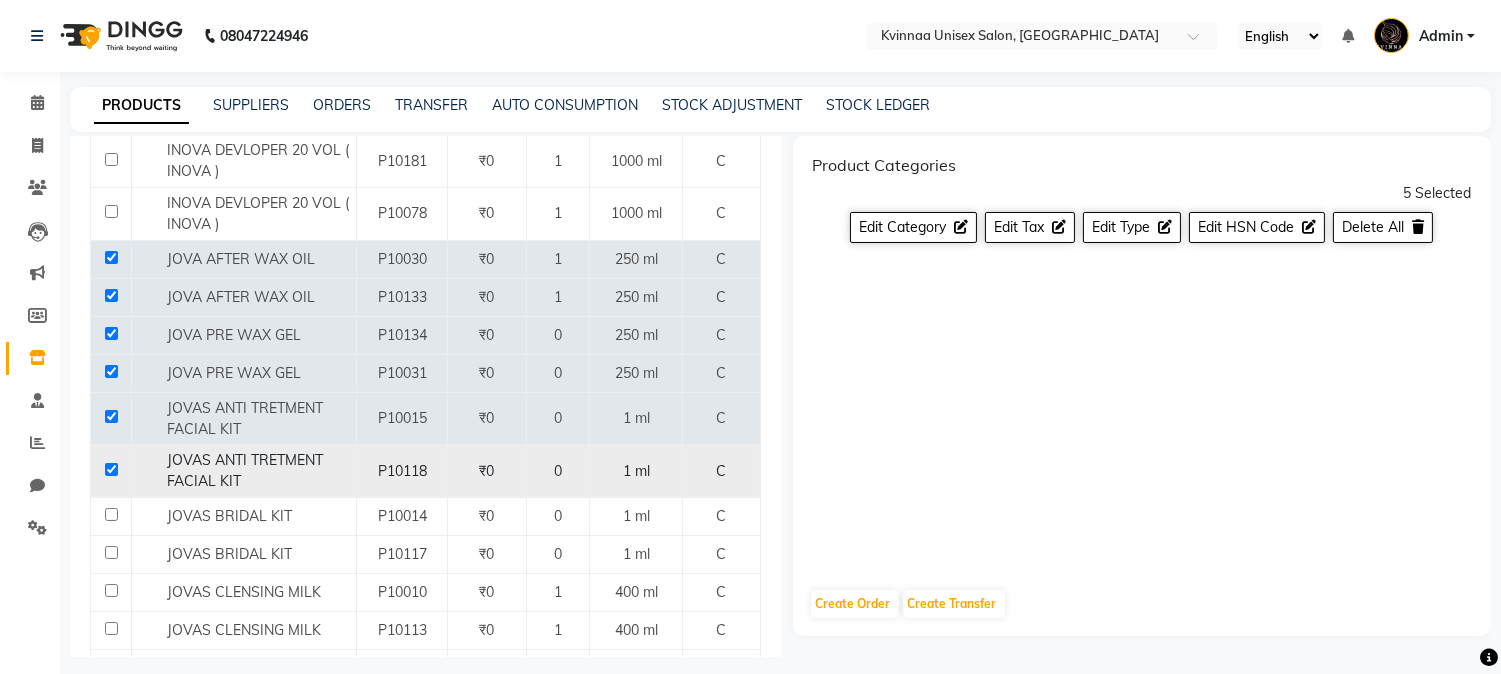 checkbox on "true" 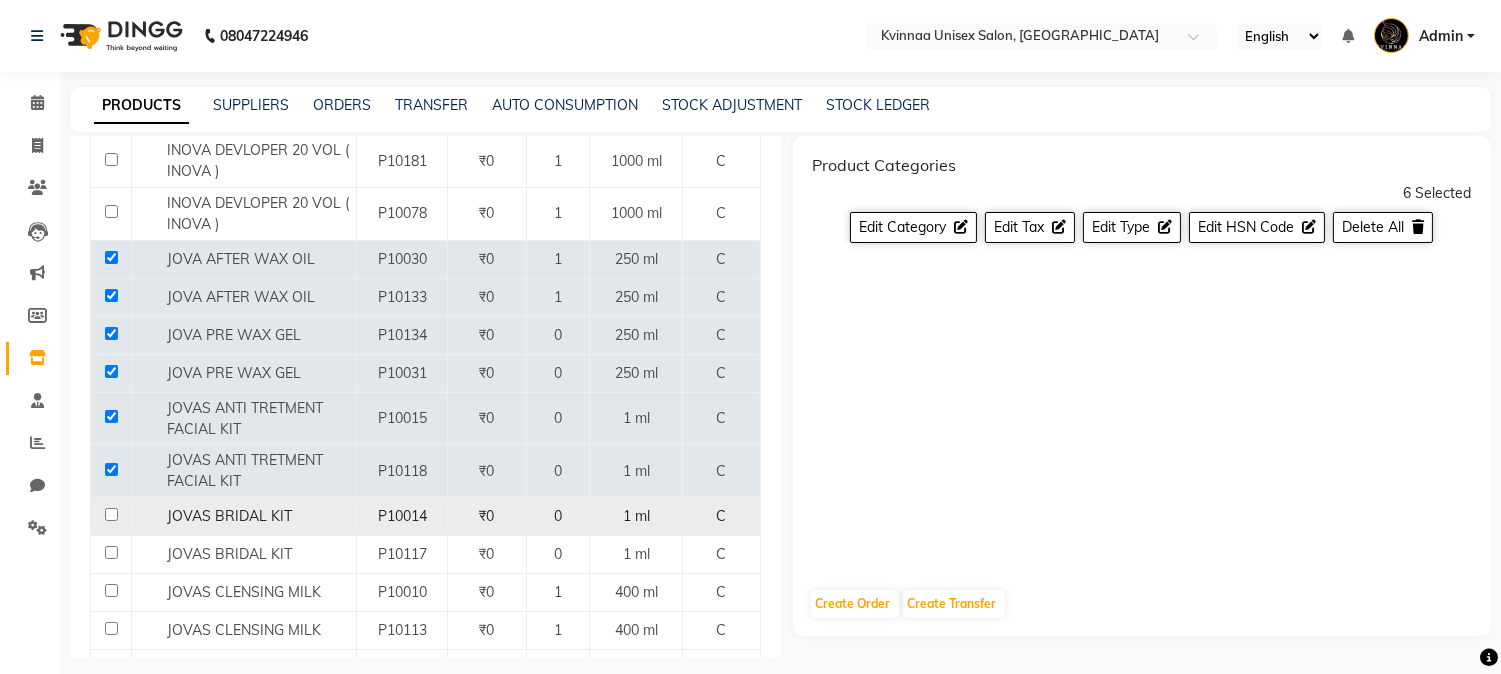 click 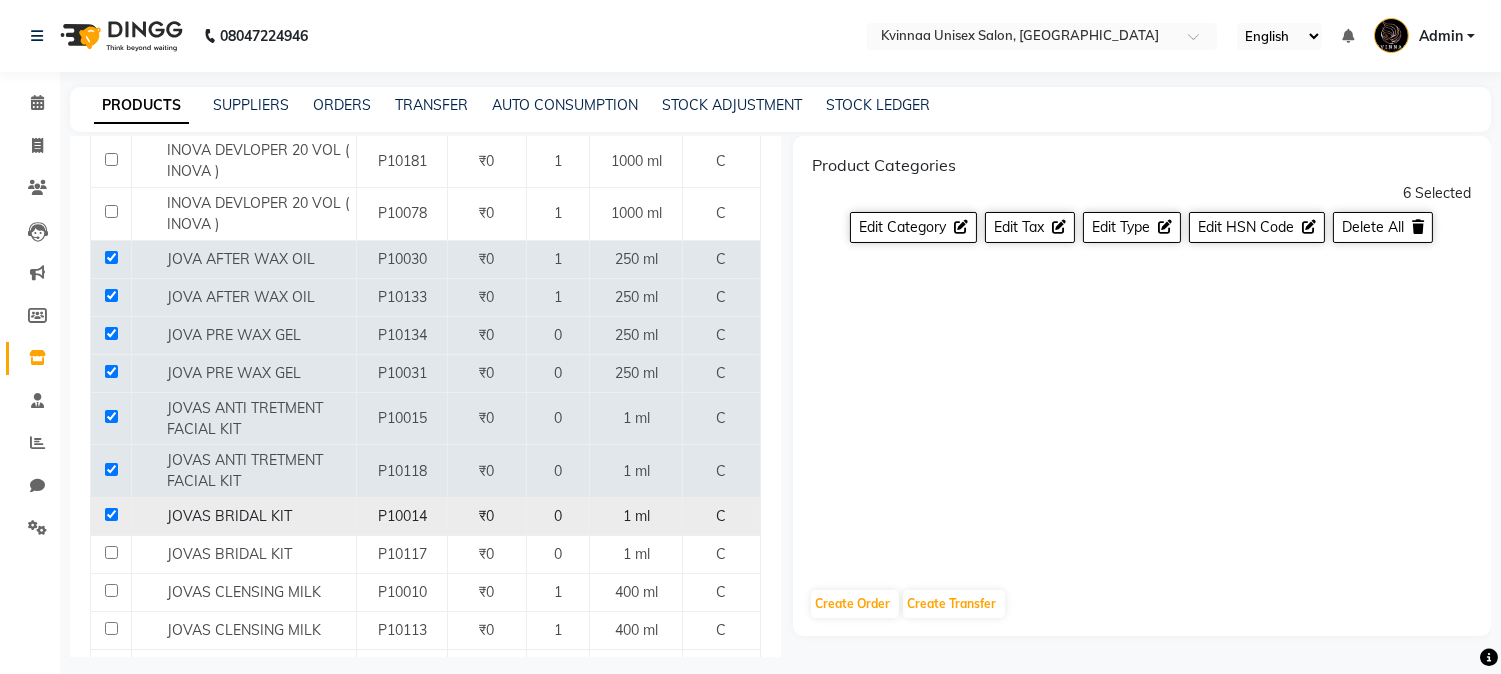 checkbox on "true" 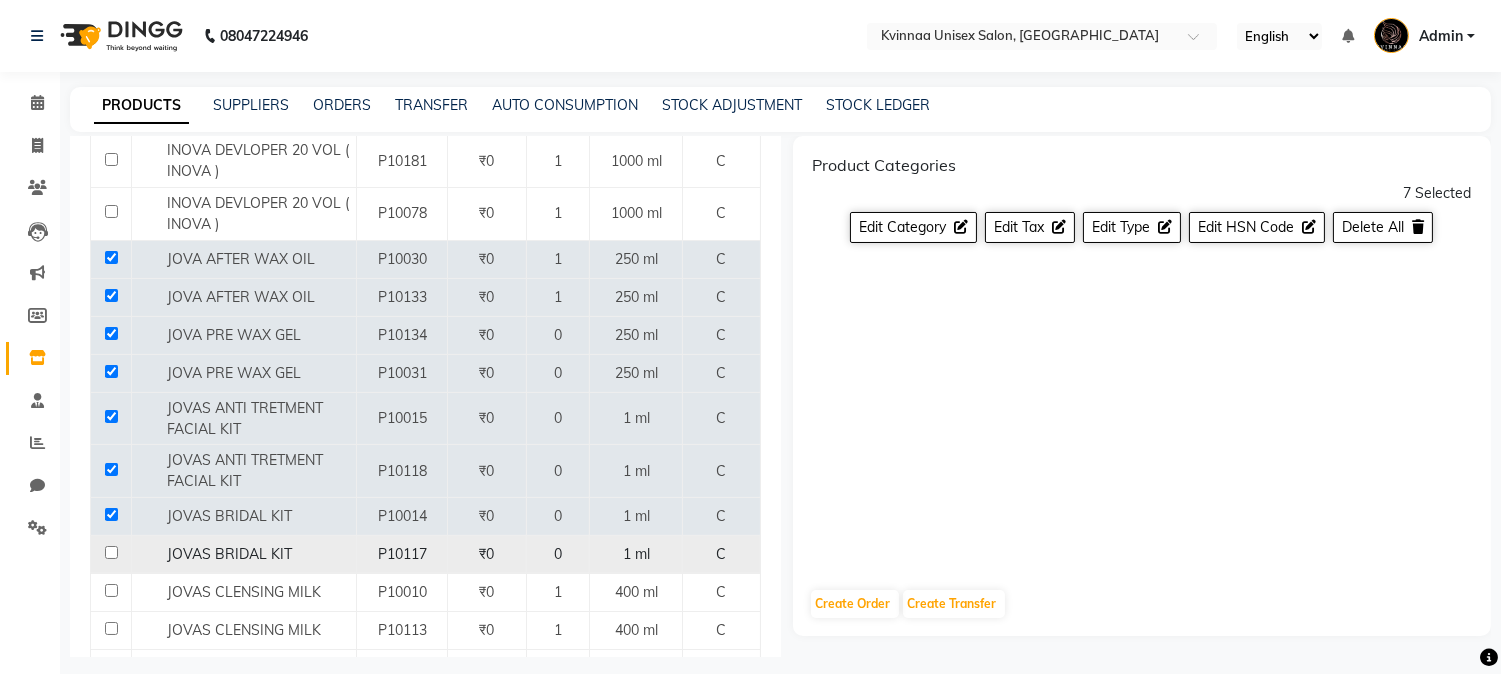 click 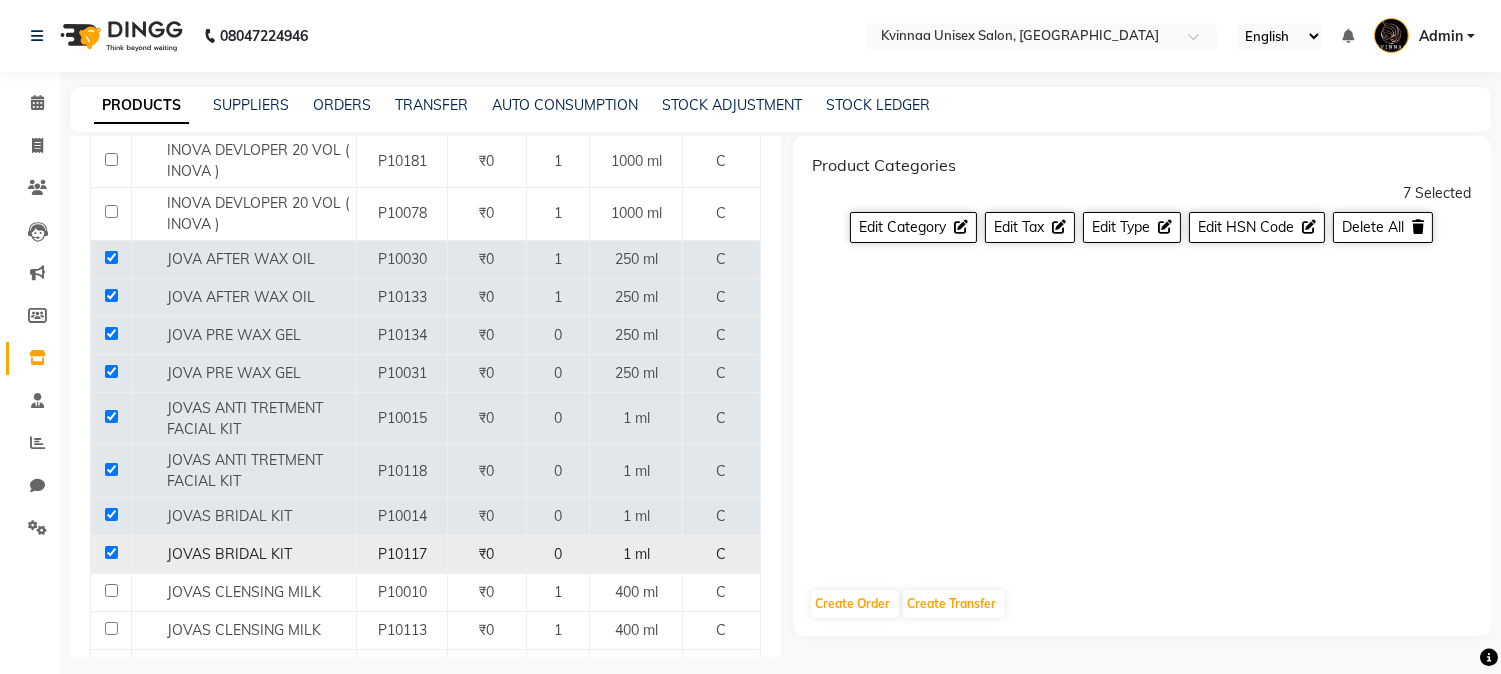 checkbox on "true" 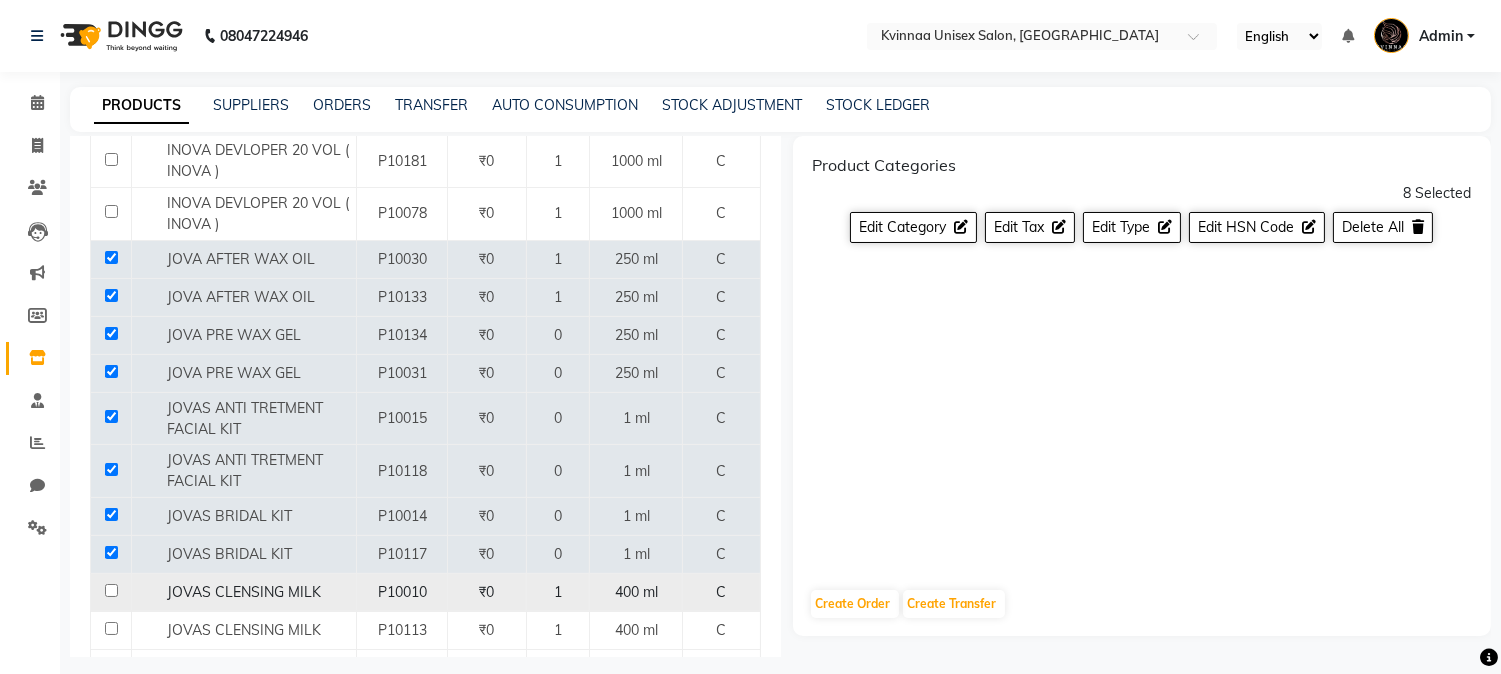 click 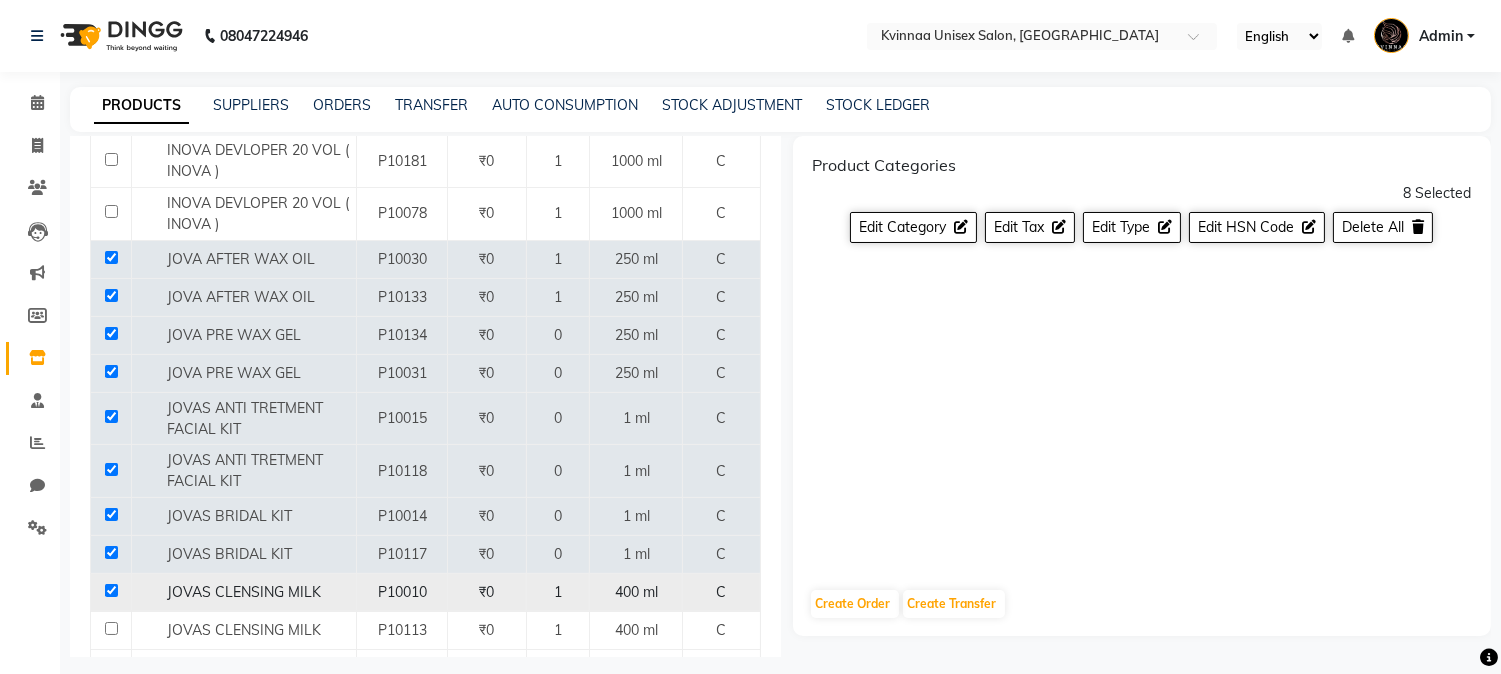 click 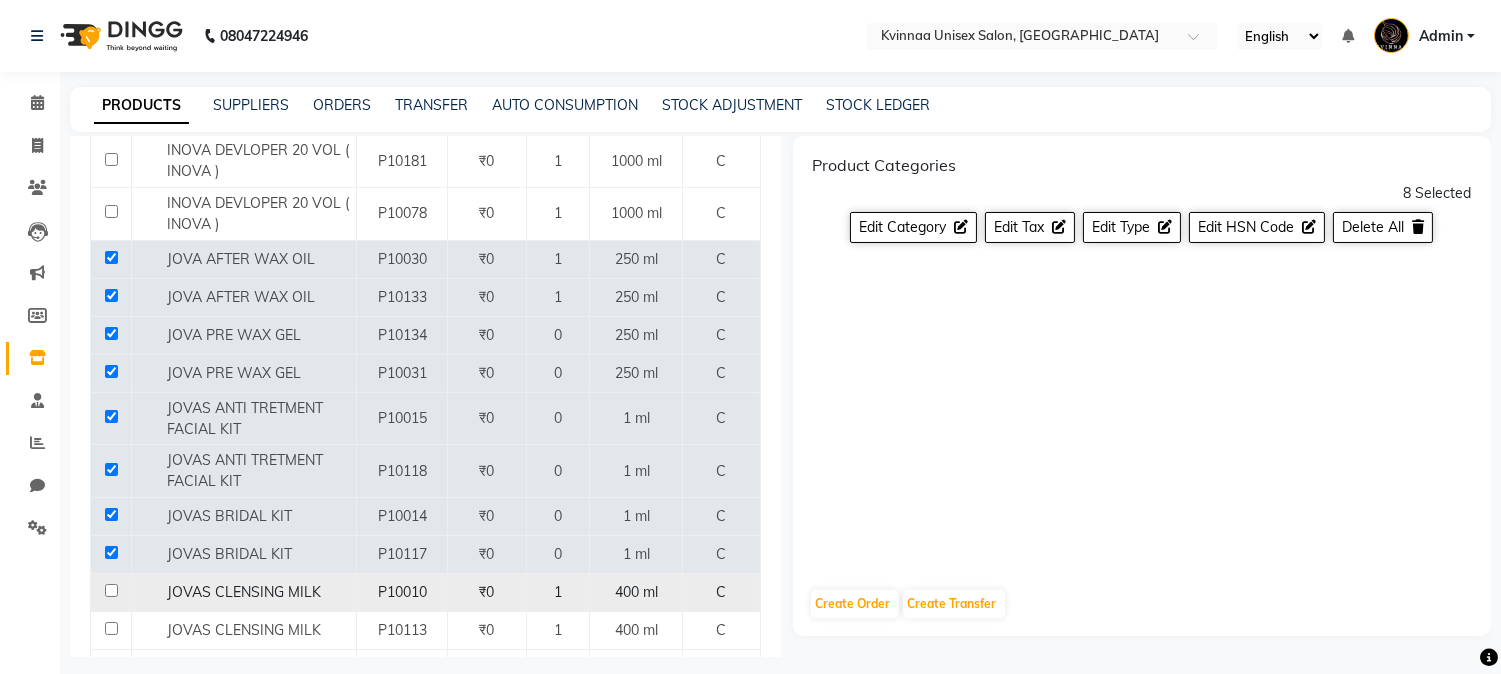 click 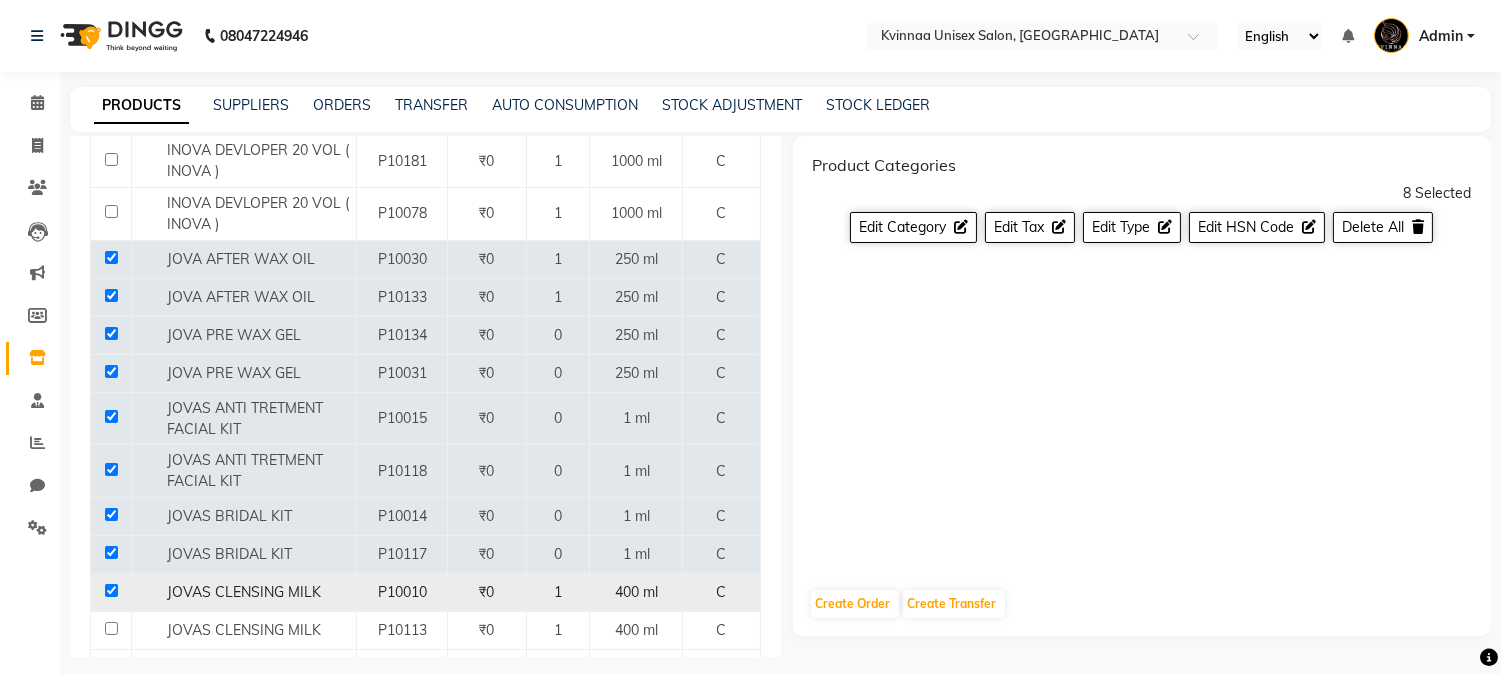 click 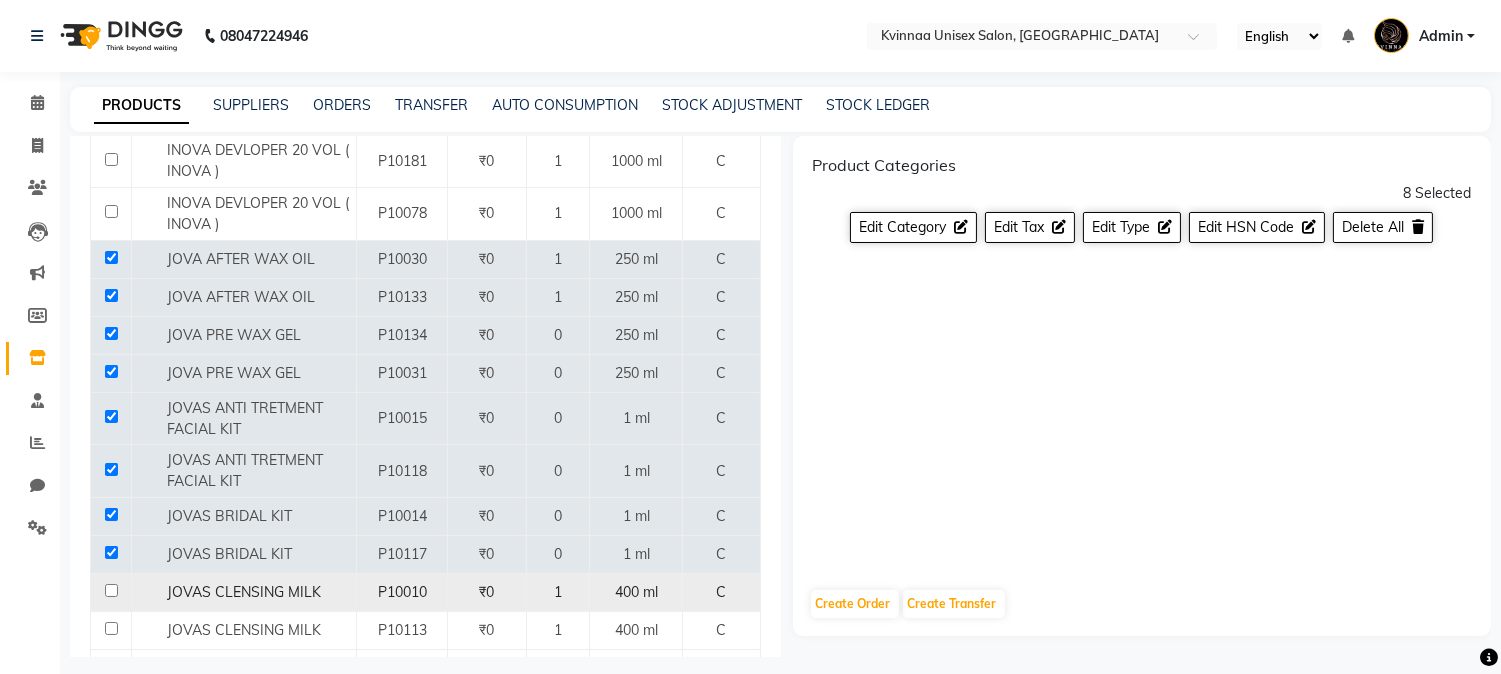 click 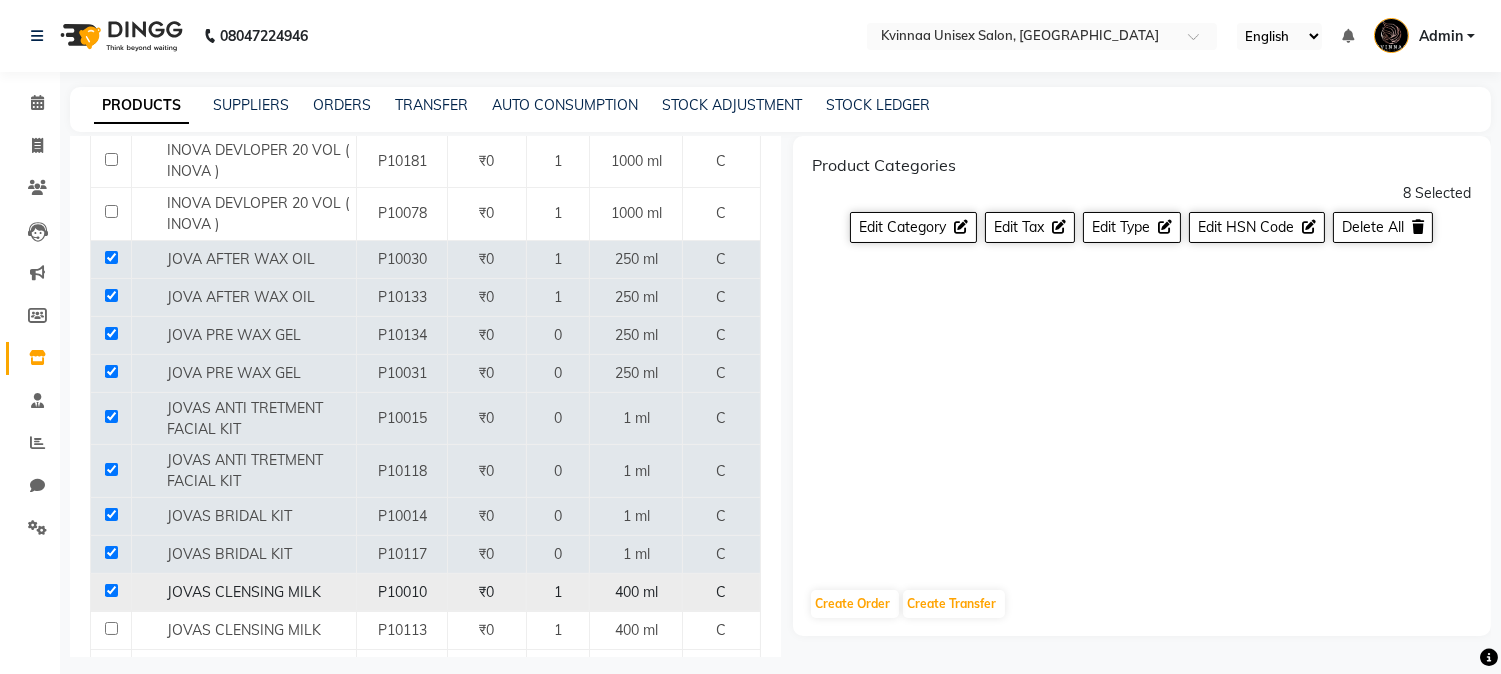 checkbox on "true" 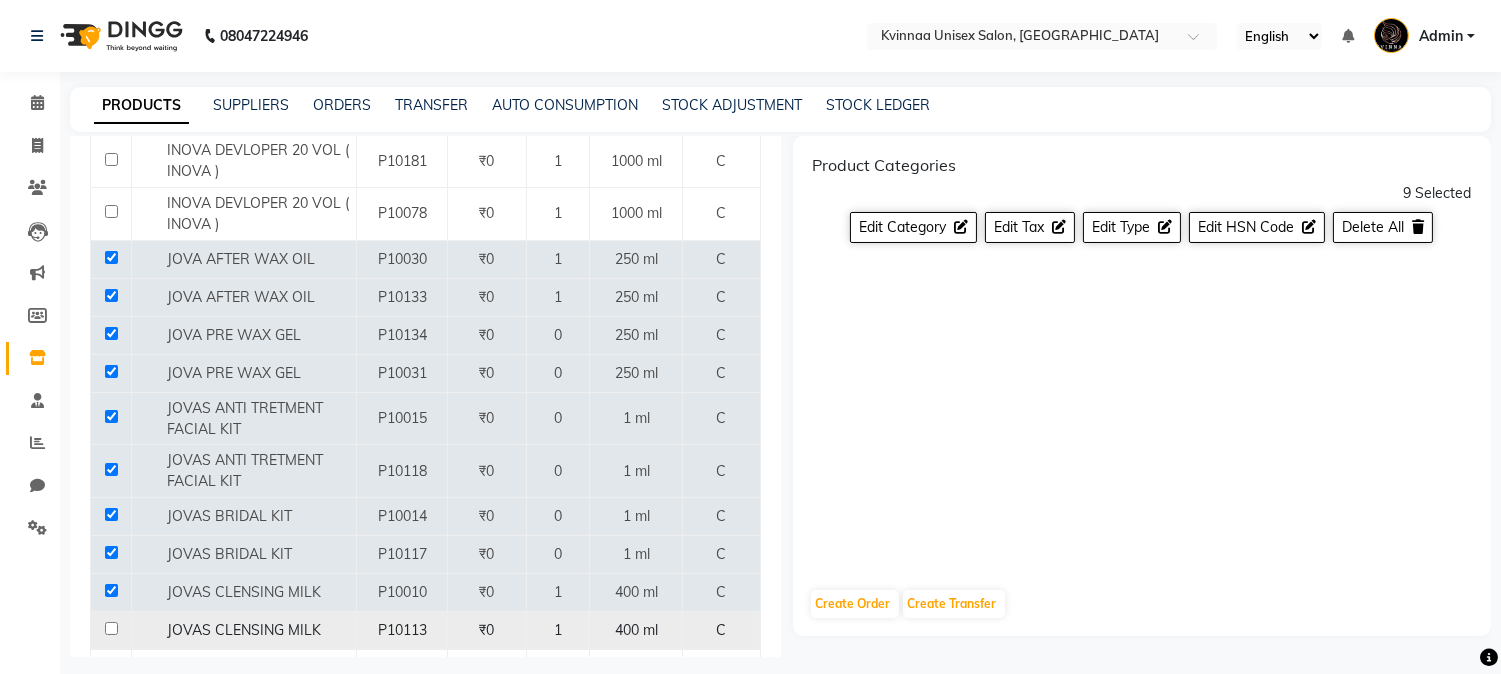 click 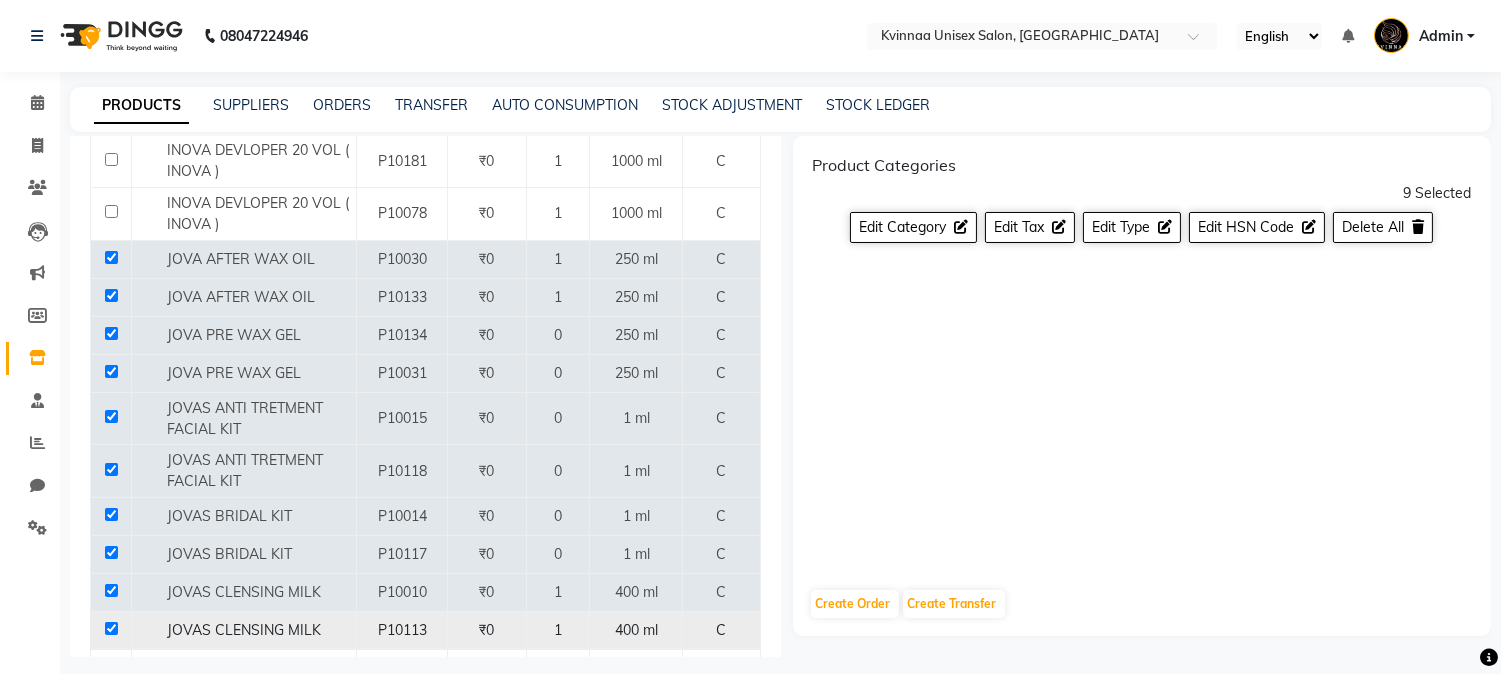 click 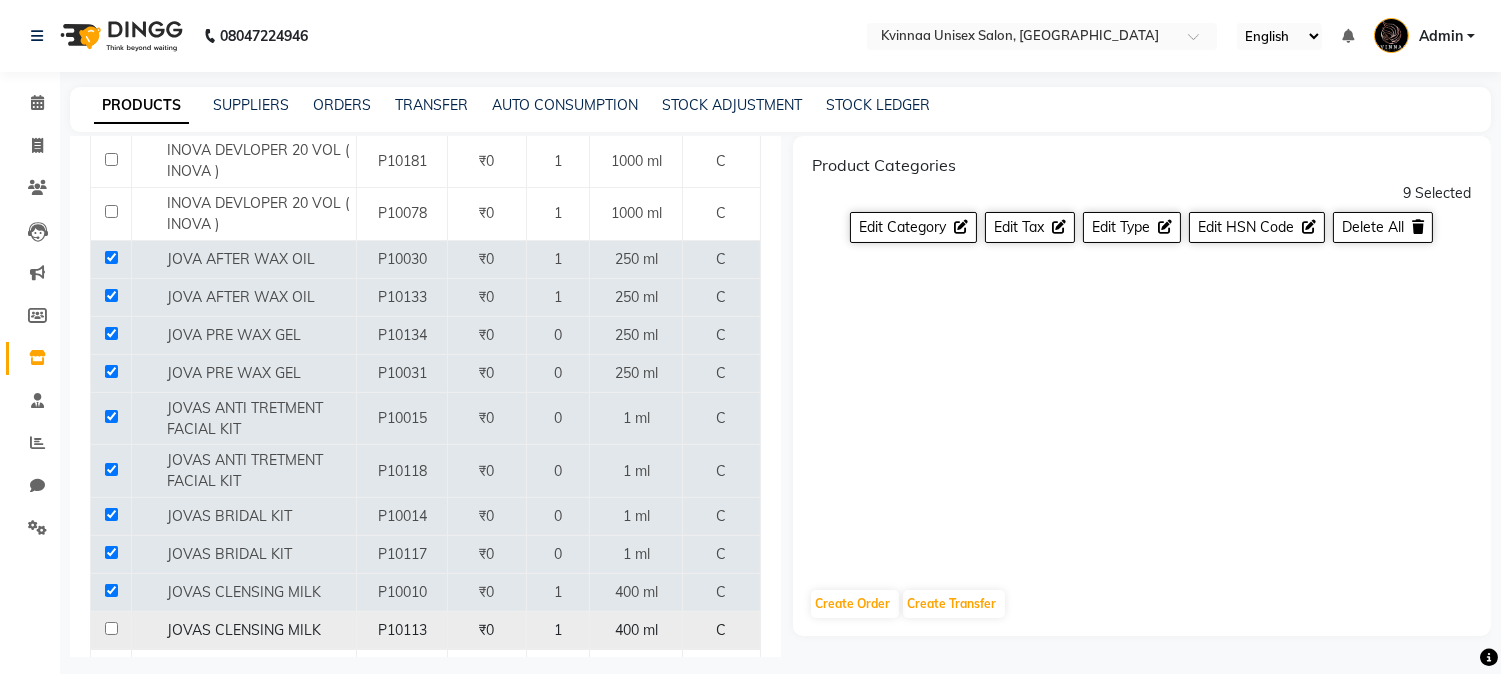 click 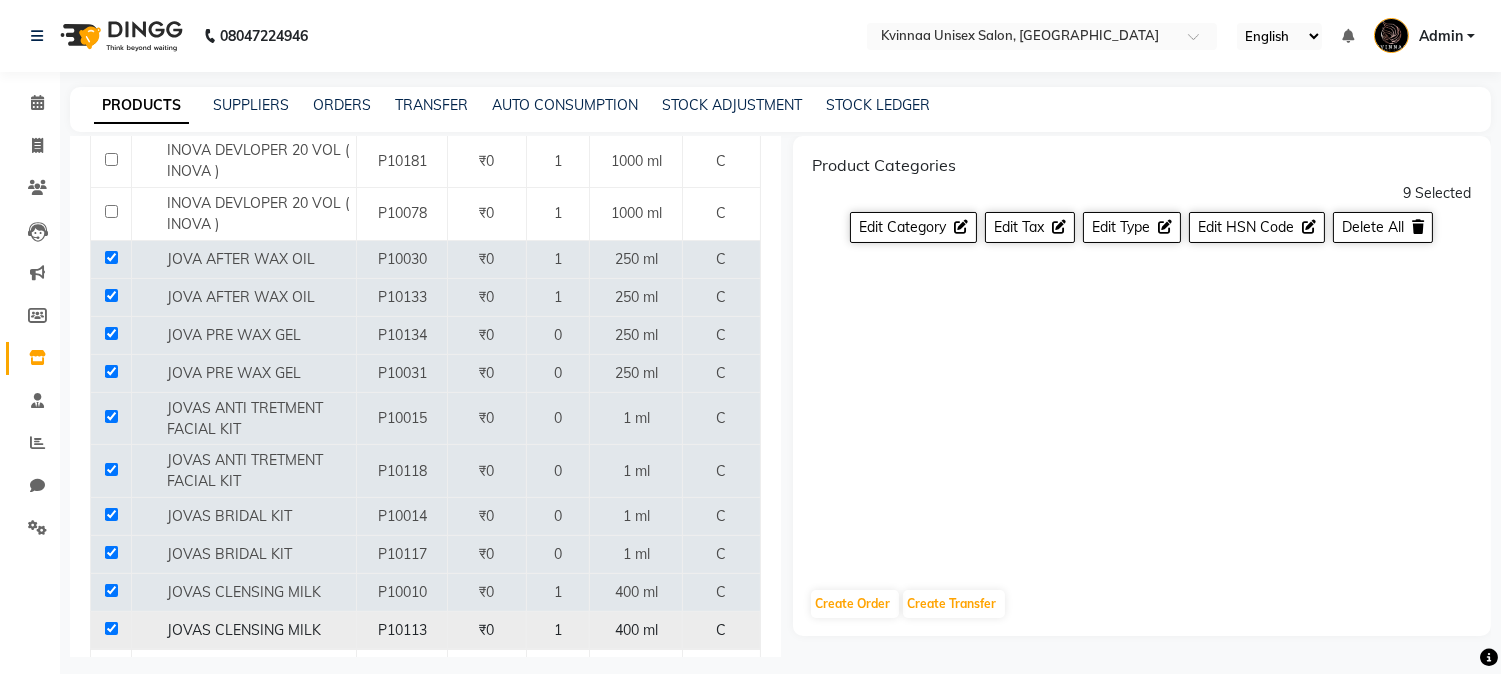 checkbox on "true" 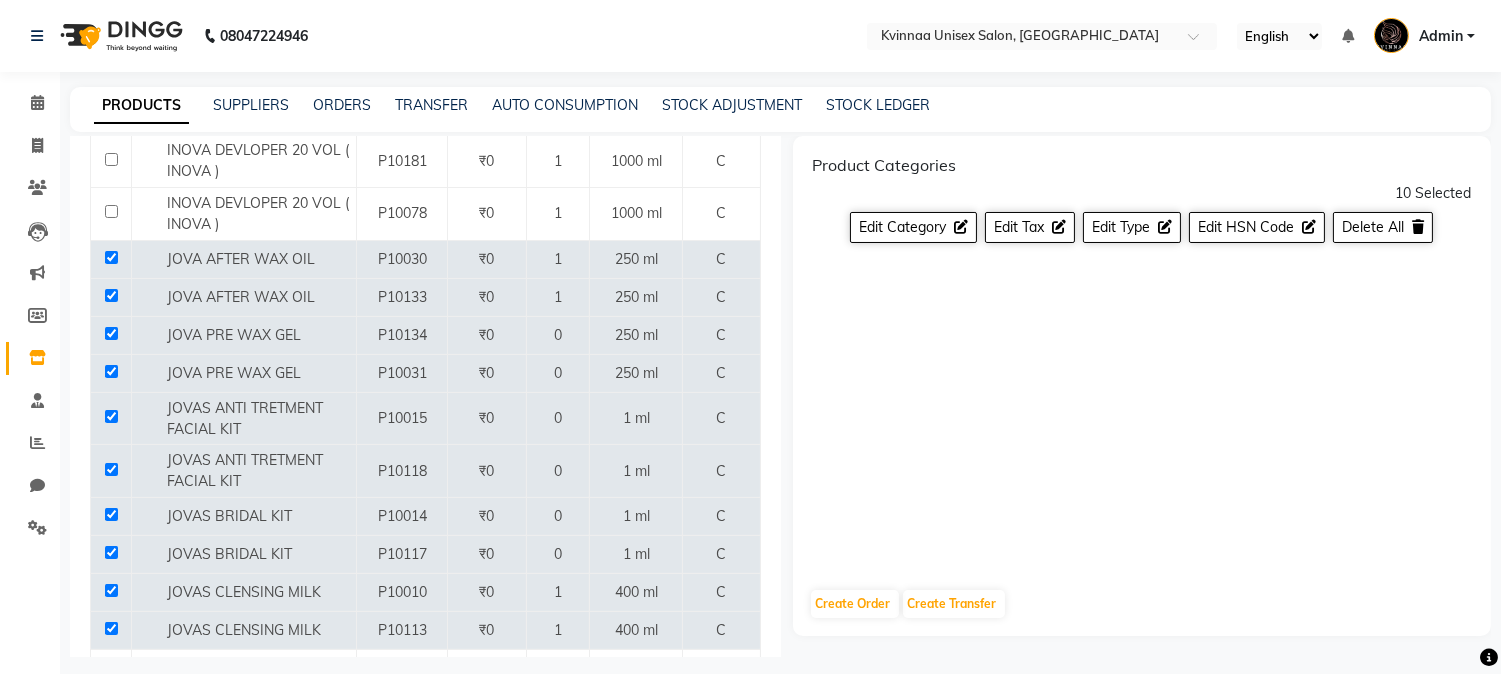 scroll, scrollTop: 12, scrollLeft: 0, axis: vertical 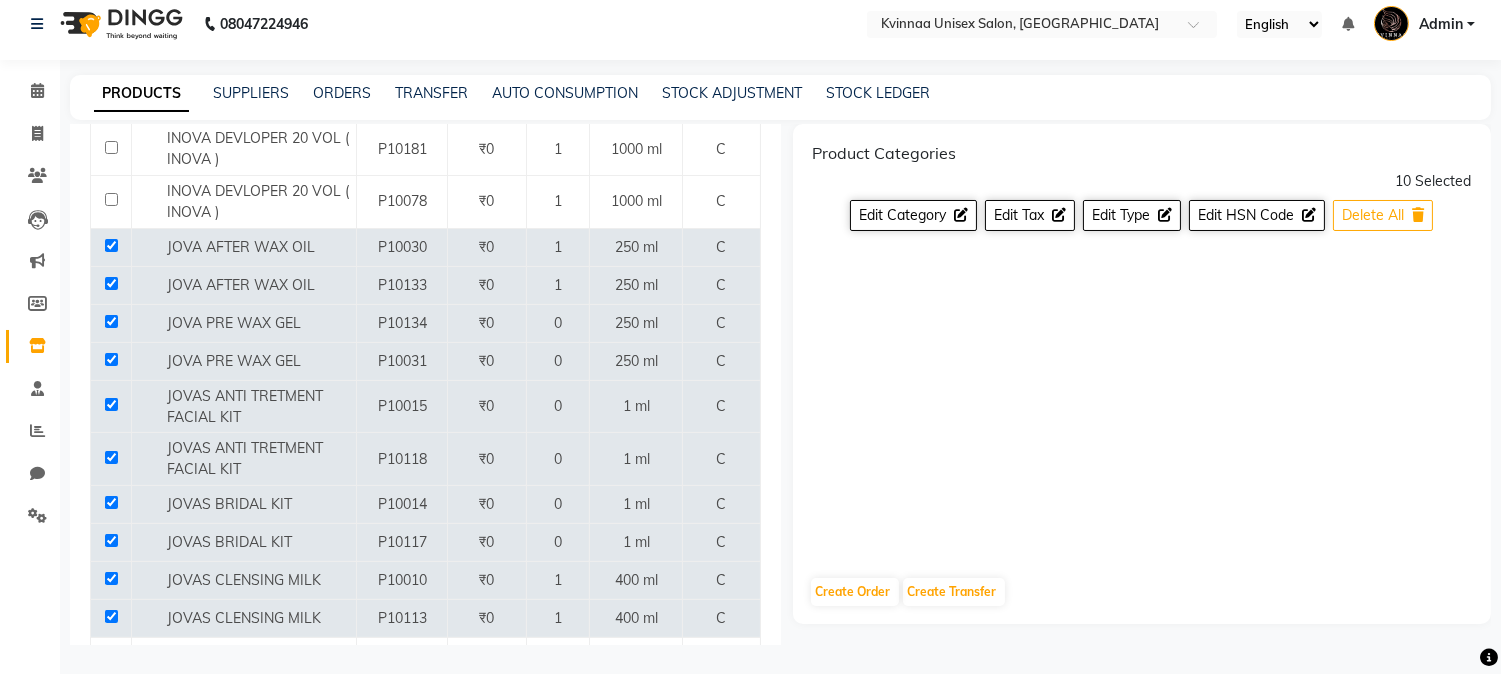 click on "Delete All" 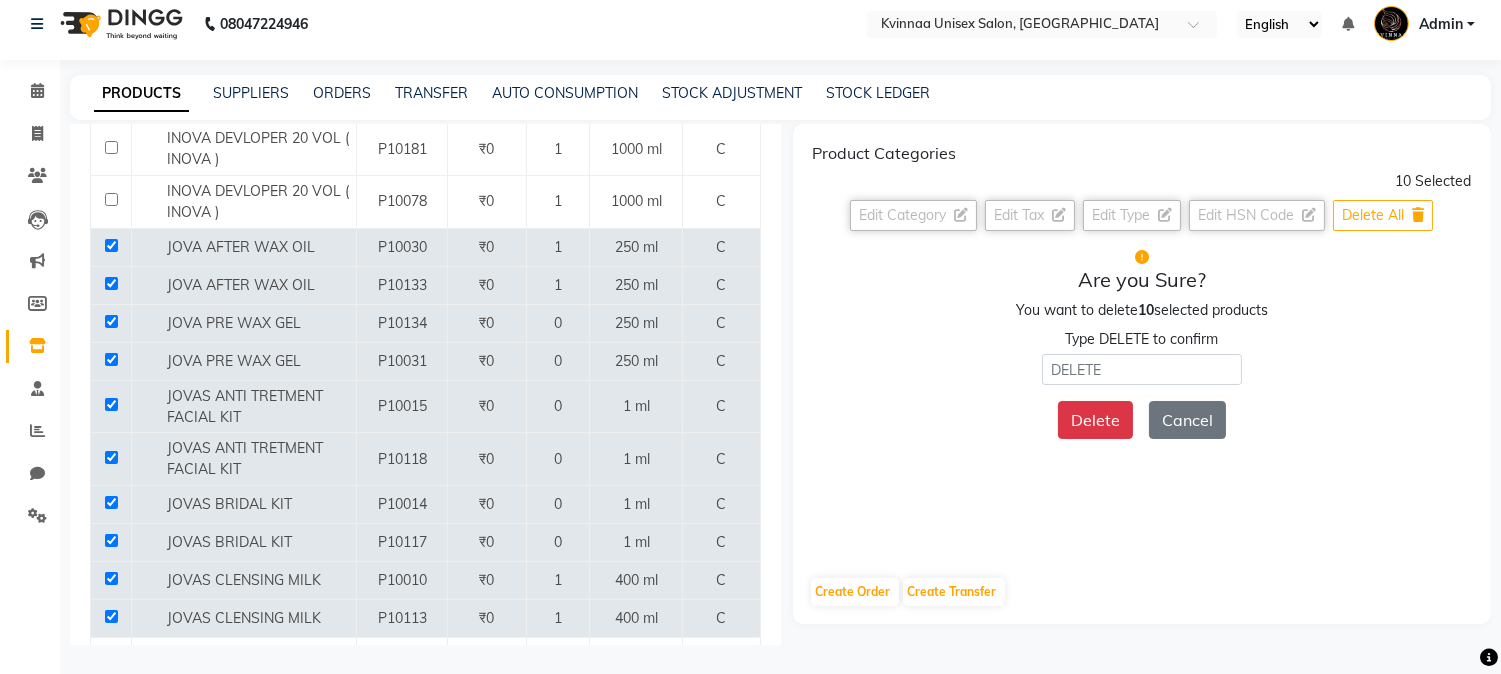click on "Delete All" 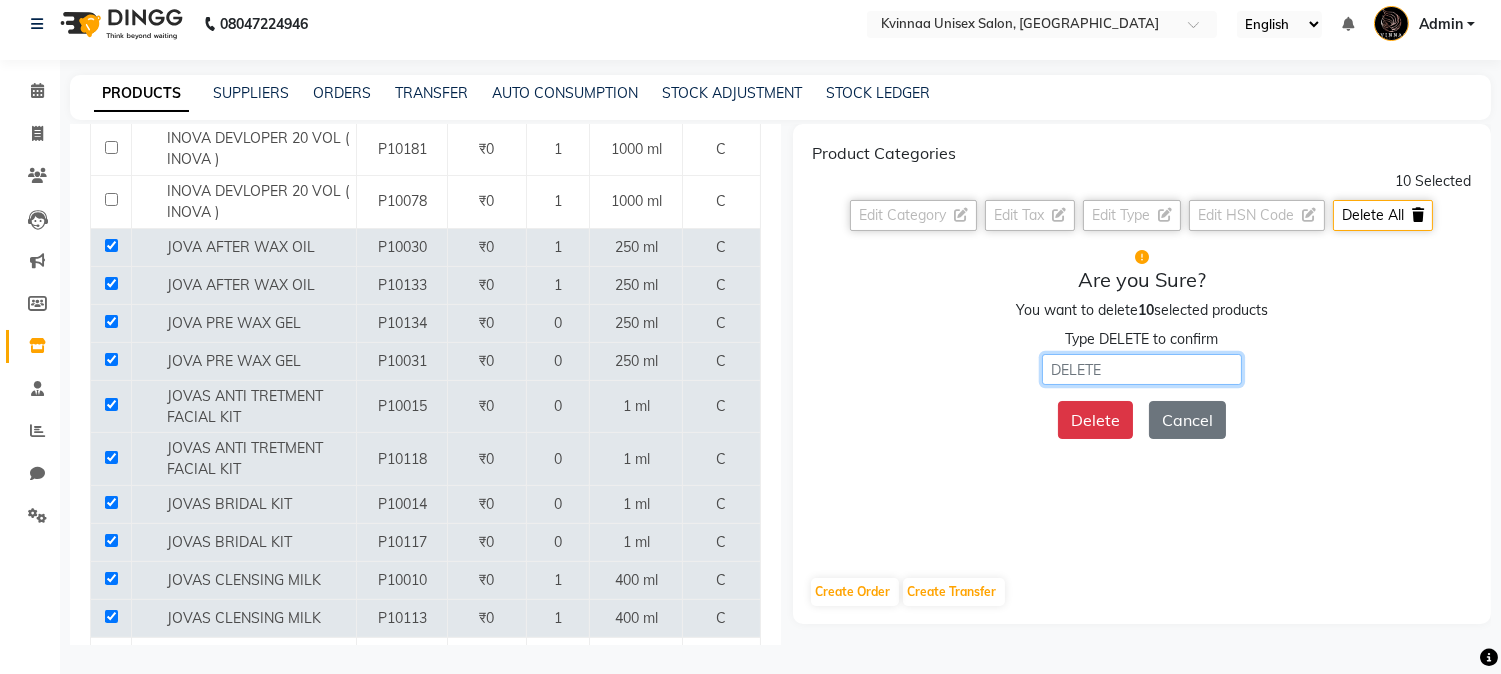 click 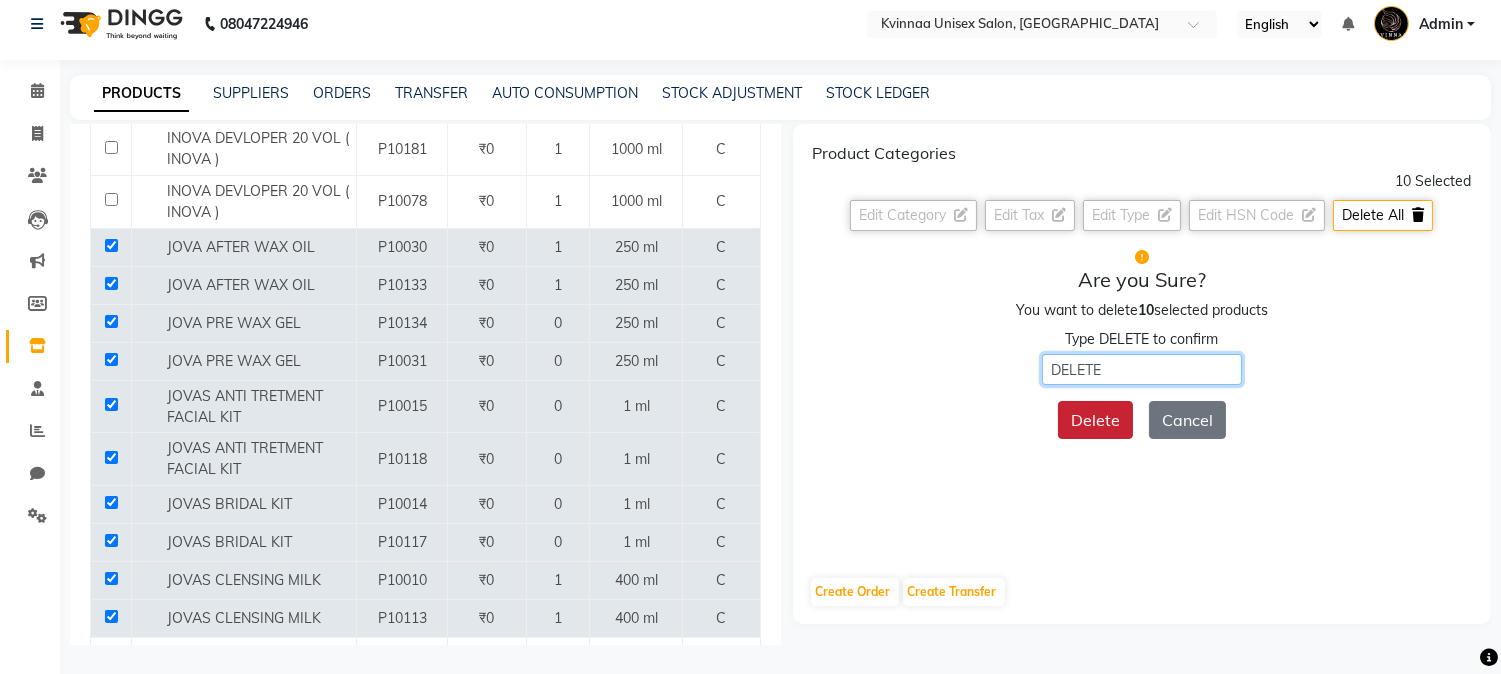 type on "DELETE" 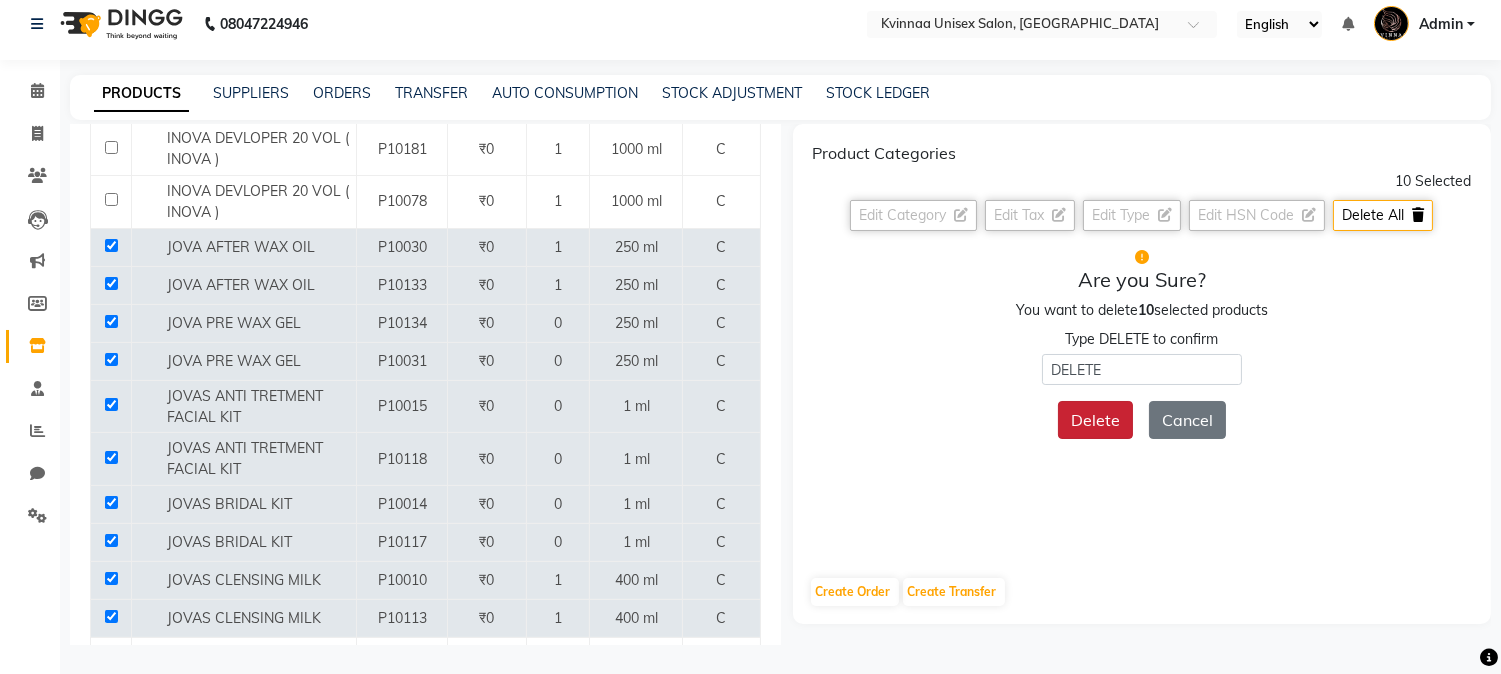 click on "Delete" 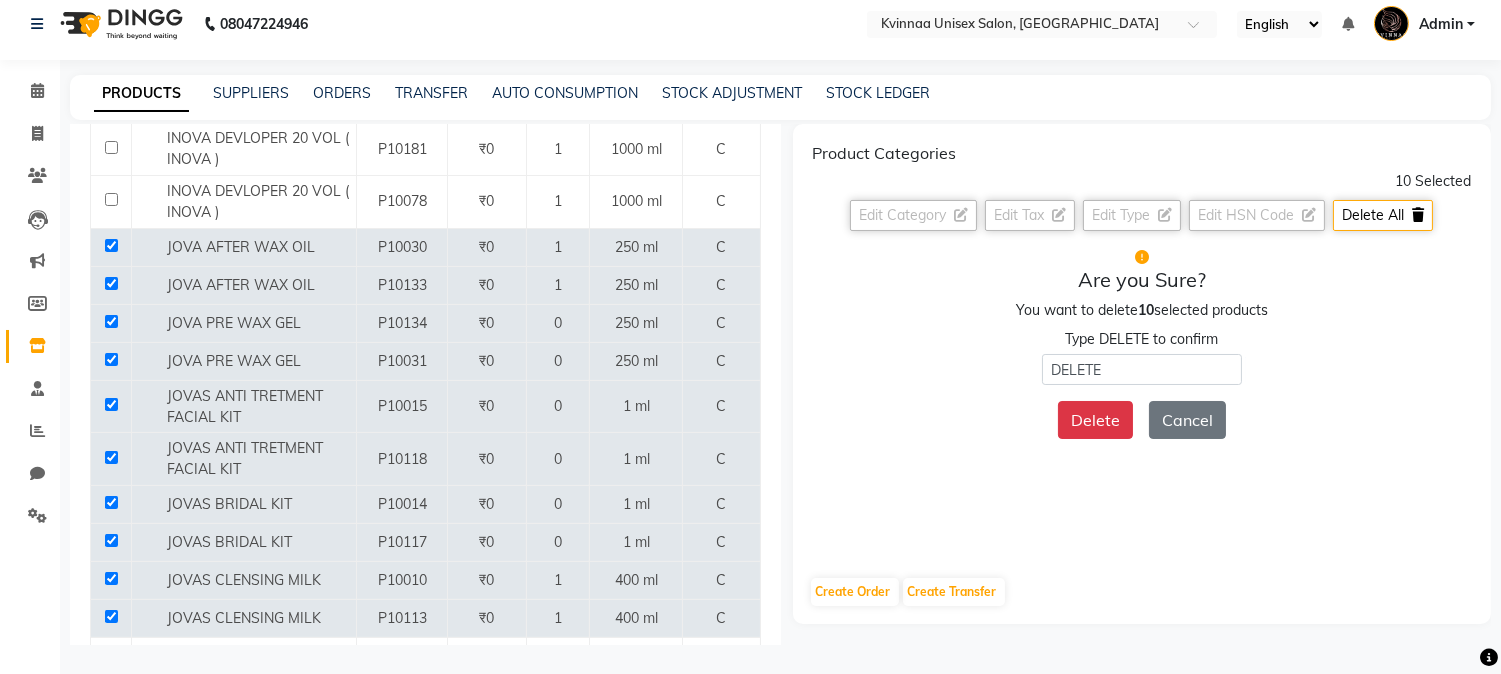 click on "Delete Cancel" 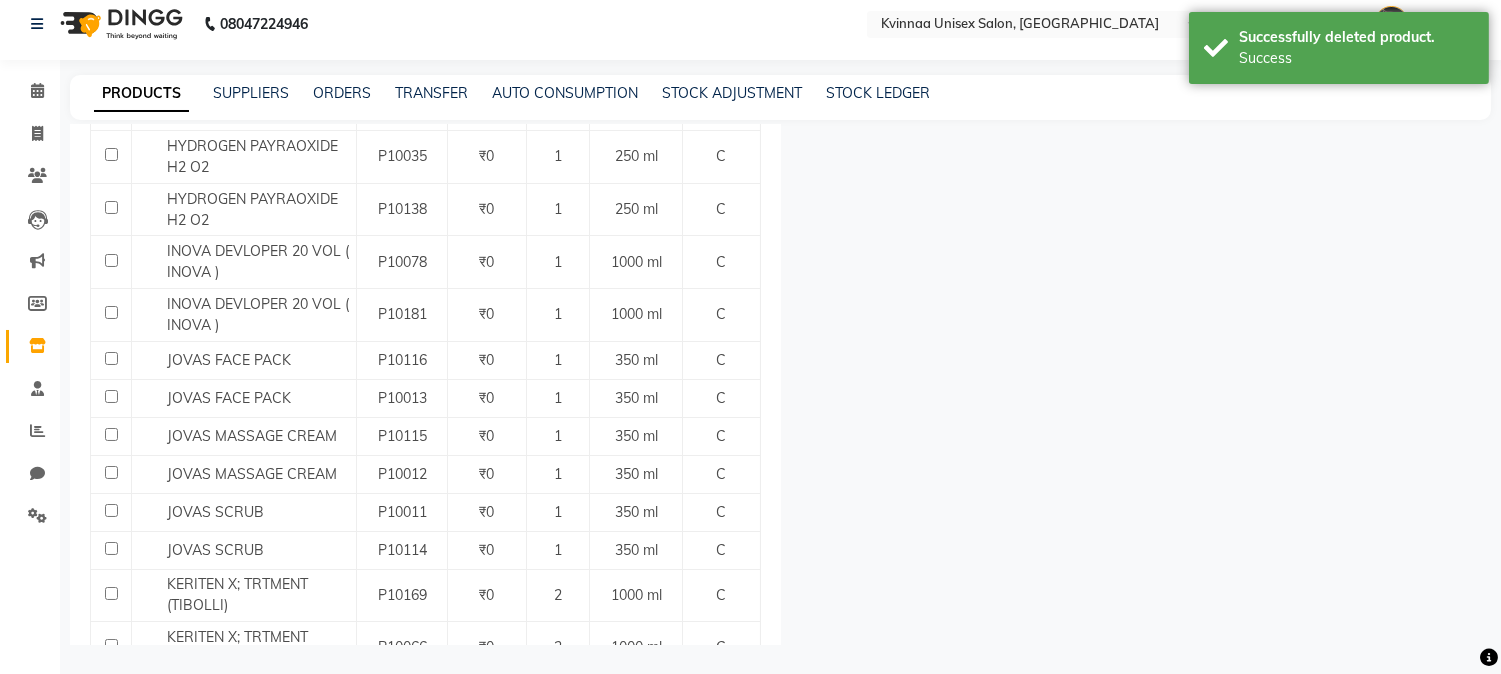 scroll, scrollTop: 1222, scrollLeft: 0, axis: vertical 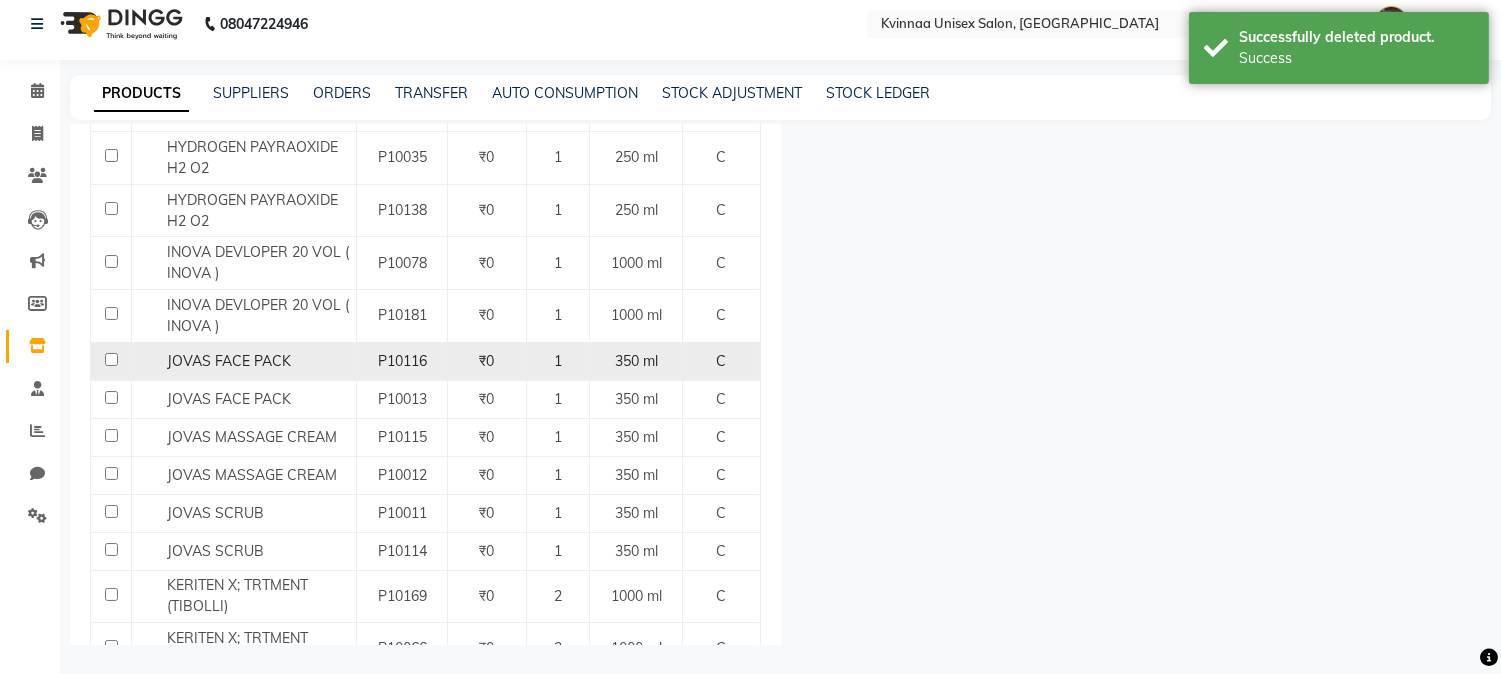 click 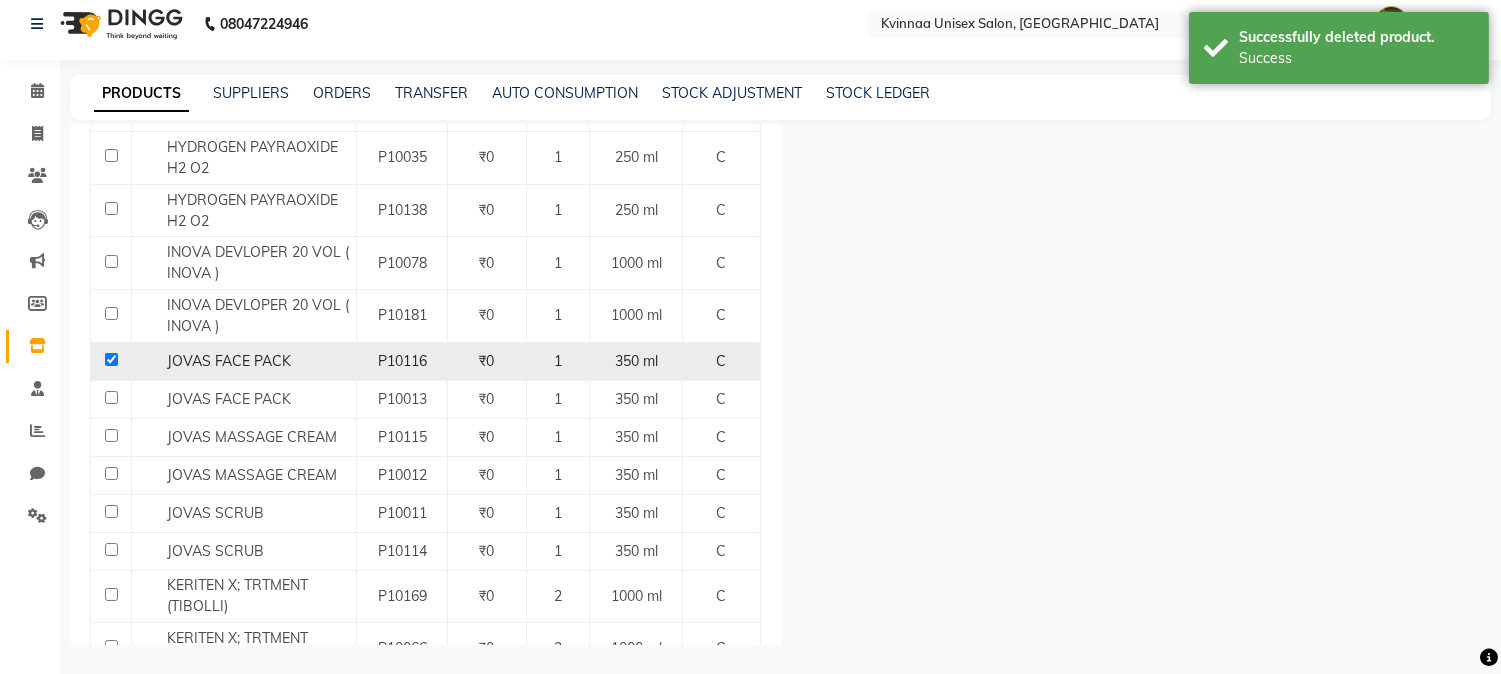 checkbox on "true" 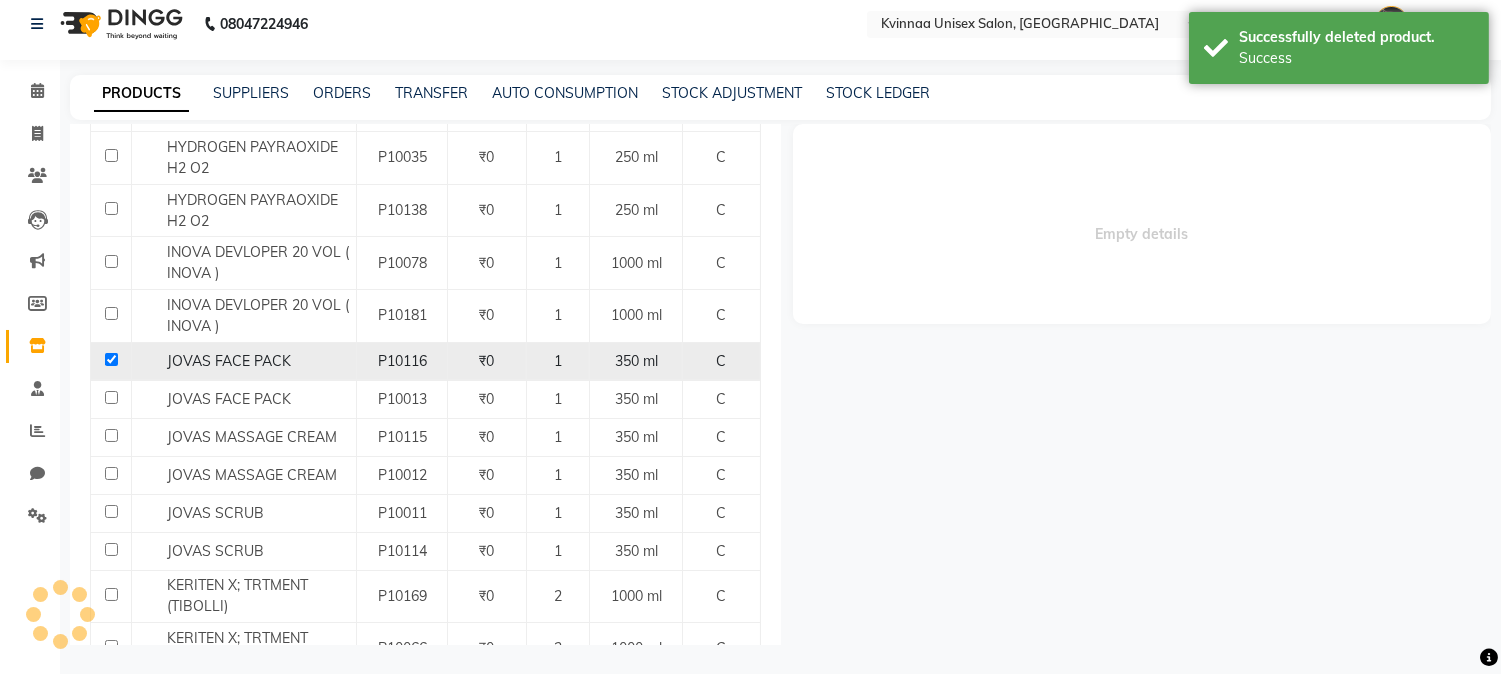 select 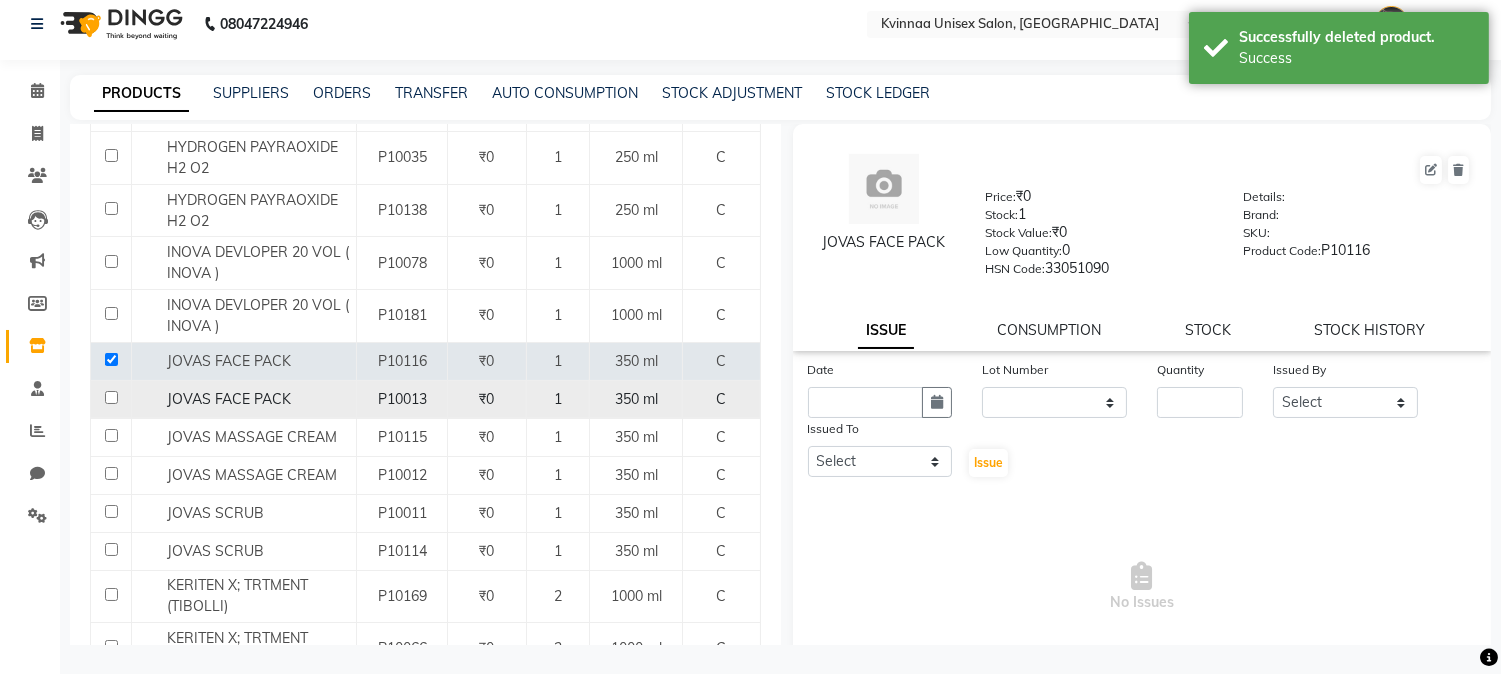 click 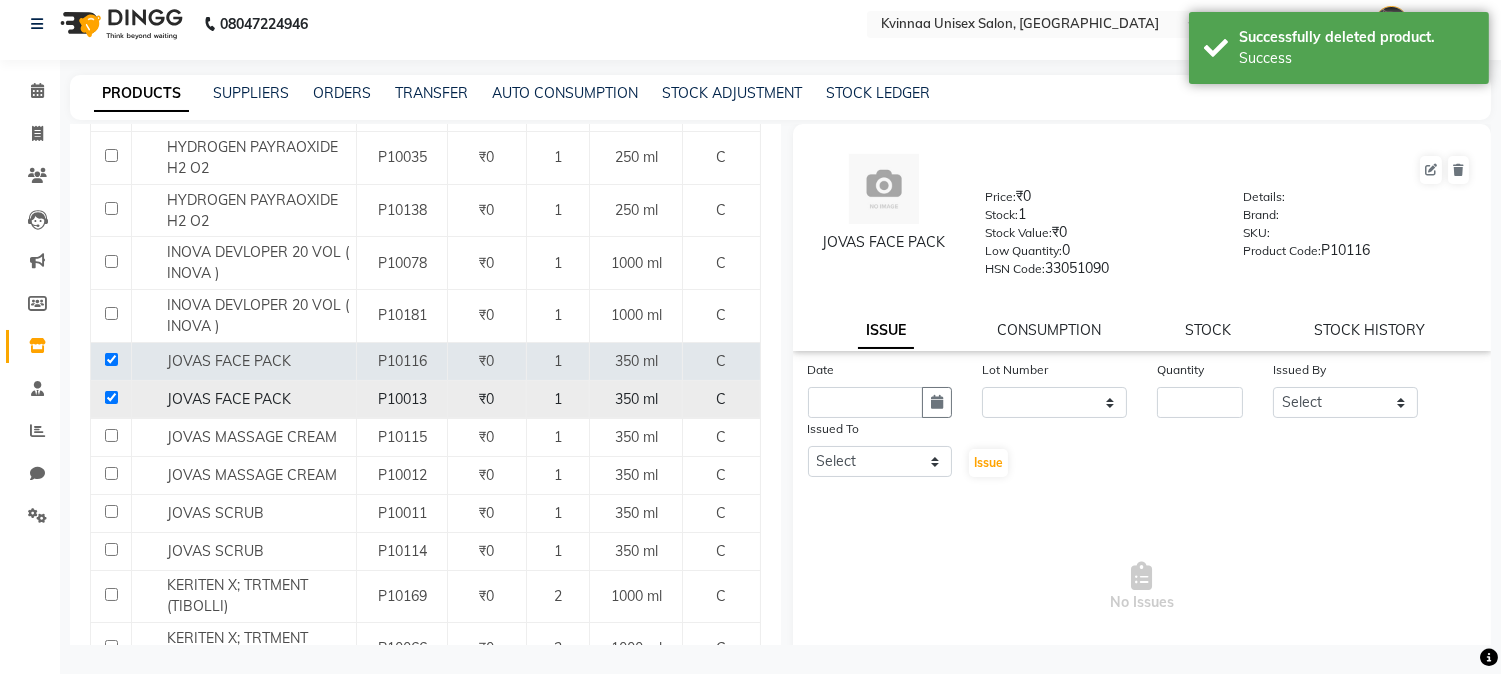 click 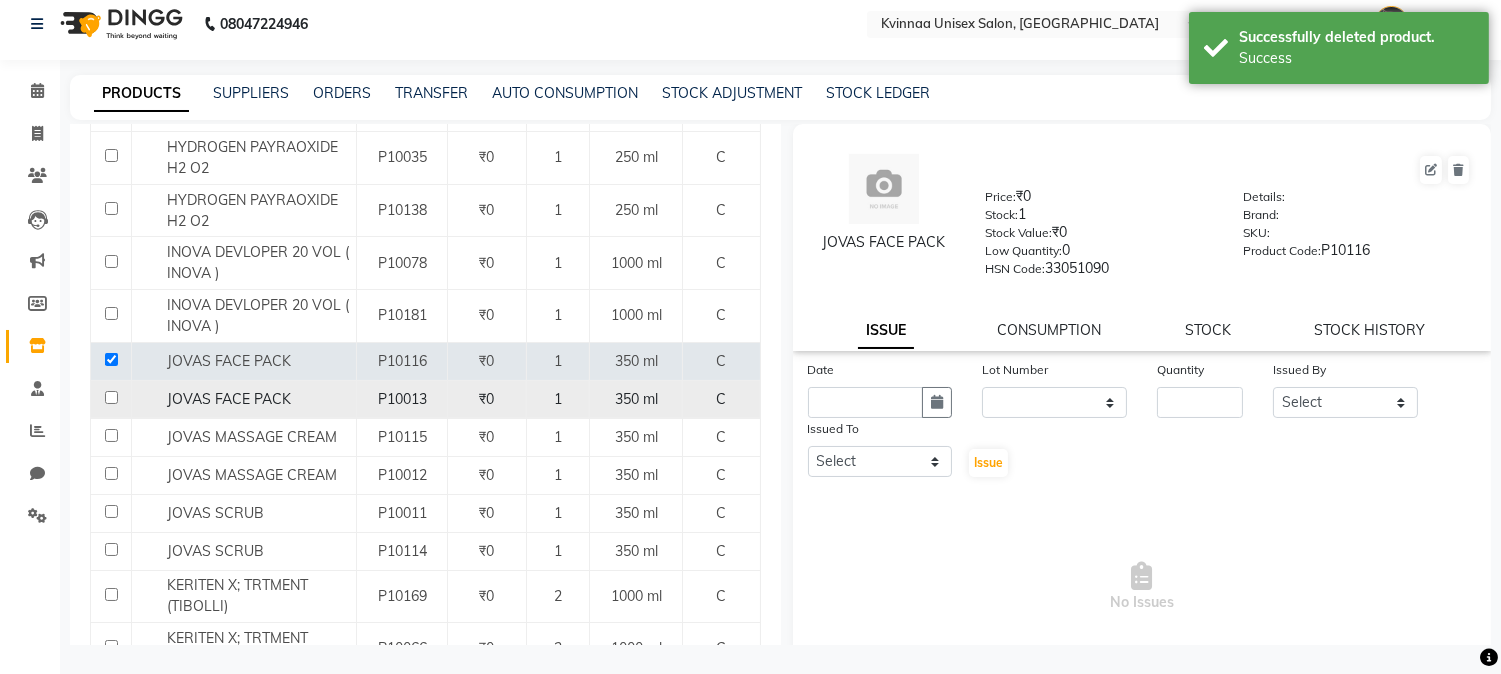 click 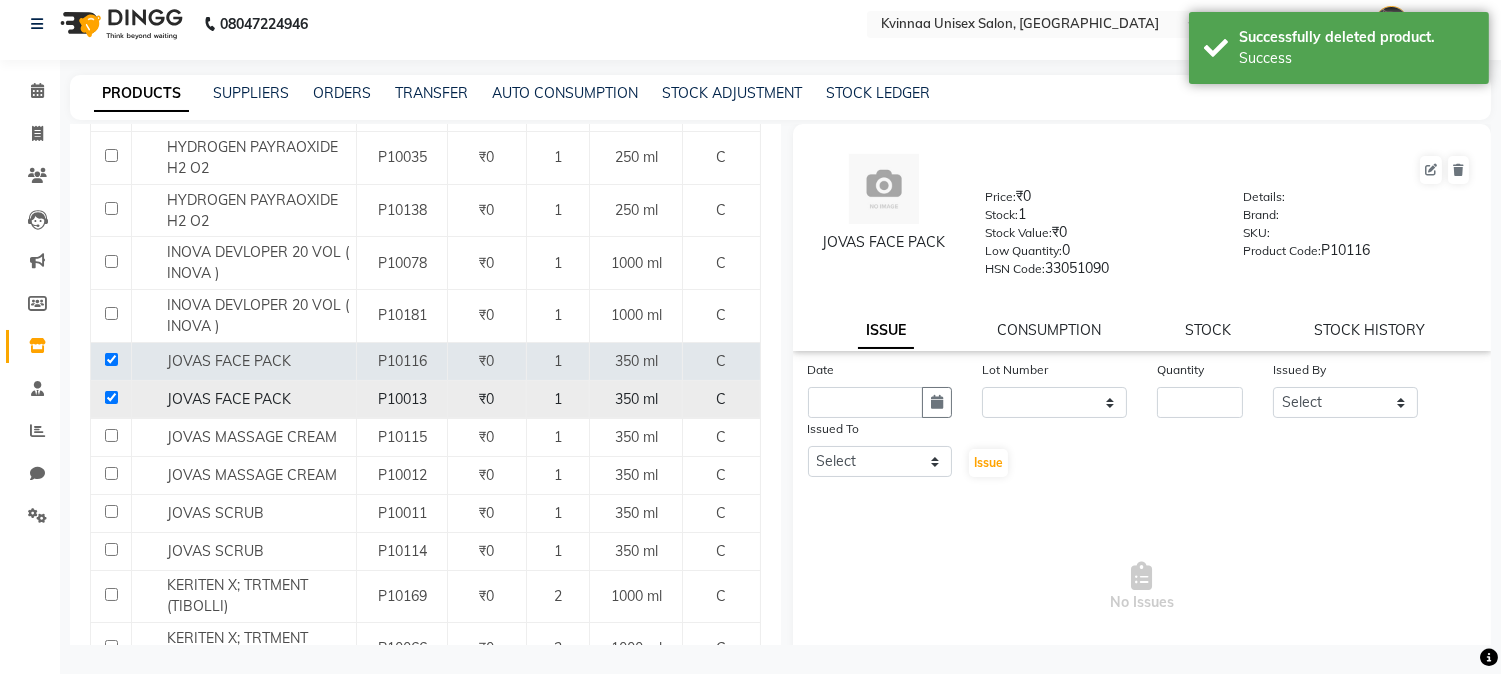 click 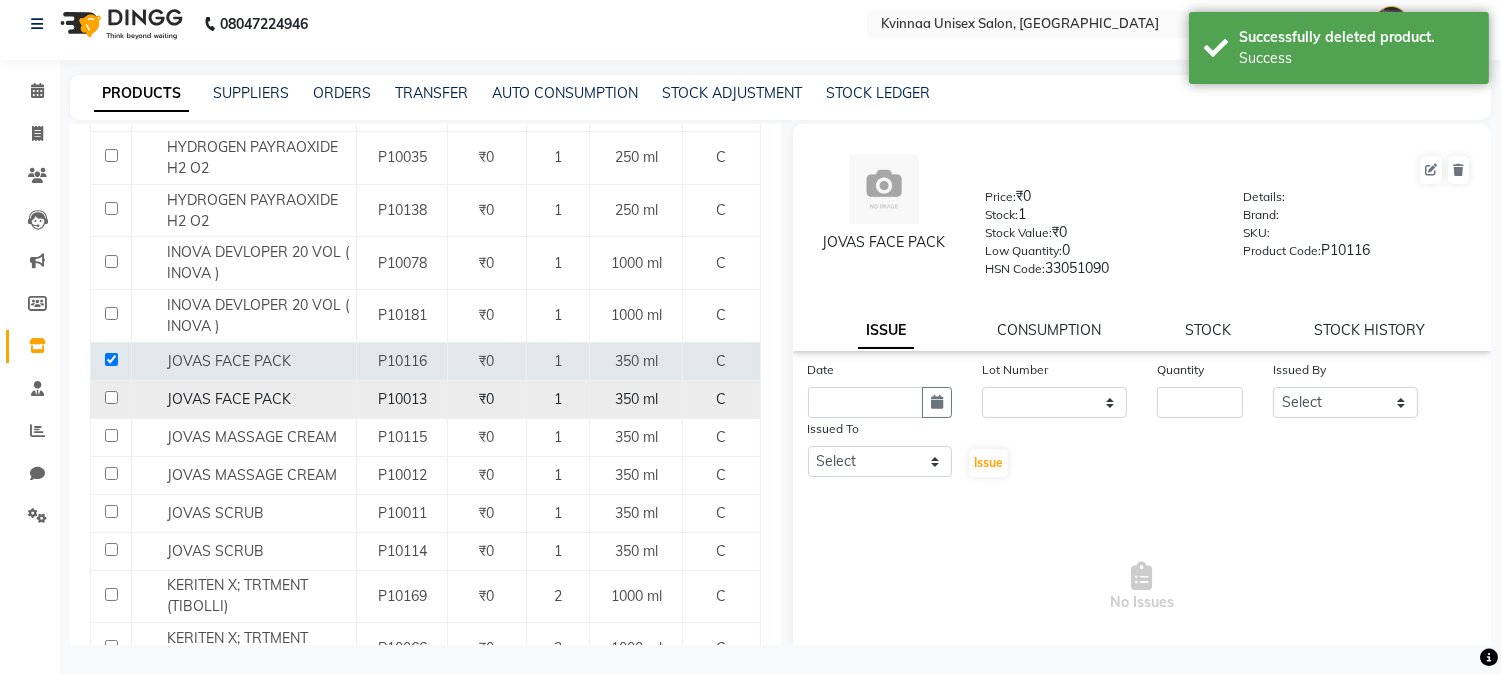 checkbox on "false" 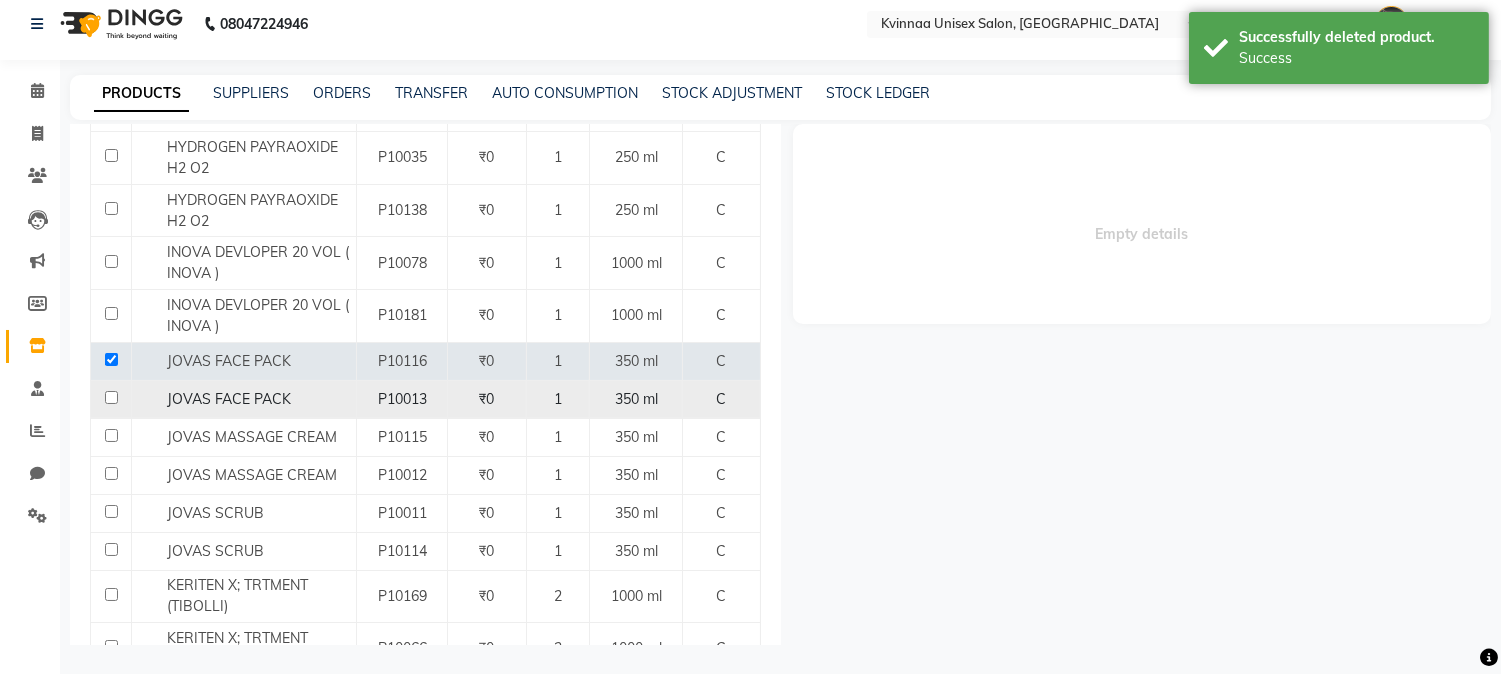 select 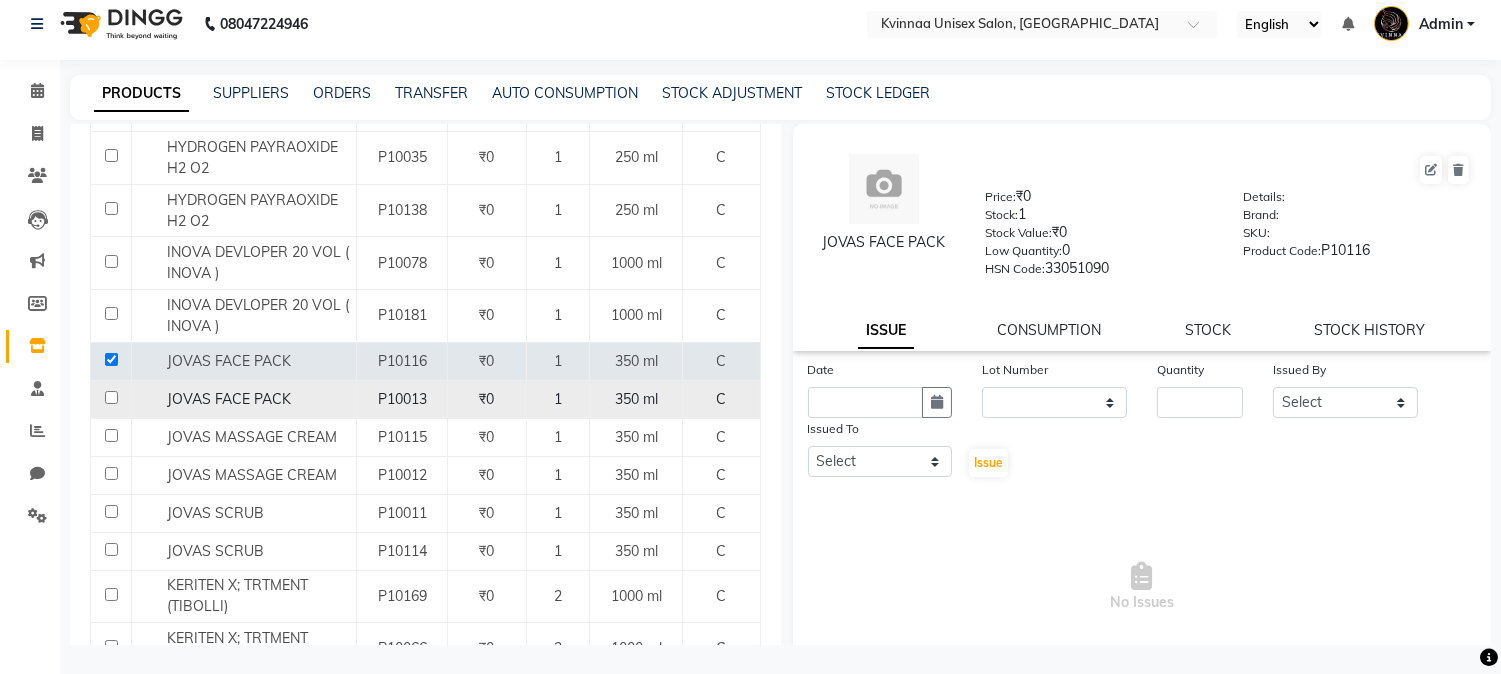 click 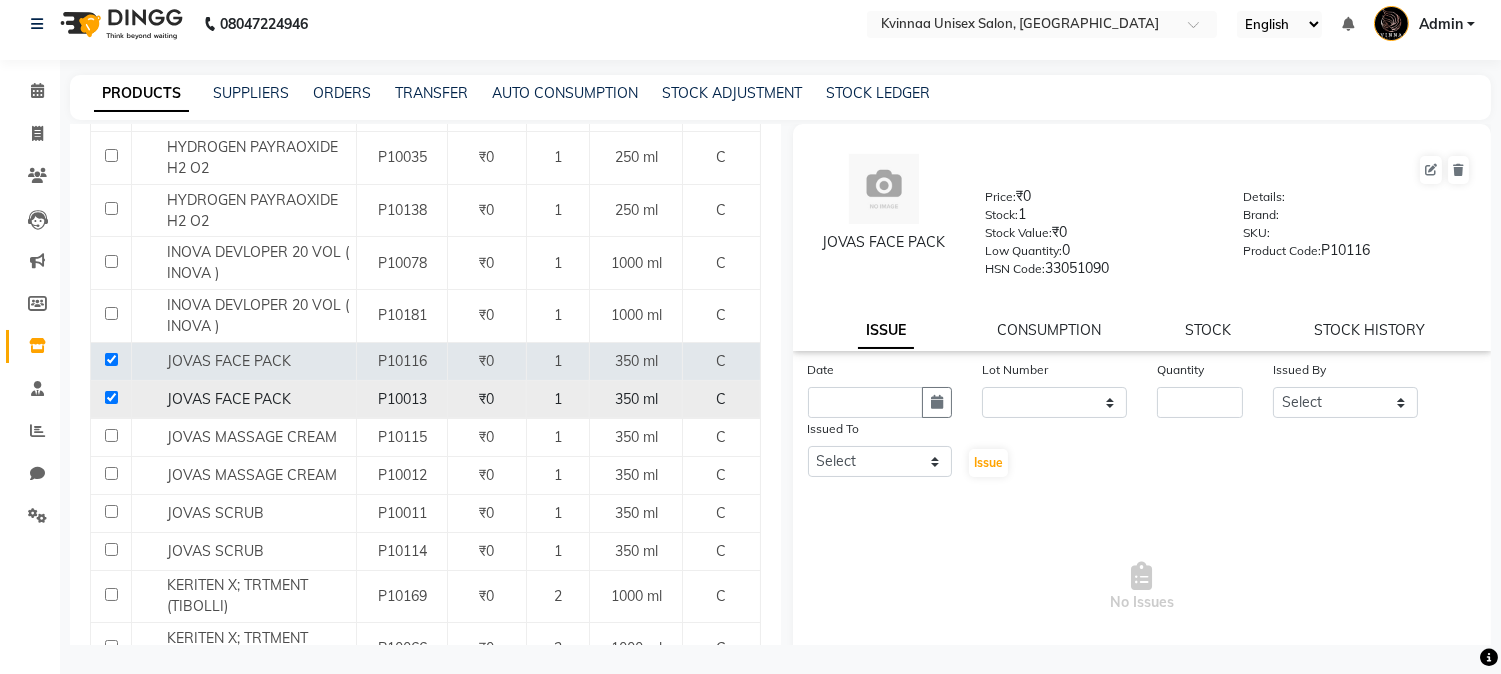 click 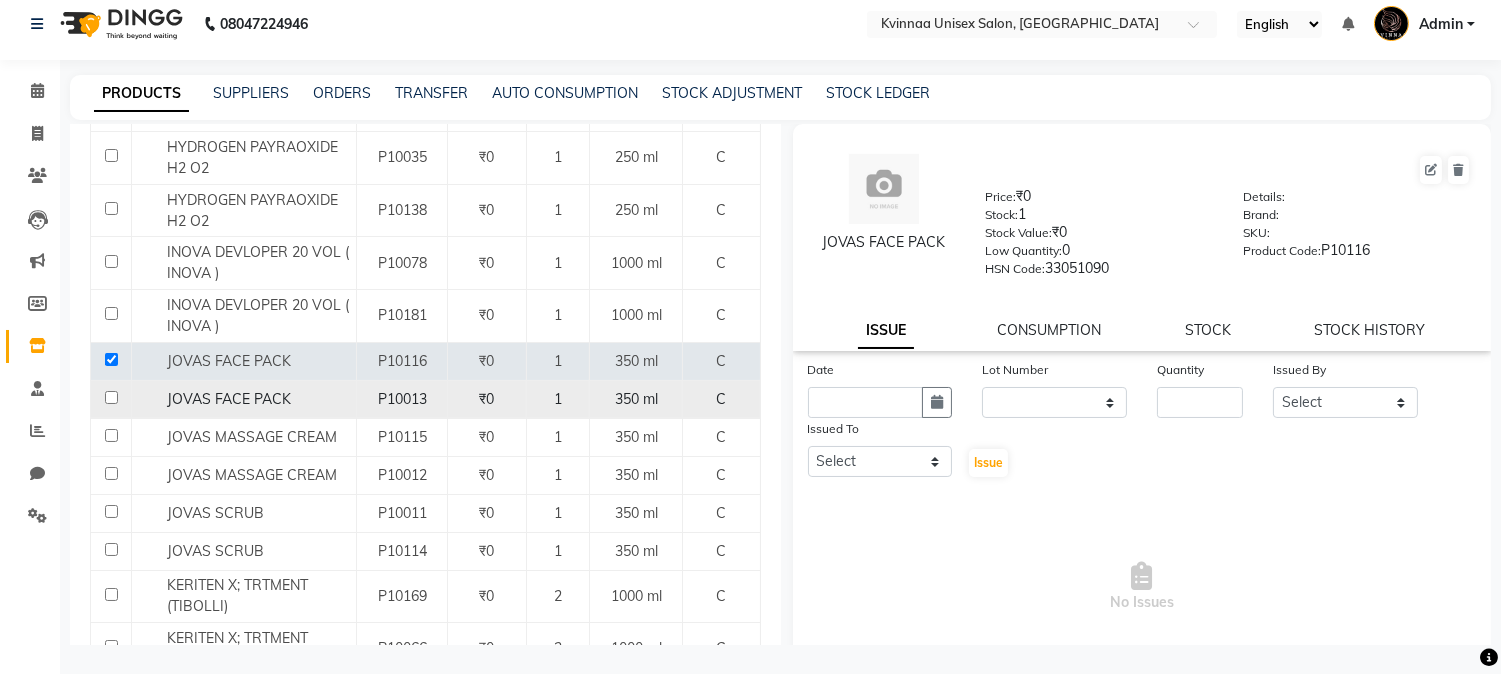 checkbox on "false" 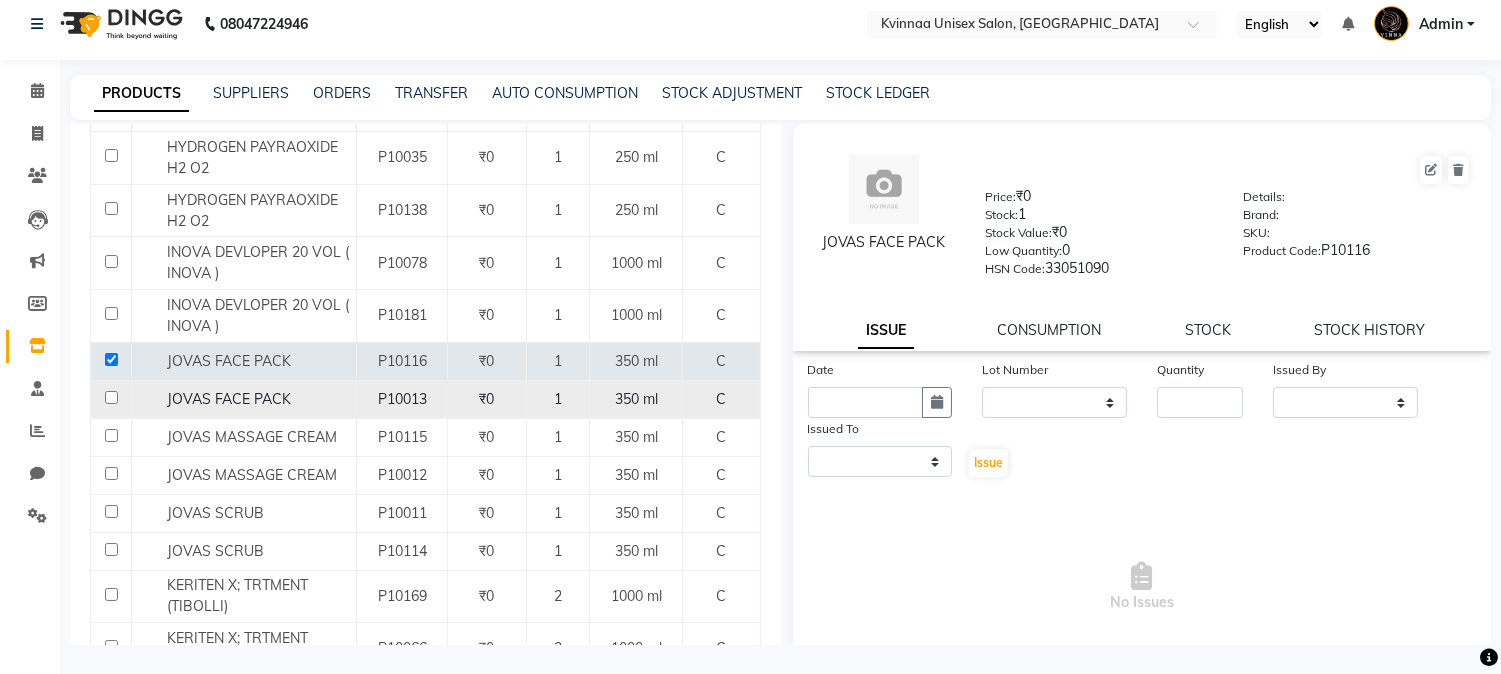select 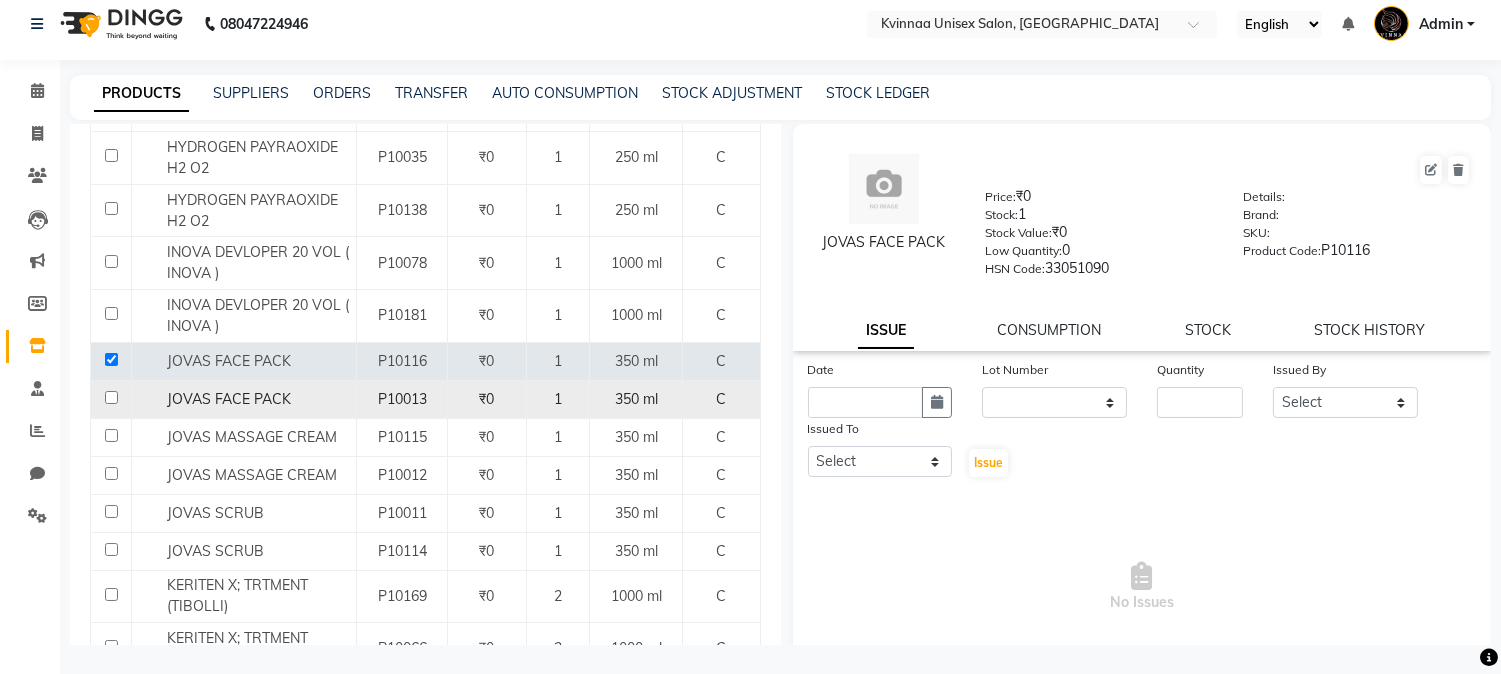 click 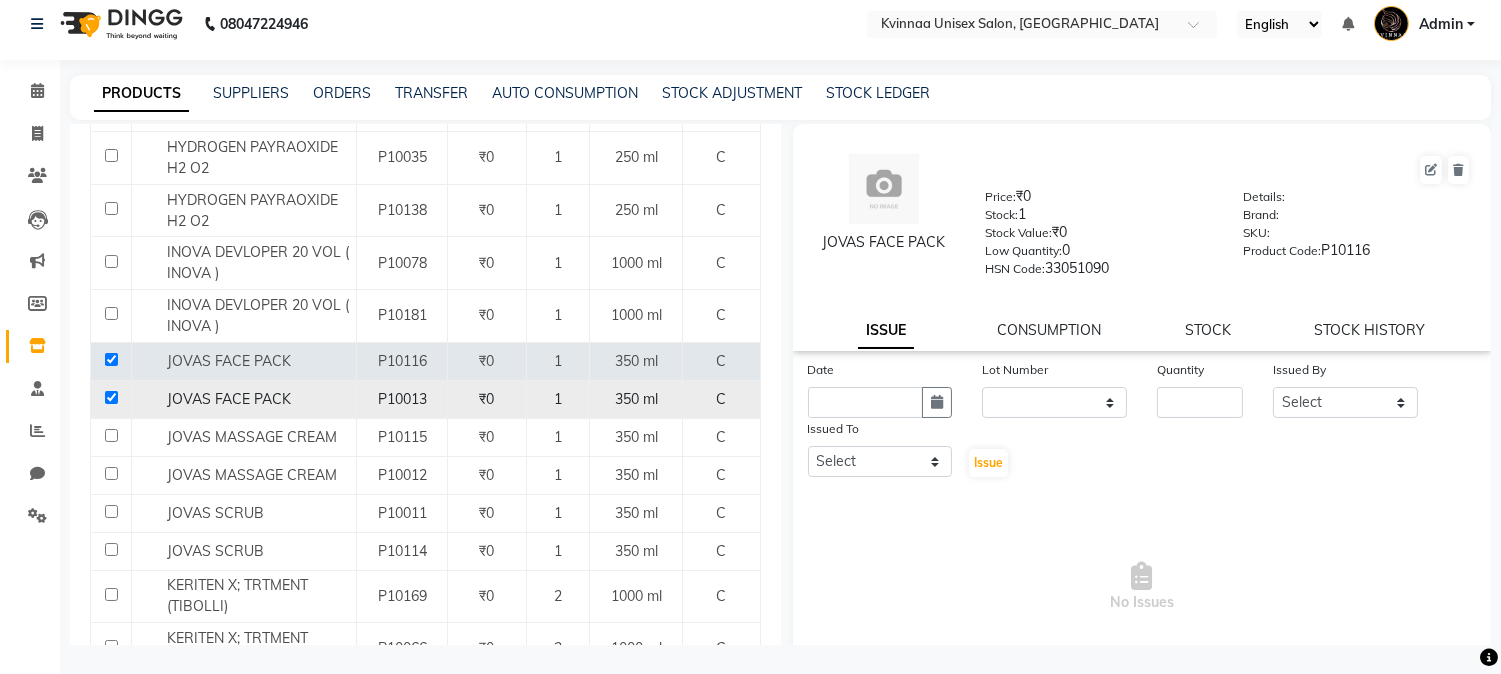 checkbox on "true" 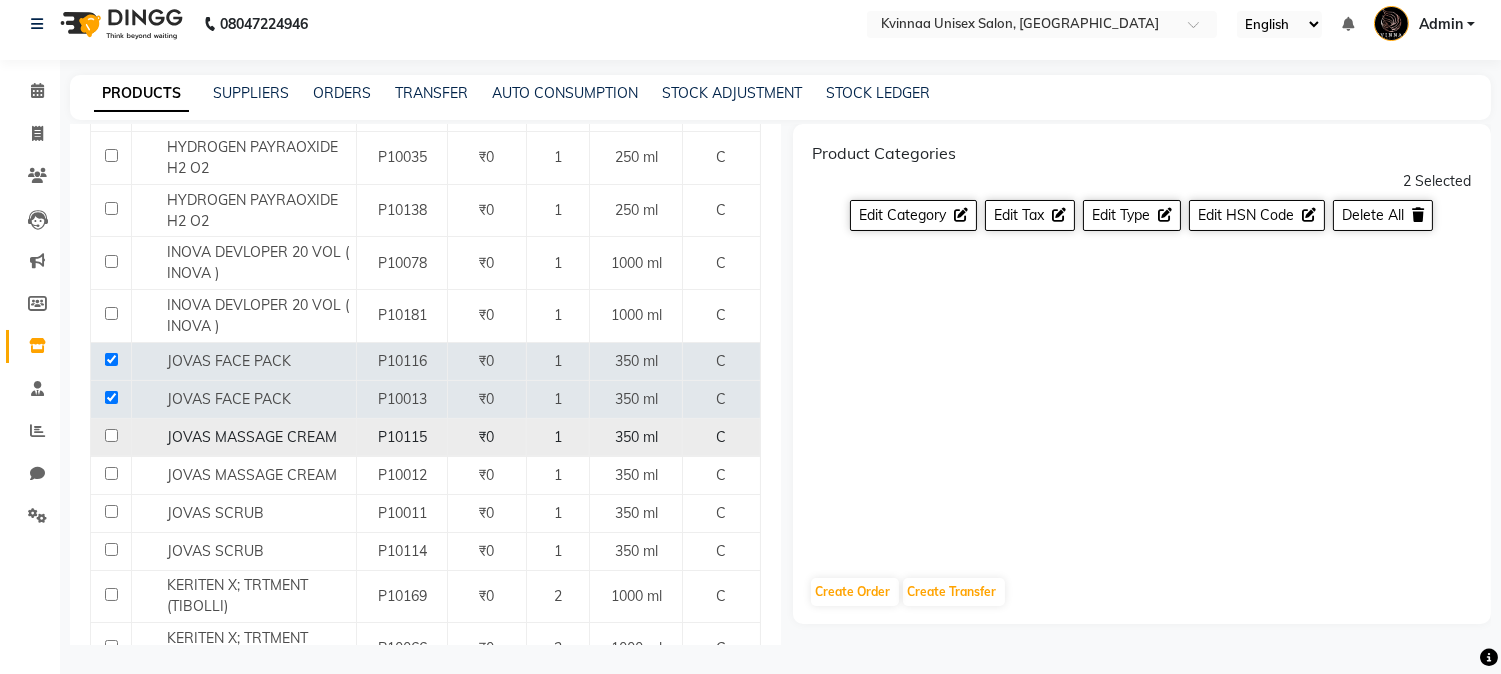 click 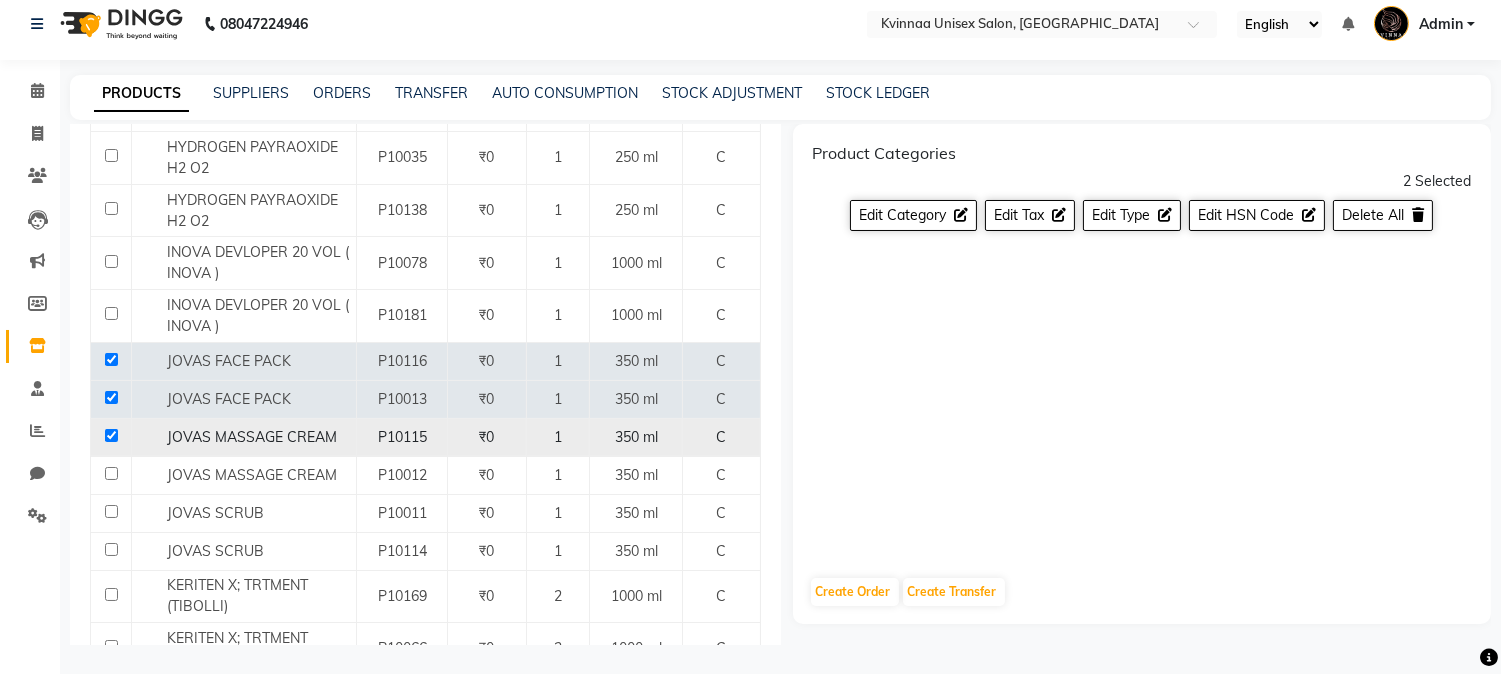 click 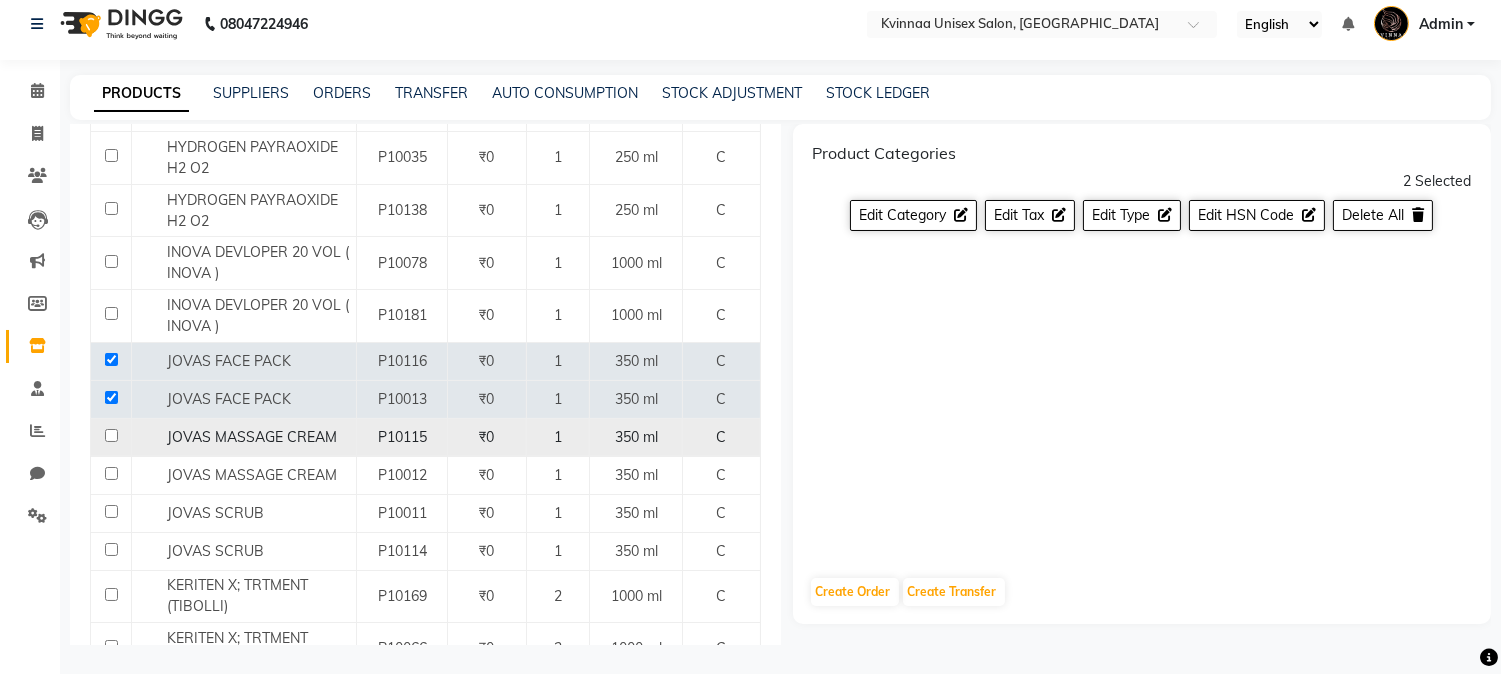 click 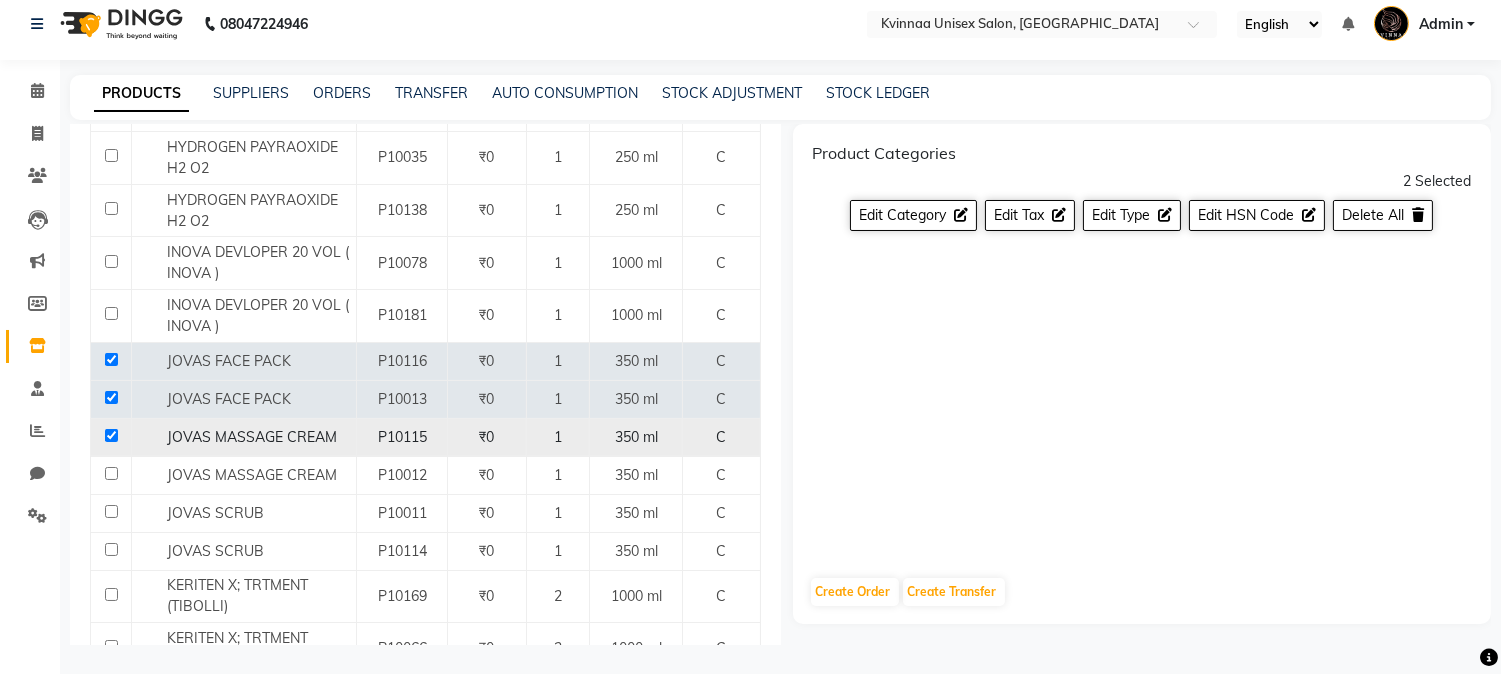 checkbox on "true" 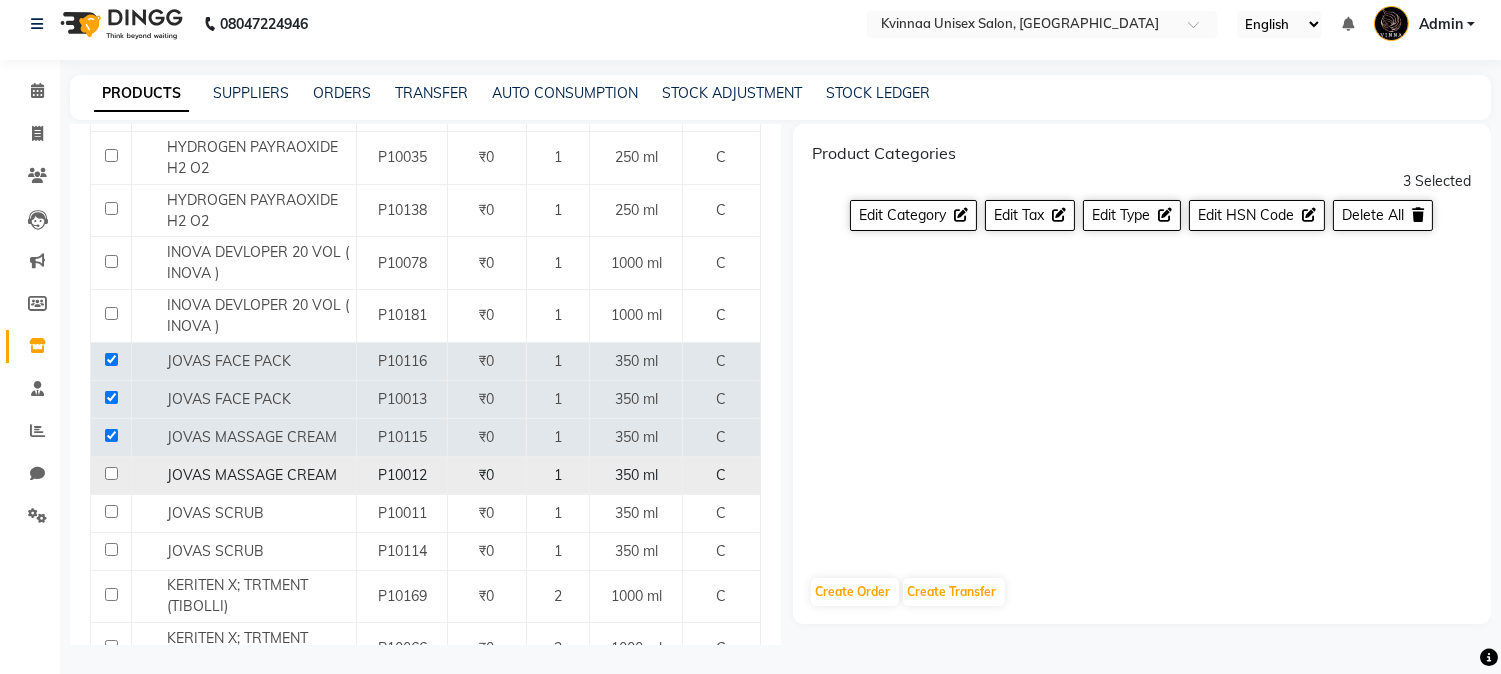 click 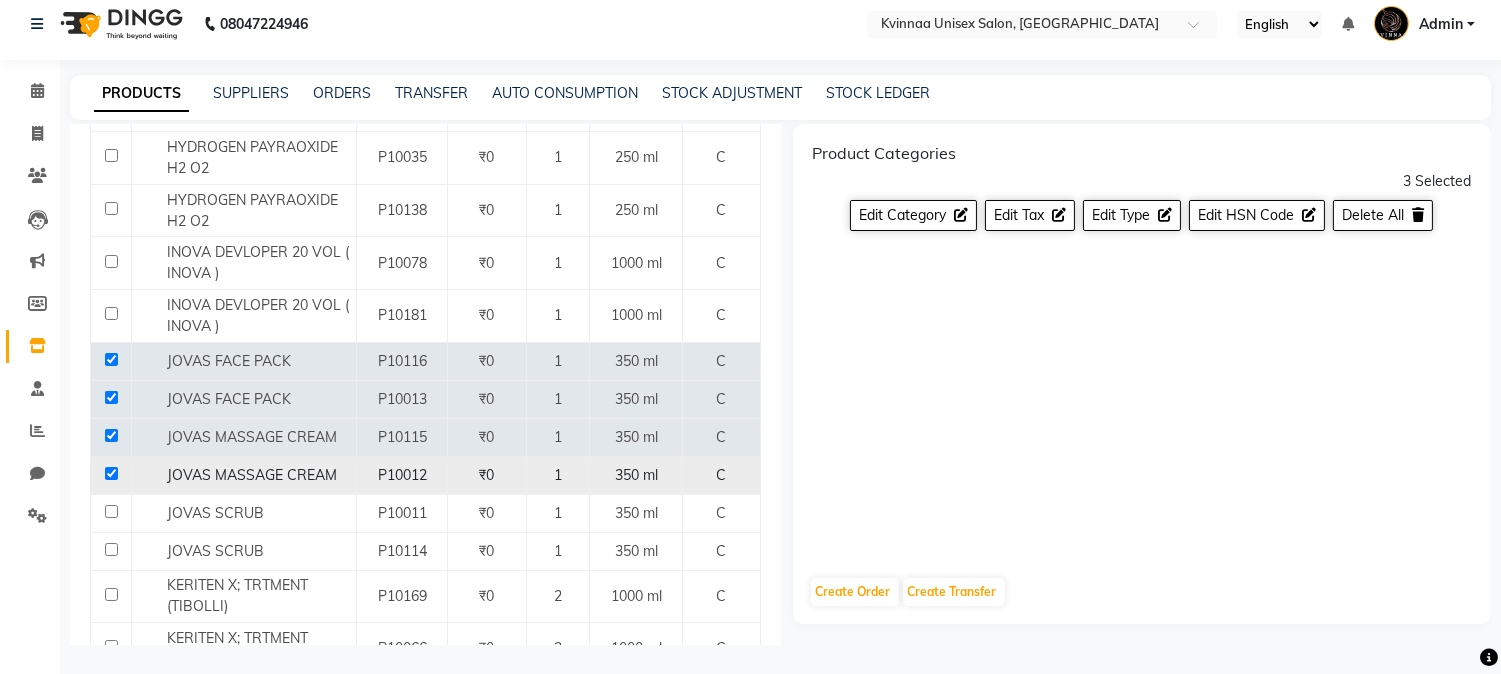 checkbox on "true" 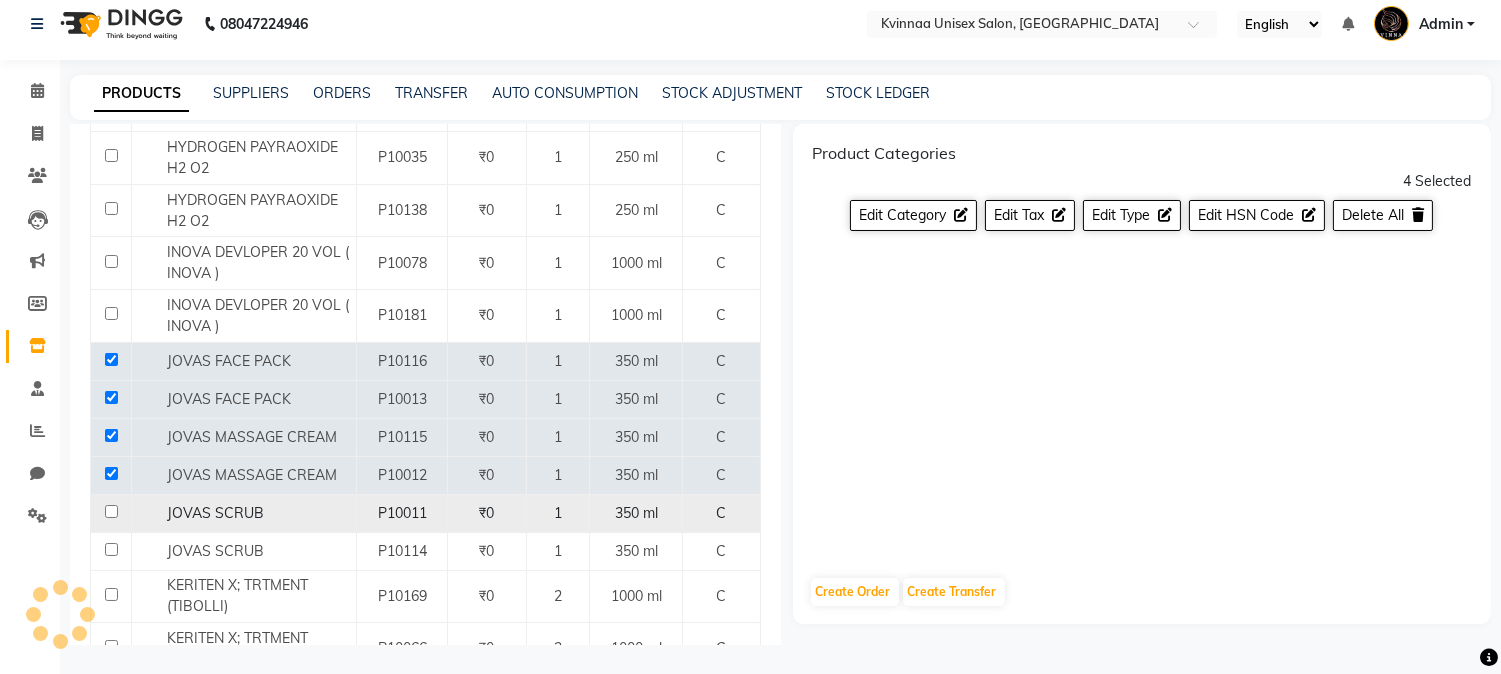 click 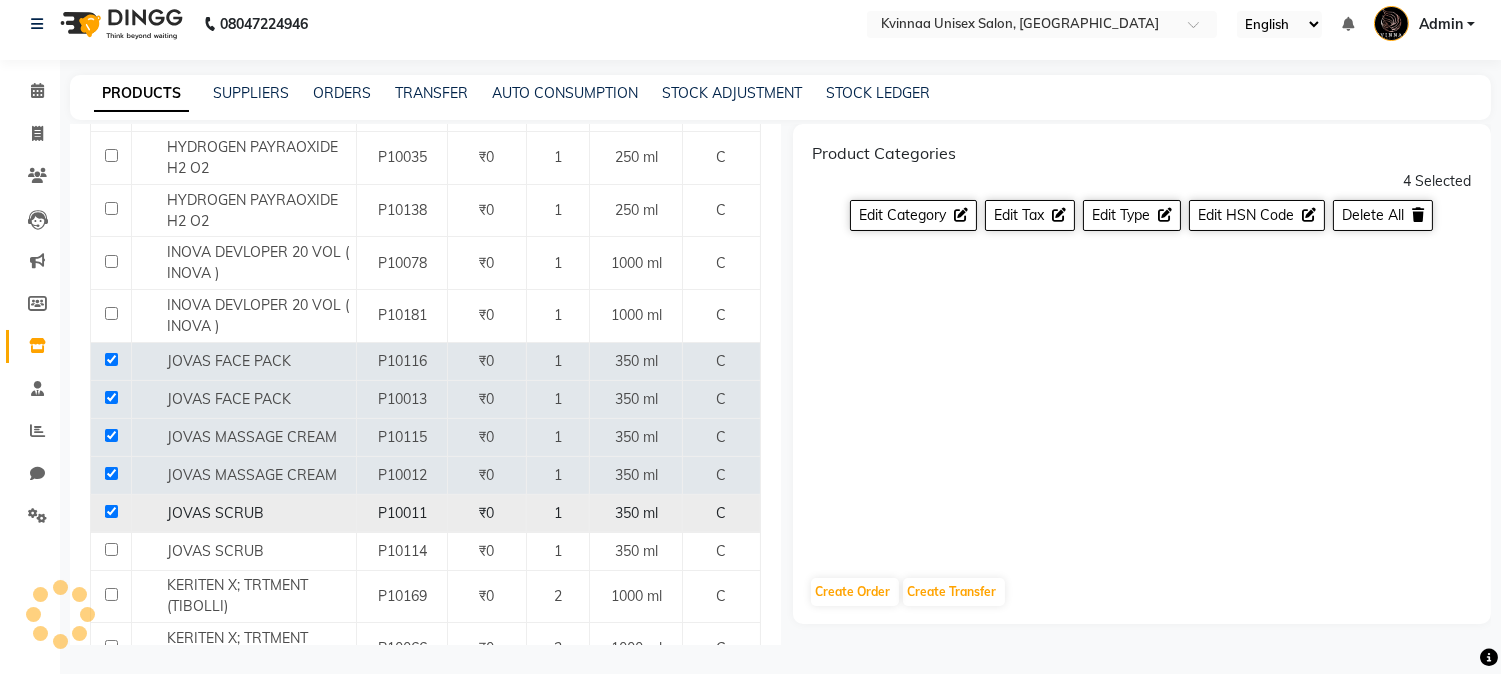 checkbox on "true" 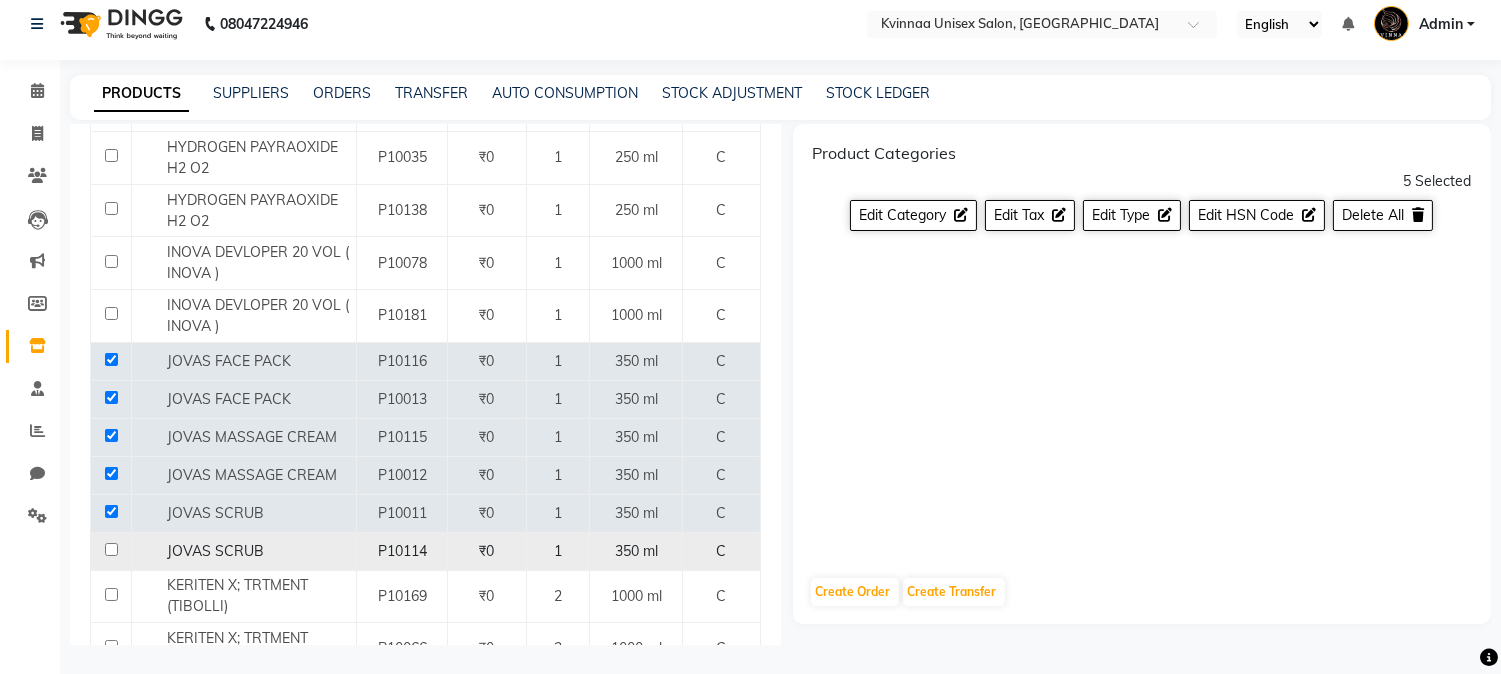 click 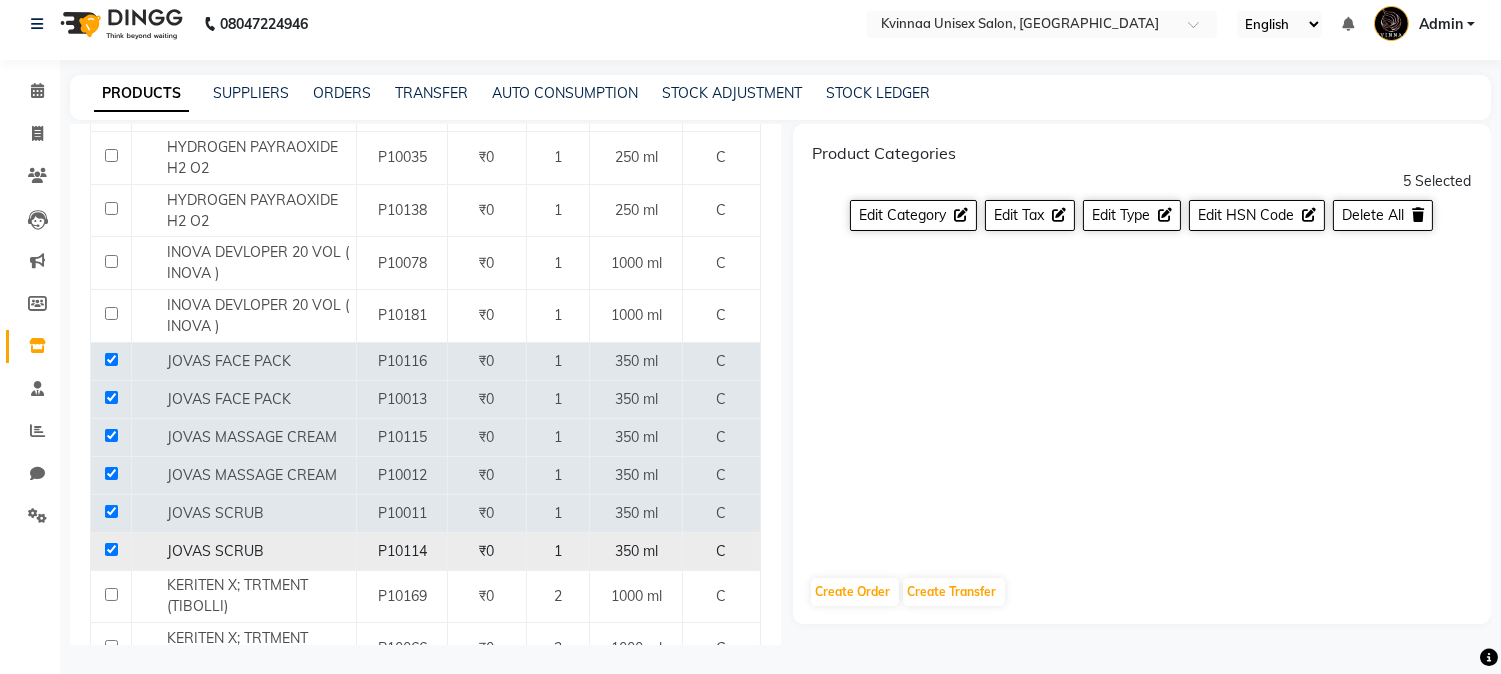 checkbox on "true" 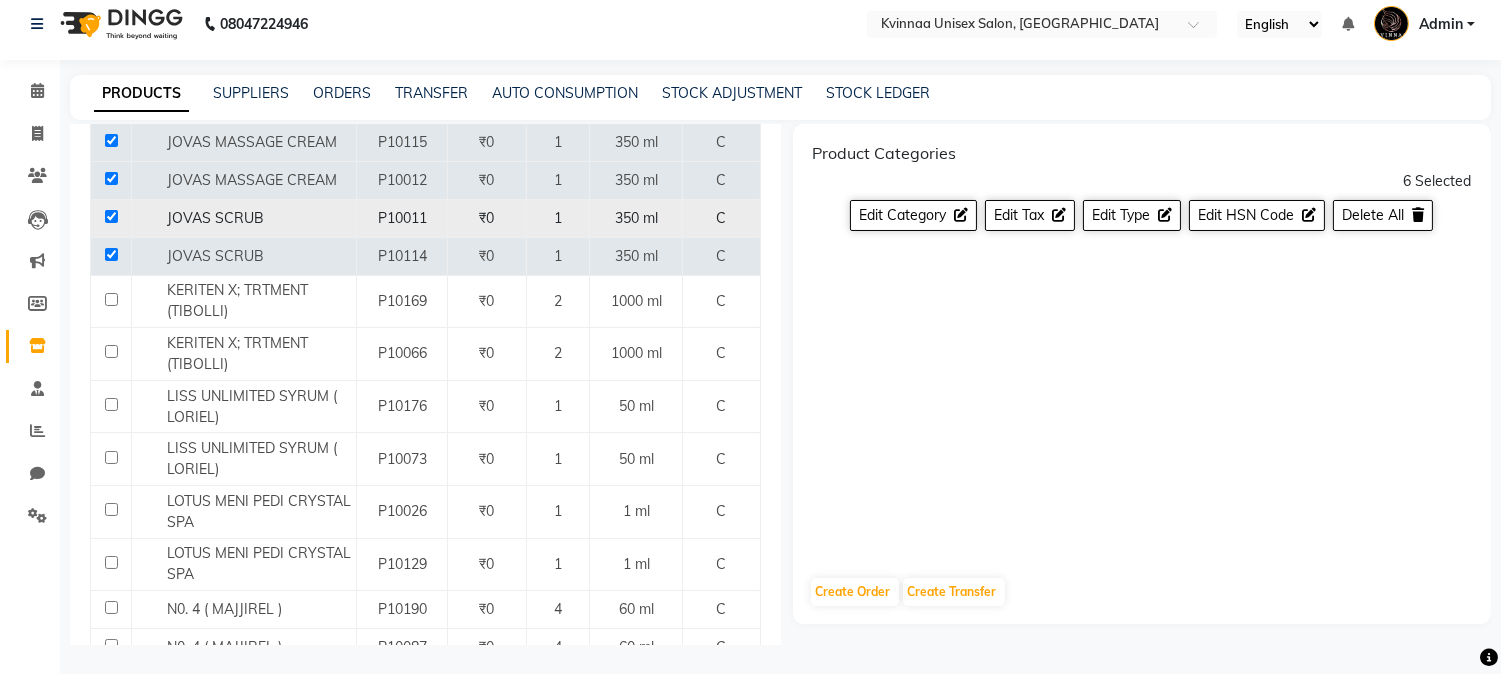scroll, scrollTop: 1555, scrollLeft: 0, axis: vertical 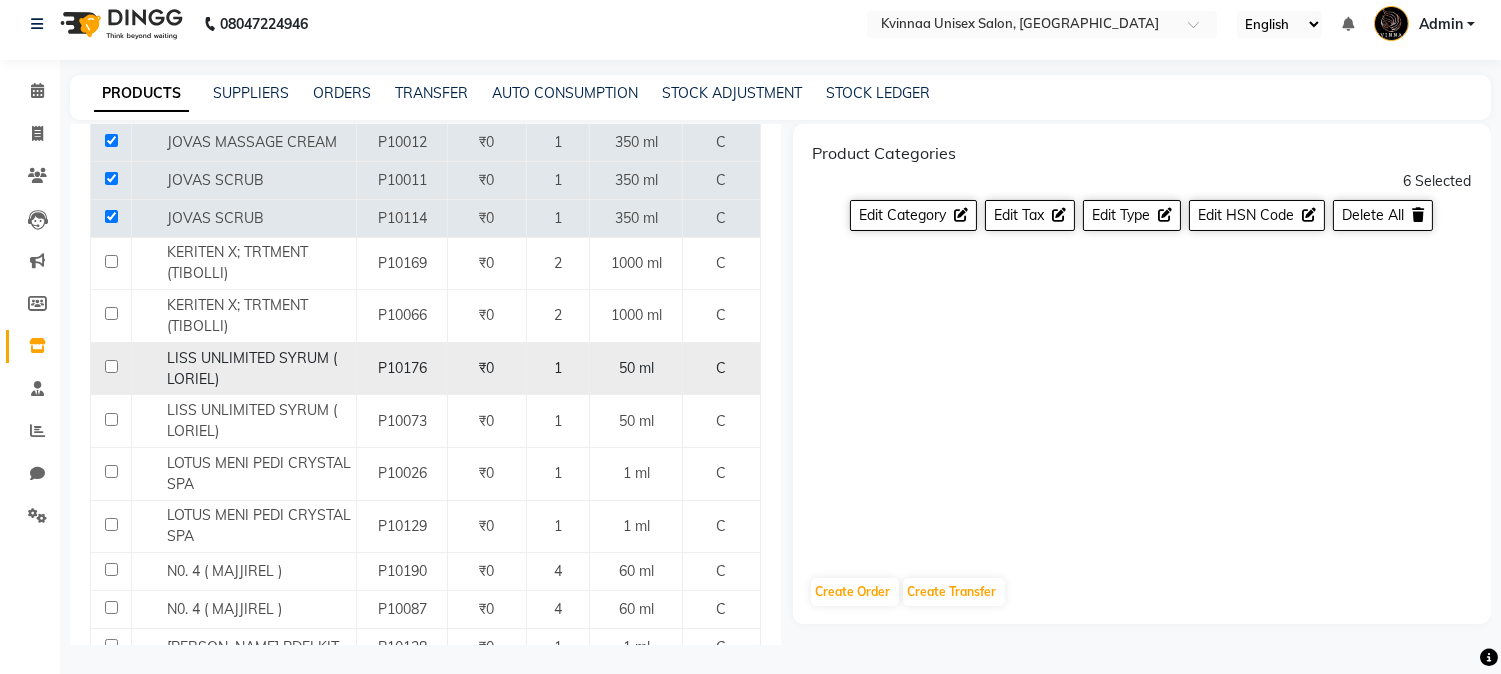 click 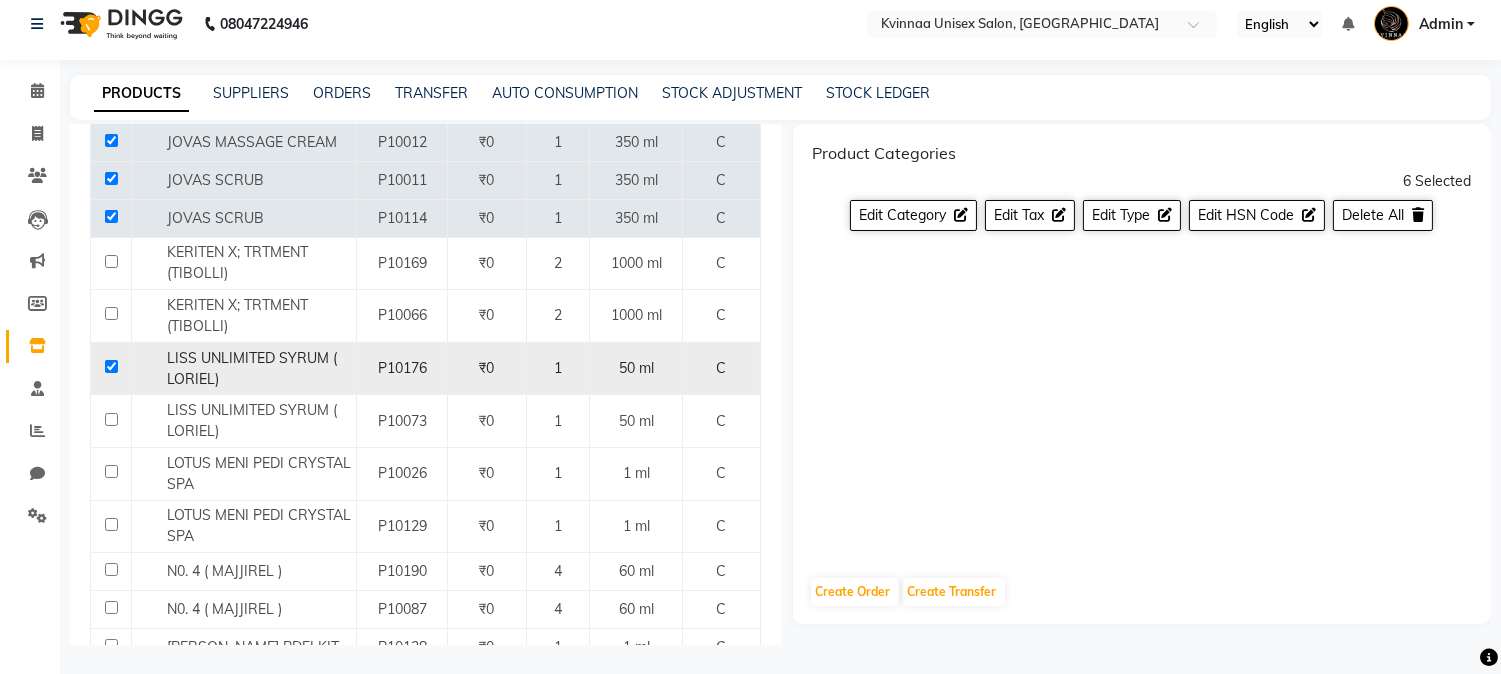click 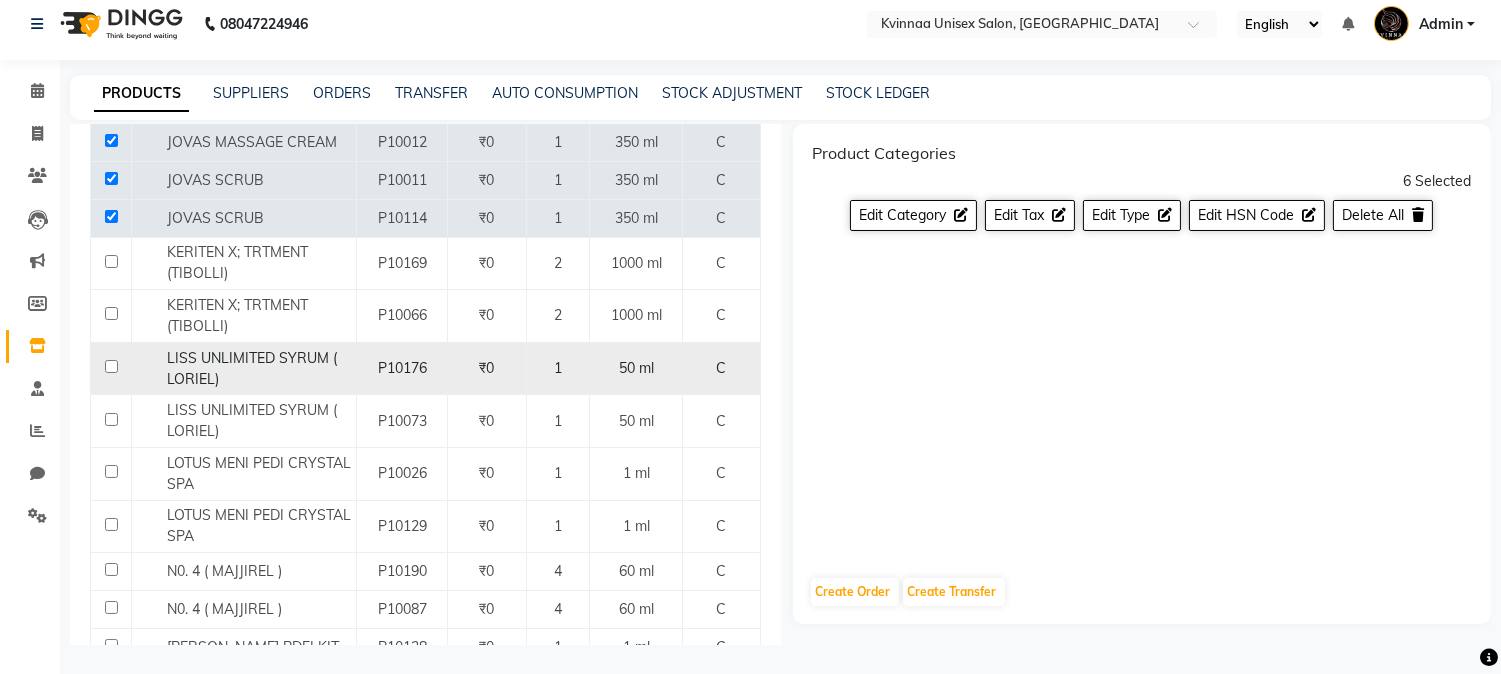 click 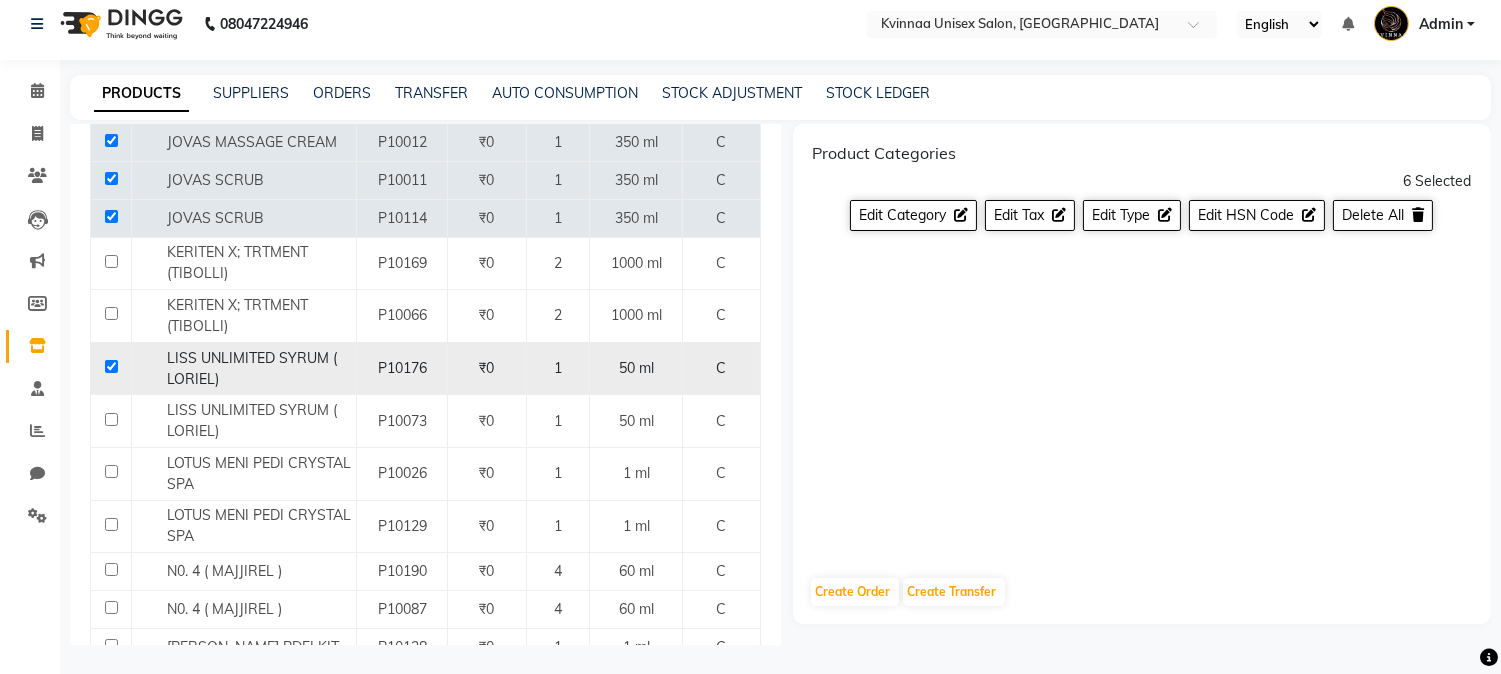 checkbox on "true" 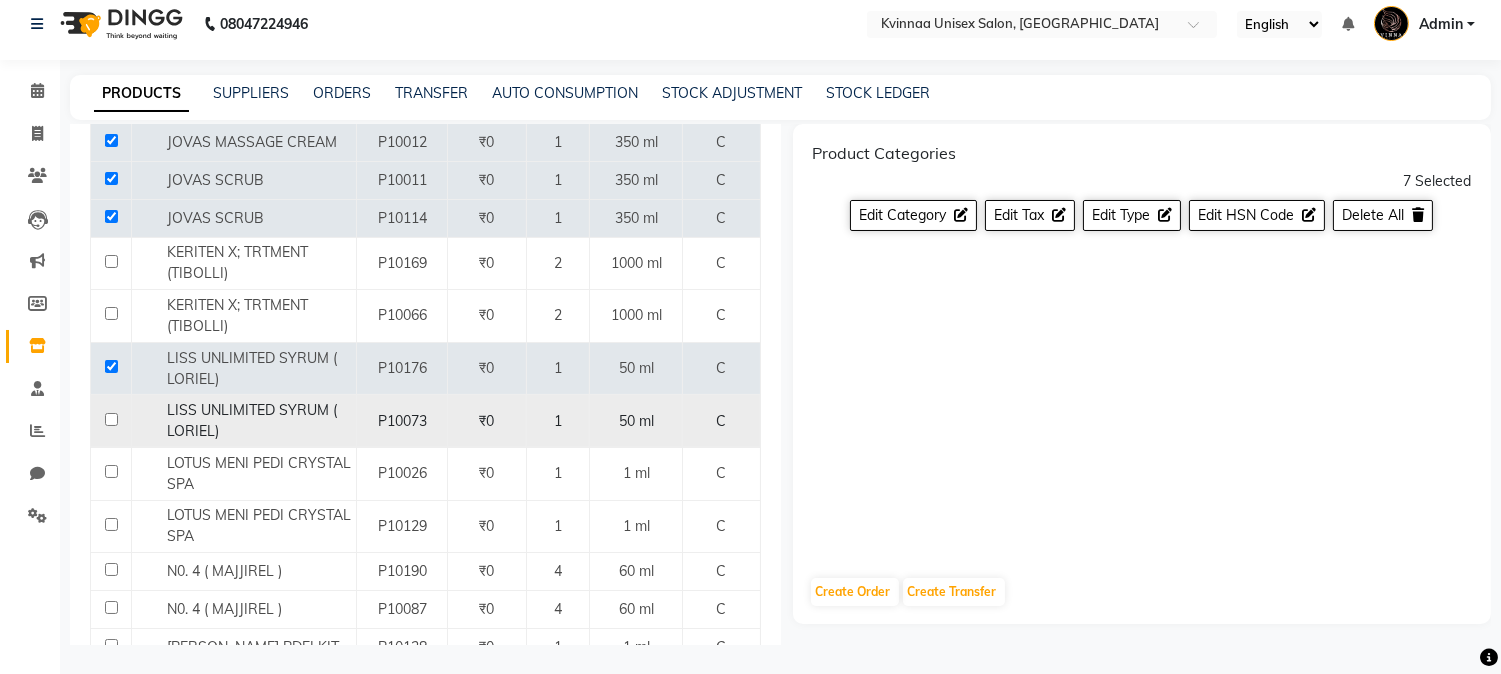 click 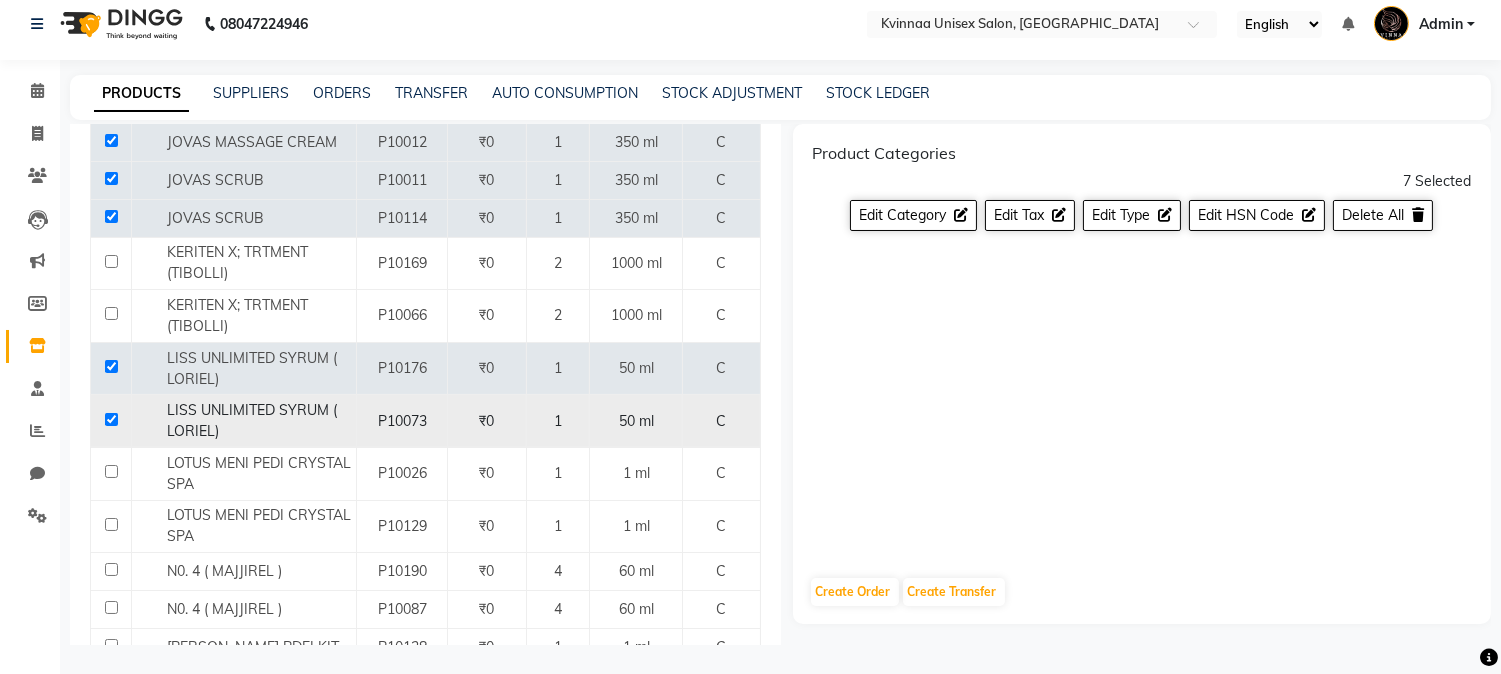 click 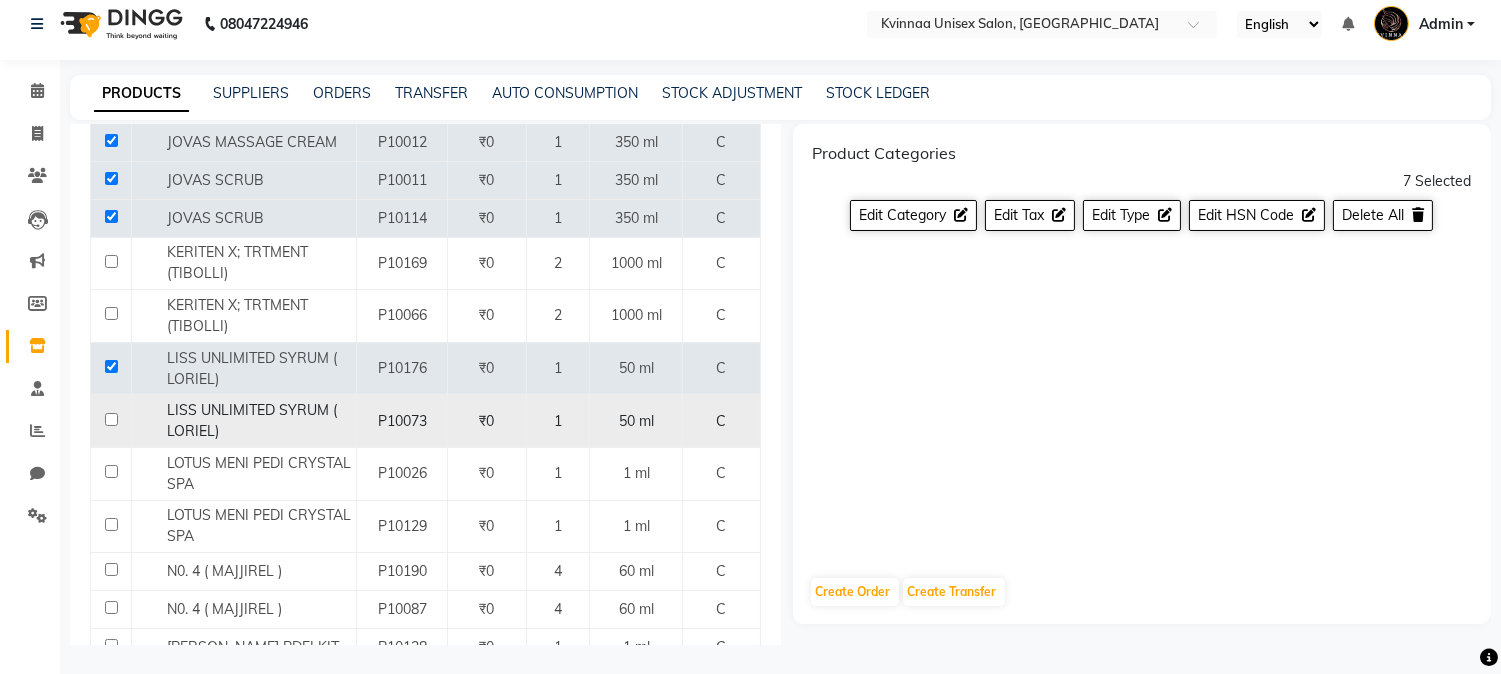 click 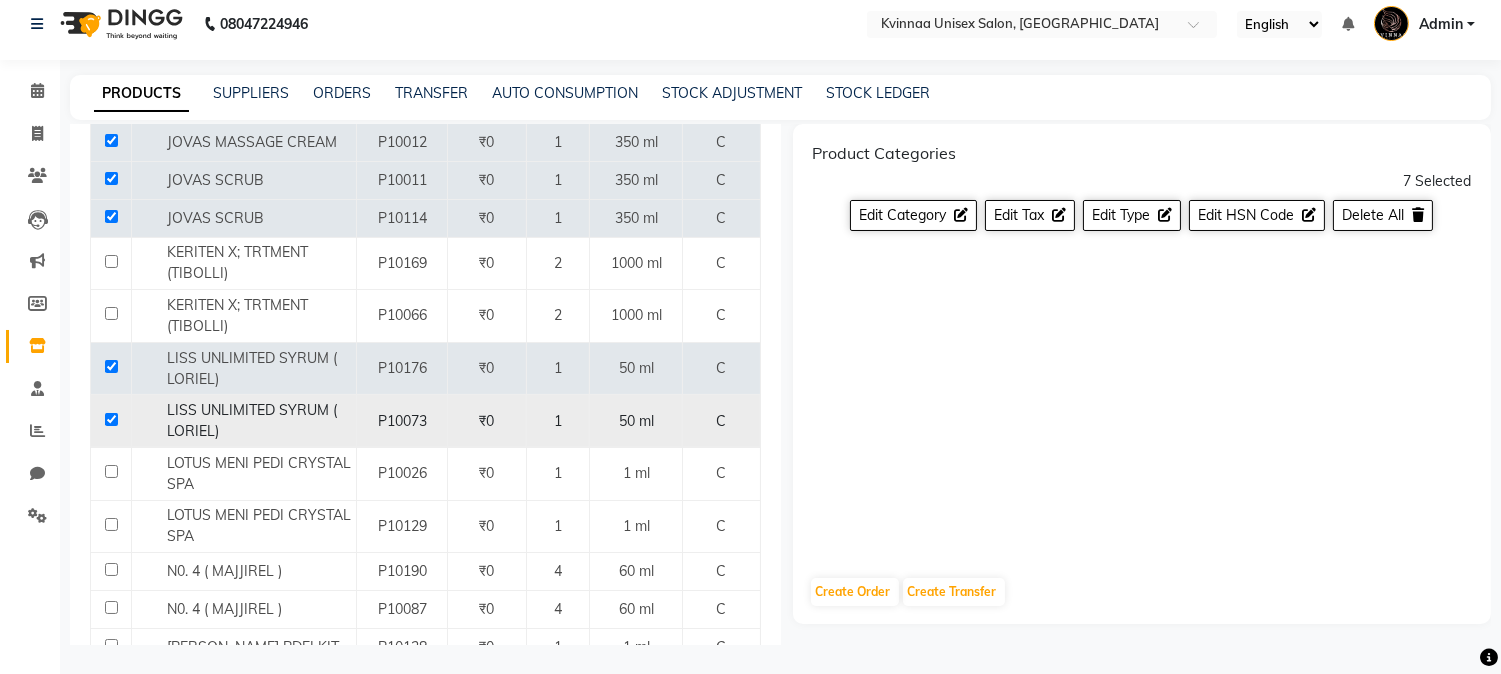 checkbox on "true" 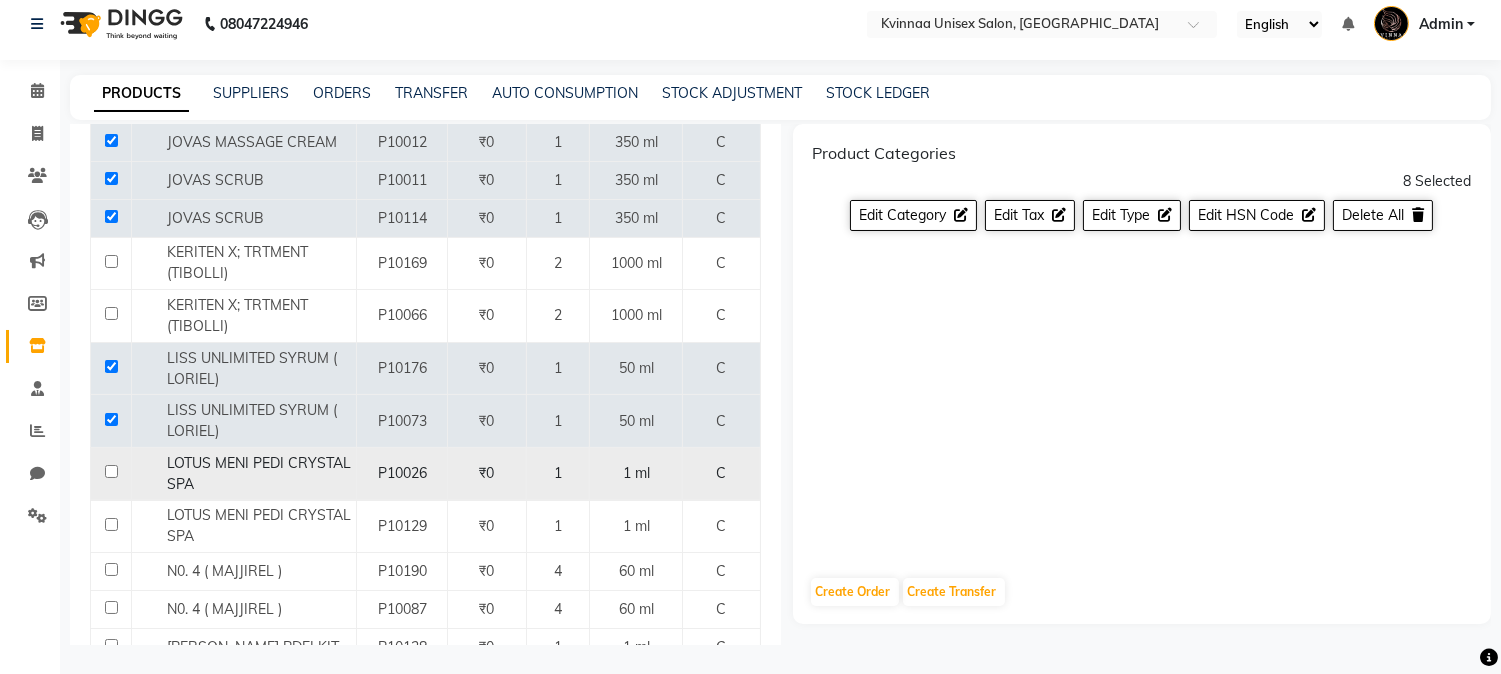 click 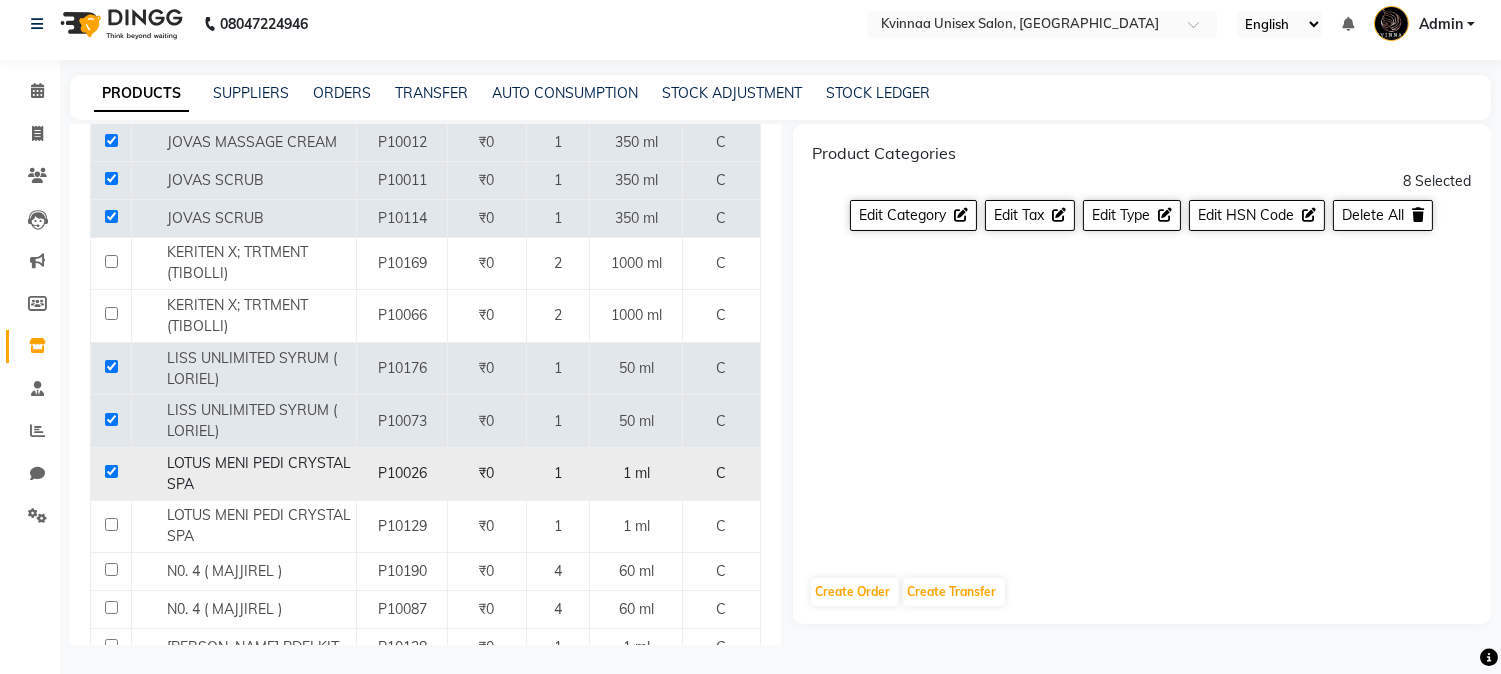 checkbox on "true" 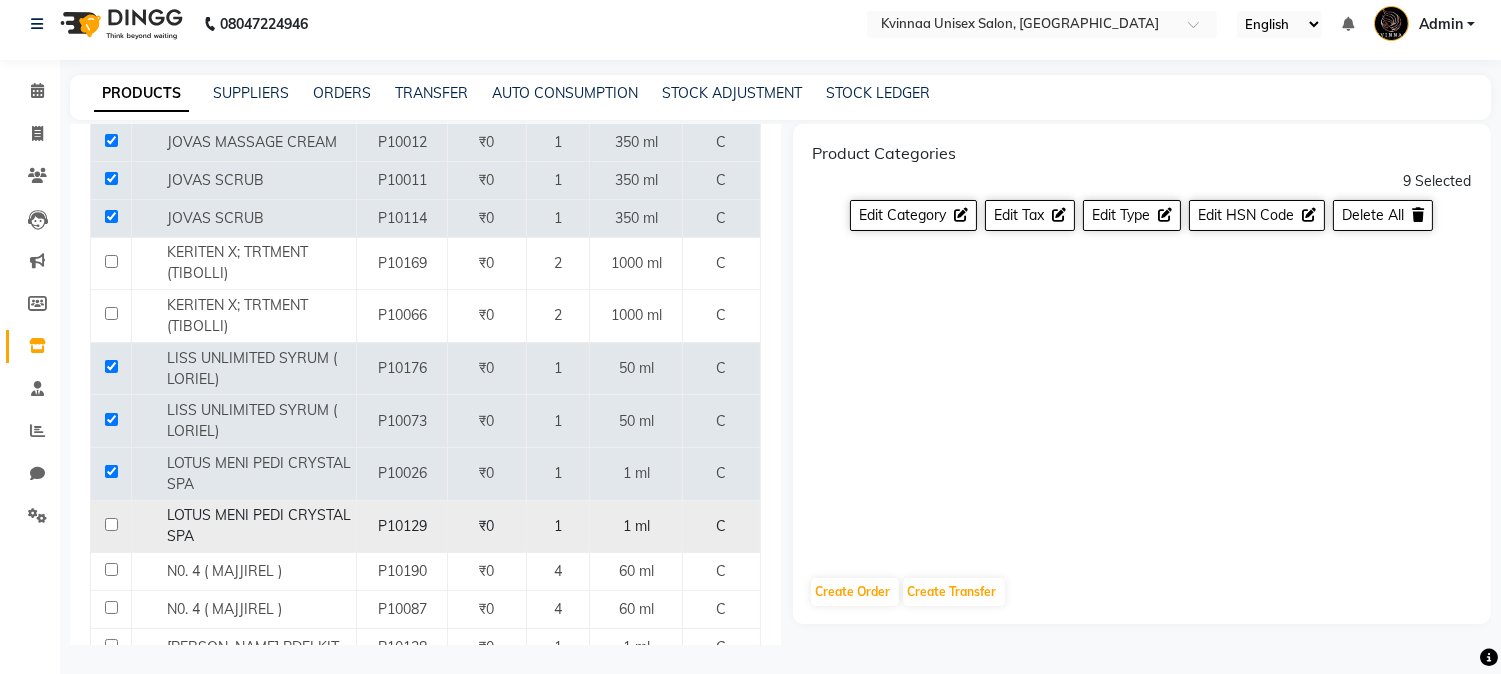 click 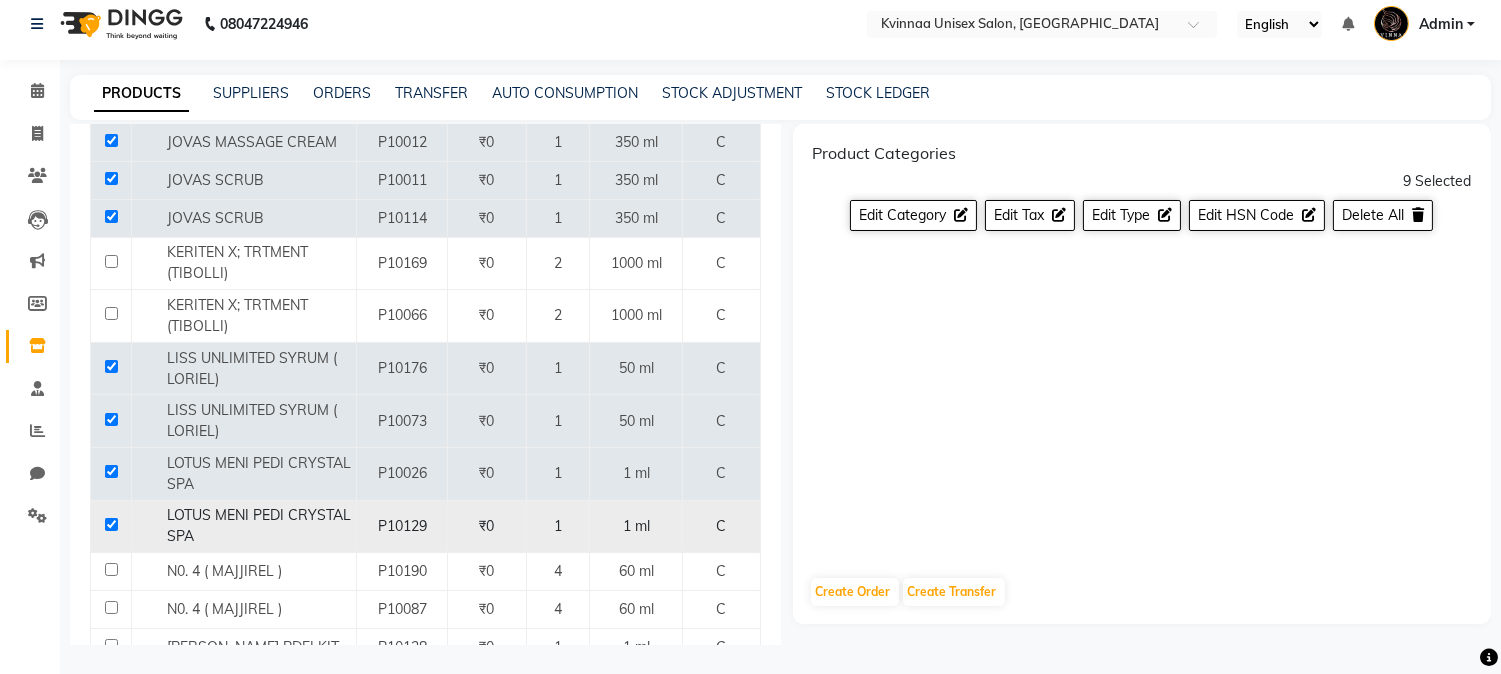 click 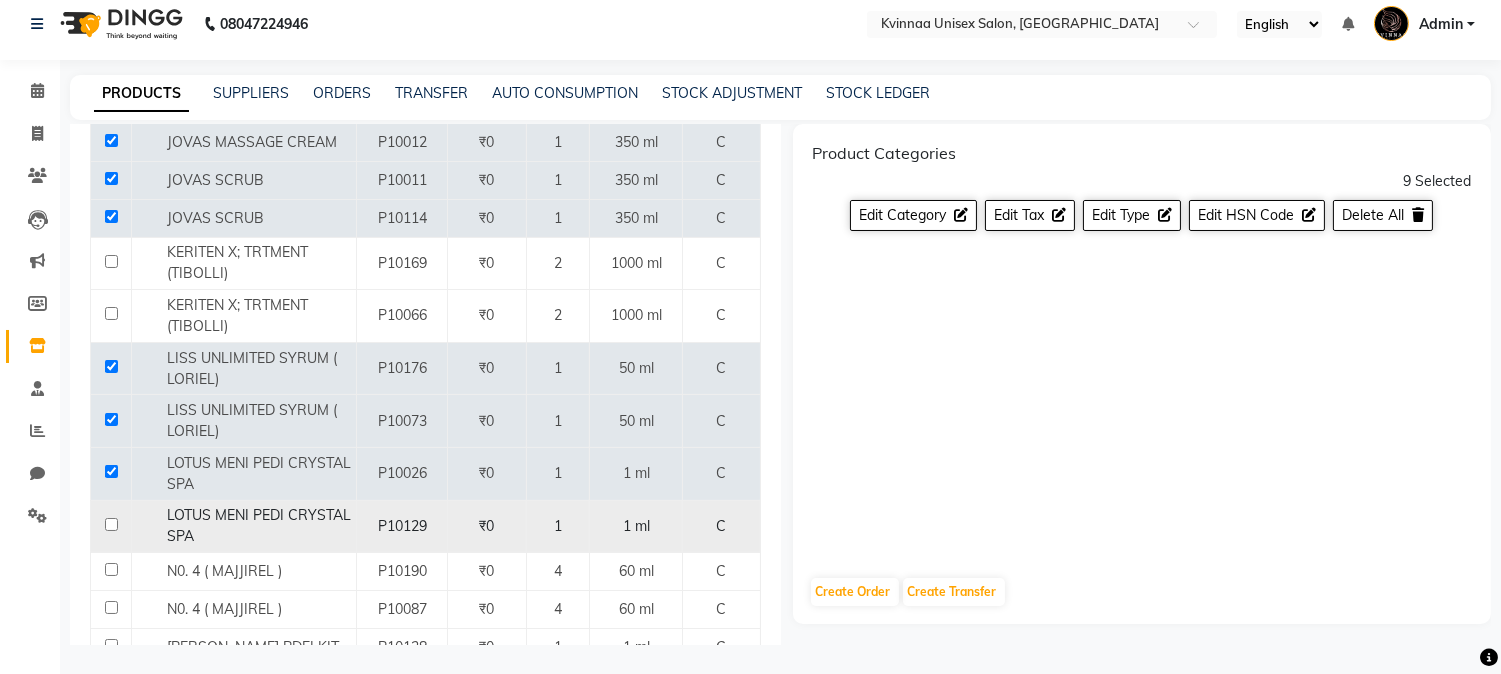 click 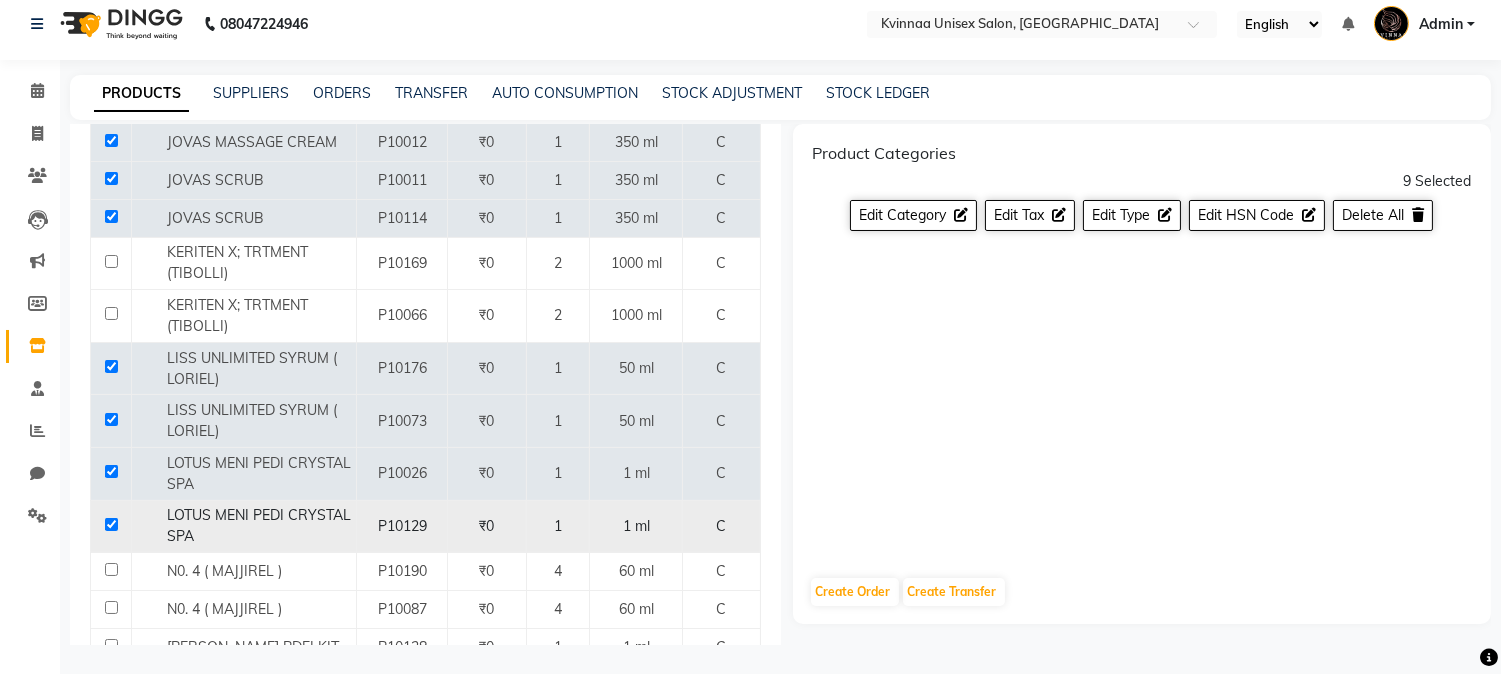 checkbox on "true" 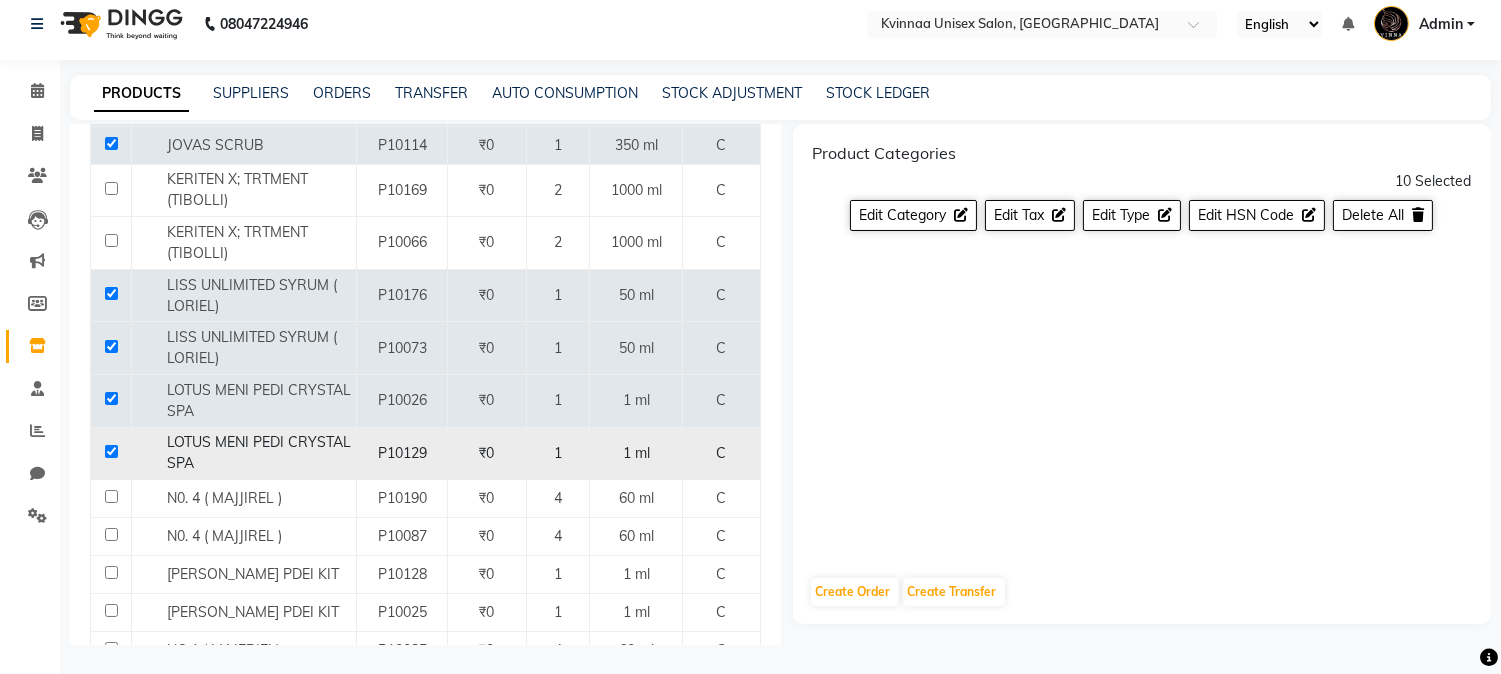 scroll, scrollTop: 1666, scrollLeft: 0, axis: vertical 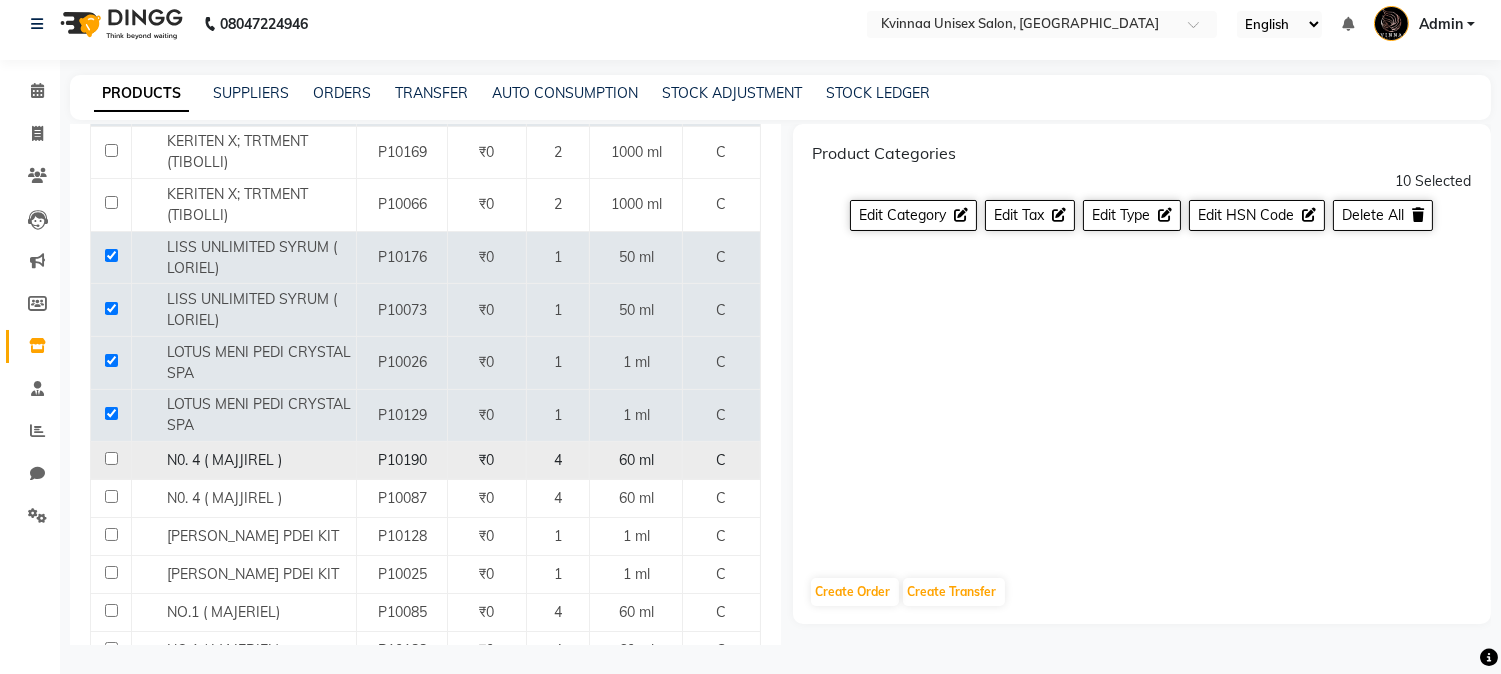 click 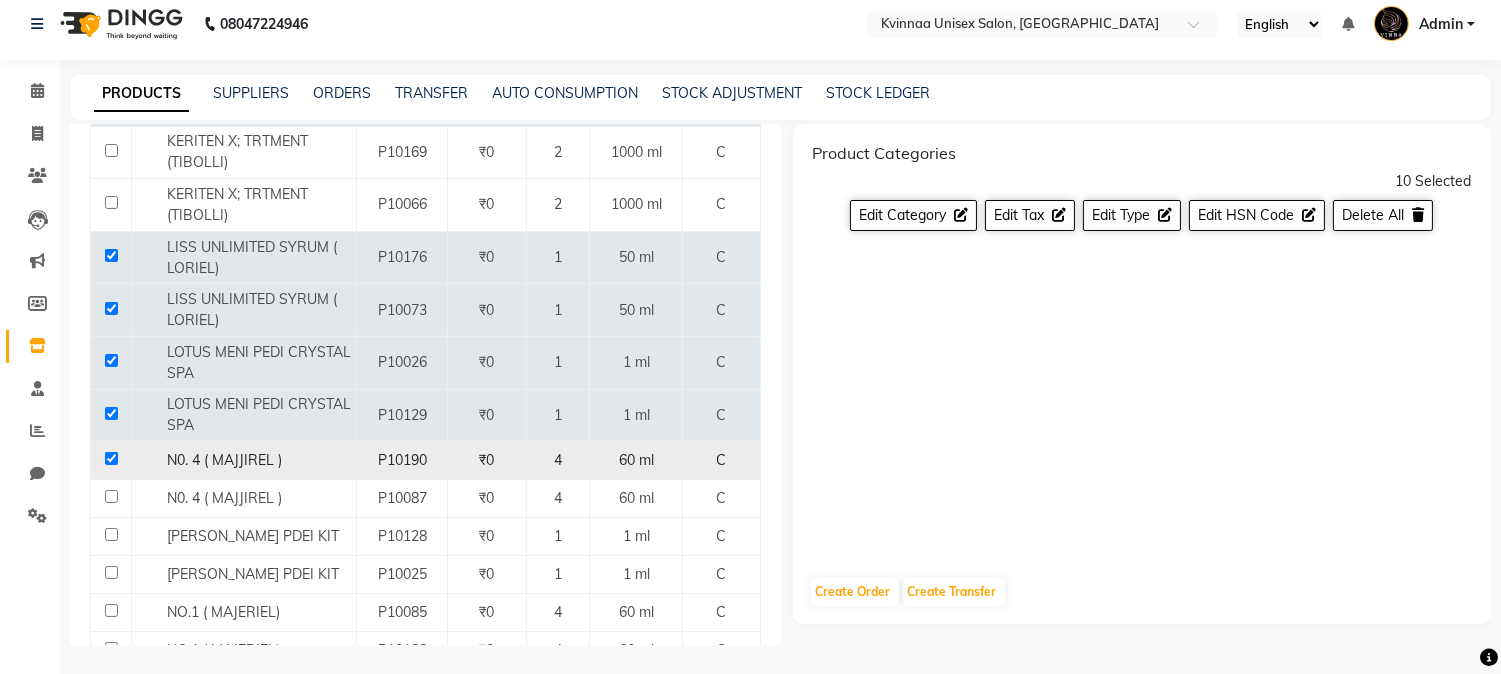click 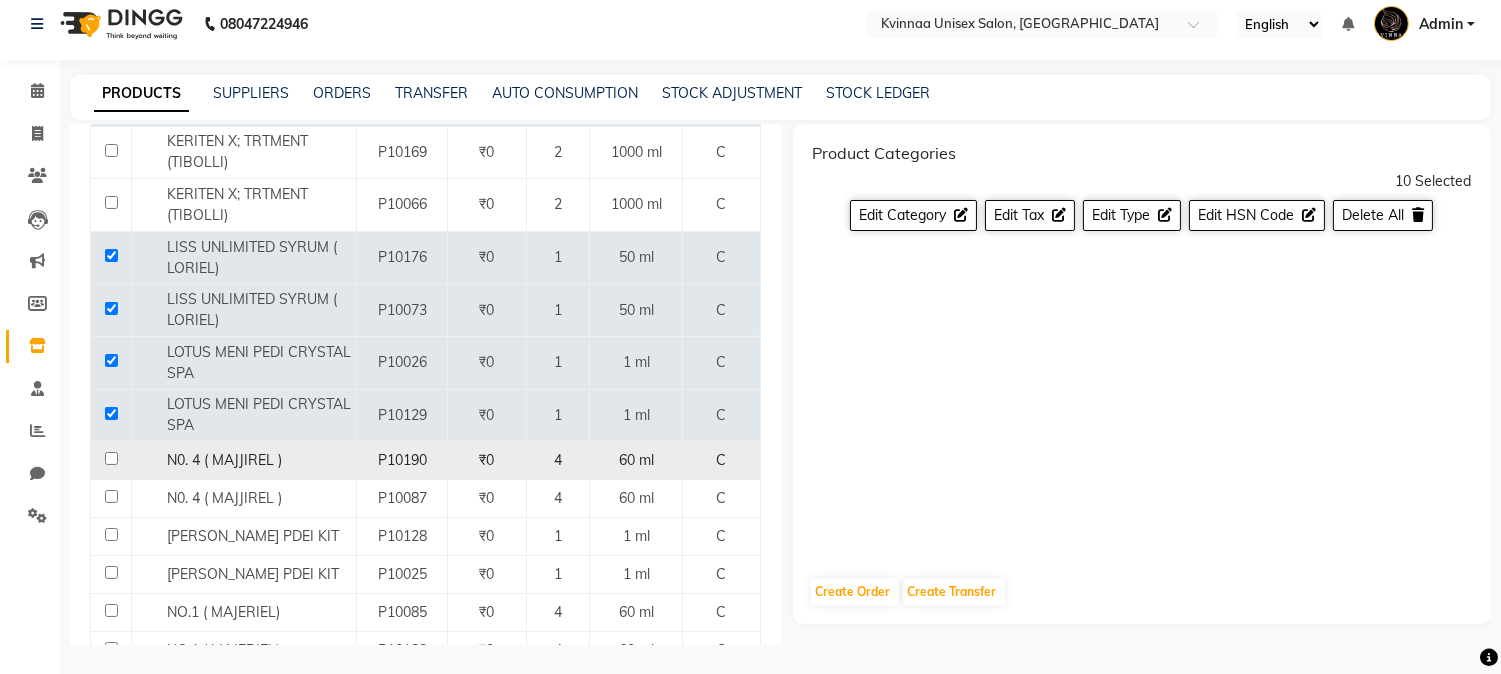 click 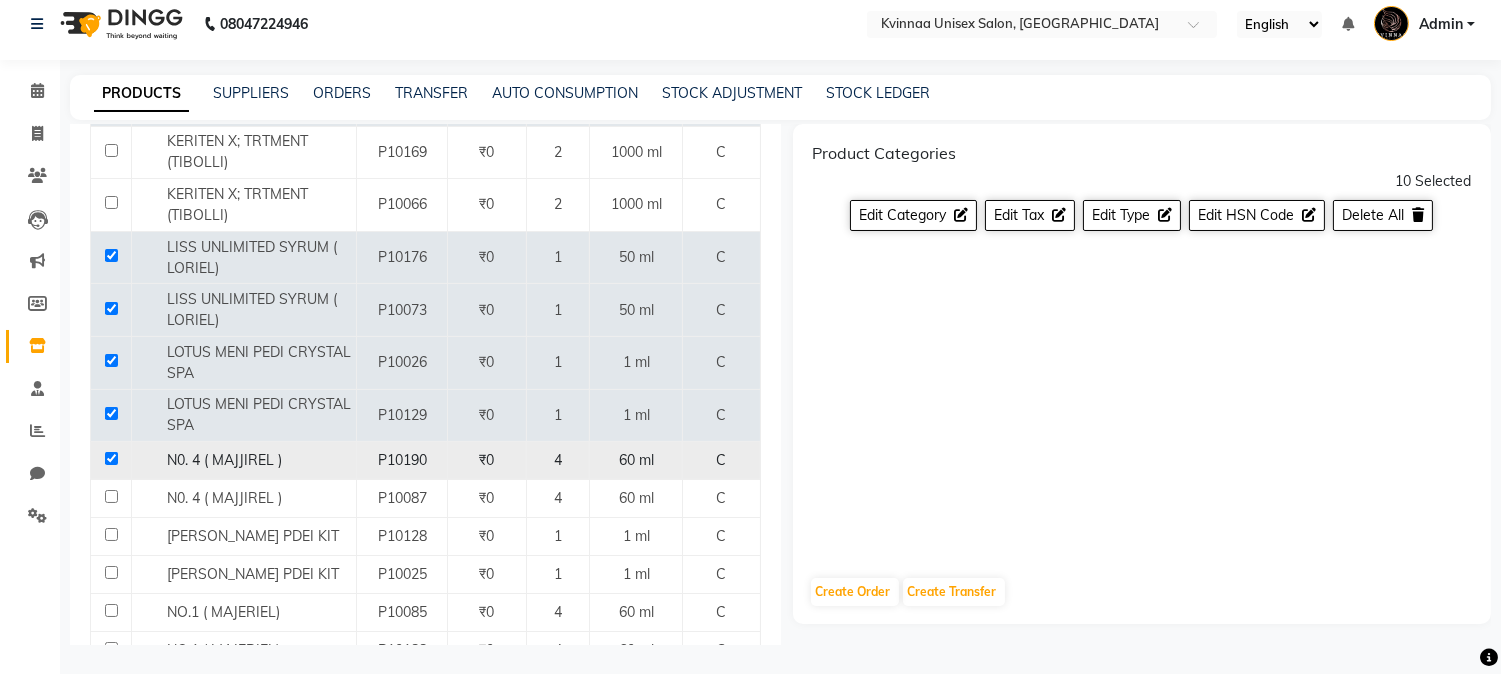 checkbox on "true" 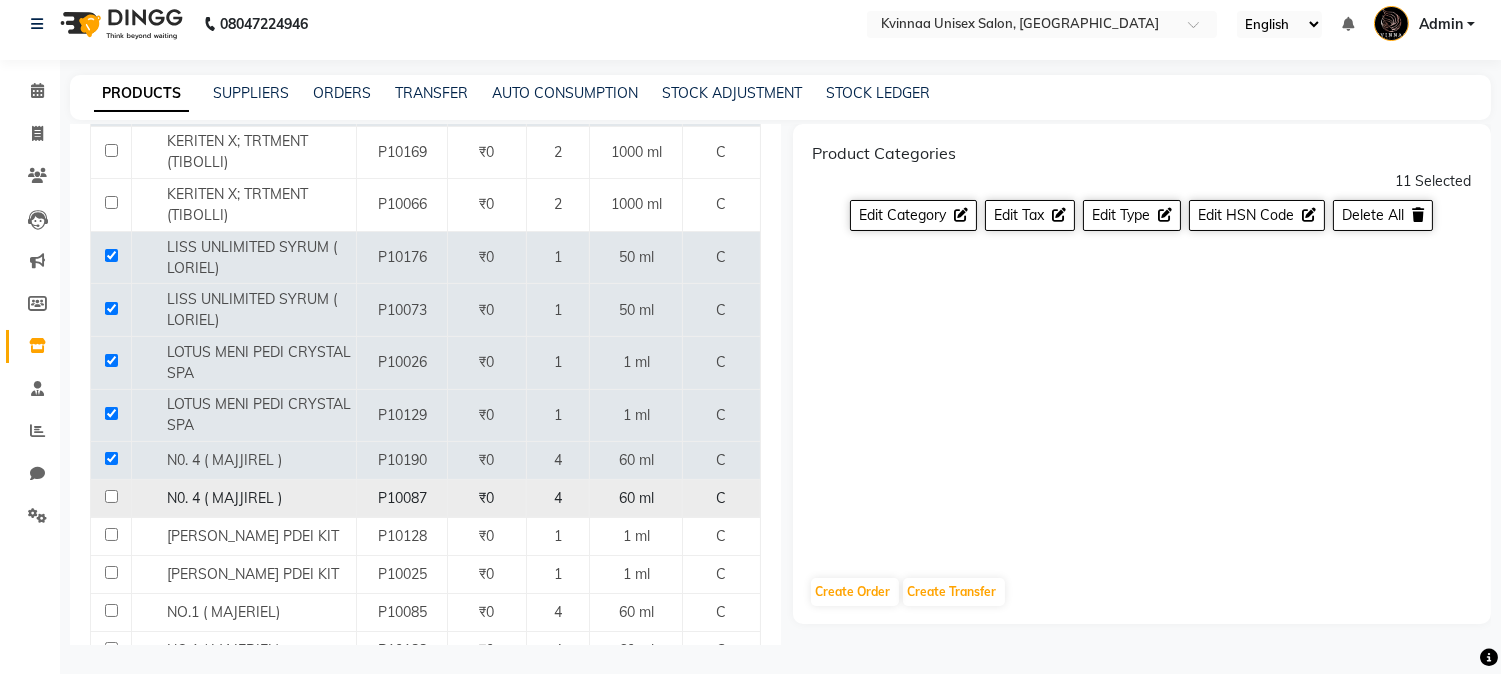 click 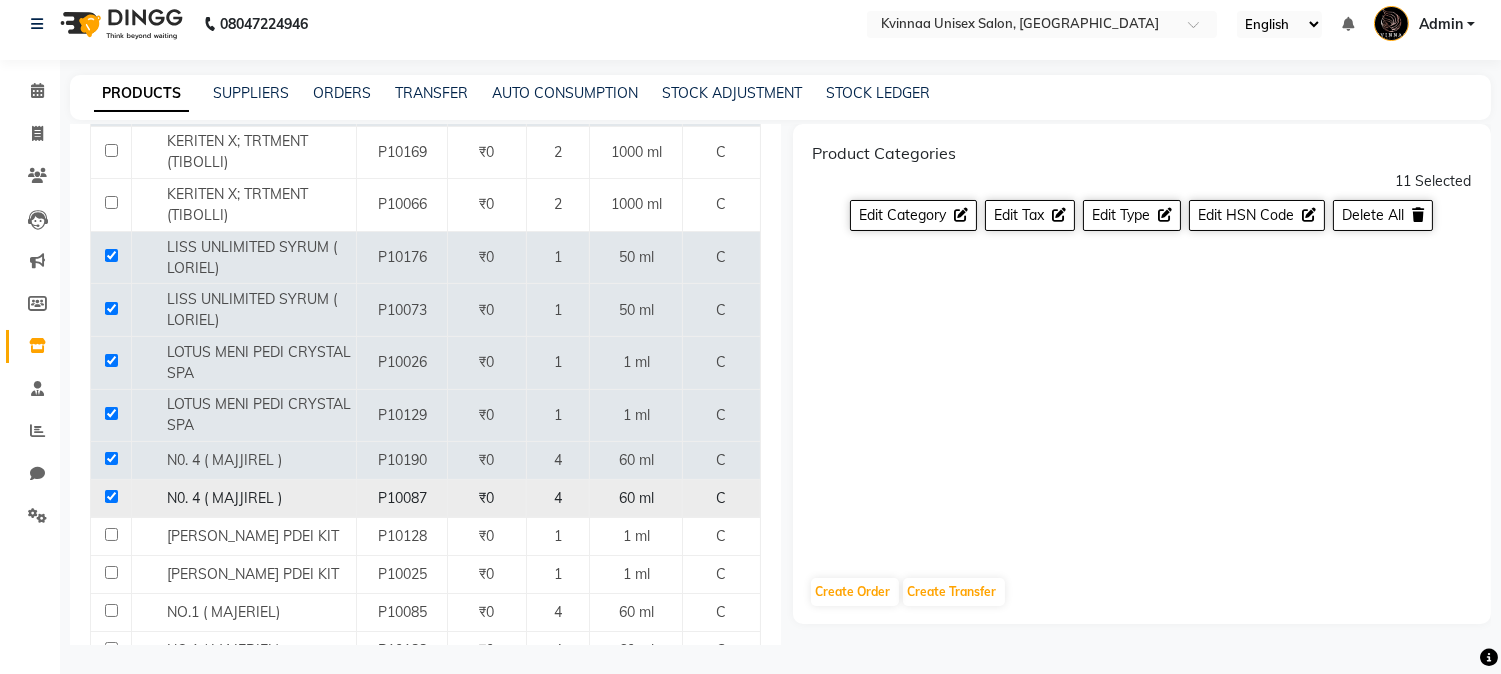 click 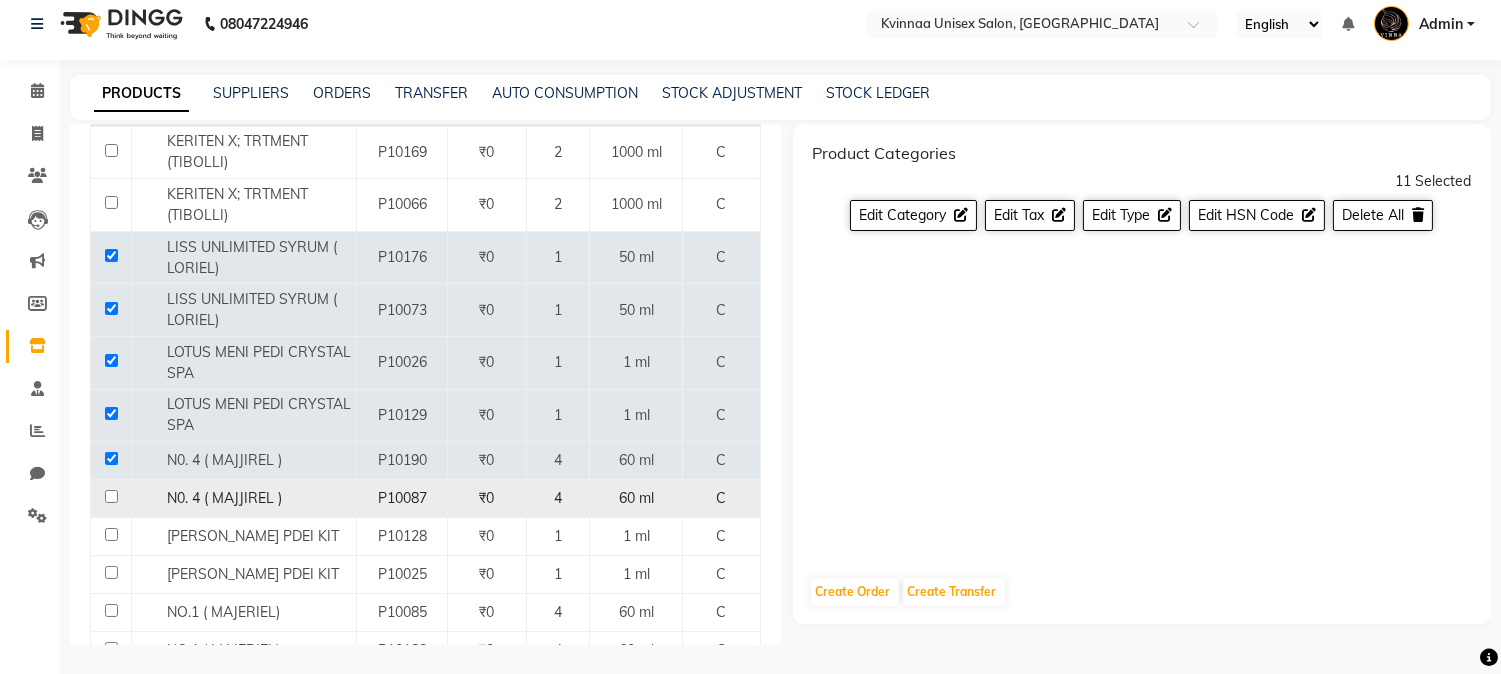 click 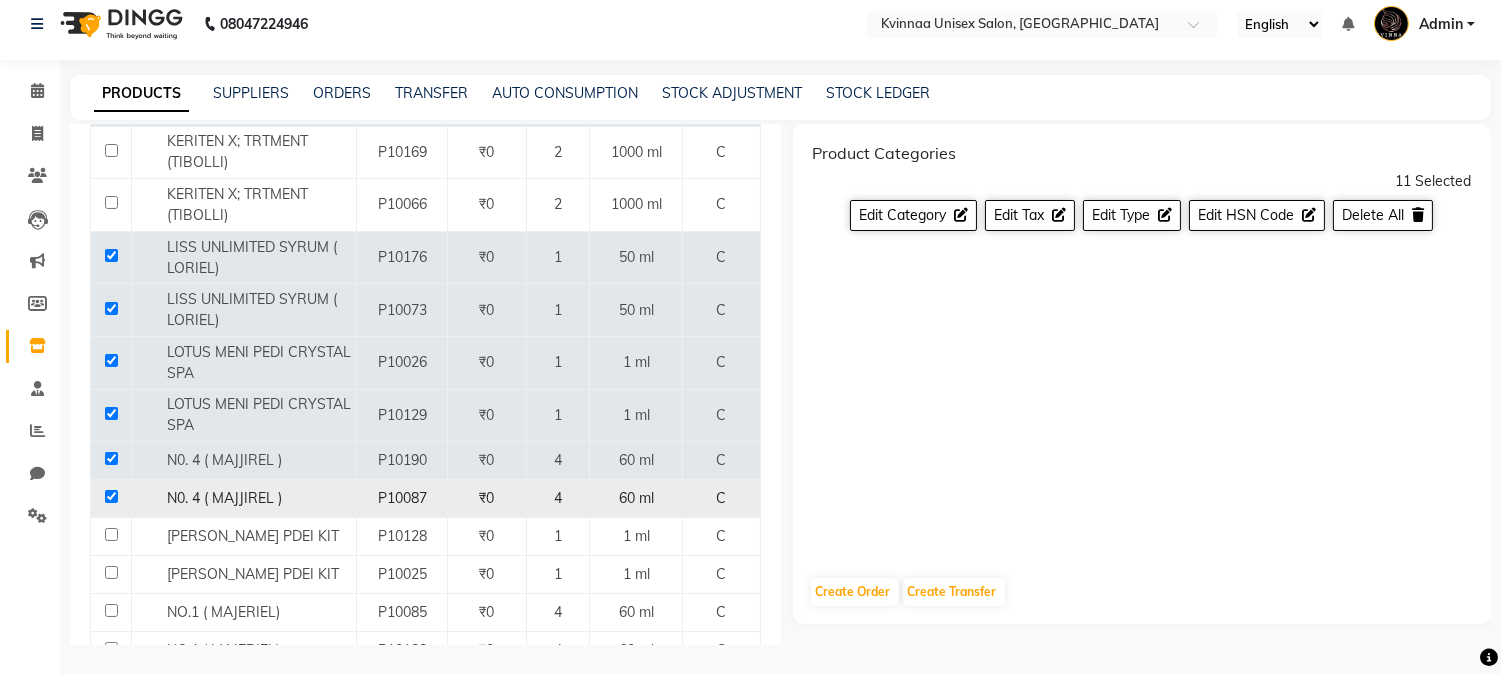 click 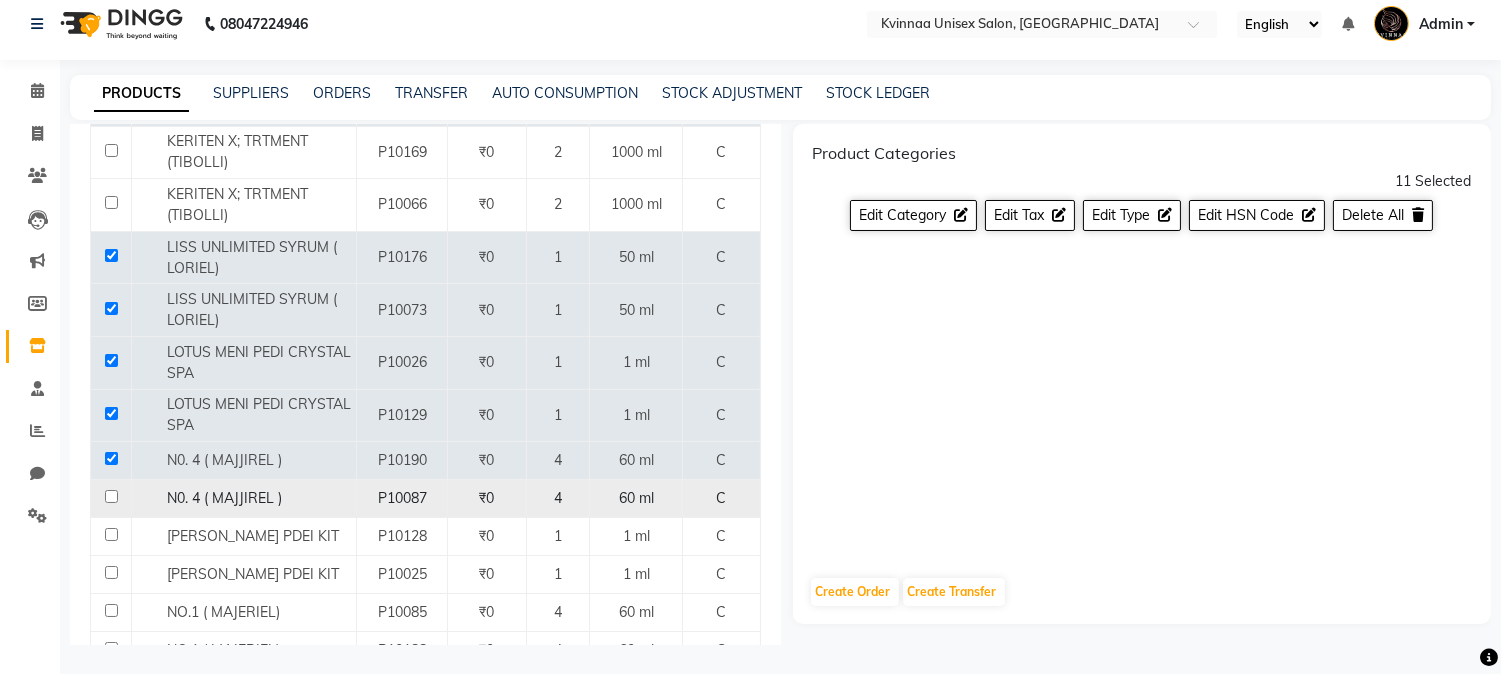 click 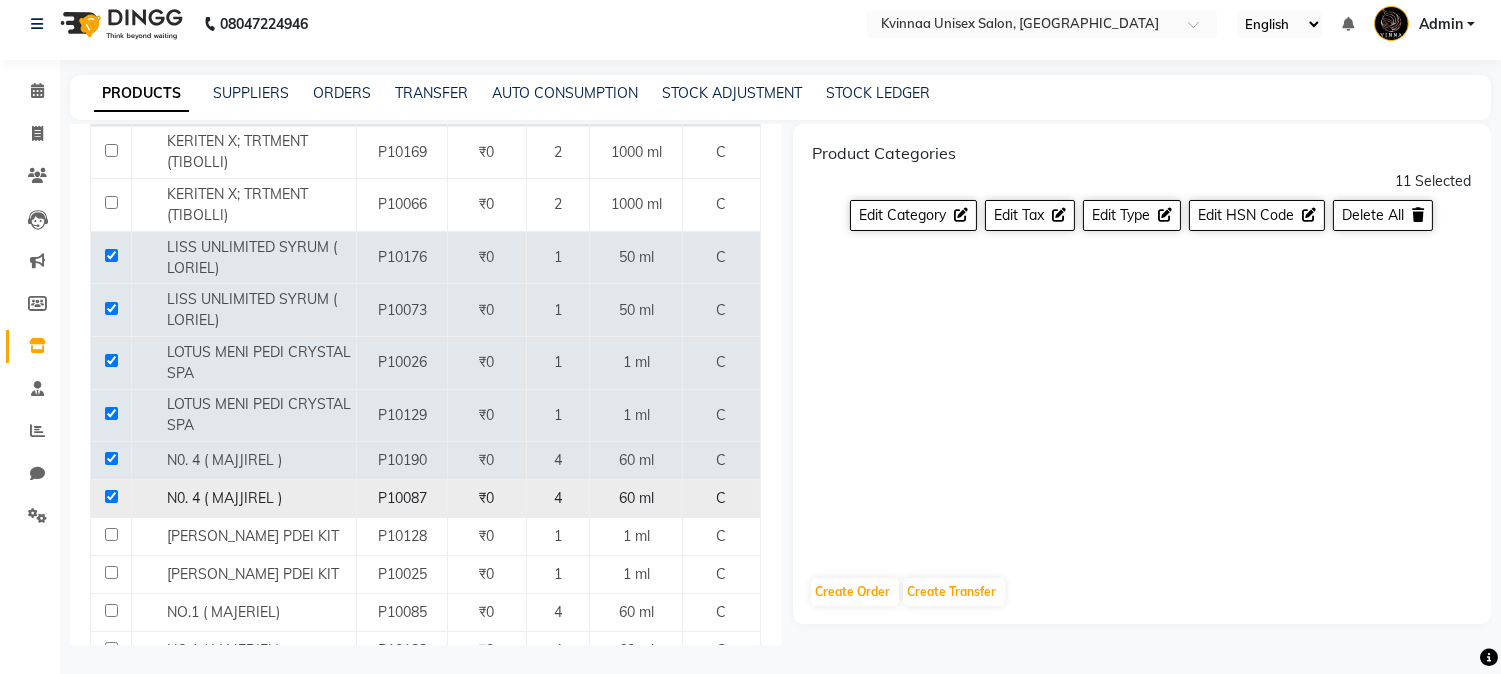 checkbox on "true" 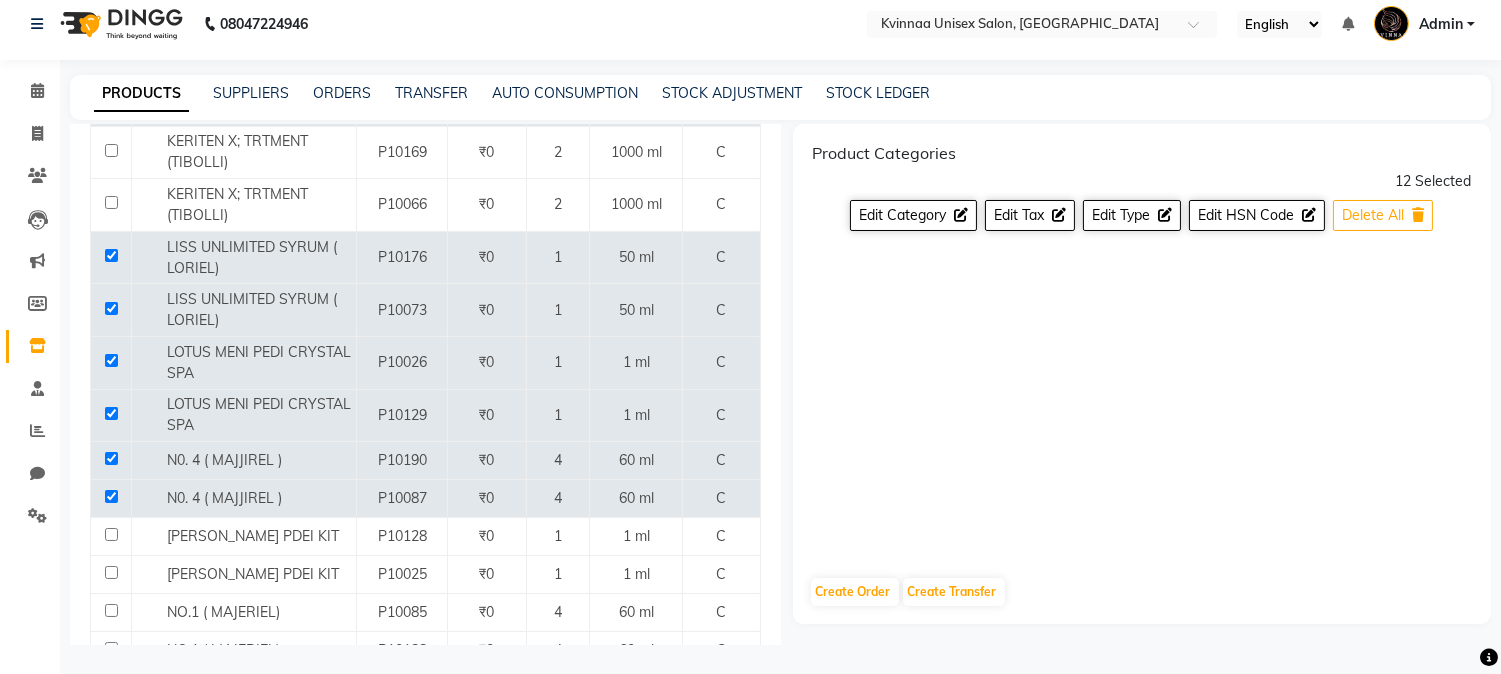 click on "Delete All" 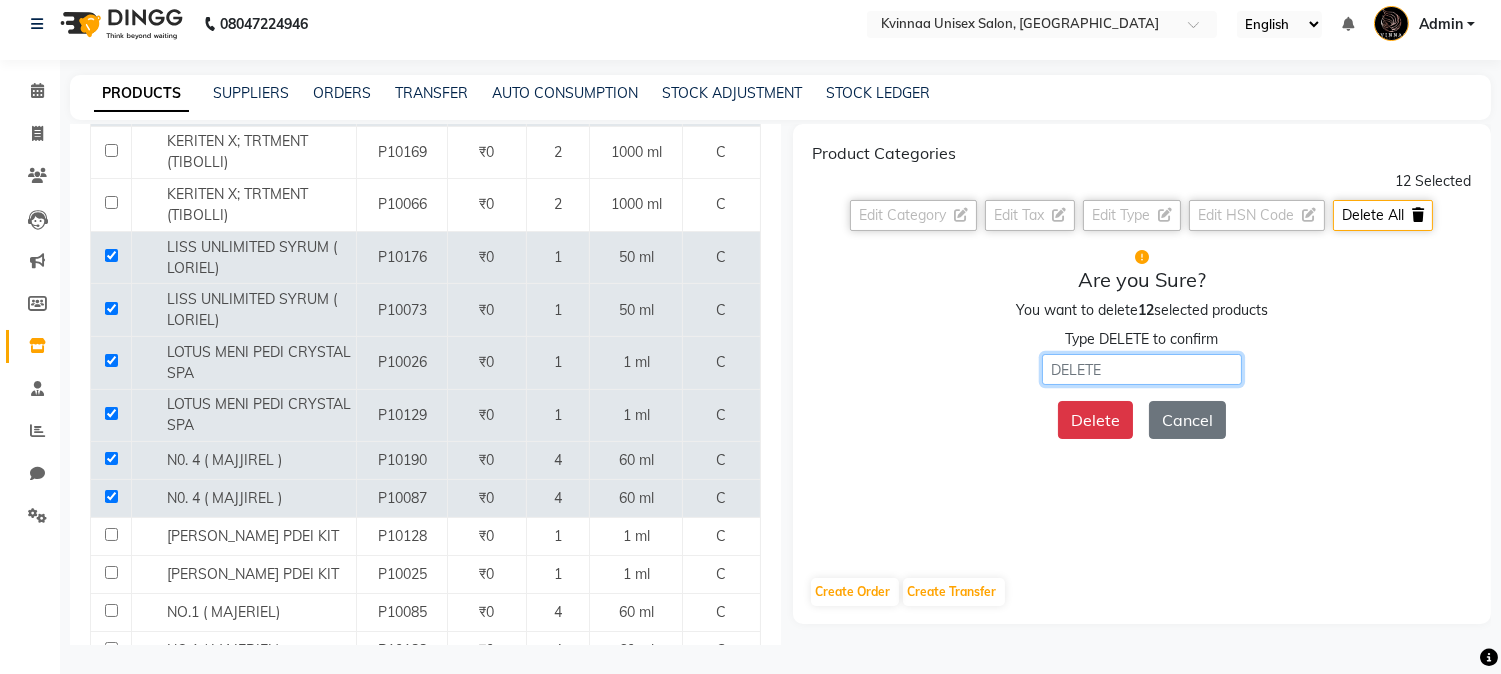 click 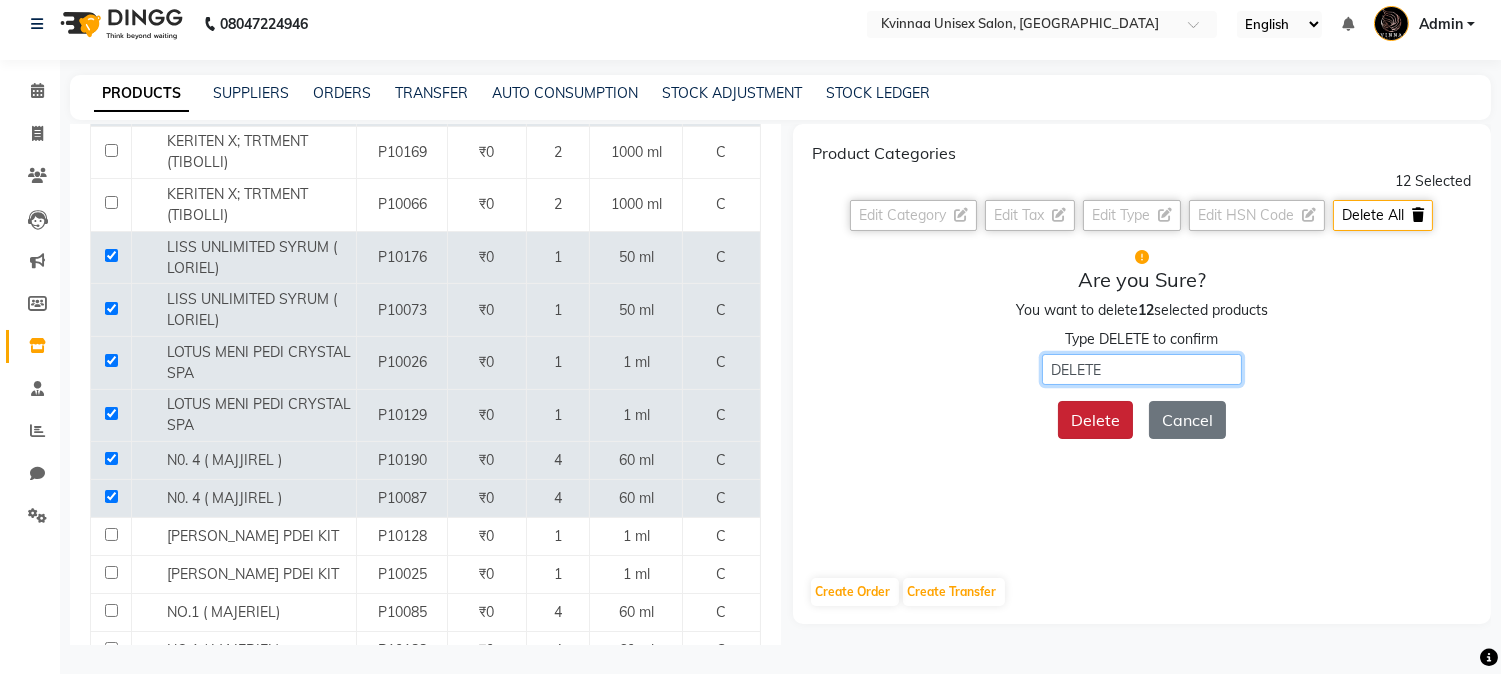 type on "DELETE" 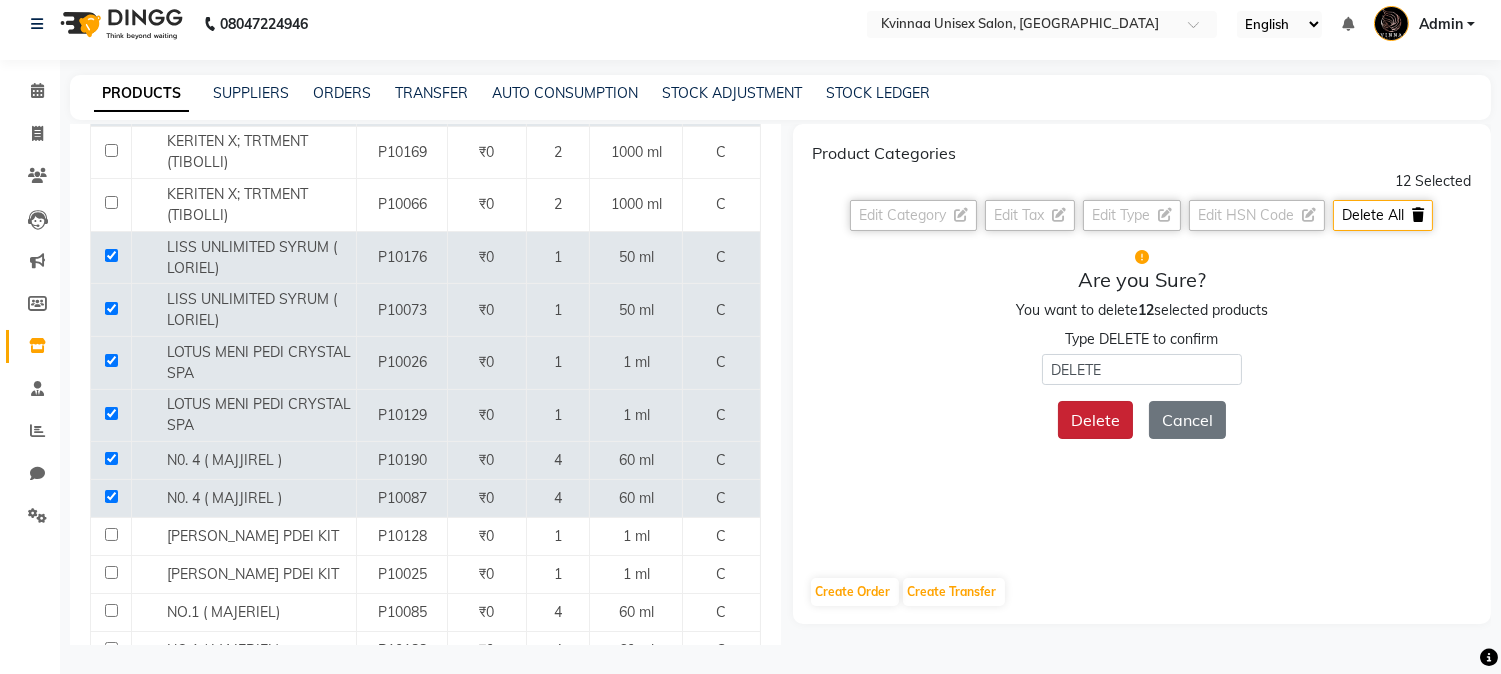click on "Delete" 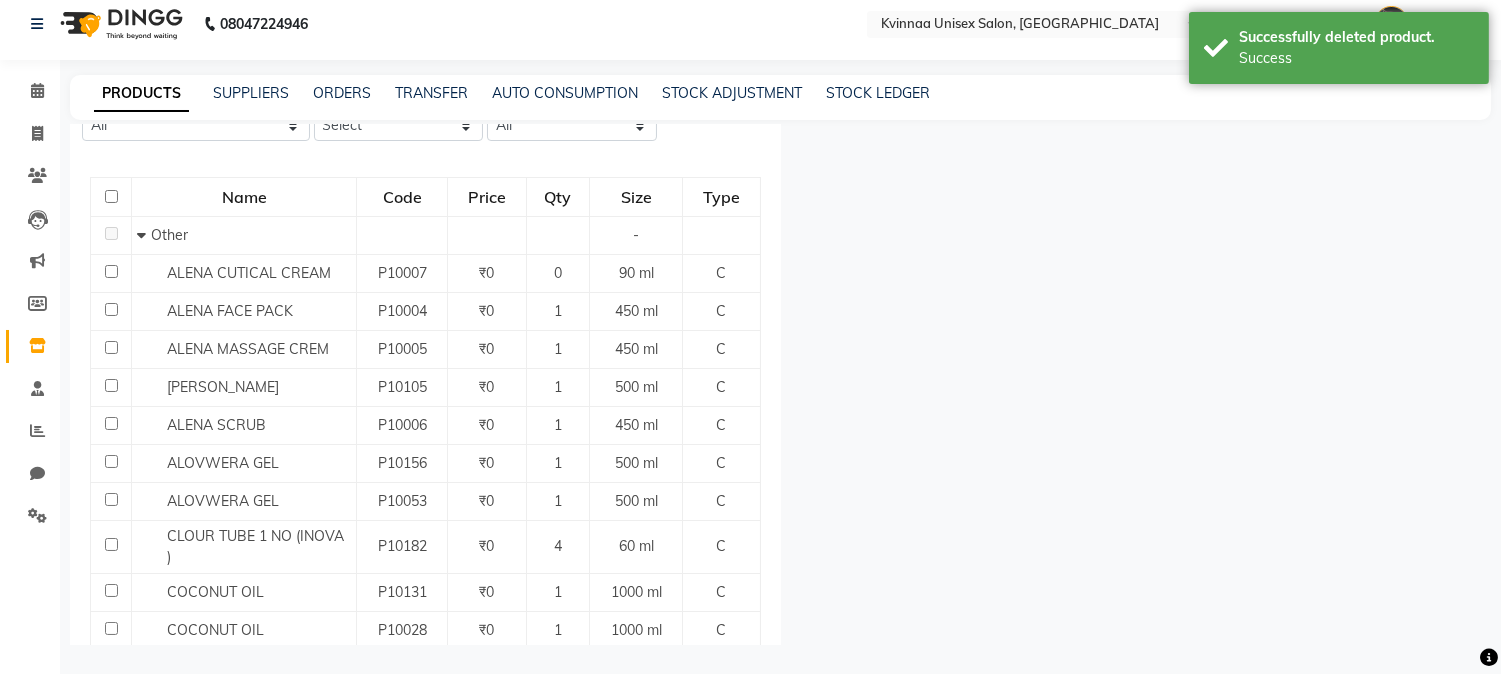 scroll, scrollTop: 0, scrollLeft: 0, axis: both 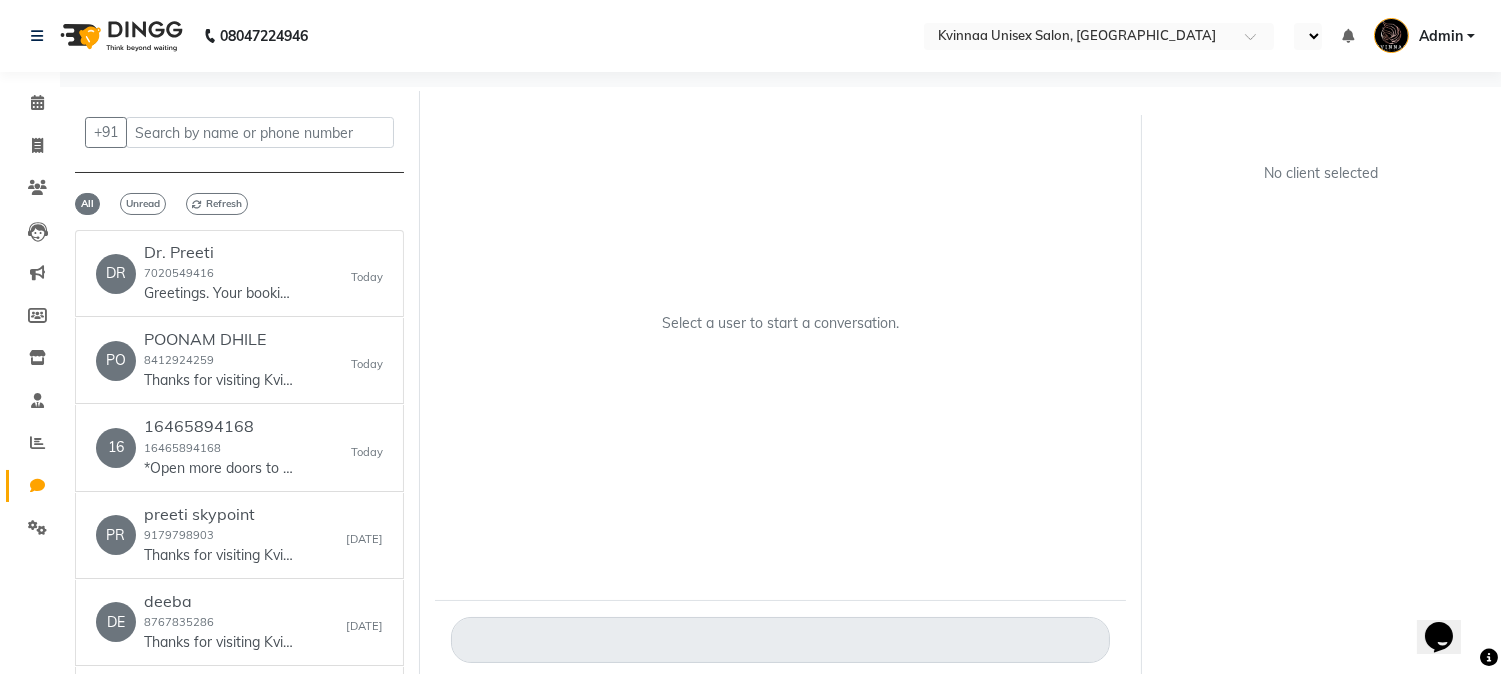 select on "en" 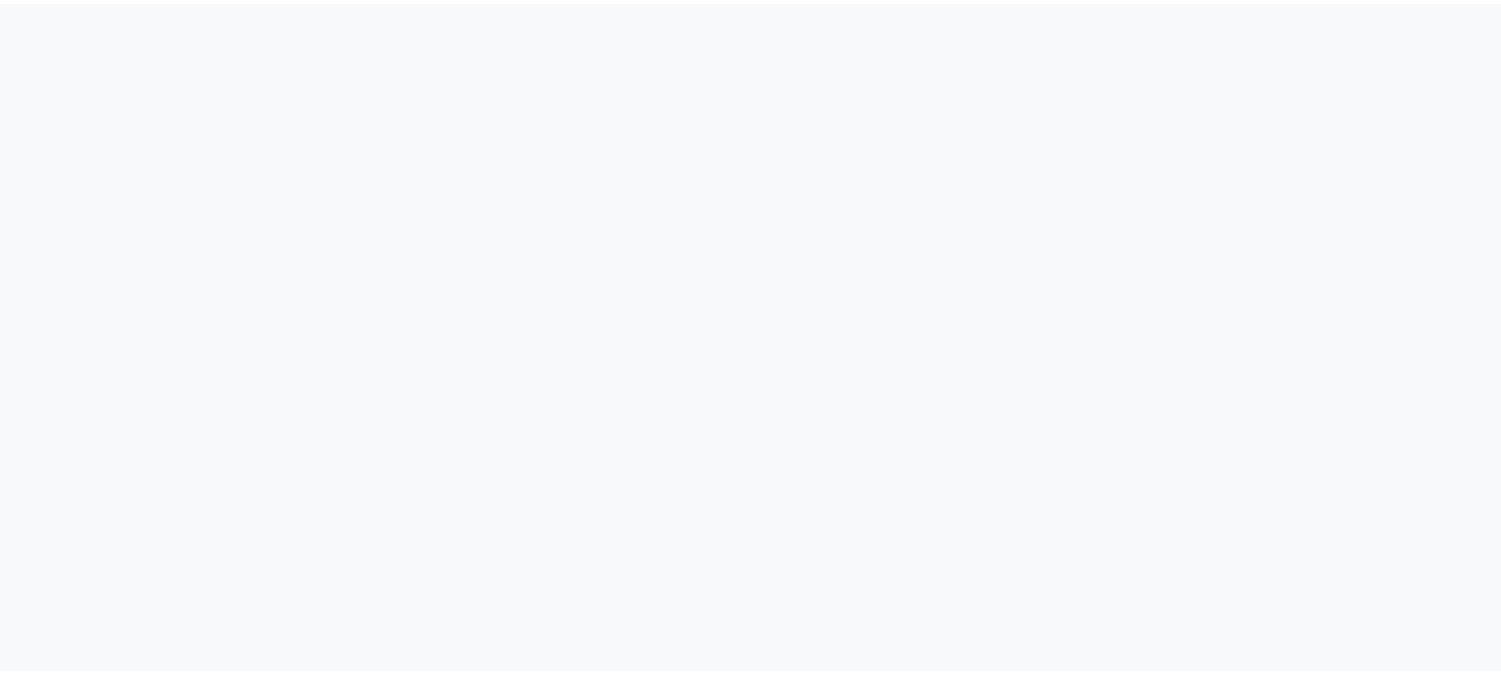 scroll, scrollTop: 0, scrollLeft: 0, axis: both 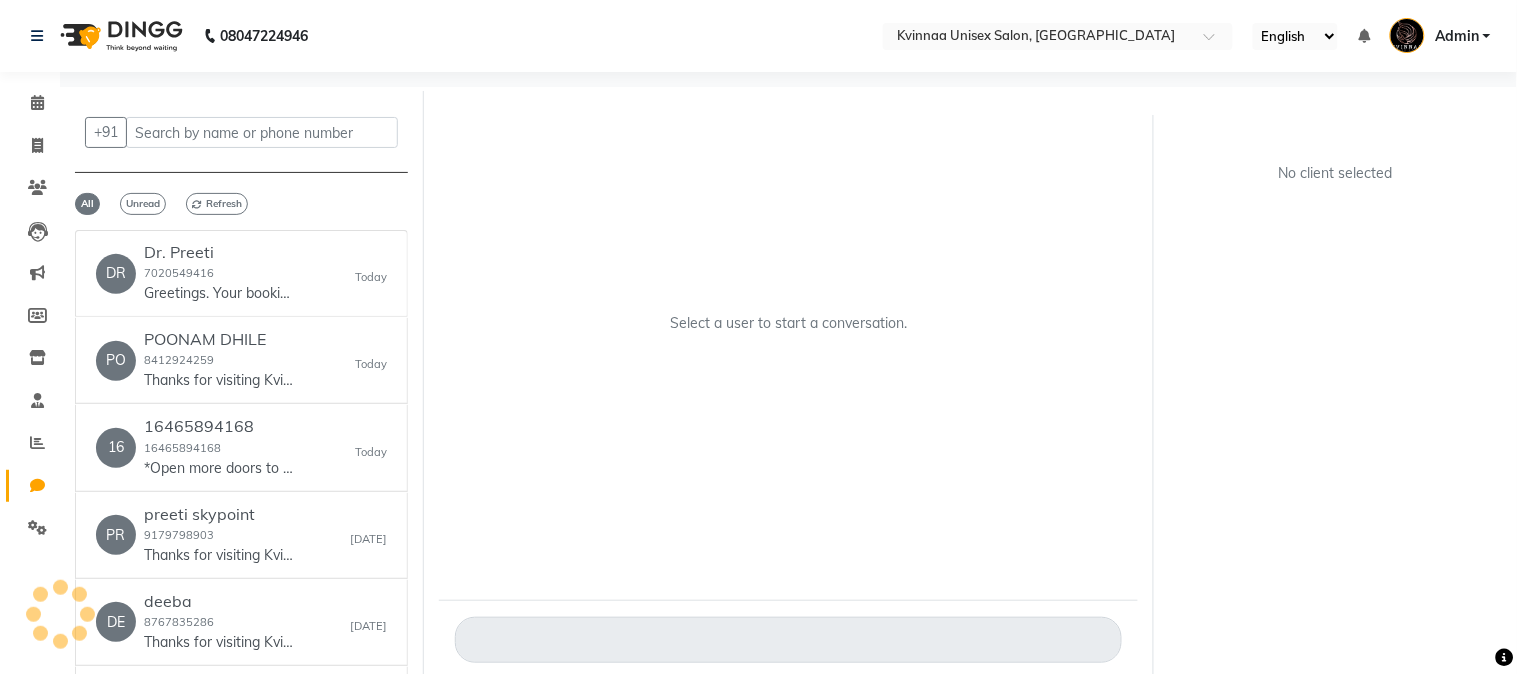 select on "en" 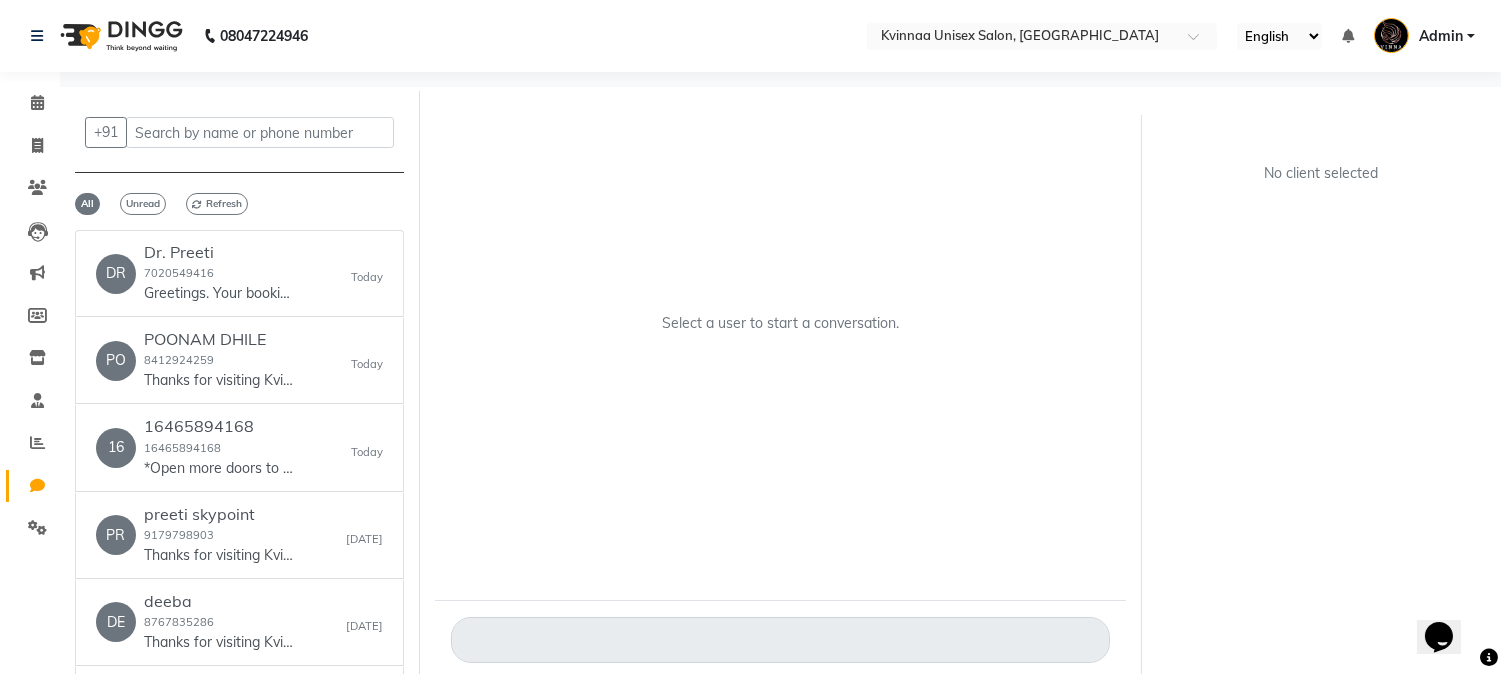 scroll, scrollTop: 0, scrollLeft: 0, axis: both 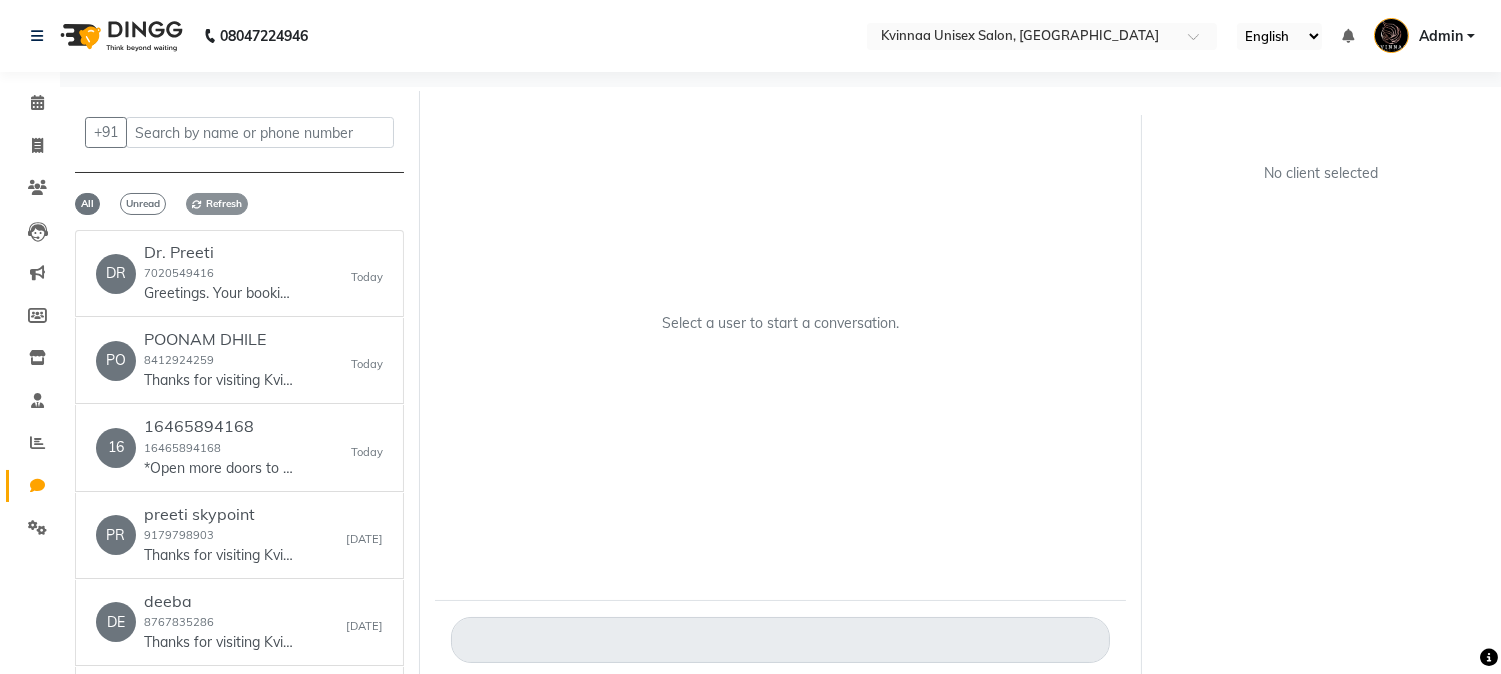 click on "Refresh" 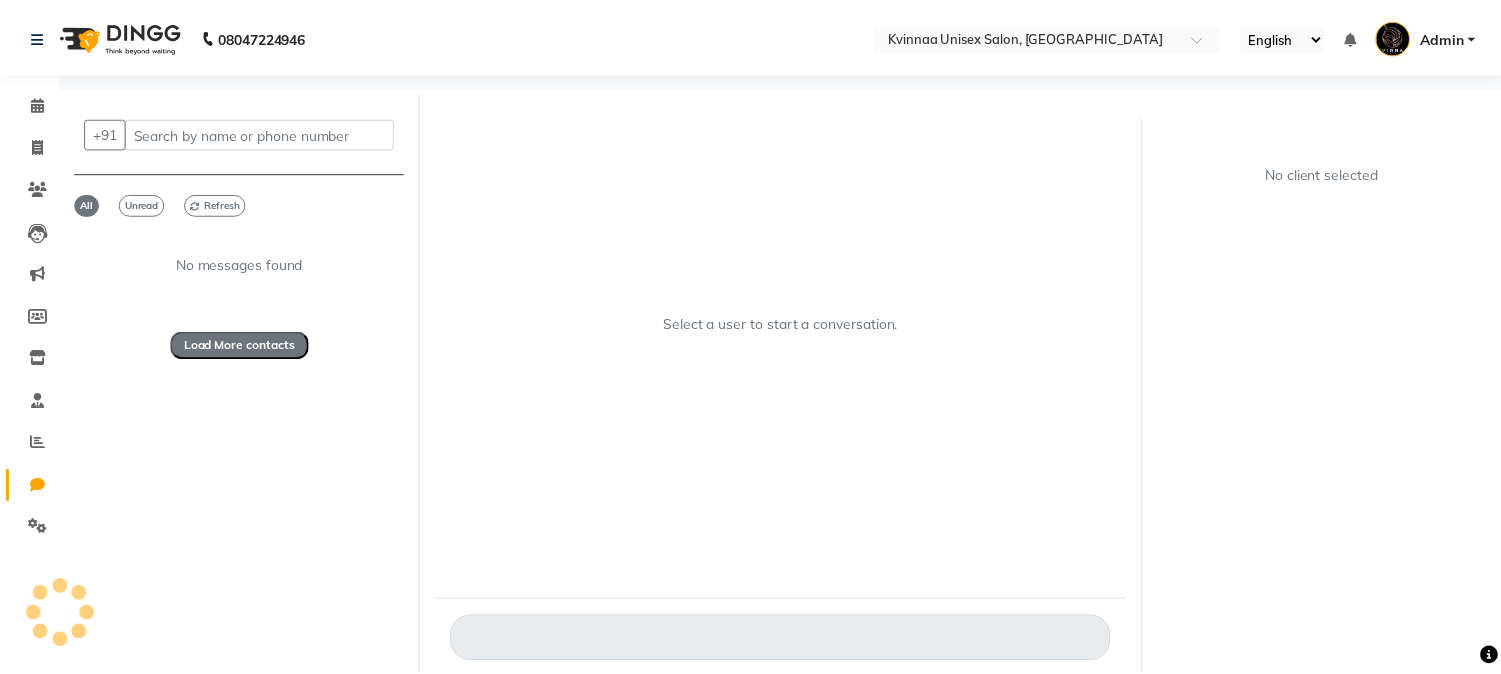 scroll, scrollTop: 0, scrollLeft: 0, axis: both 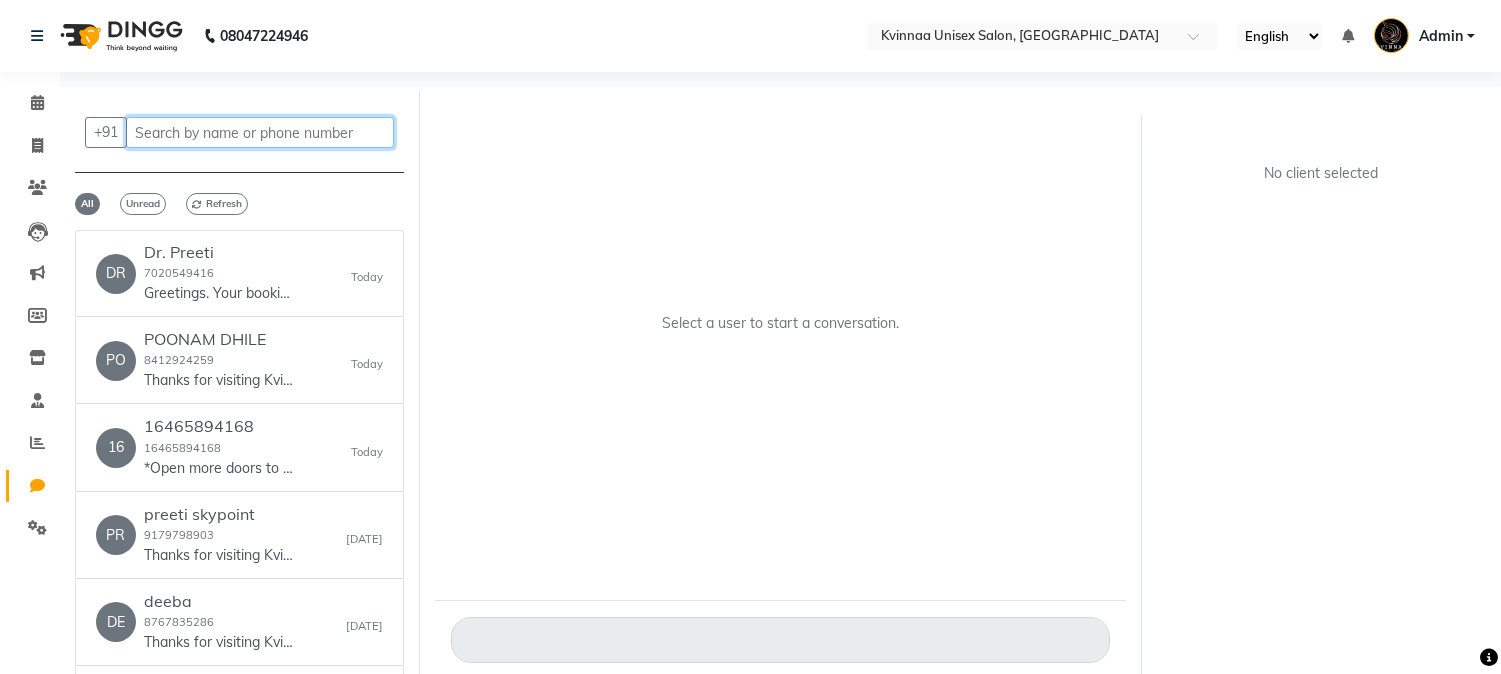 click 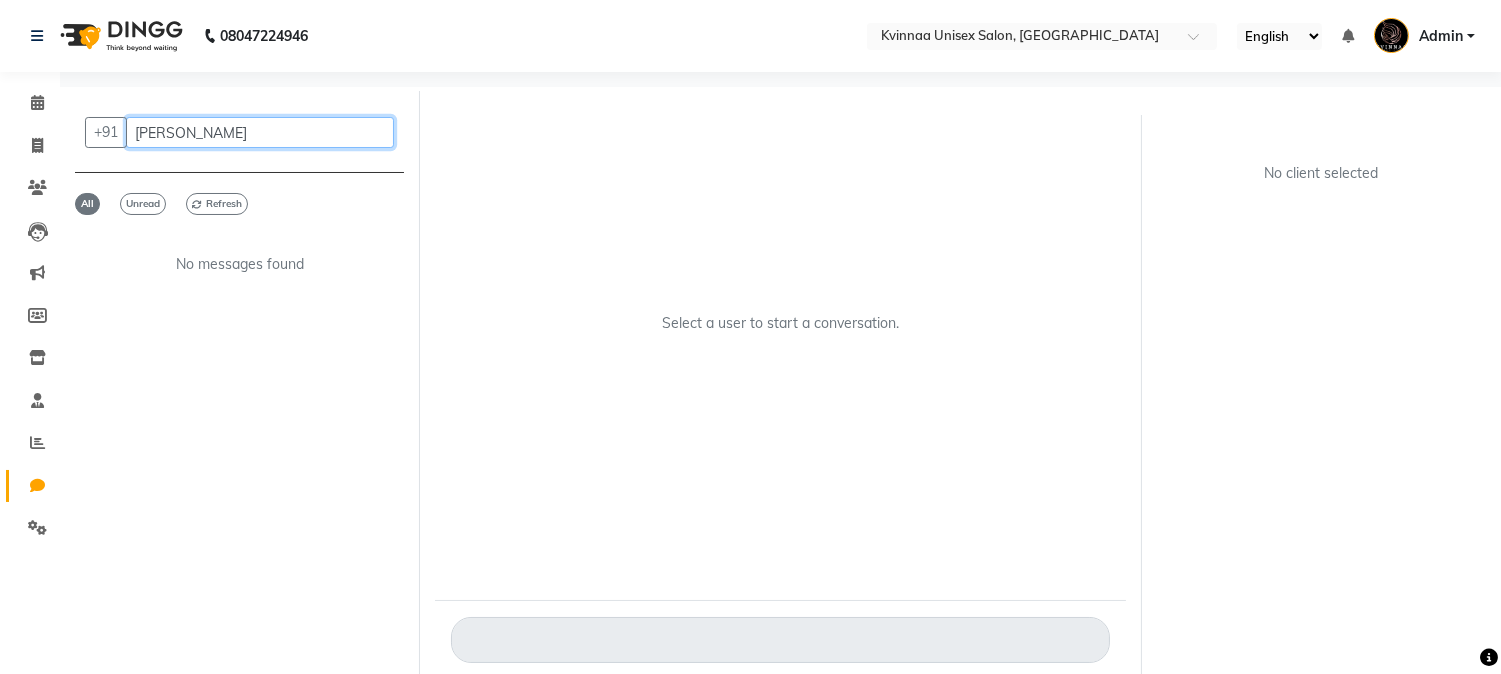 click on "[PERSON_NAME]" 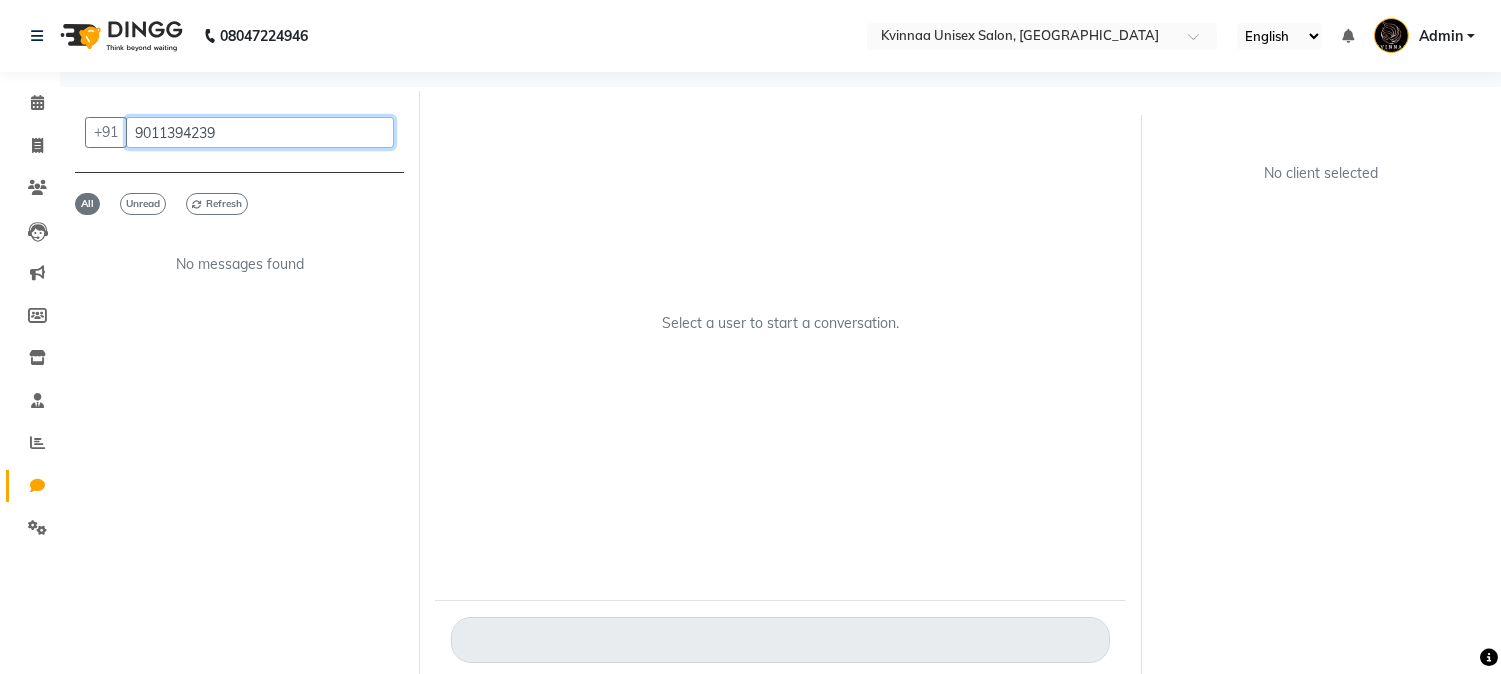click on "9011394239" 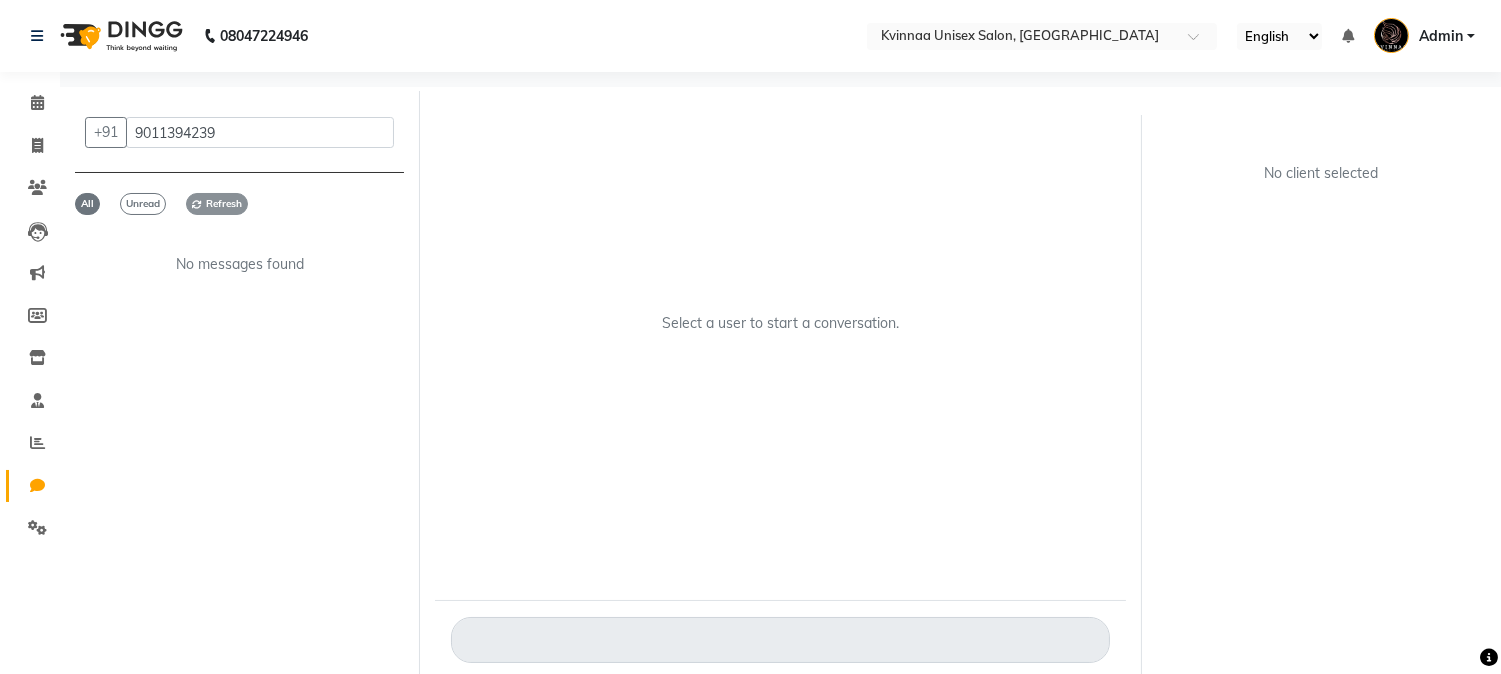 click on "Refresh" 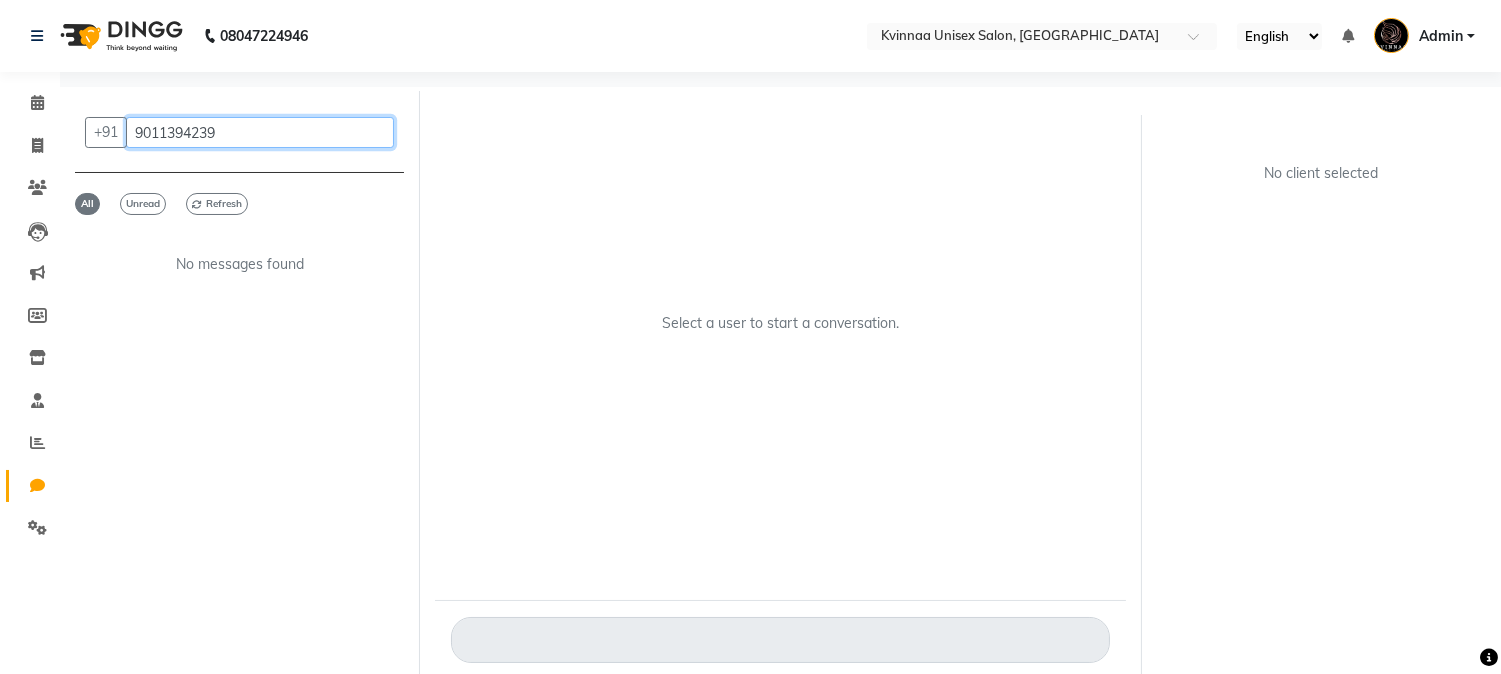 click on "9011394239" 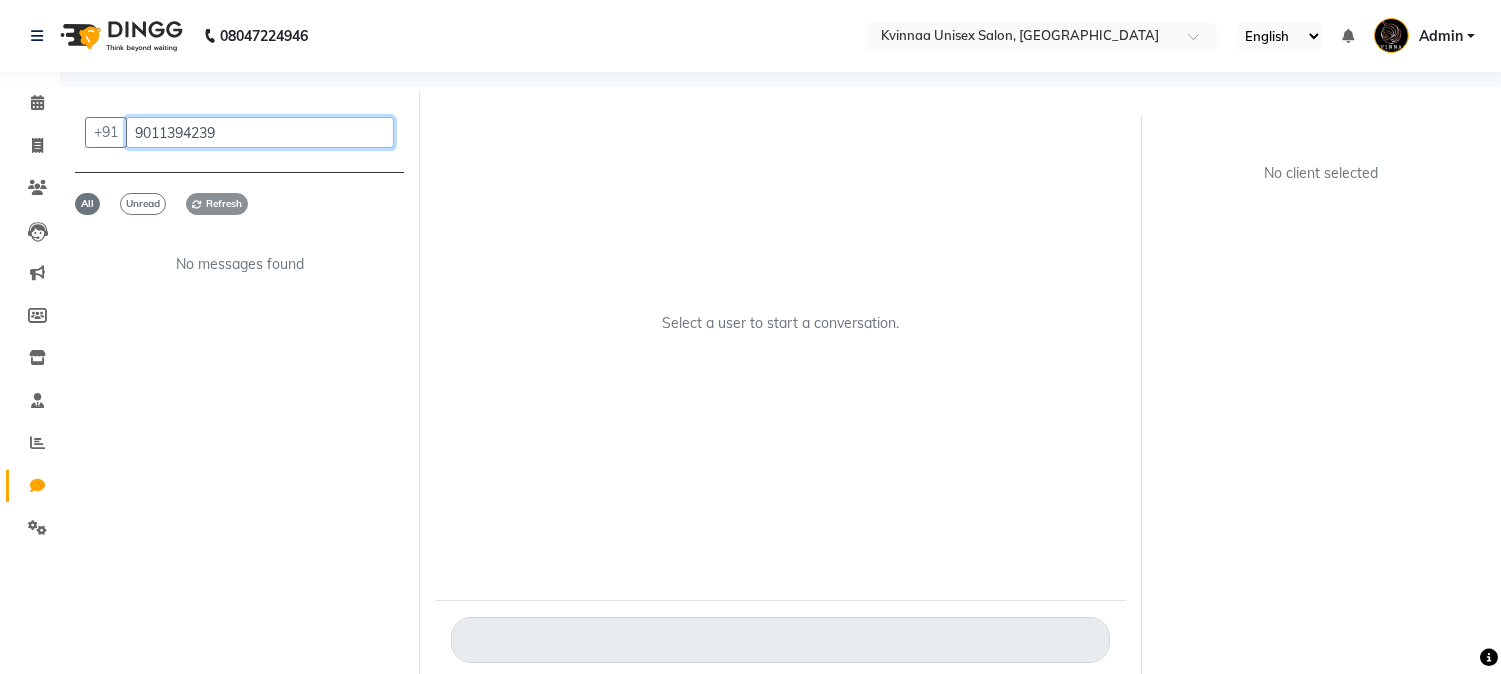 type on "9011394239" 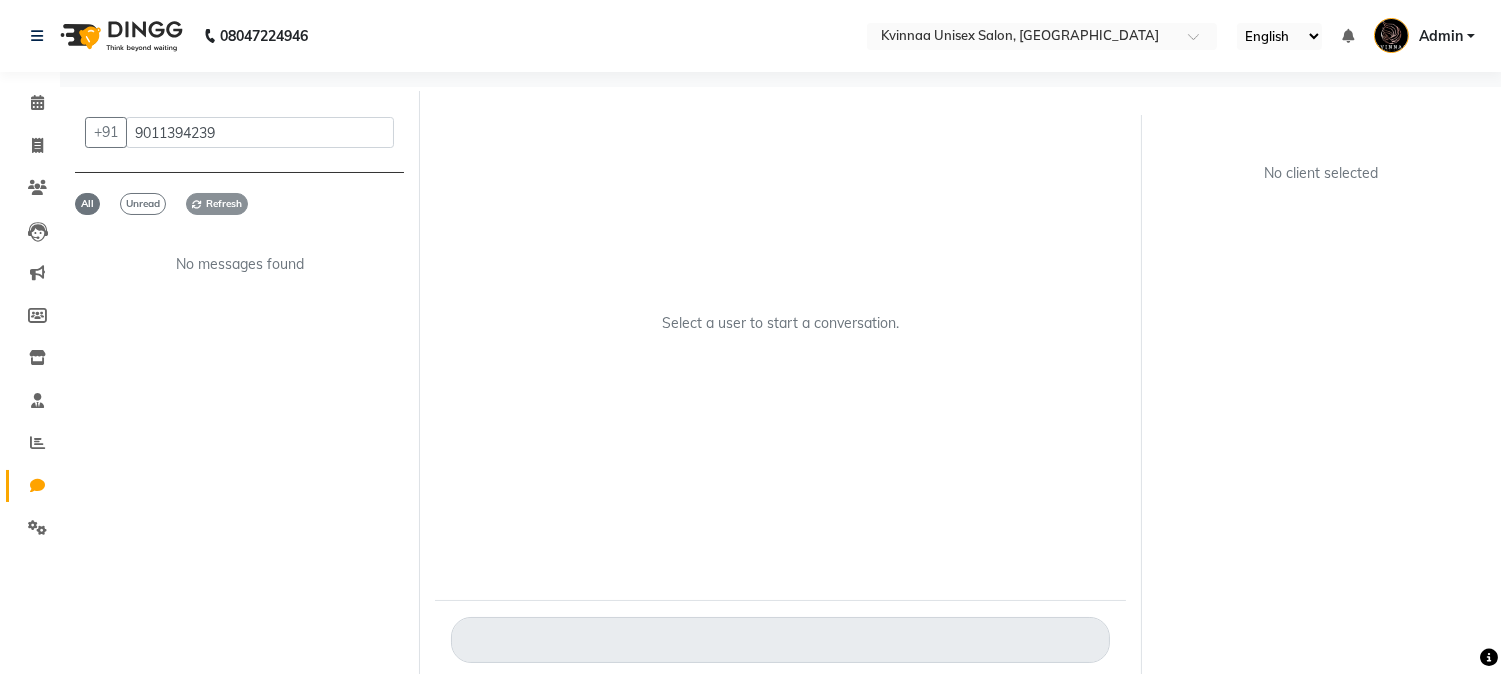 click on "Refresh" 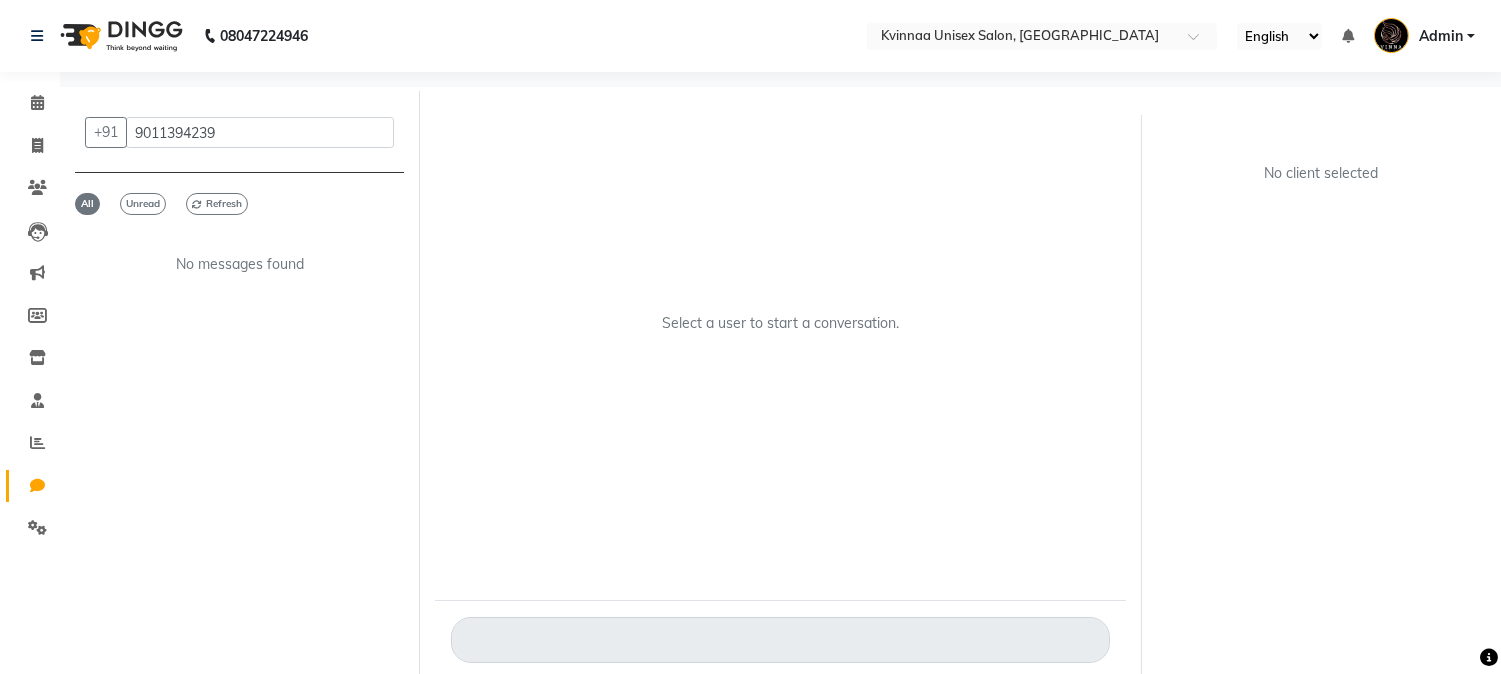 click on "Select a user to start a conversation." 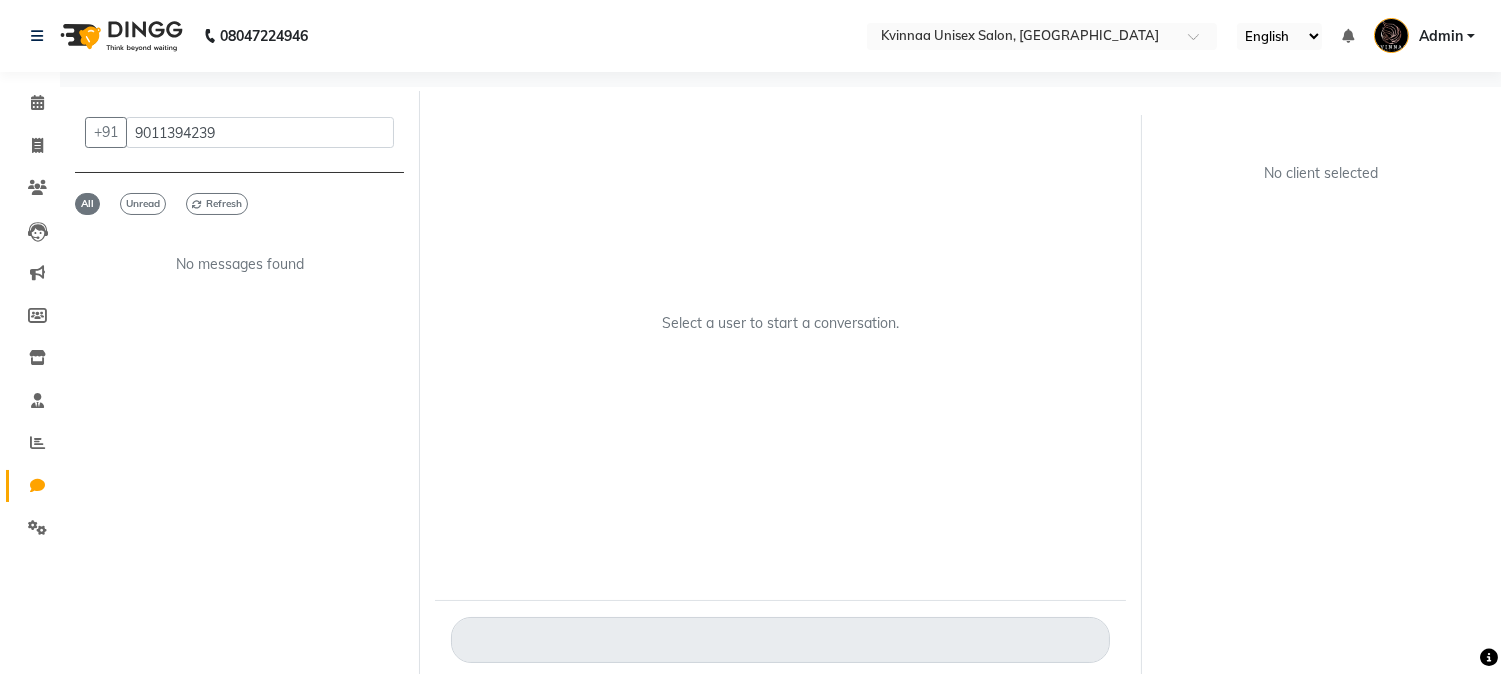 click on "Select a user to start a conversation." 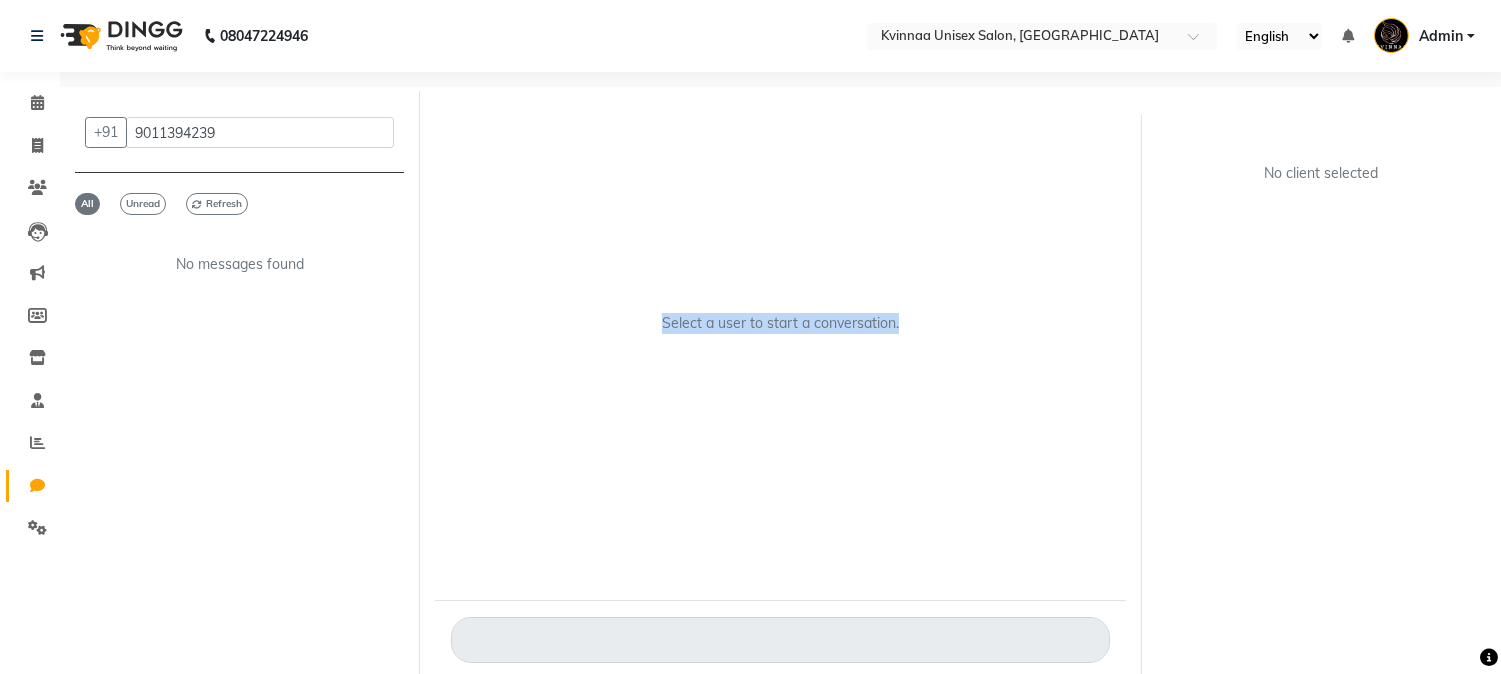 click on "Select a user to start a conversation." 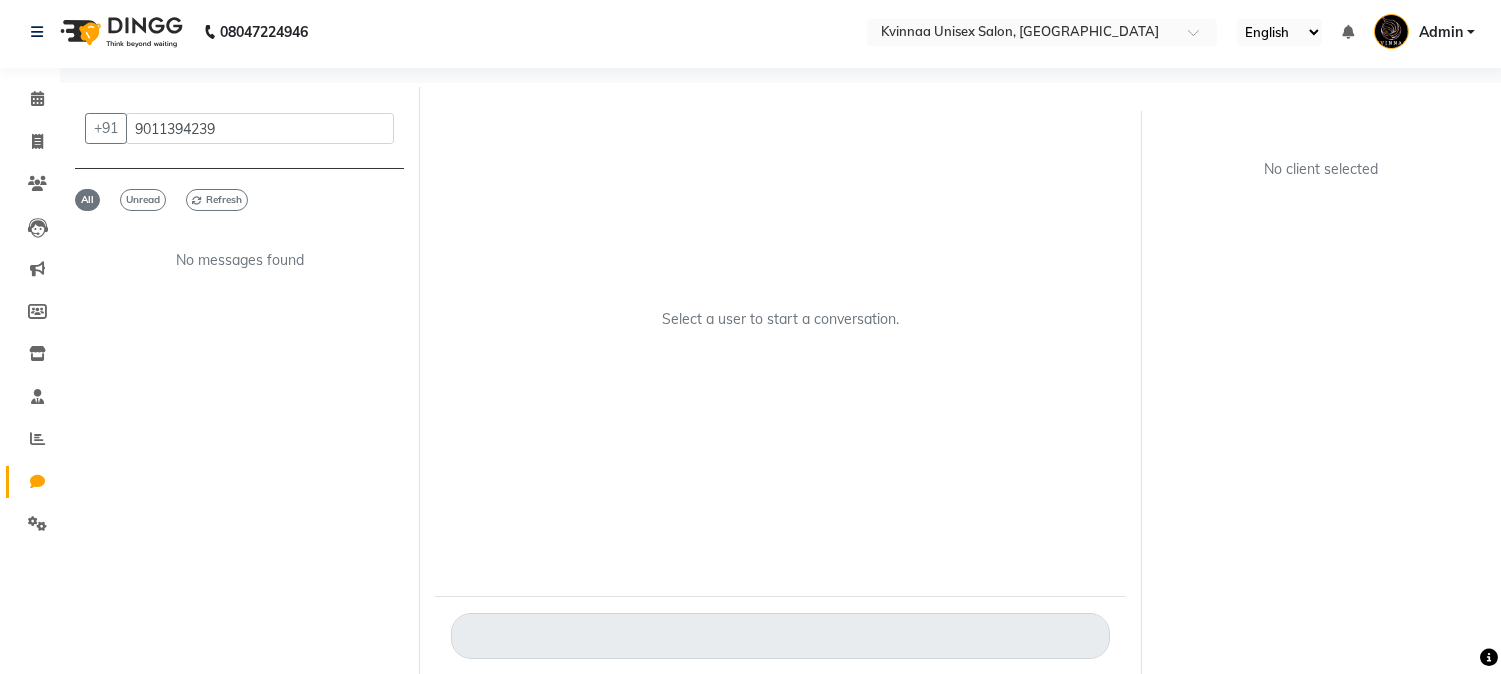 scroll, scrollTop: 0, scrollLeft: 0, axis: both 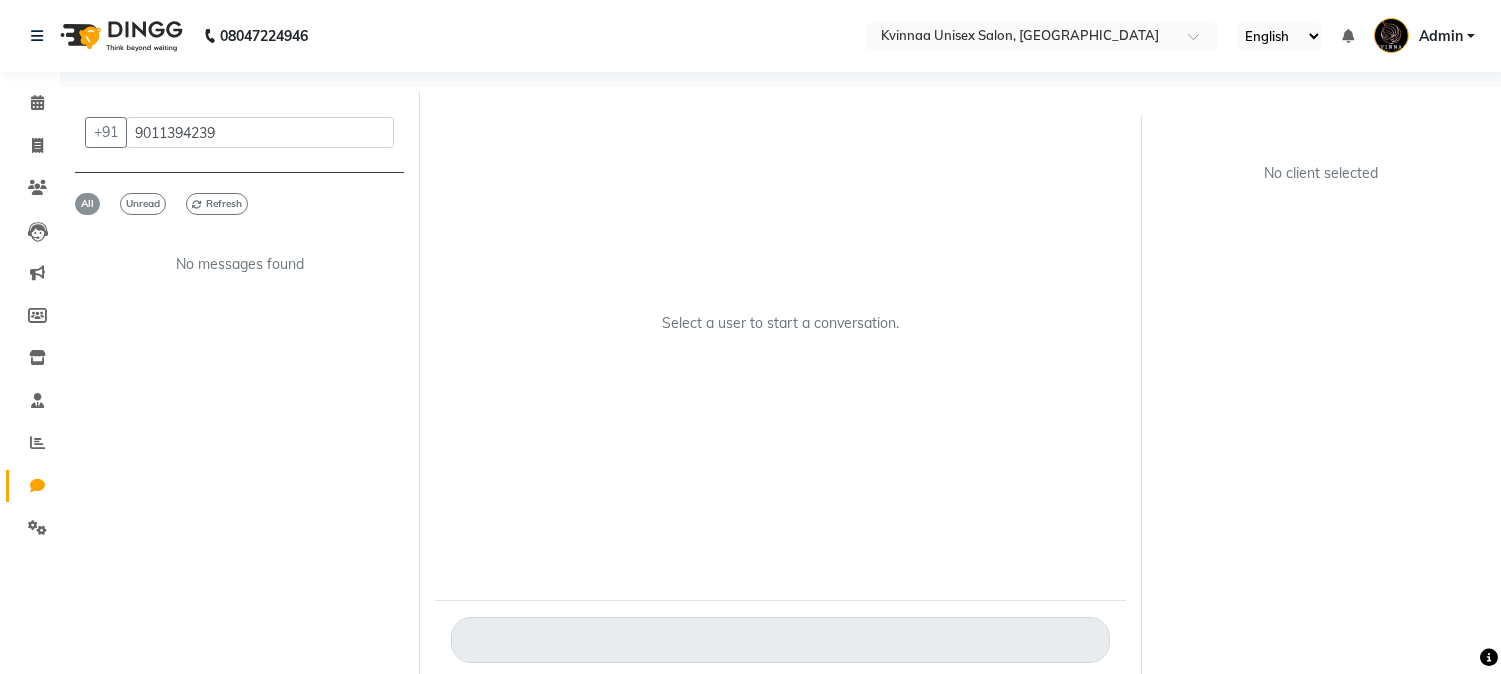 click on "All" 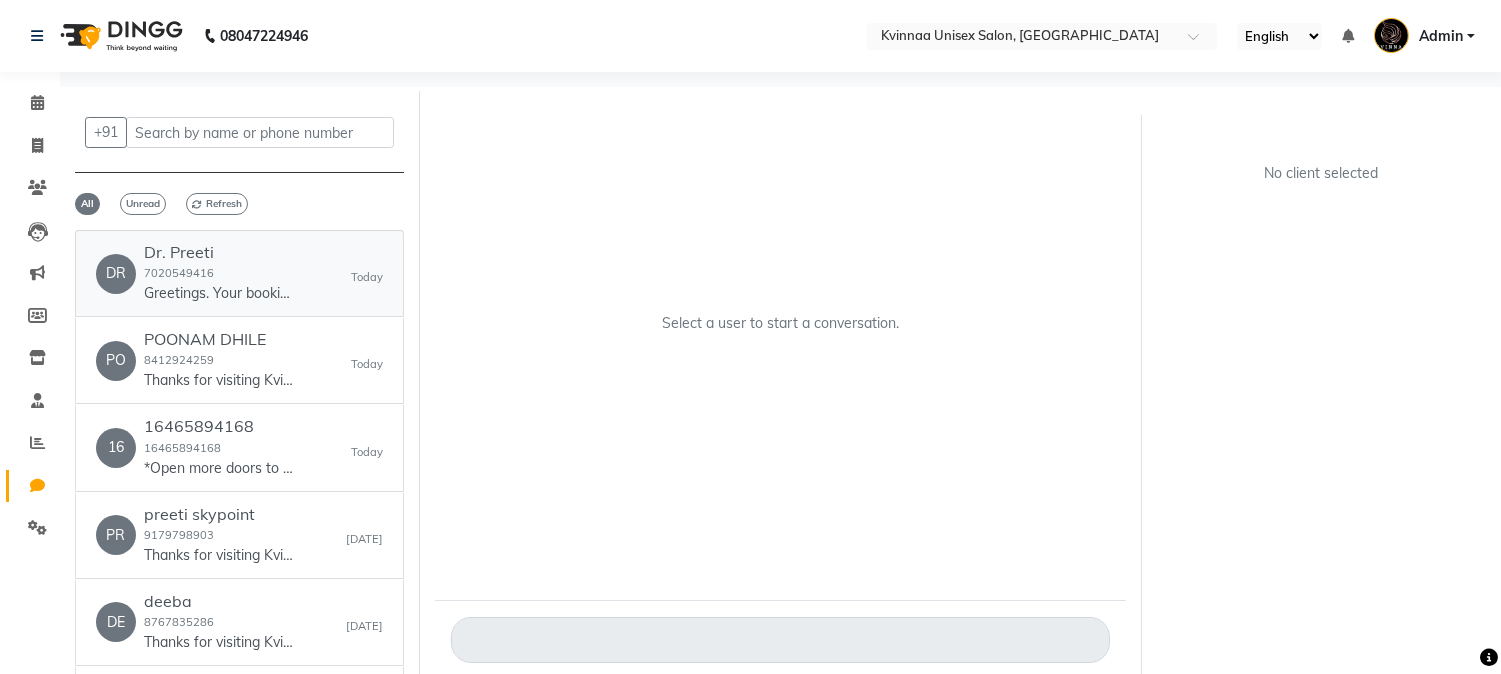click on "Dr. Preeti  7020549416  Greetings. Your booking with Kvinnaa Unisex Salon, [GEOGRAPHIC_DATA] on [DATE] 12:00 pm is confirmed. Call # [PHONE_NUMBER], address # [DOMAIN_NAME][URL] - DINGG" 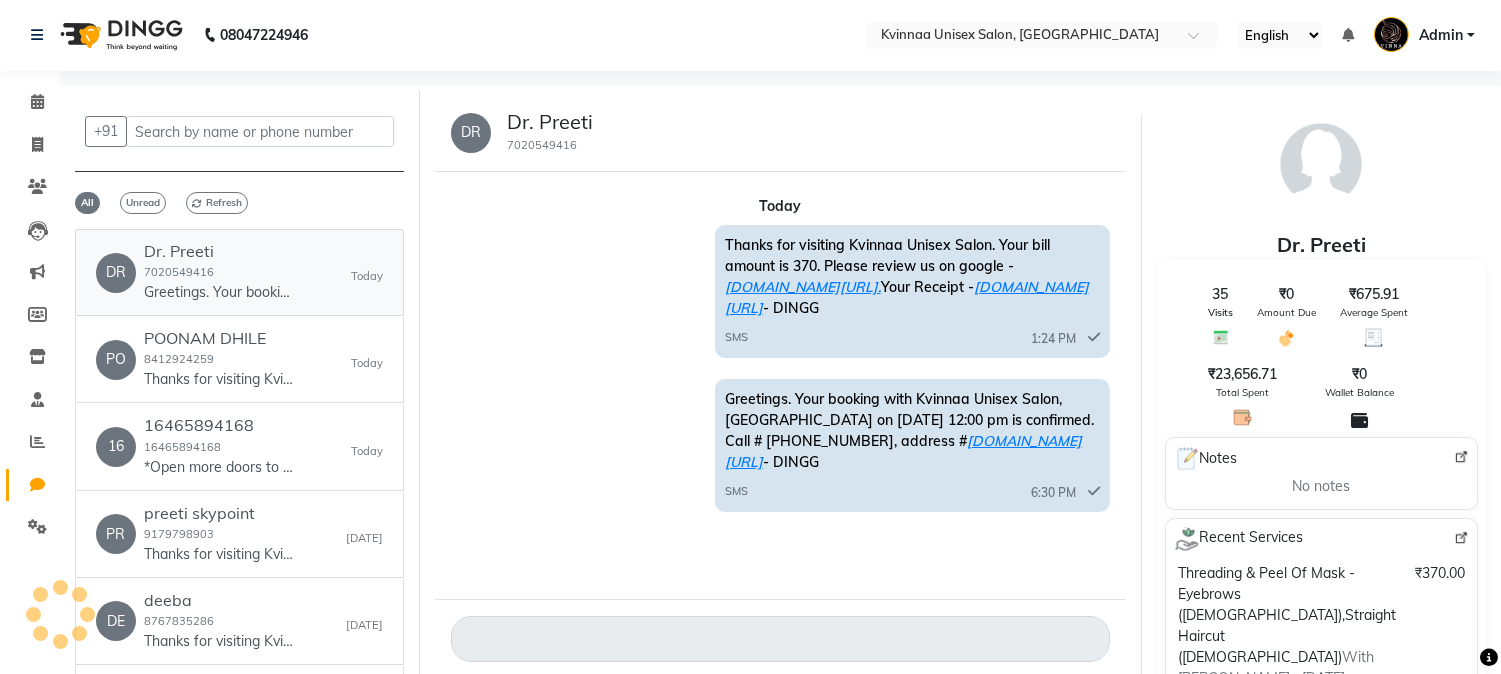 scroll, scrollTop: 0, scrollLeft: 0, axis: both 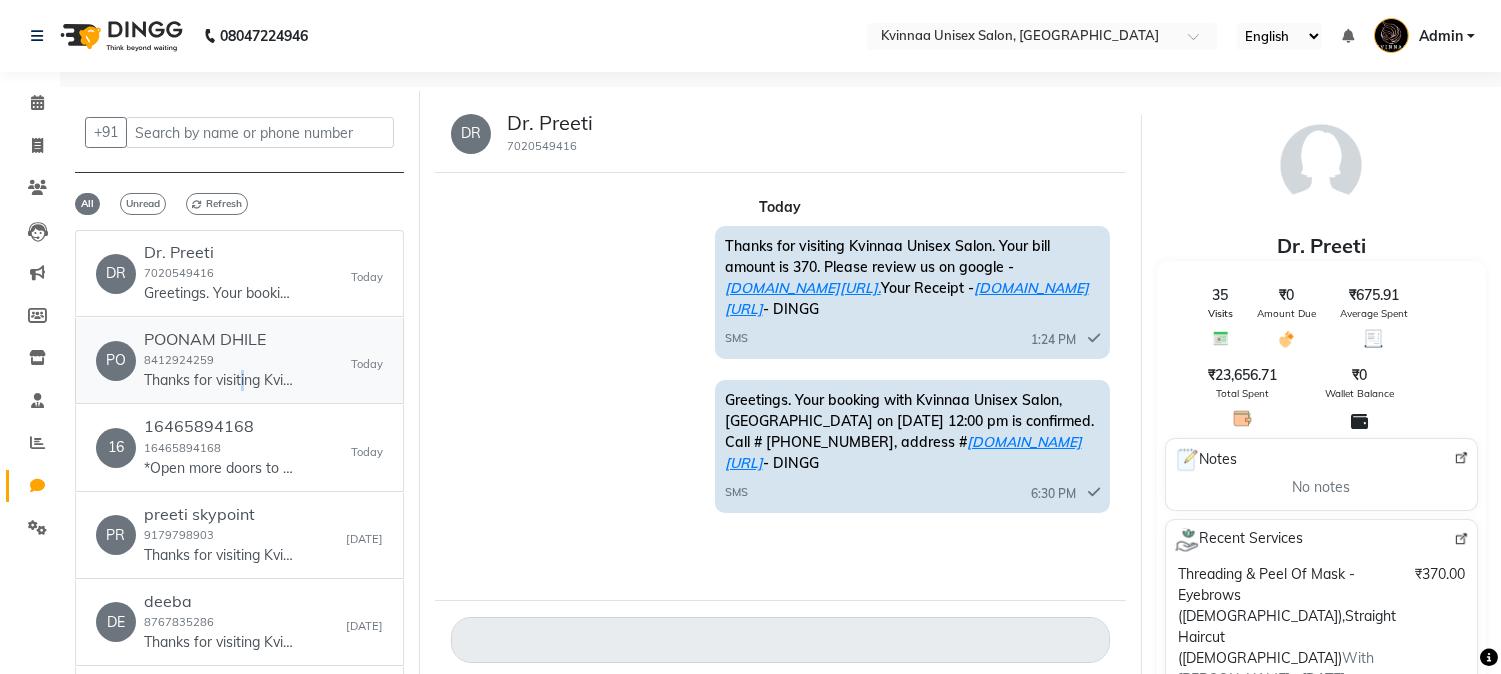 click on "PO   POONAM DHILE  8412924259  Thanks for visiting [GEOGRAPHIC_DATA] Unisex Salon. Your bill amount is 900. Please review us on google - [DOMAIN_NAME][URL]. Your Receipt - [DOMAIN_NAME][URL] - DINGG   [DATE]" 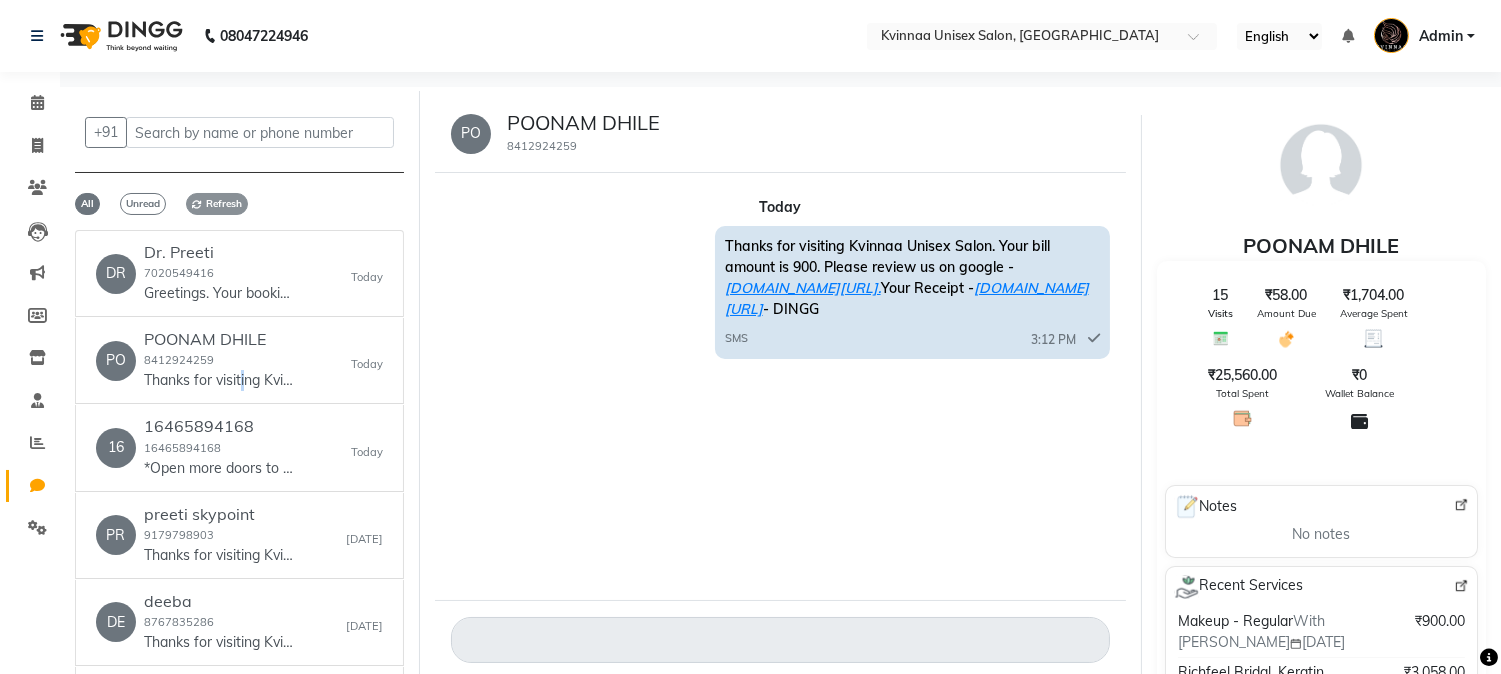 click on "Refresh" 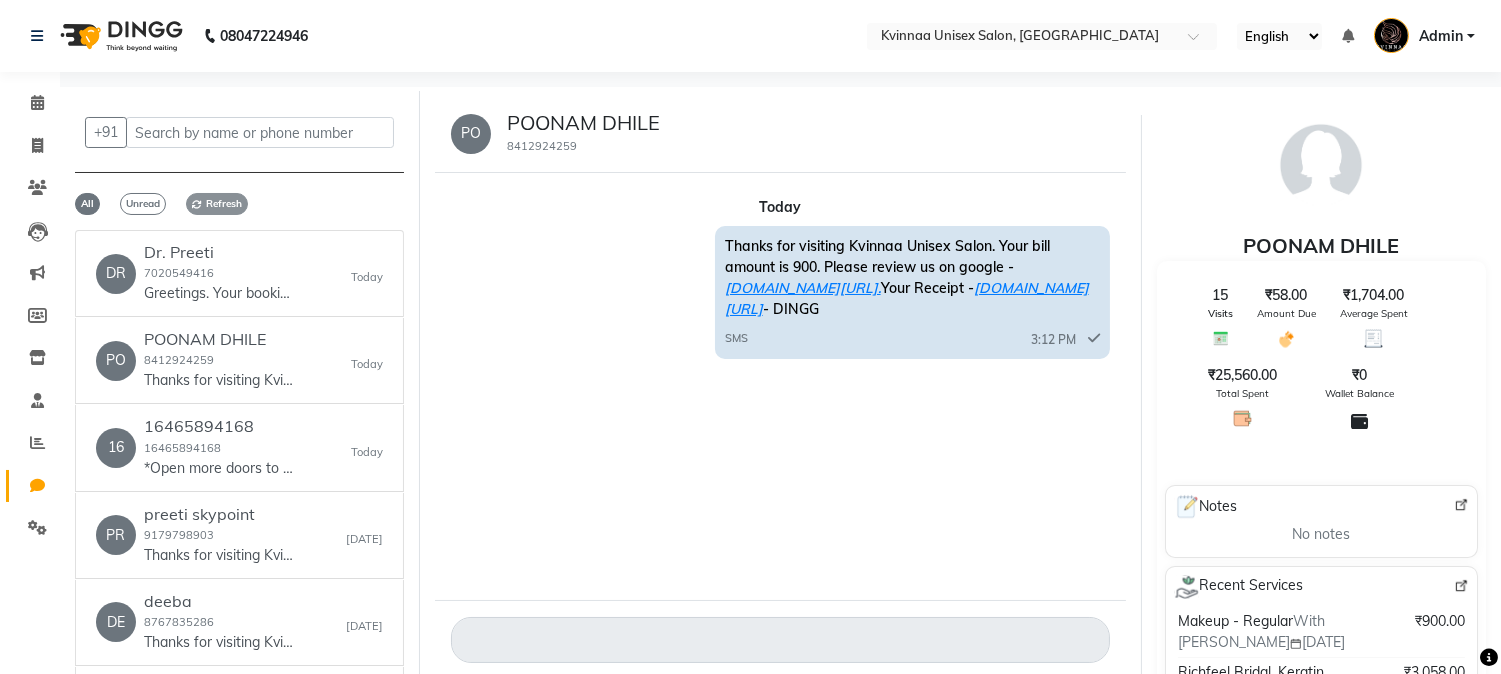 click on "Refresh" 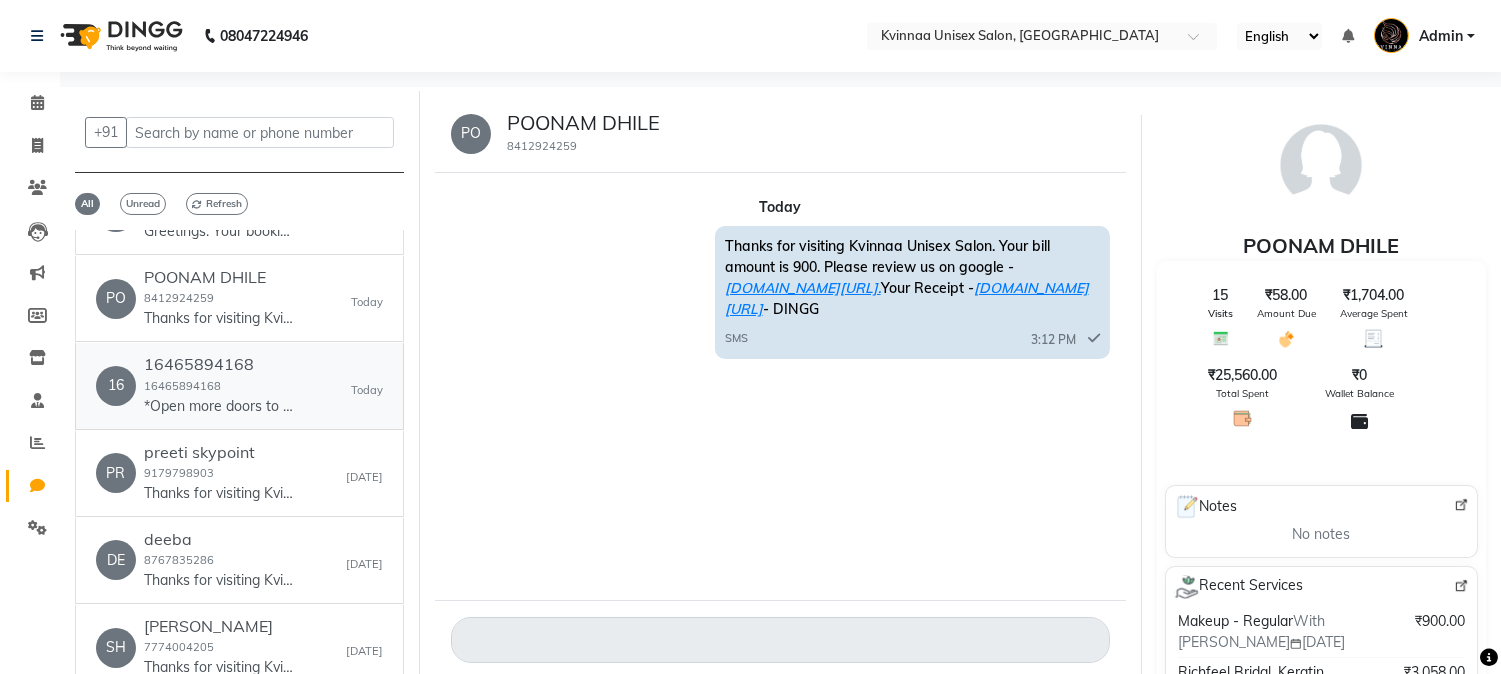 scroll, scrollTop: 0, scrollLeft: 0, axis: both 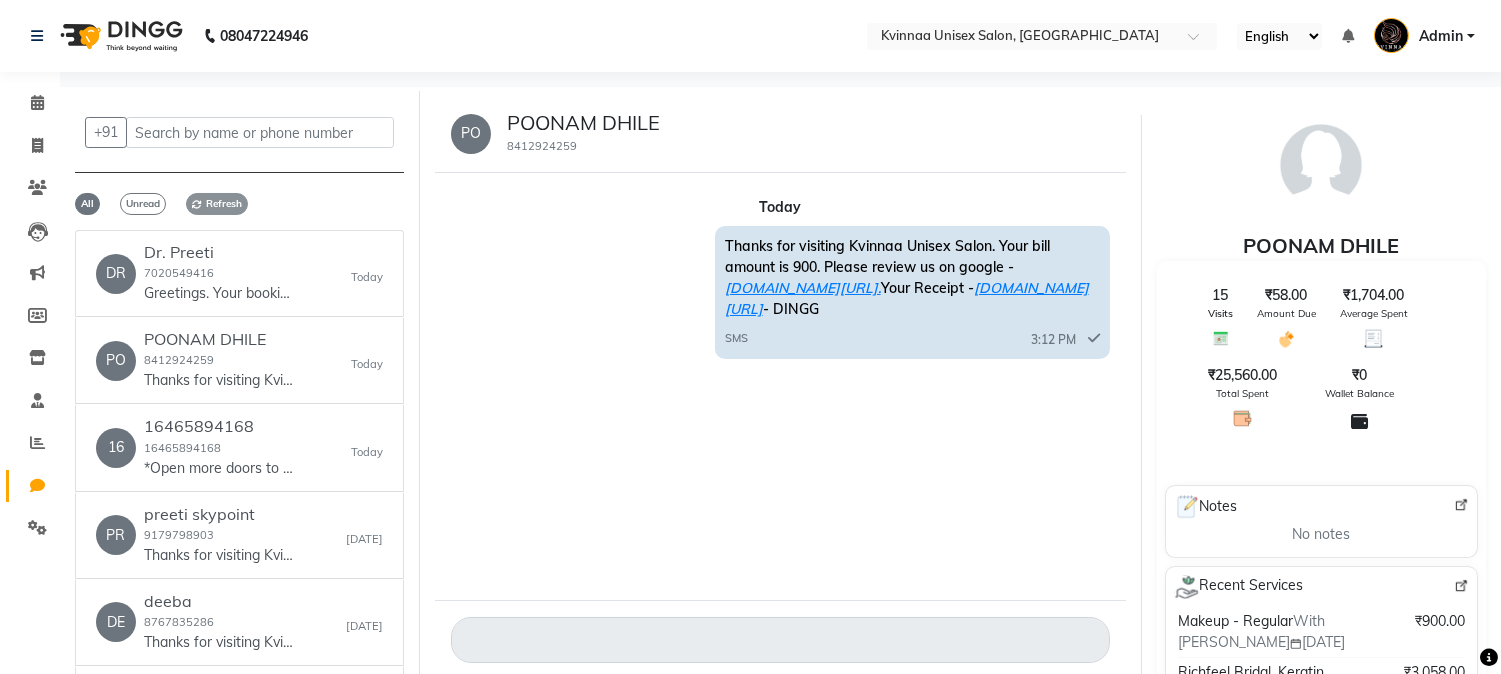 click on "Refresh" 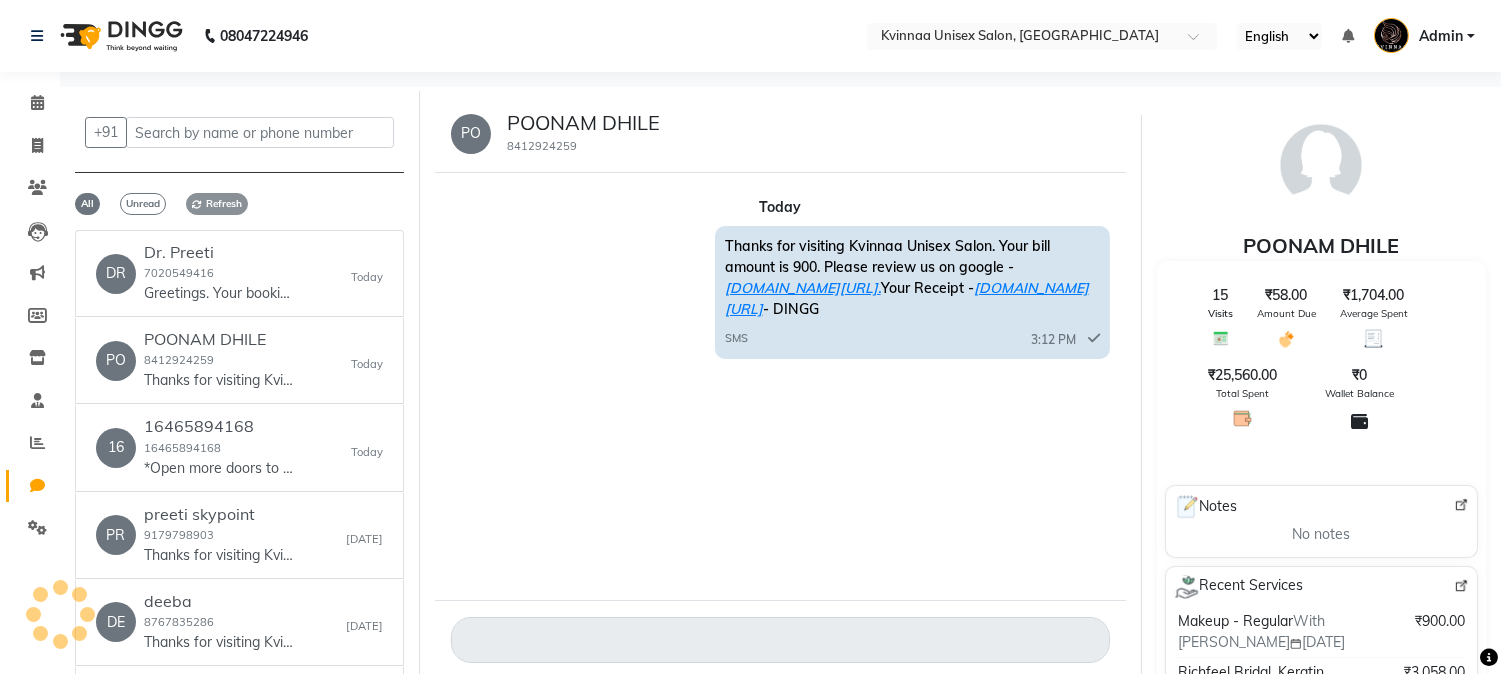 click on "Refresh" 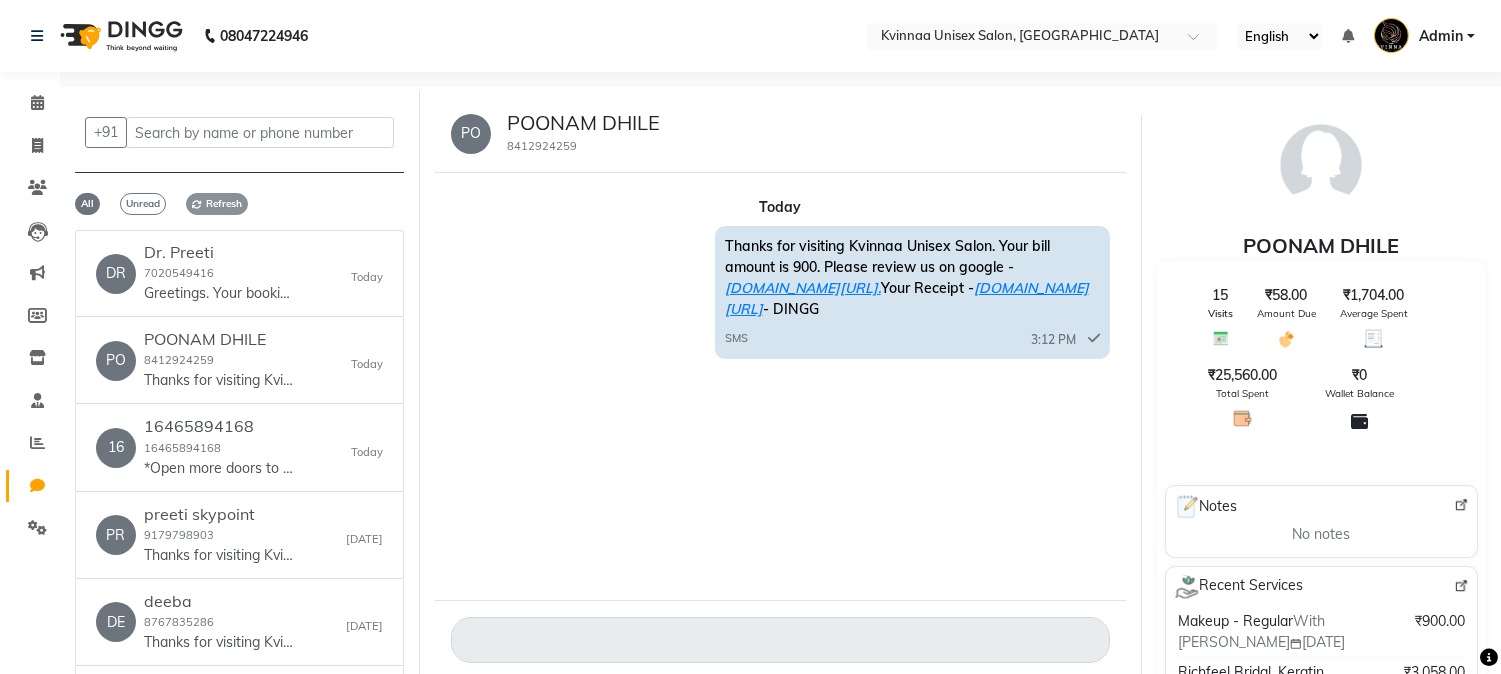 click on "Refresh" 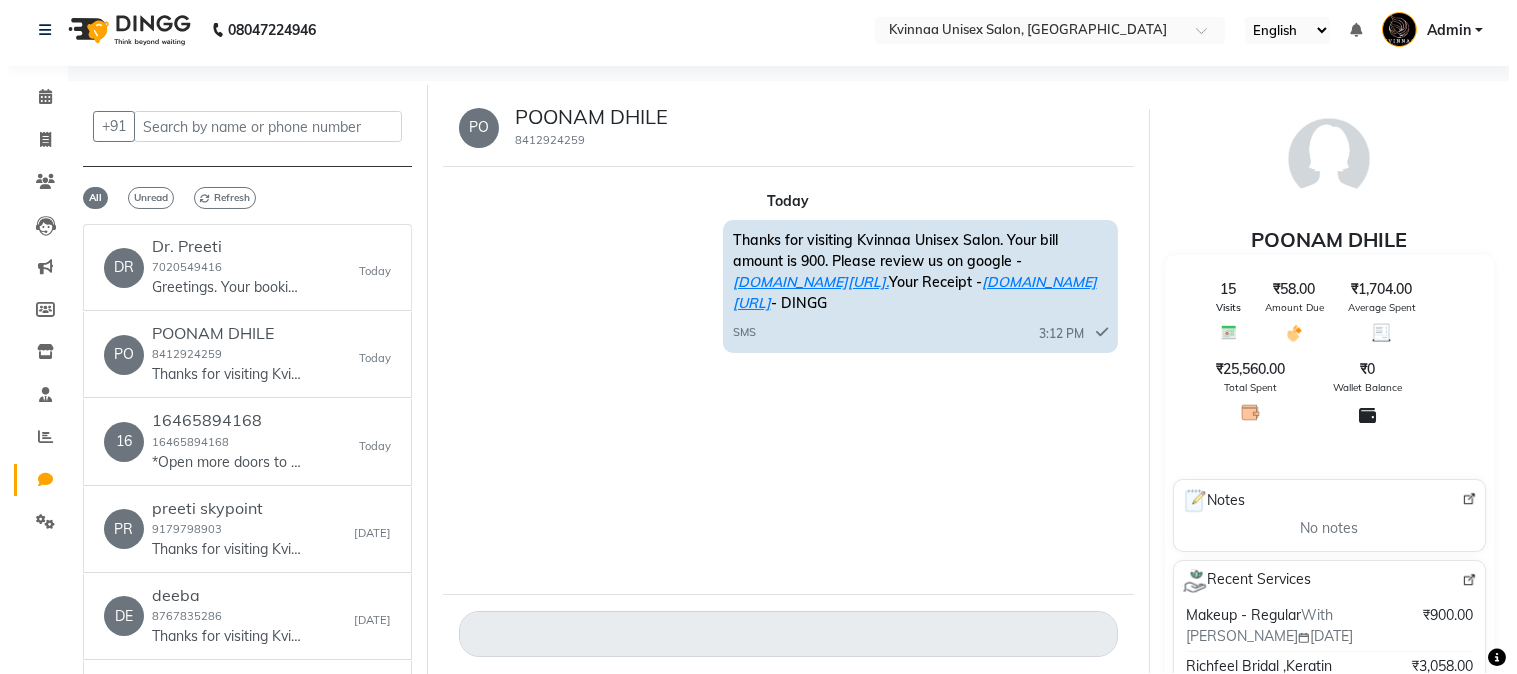 scroll, scrollTop: 0, scrollLeft: 0, axis: both 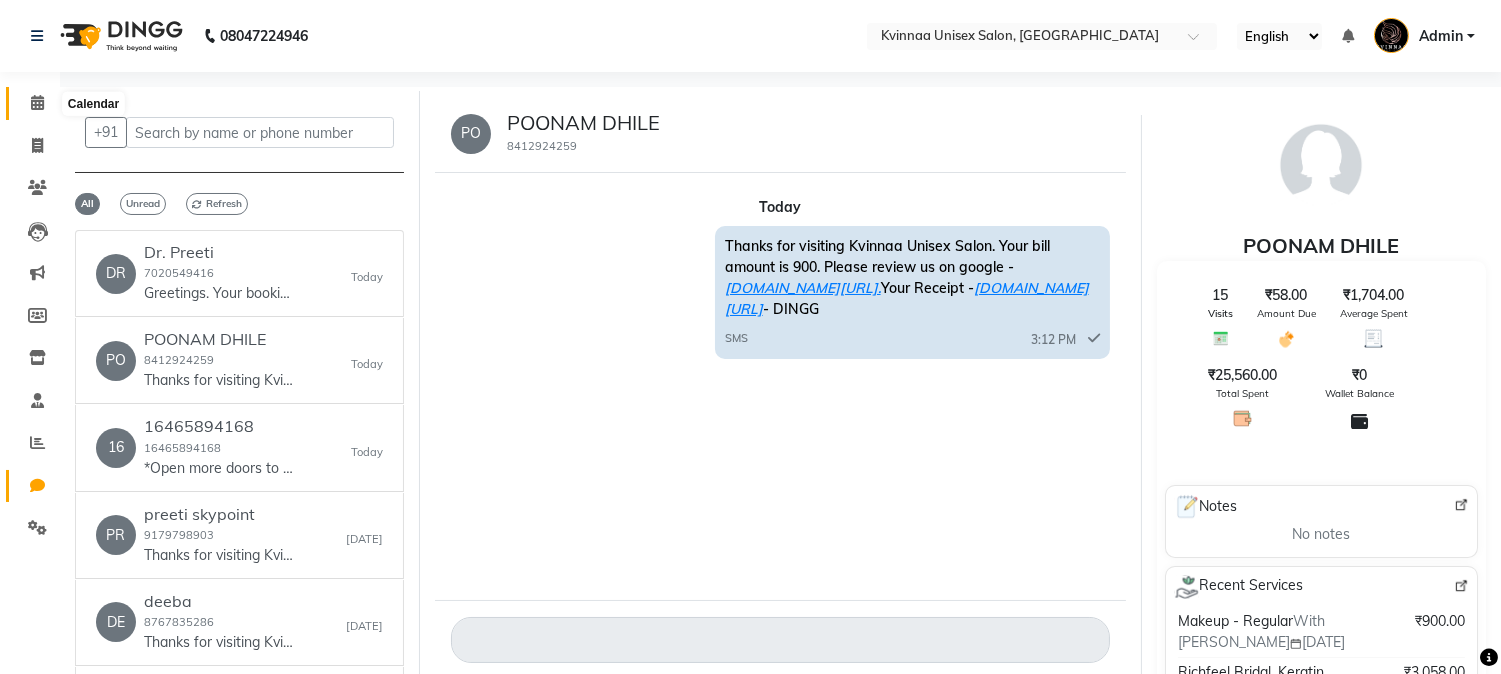 click 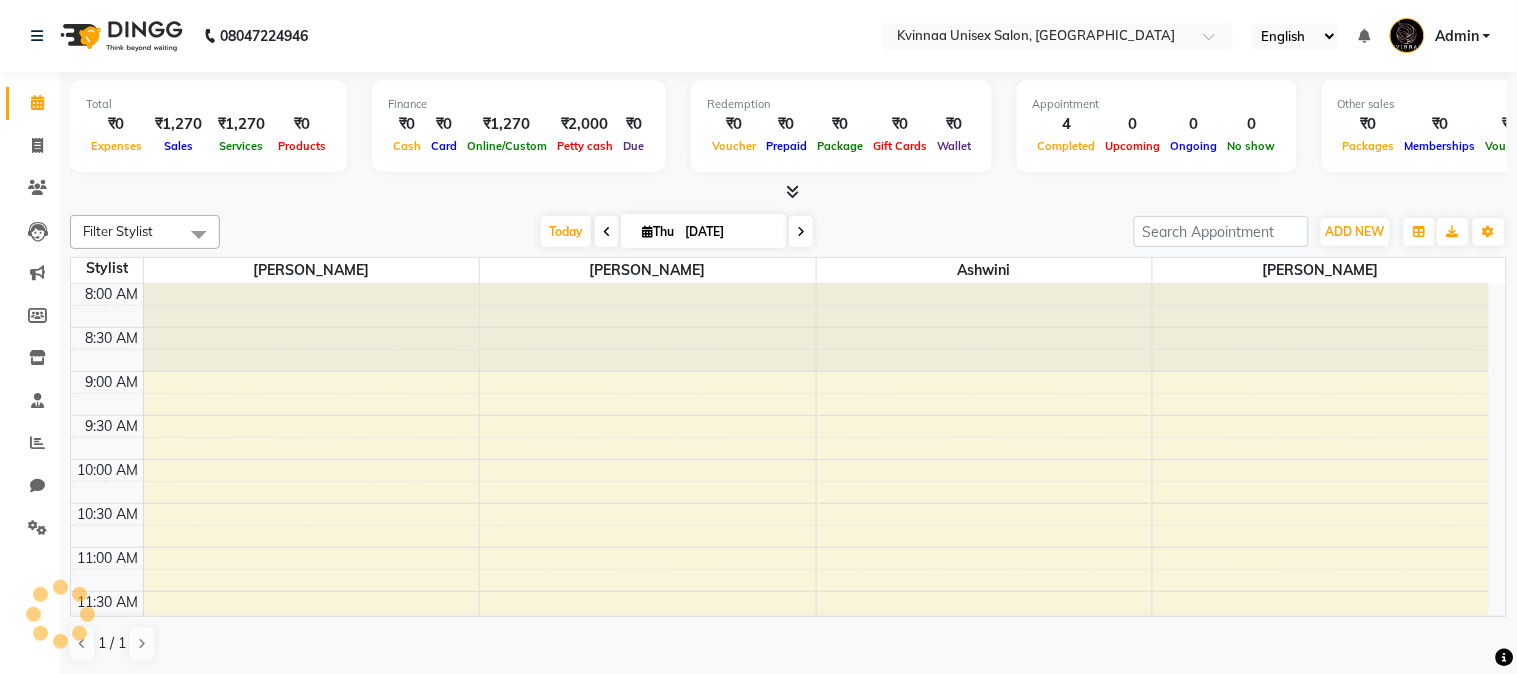 scroll, scrollTop: 0, scrollLeft: 0, axis: both 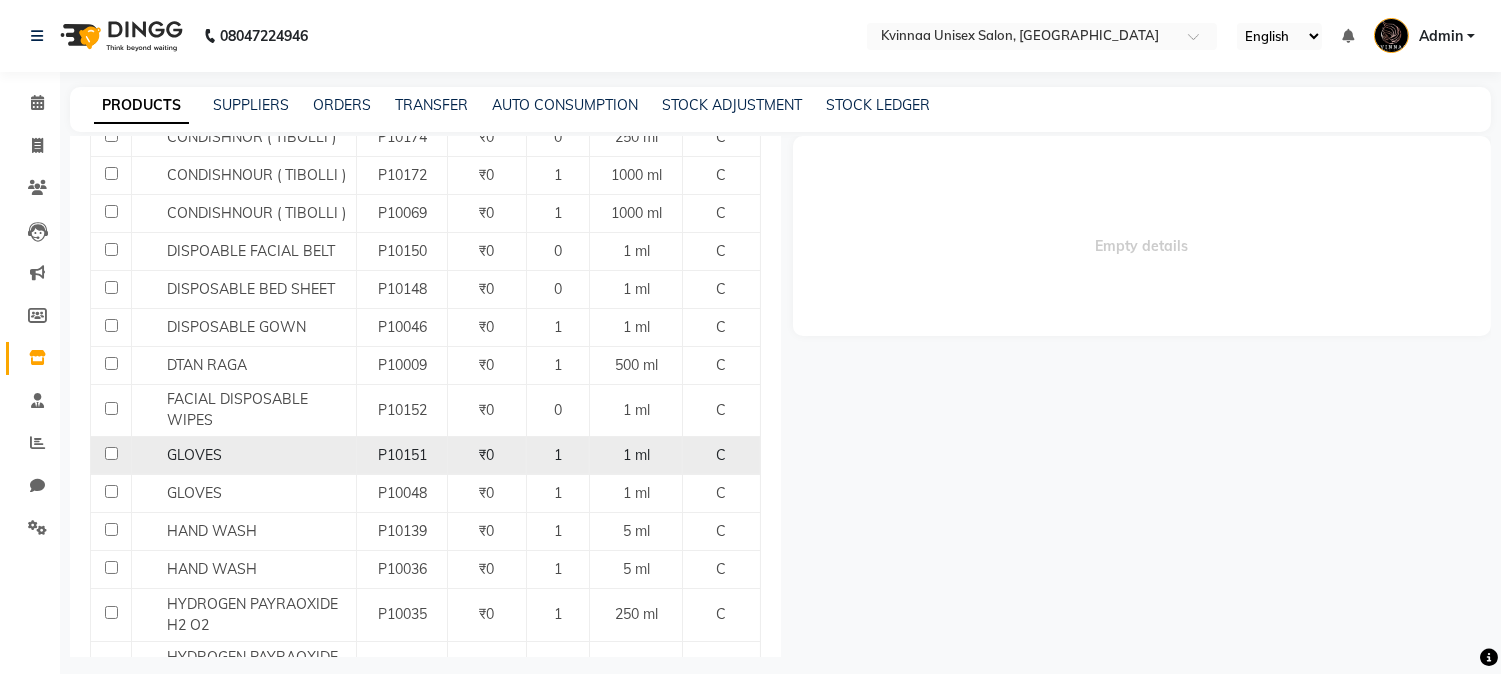 click 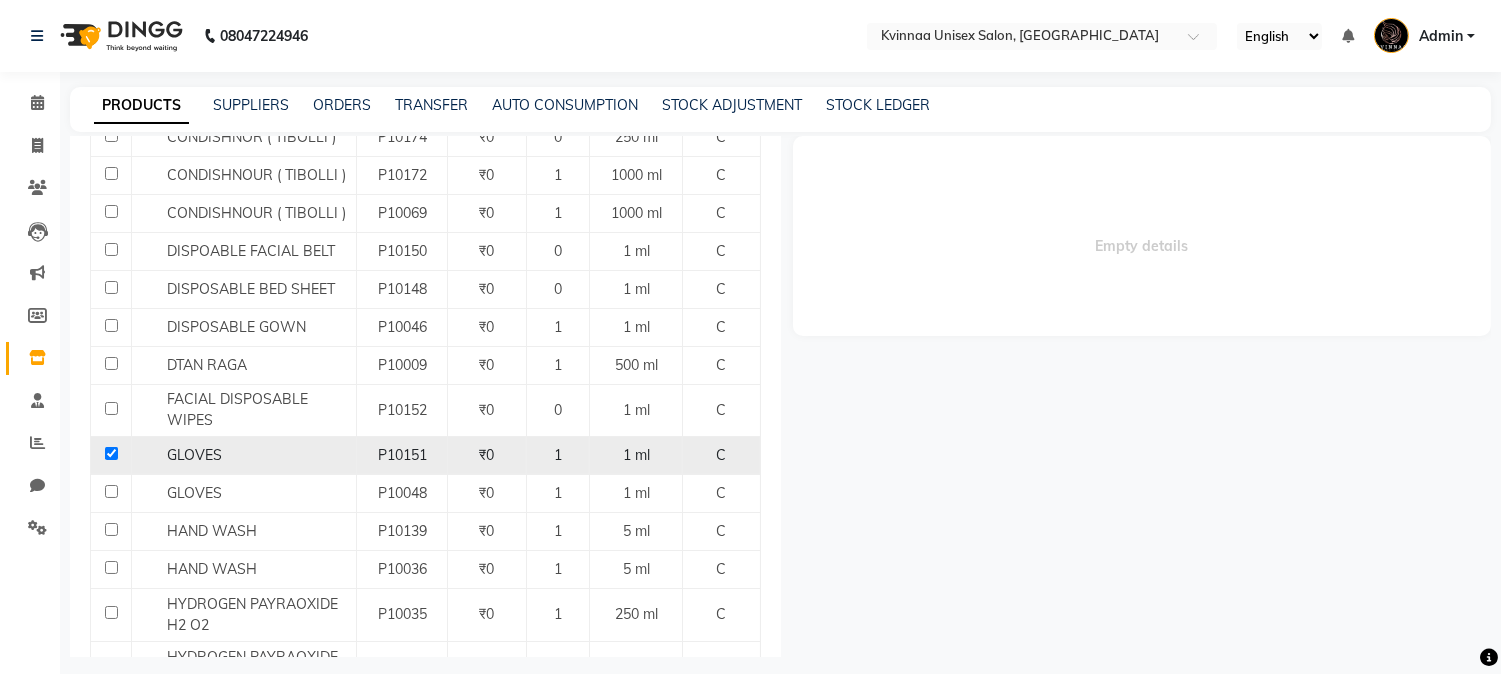 click 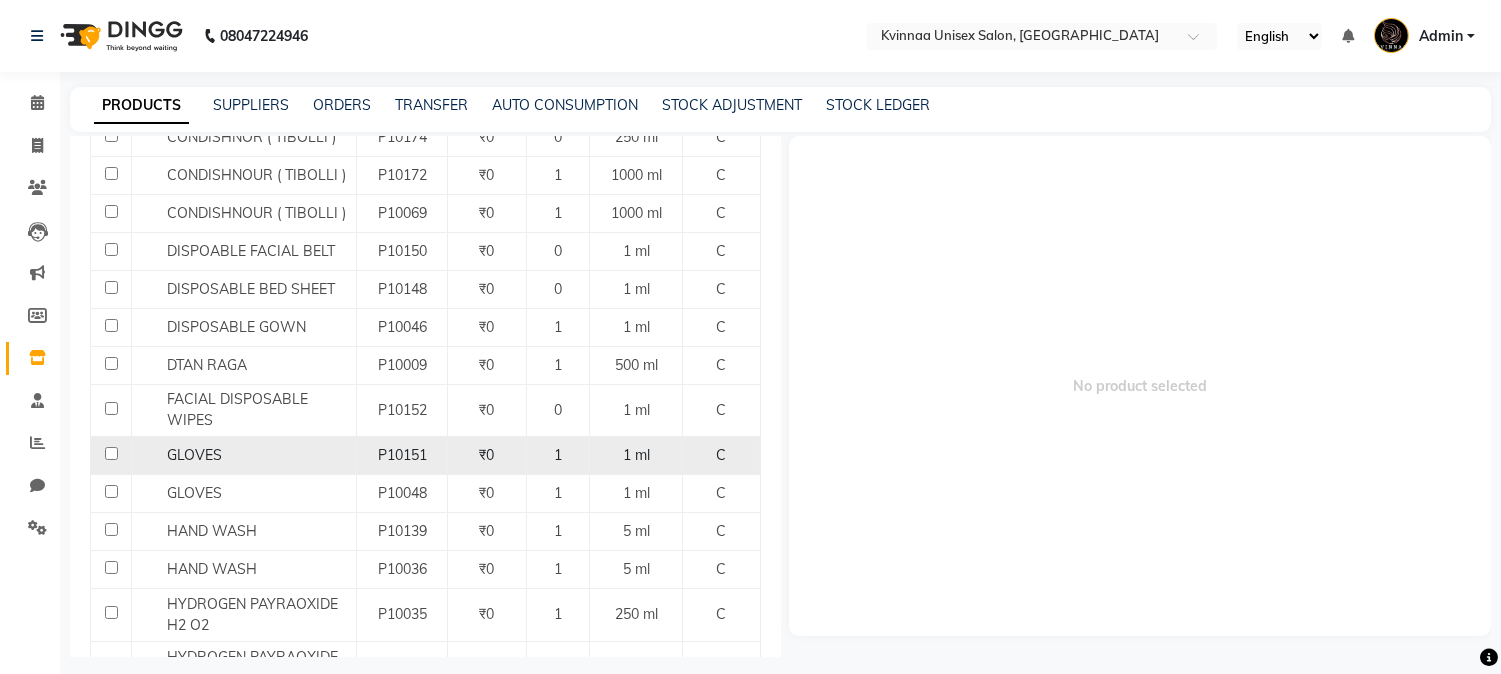 click 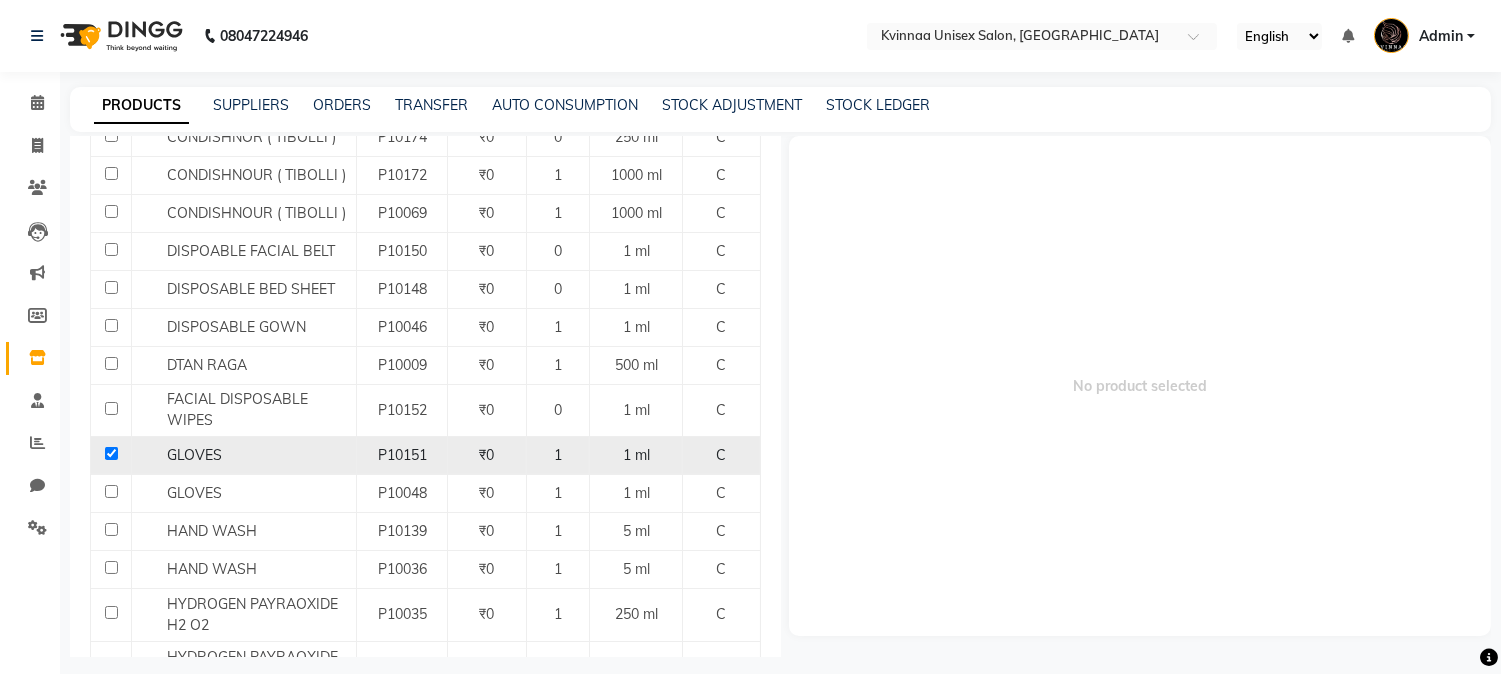 checkbox on "true" 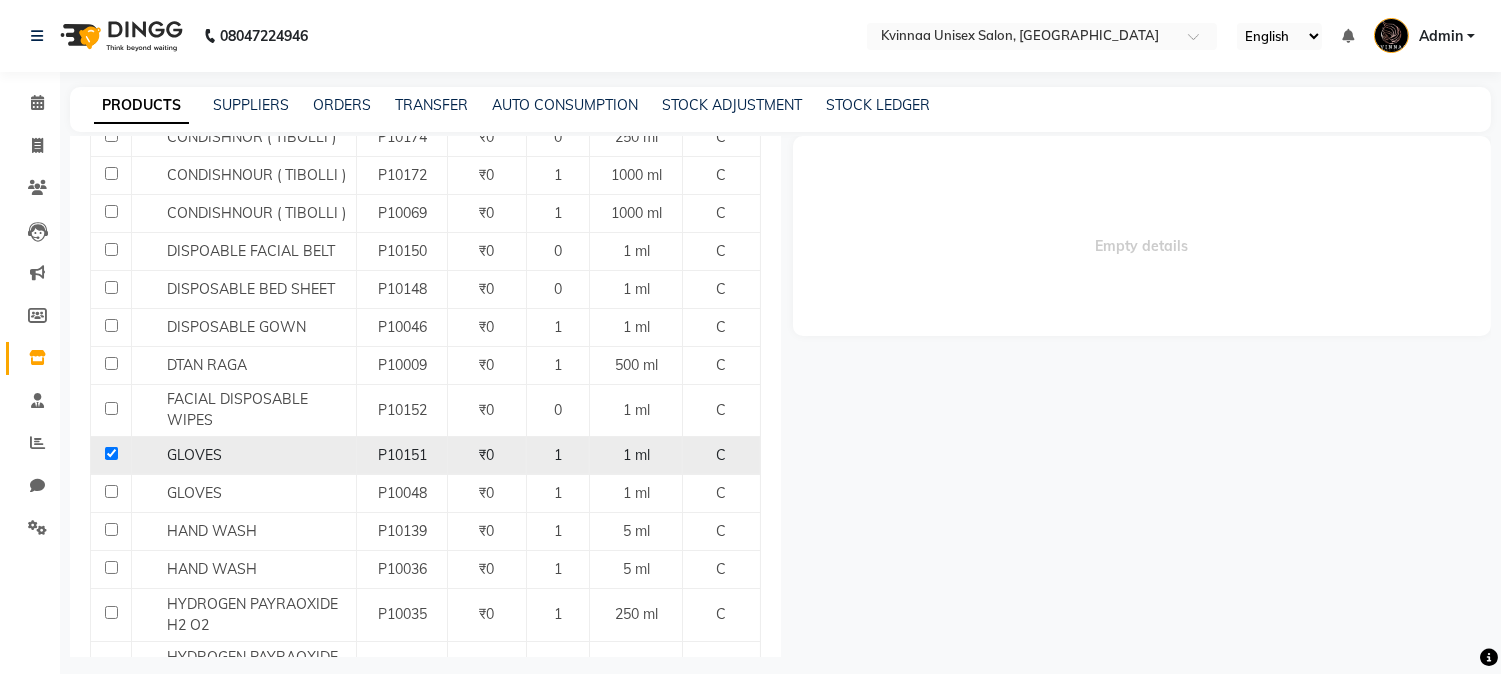 select 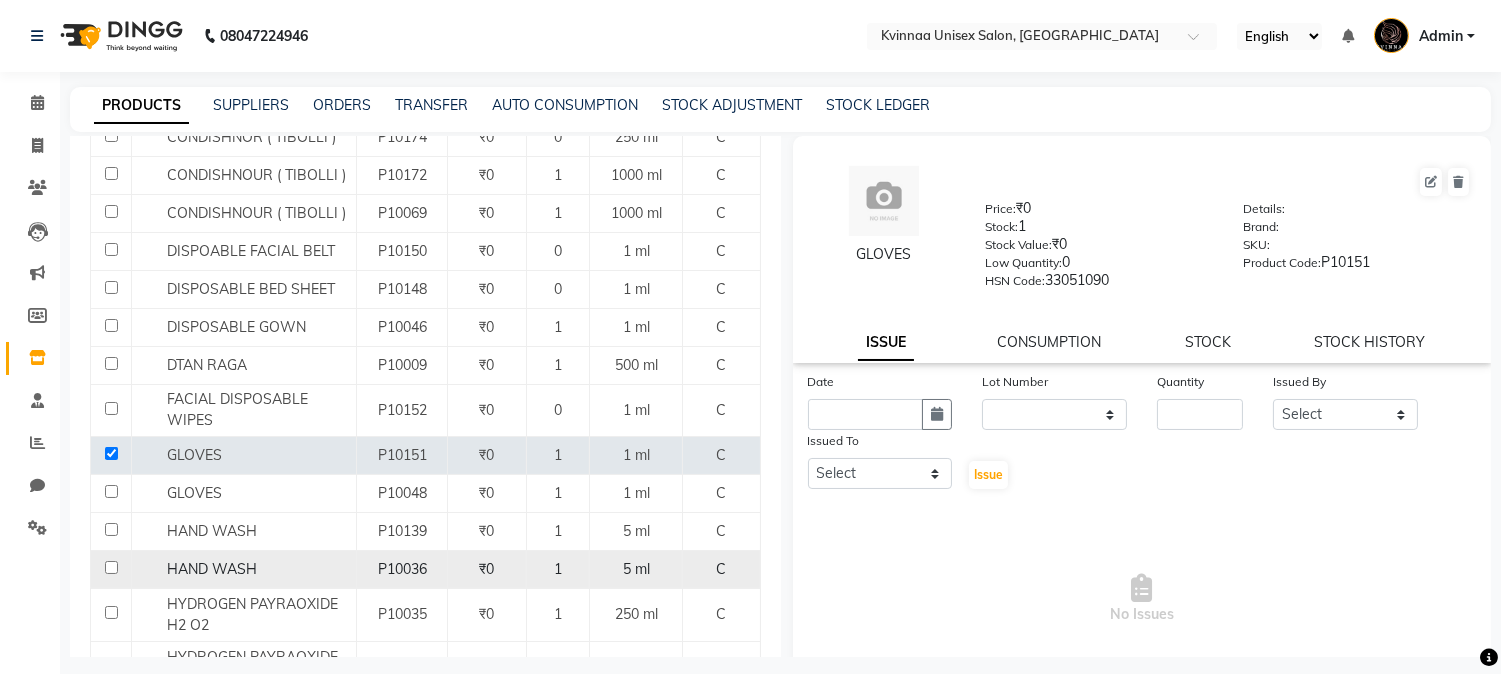 click 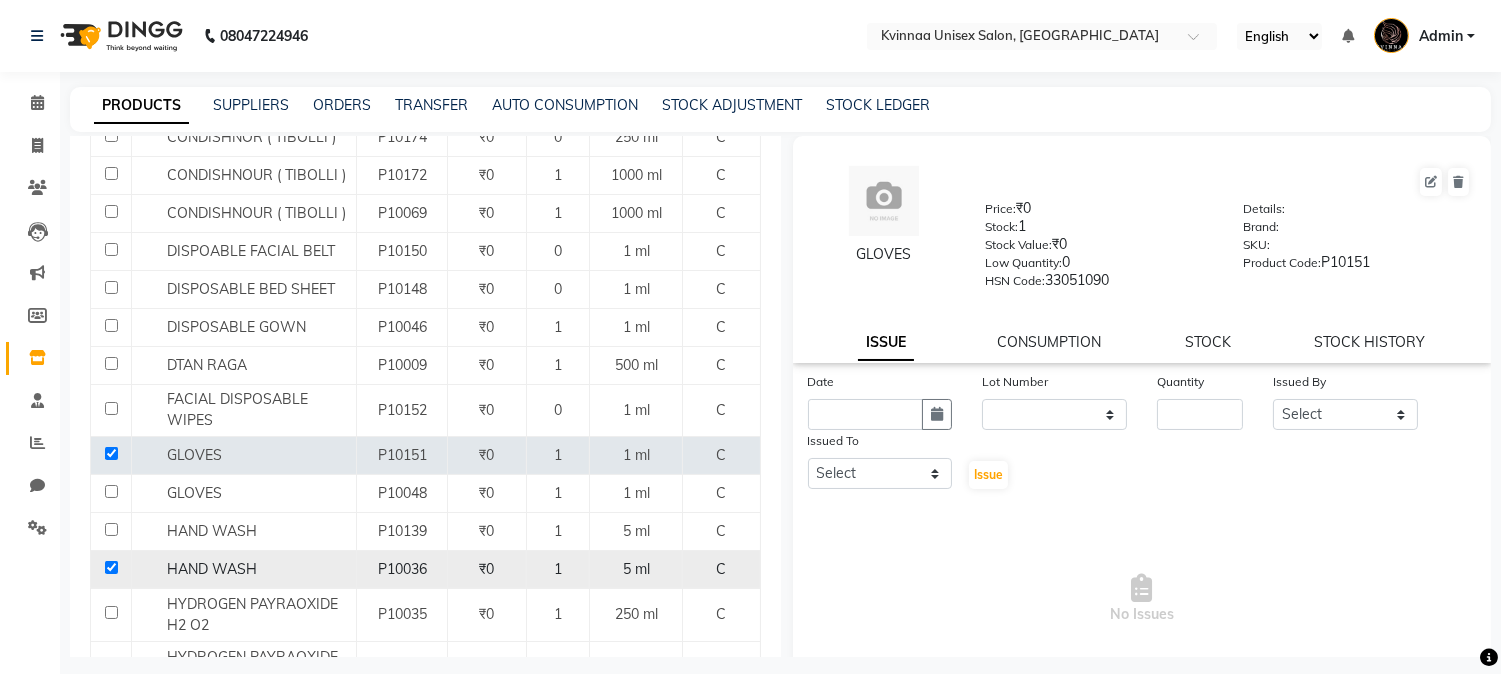 checkbox on "true" 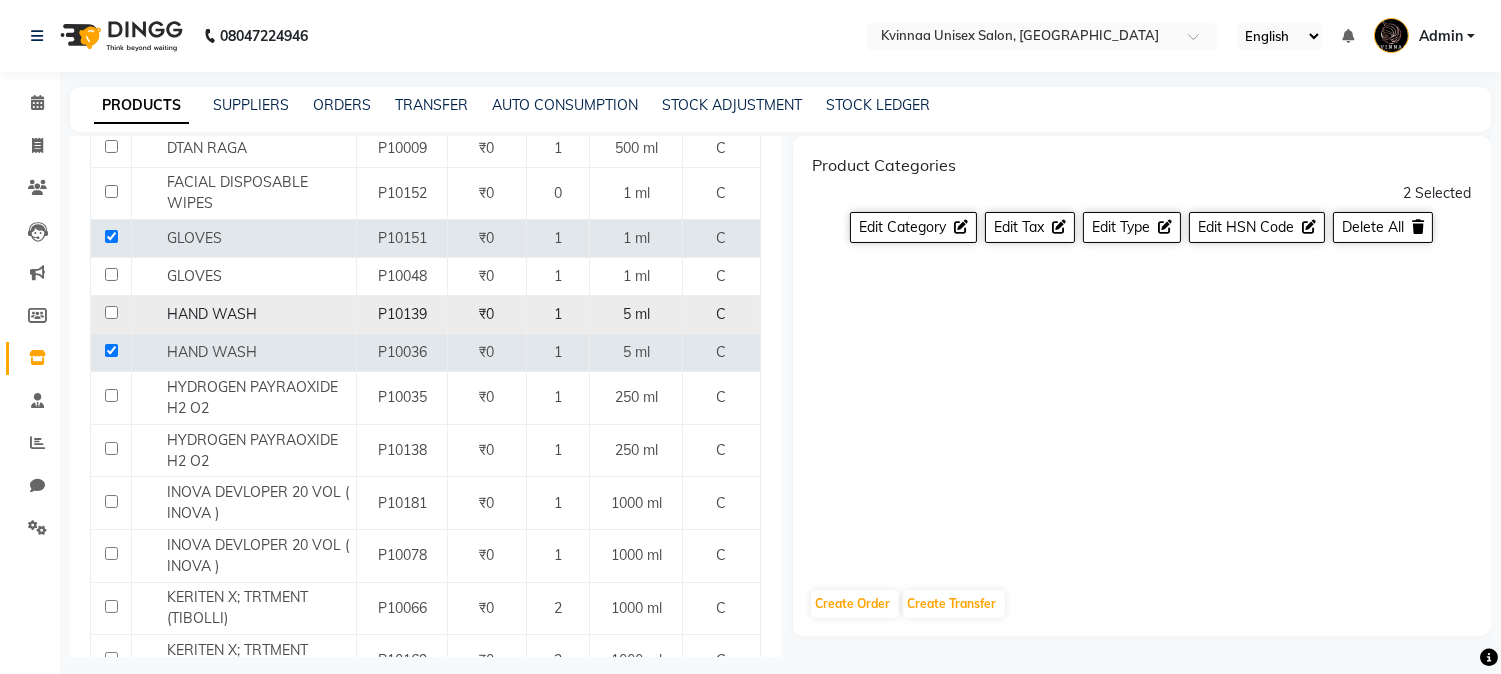 scroll, scrollTop: 1000, scrollLeft: 0, axis: vertical 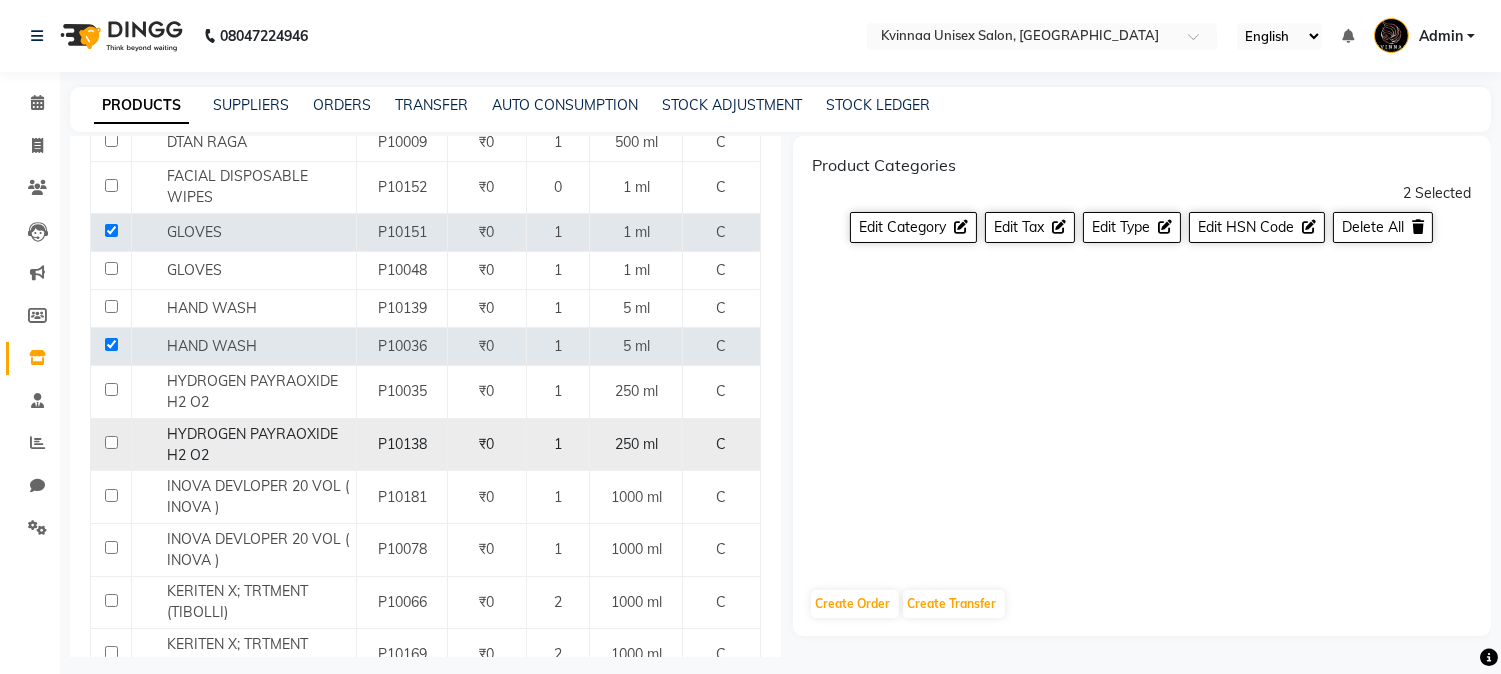 click 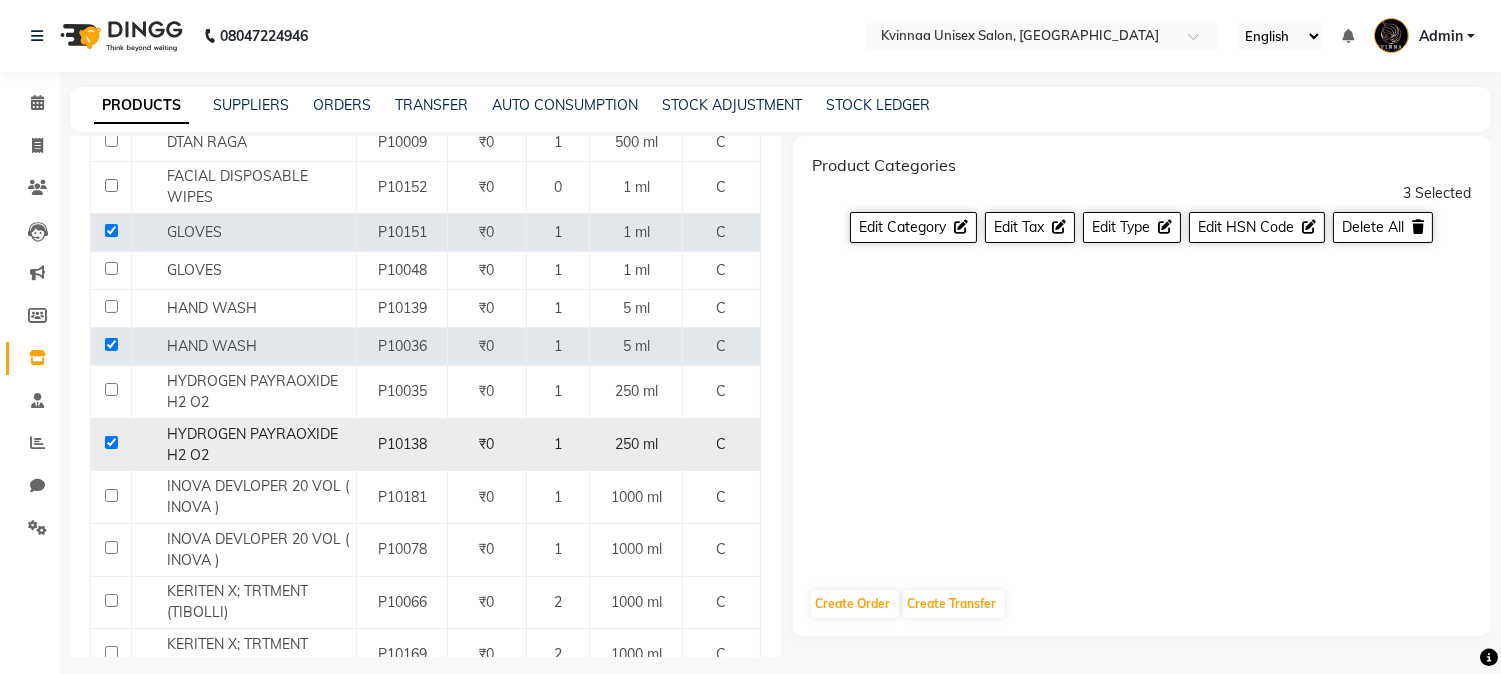 click 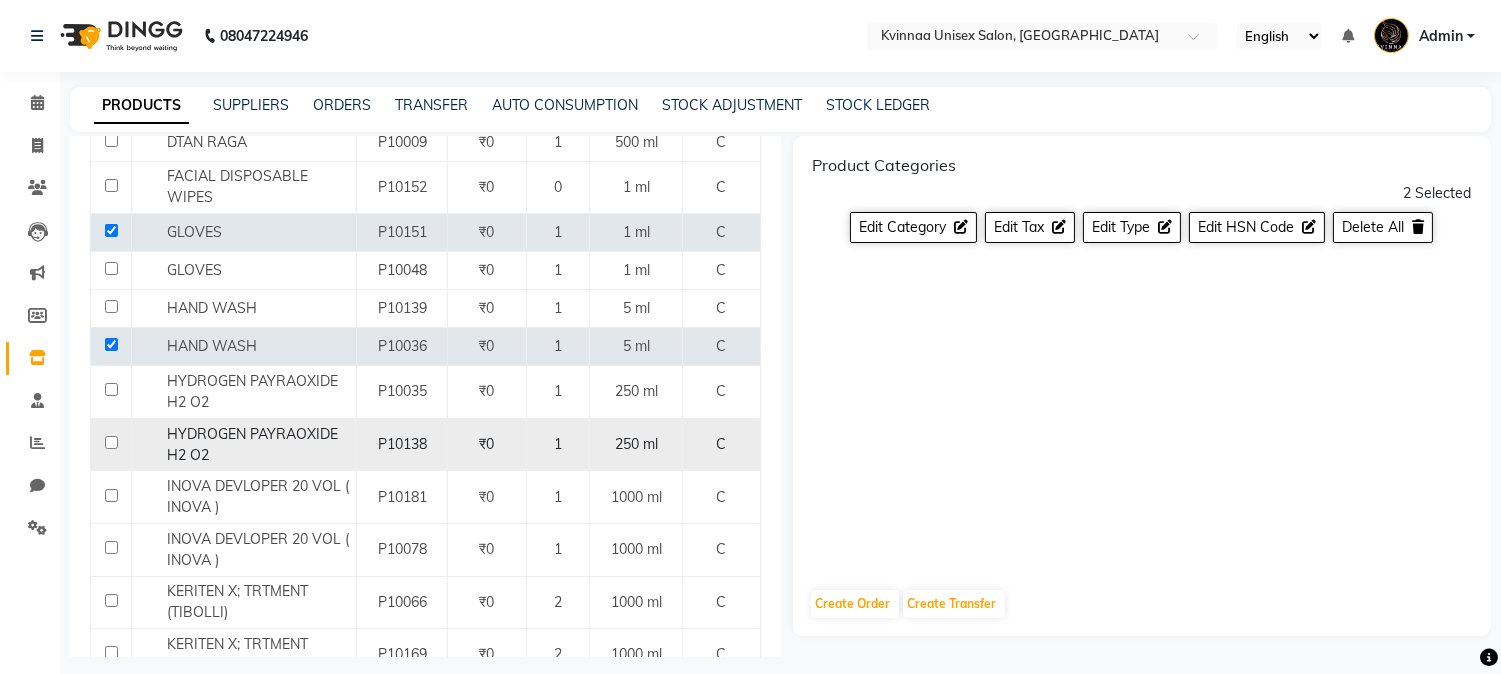 click 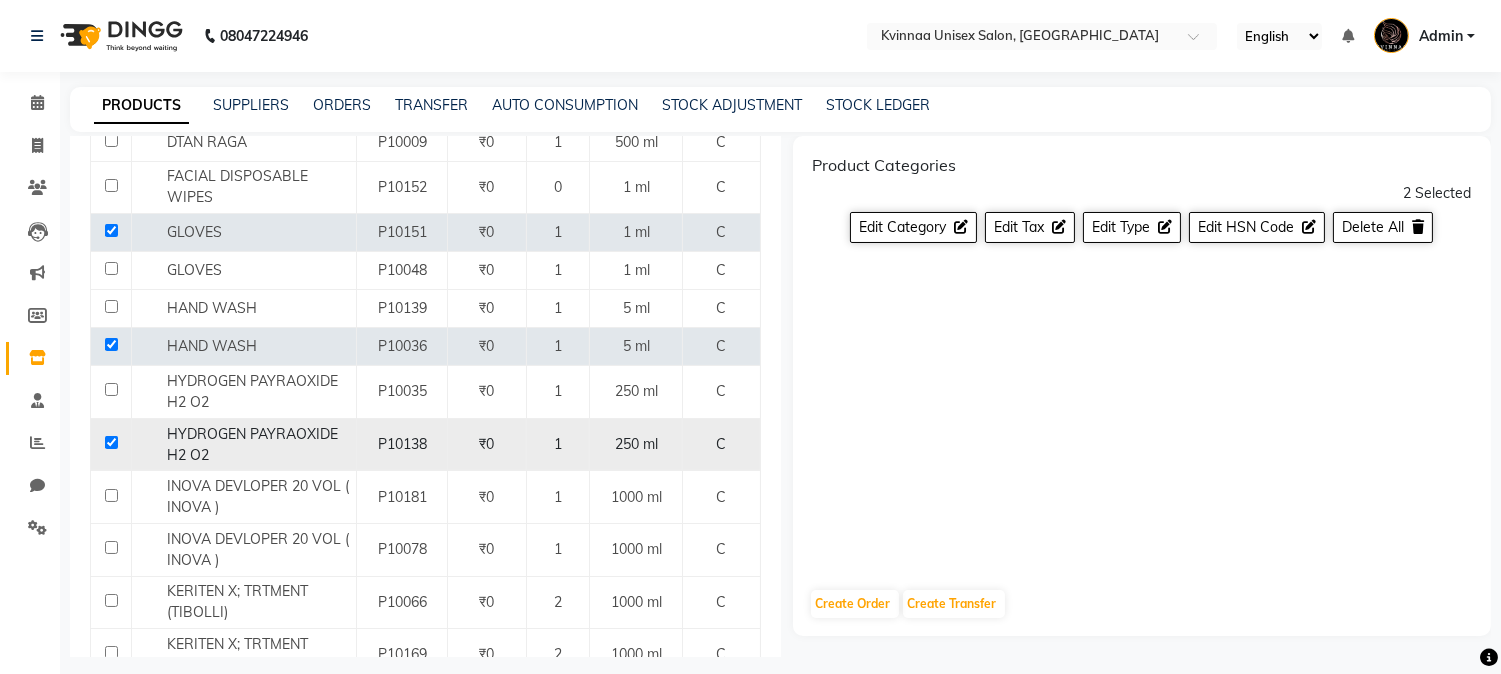 checkbox on "true" 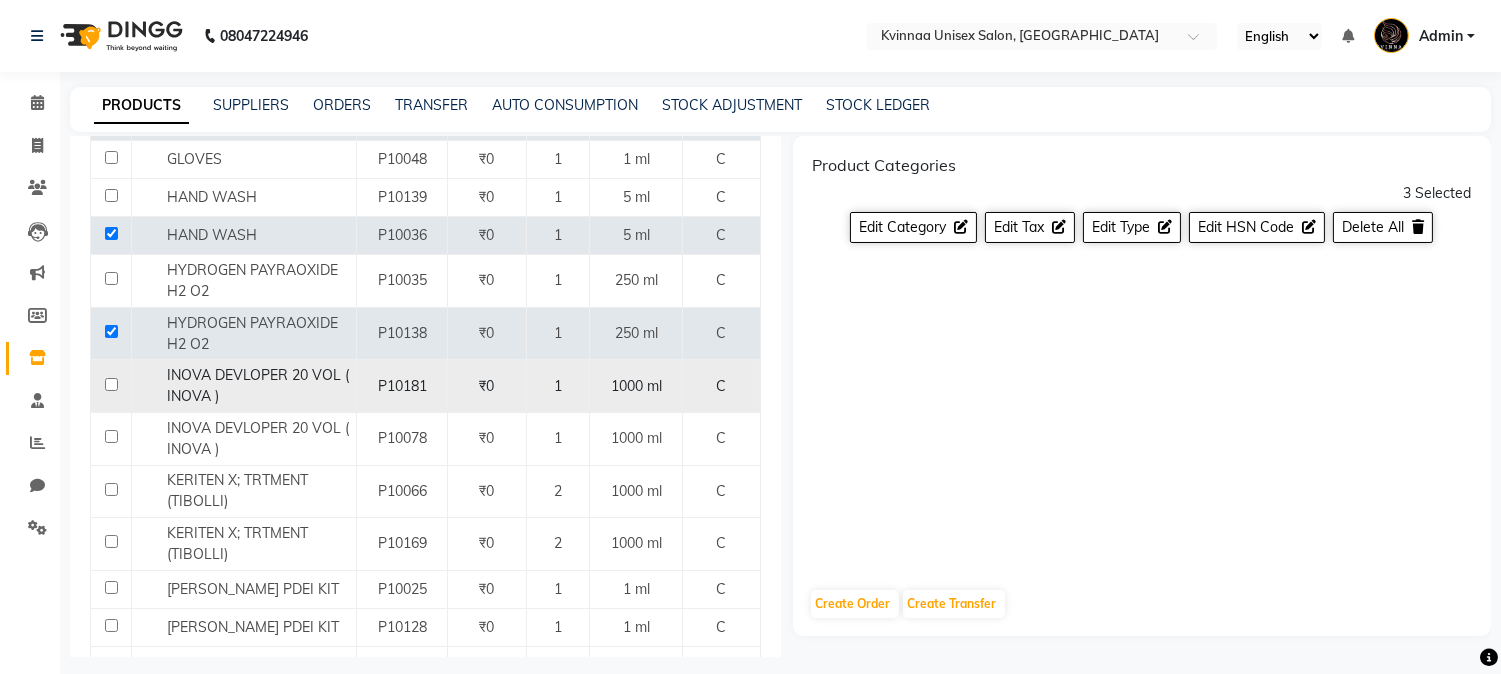 scroll, scrollTop: 1222, scrollLeft: 0, axis: vertical 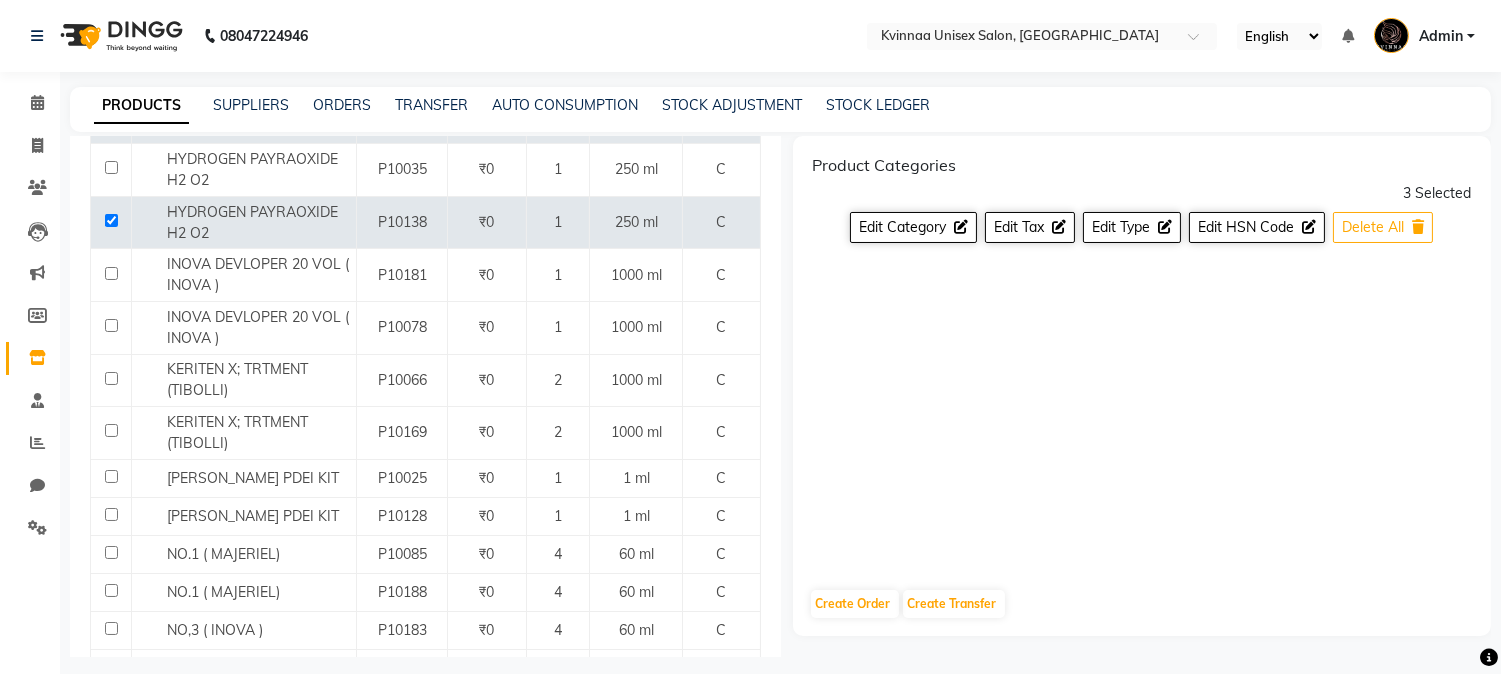 click on "Delete All" 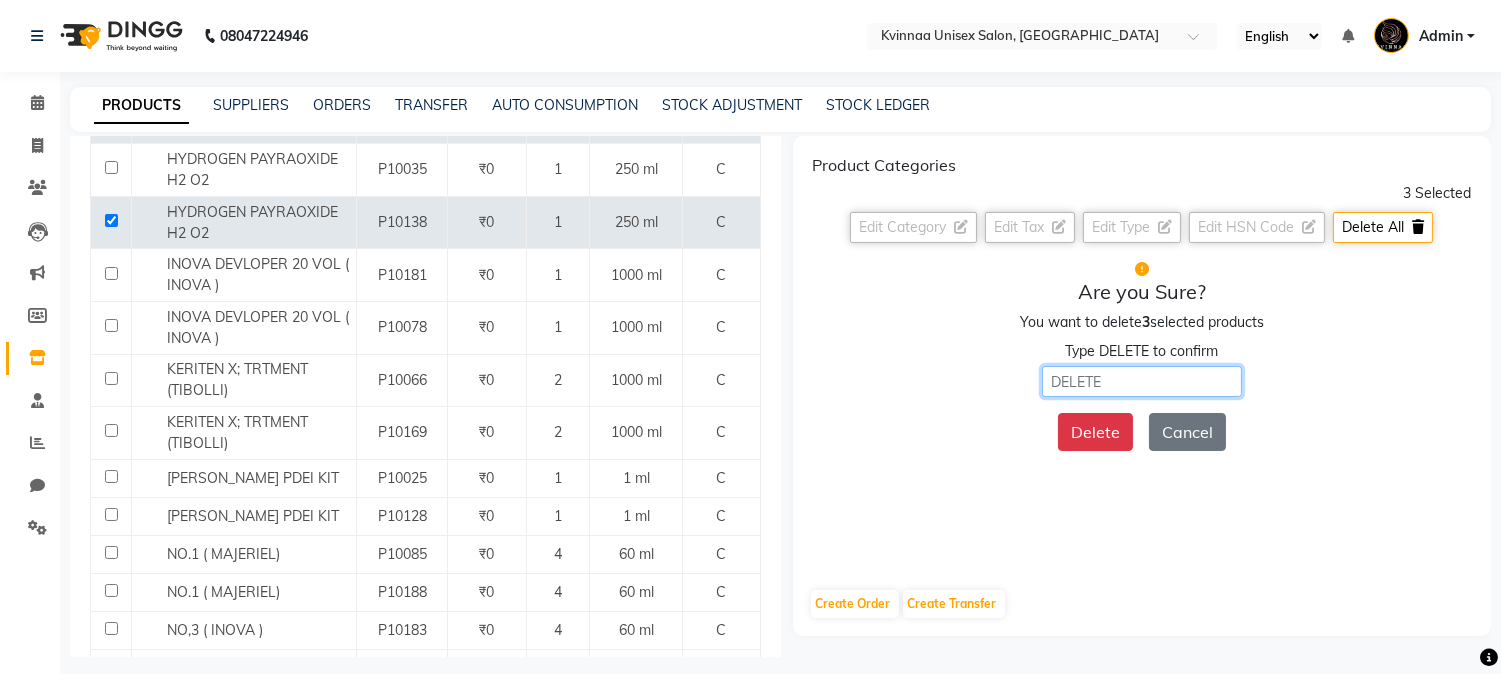 click 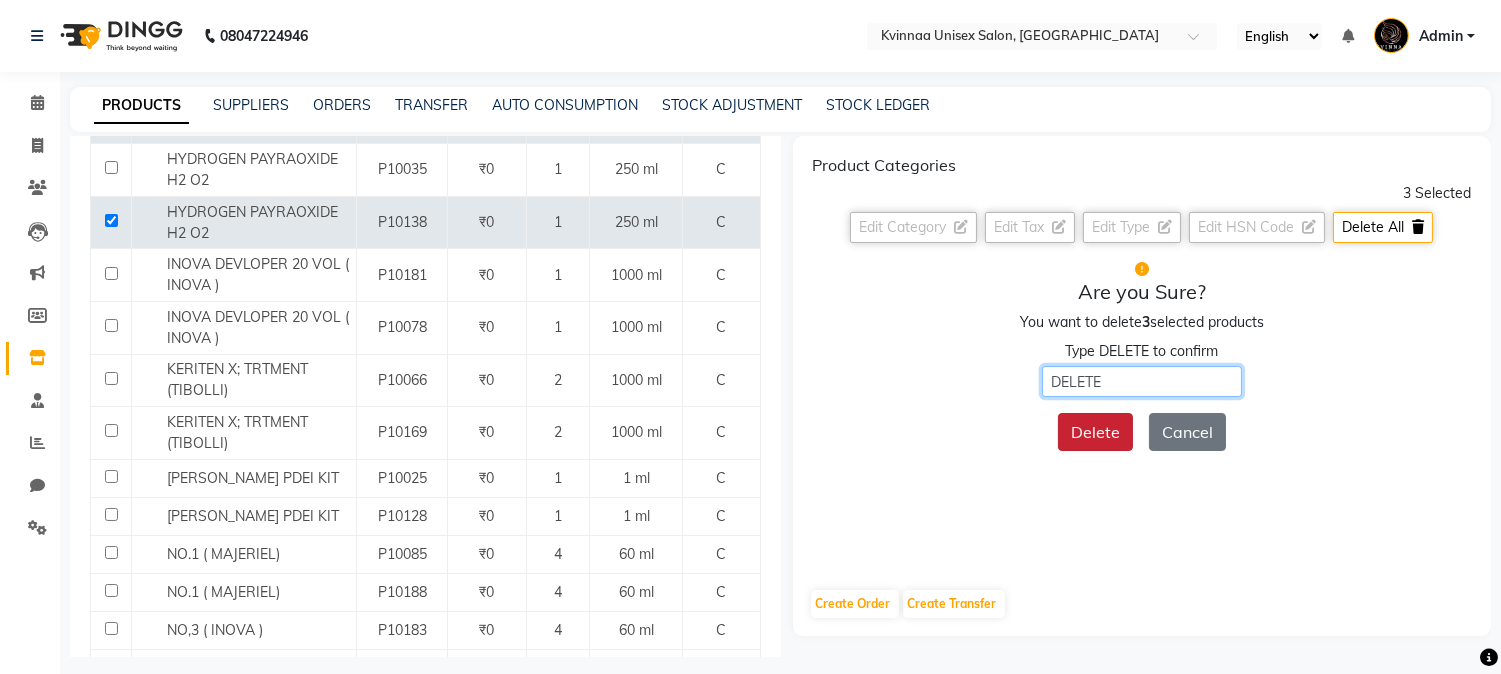 type on "DELETE" 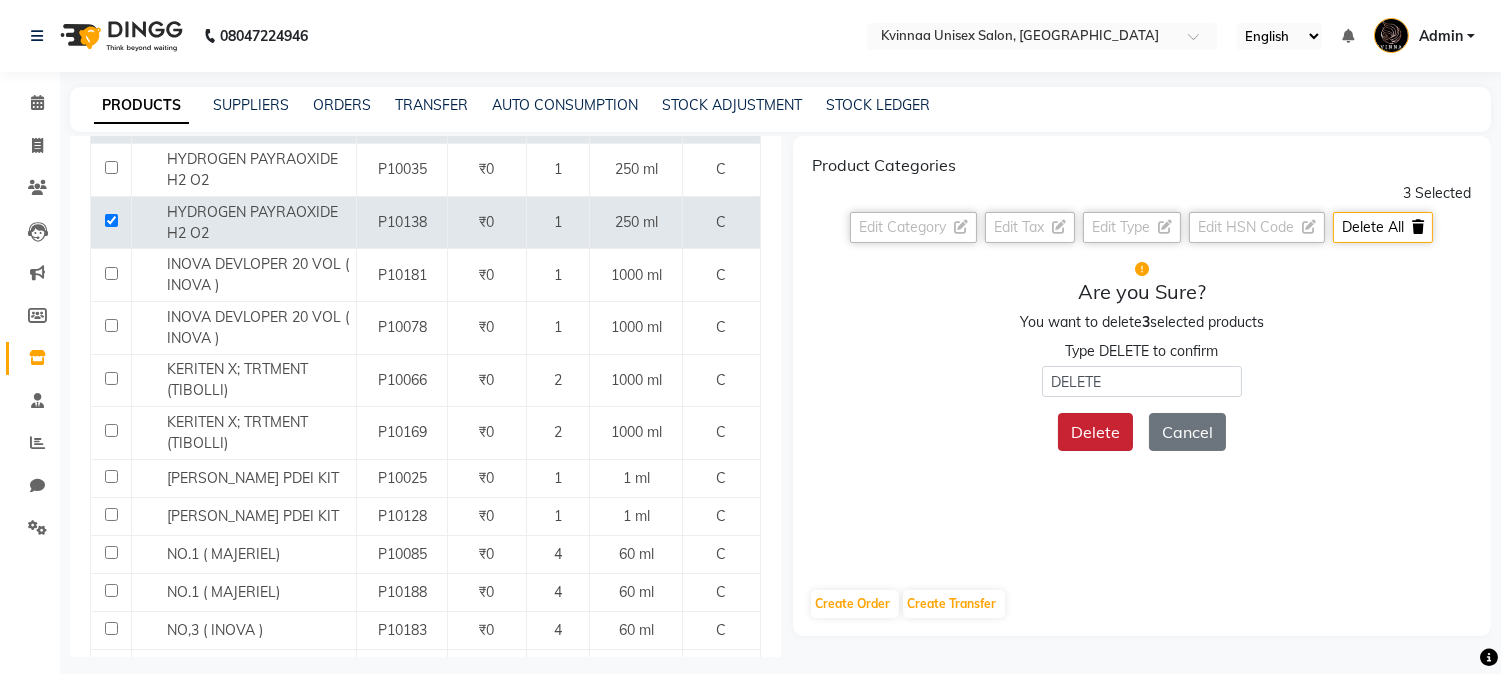 click on "Delete" 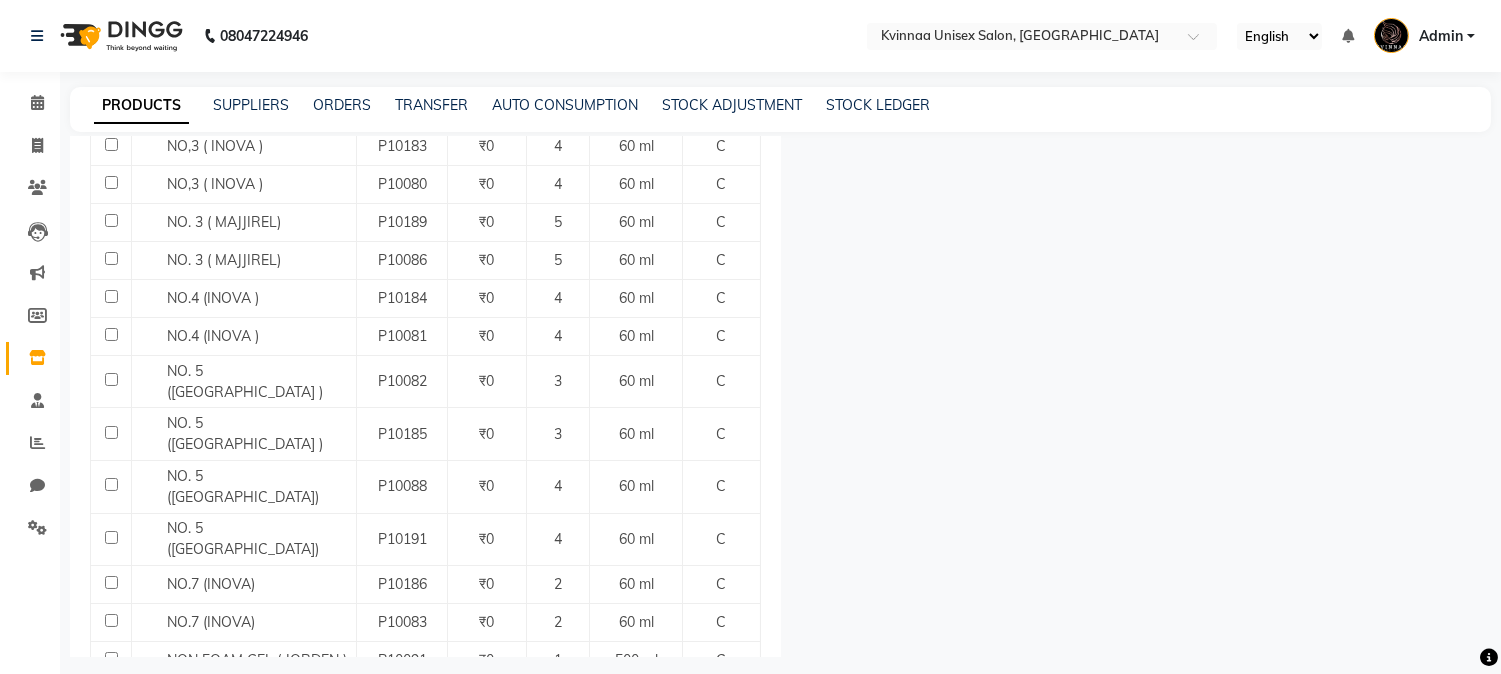 scroll, scrollTop: 1812, scrollLeft: 0, axis: vertical 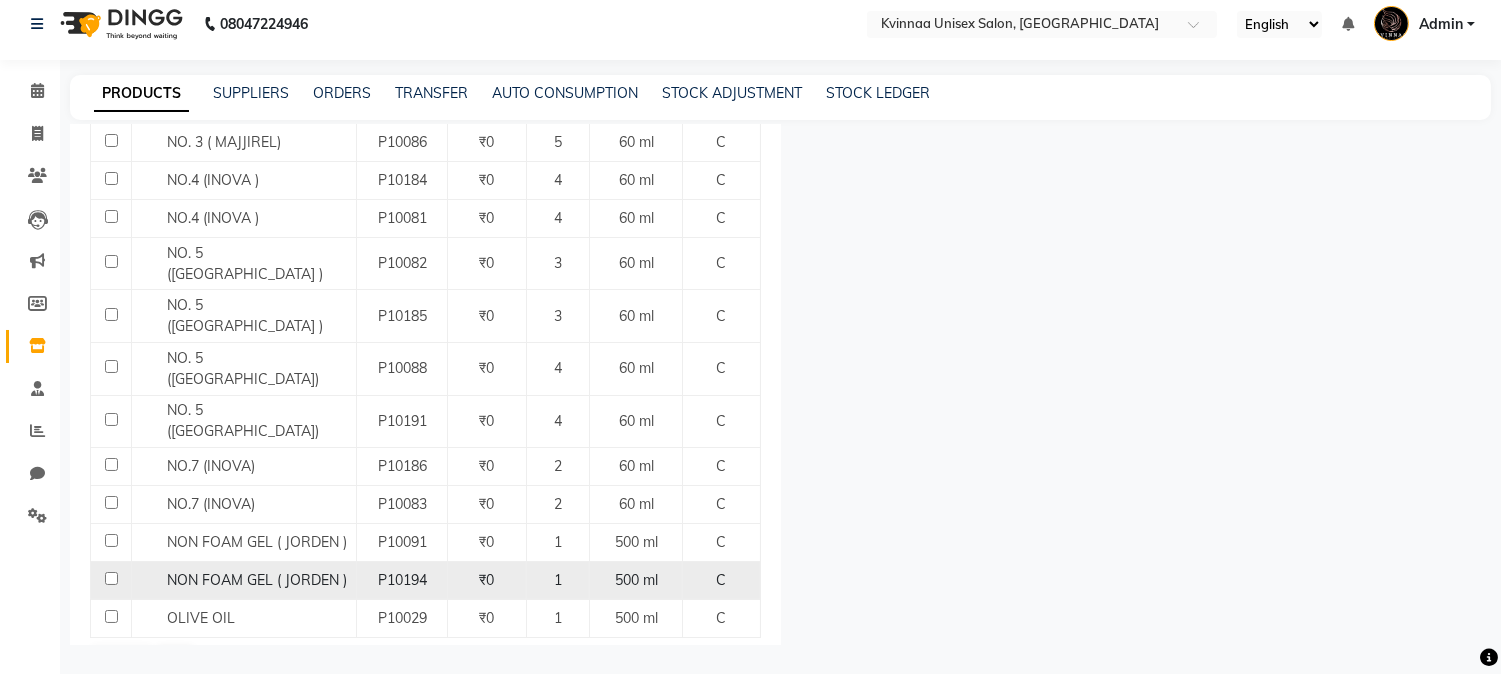 click 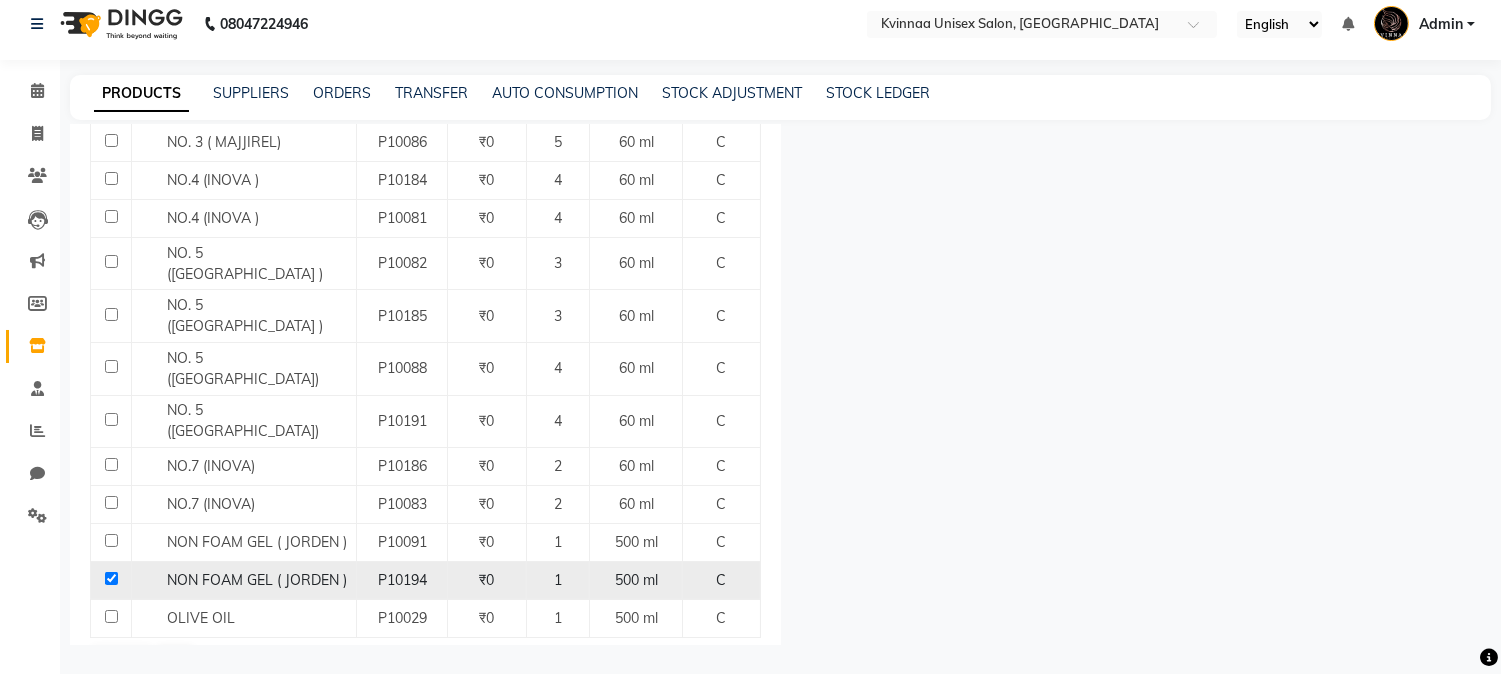 checkbox on "true" 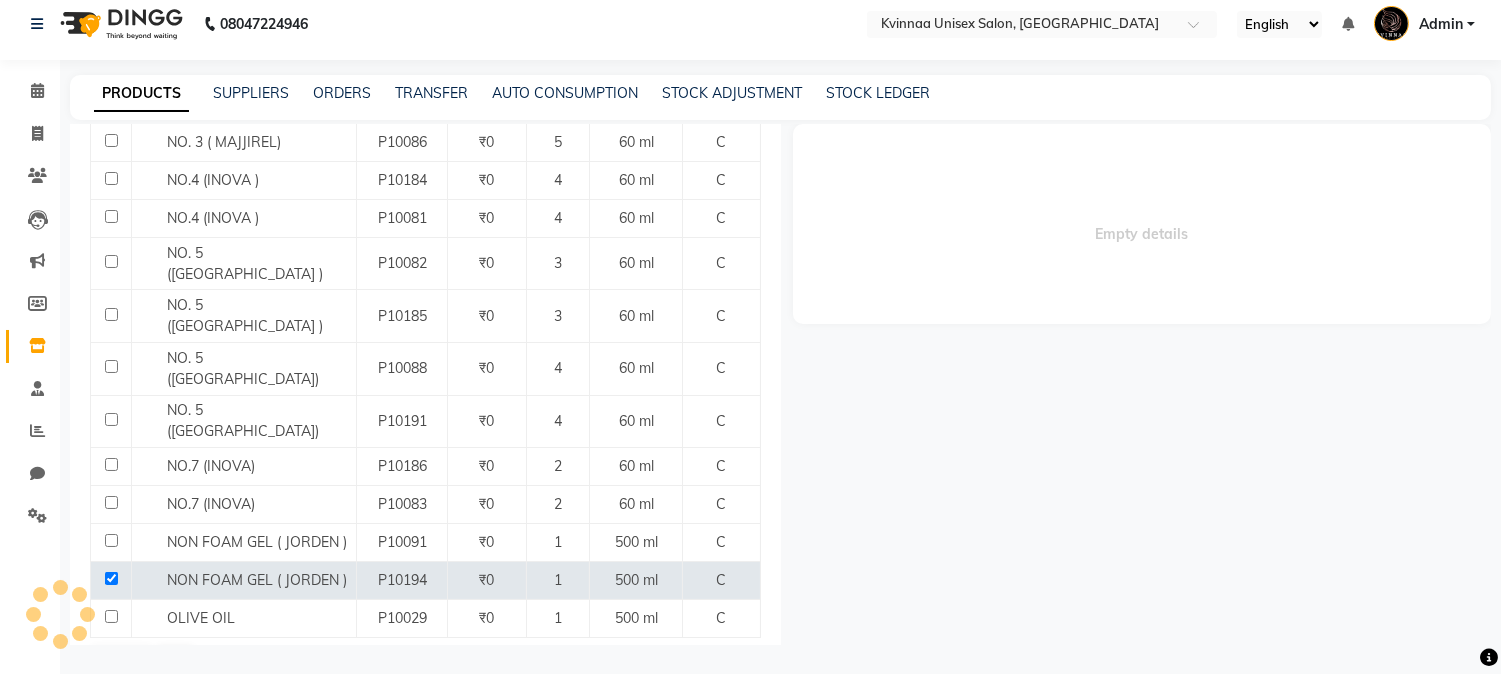 select 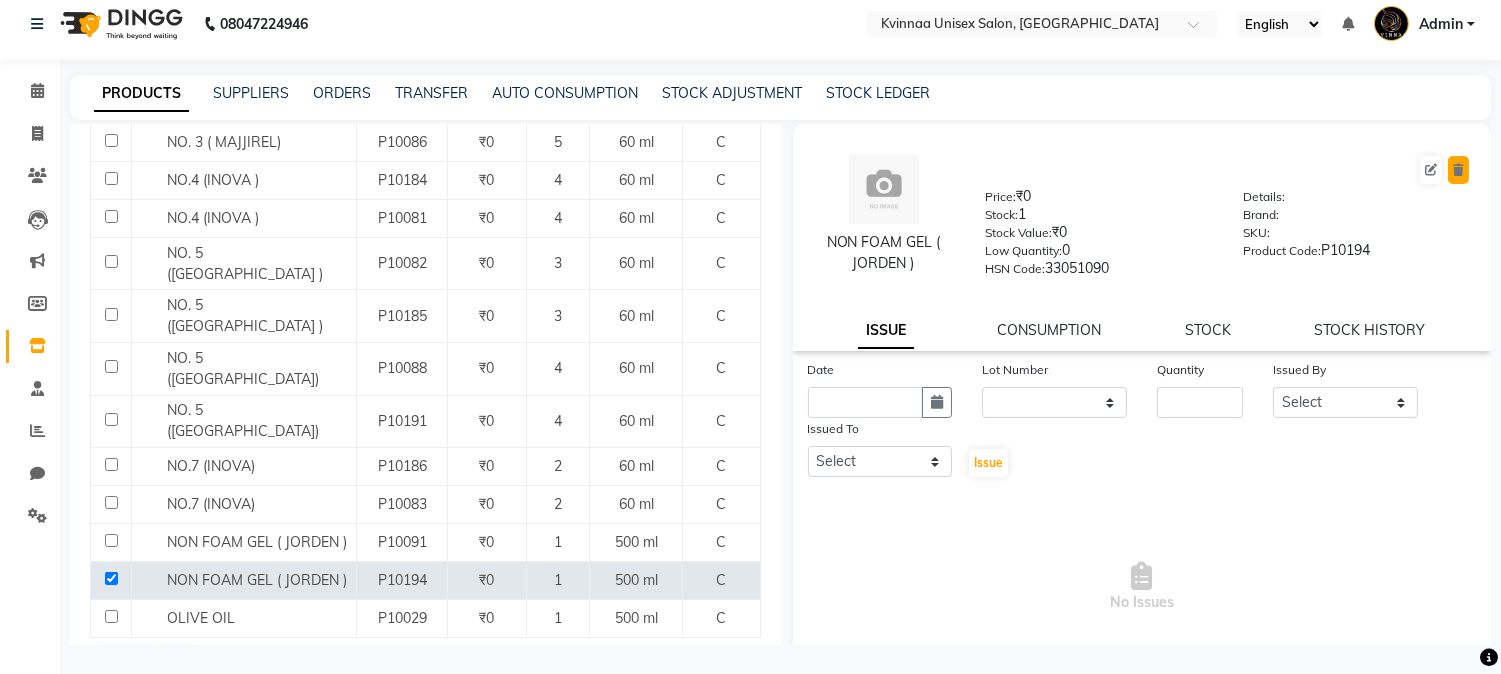 click 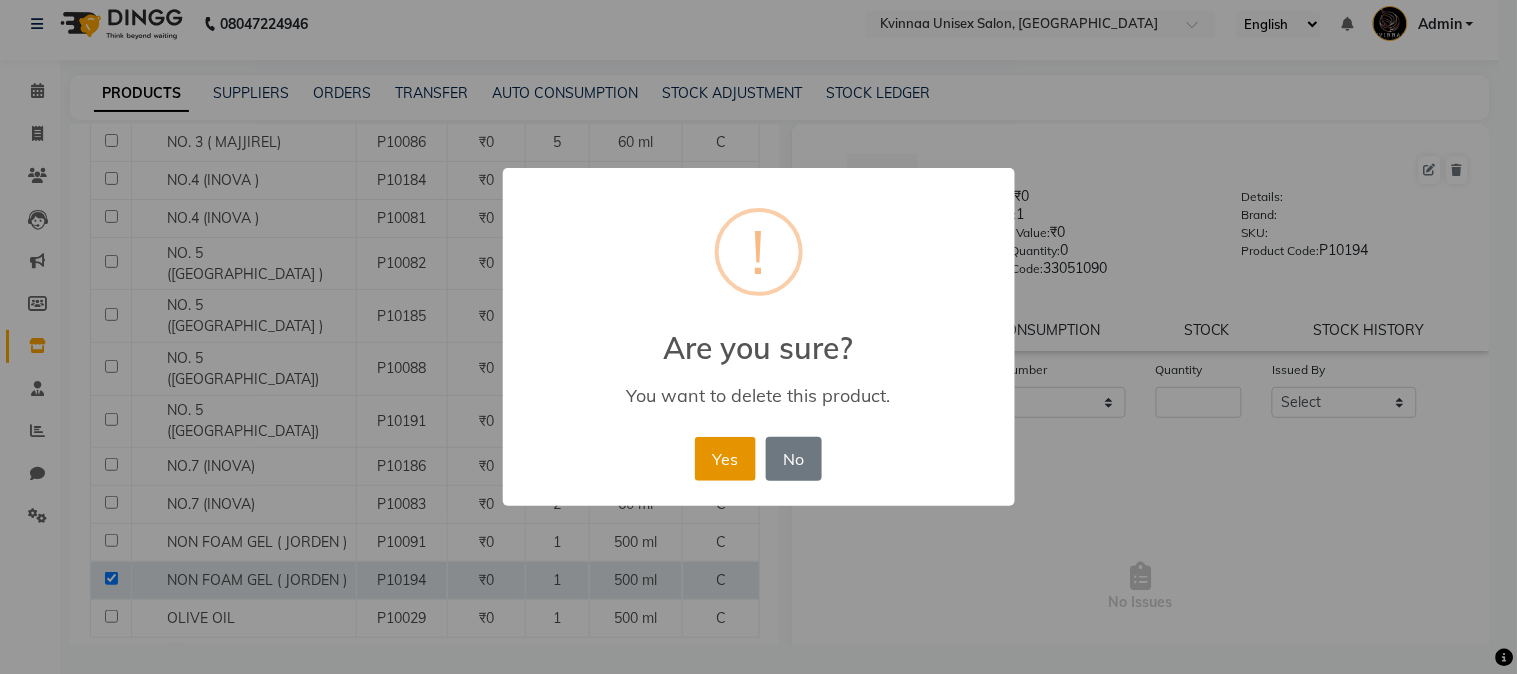 click on "Yes" at bounding box center [725, 459] 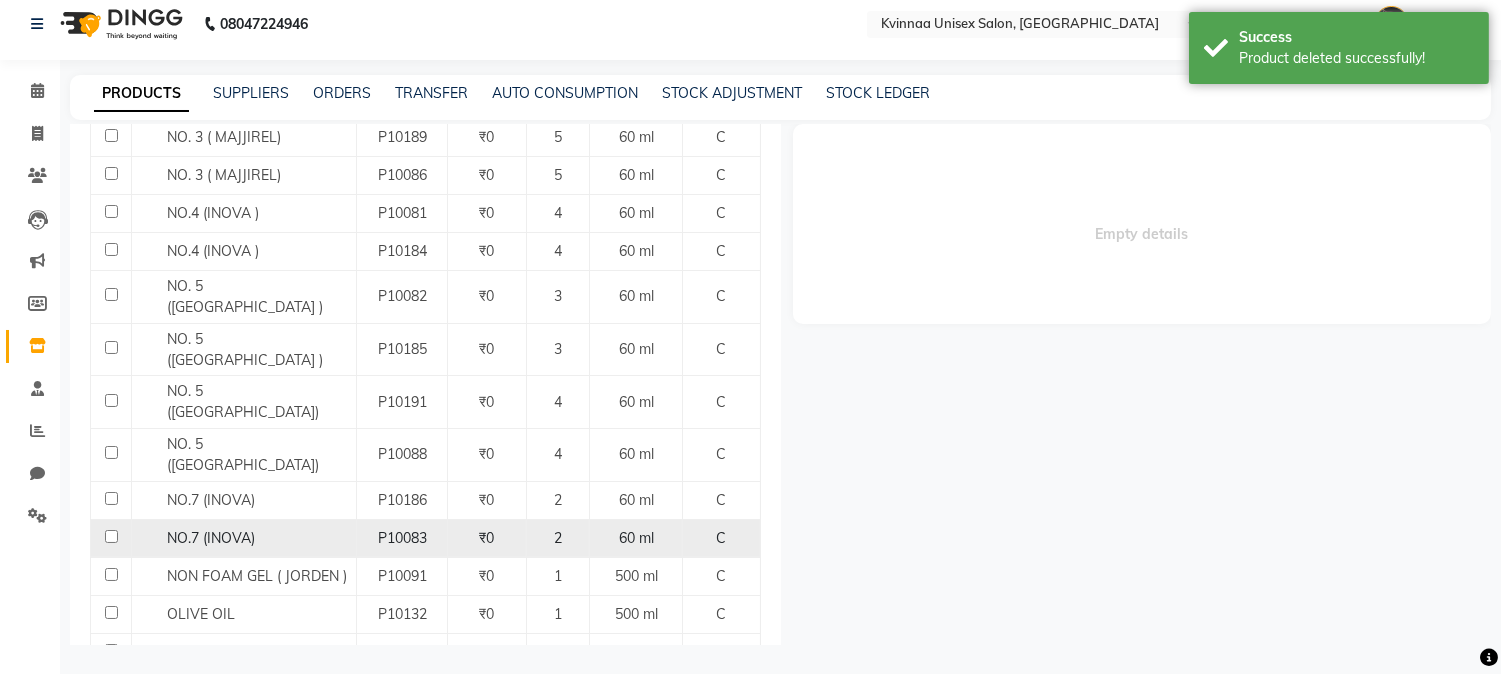 scroll, scrollTop: 1796, scrollLeft: 0, axis: vertical 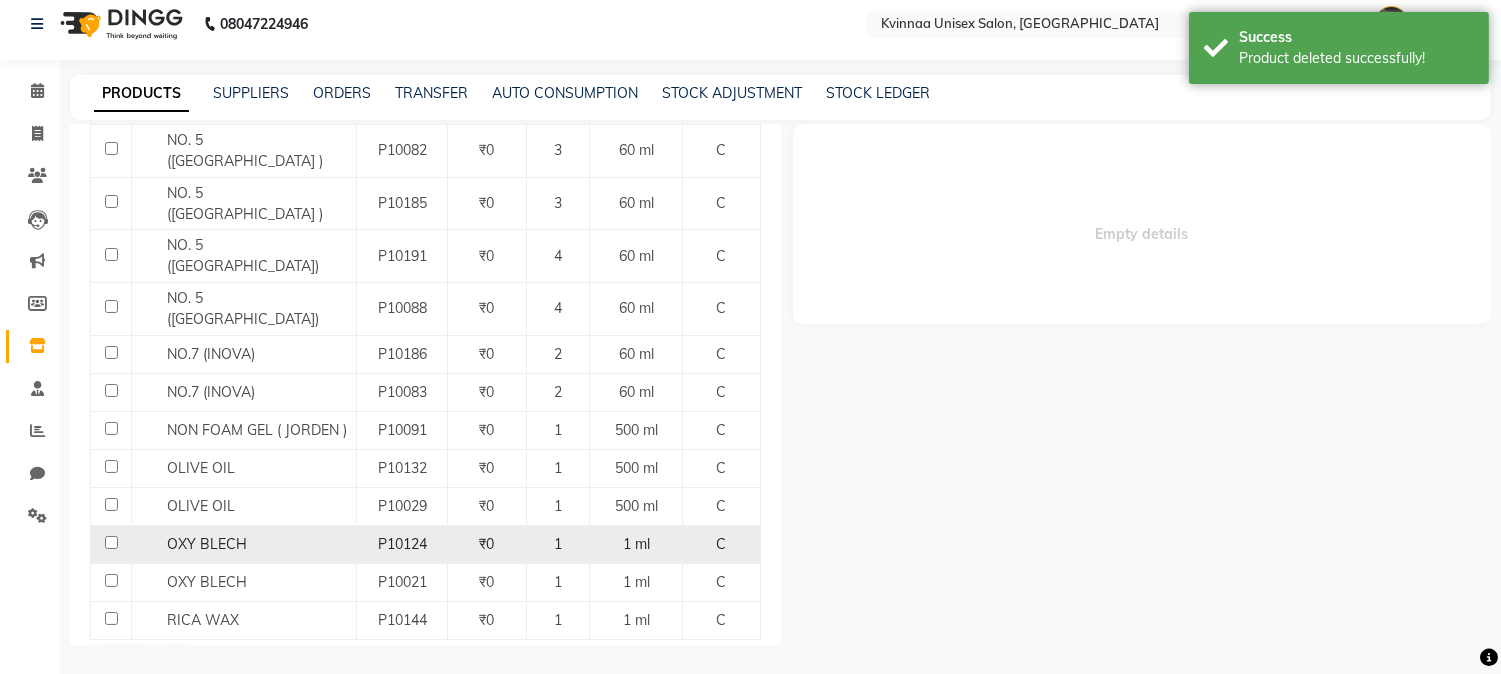 click 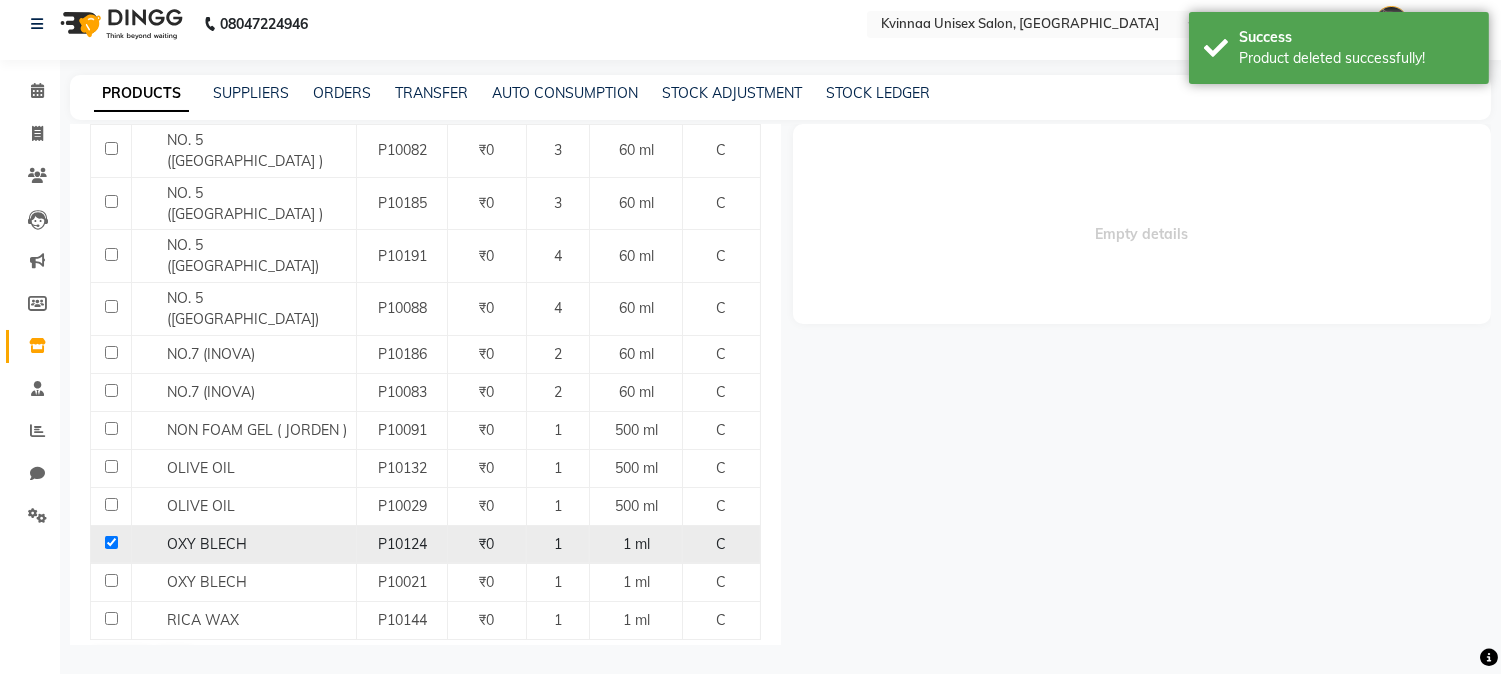 click 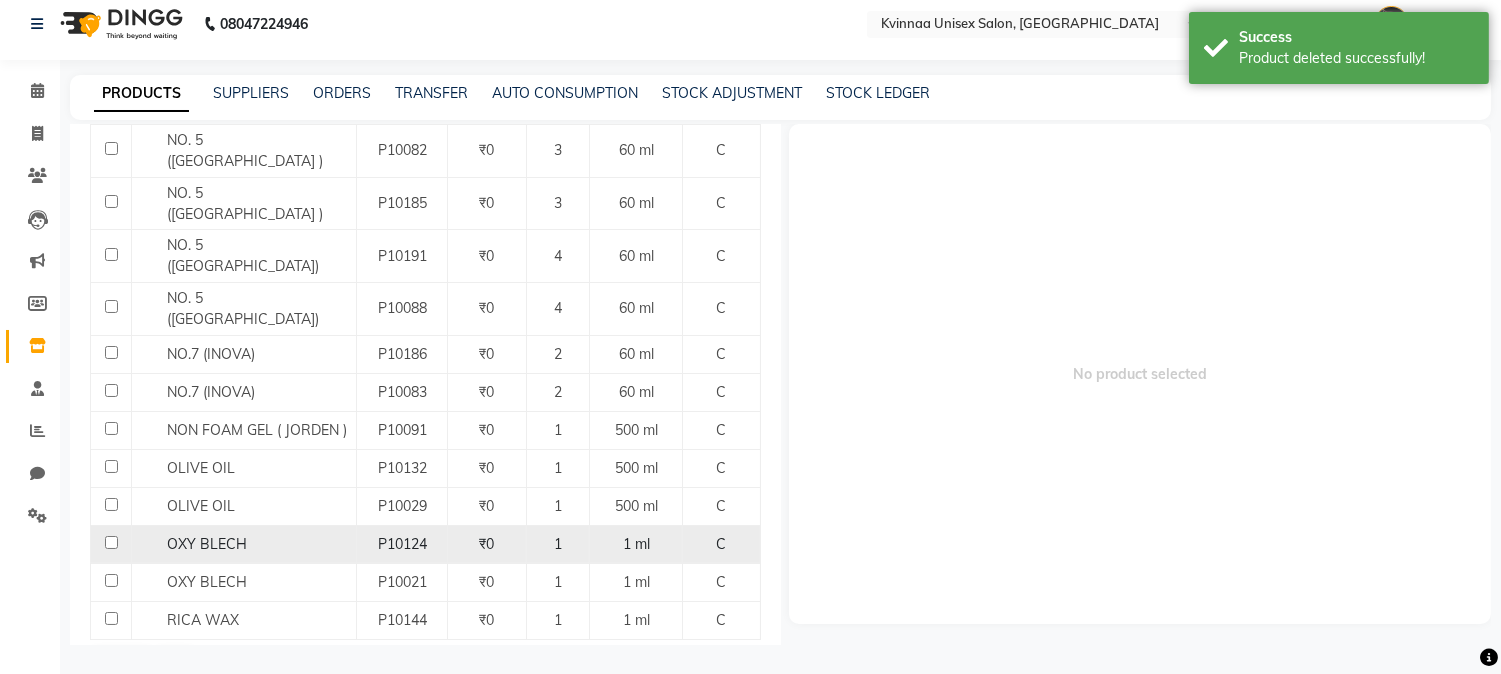 click 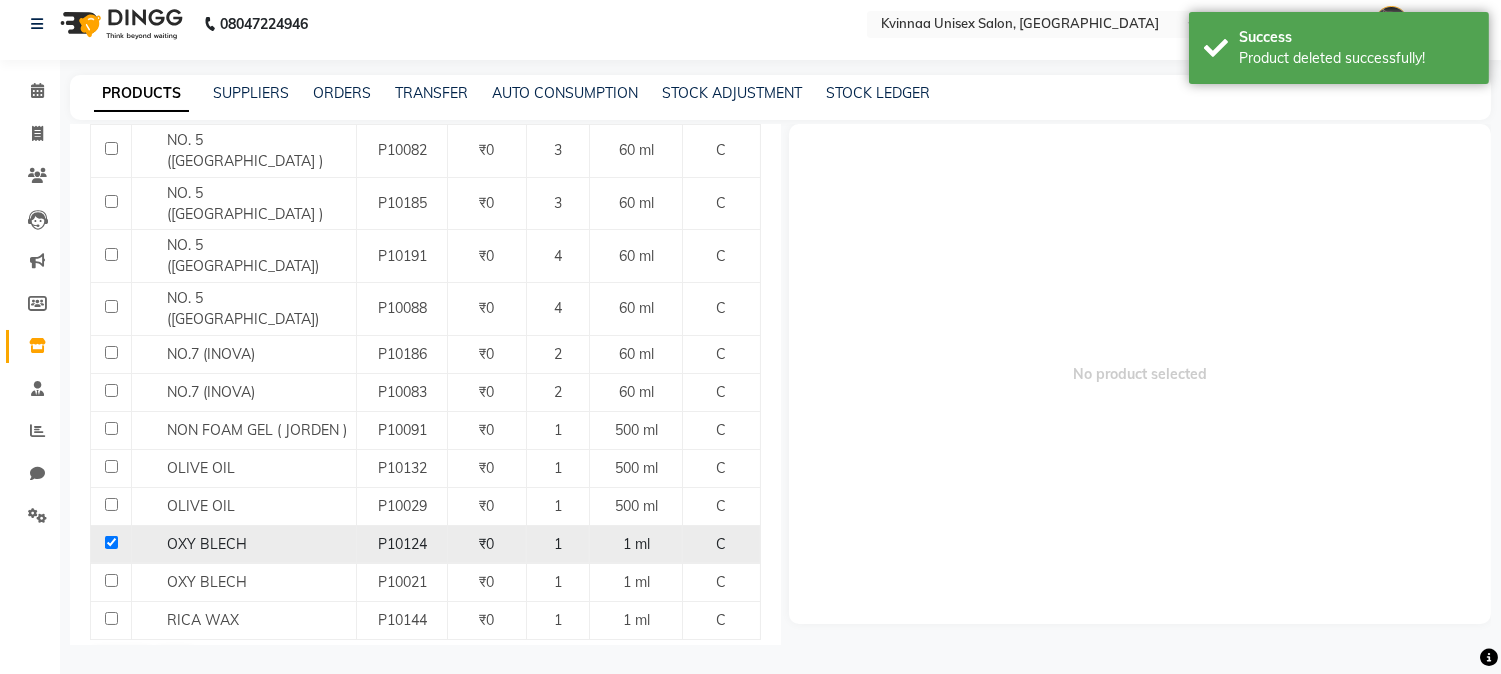 checkbox on "true" 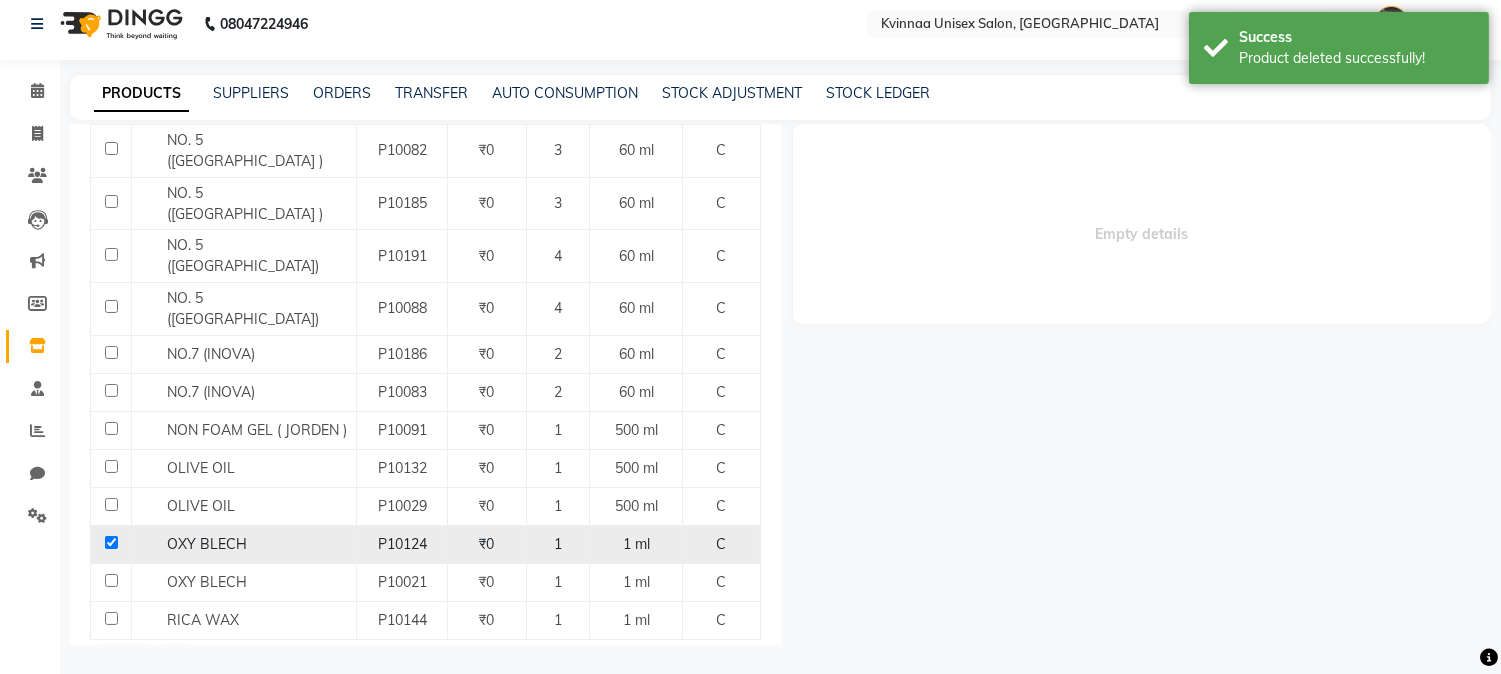 select 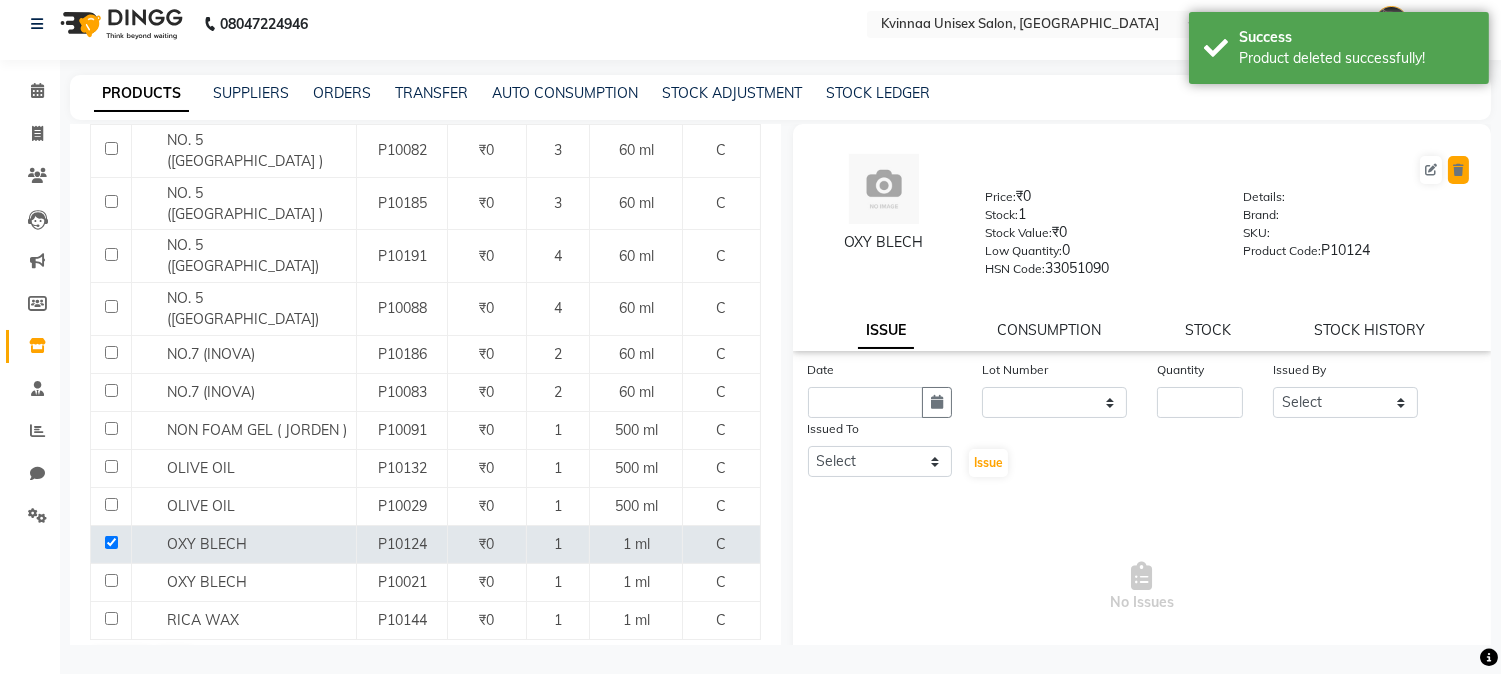 click 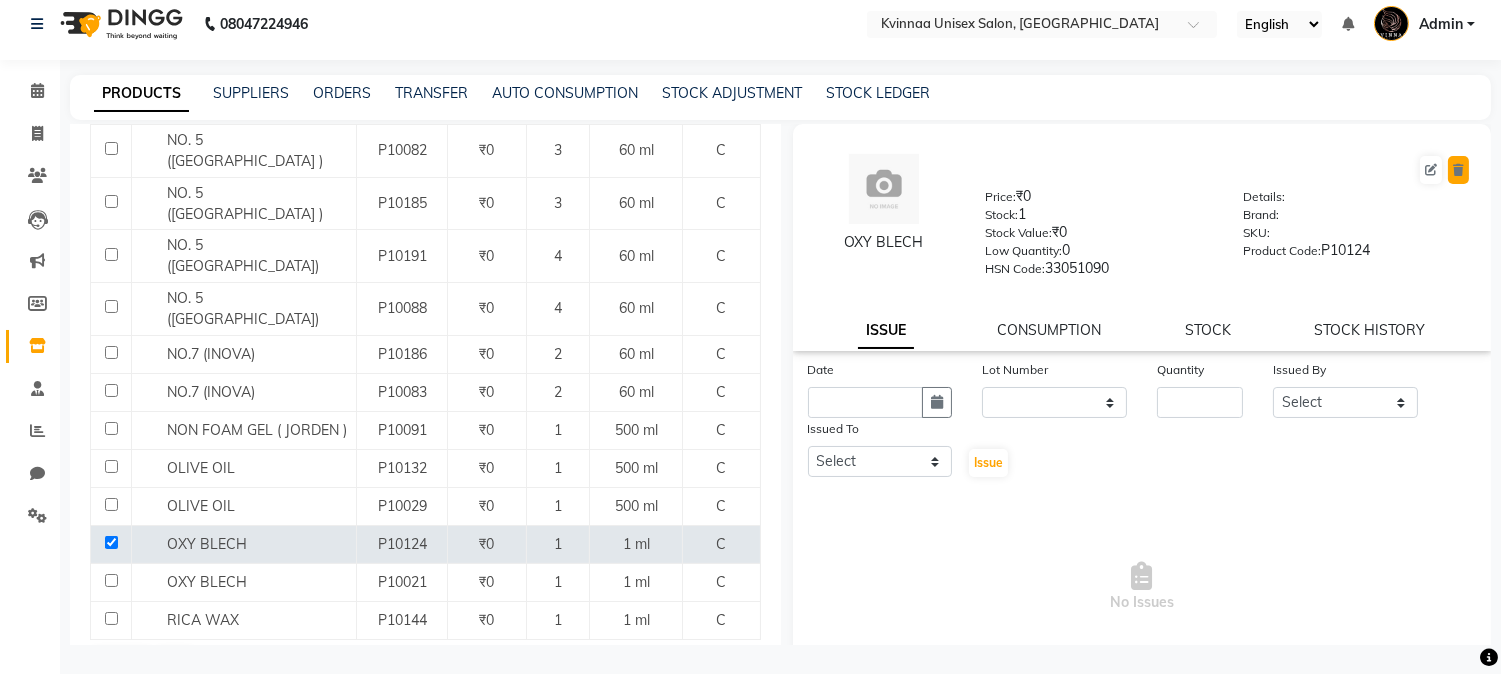 click 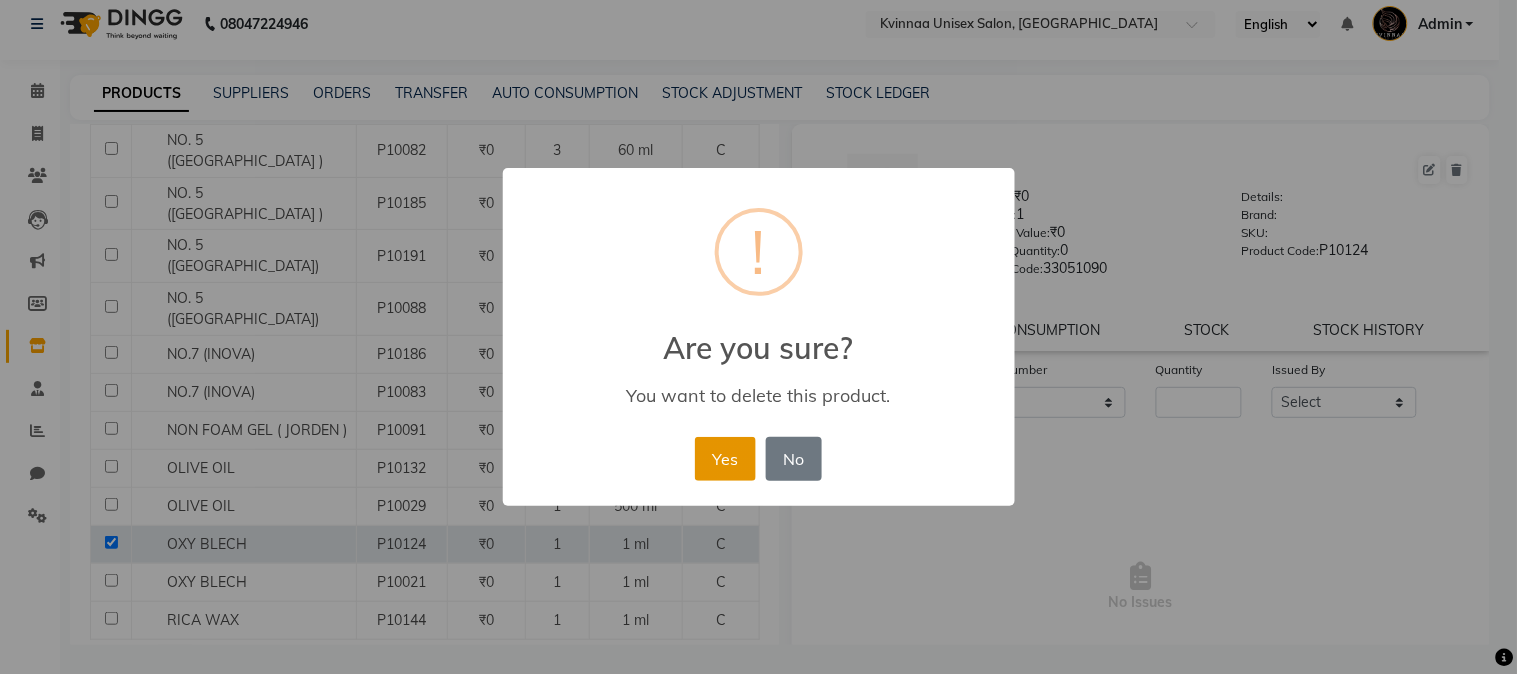 click on "Yes" at bounding box center (725, 459) 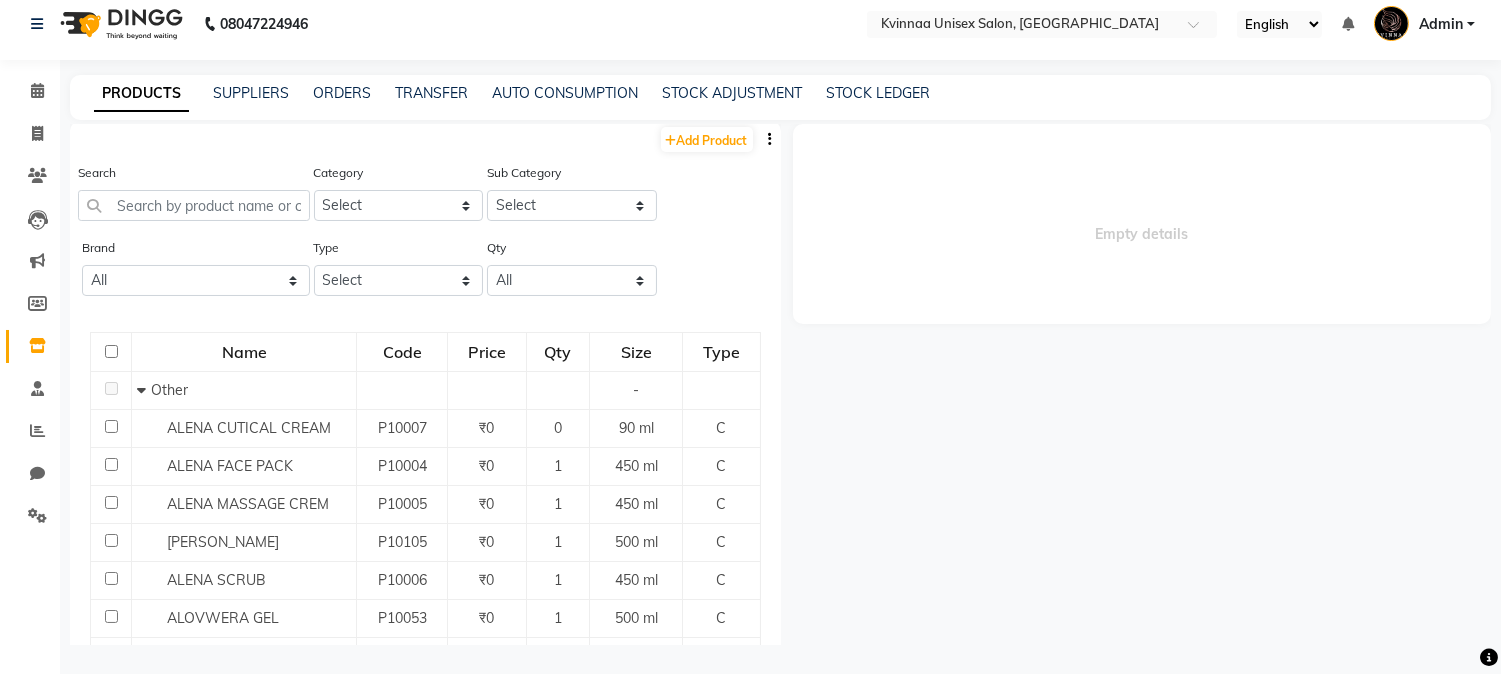 scroll, scrollTop: 0, scrollLeft: 0, axis: both 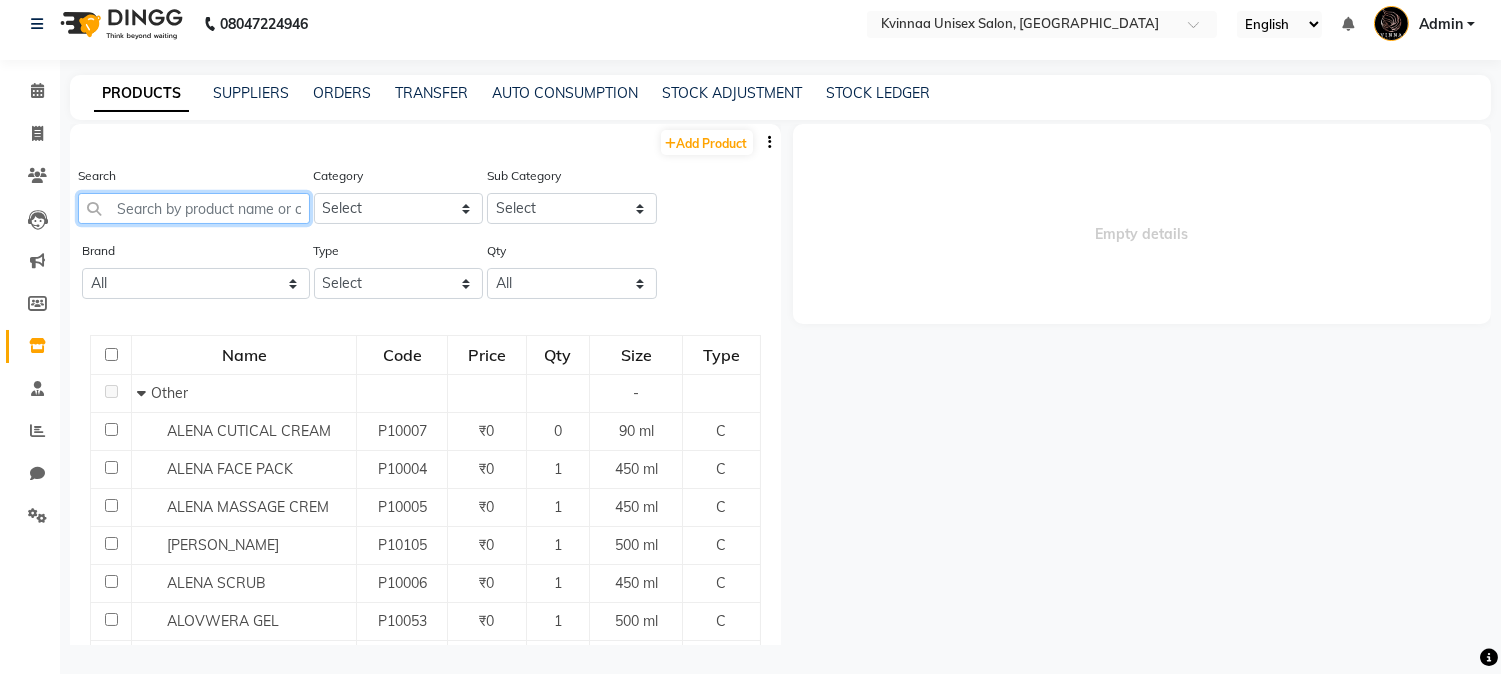click 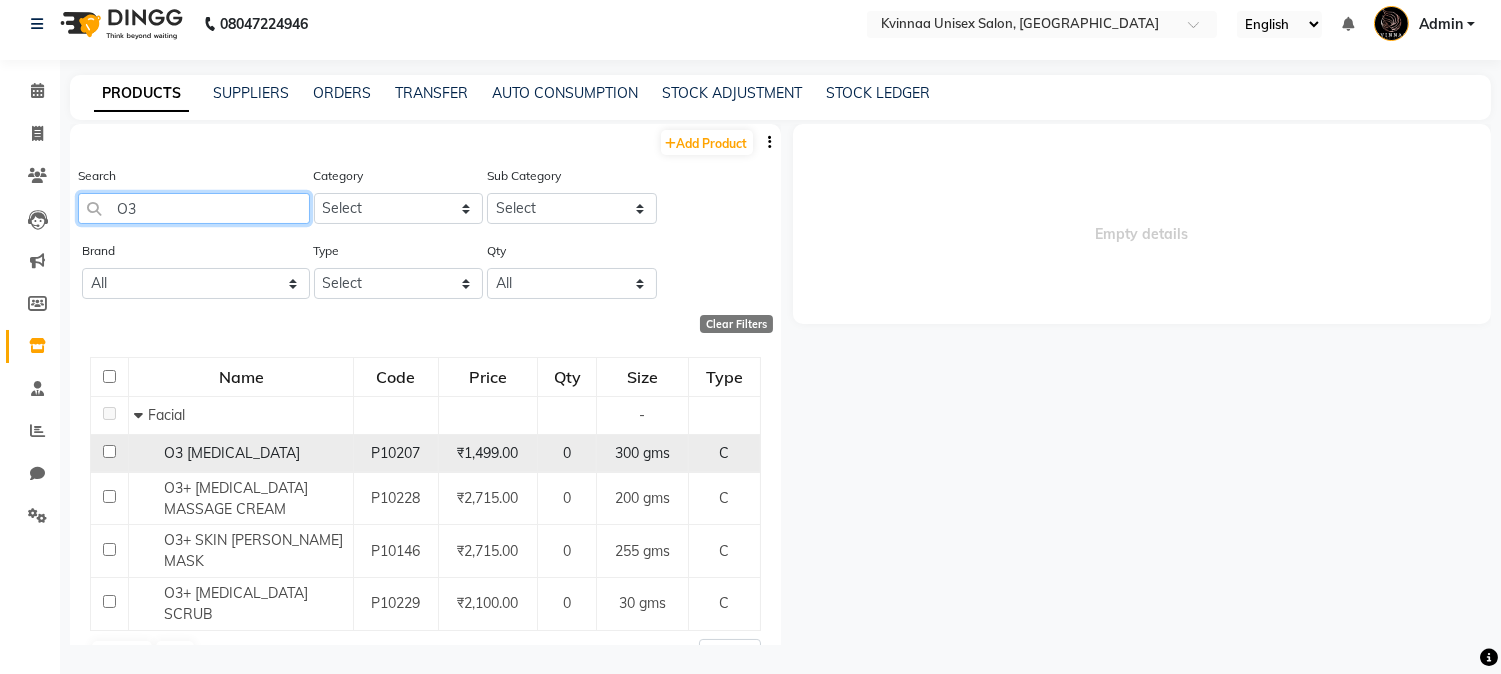 type on "O3" 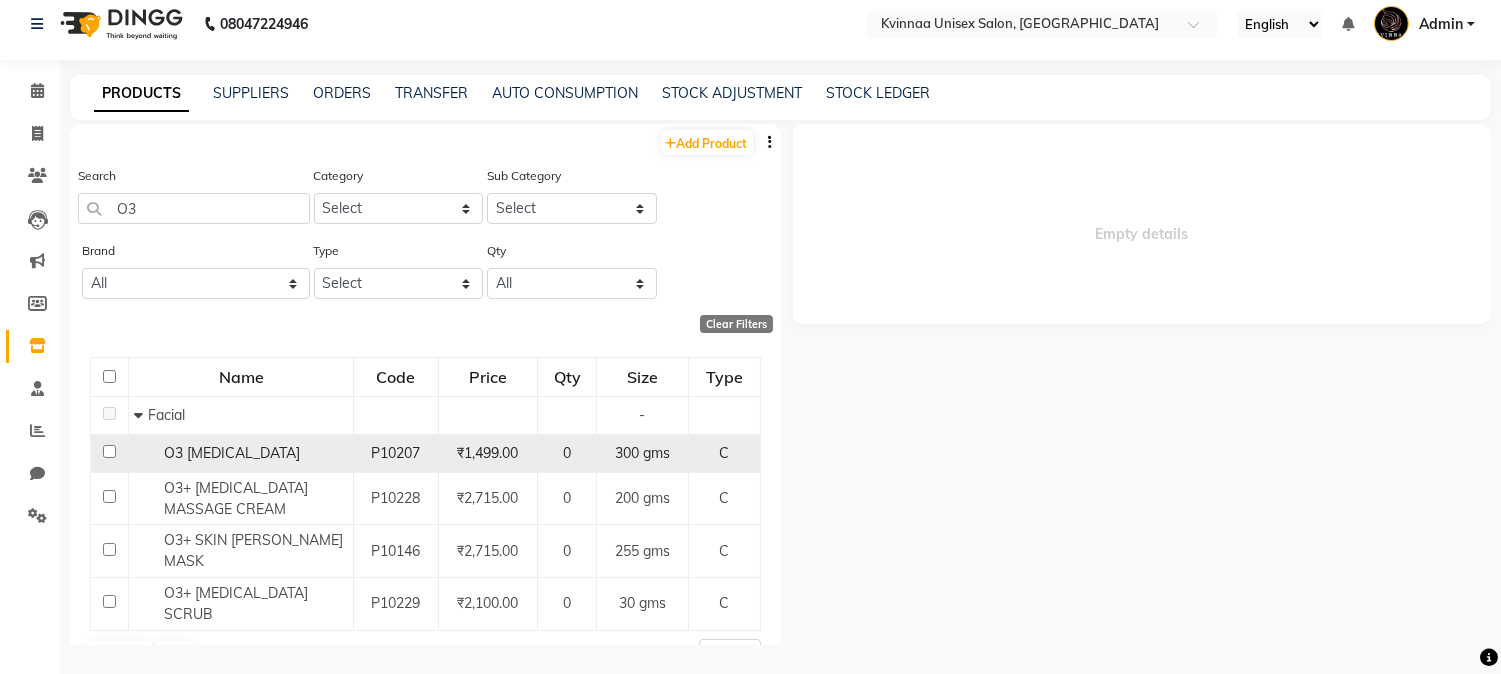 click 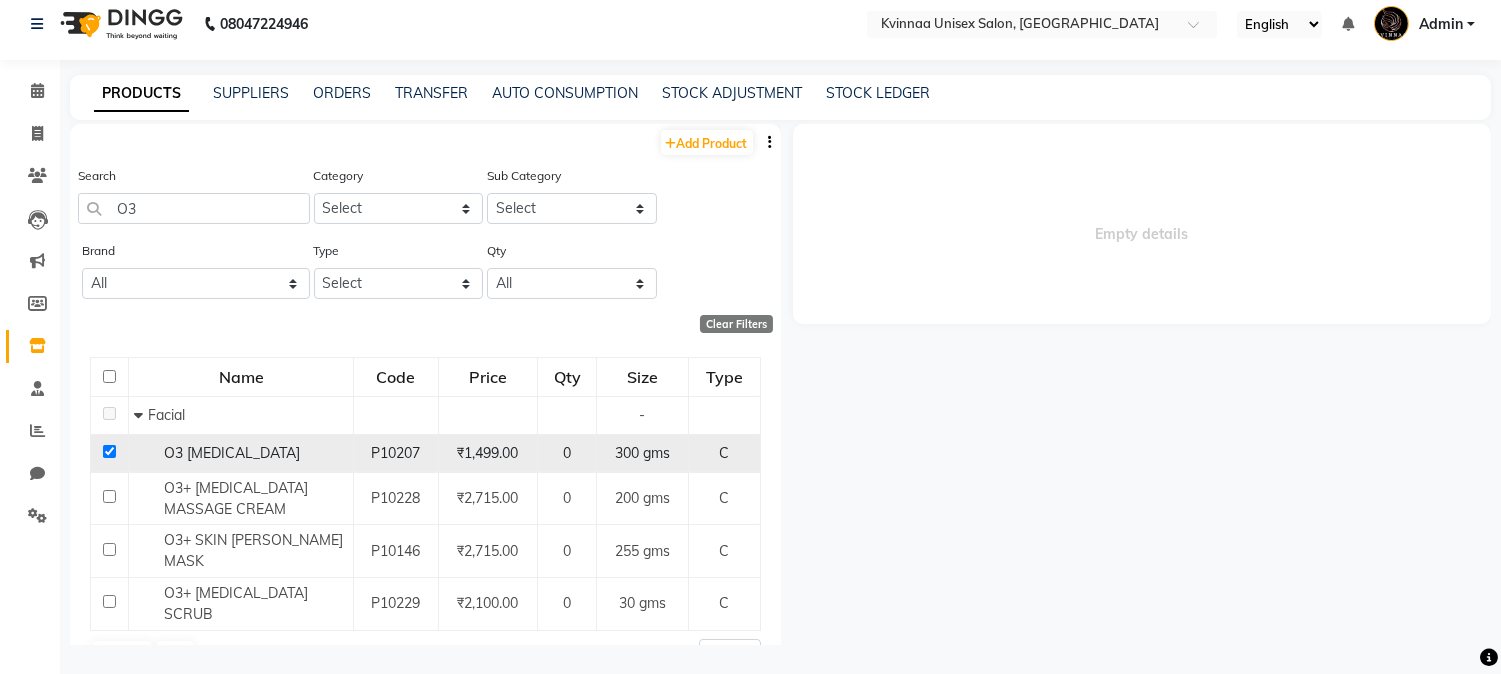 checkbox on "true" 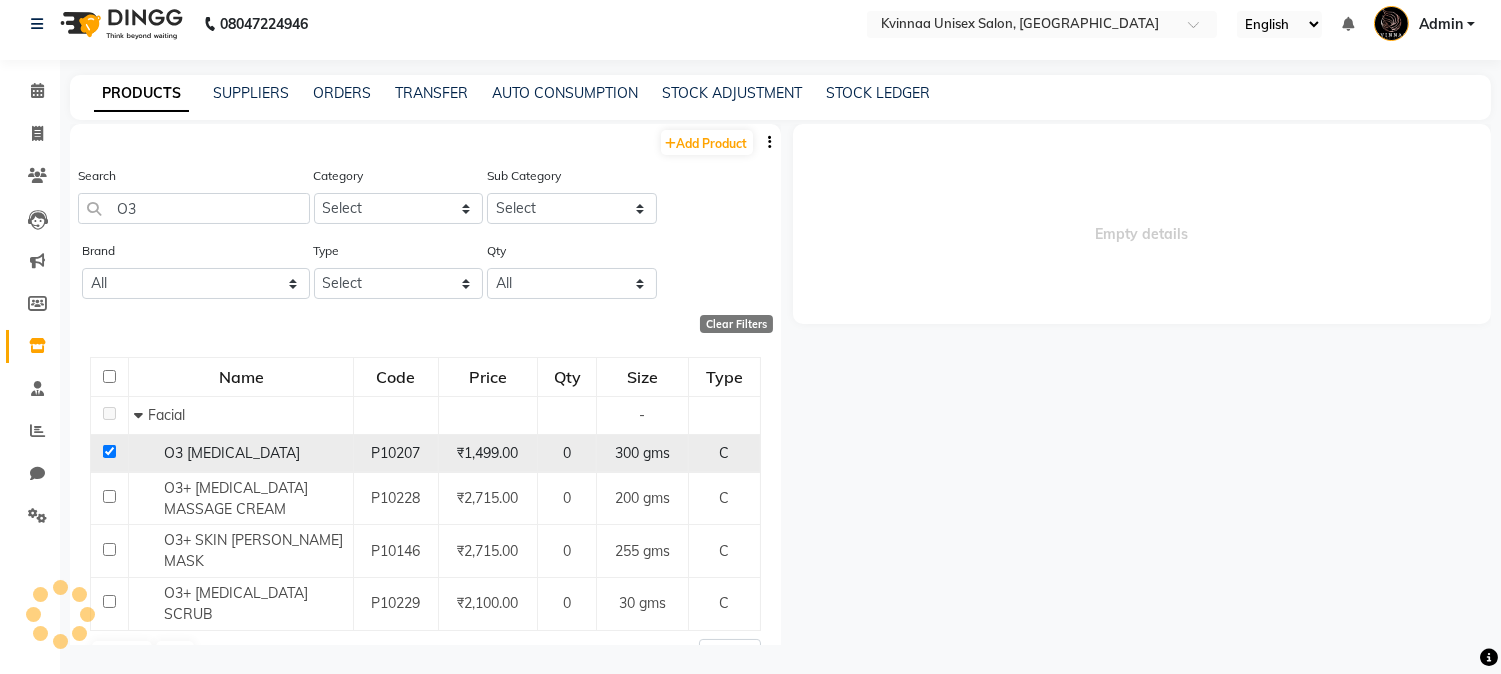 select 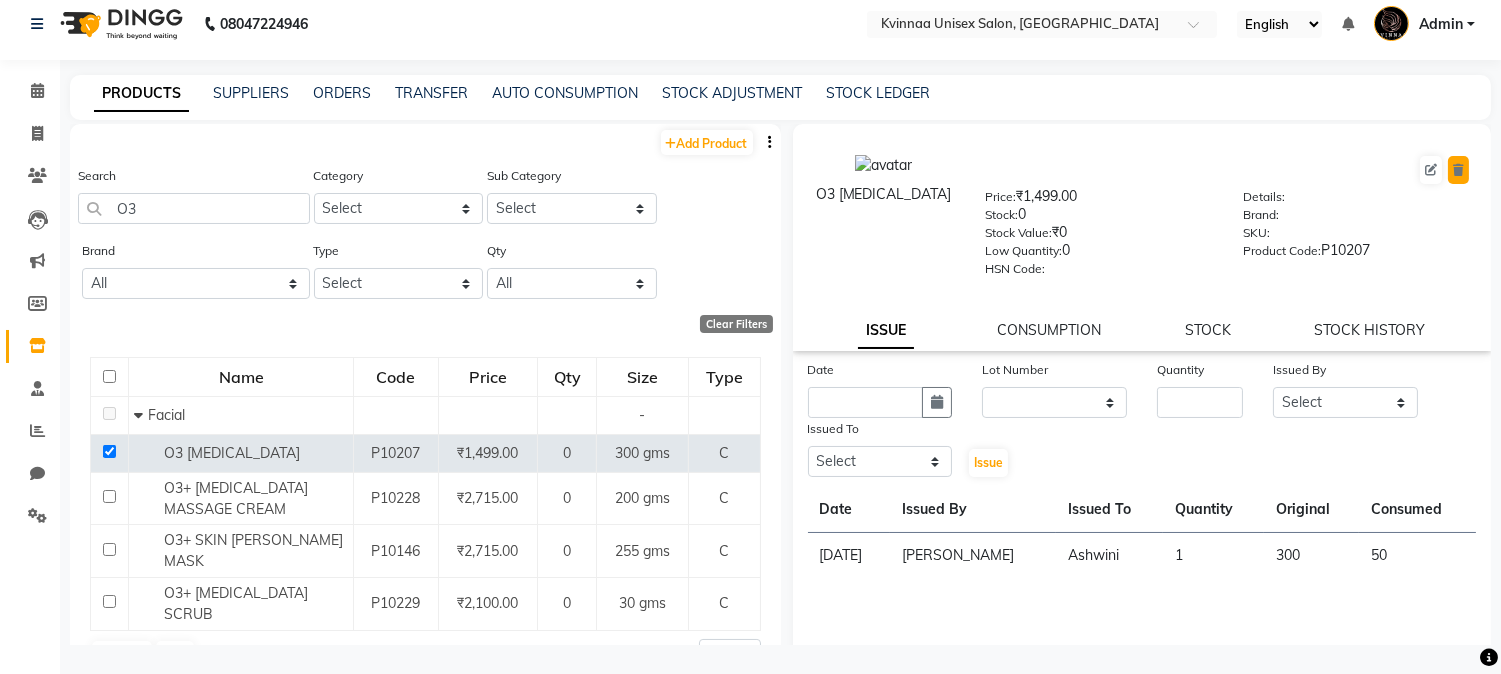 click 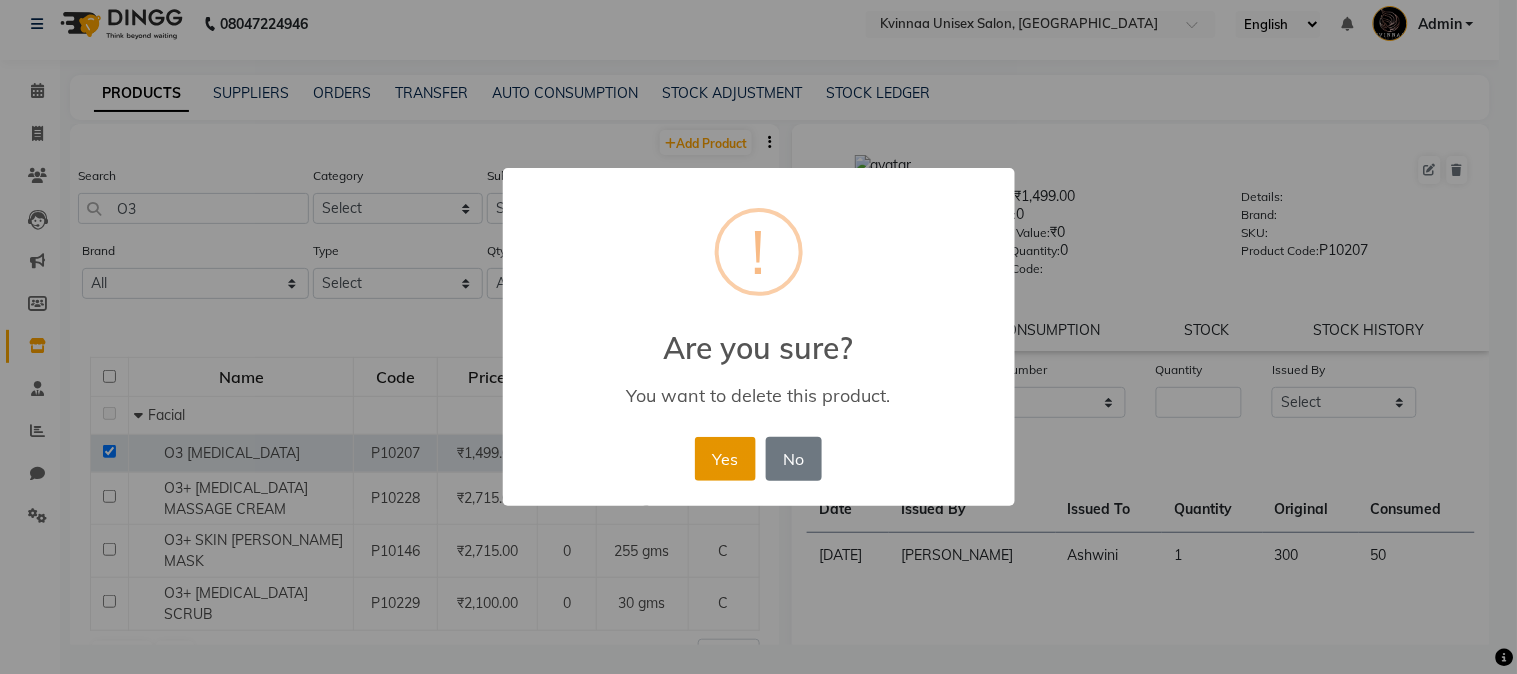 click on "Yes" at bounding box center (725, 459) 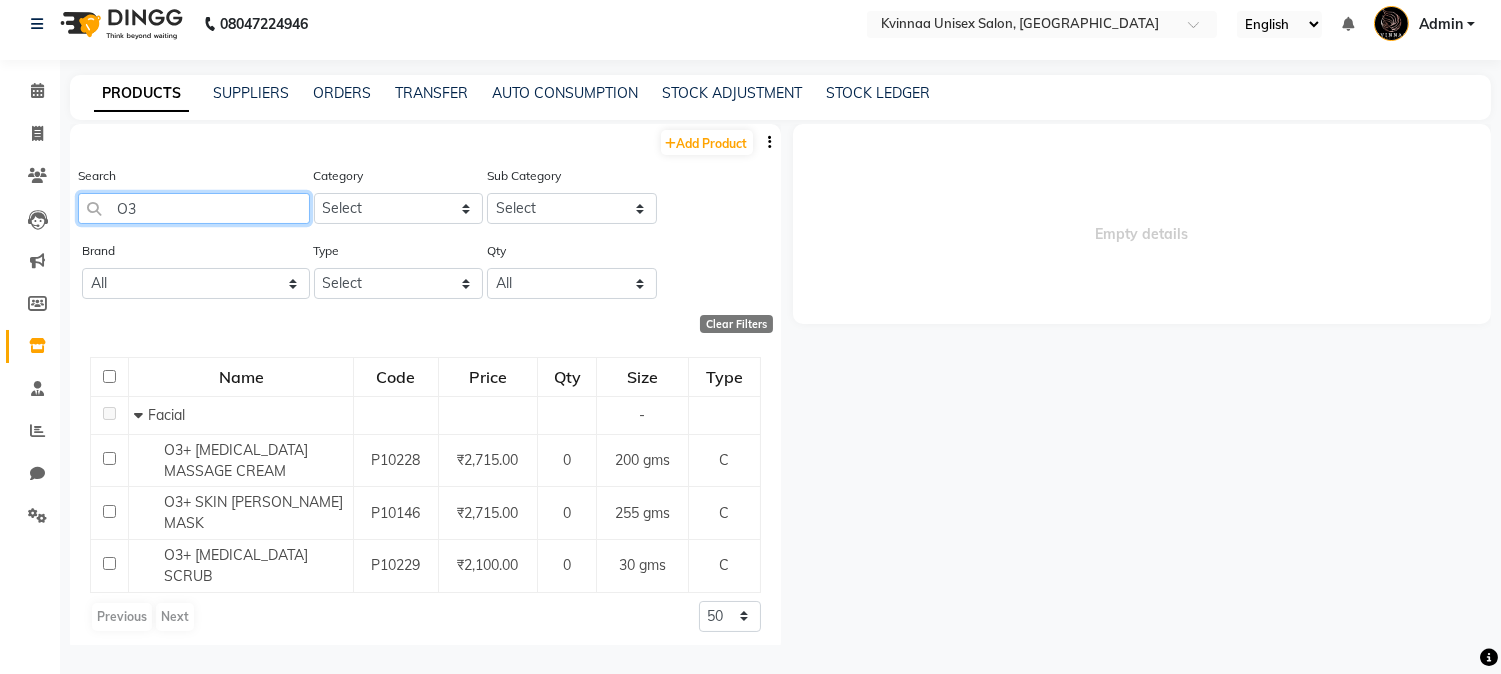 click on "O3" 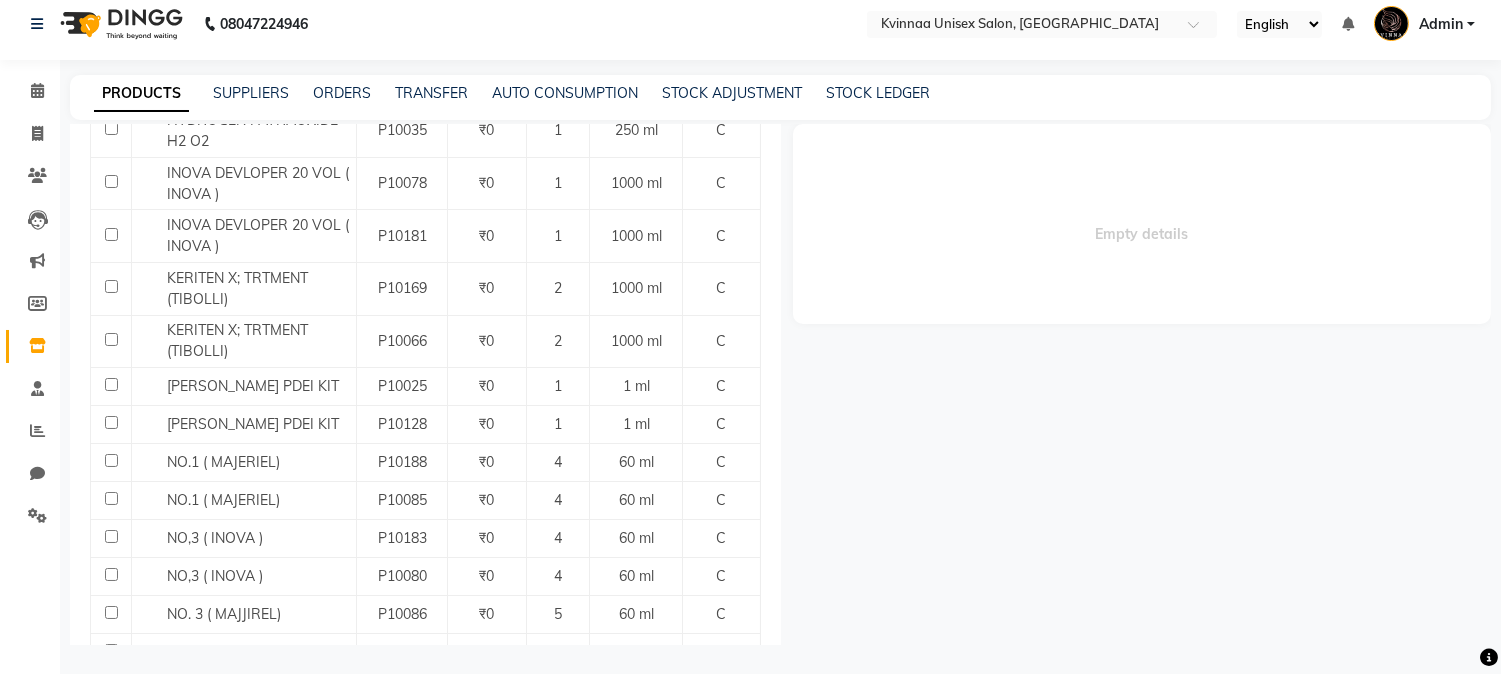 scroll, scrollTop: 1111, scrollLeft: 0, axis: vertical 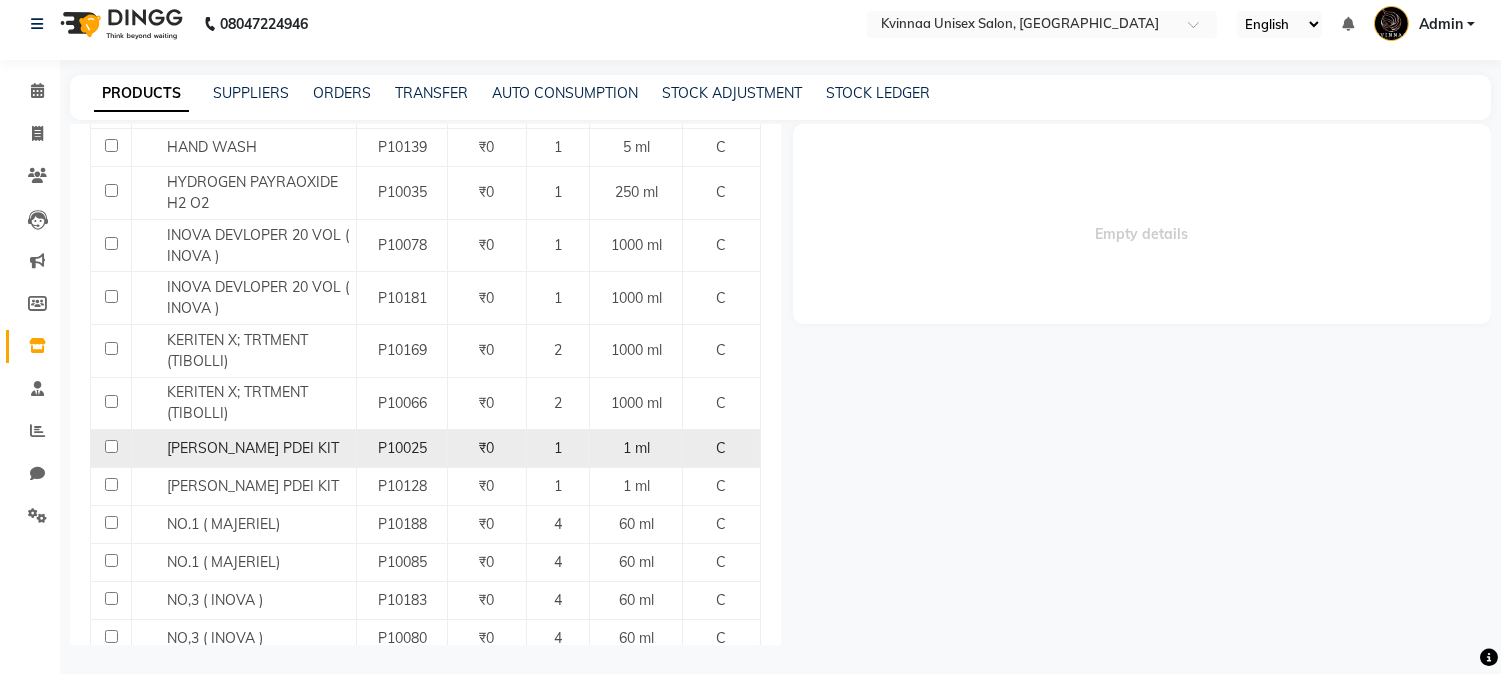 type 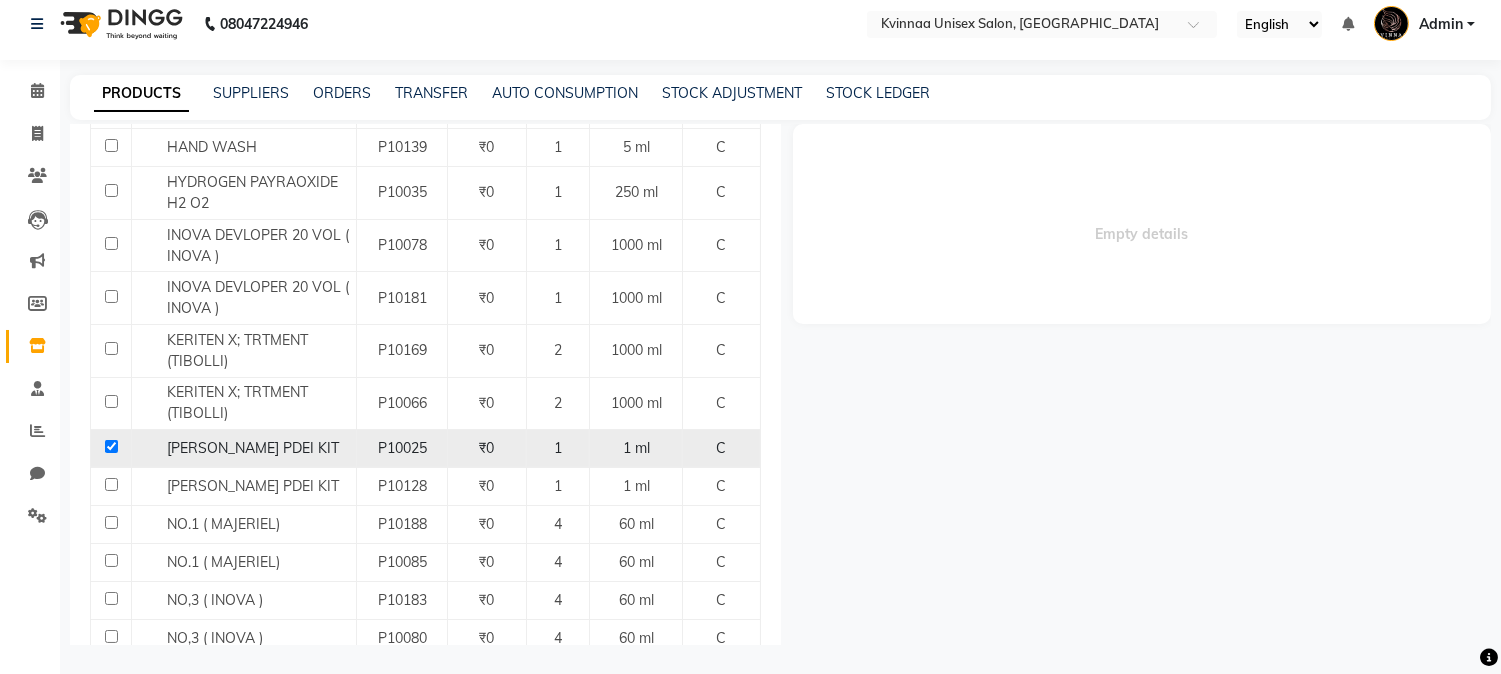checkbox on "true" 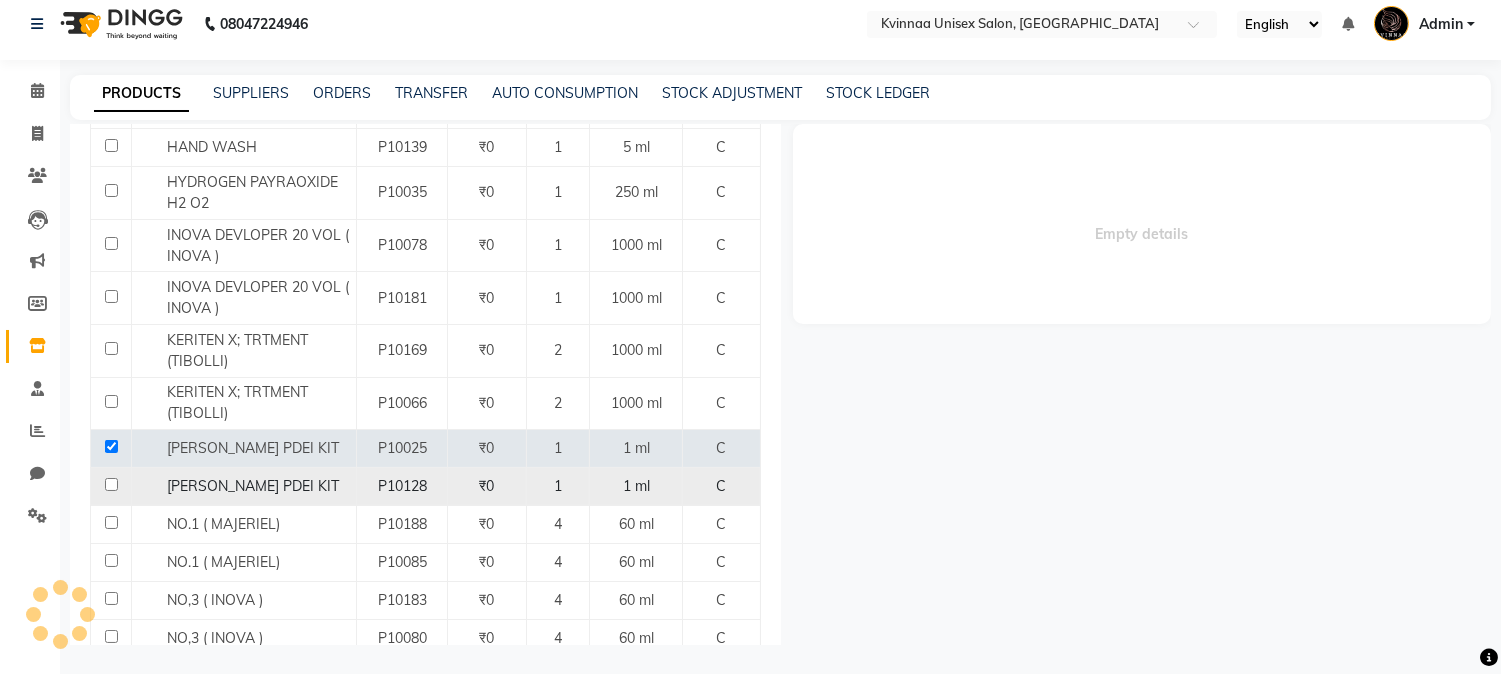 select 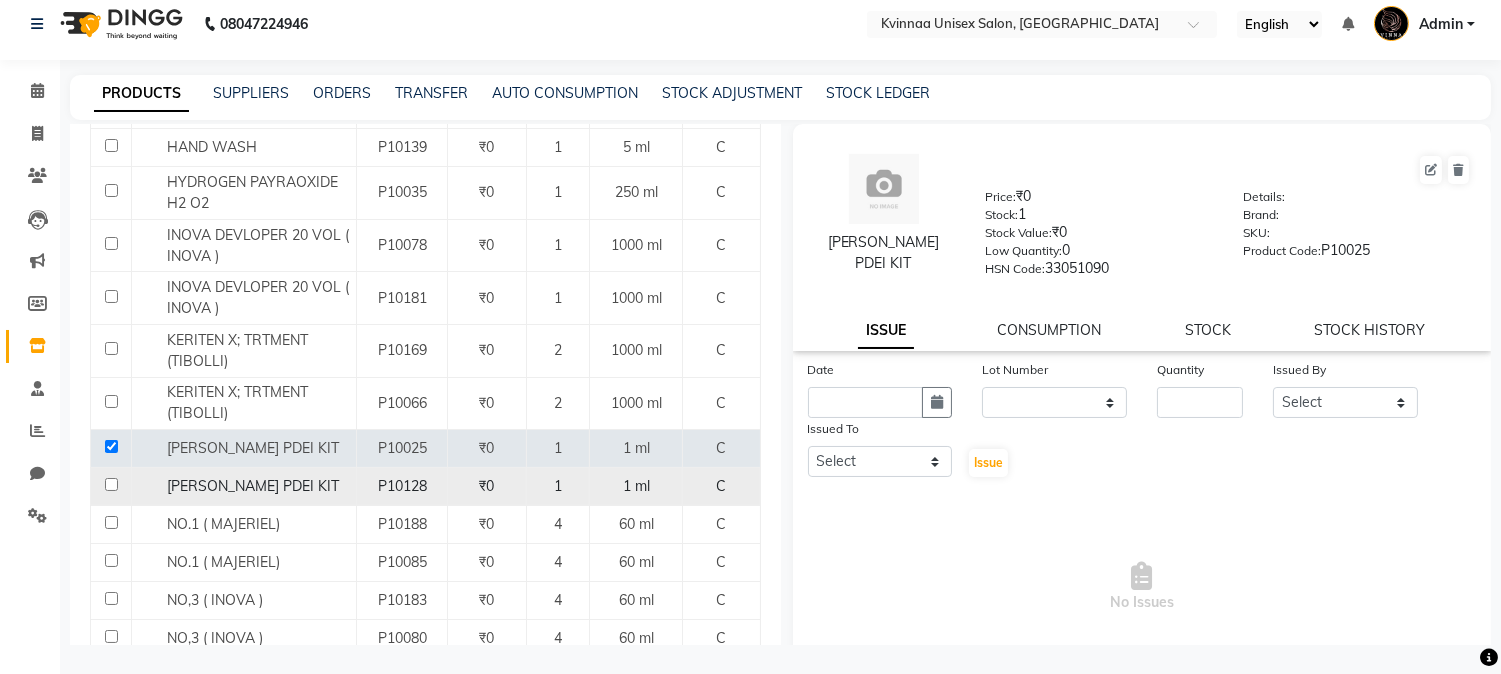 click 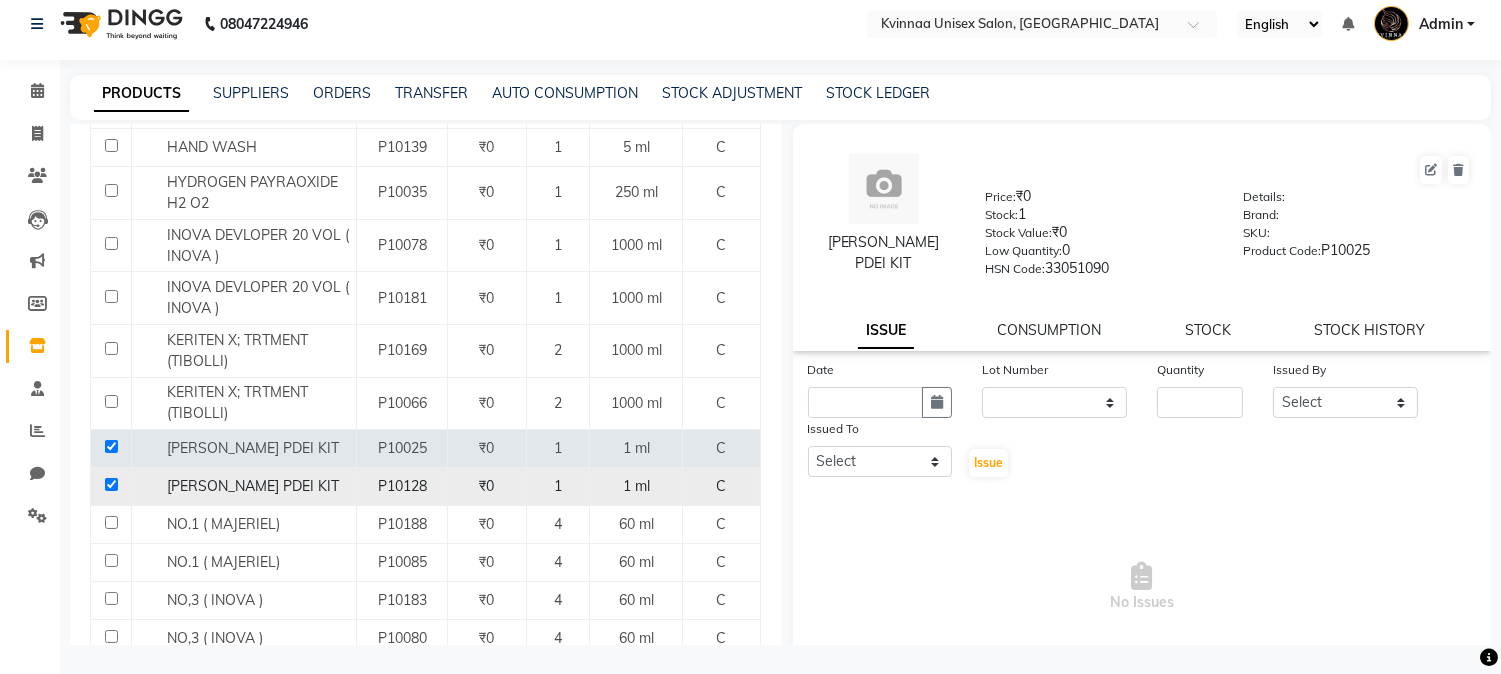 checkbox on "true" 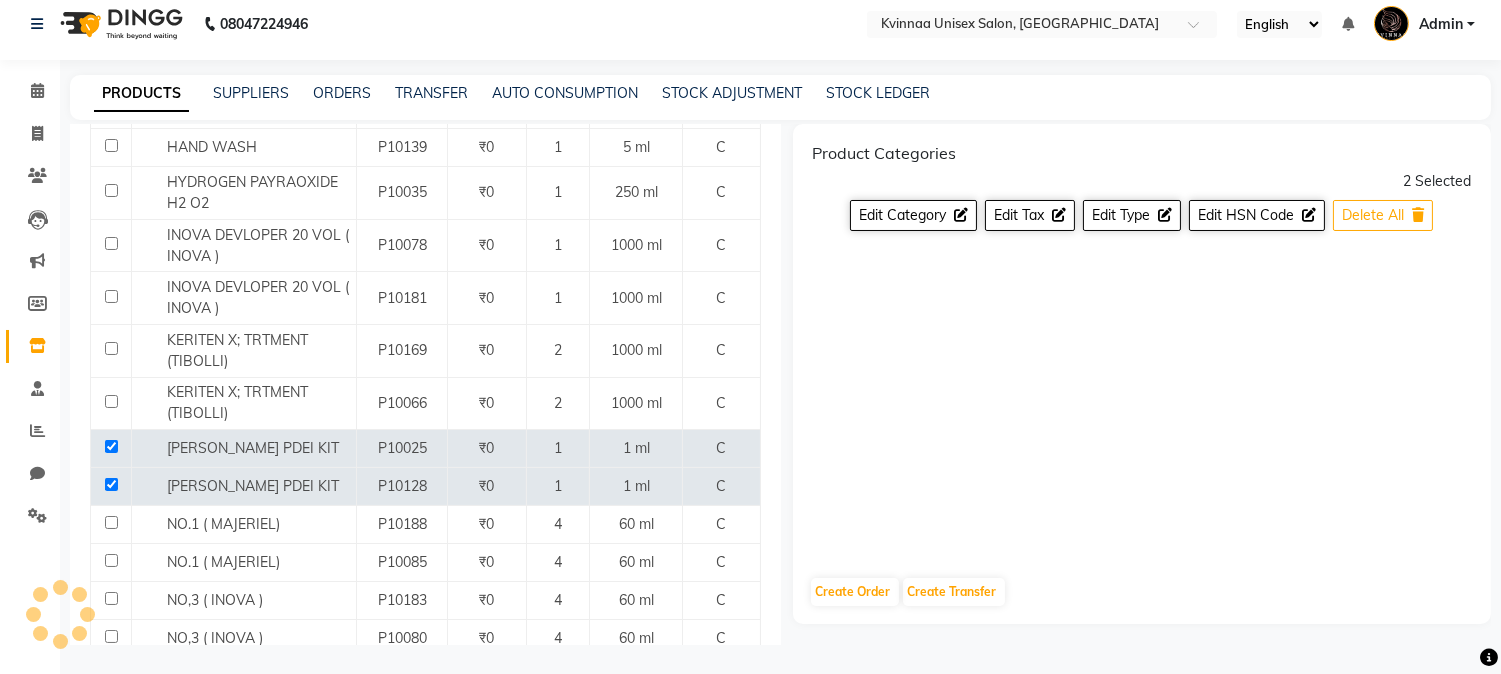 click on "Delete All" 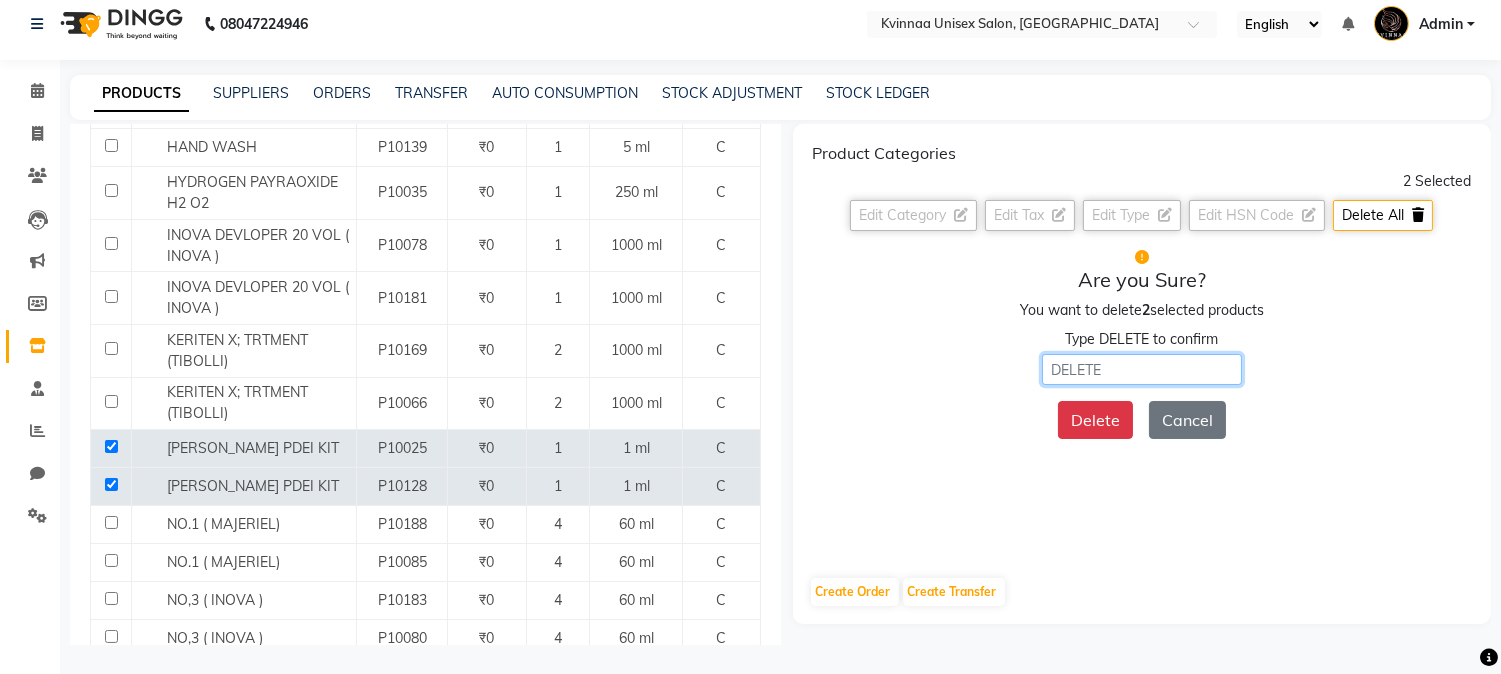 click 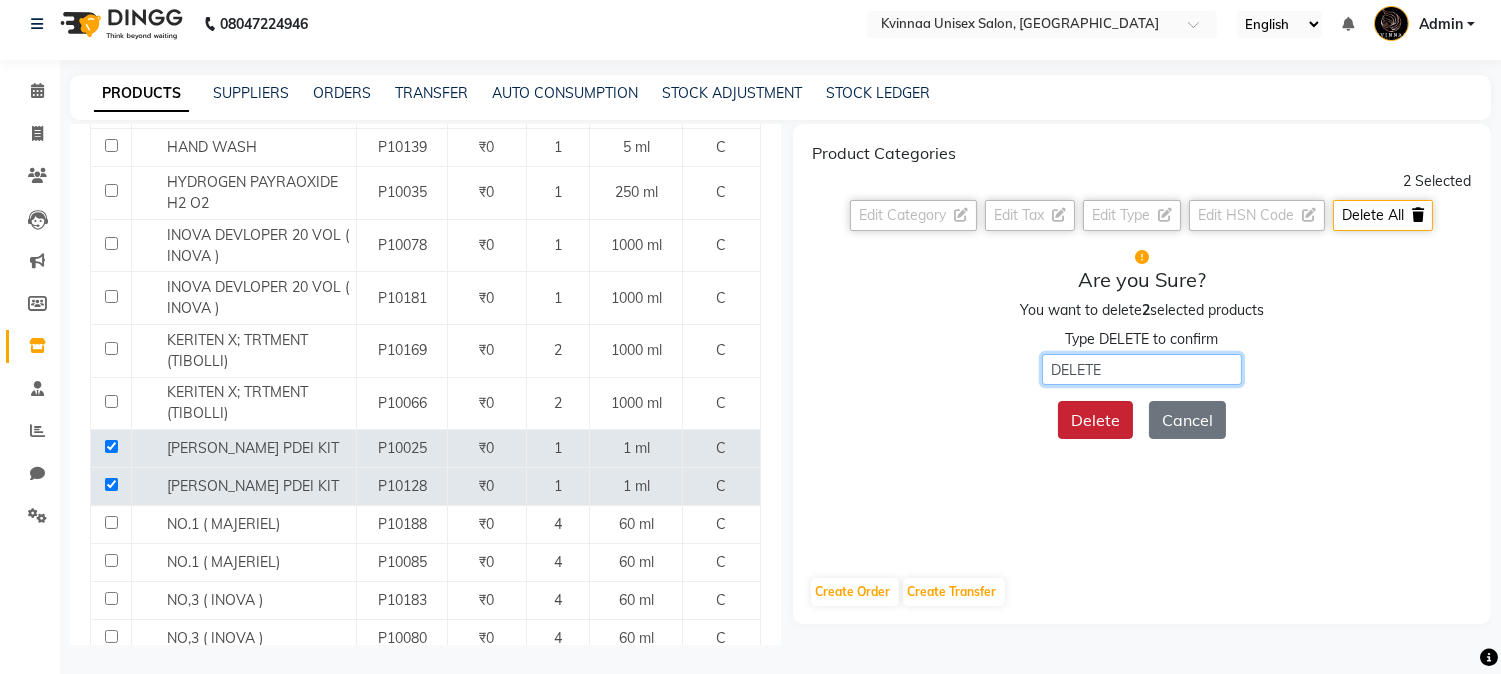 type on "DELETE" 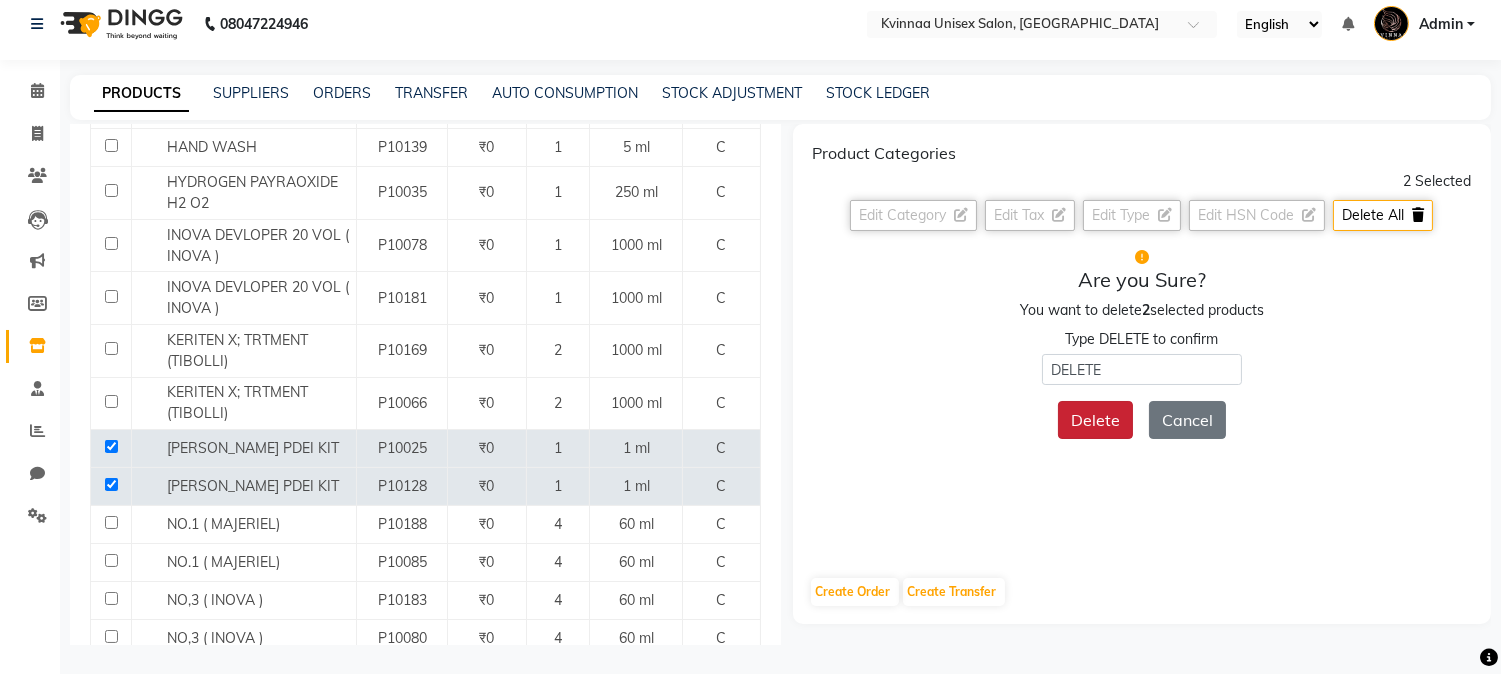 click on "Delete" 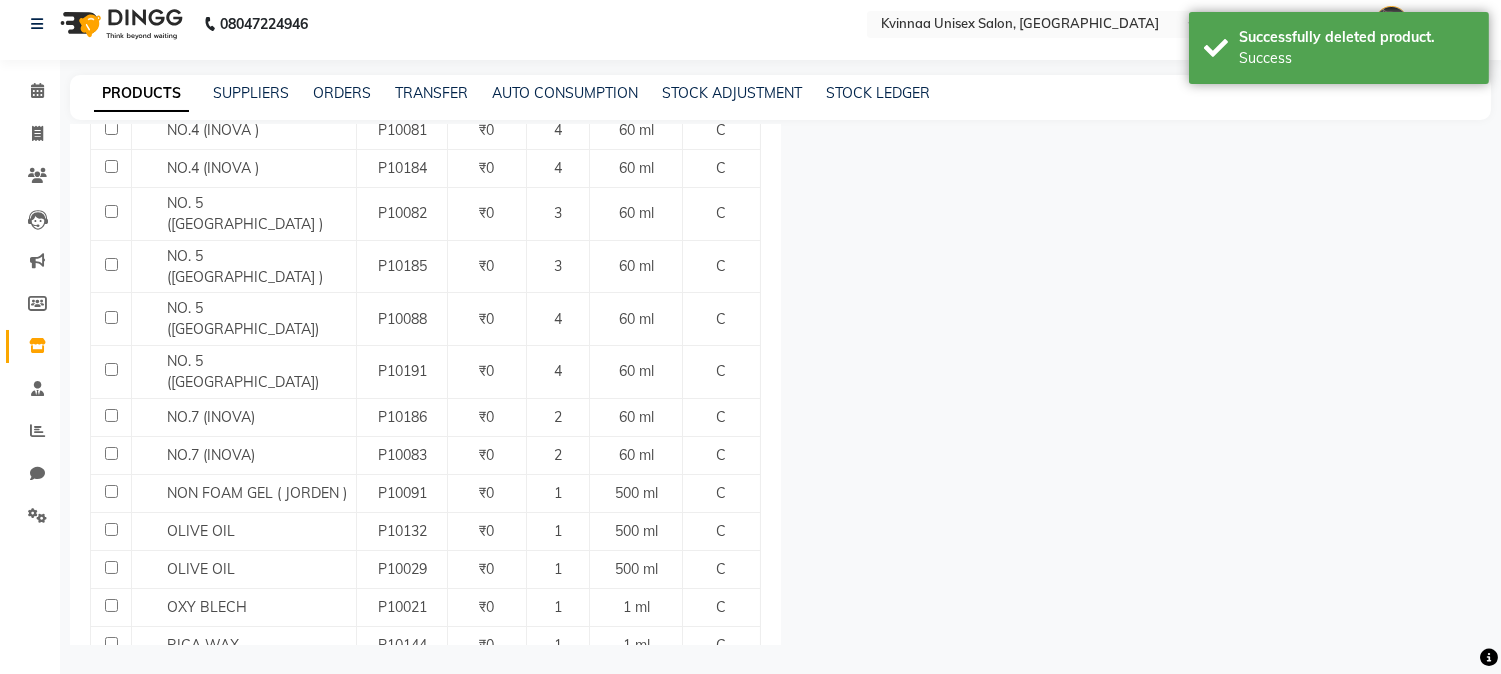 scroll, scrollTop: 1796, scrollLeft: 0, axis: vertical 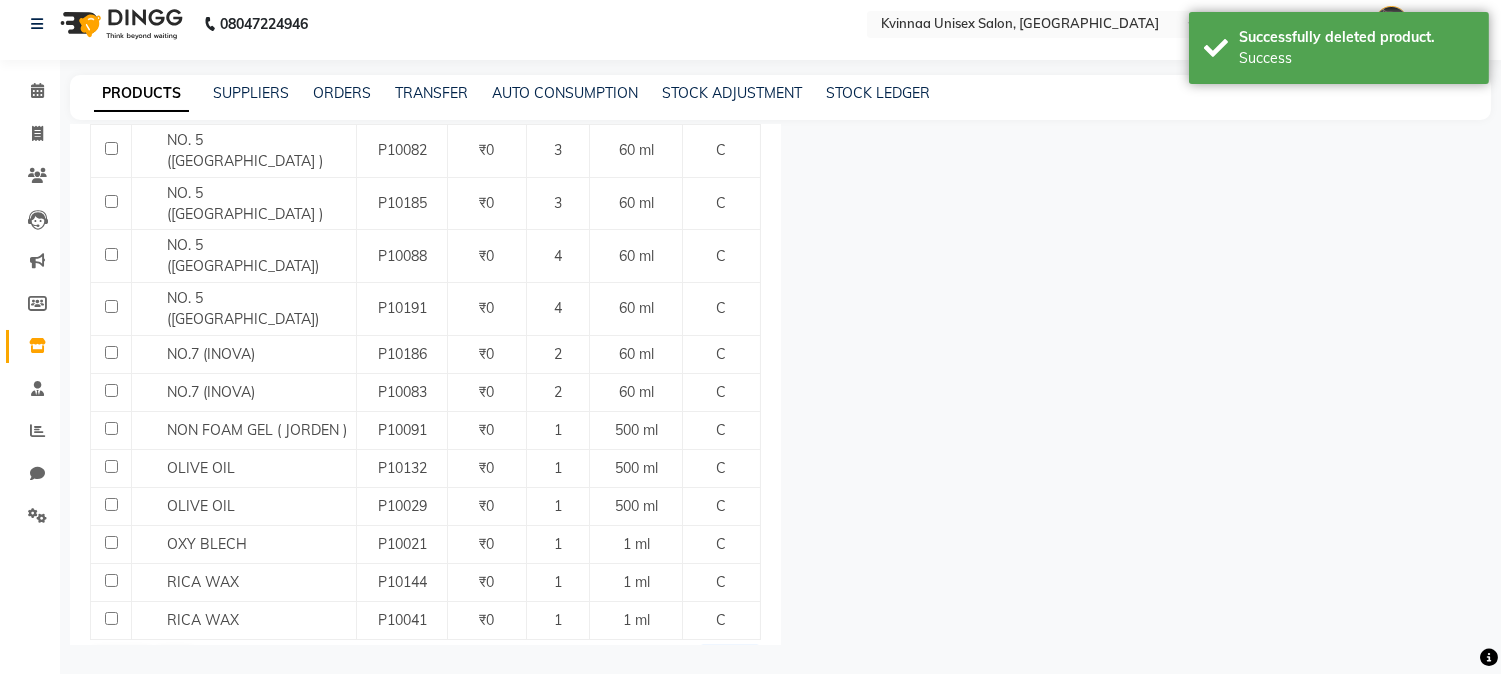 click on "50 100 500" 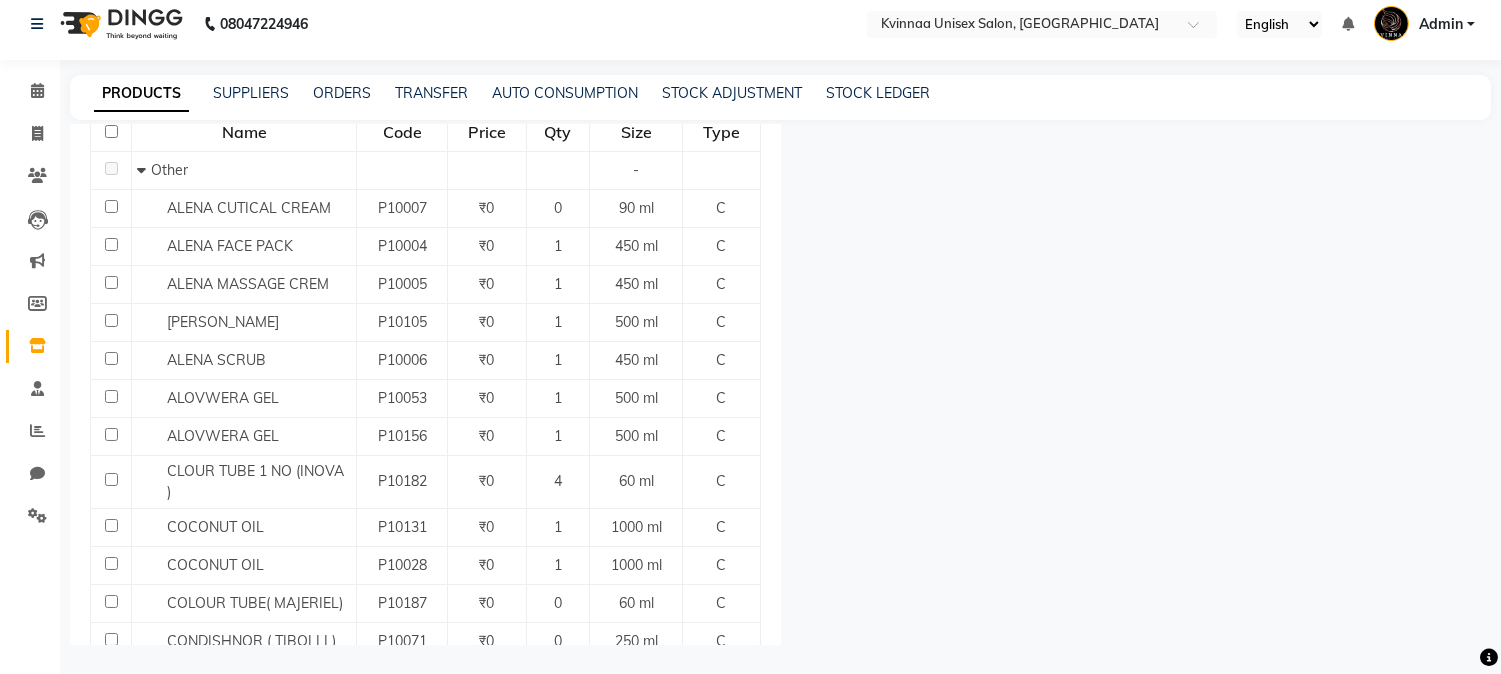scroll, scrollTop: 0, scrollLeft: 0, axis: both 